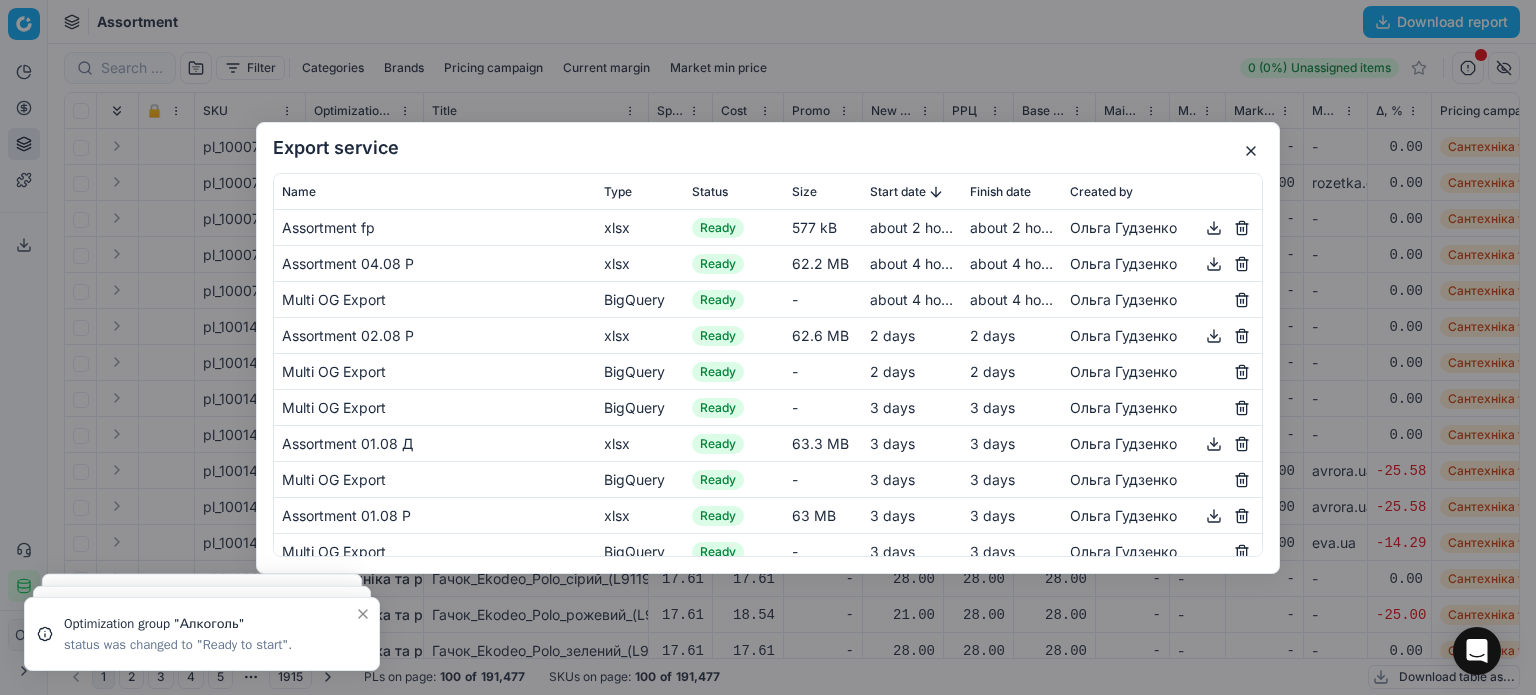 scroll, scrollTop: 0, scrollLeft: 0, axis: both 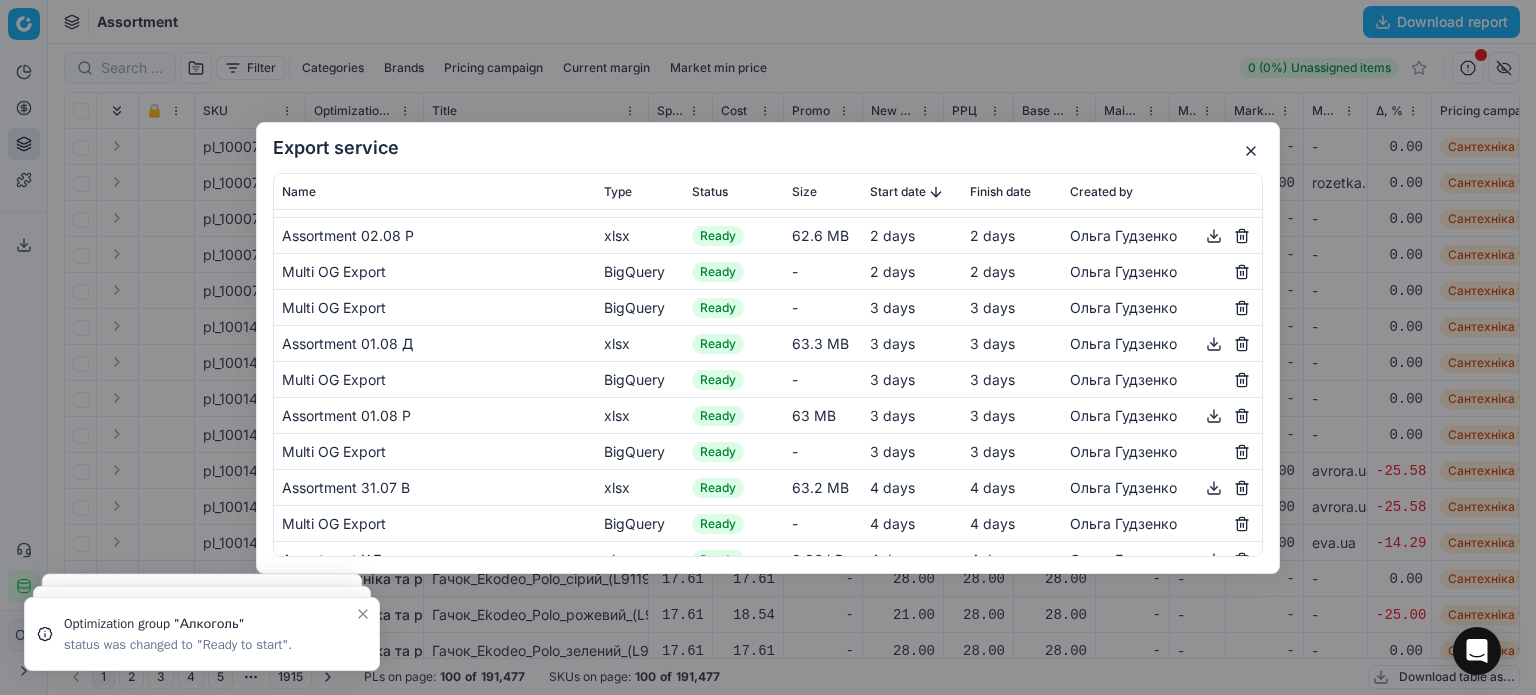 click at bounding box center (1251, 151) 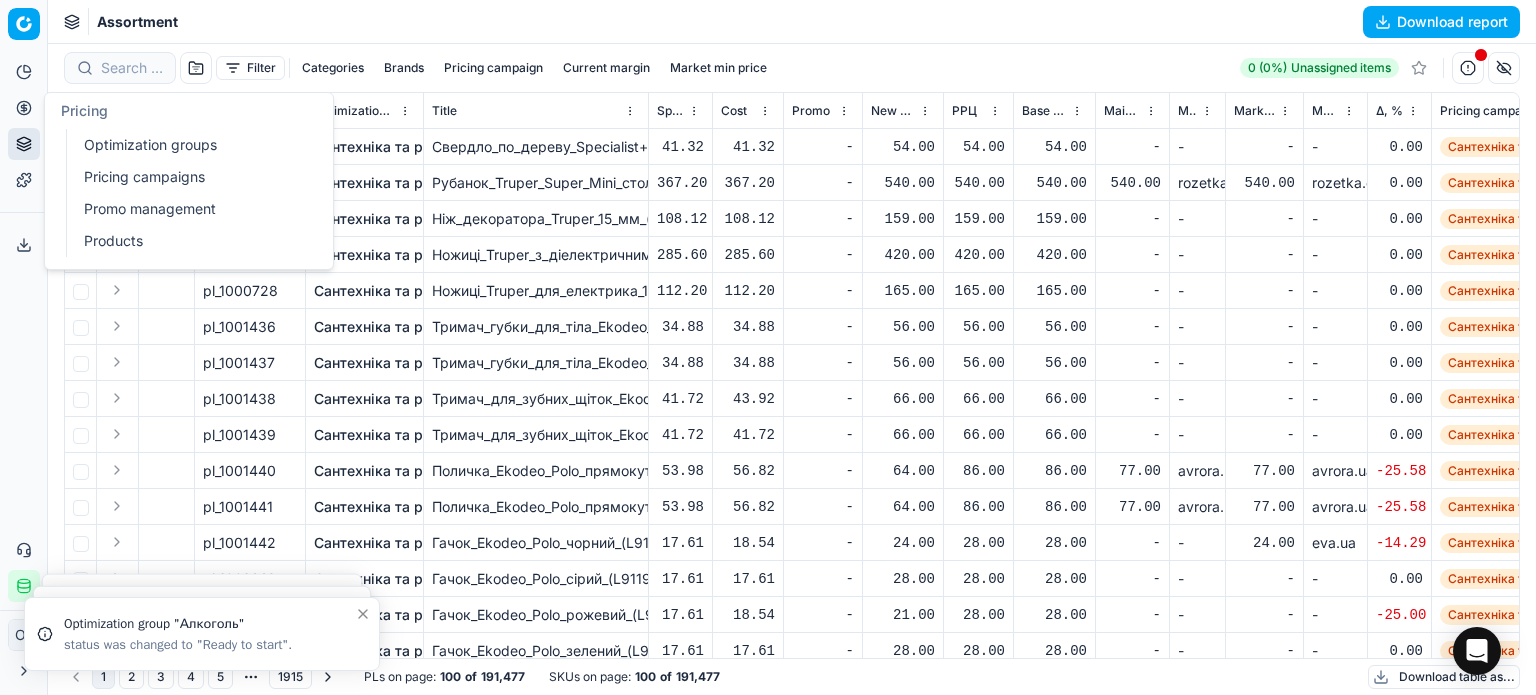 click on "Optimization groups" at bounding box center (192, 145) 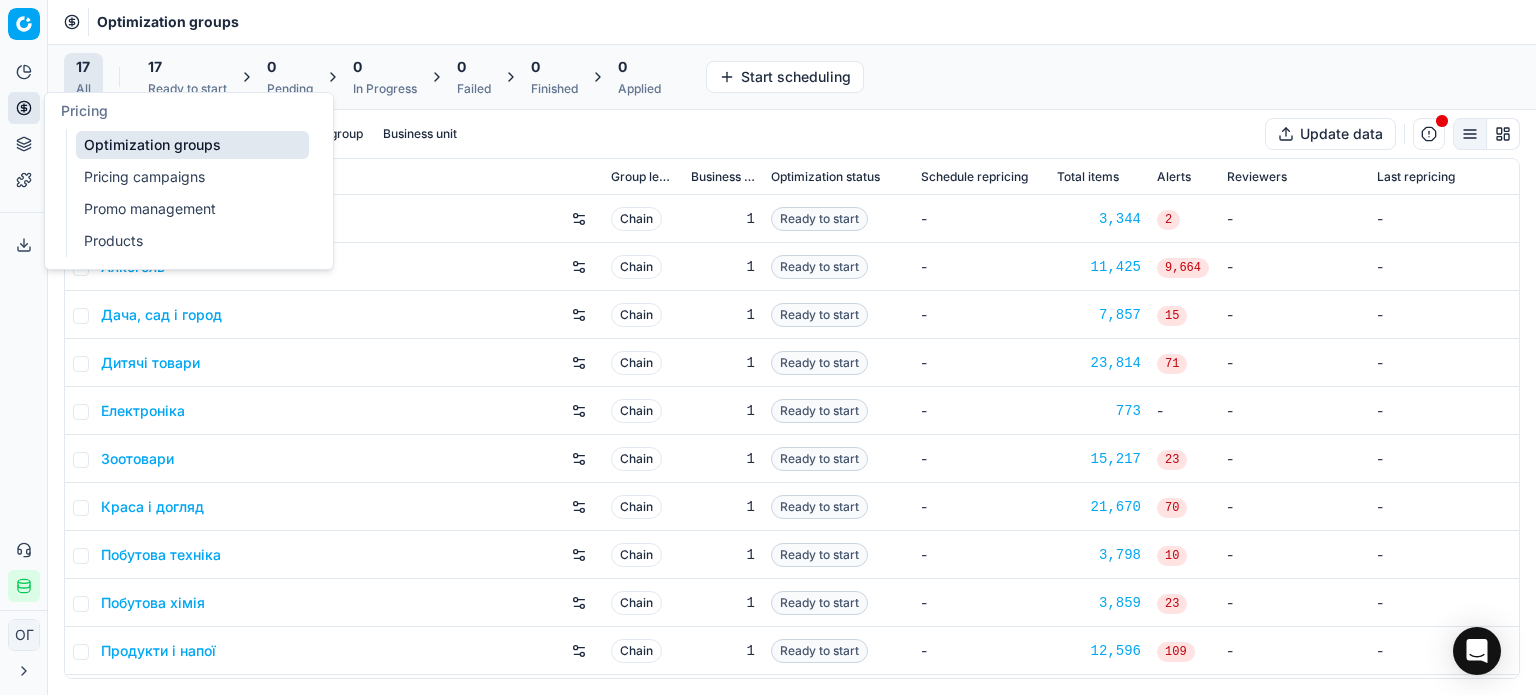click on "Pricing campaigns" at bounding box center (192, 177) 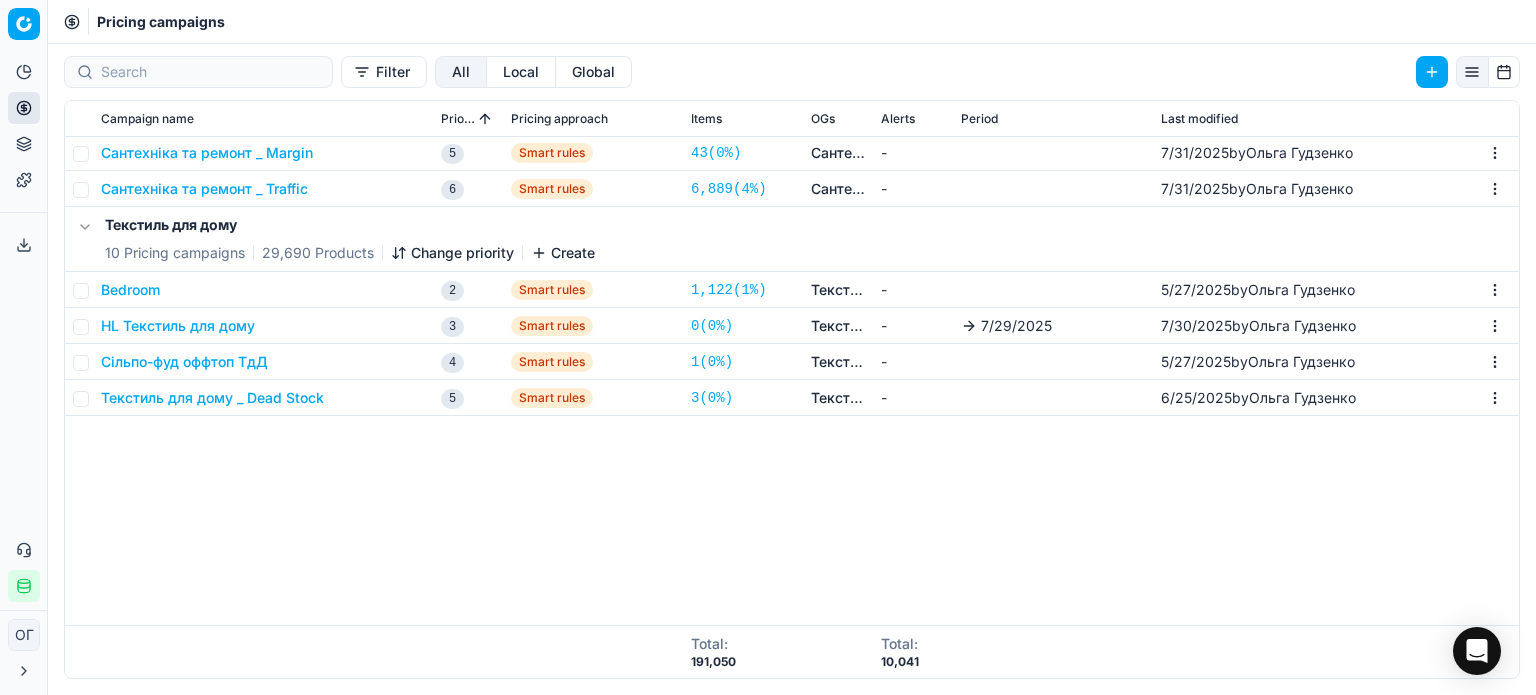 scroll, scrollTop: 3400, scrollLeft: 0, axis: vertical 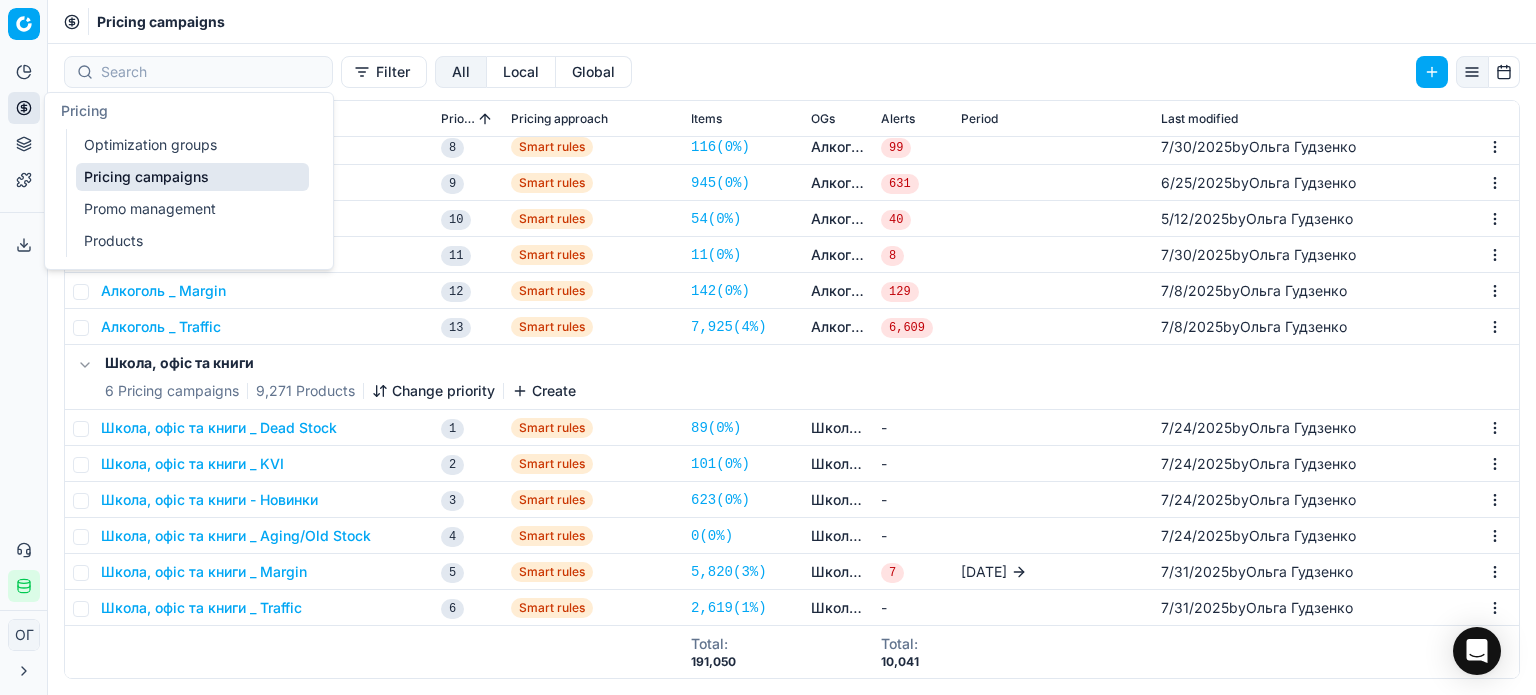 click on "Optimization groups" at bounding box center [192, 145] 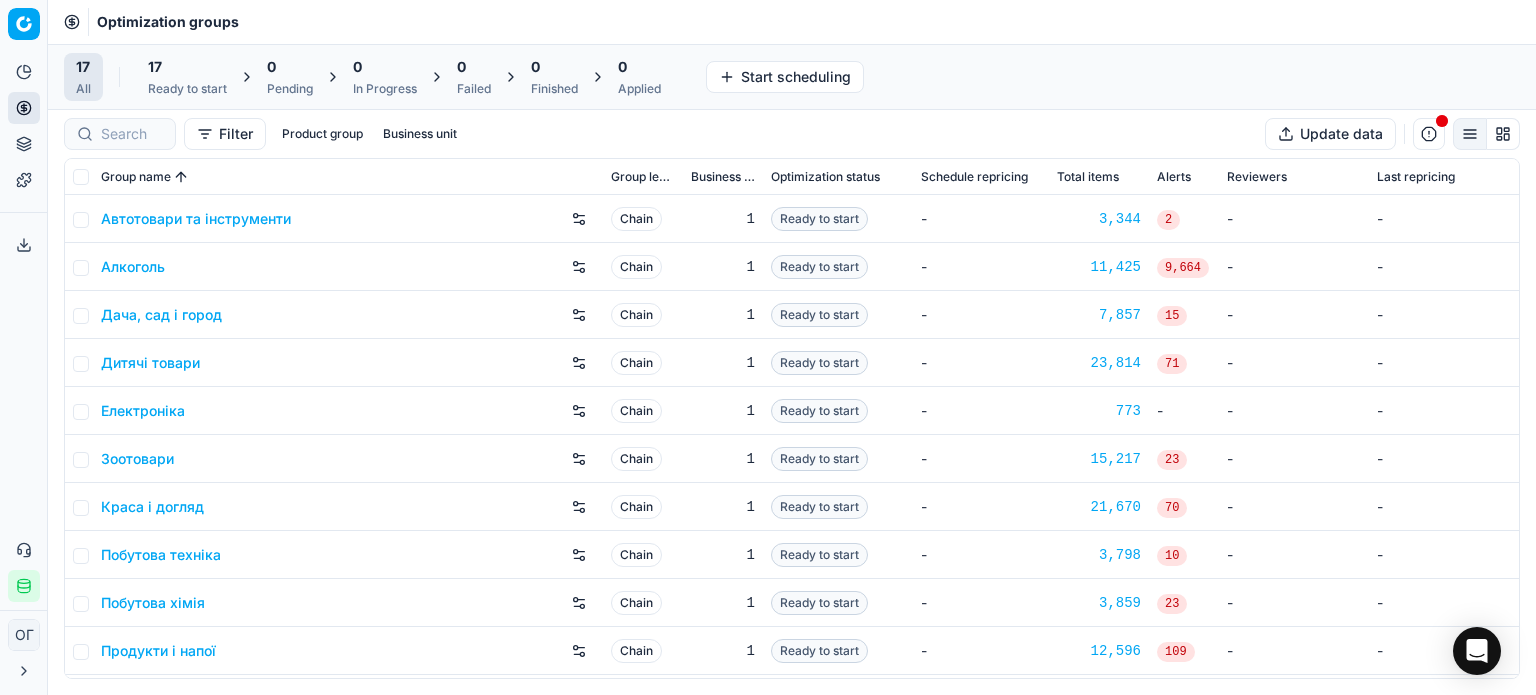click on "Ready to start" at bounding box center (187, 89) 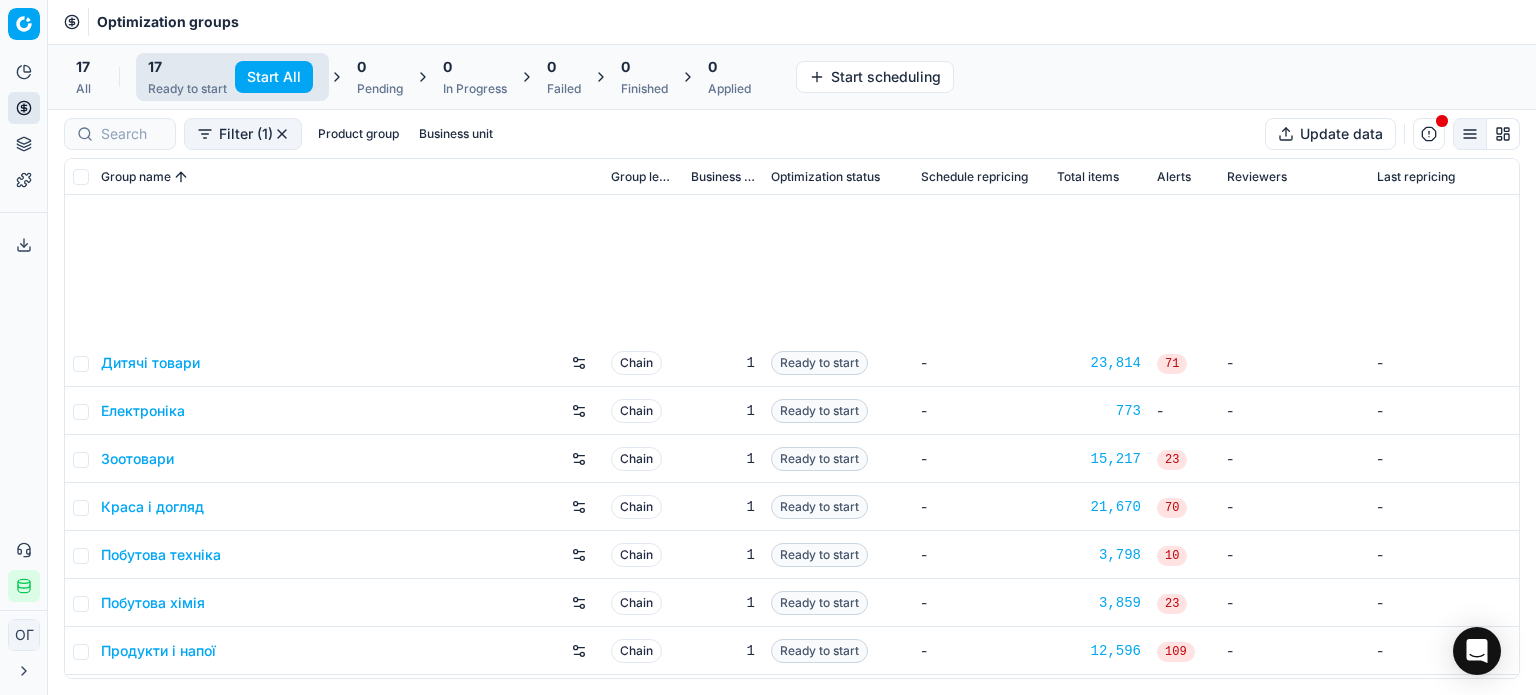 scroll, scrollTop: 332, scrollLeft: 0, axis: vertical 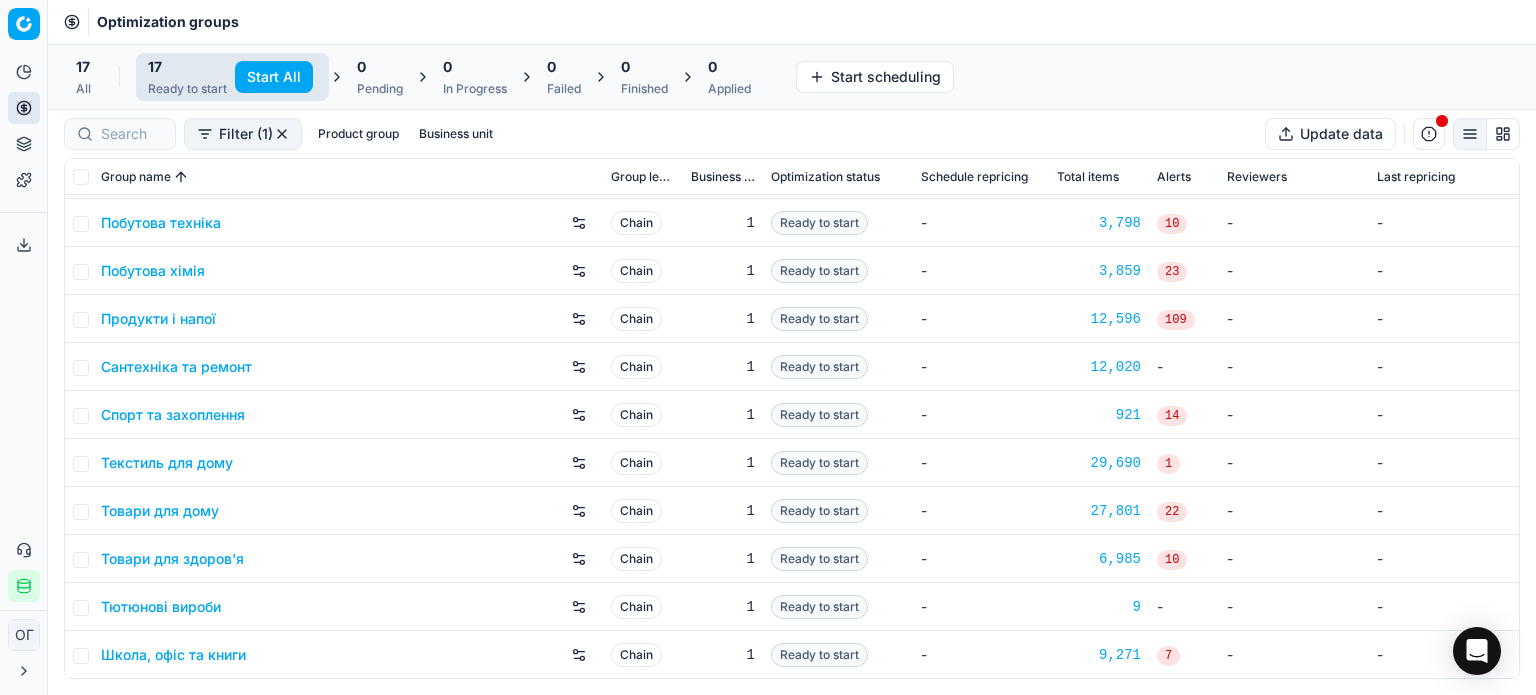 click on "Школа, офіс та книги" at bounding box center (173, 655) 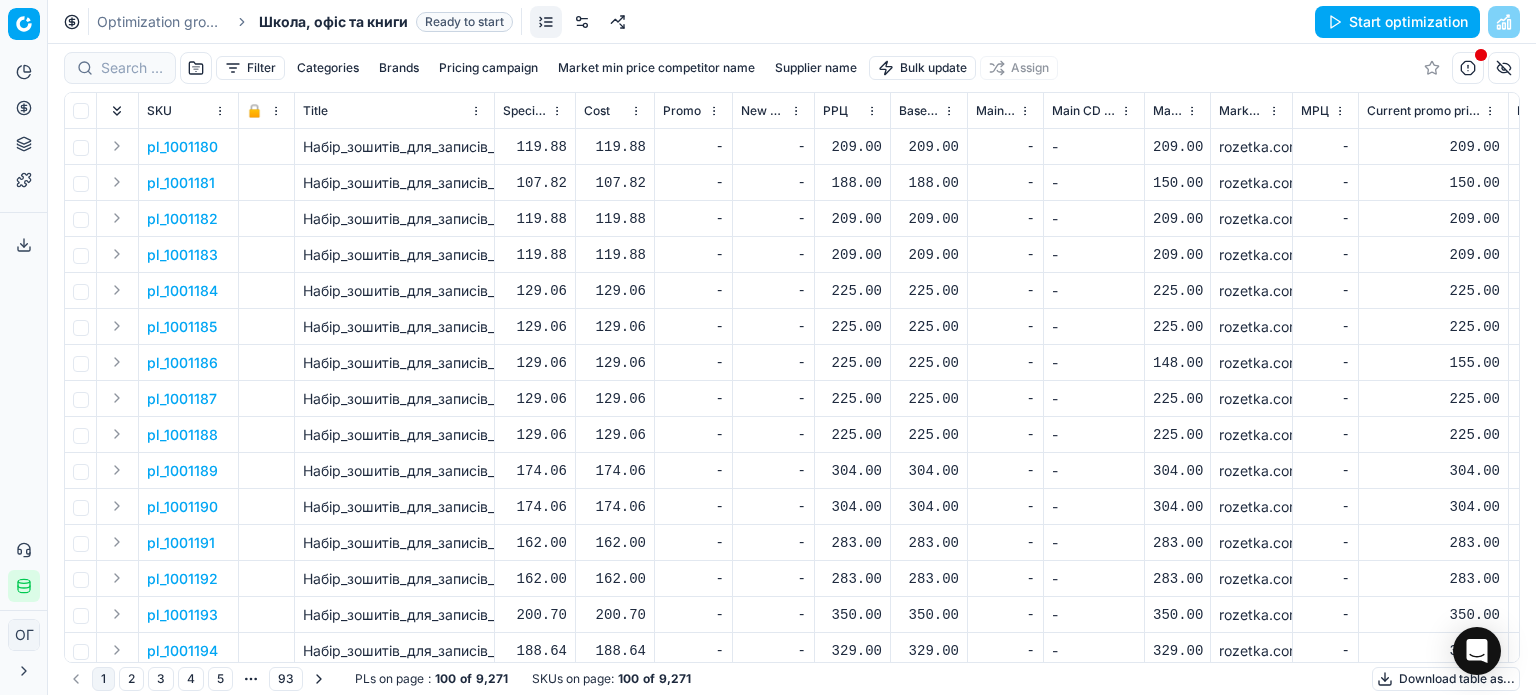 click at bounding box center (582, 22) 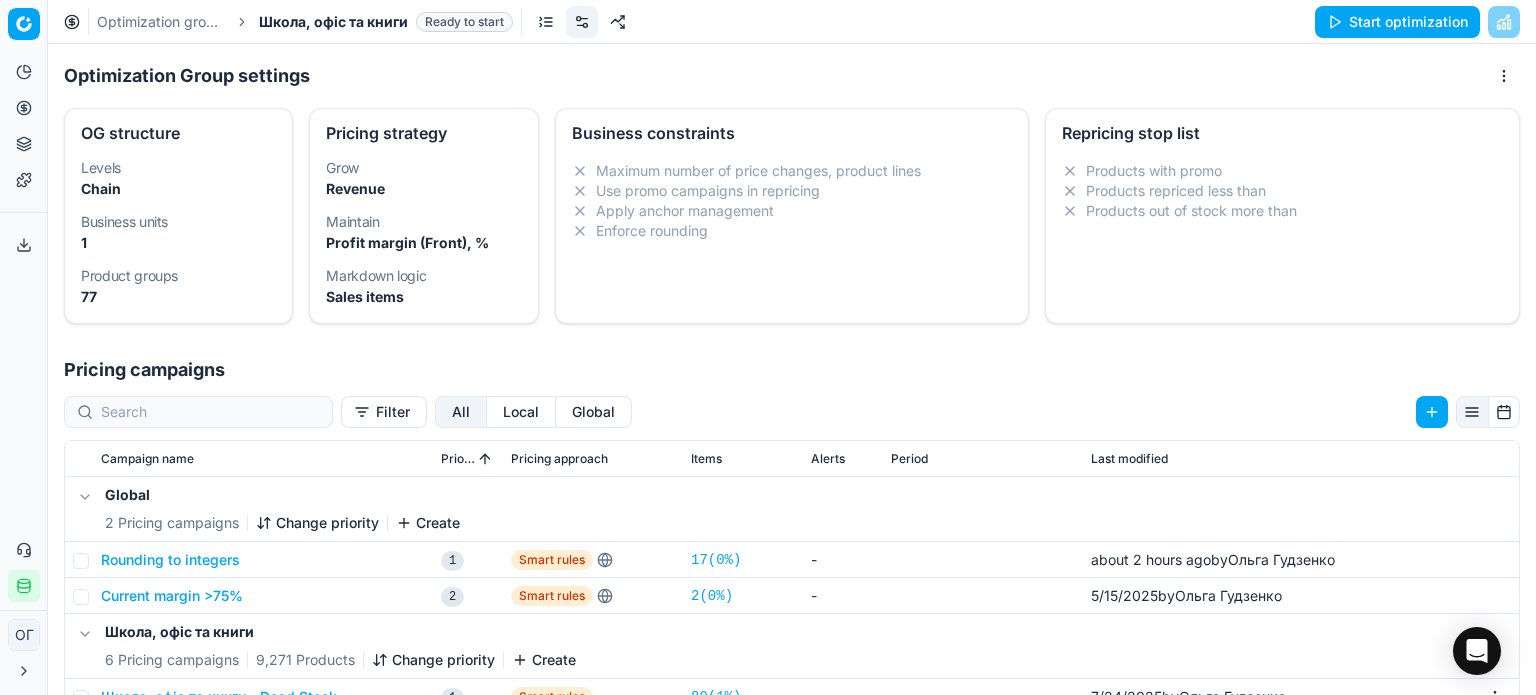 scroll, scrollTop: 308, scrollLeft: 0, axis: vertical 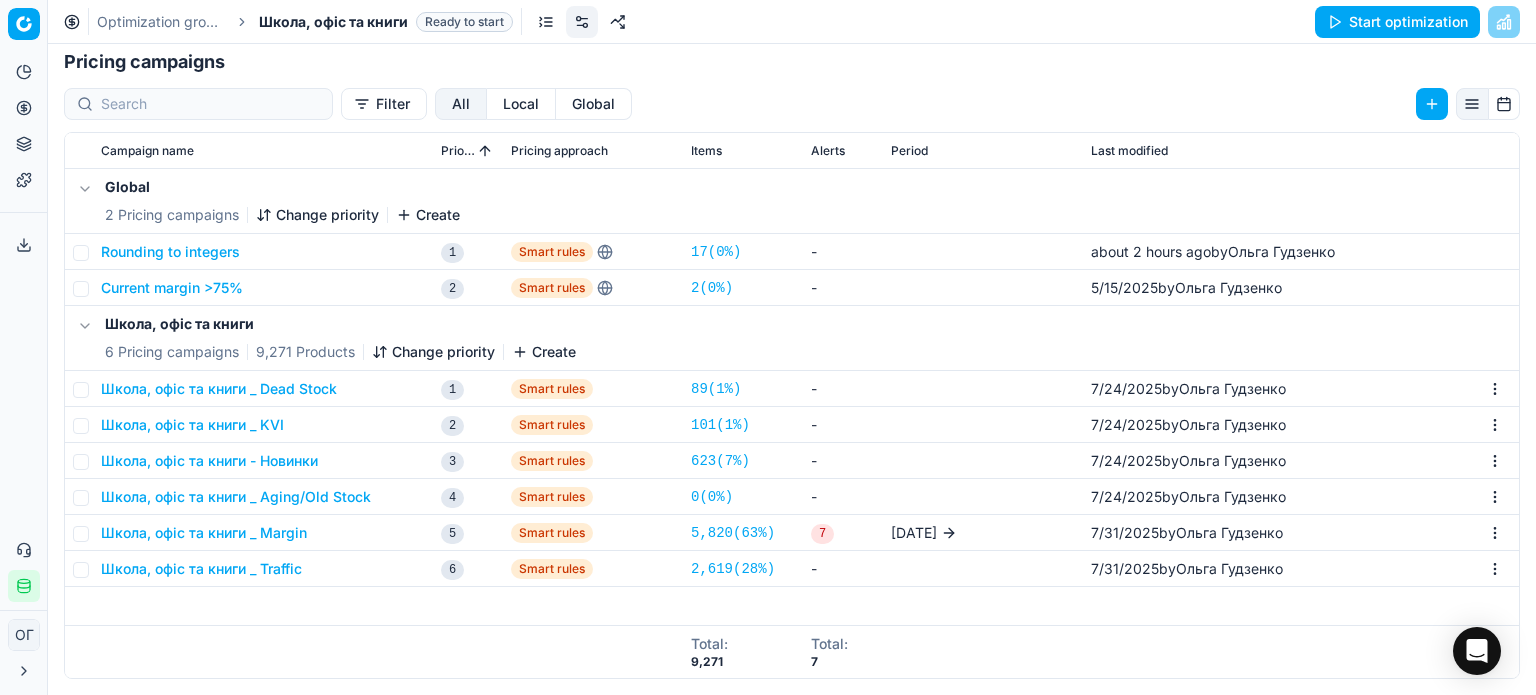 click on "Школа, офіс та книги _ Margin" at bounding box center (204, 533) 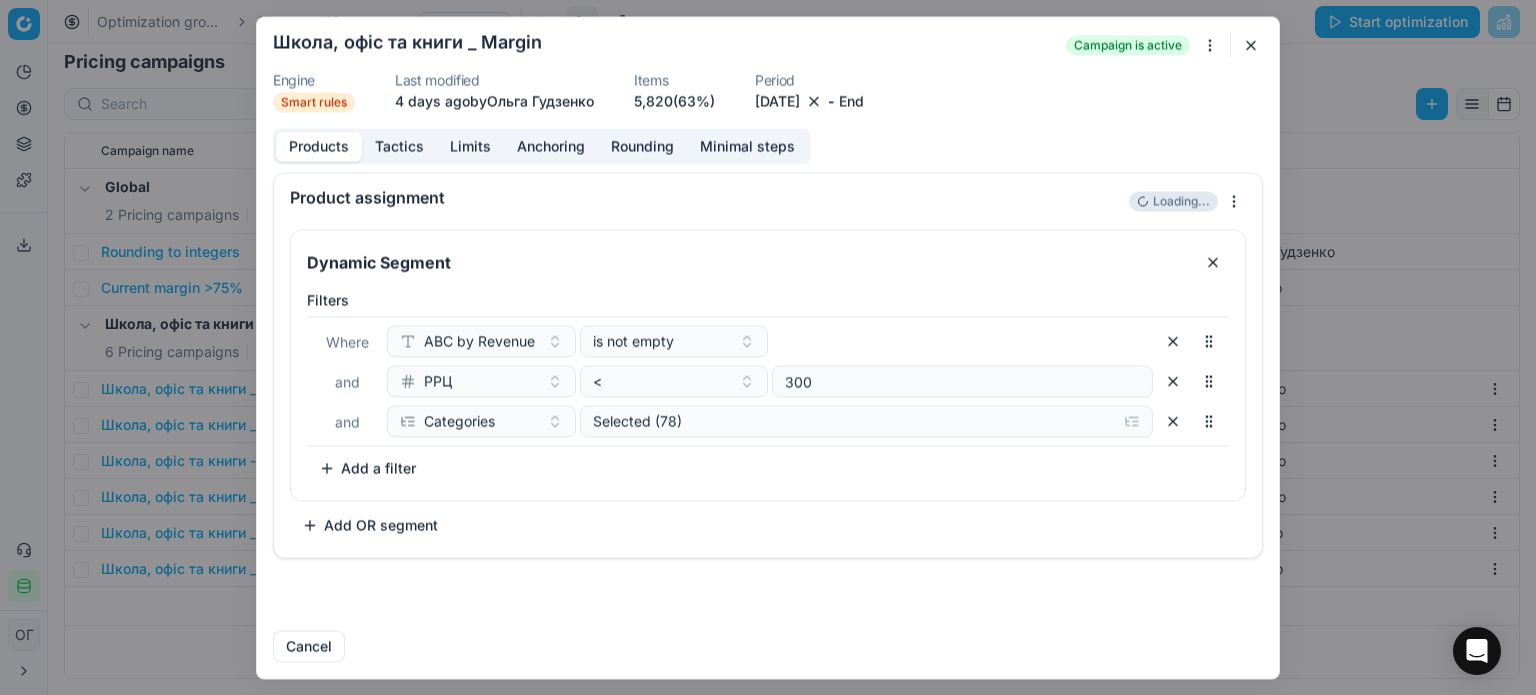 click on "Tactics" at bounding box center [399, 146] 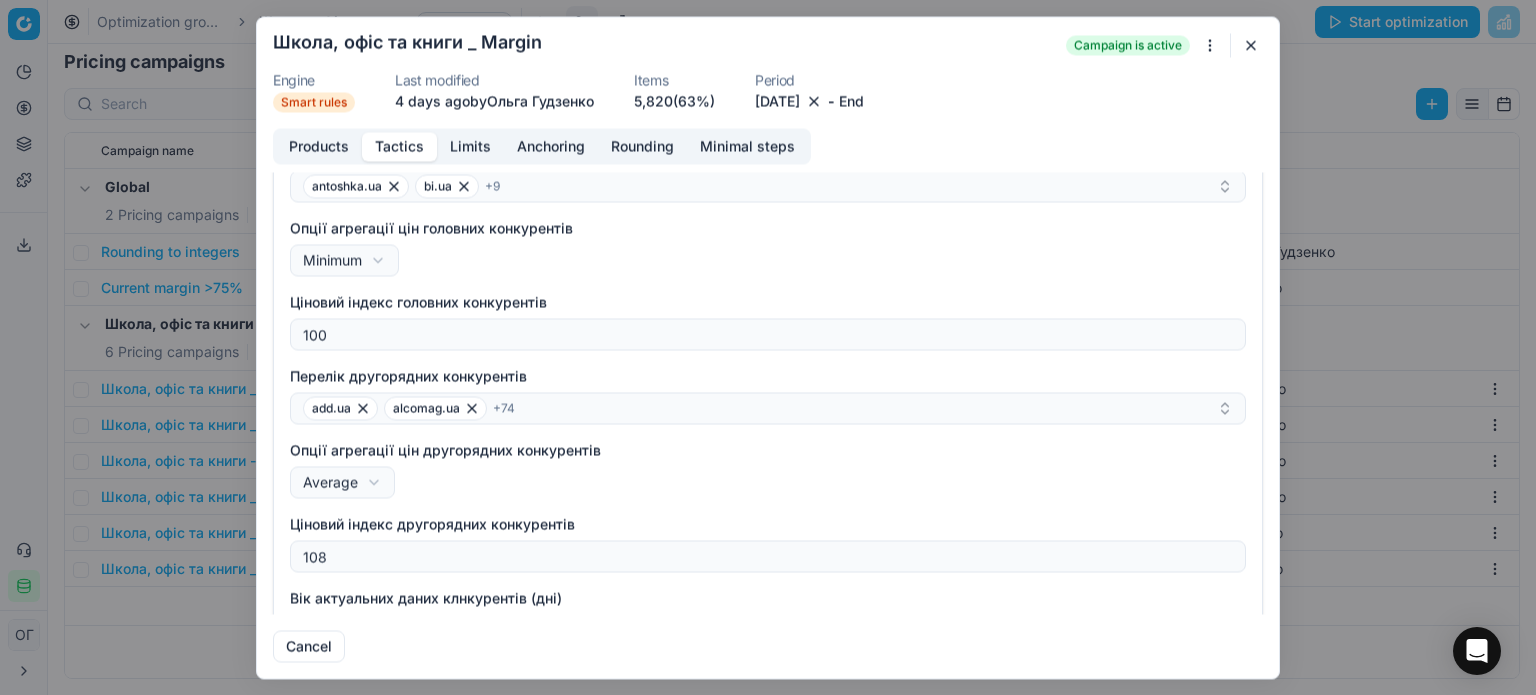 scroll, scrollTop: 323, scrollLeft: 0, axis: vertical 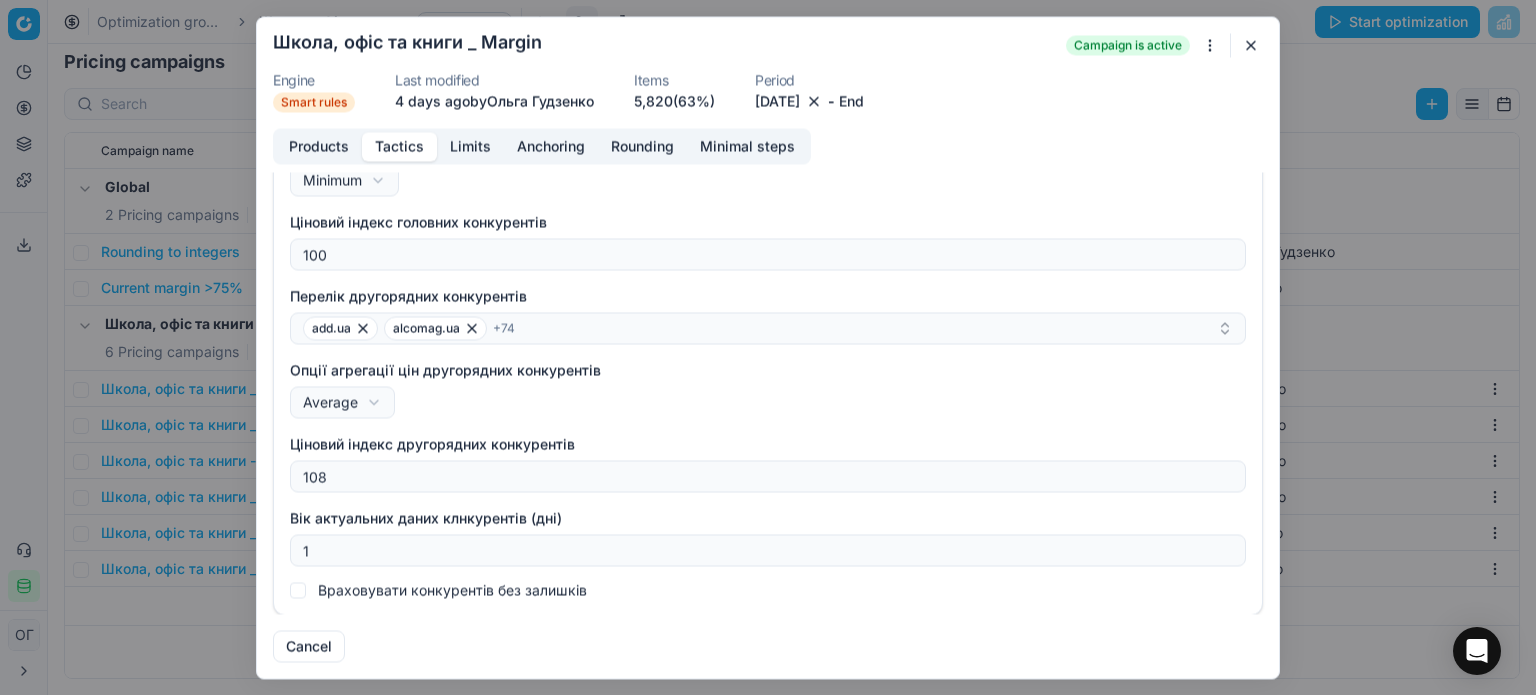 click on "Перелік головних конкурентів antoshka.ua bi.ua + 9 Опції агрегації цін головних конкурентів Minimum Minimum Average Ціновий індекс головних конкурентів 100 Перелік другорядних конкурентів add.ua alcomag.ua + 74 Опції агрегації цін другорядних конкурентів Average Minimum Average Ціновий індекс другорядних конкурентів 108 Вік актуальних даних клнкурентів (дні) 1 Враховувати конкурентів без залишків" at bounding box center (768, 331) 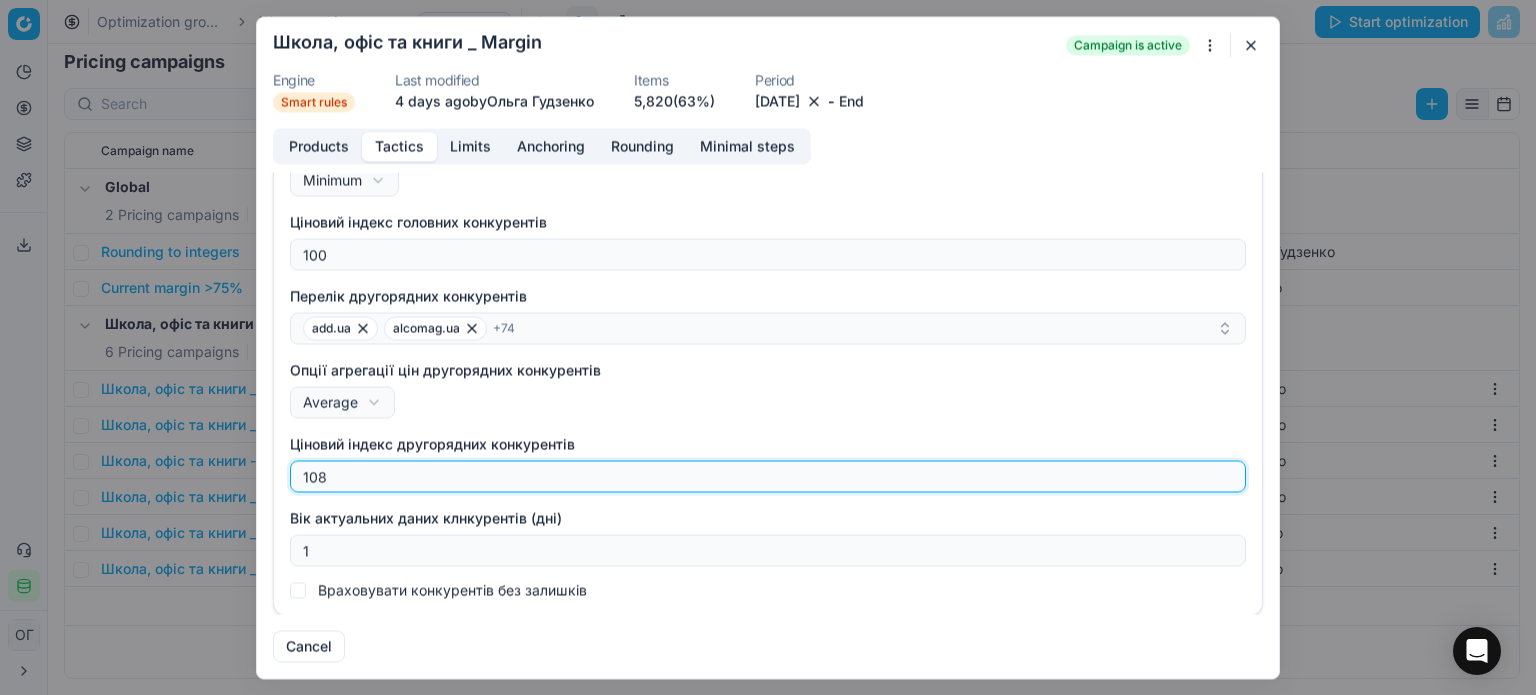 click on "108" at bounding box center (768, 476) 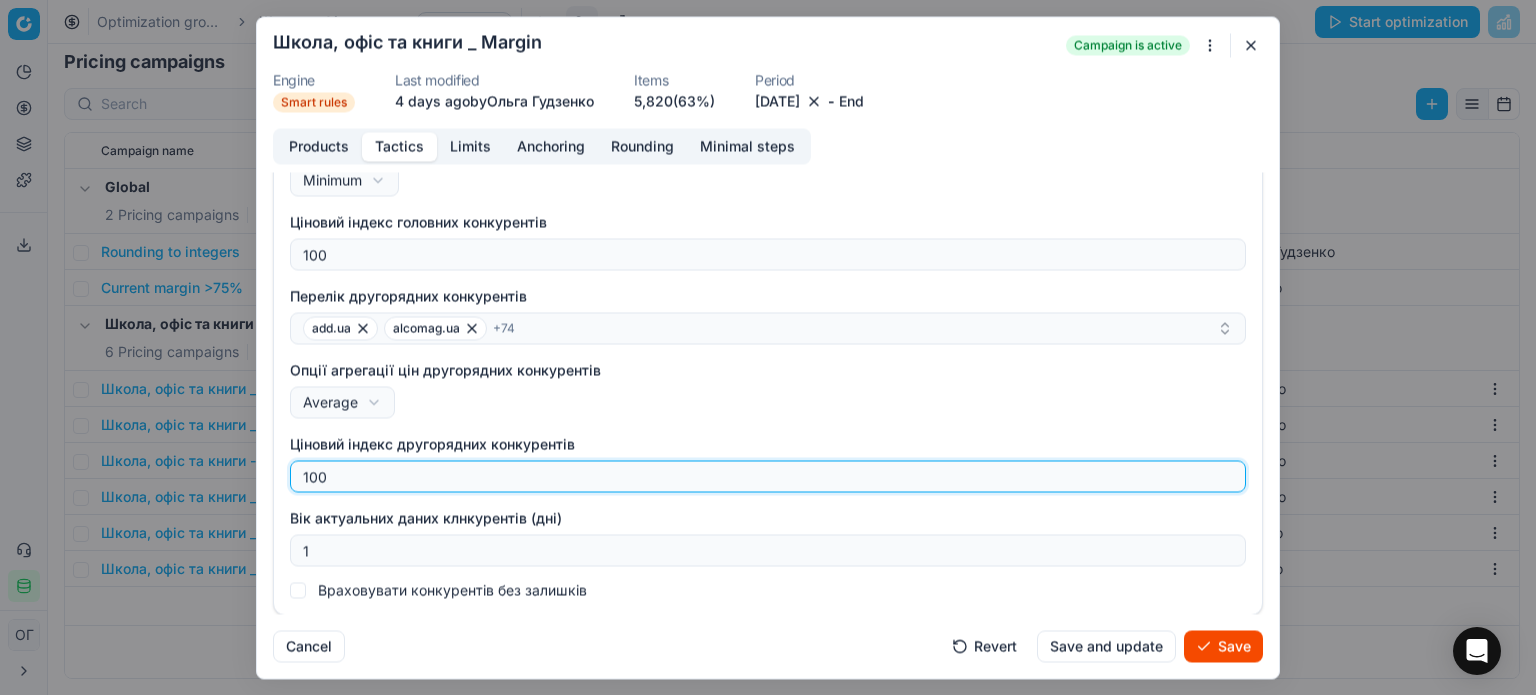 type on "100" 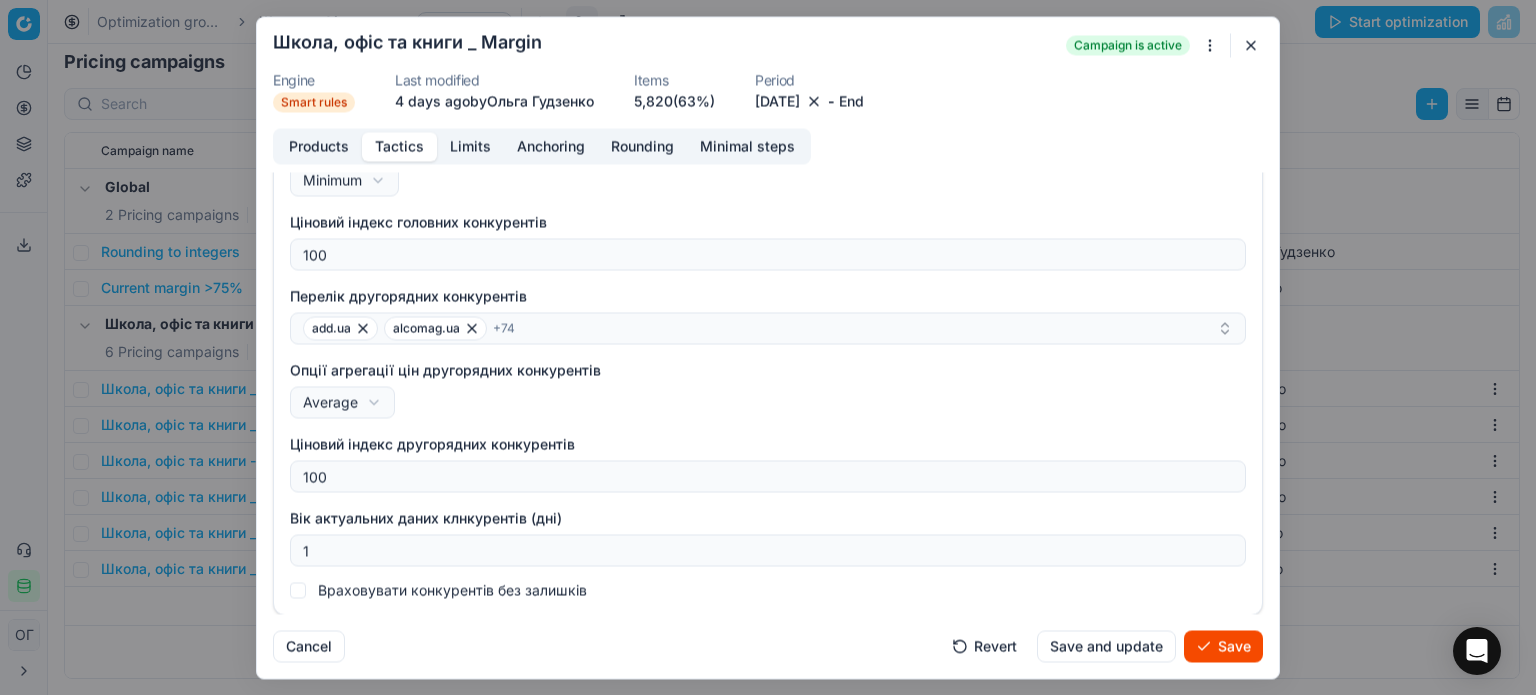 click on "Опції агрегації цін другорядних конкурентів Average Minimum Average" at bounding box center (768, 389) 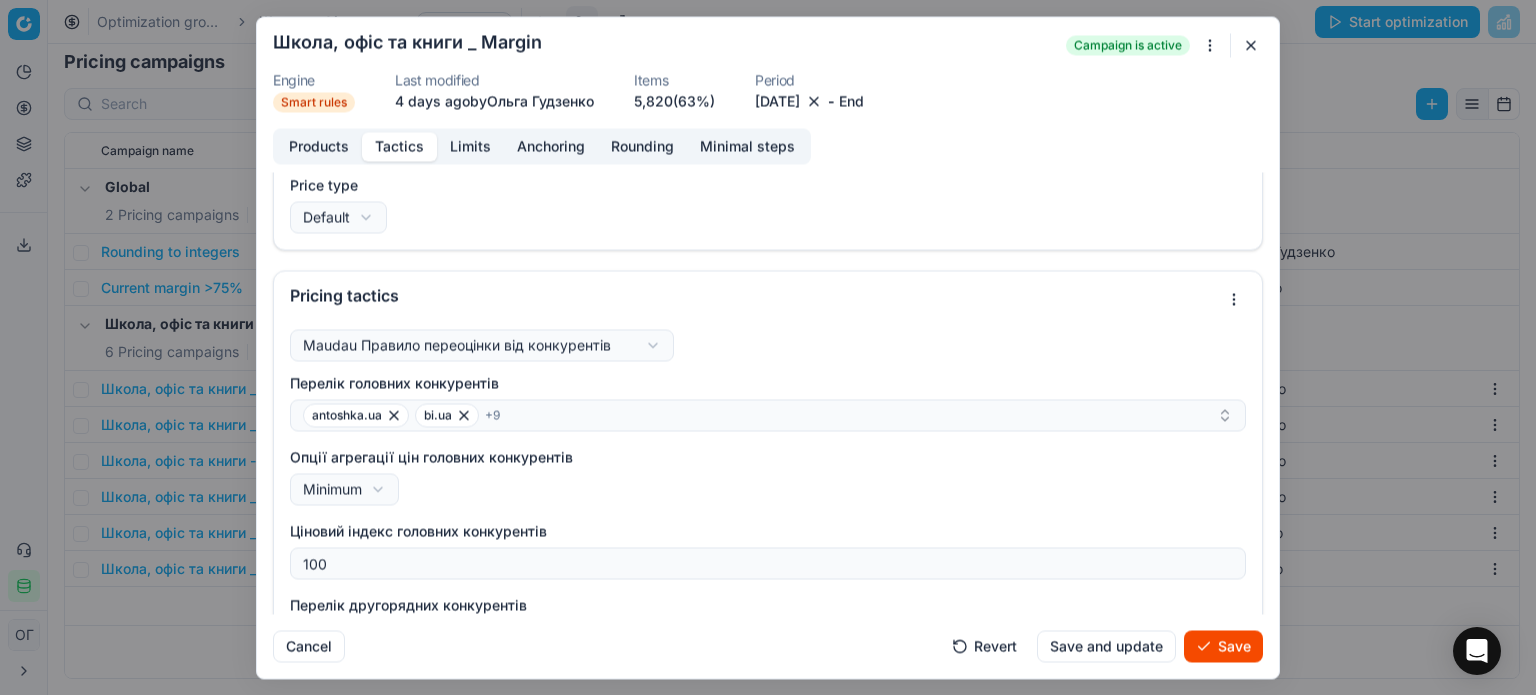 scroll, scrollTop: 0, scrollLeft: 0, axis: both 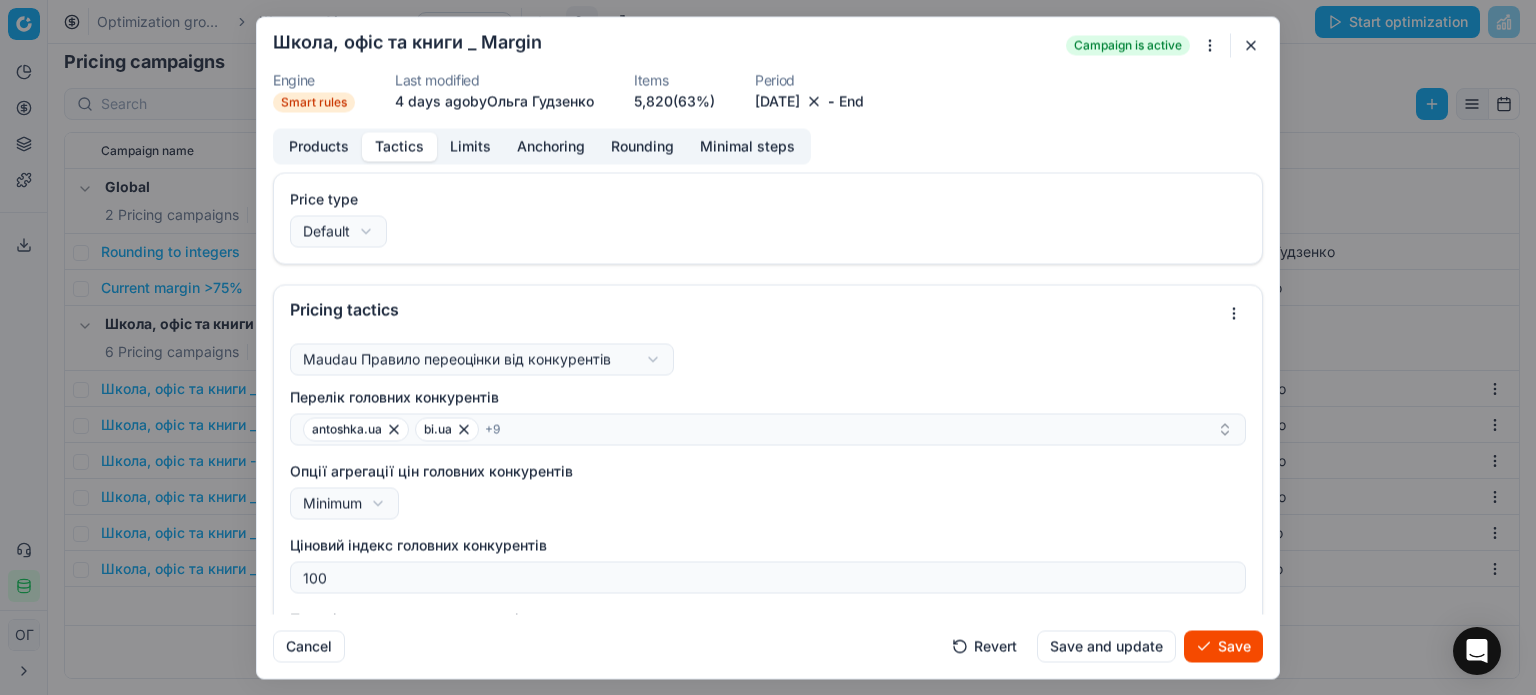 click on "Save" at bounding box center [1223, 646] 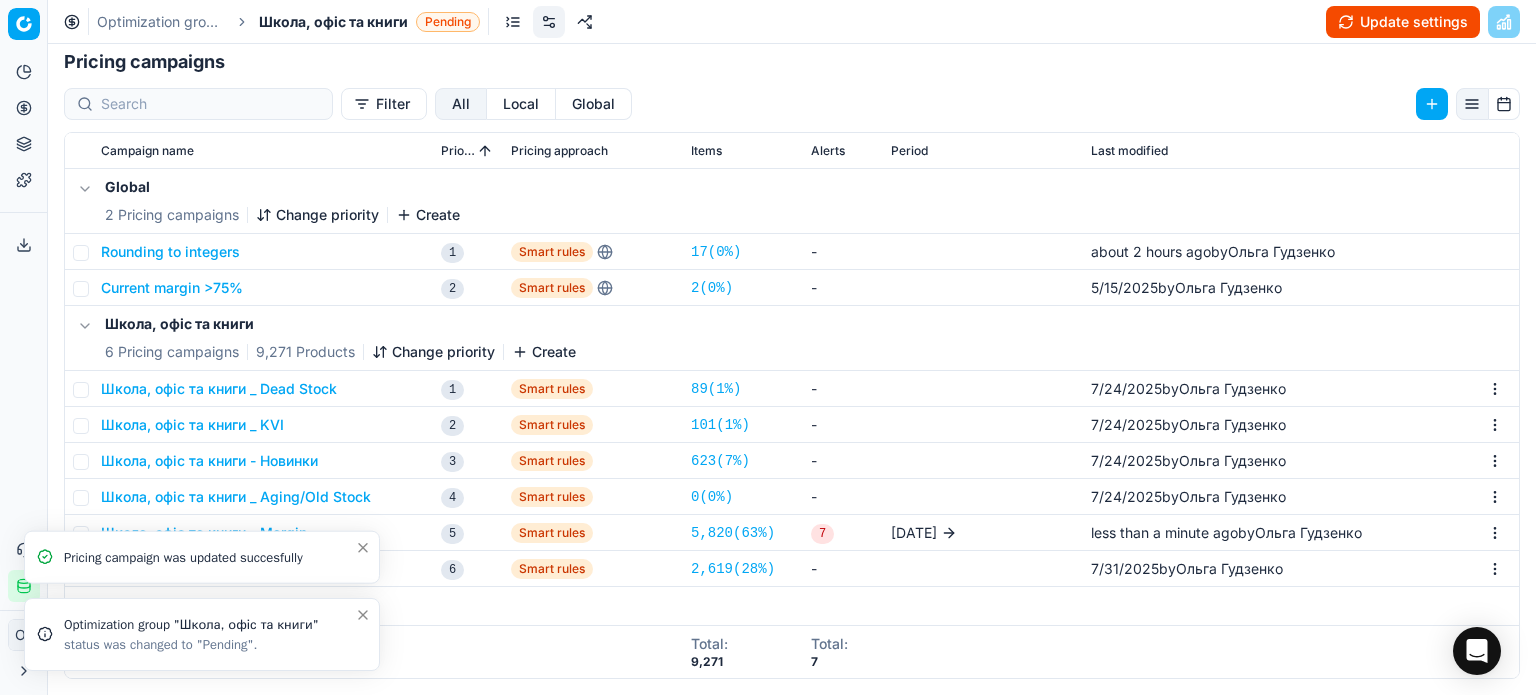 click 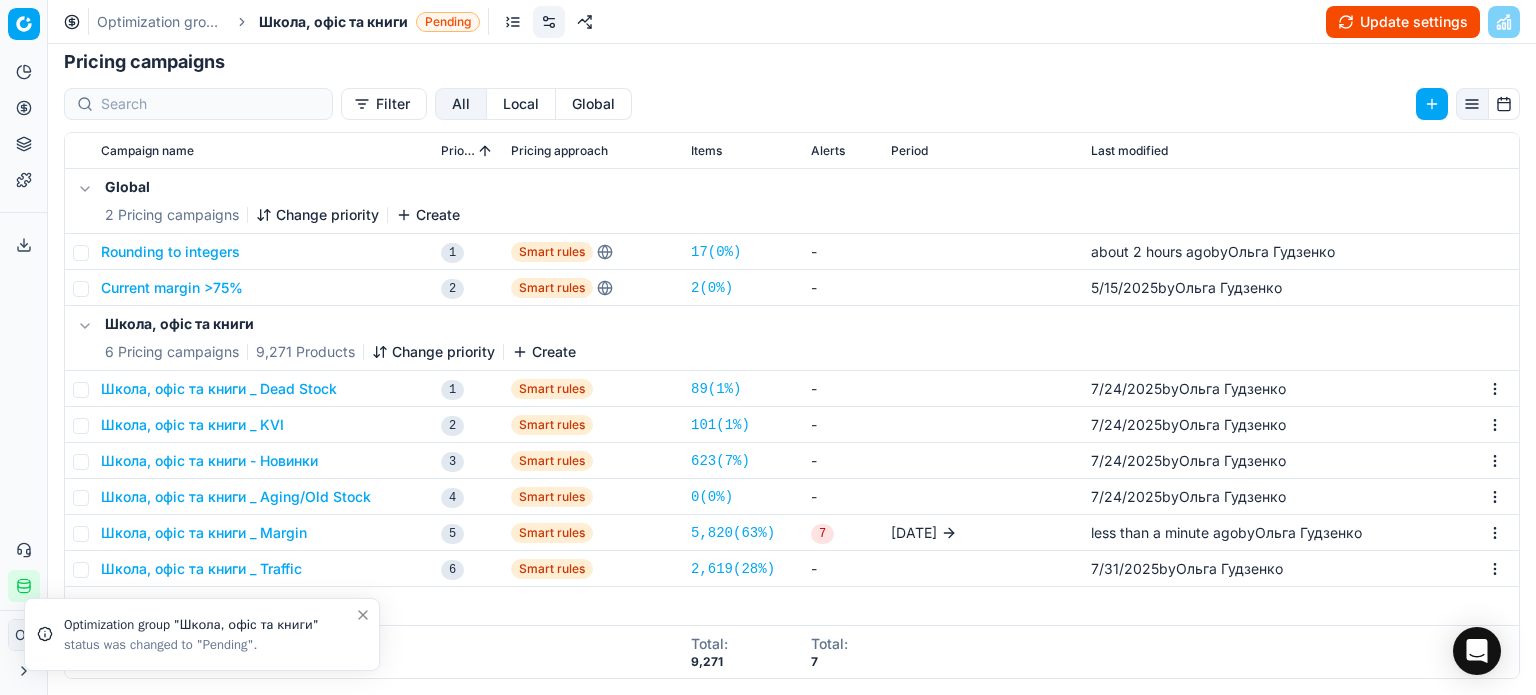 click 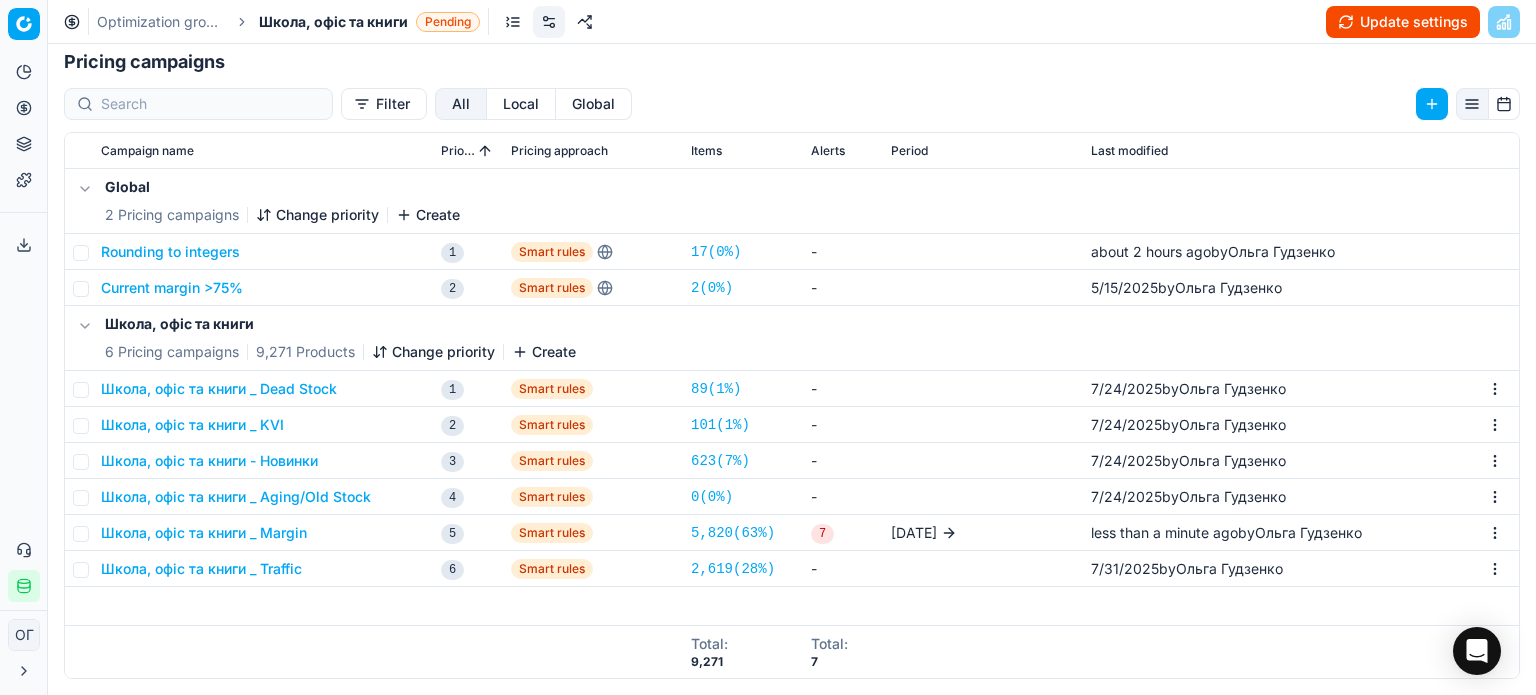 click on "Школа, офіс та книги _ Traffic" at bounding box center (201, 569) 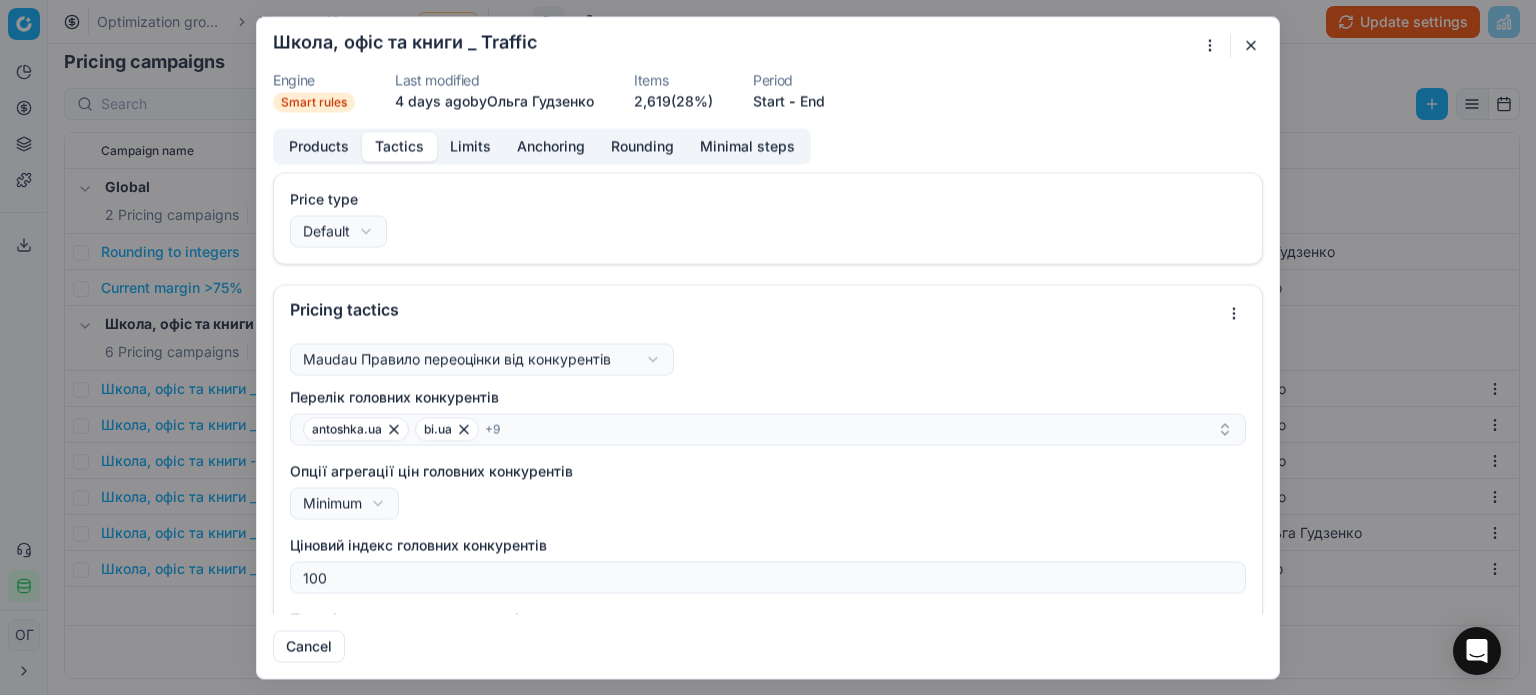 click on "Tactics" at bounding box center (399, 146) 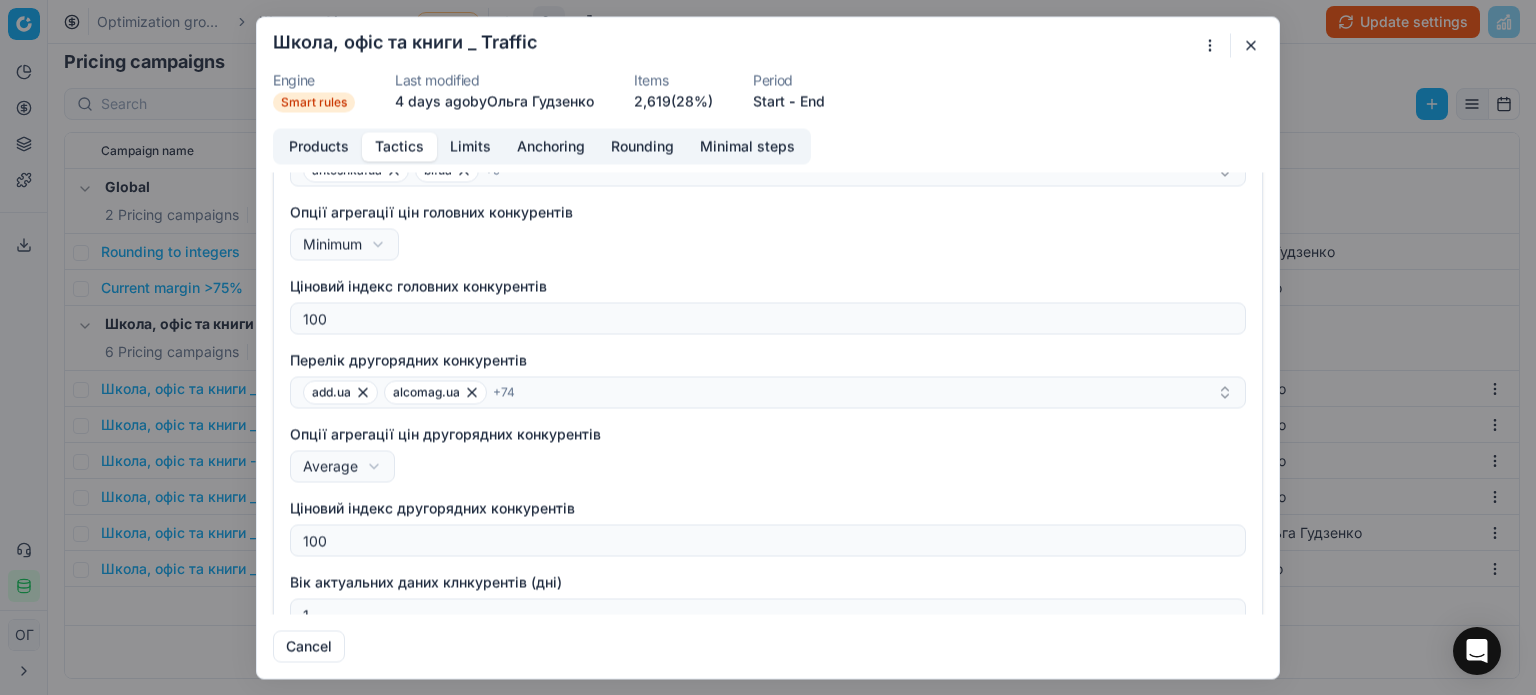 scroll, scrollTop: 323, scrollLeft: 0, axis: vertical 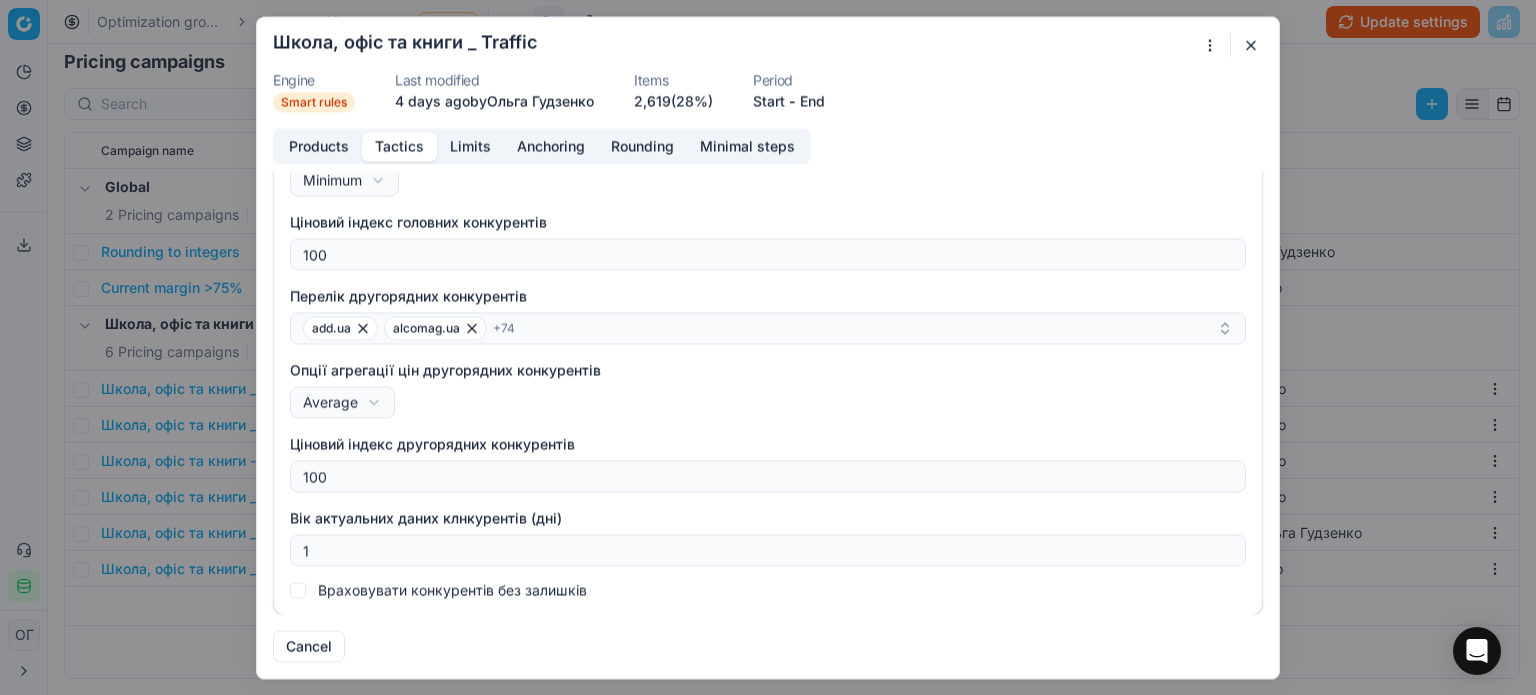 click at bounding box center [1251, 45] 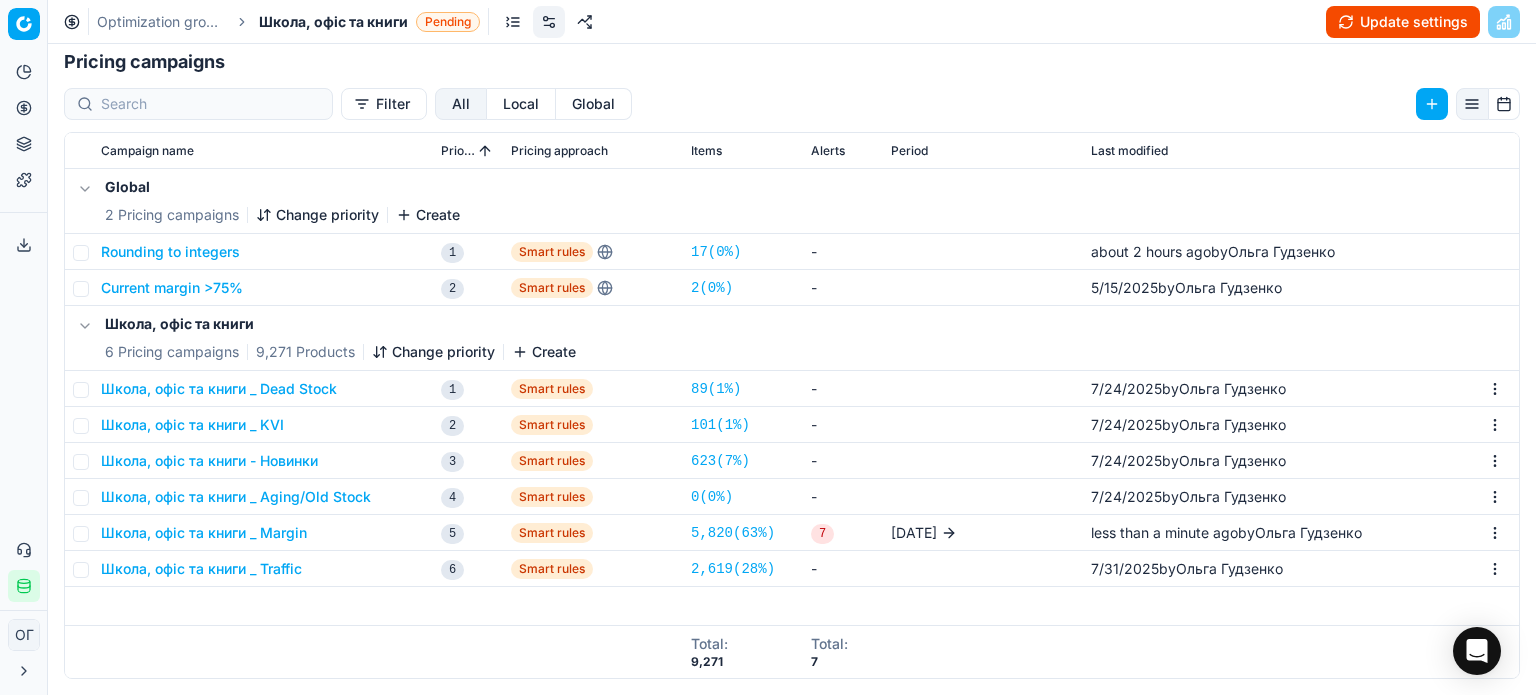 click on "Update settings" at bounding box center (1403, 22) 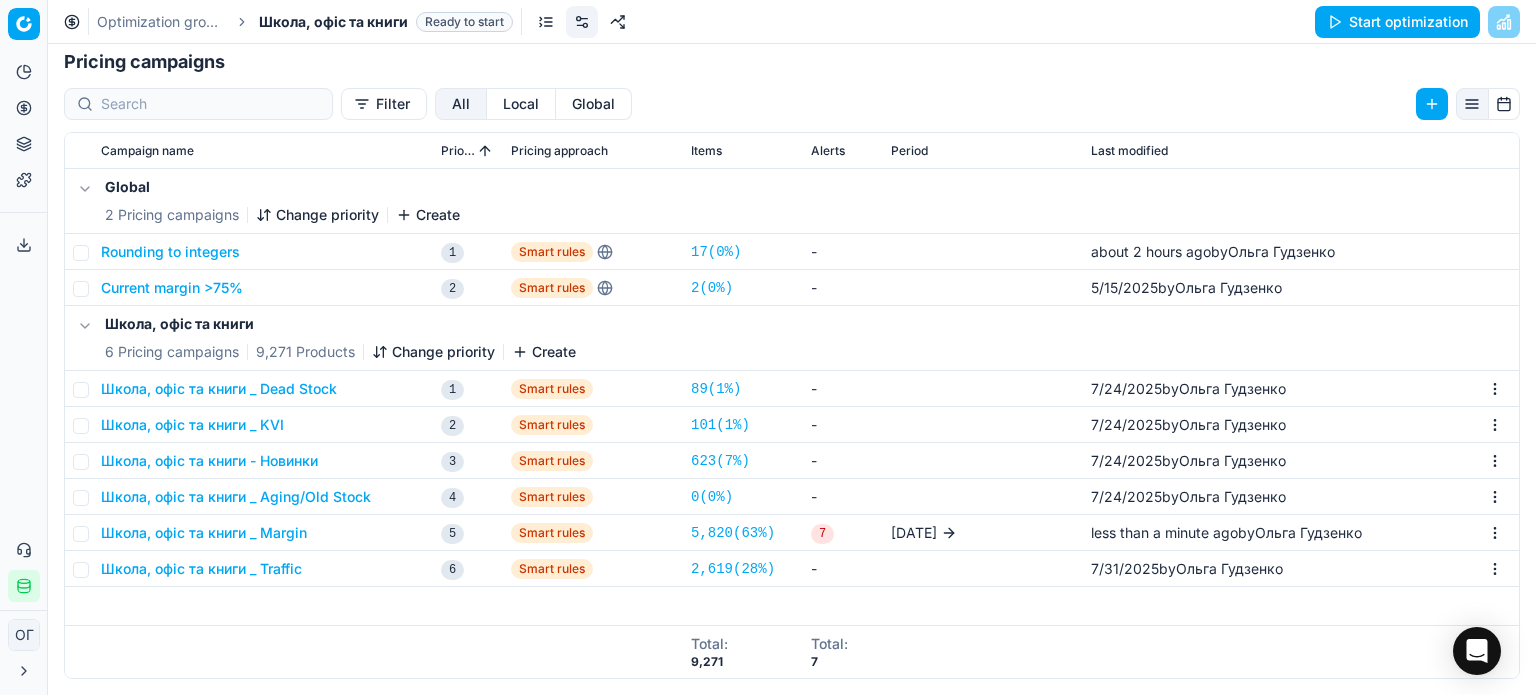 click on "Школа, офіс та книги _ Margin" at bounding box center (204, 533) 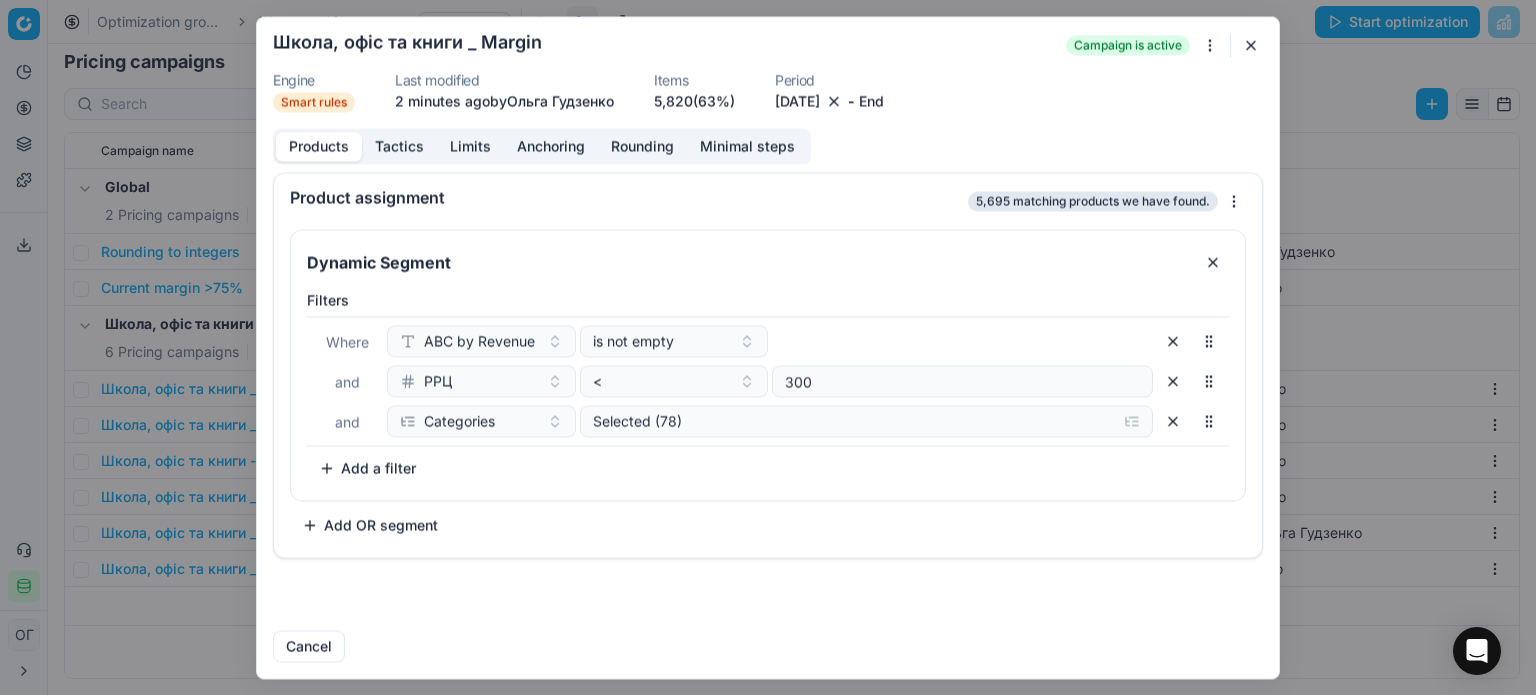 click at bounding box center (1251, 45) 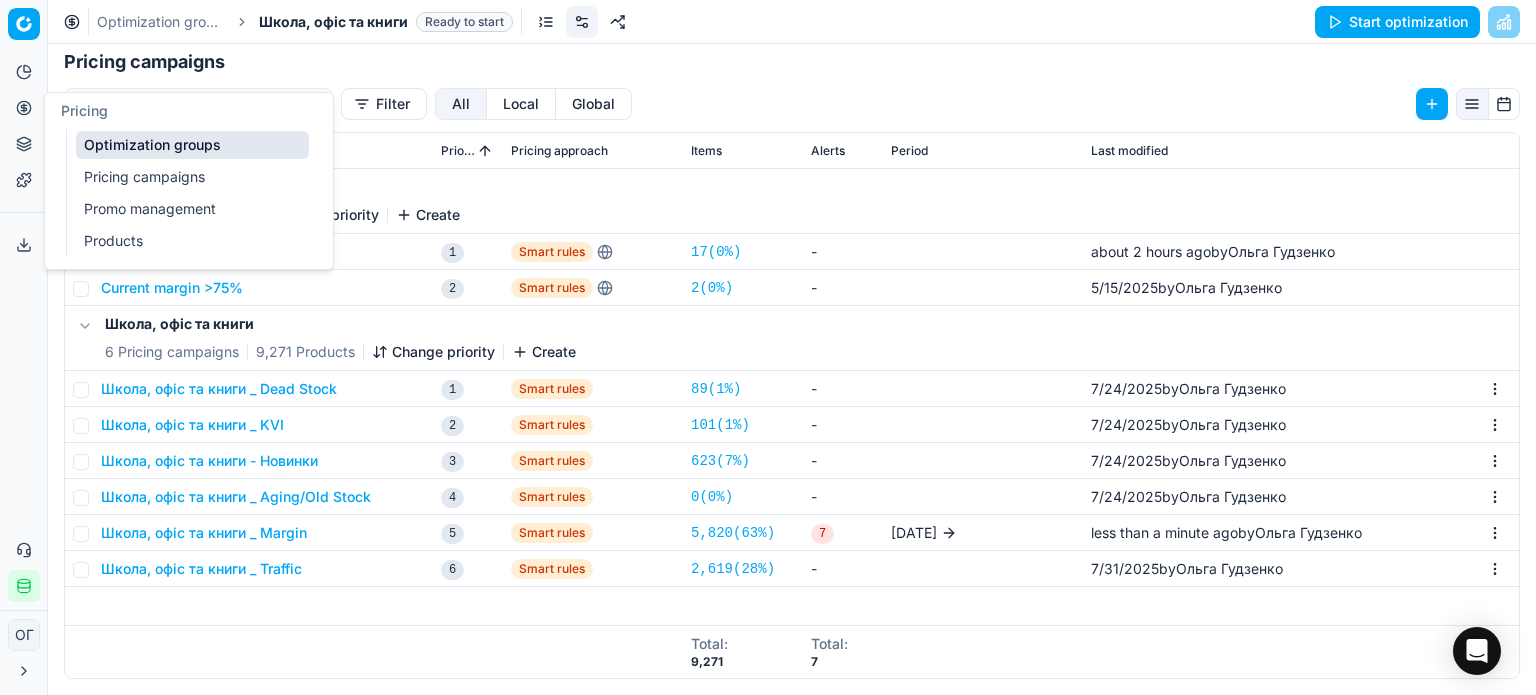 click on "Optimization groups" at bounding box center (192, 145) 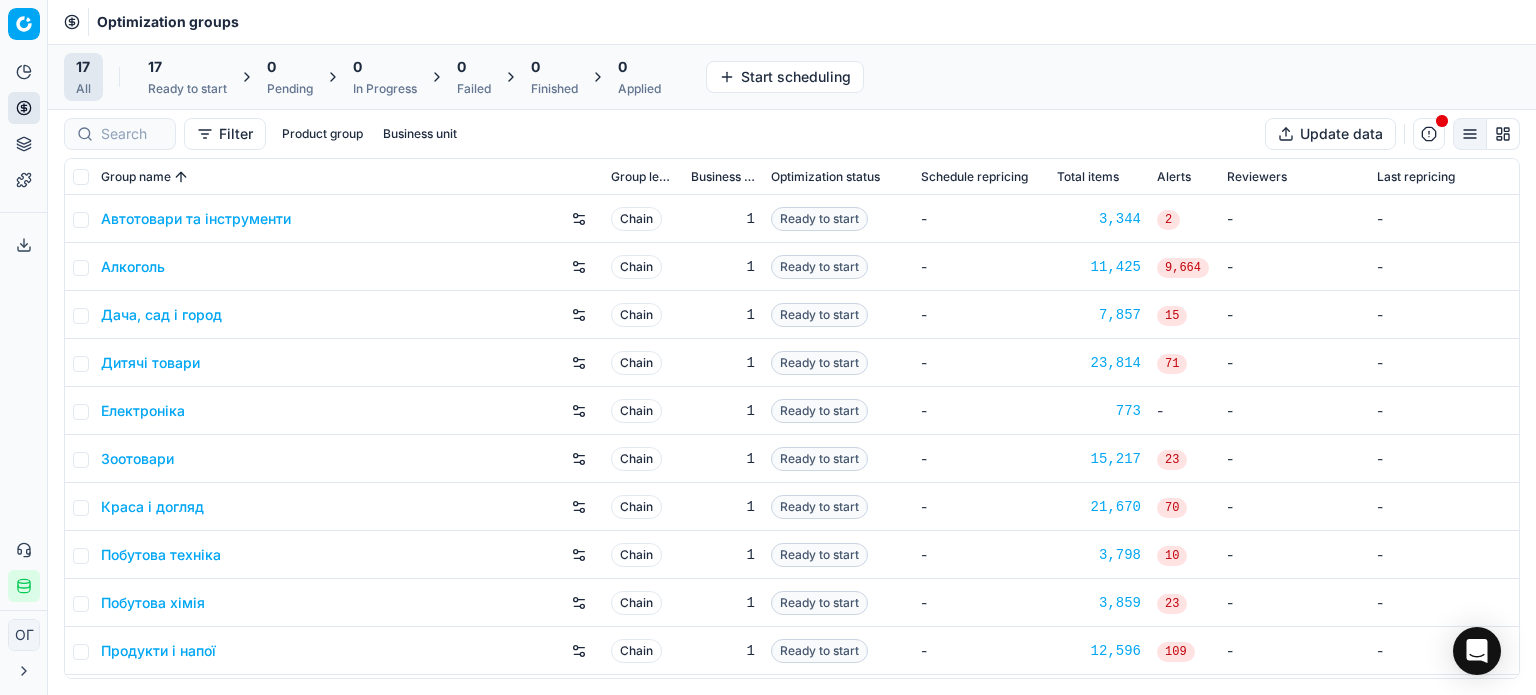 click on "Ready to start" at bounding box center (187, 89) 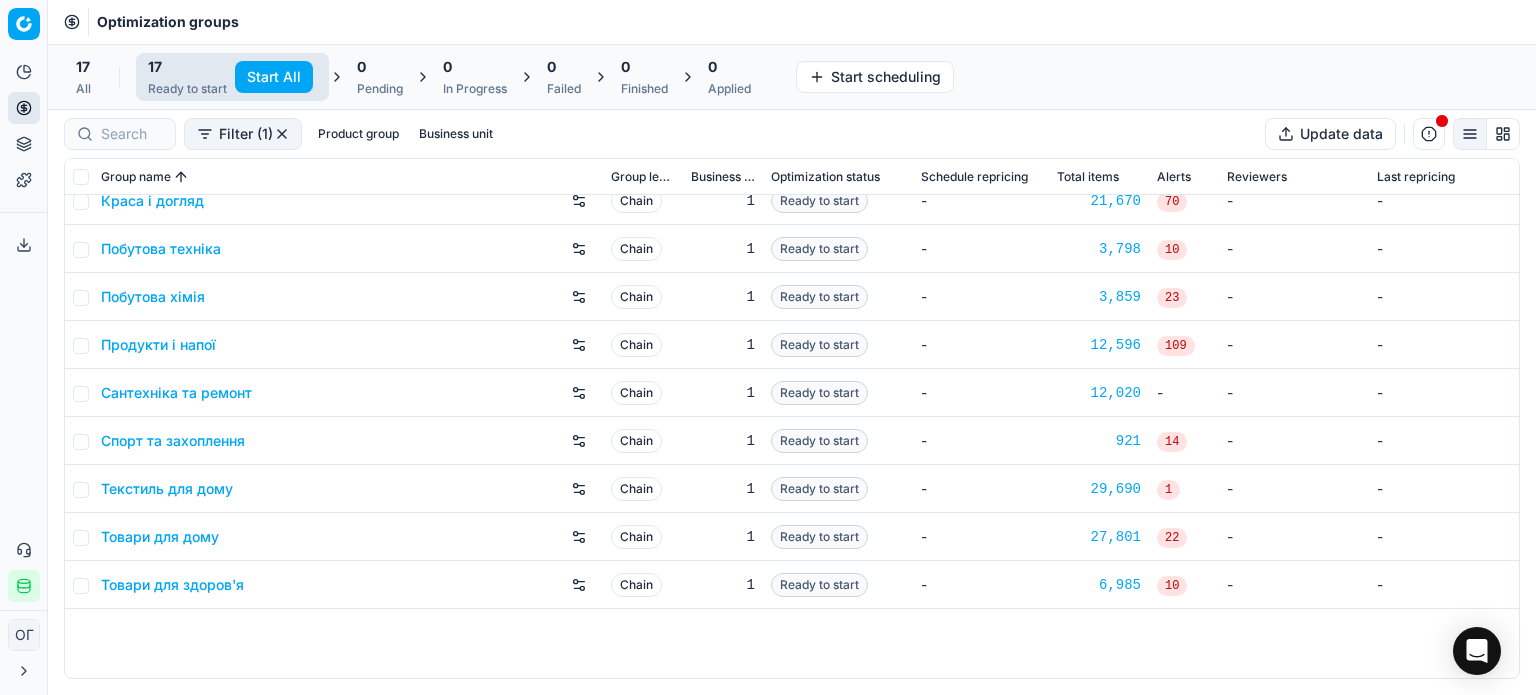 scroll, scrollTop: 332, scrollLeft: 0, axis: vertical 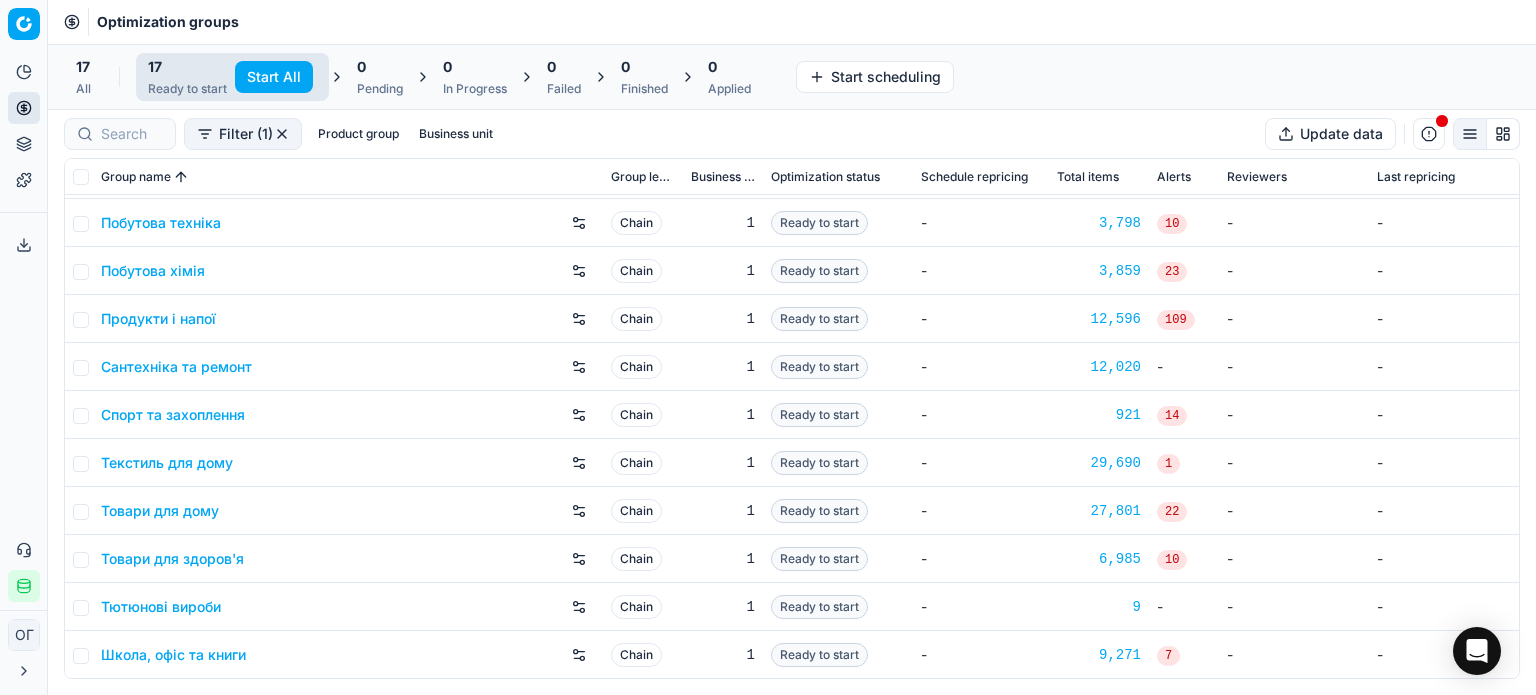 click on "Спорт та захоплення" at bounding box center (173, 415) 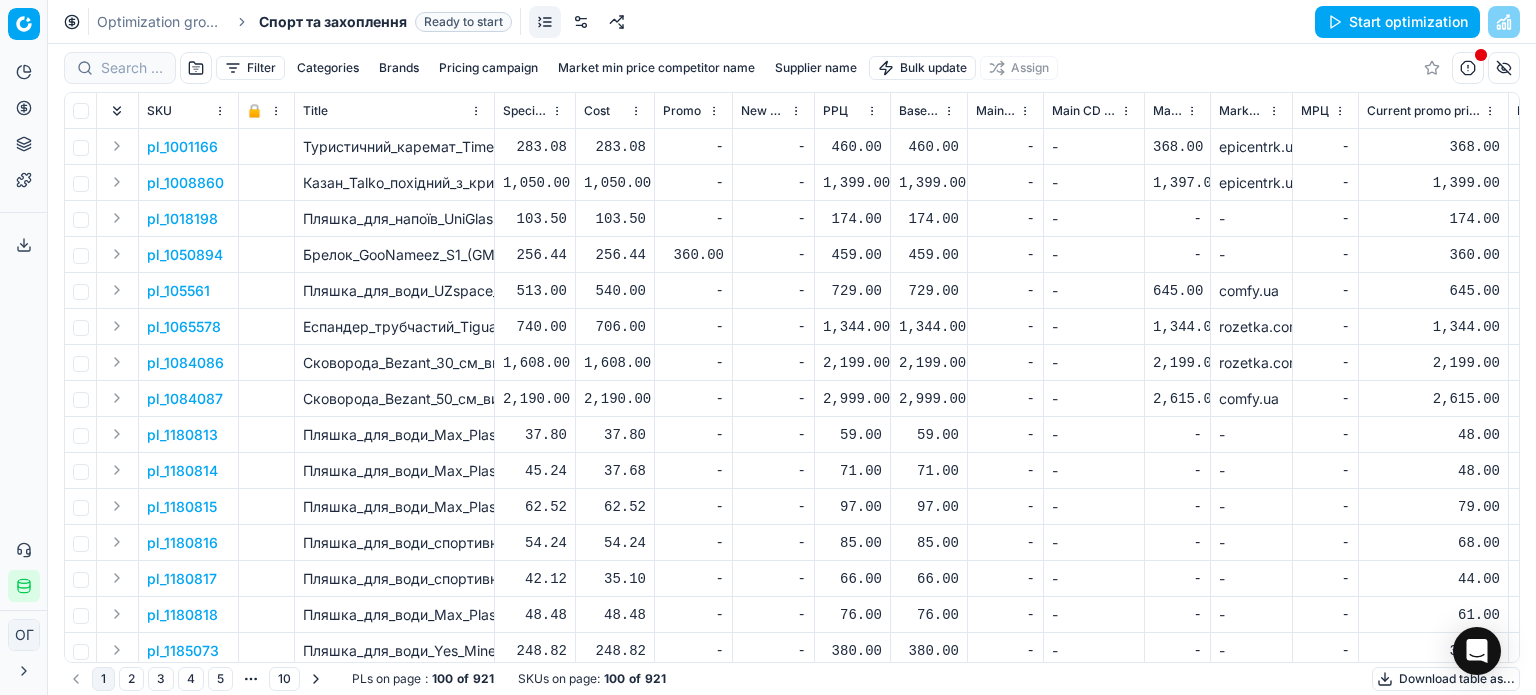 click at bounding box center [581, 22] 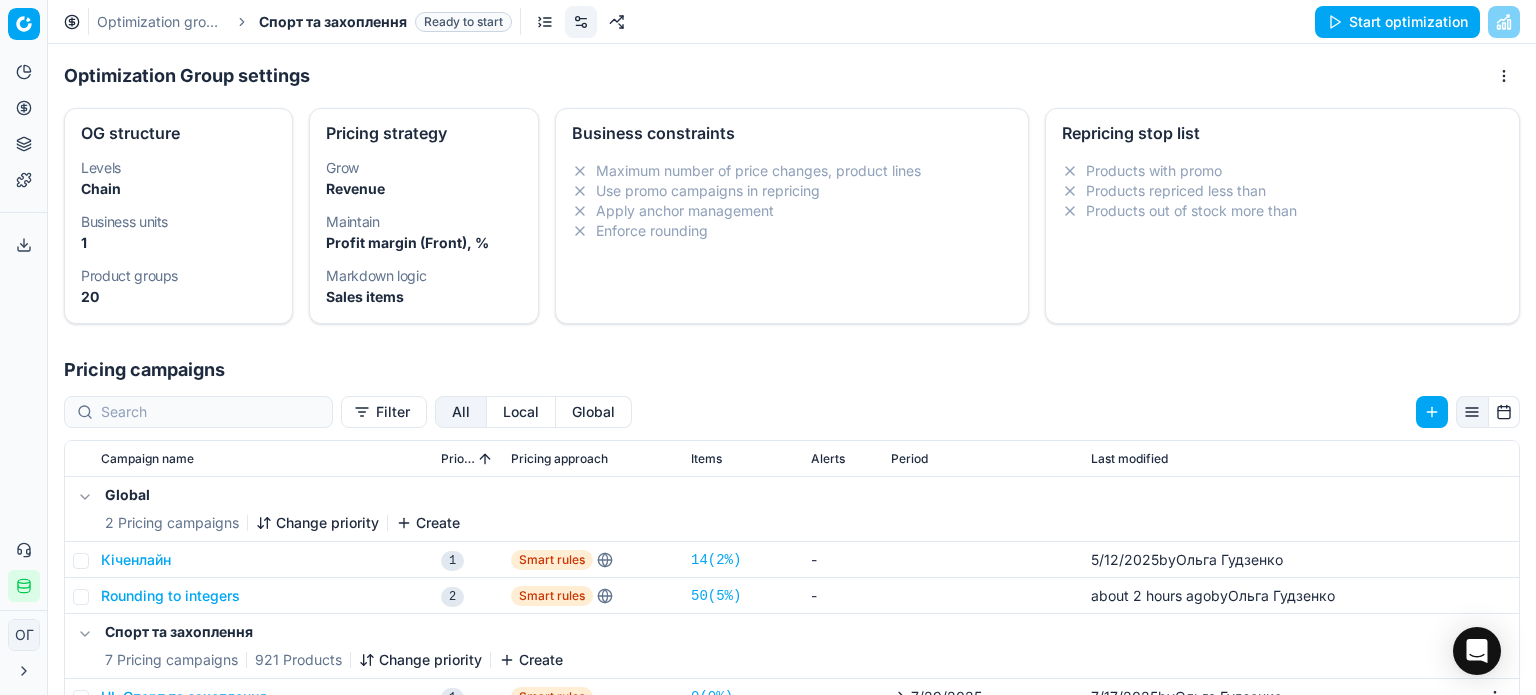 scroll, scrollTop: 308, scrollLeft: 0, axis: vertical 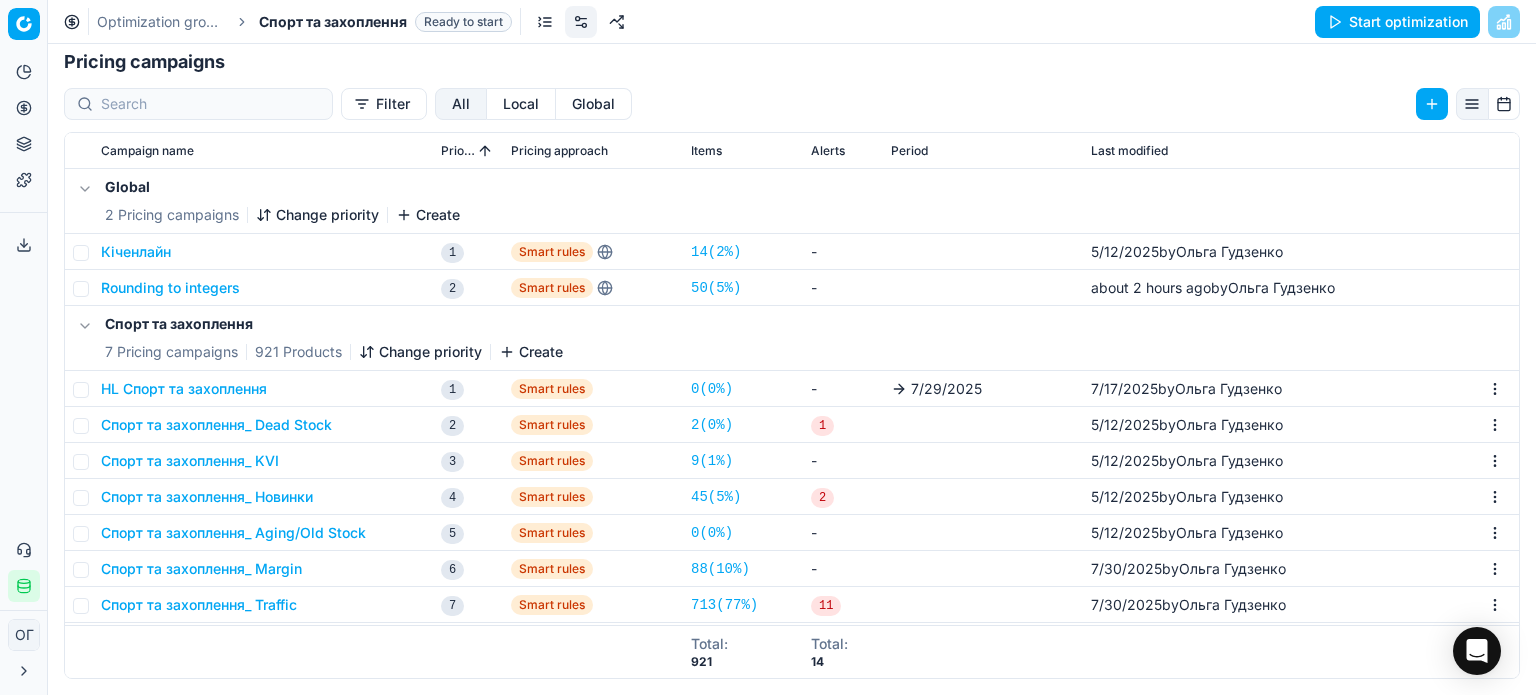 click on "Спорт та захоплення_ Margin" at bounding box center [201, 569] 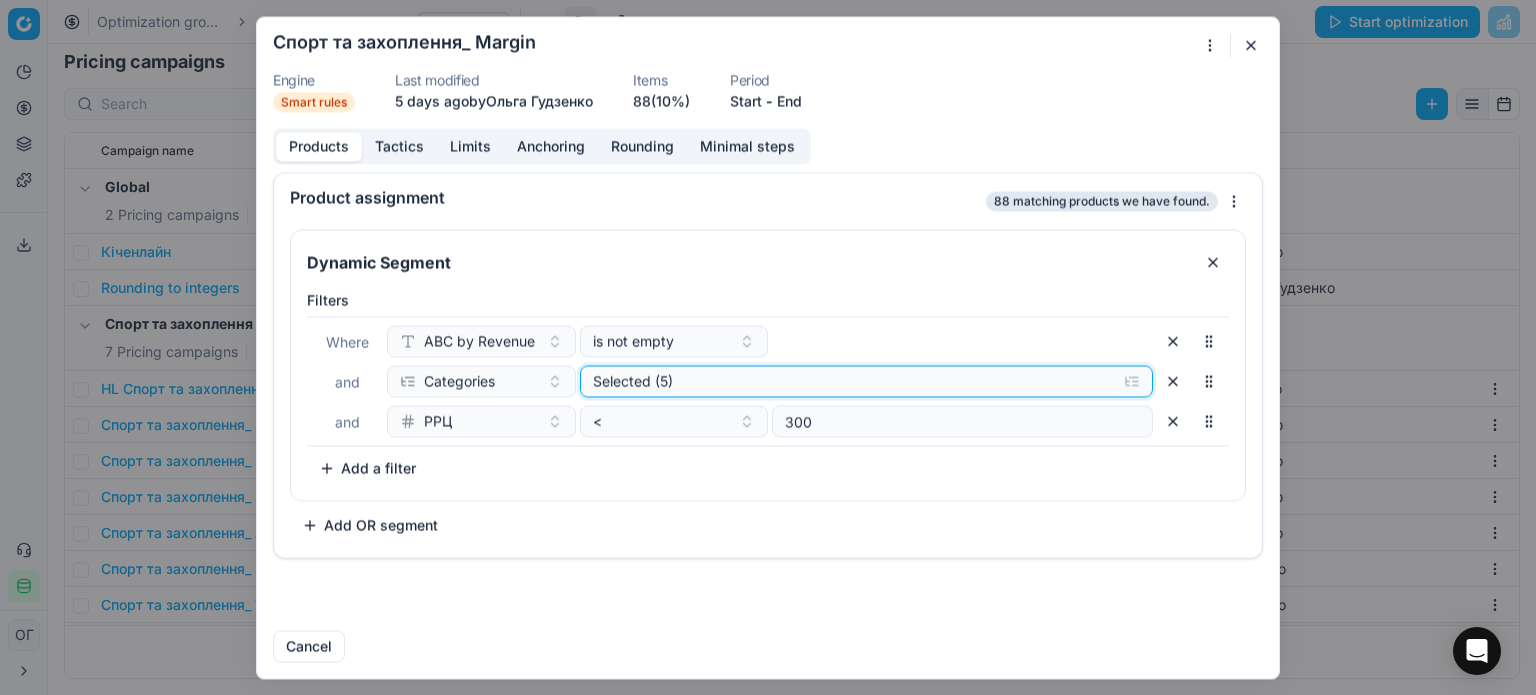 click on "Selected (5)" at bounding box center [851, 381] 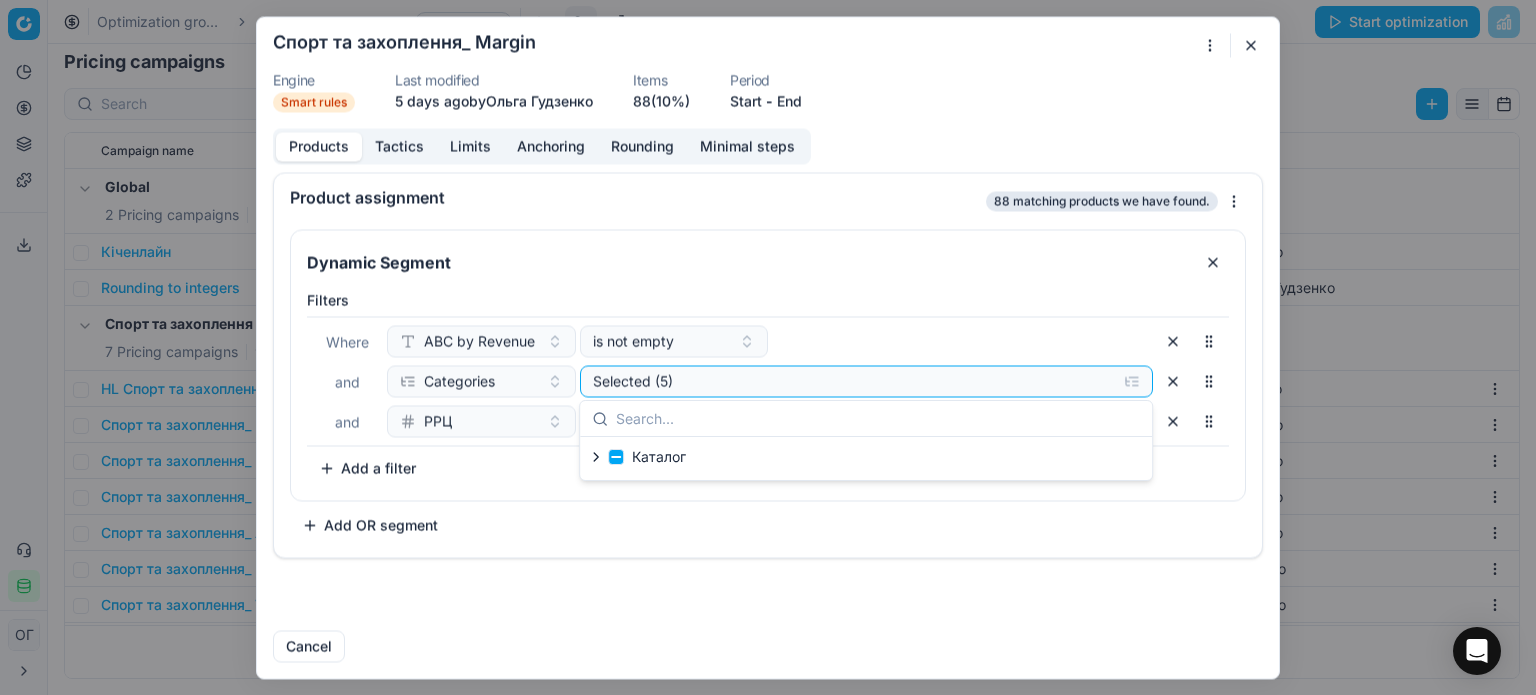 click on "Каталог" at bounding box center (866, 458) 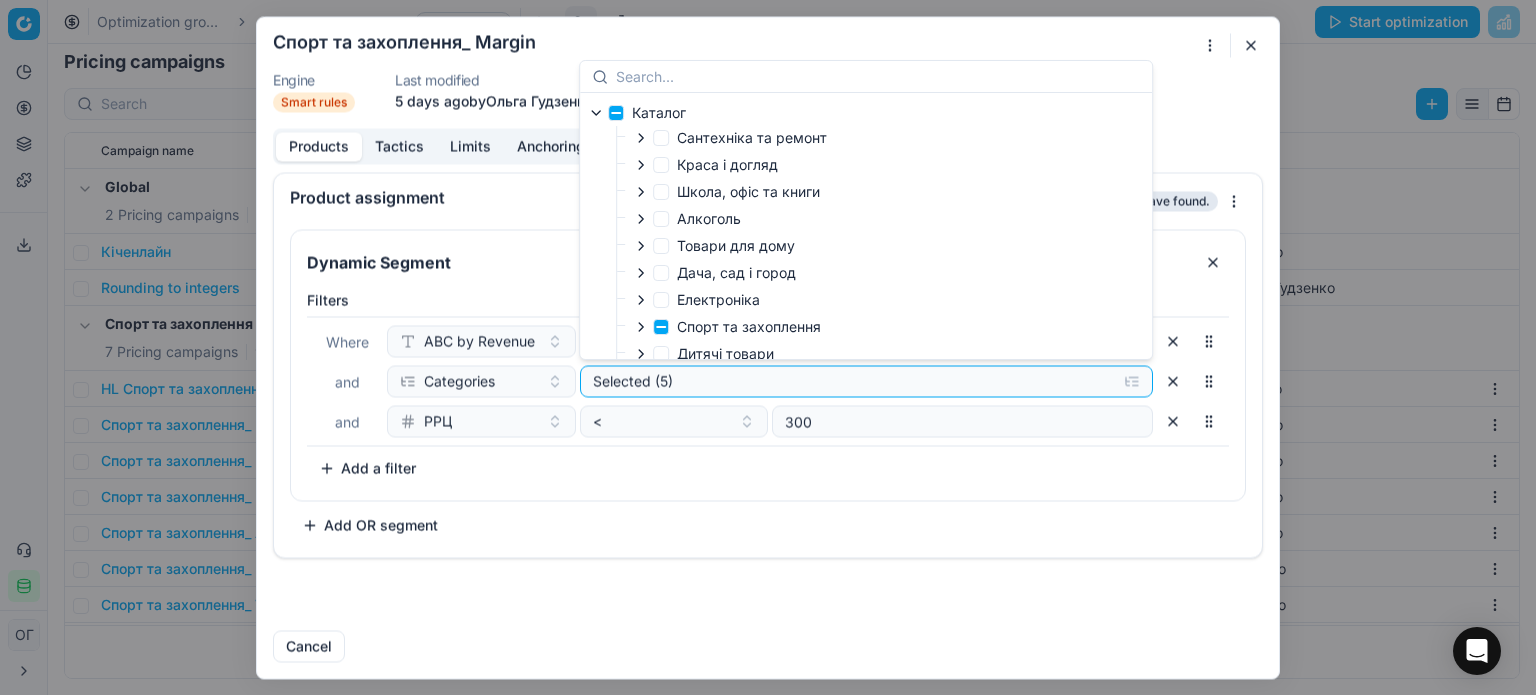 click on "Спорт та захоплення" at bounding box center (721, 328) 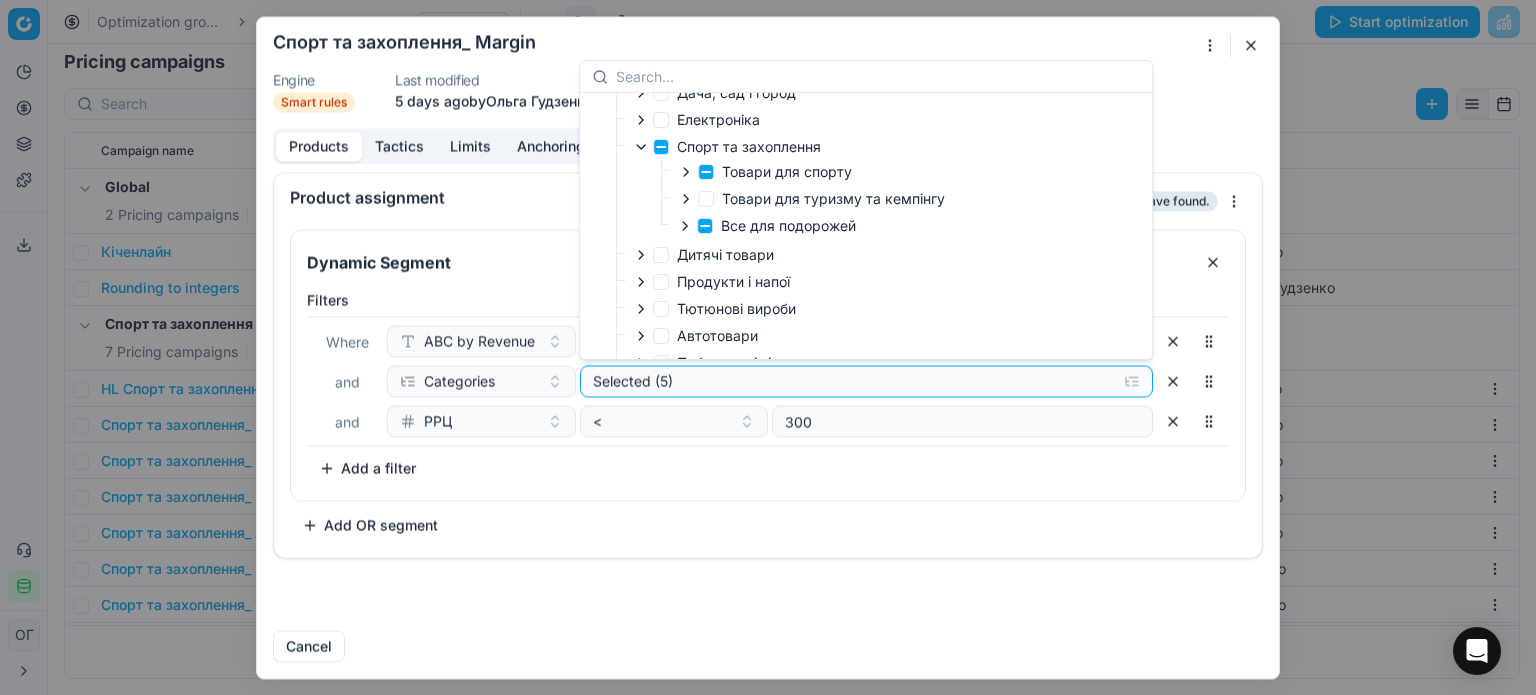 scroll, scrollTop: 177, scrollLeft: 0, axis: vertical 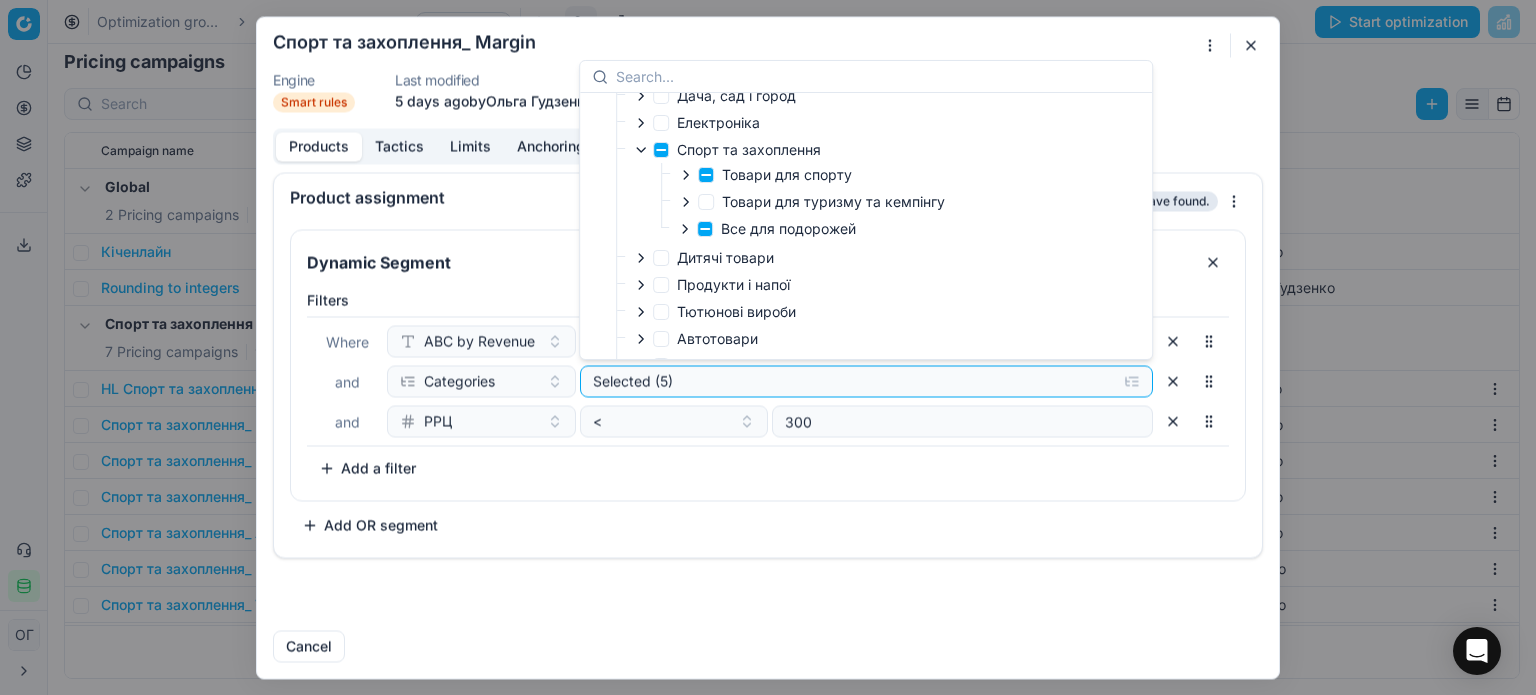 click 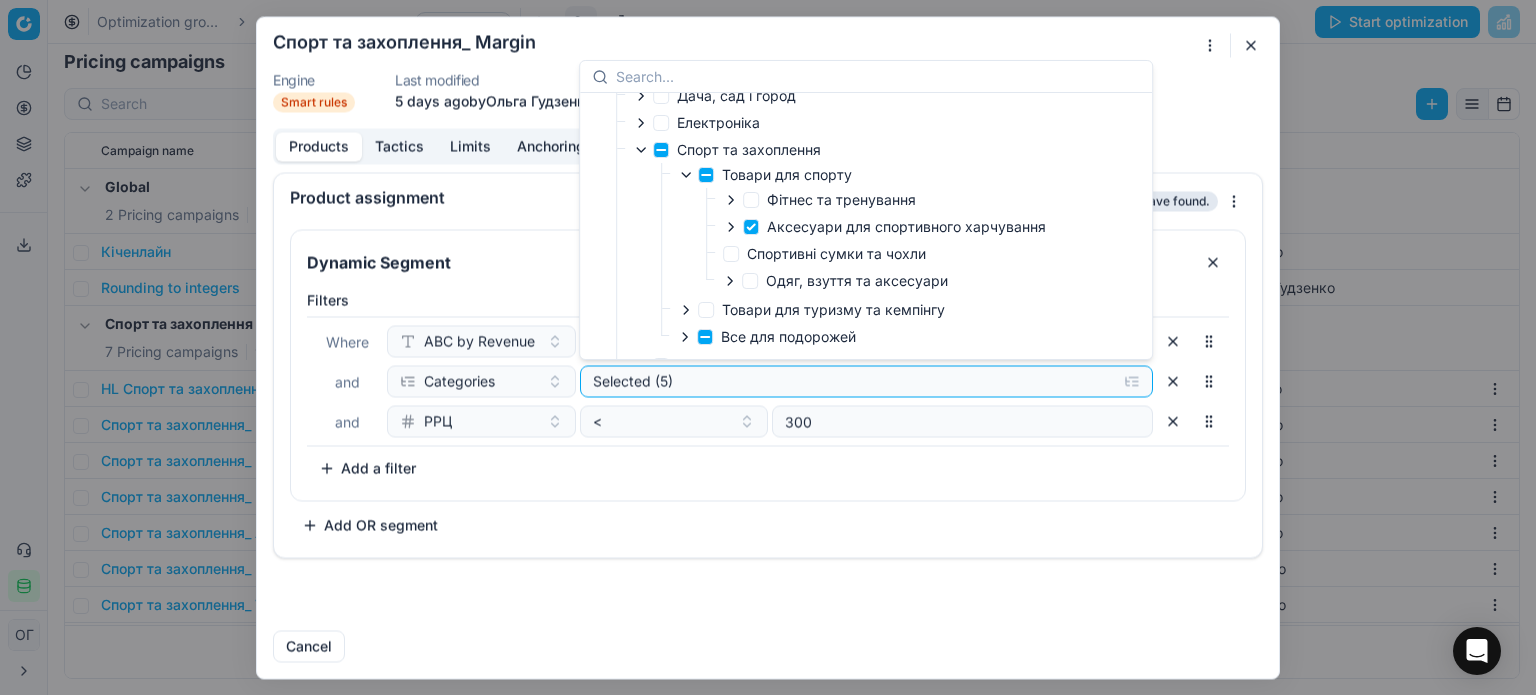 click 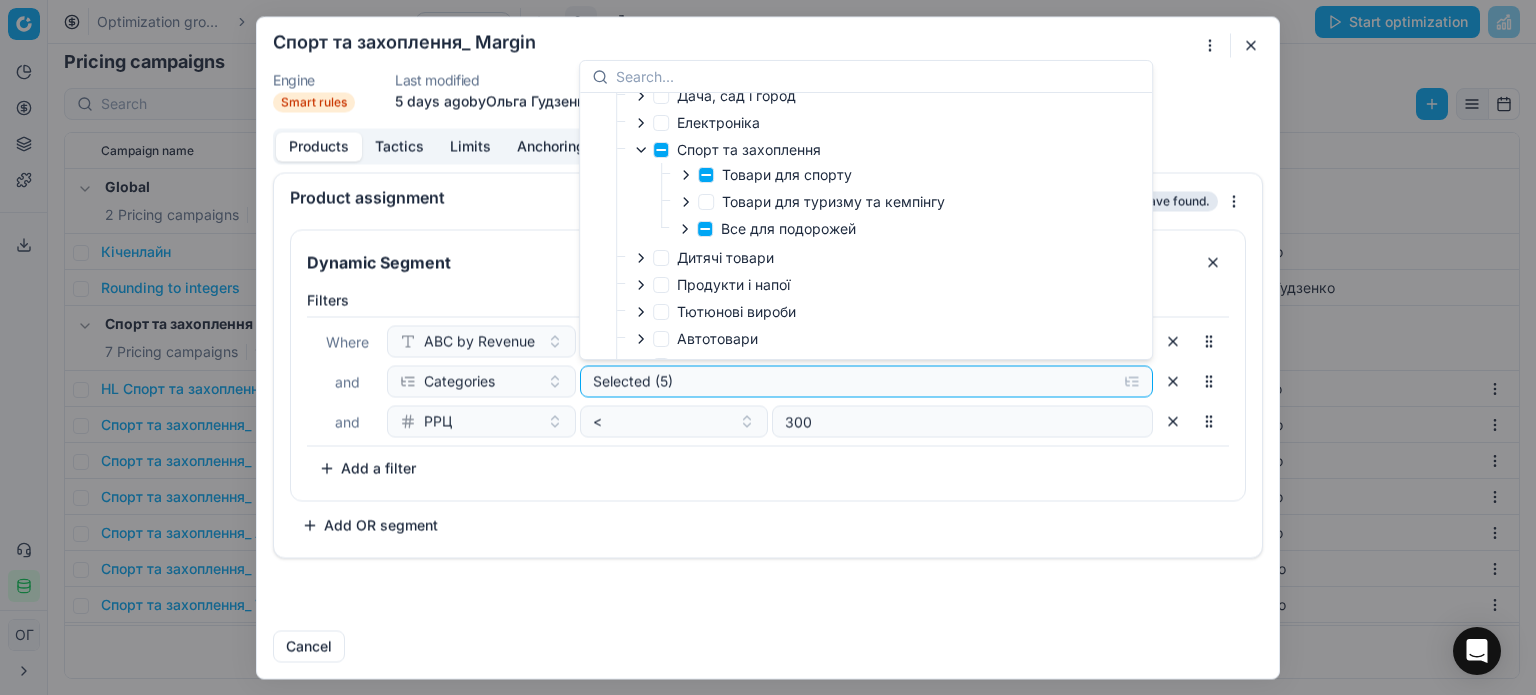 click 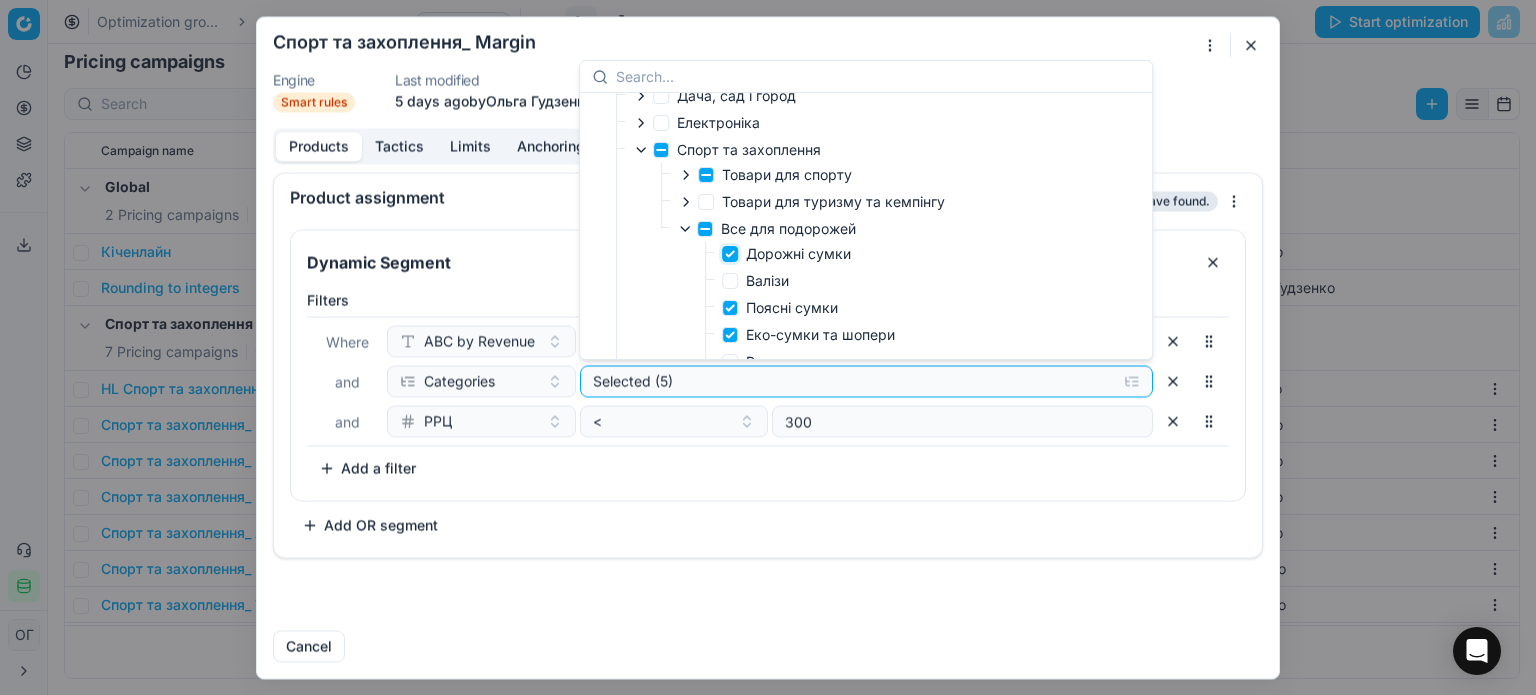 click on "Дорожні сумки" at bounding box center (730, 254) 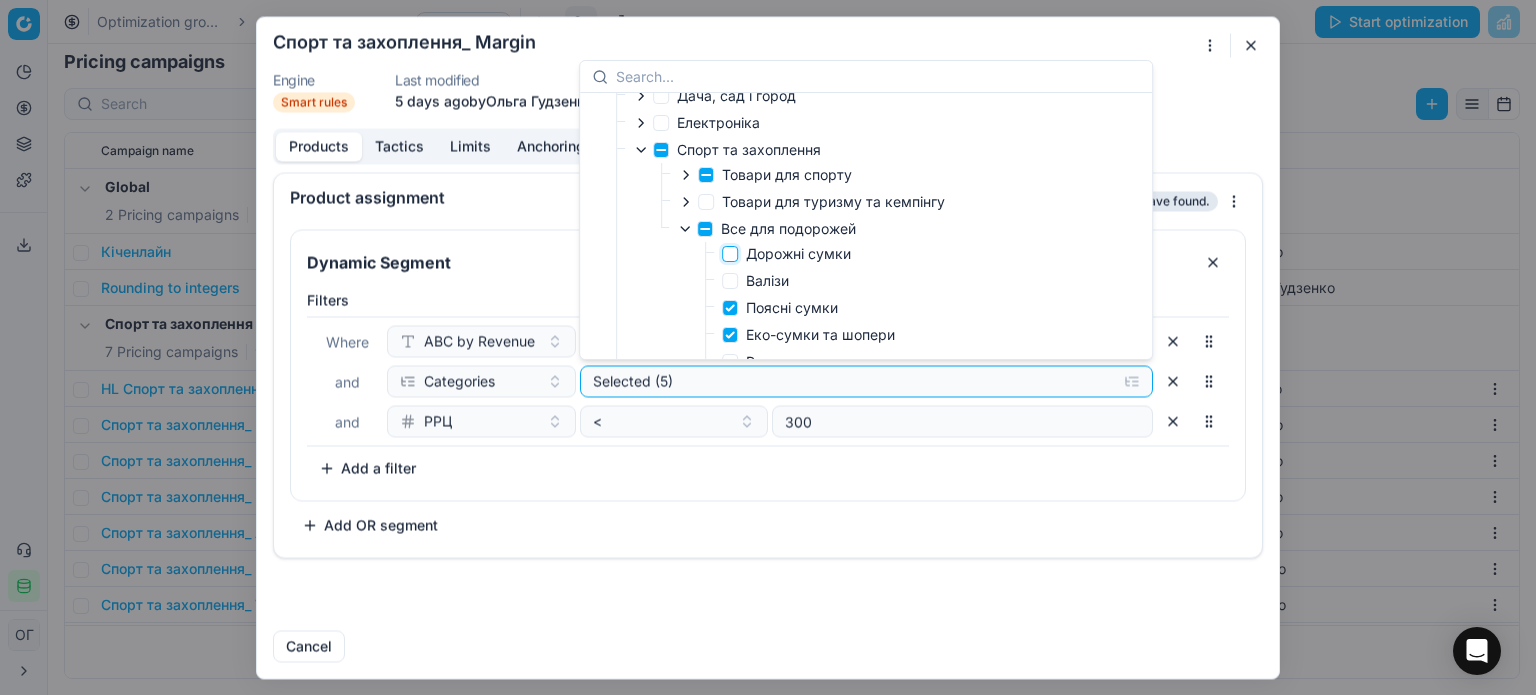 checkbox on "false" 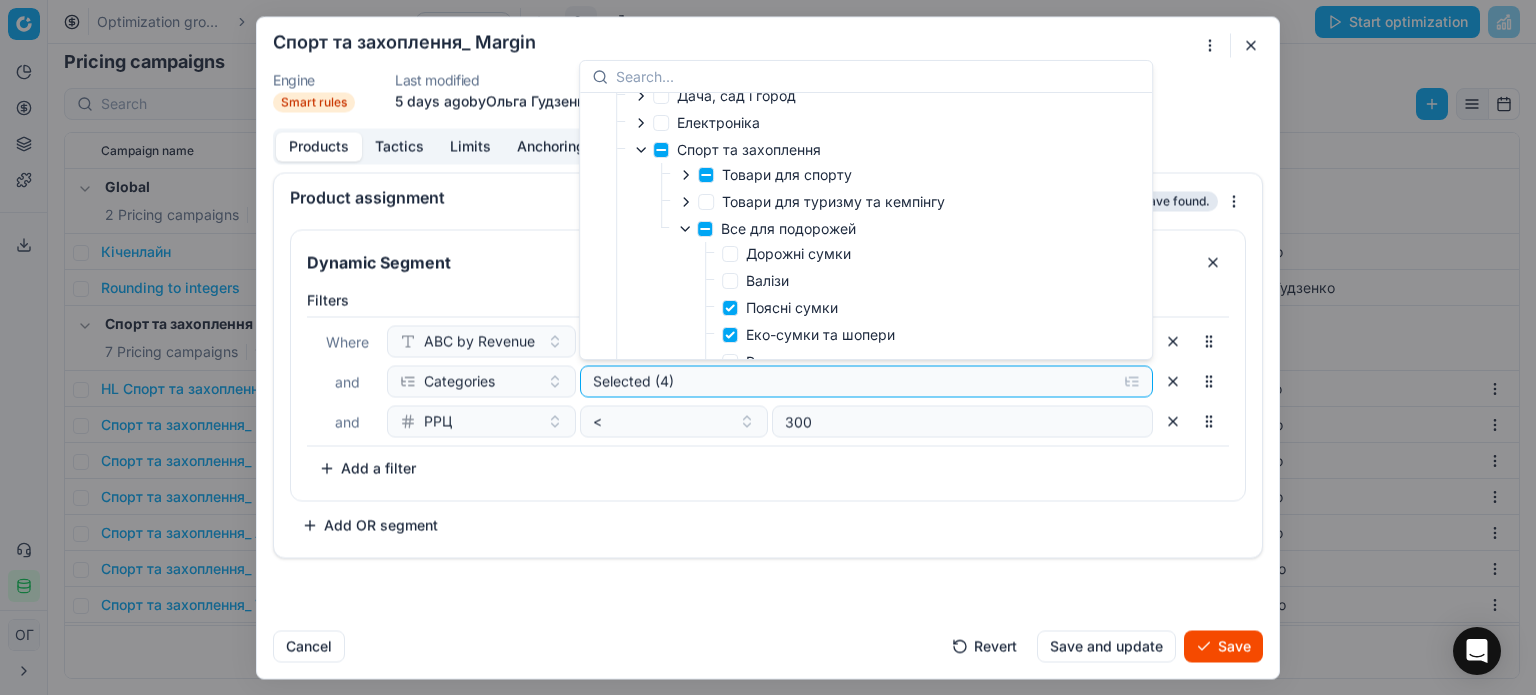 click 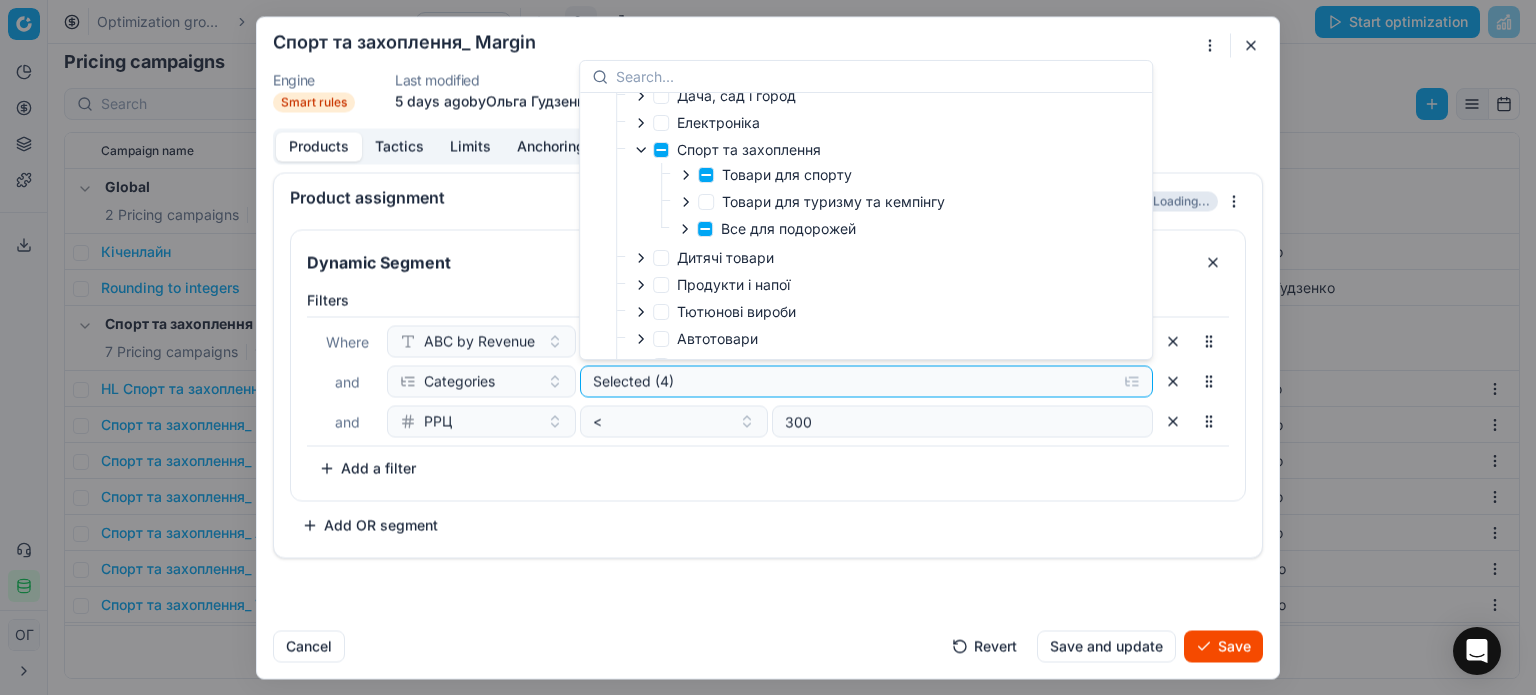 click 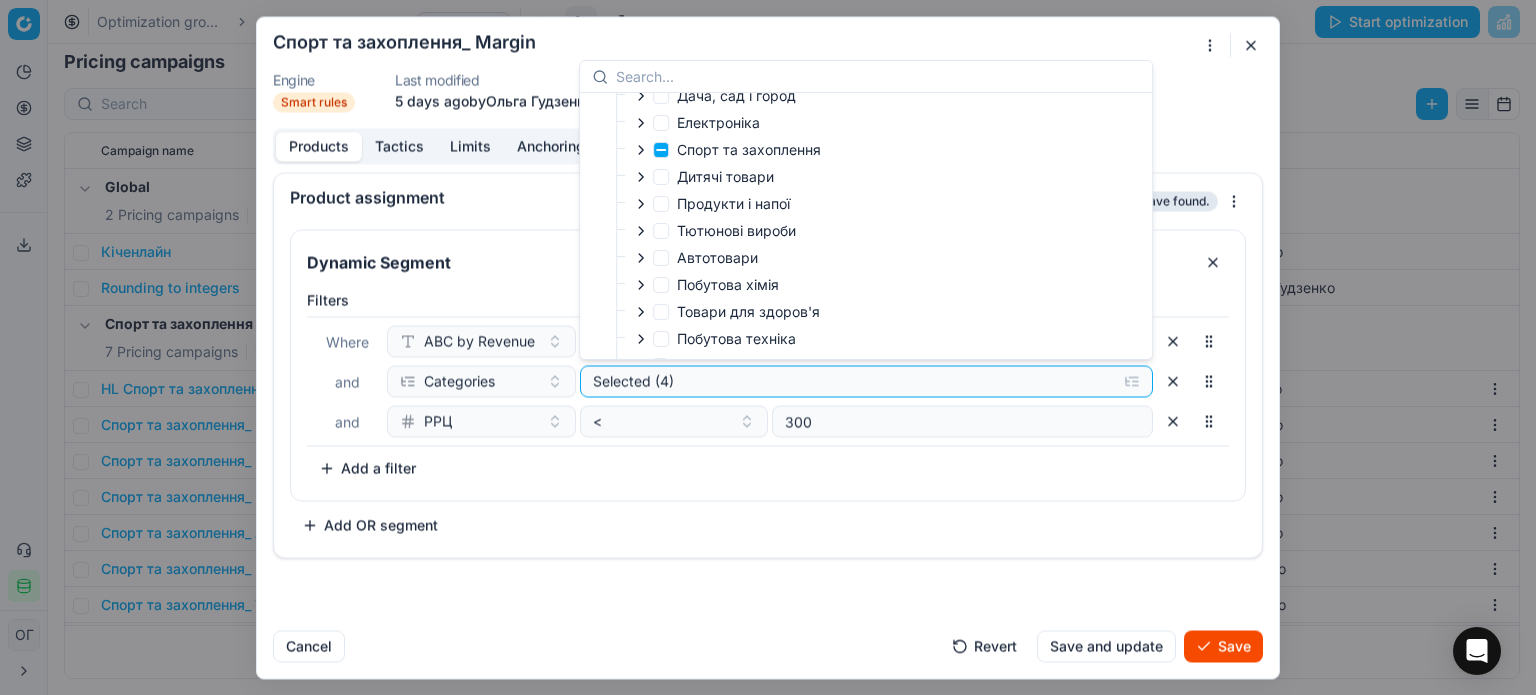 scroll, scrollTop: 0, scrollLeft: 0, axis: both 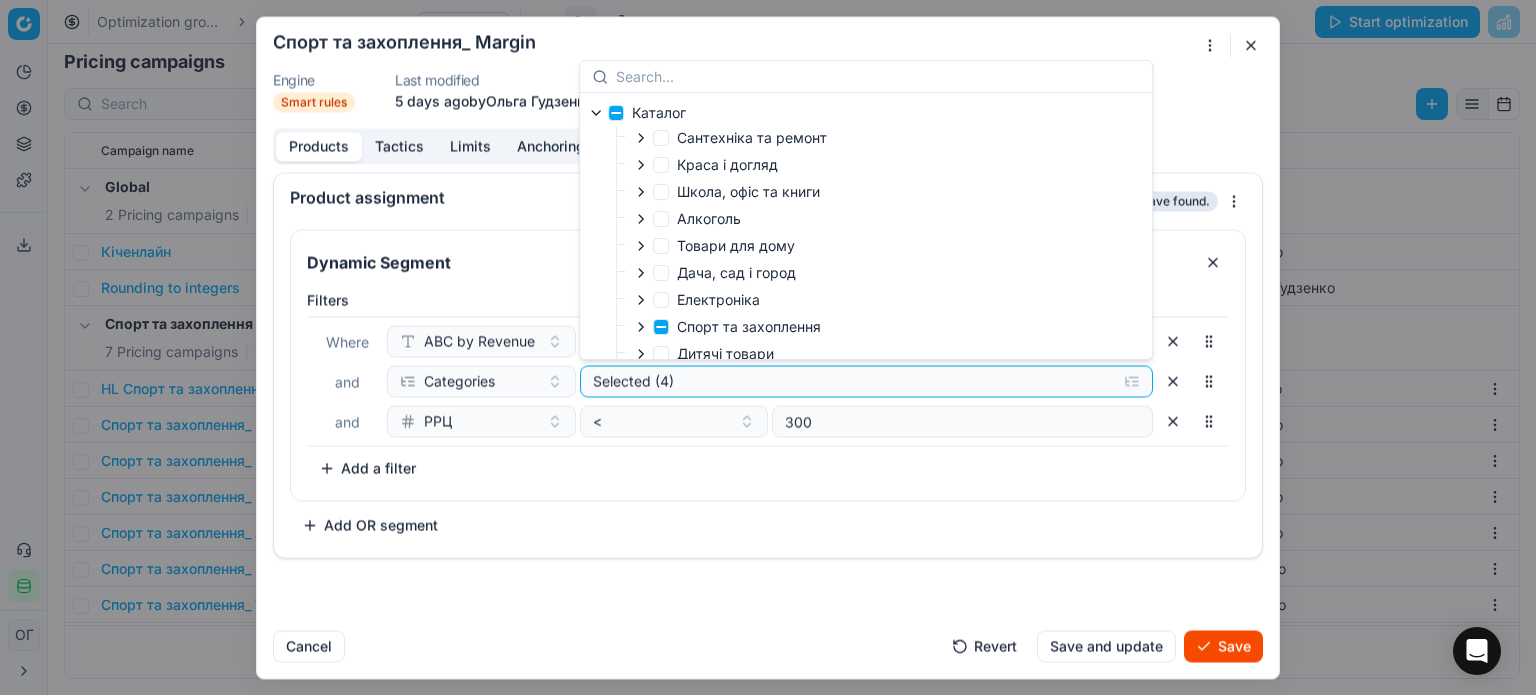click at bounding box center [598, 113] 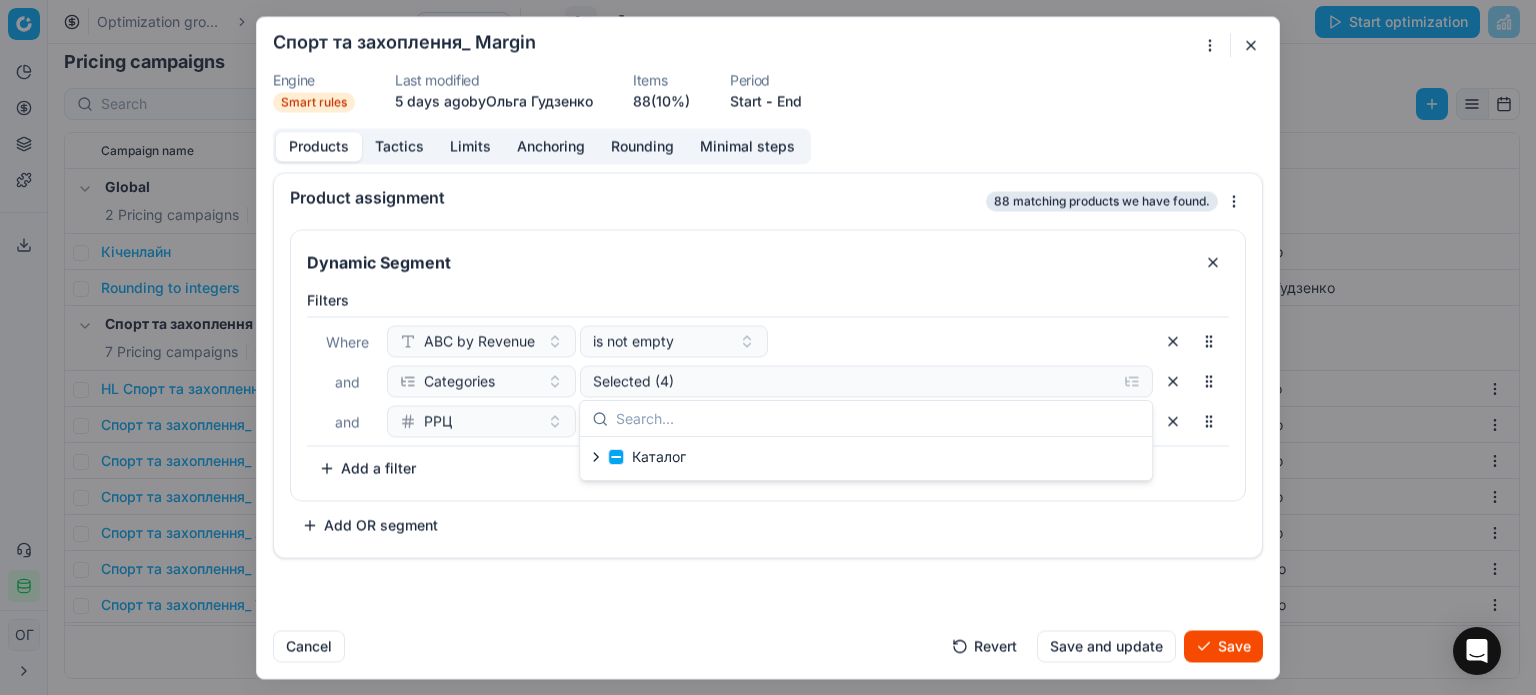 click on "Product assignment 88 matching products we have found. Dynamic Segment Filters Where ABC by Revenue is not empty and Categories Selected (4) and РРЦ < 300
To pick up a sortable item, press space or enter.
While dragging, use the up and down keys to move the item.
Press space or enter again to drop the item in its new position, or press escape to cancel.
Add a filter Add OR segment" at bounding box center [768, 393] 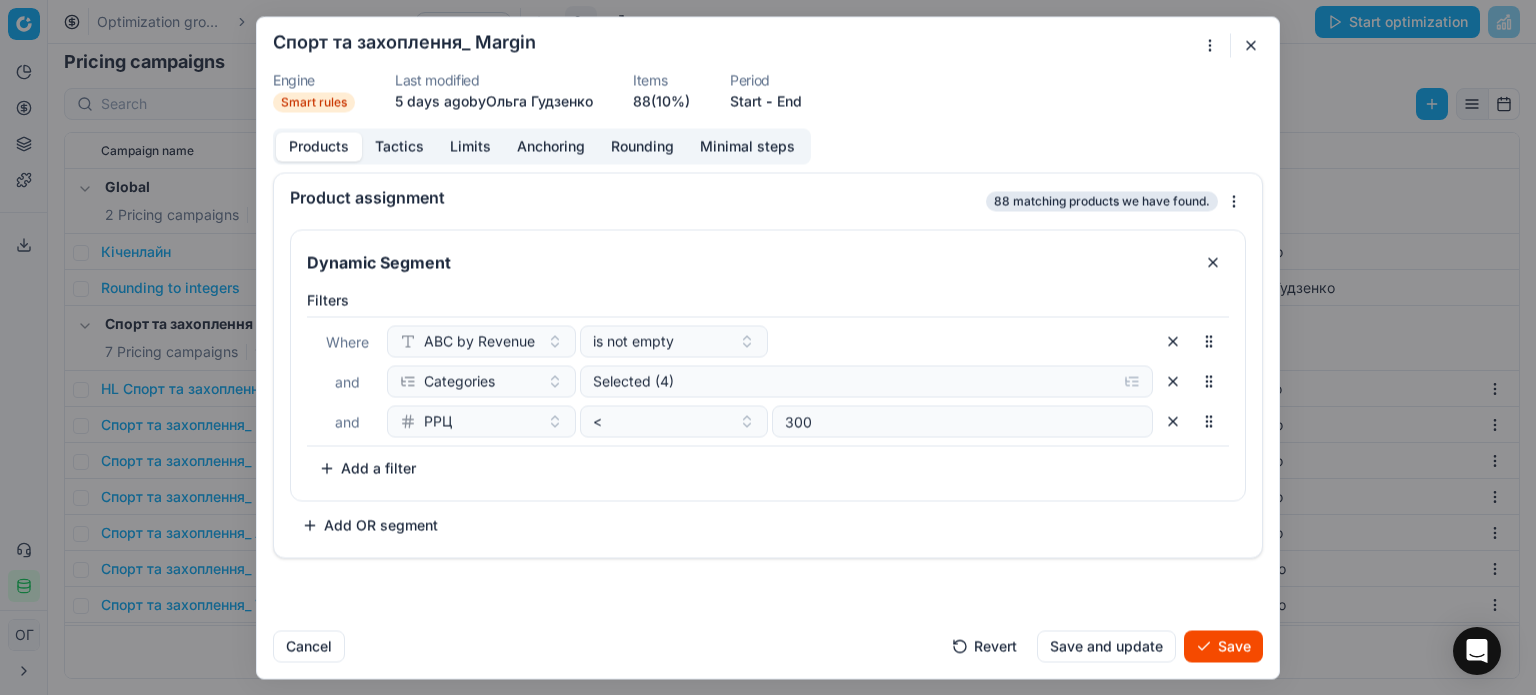 click on "Save" at bounding box center [1223, 646] 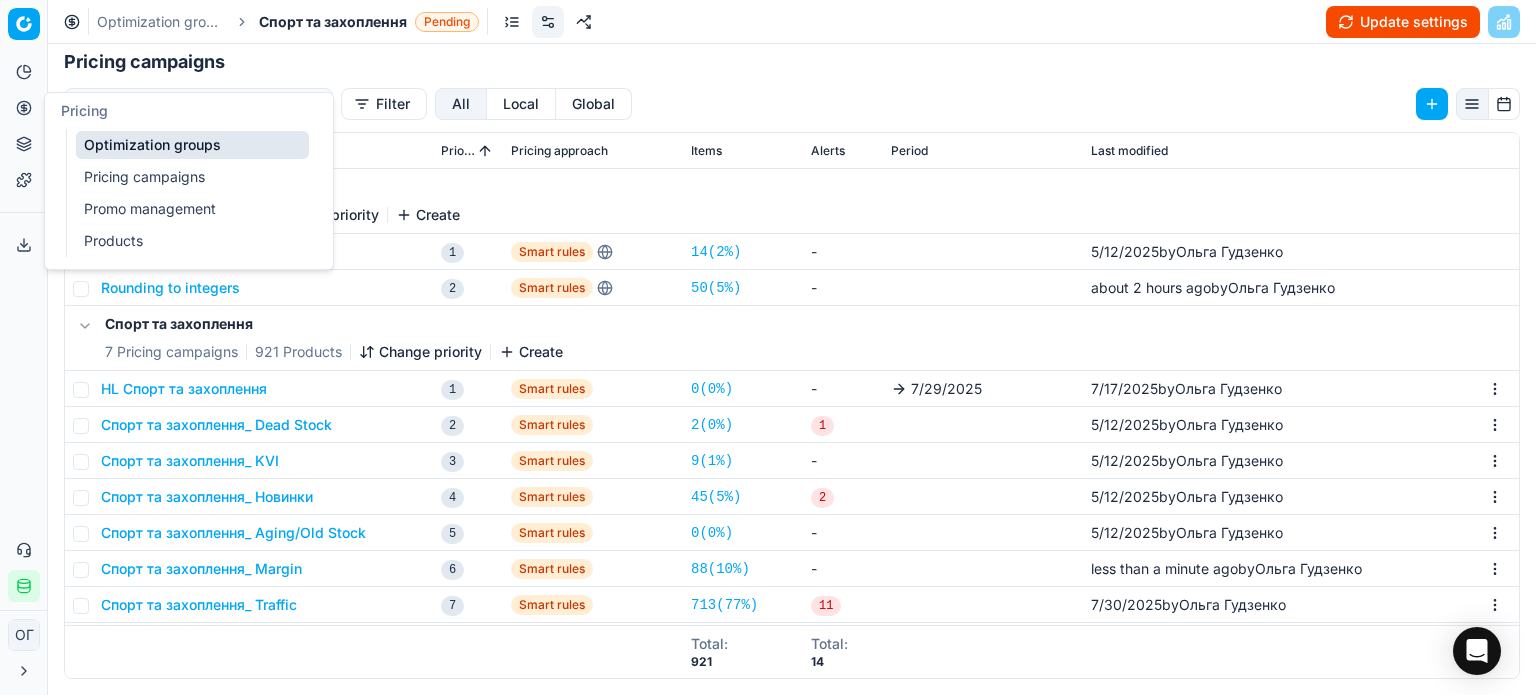click on "Optimization groups" at bounding box center (192, 145) 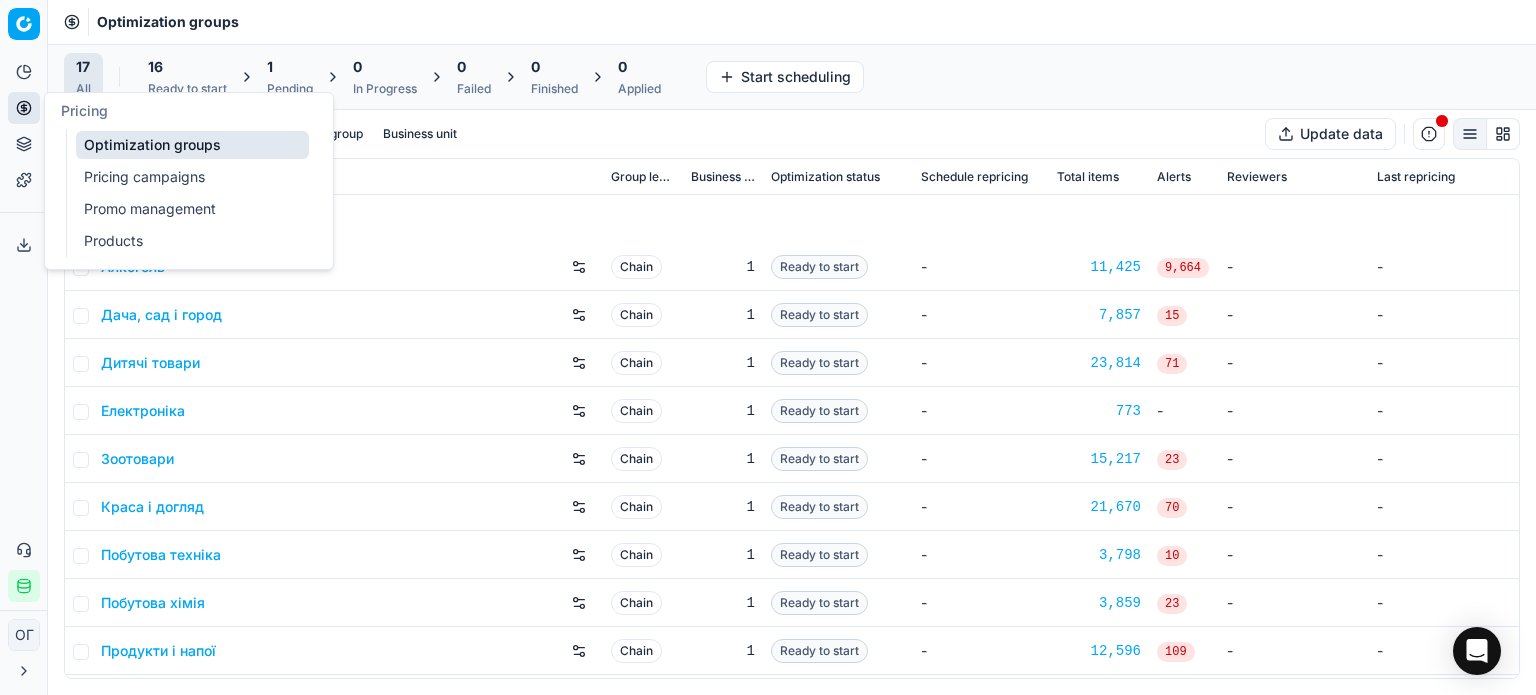 scroll, scrollTop: 332, scrollLeft: 0, axis: vertical 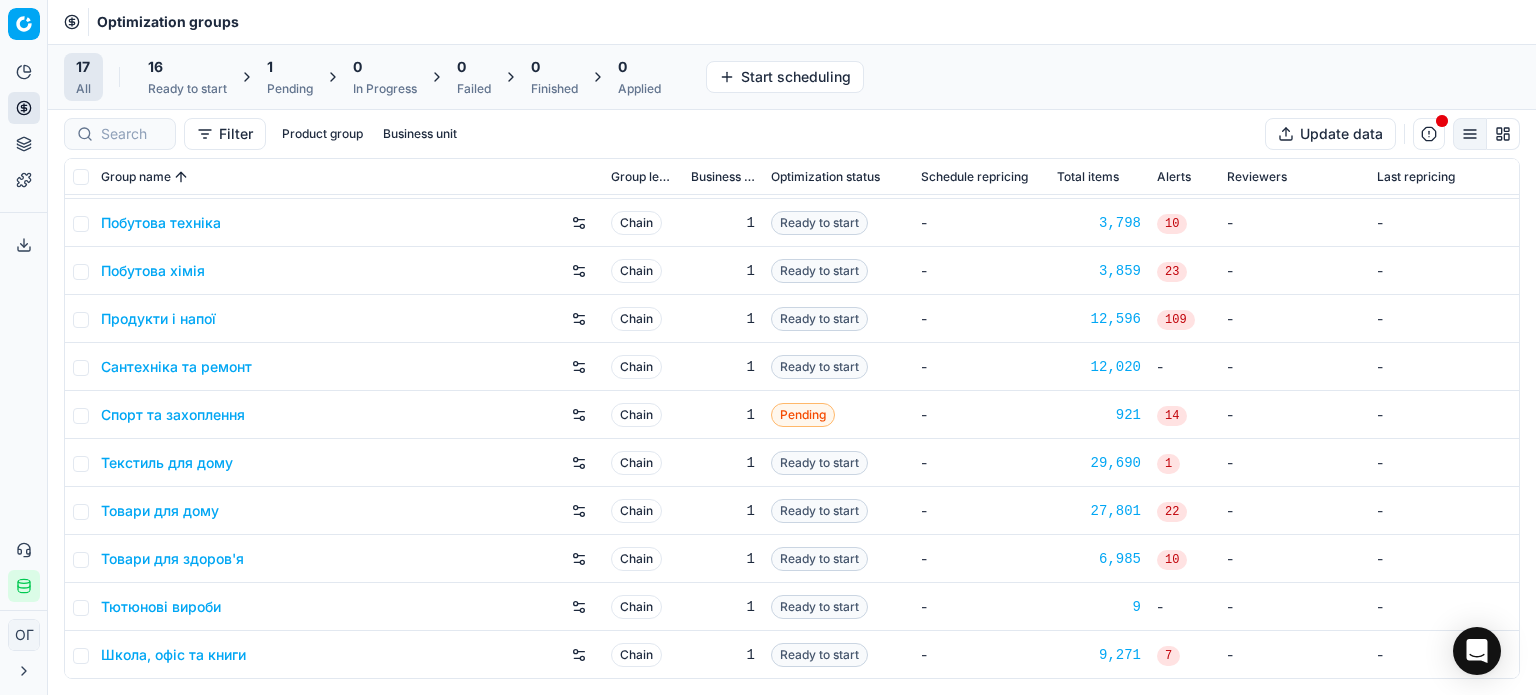click on "Сантехніка та ремонт" at bounding box center (176, 367) 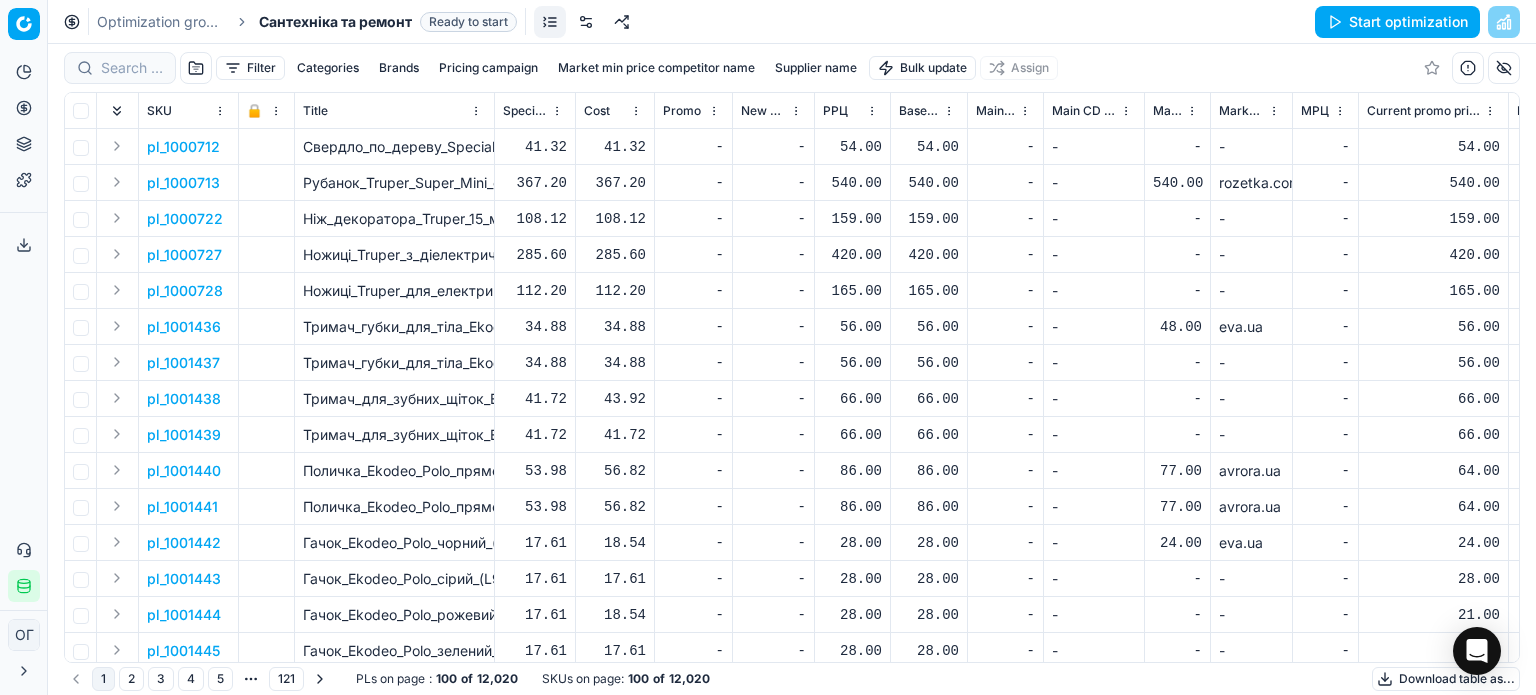 click at bounding box center [586, 22] 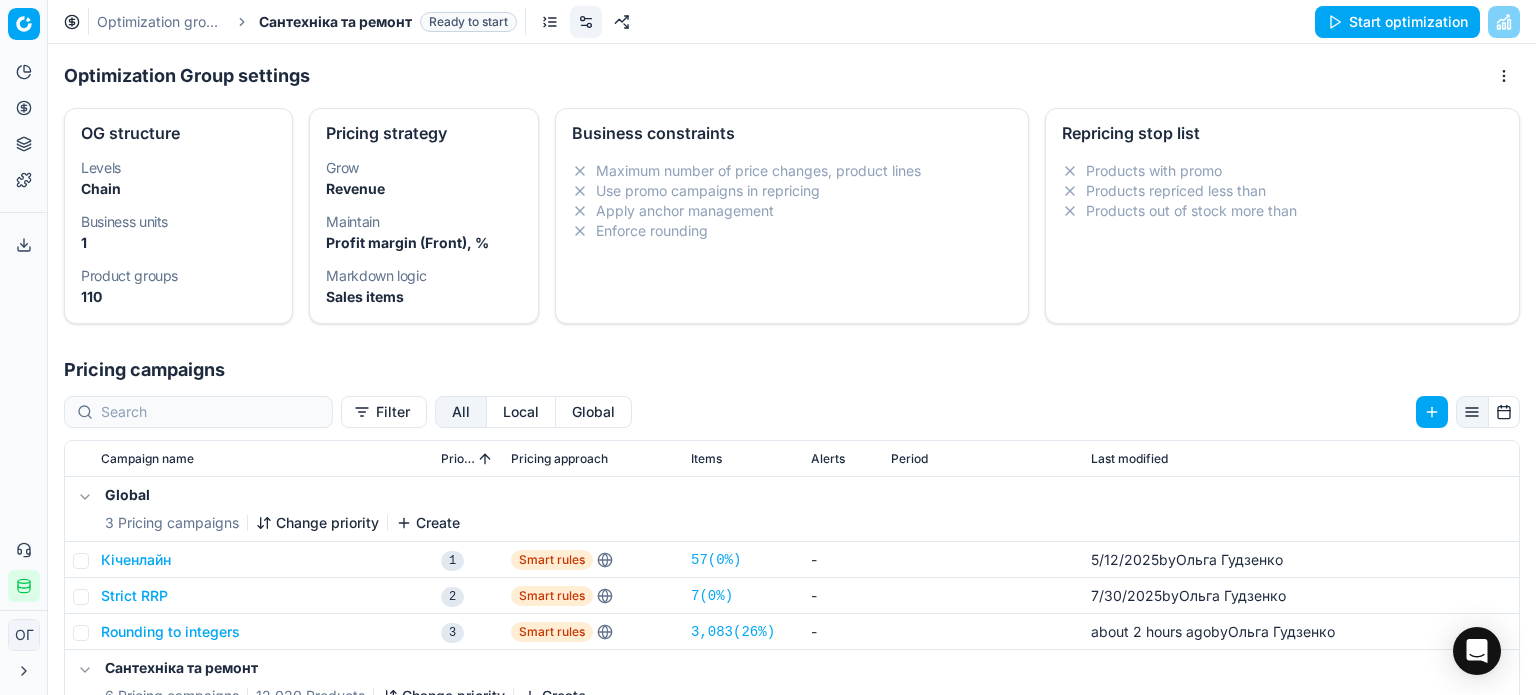 scroll, scrollTop: 308, scrollLeft: 0, axis: vertical 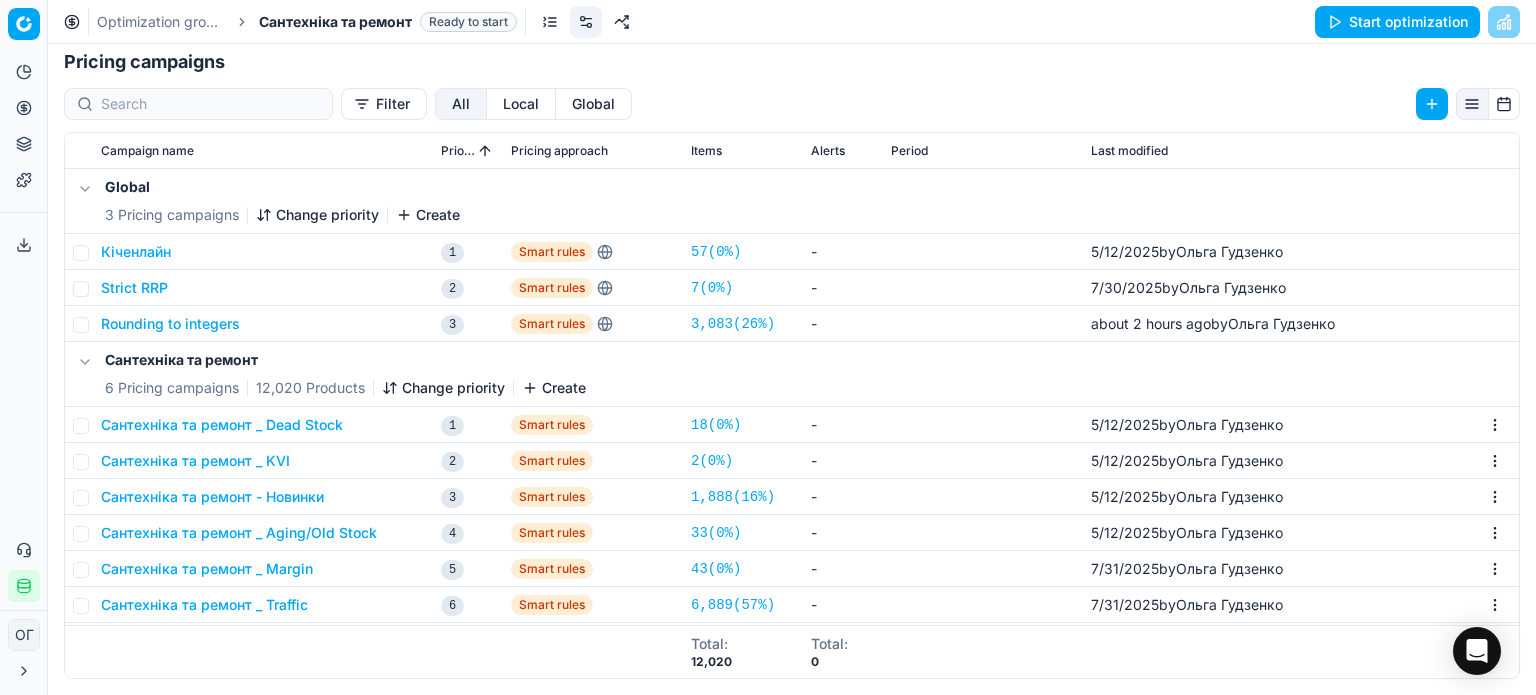click on "Сантехніка та ремонт _ Margin" at bounding box center (207, 569) 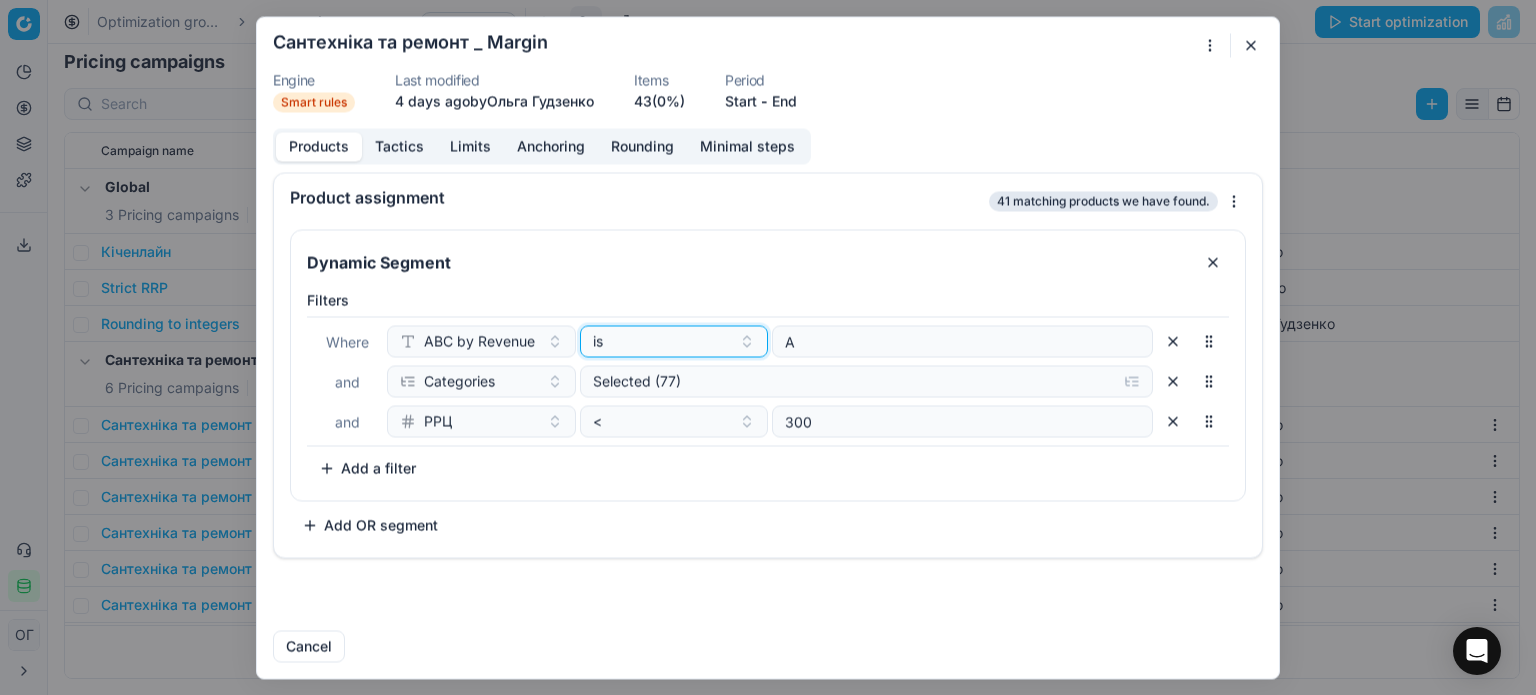 click on "is" at bounding box center [662, 341] 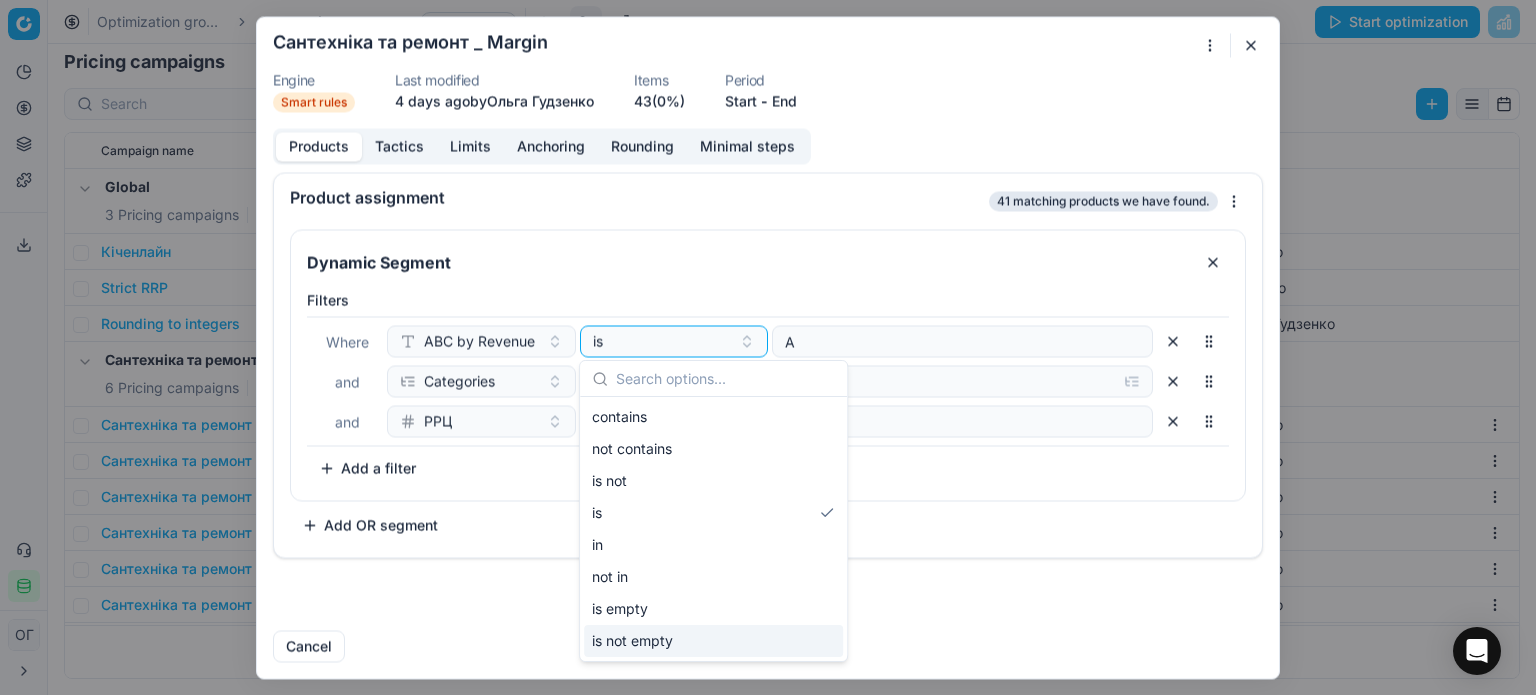 click on "is not empty" at bounding box center [713, 641] 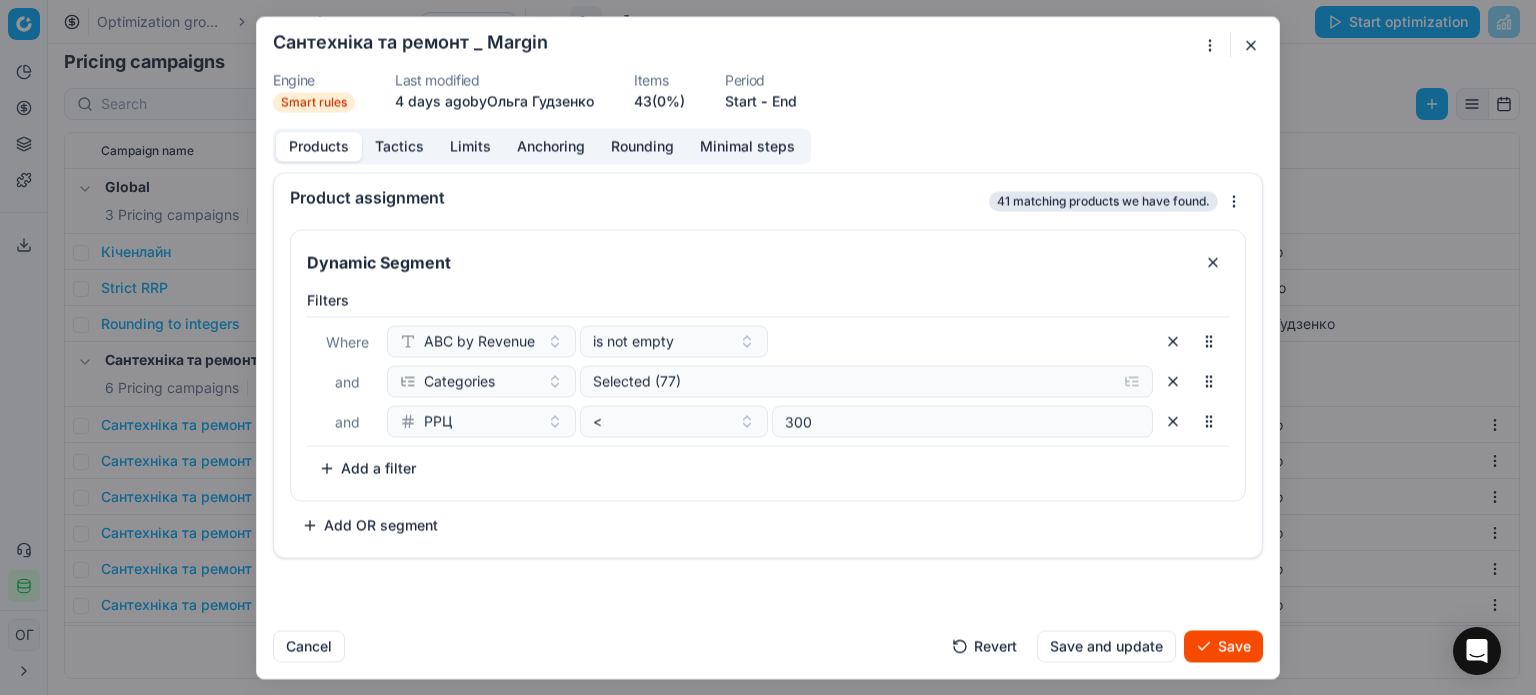 click on "Save" at bounding box center [1223, 646] 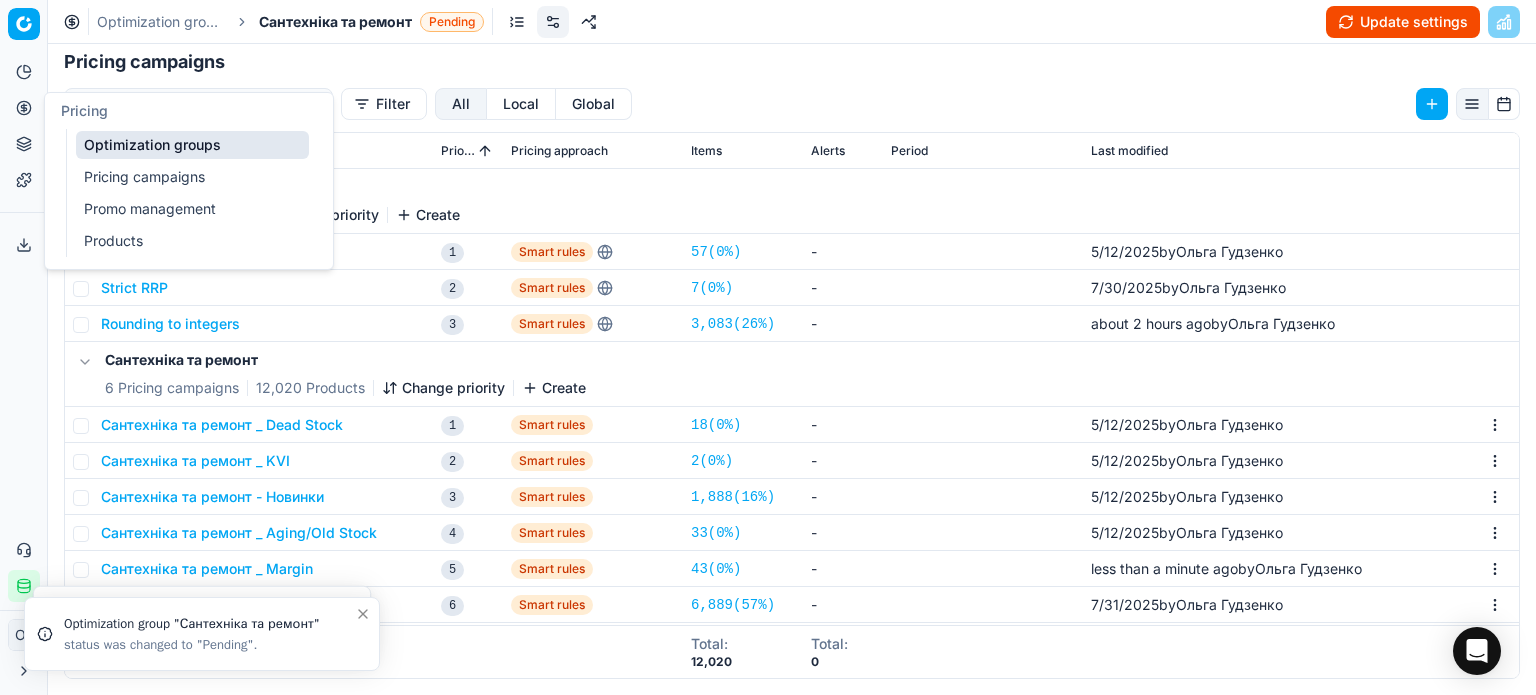 click on "Optimization groups" at bounding box center [192, 145] 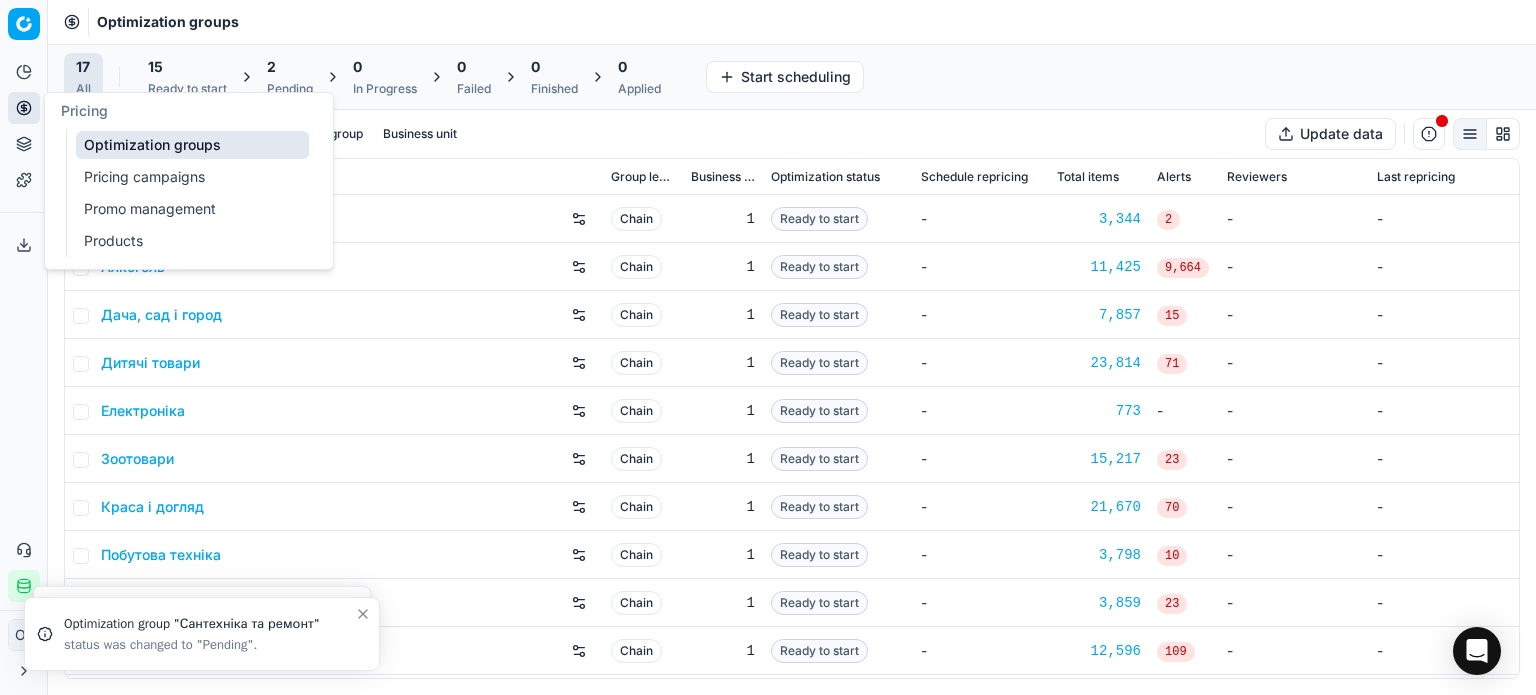 click on "2" at bounding box center [290, 67] 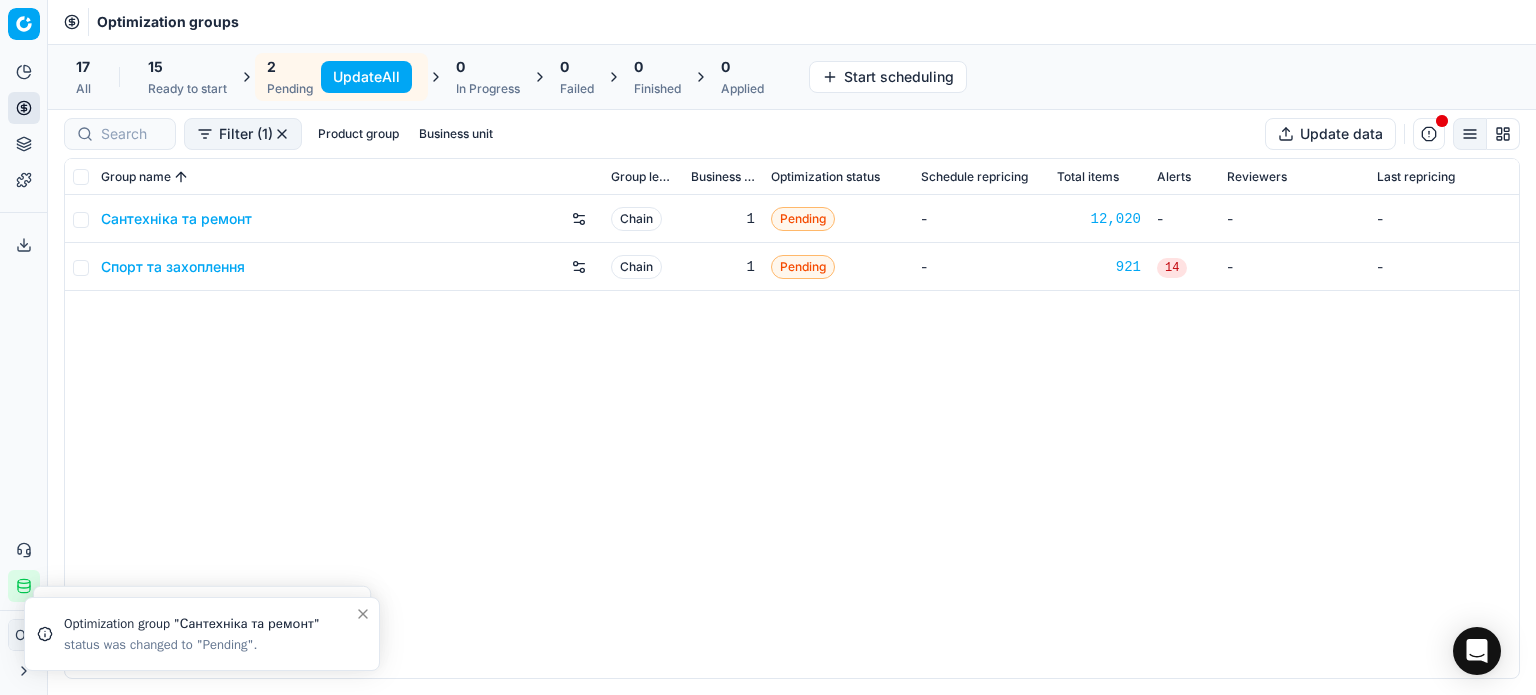 click on "Update  All" at bounding box center (366, 77) 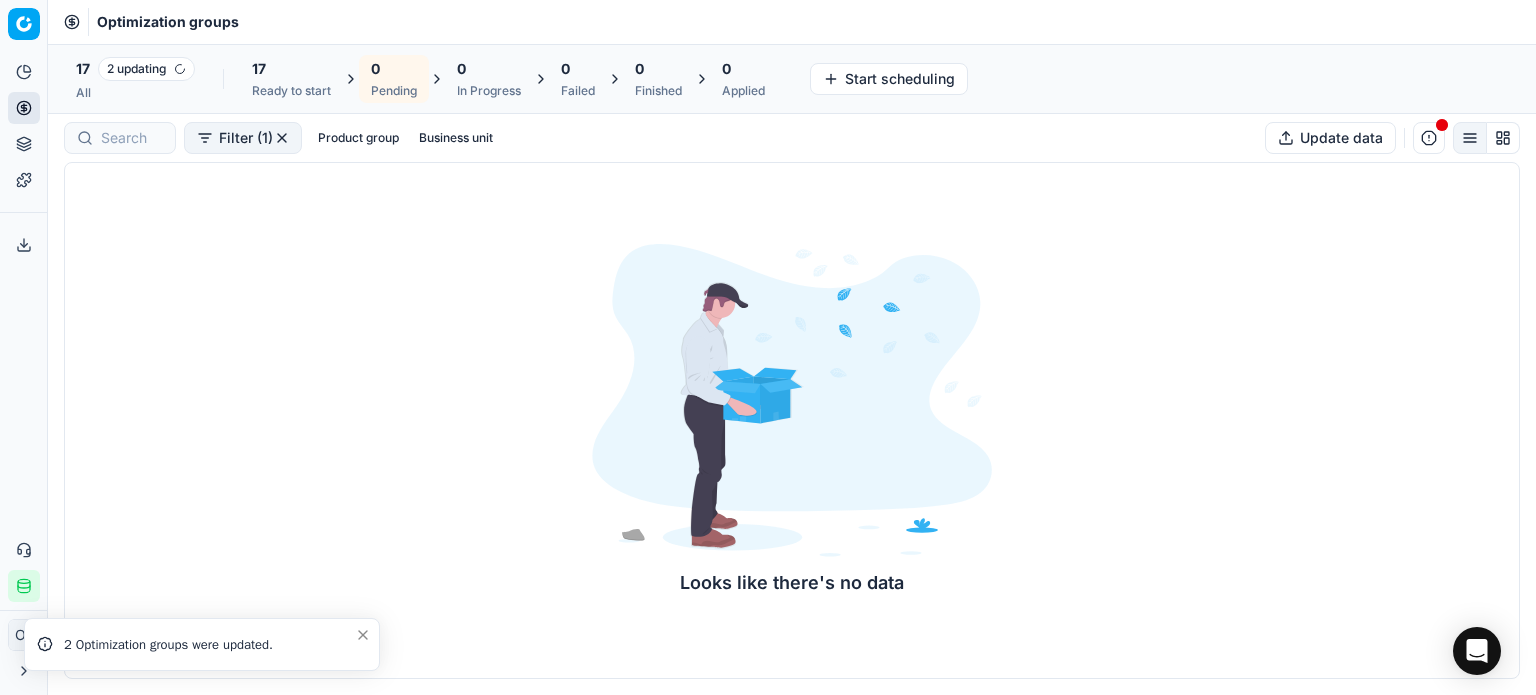 click on "17 Ready to start" at bounding box center (291, 79) 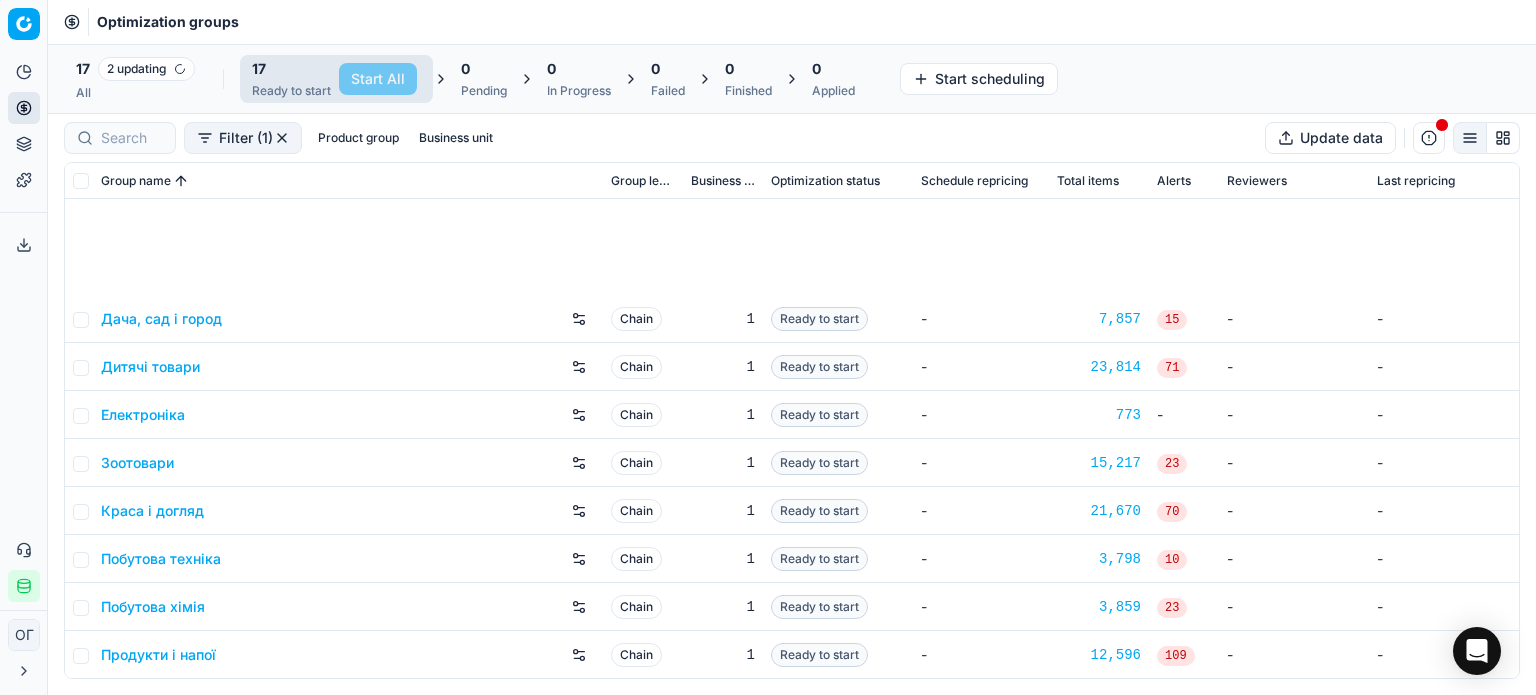 scroll, scrollTop: 336, scrollLeft: 0, axis: vertical 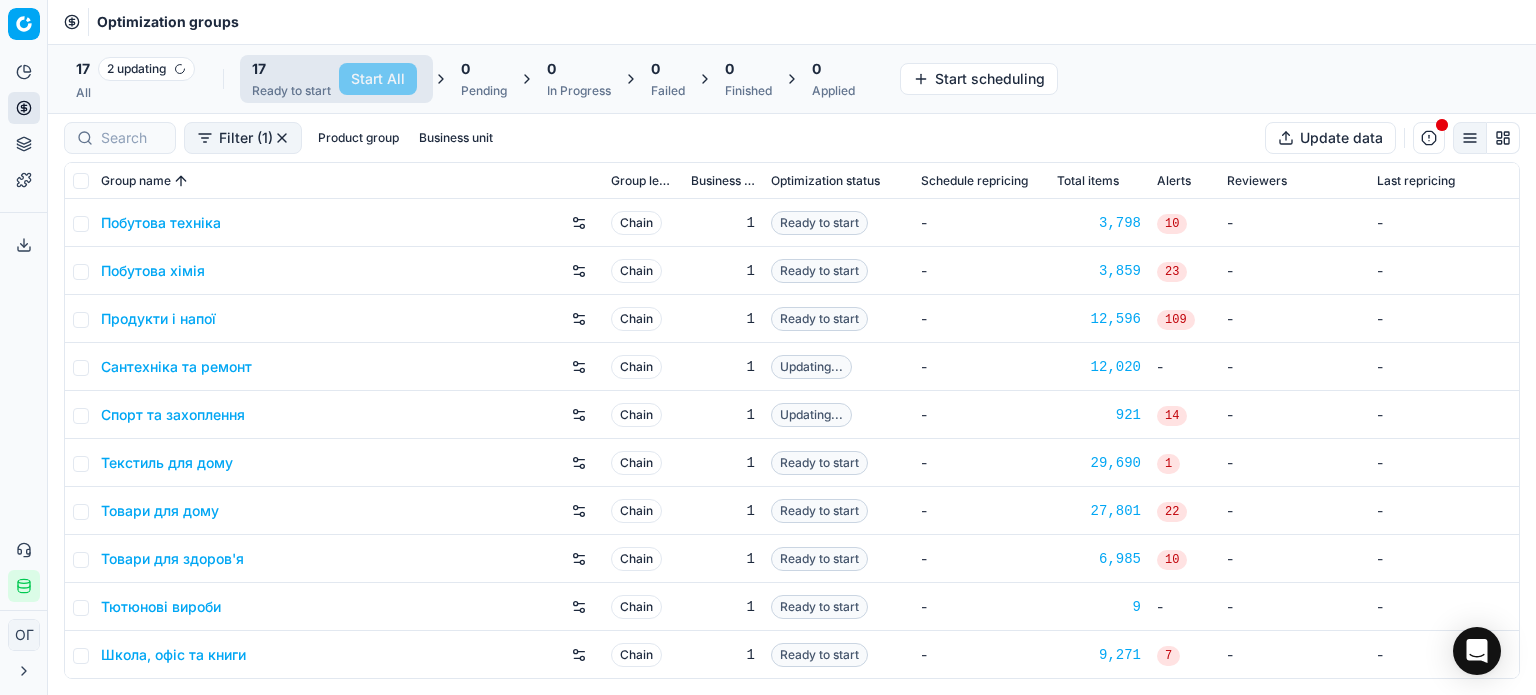 click on "Продукти і напої" at bounding box center (158, 319) 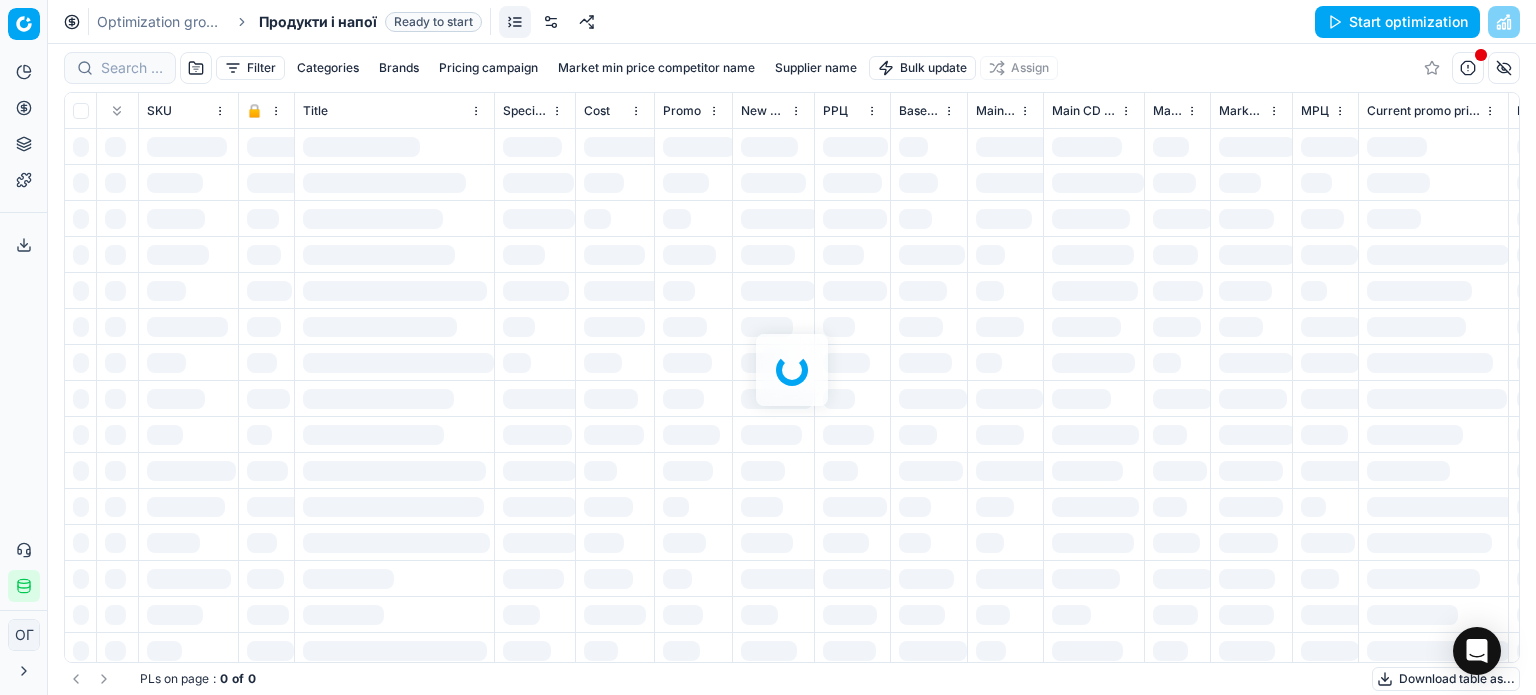 click at bounding box center (551, 22) 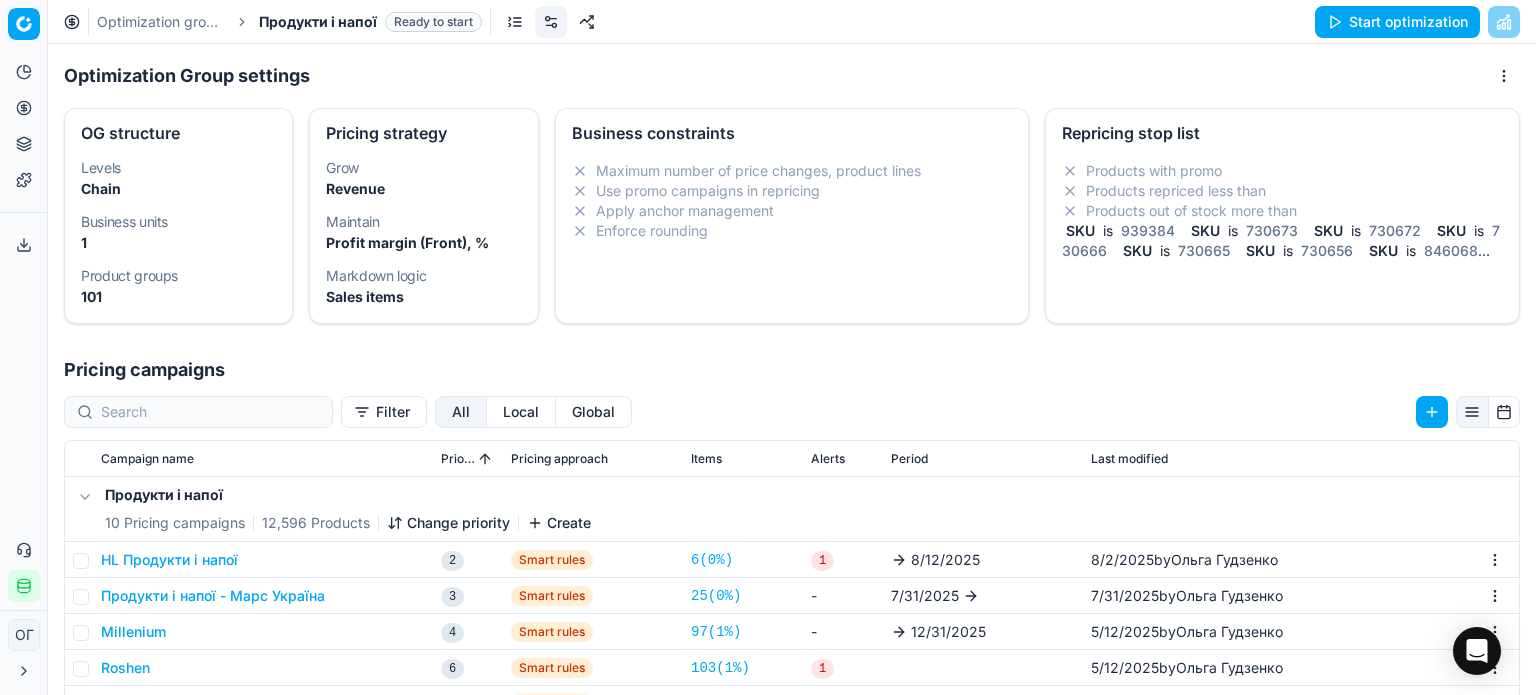 scroll, scrollTop: 308, scrollLeft: 0, axis: vertical 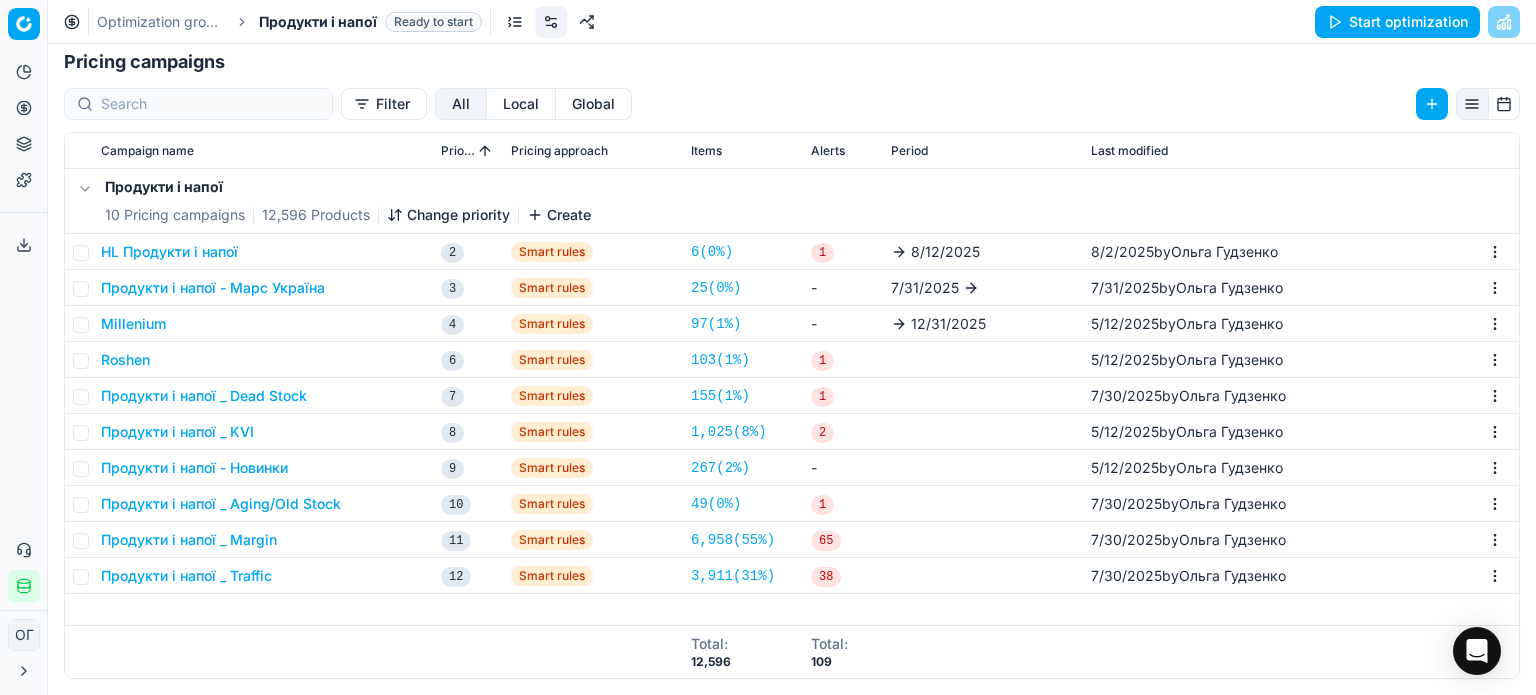 click on "Продукти і напої _ Margin" at bounding box center (189, 540) 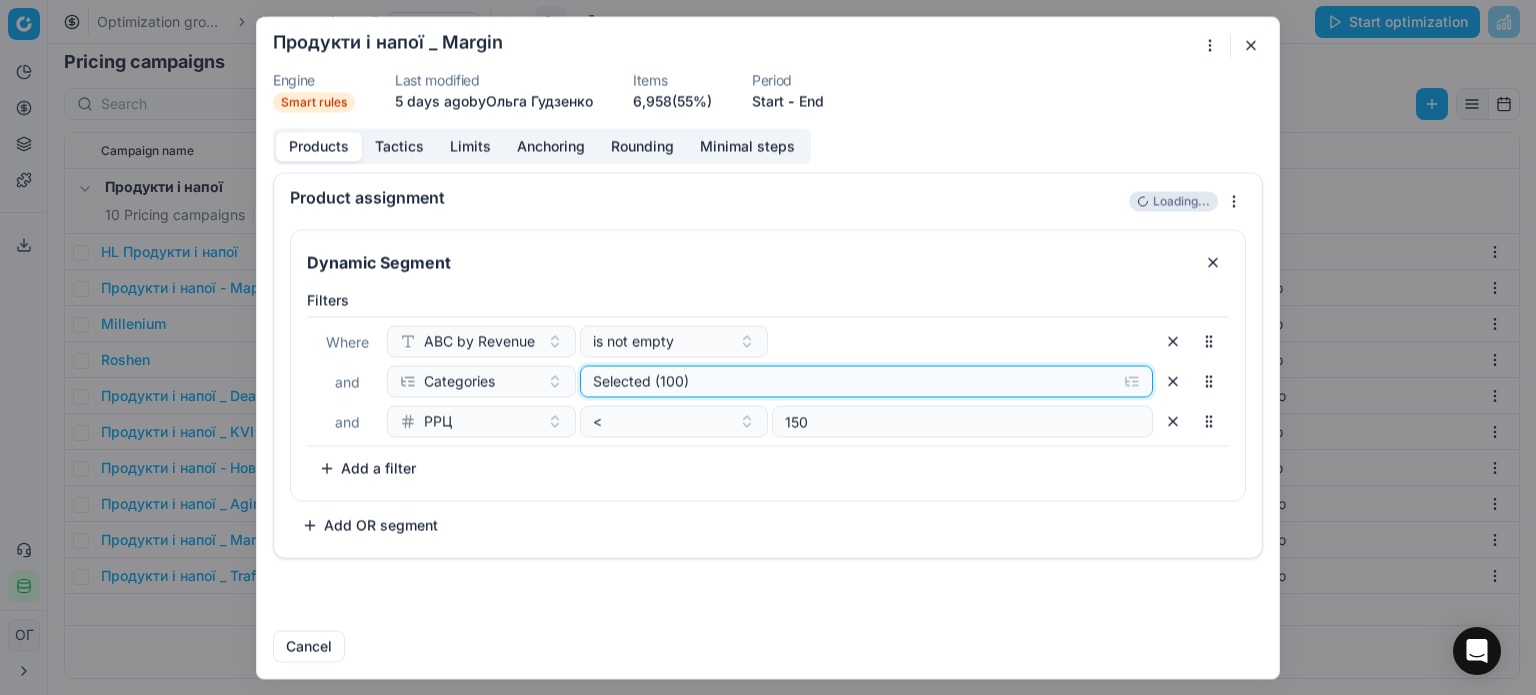 click on "Selected (100)" at bounding box center [851, 381] 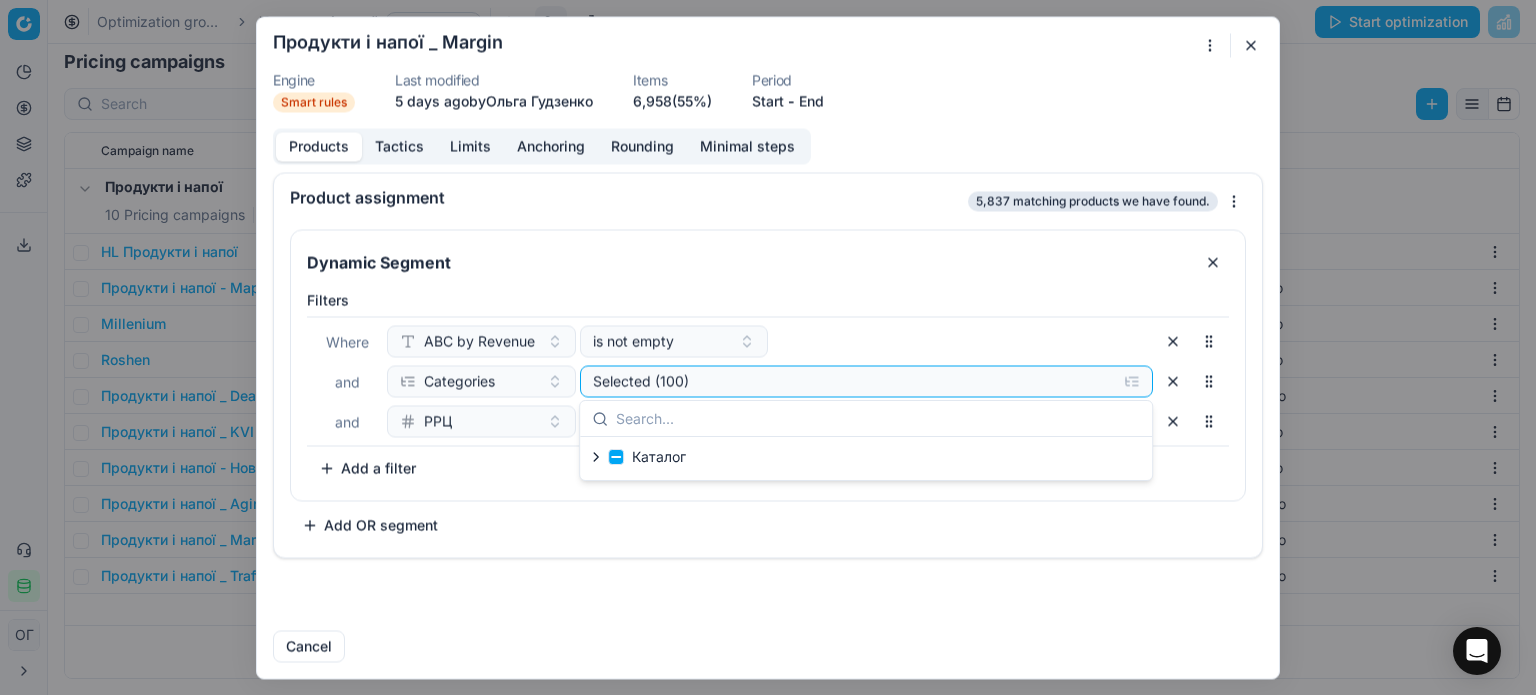 click 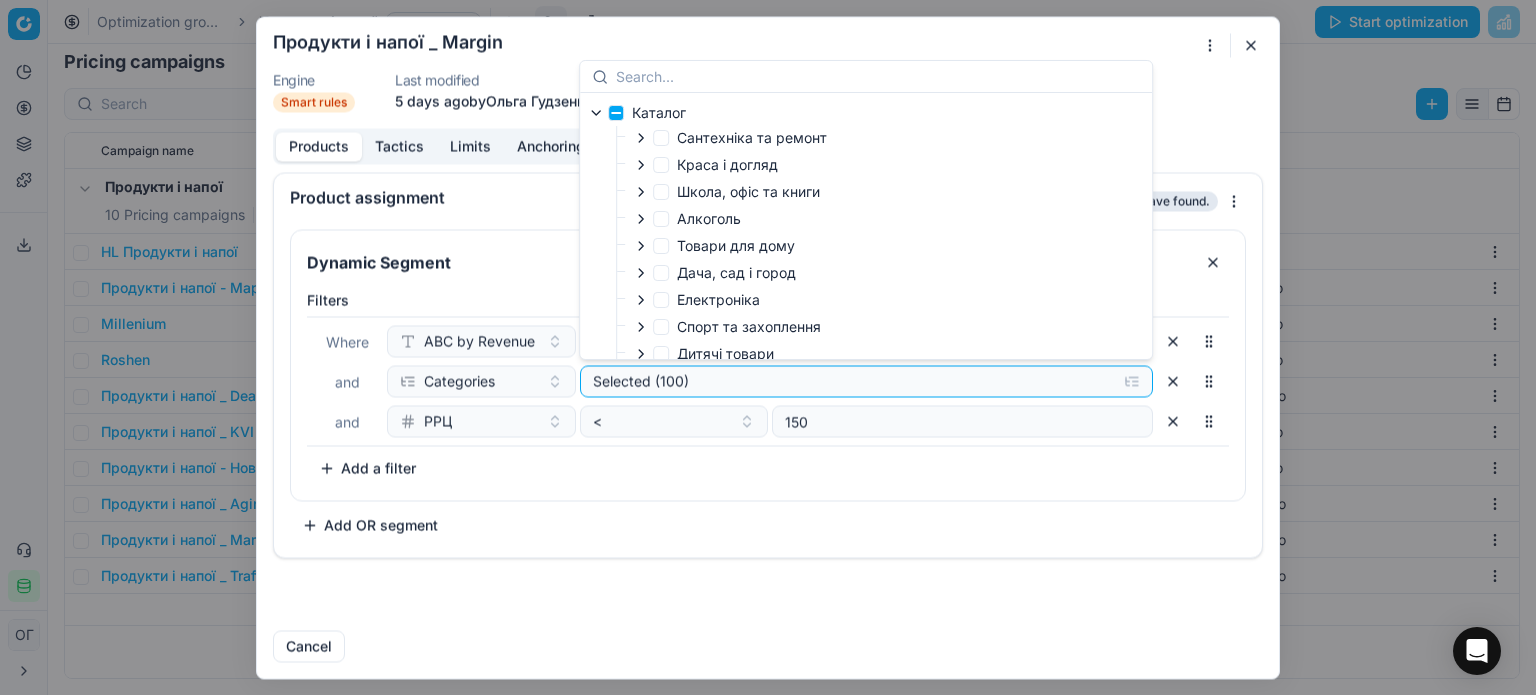 scroll, scrollTop: 197, scrollLeft: 0, axis: vertical 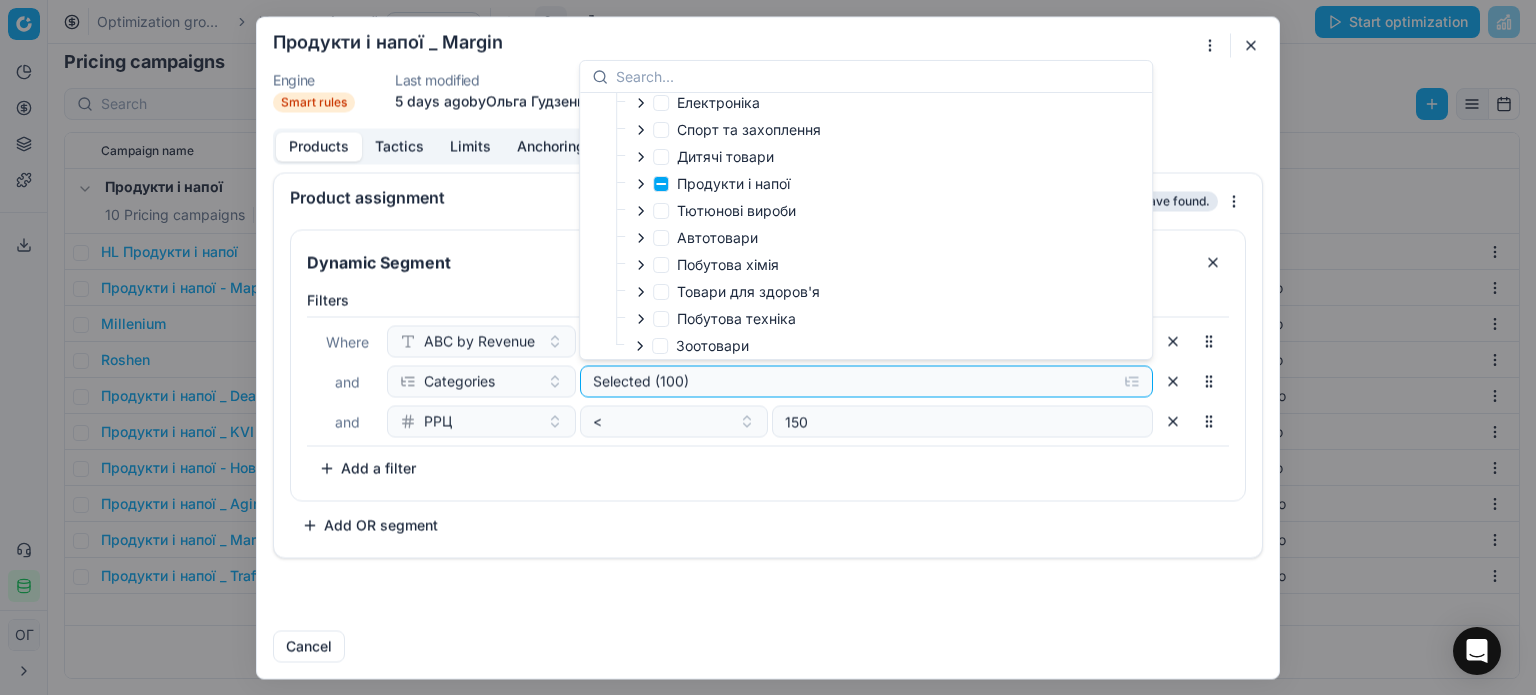 click 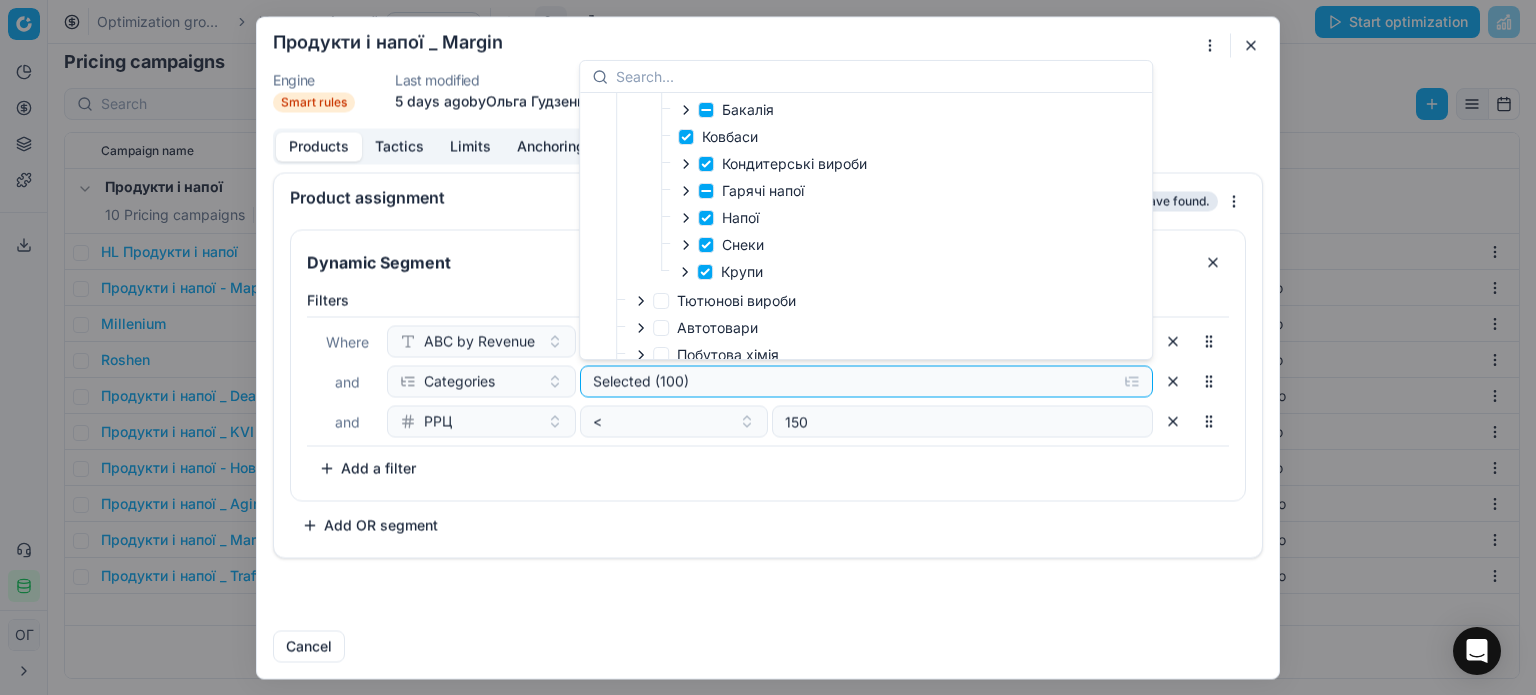 scroll, scrollTop: 497, scrollLeft: 0, axis: vertical 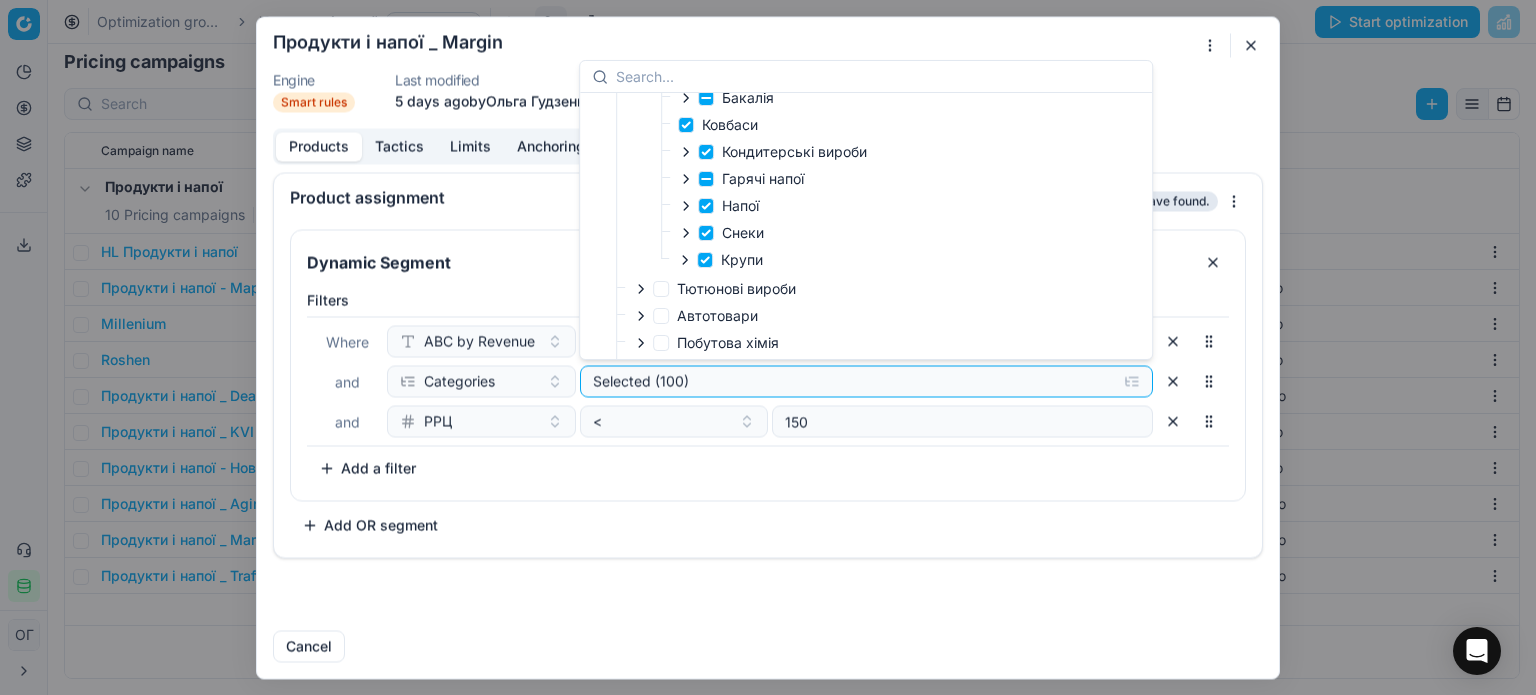 click 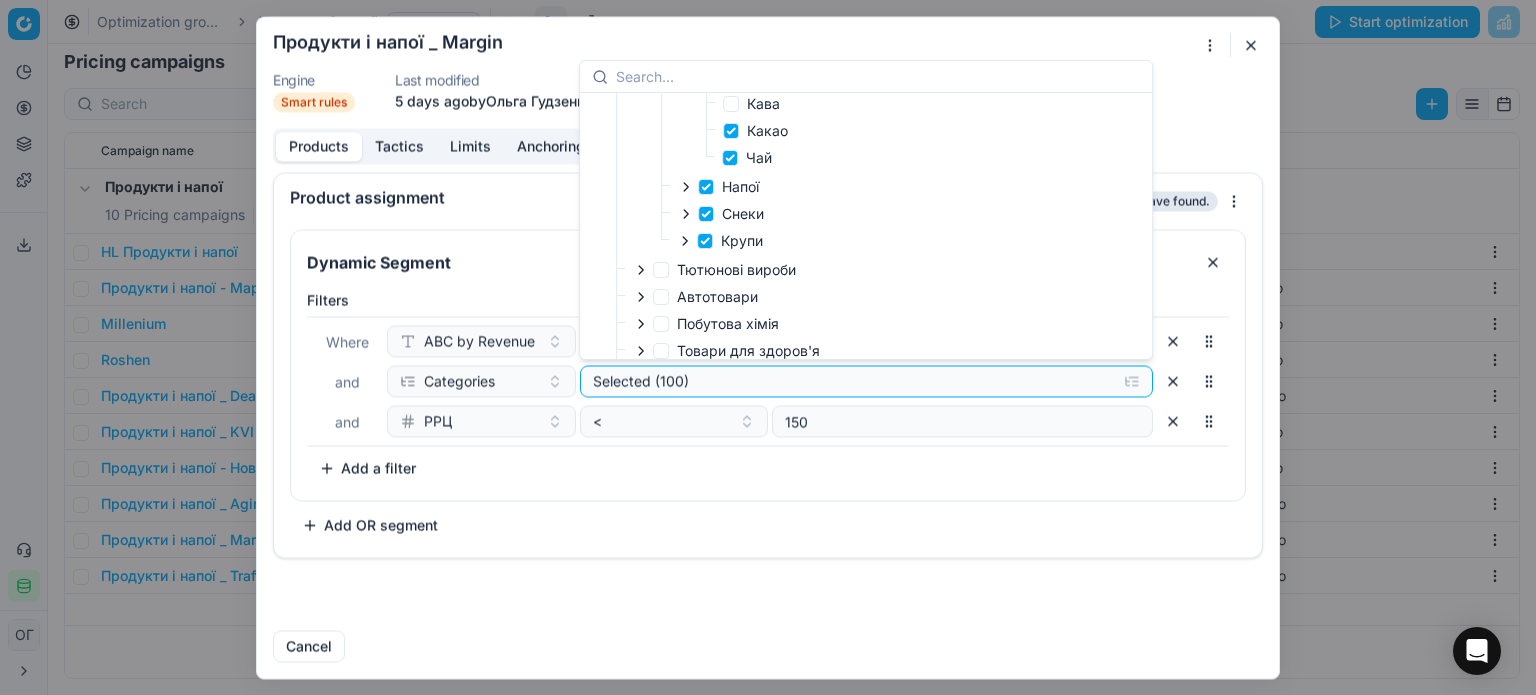 scroll, scrollTop: 497, scrollLeft: 0, axis: vertical 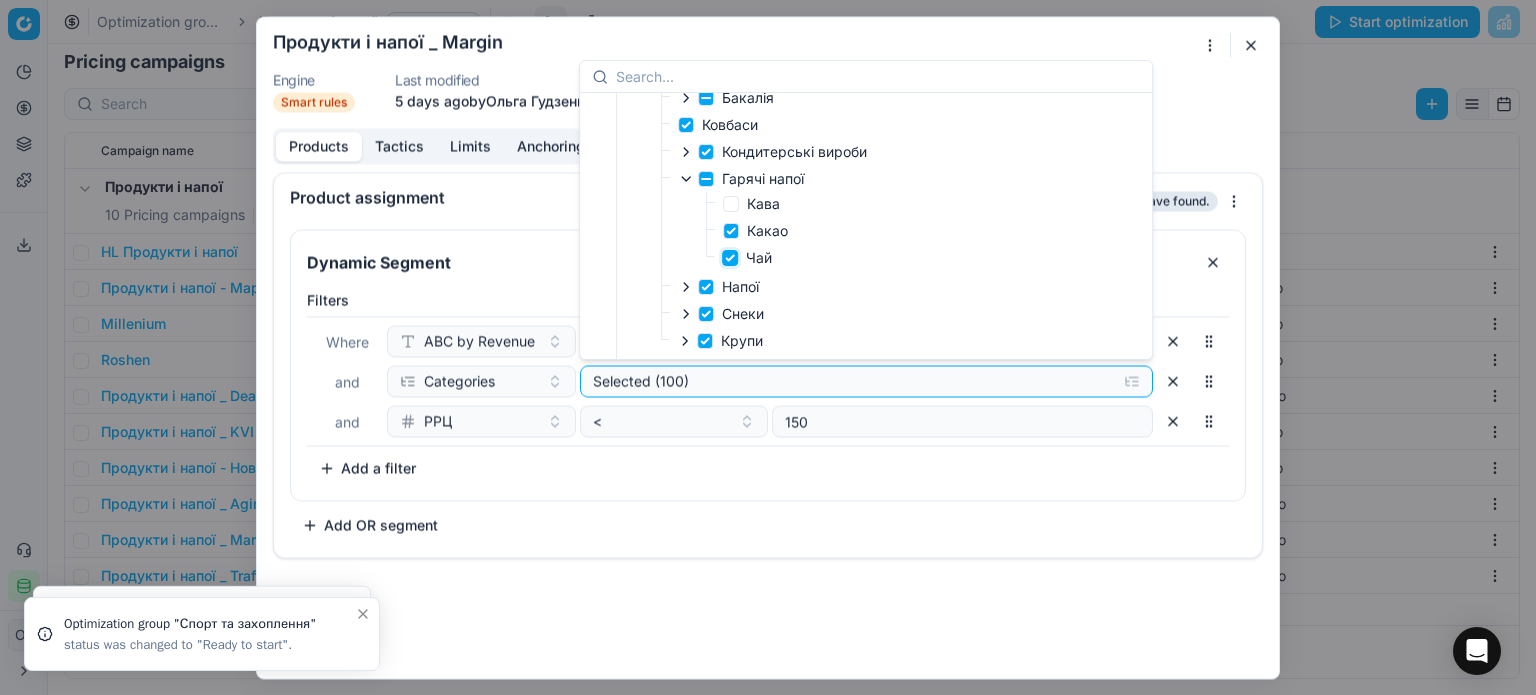click on "Чай" at bounding box center [730, 258] 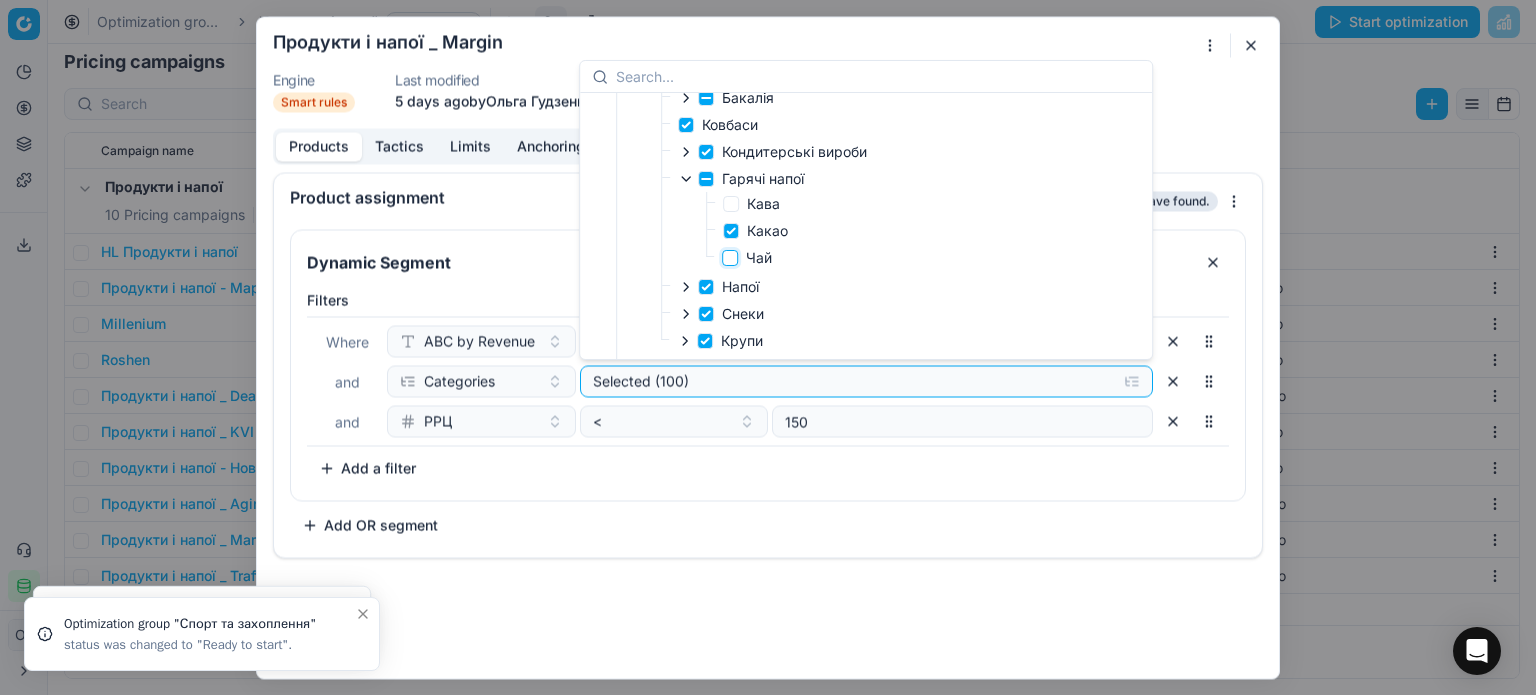 checkbox on "false" 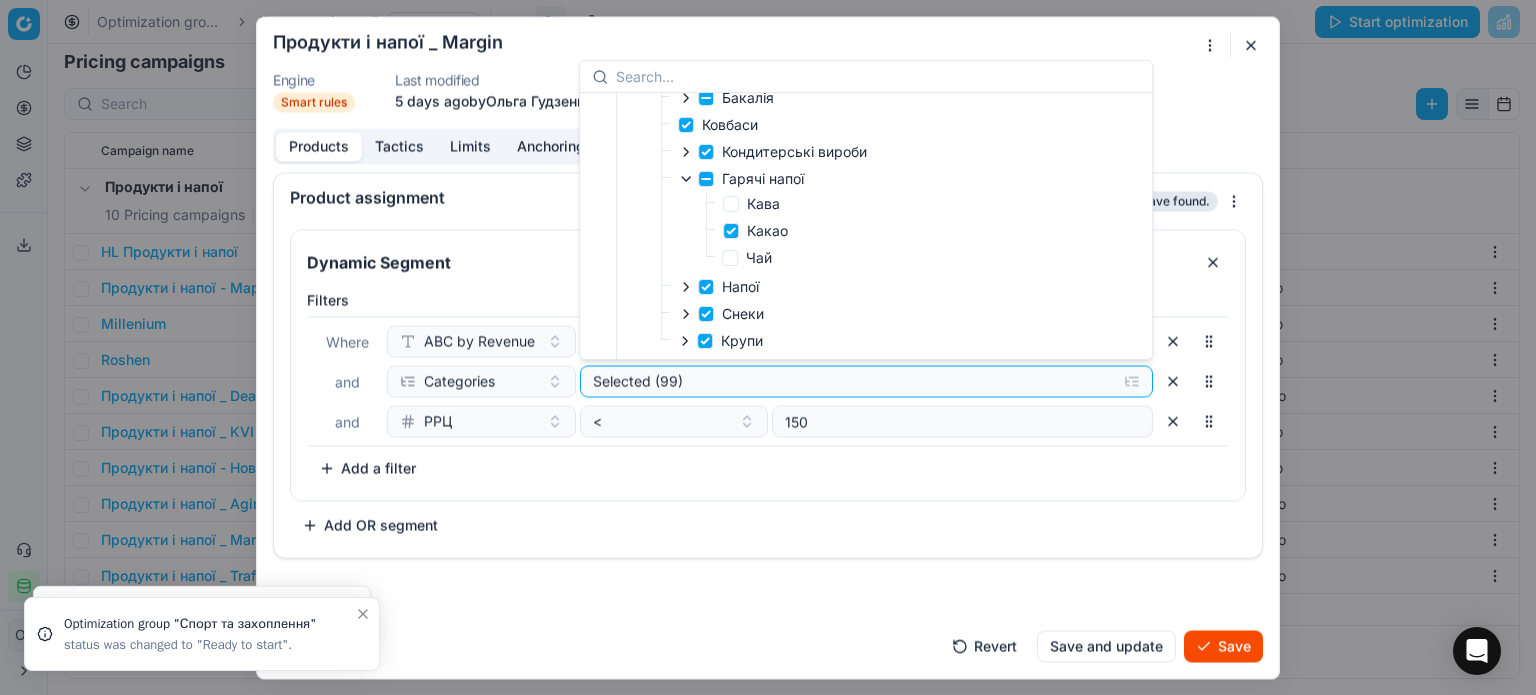 click on "Dynamic Segment Filters Where ABC by Revenue is not empty and Categories Selected (99) and РРЦ < 150
To pick up a sortable item, press space or enter.
While dragging, use the up and down keys to move the item.
Press space or enter again to drop the item in its new position, or press escape to cancel.
Add a filter Add OR segment" at bounding box center [768, 385] 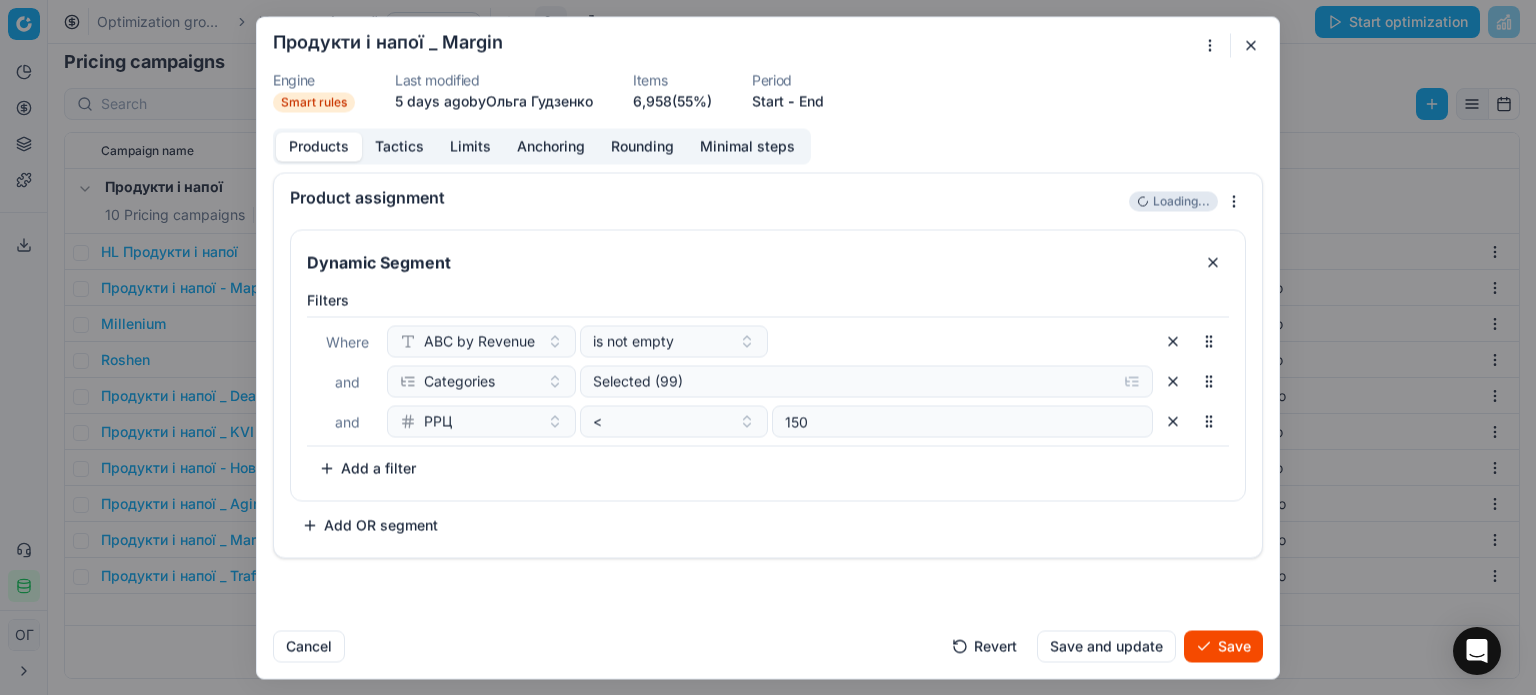 click on "Save" at bounding box center [1223, 646] 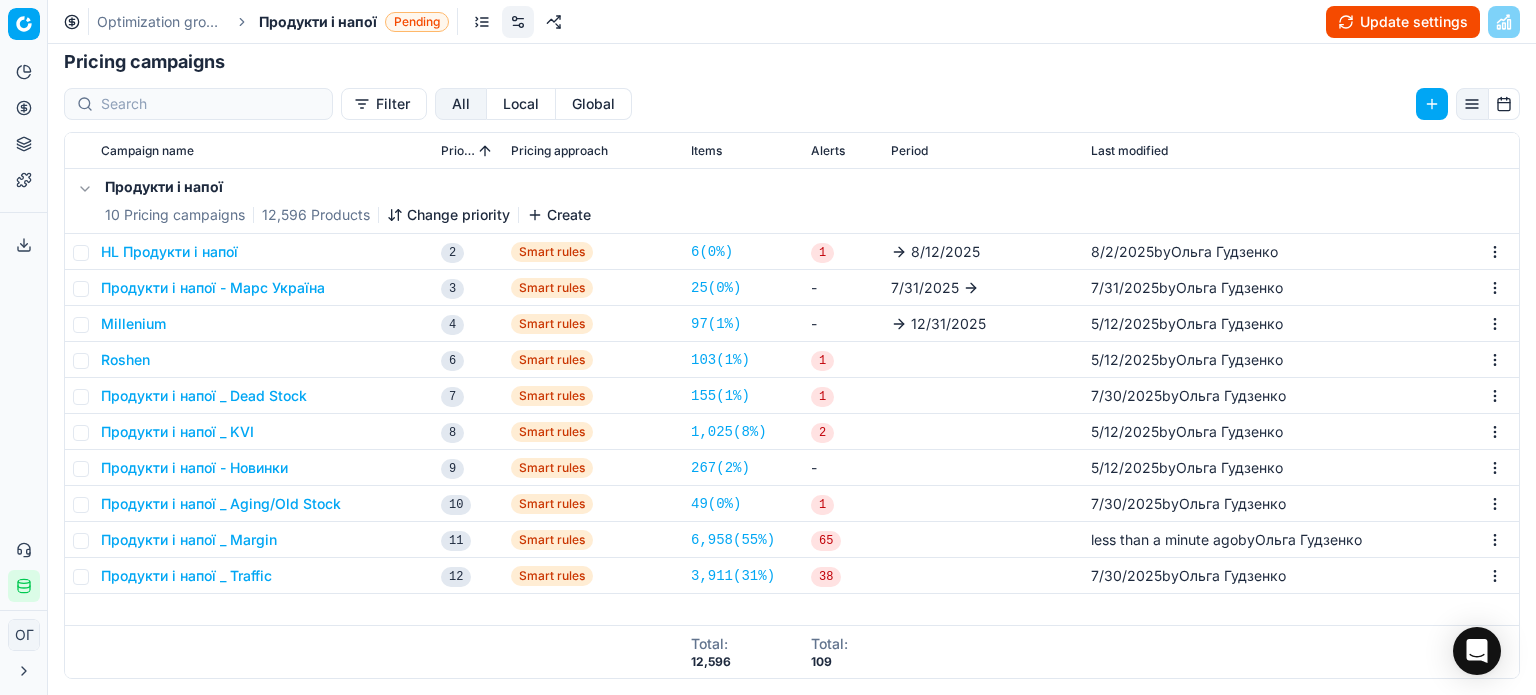 click on "Update settings" at bounding box center [1403, 22] 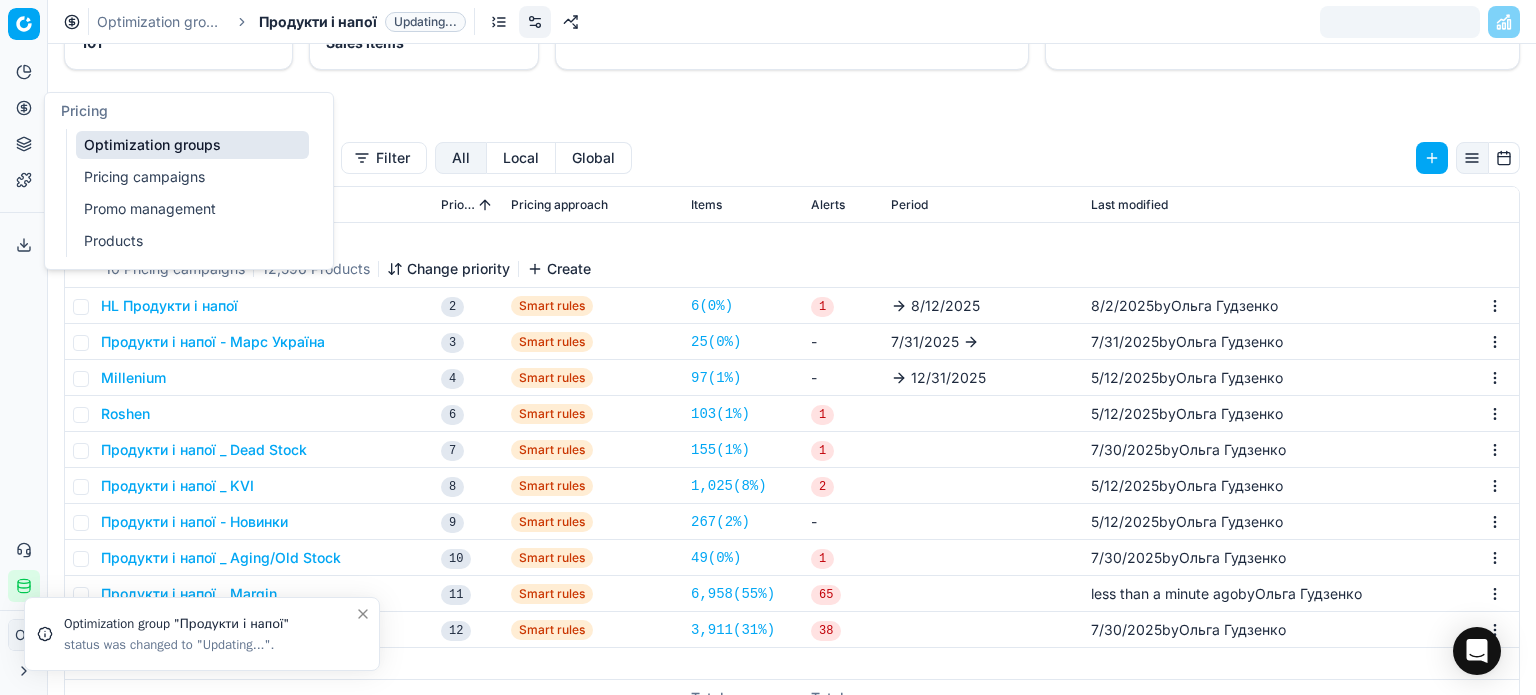 click on "Optimization groups" at bounding box center (192, 145) 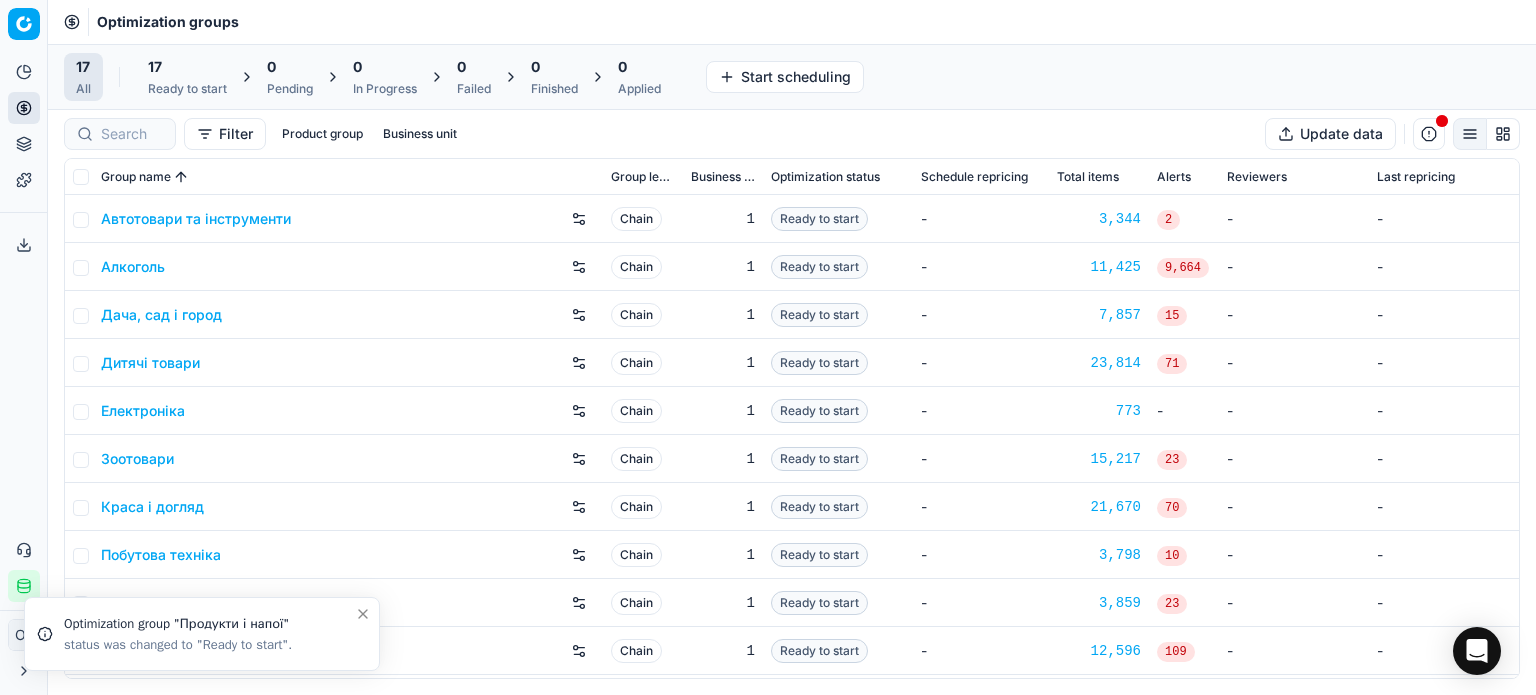 click 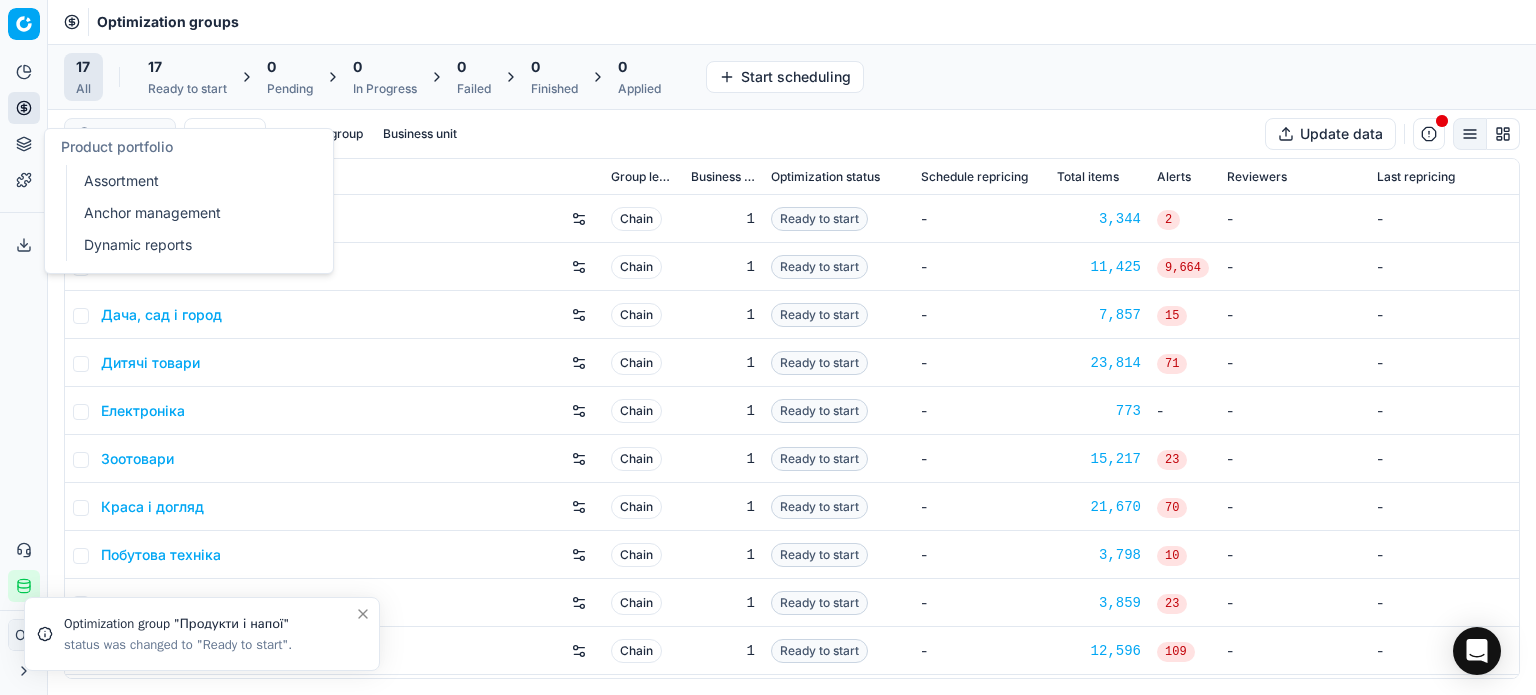 click on "Product portfolio" at bounding box center [189, 147] 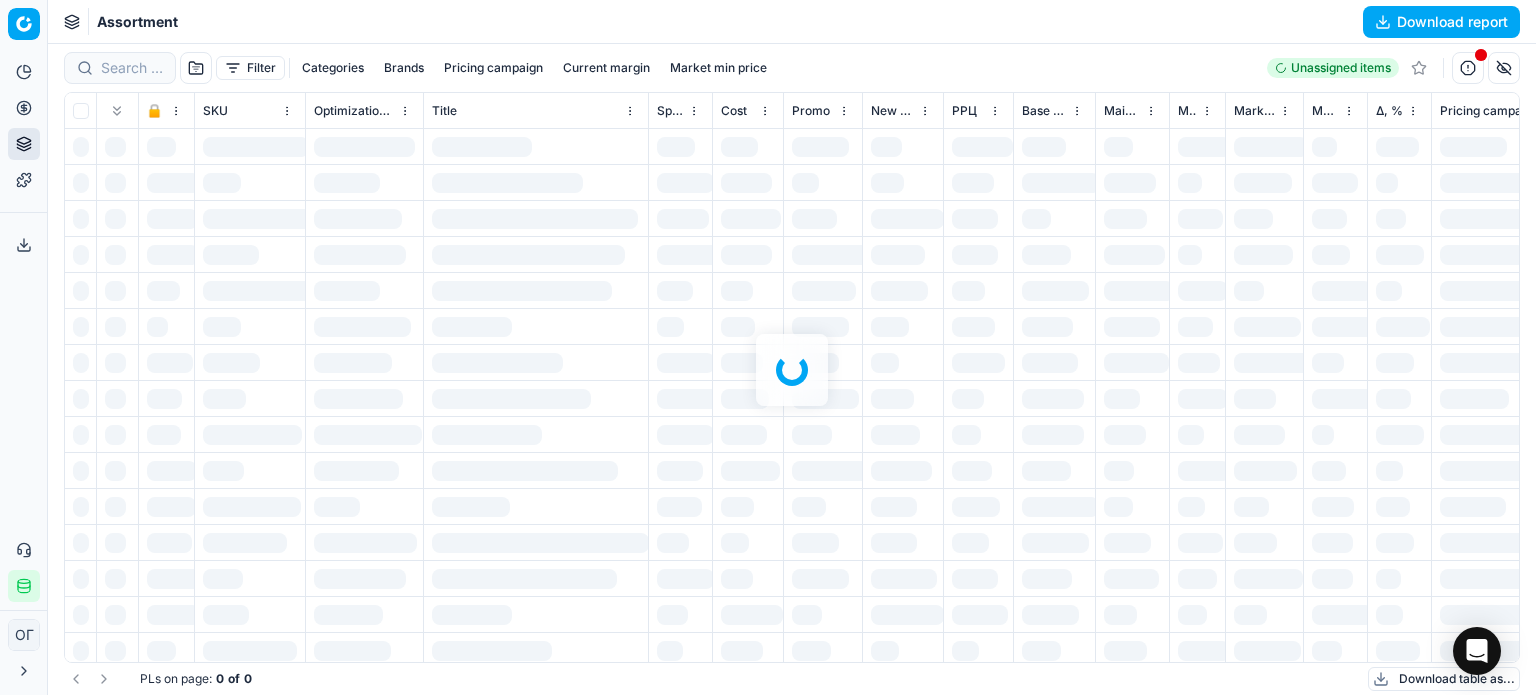 click at bounding box center (792, 369) 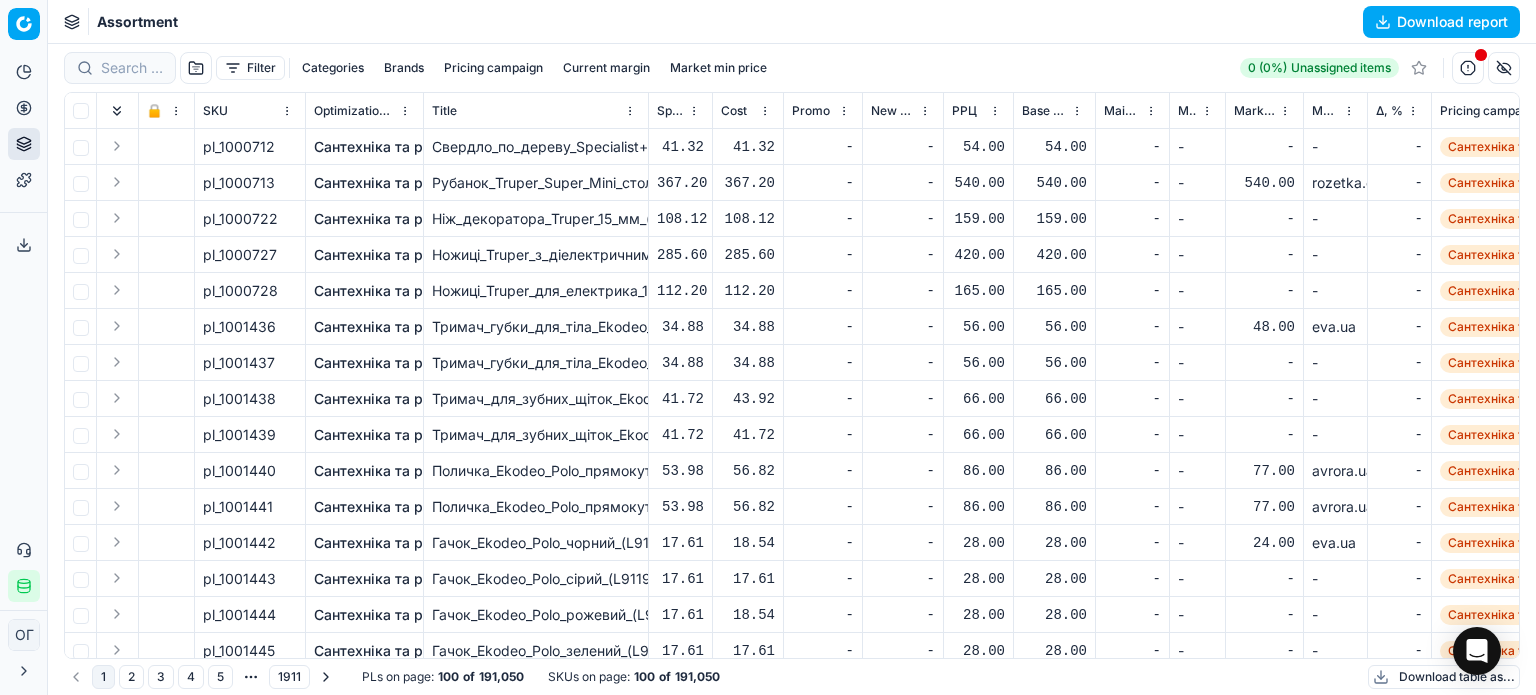 click on "Filter" at bounding box center [250, 68] 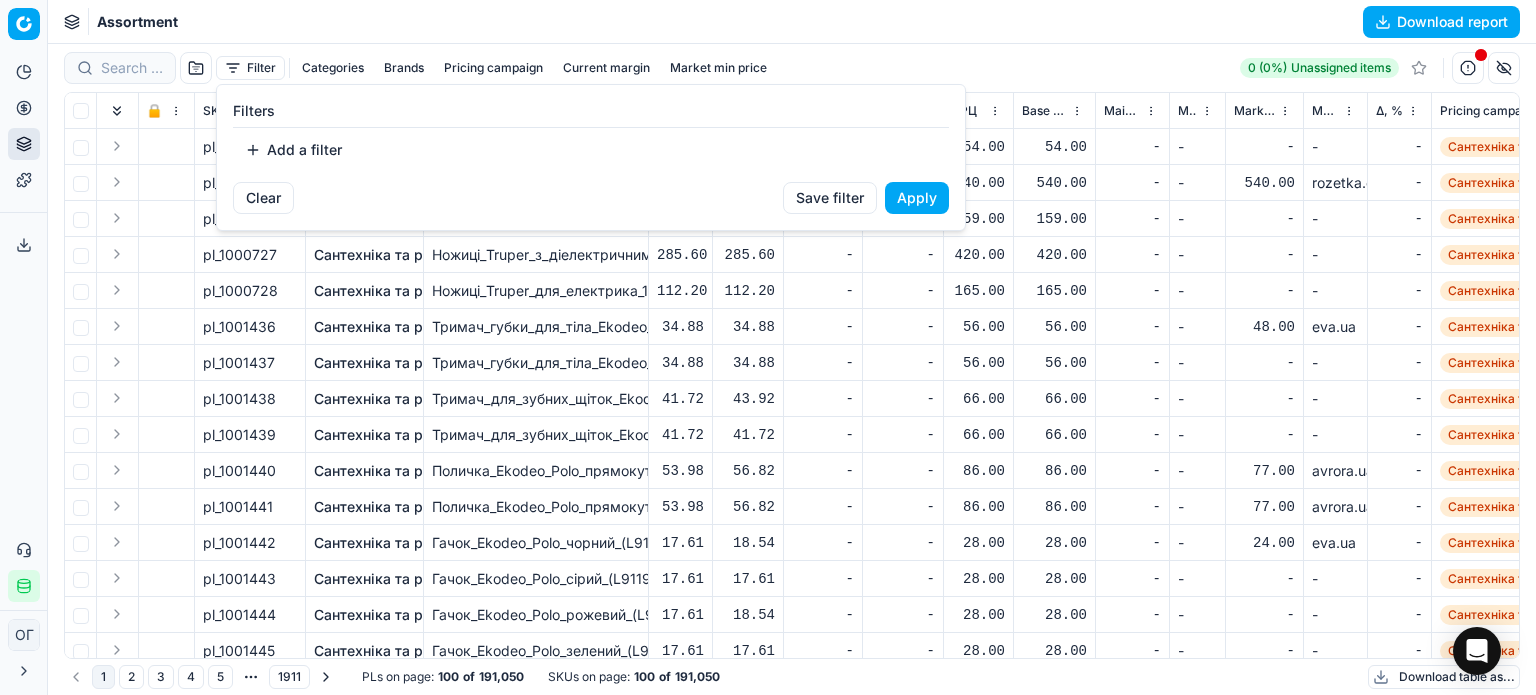 click on "Add a filter" at bounding box center [293, 150] 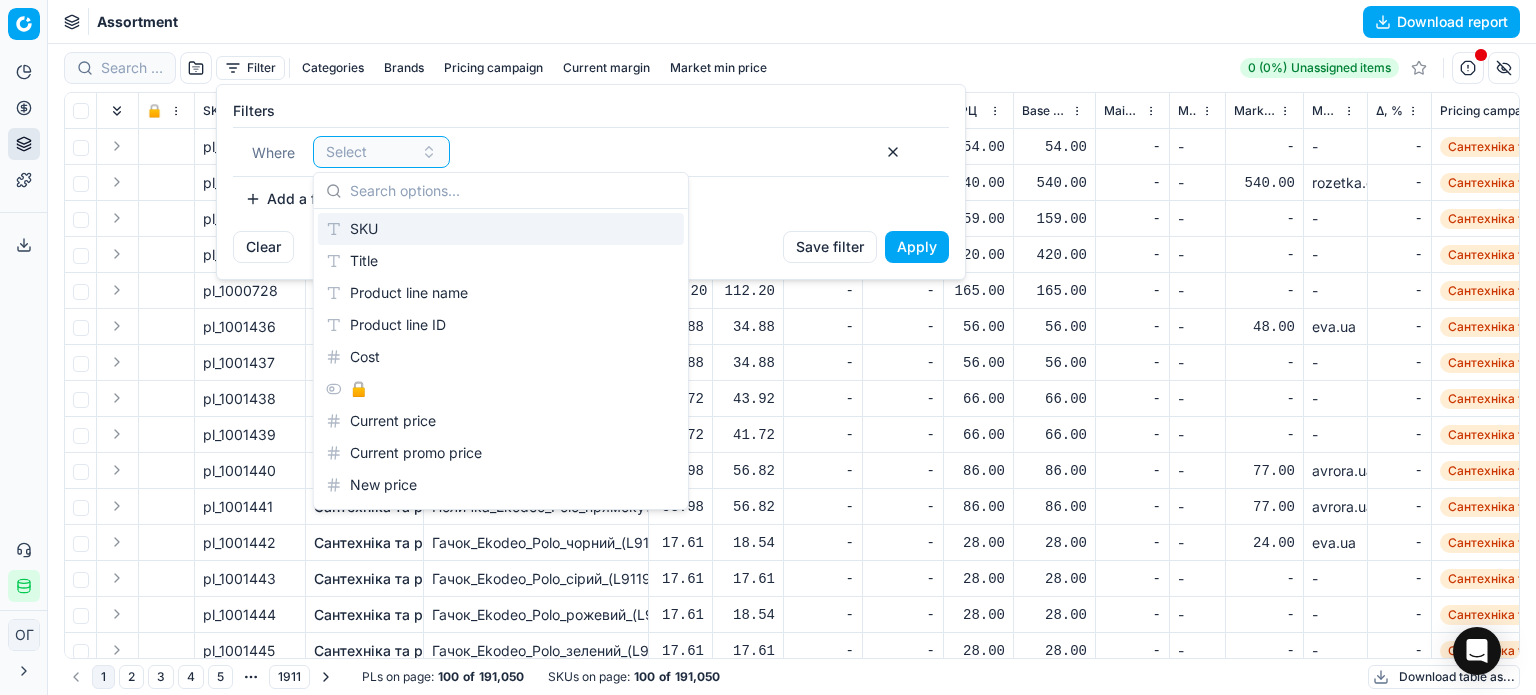 click on "SKU" at bounding box center (501, 229) 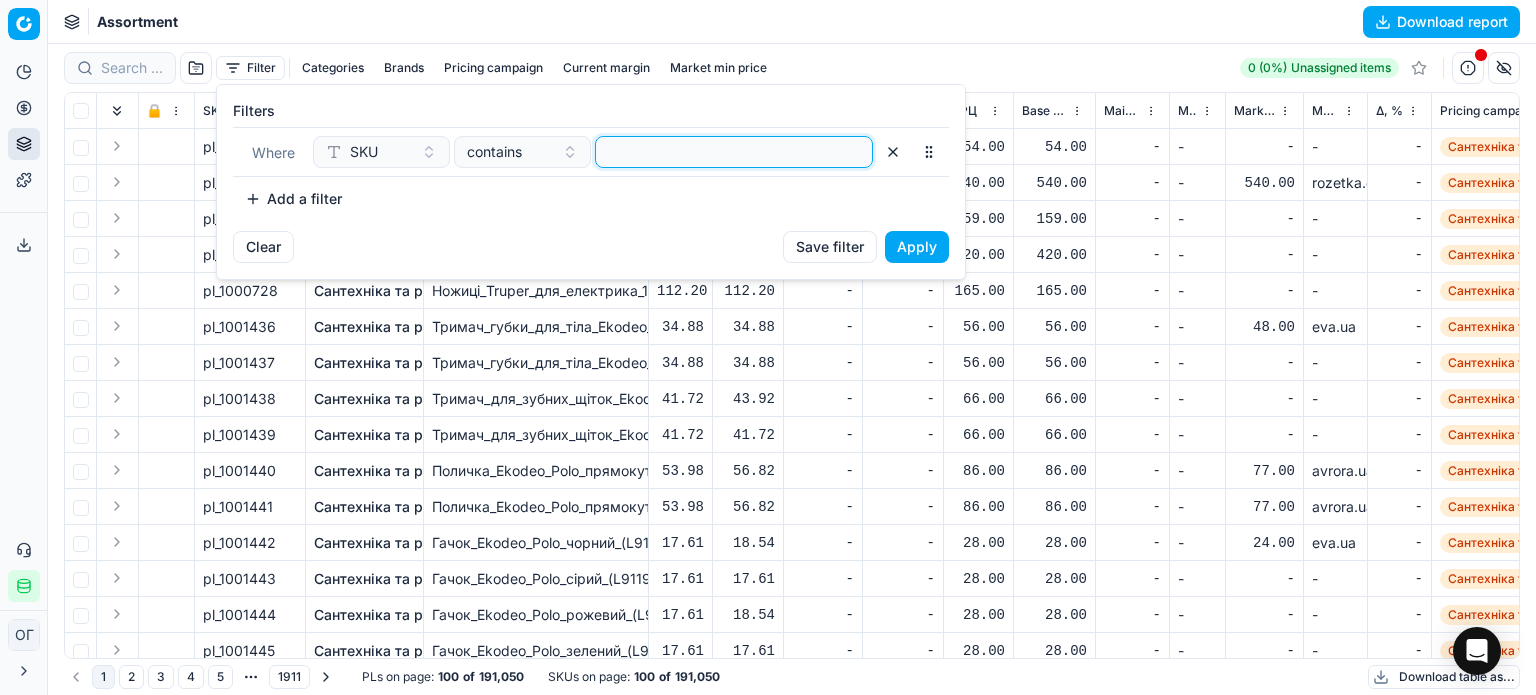 click at bounding box center [734, 152] 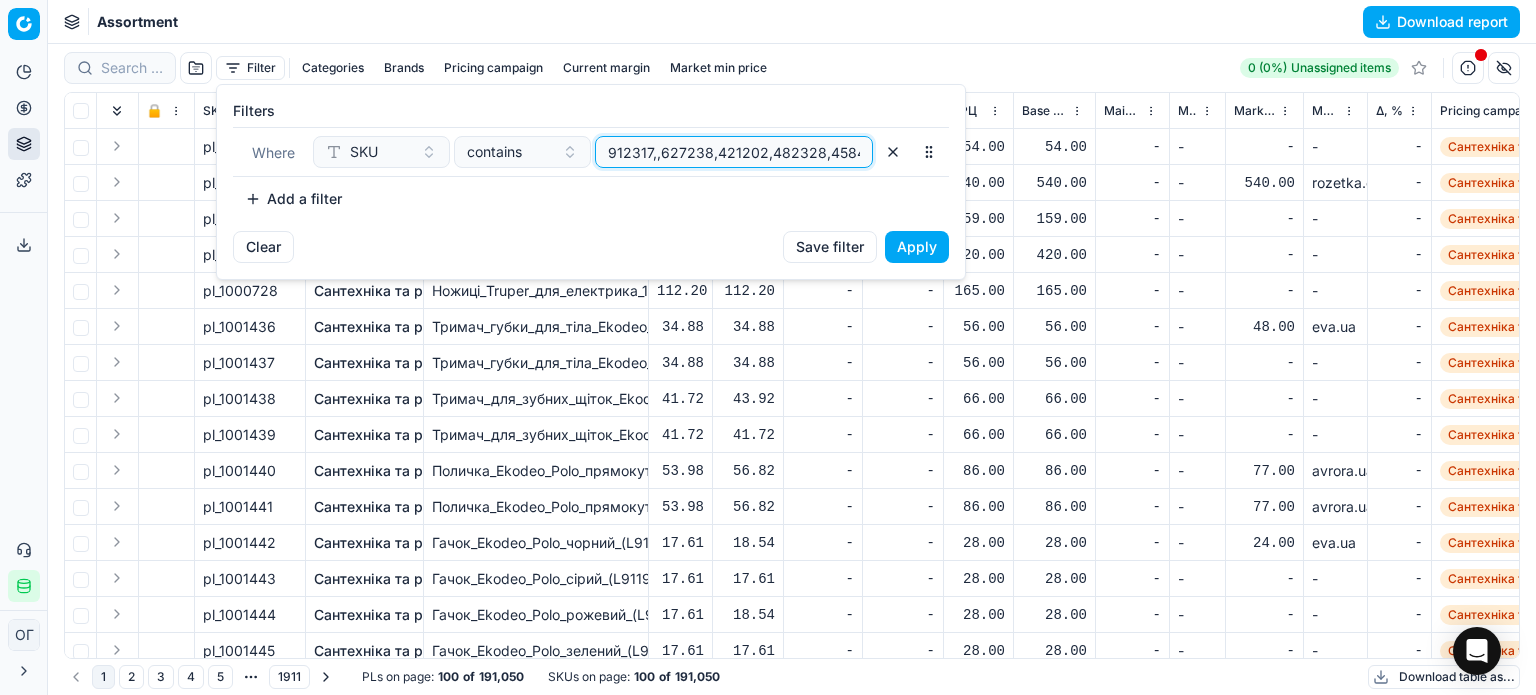 scroll, scrollTop: 0, scrollLeft: 2480, axis: horizontal 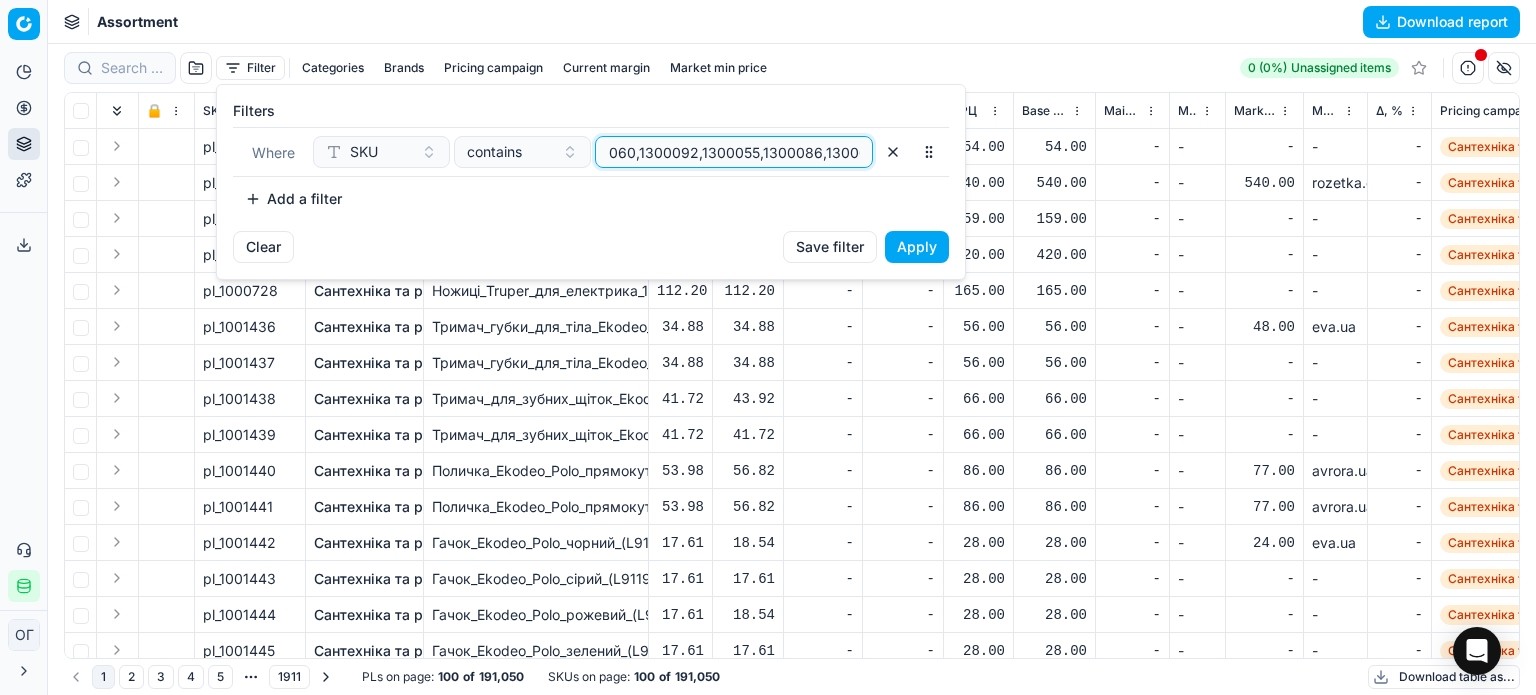 type on "912317,,627238,421202,482328,458465,458491,475651,475649,558759,415569,482328,598678,421087,706148,706156,1200696,1200701,1200702,1200719,1200697,1200711,1200729,1200761,1200751,1200744,1200743,1200737,1200758,1200741,1200386,1200344,1200527,1200540,1200530,1200551,1200465,1200406,1300153,1200479,1200382,1300113,1300112,1300060,1300092,1300055,1300086,1300052,1300097," 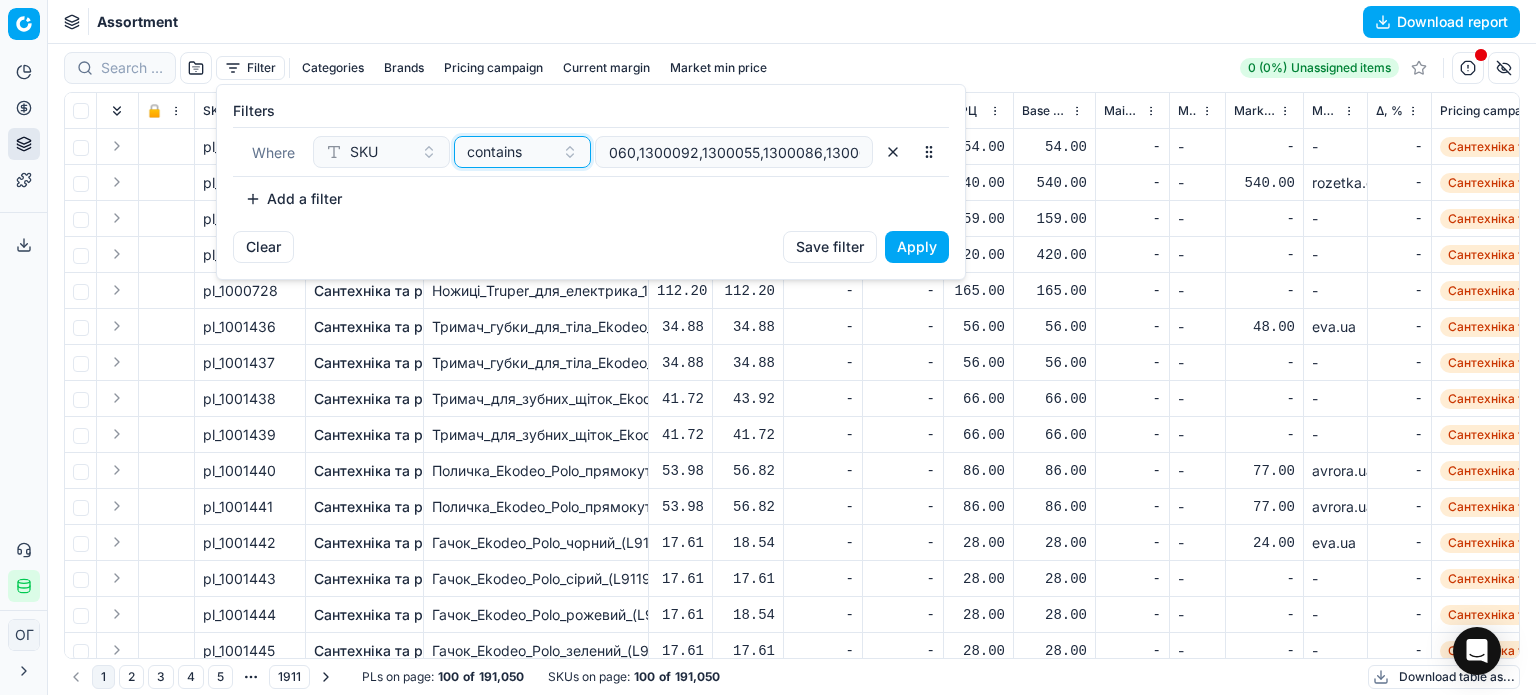 click on "contains" at bounding box center (494, 152) 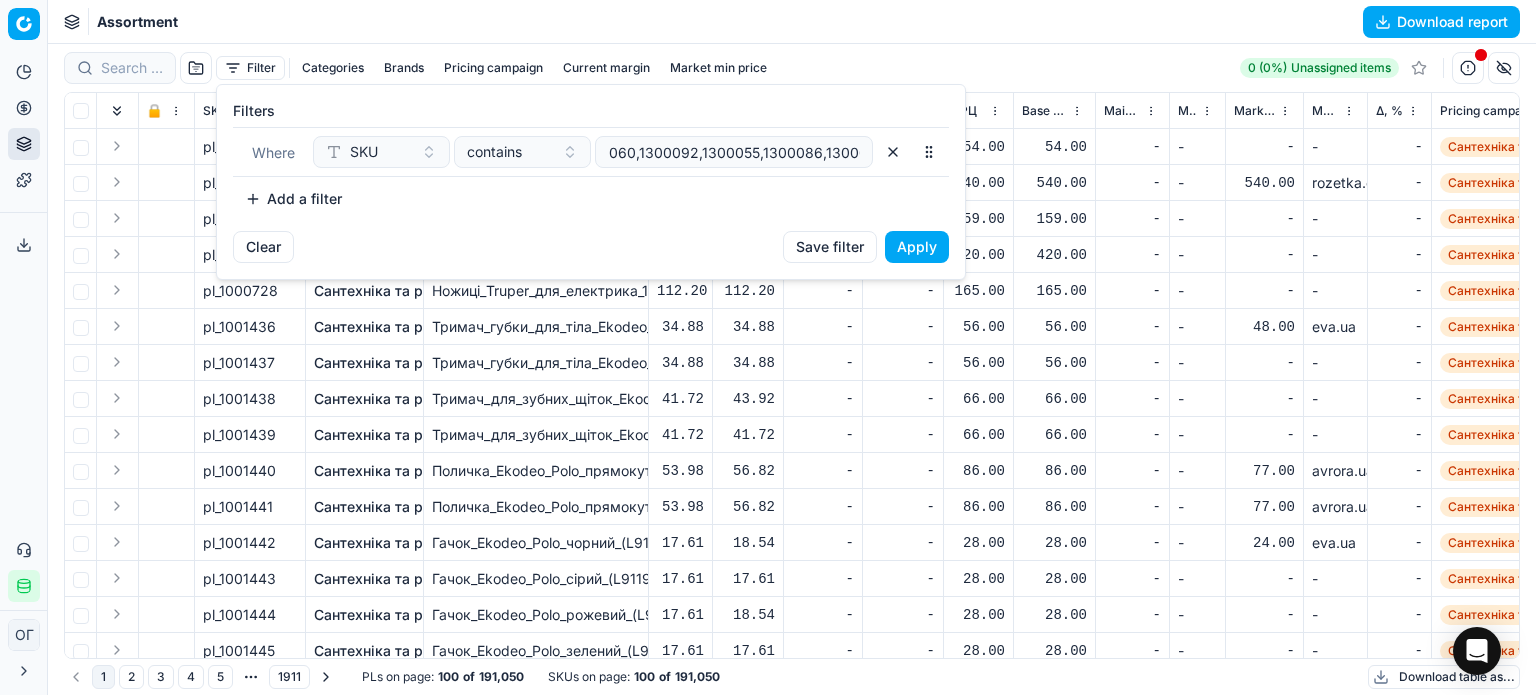 scroll, scrollTop: 0, scrollLeft: 0, axis: both 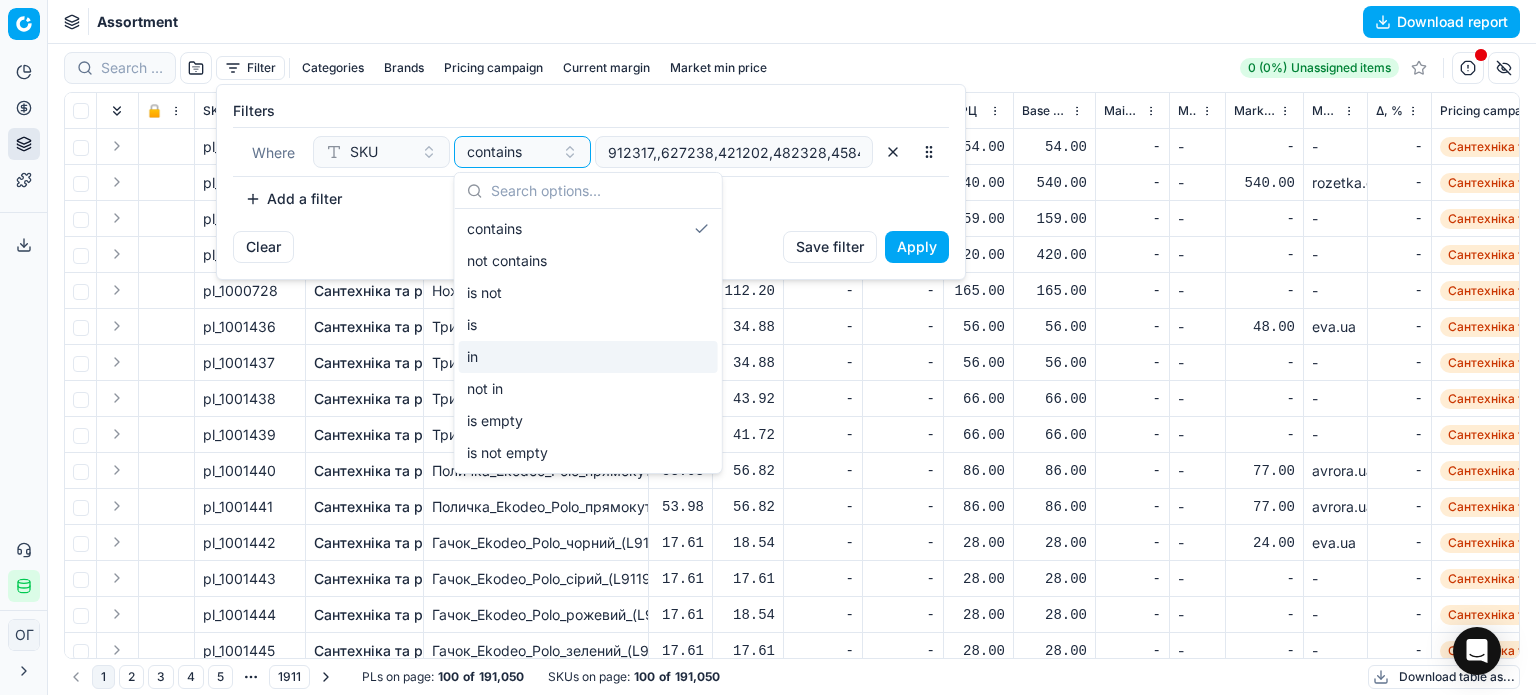 click on "in" at bounding box center (588, 357) 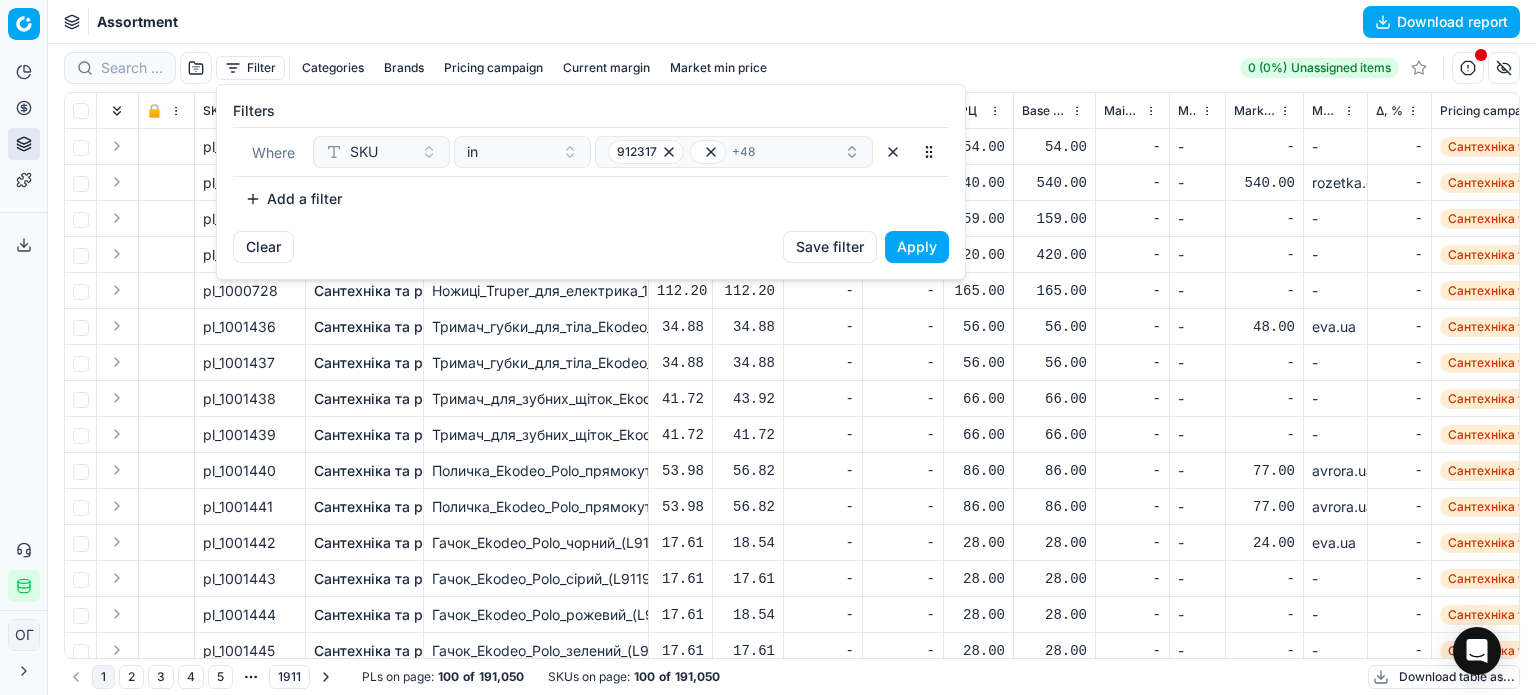 click on "Apply" at bounding box center (917, 247) 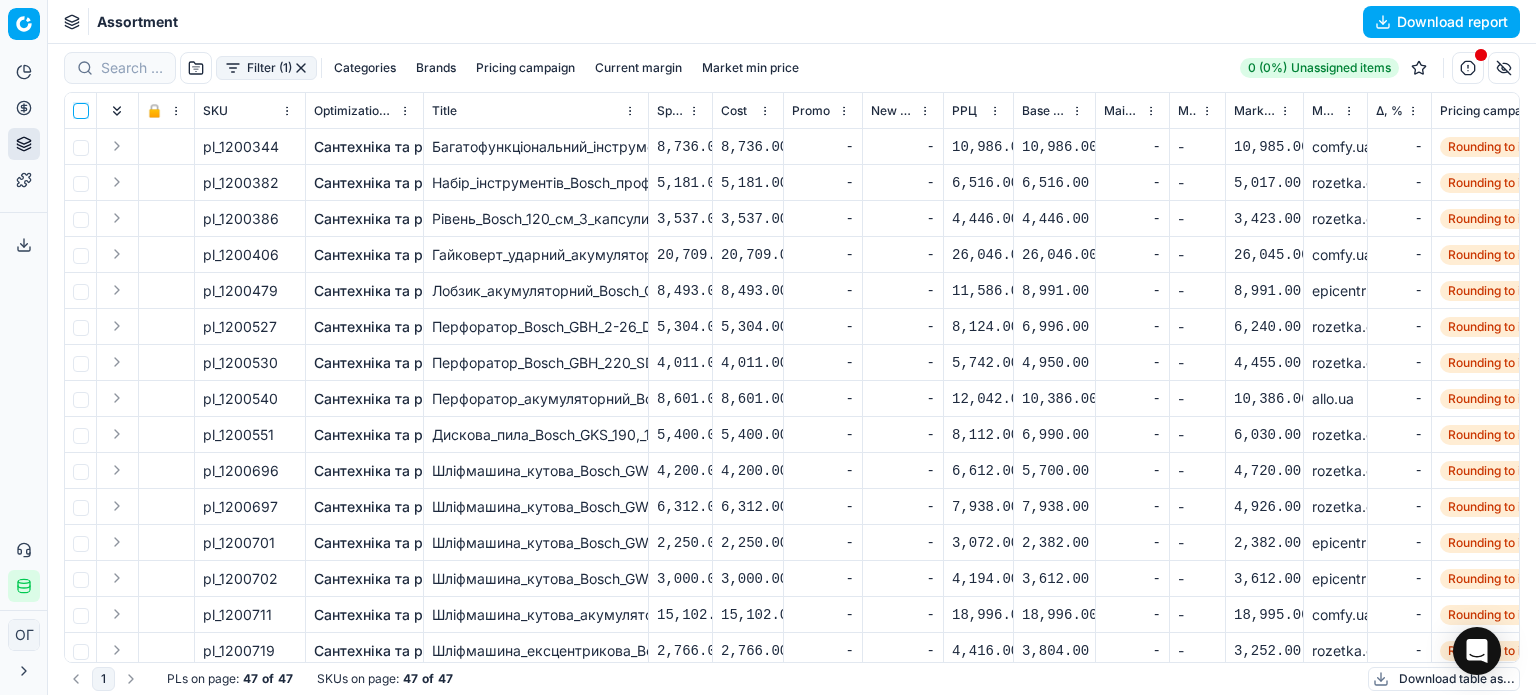 click at bounding box center [81, 111] 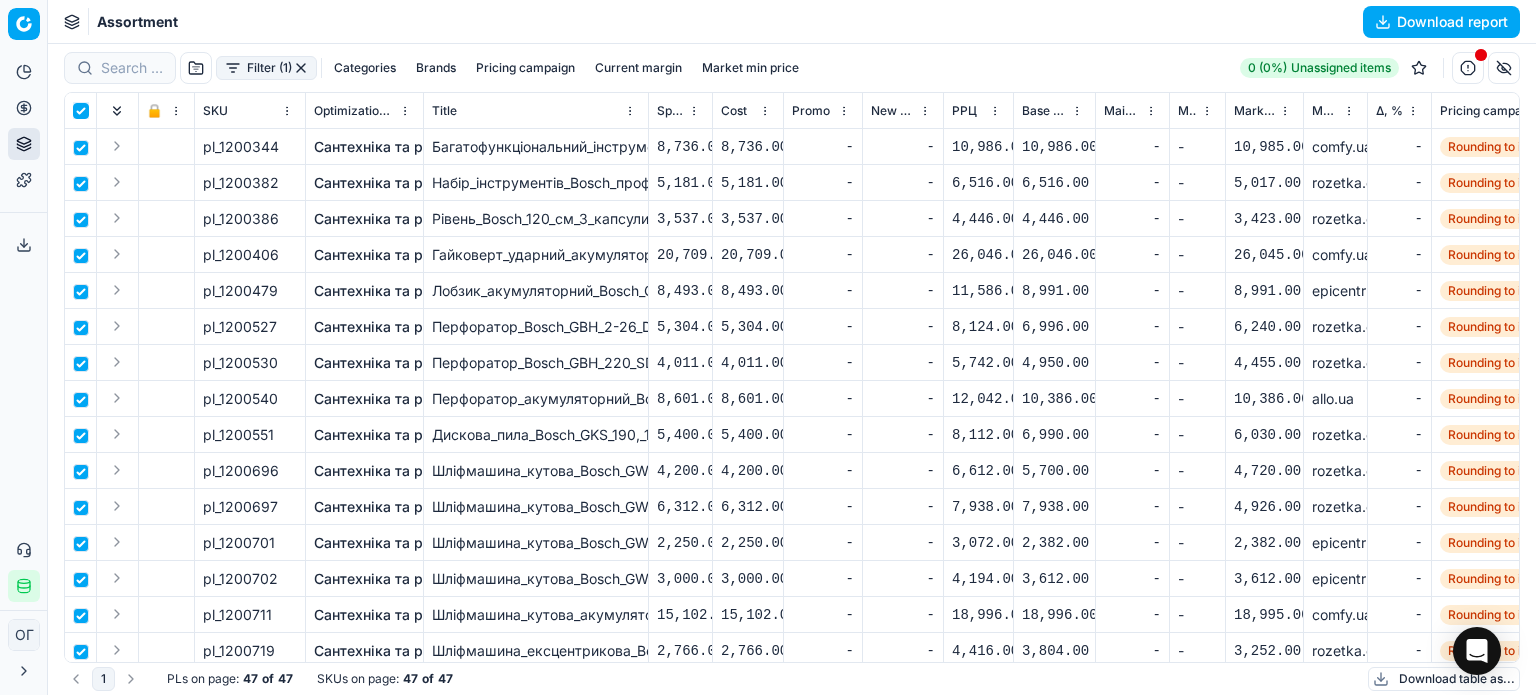 checkbox on "true" 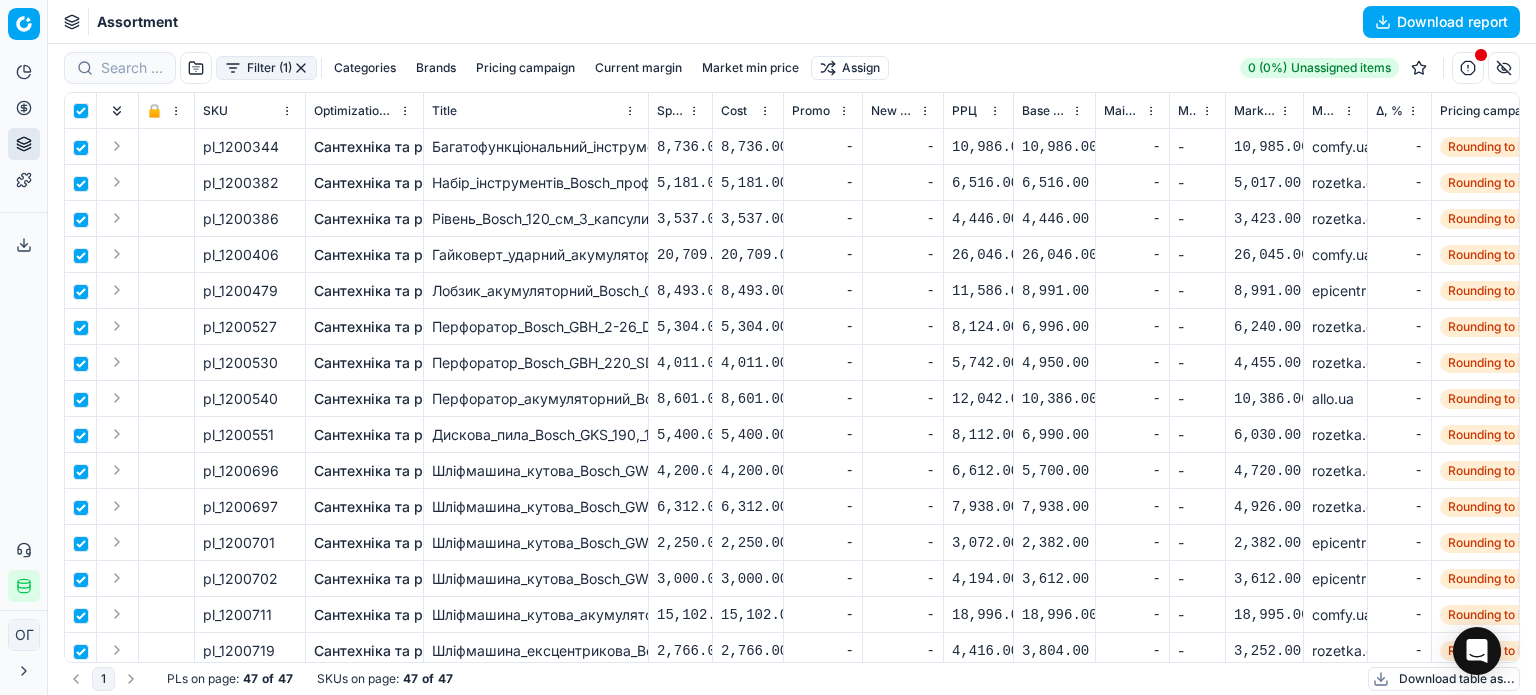 click on "Pricing platform Analytics Pricing Product portfolio Templates Export service 162 Contact support Integration status ОГ [FIRST] [LAST] o.gudzenko@example.com Close menu Command Palette Search for a command to run... Assortment Download report Filter   (1) Categories   Brands   Pricing campaign   Current margin   Market min price   Assign 0 (0%) Unassigned items 🔒 SKU Optimization group Title Specification Cost Cost Promo New promo price РРЦ Base price Main CD min price Main CD min price competitor name Market min price Market min price competitor name Δ, % Pricing campaign Current promo price Optimization status RRP mandatority Total stock quantity Aging stock (викл. дні без продажів) Середня кількість продажів за 5 днів, шт Оборотність, днів (викл. дні без продажів) Target promo margin Target margin Product line ID Current price New price New discount New discount, % New markup (common), % Δ, abs KVI -" at bounding box center (768, 347) 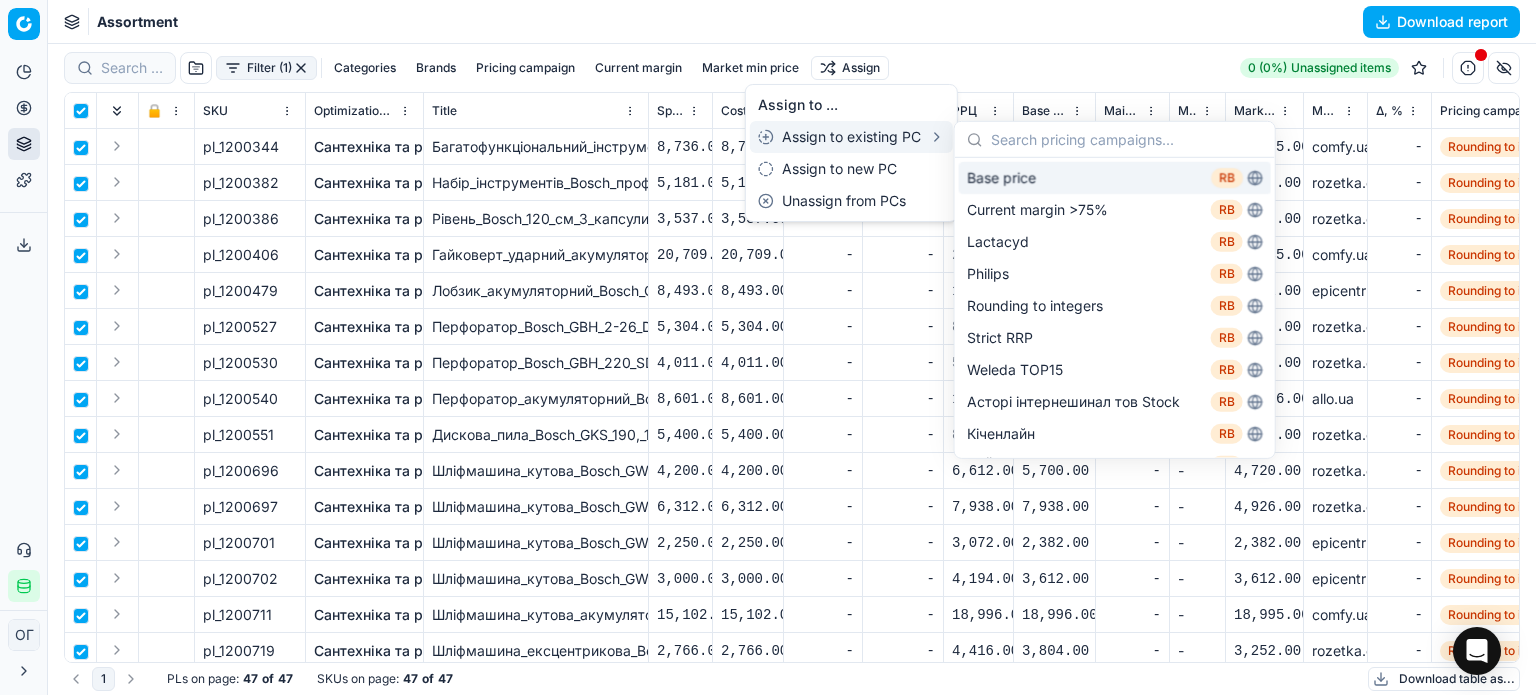 click on "Base price RB" at bounding box center (1115, 178) 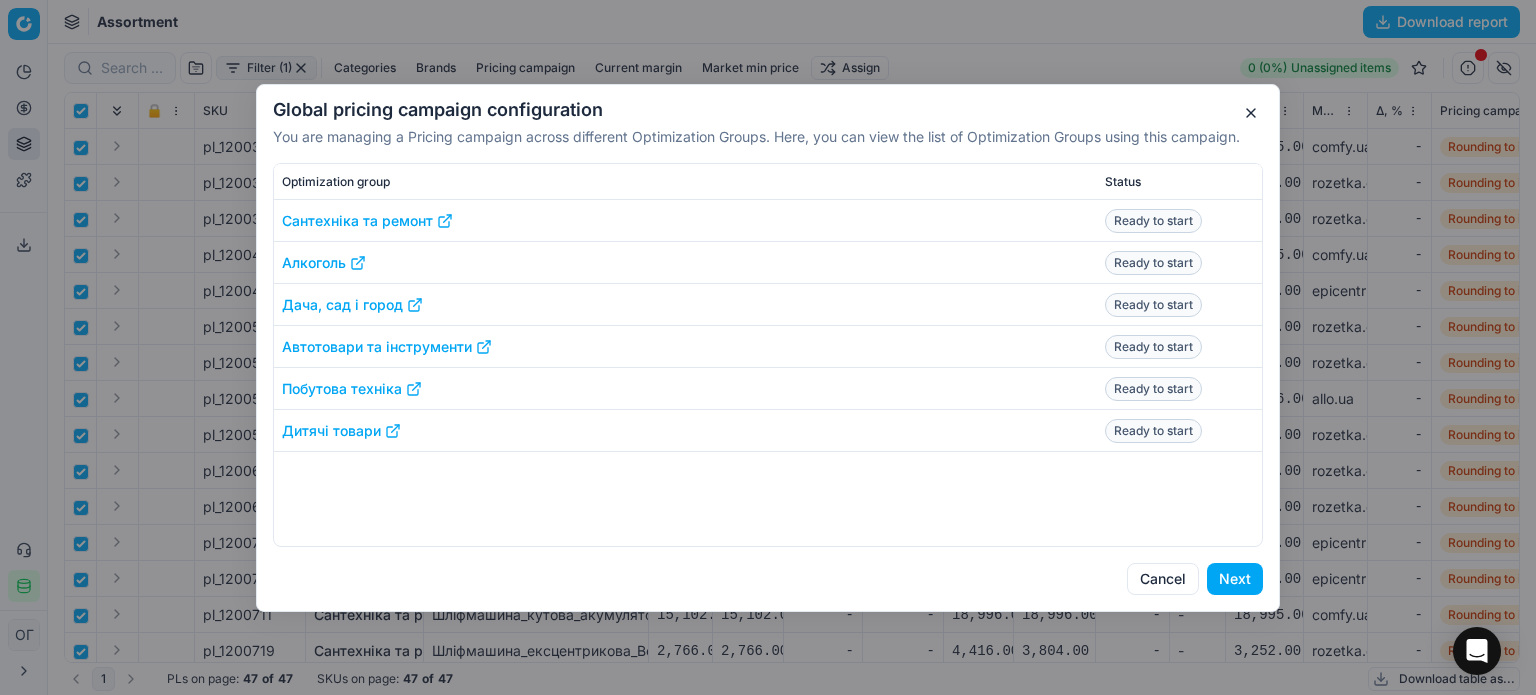 click on "Next" at bounding box center [1235, 579] 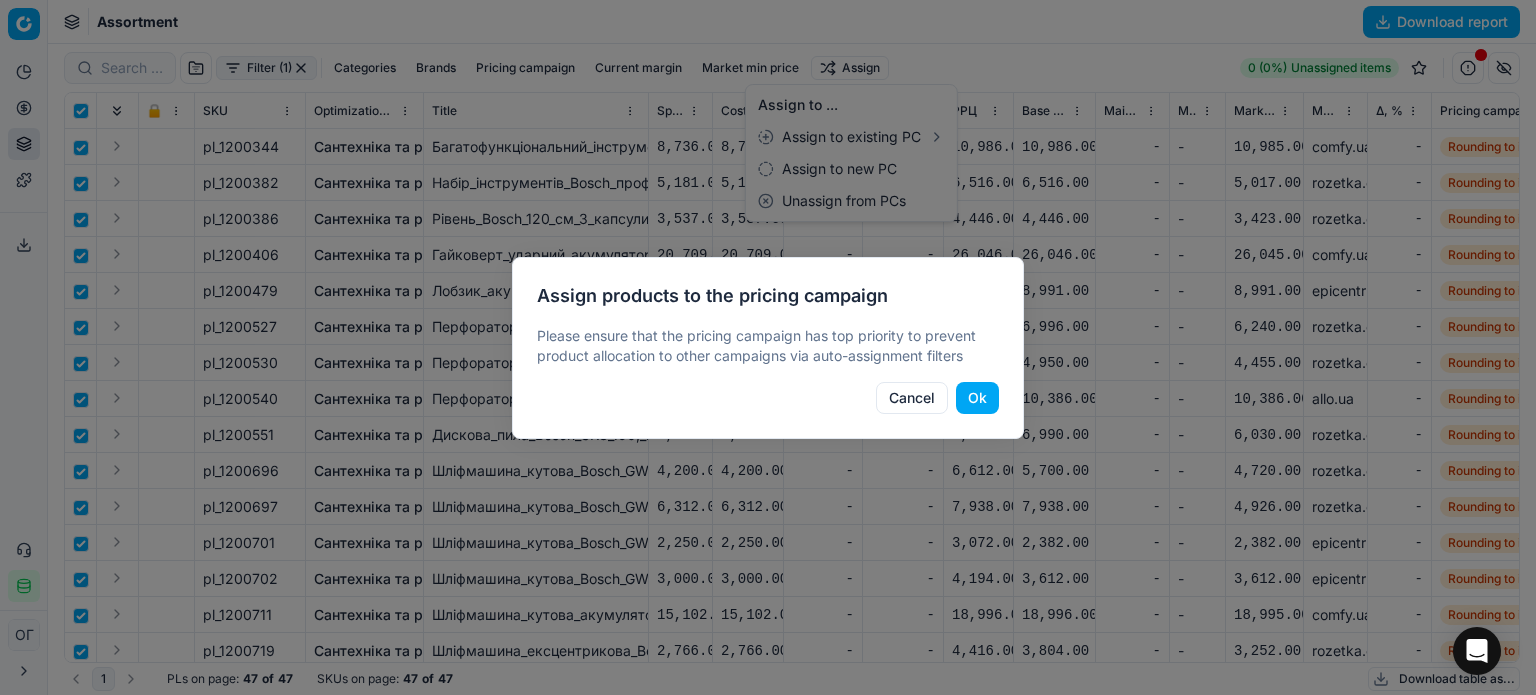click on "Ok" at bounding box center (977, 398) 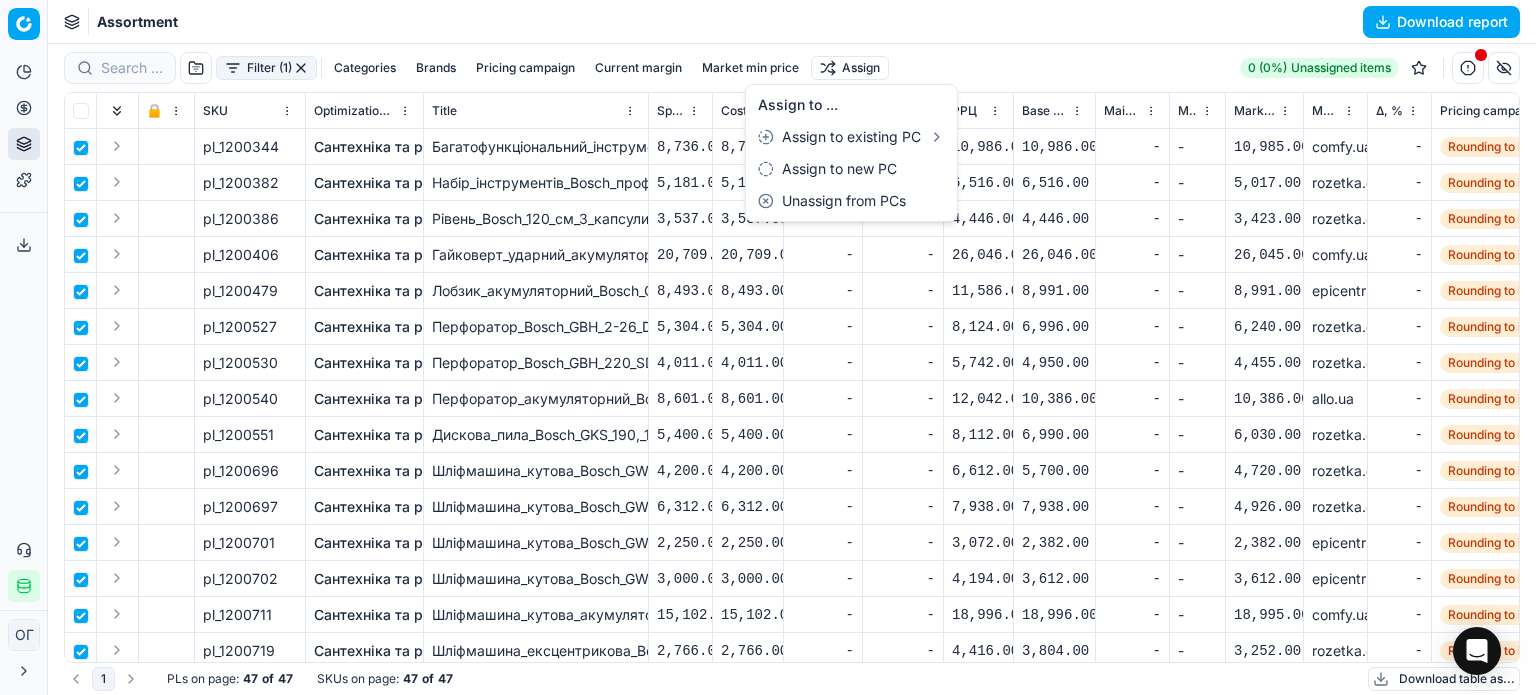 checkbox on "false" 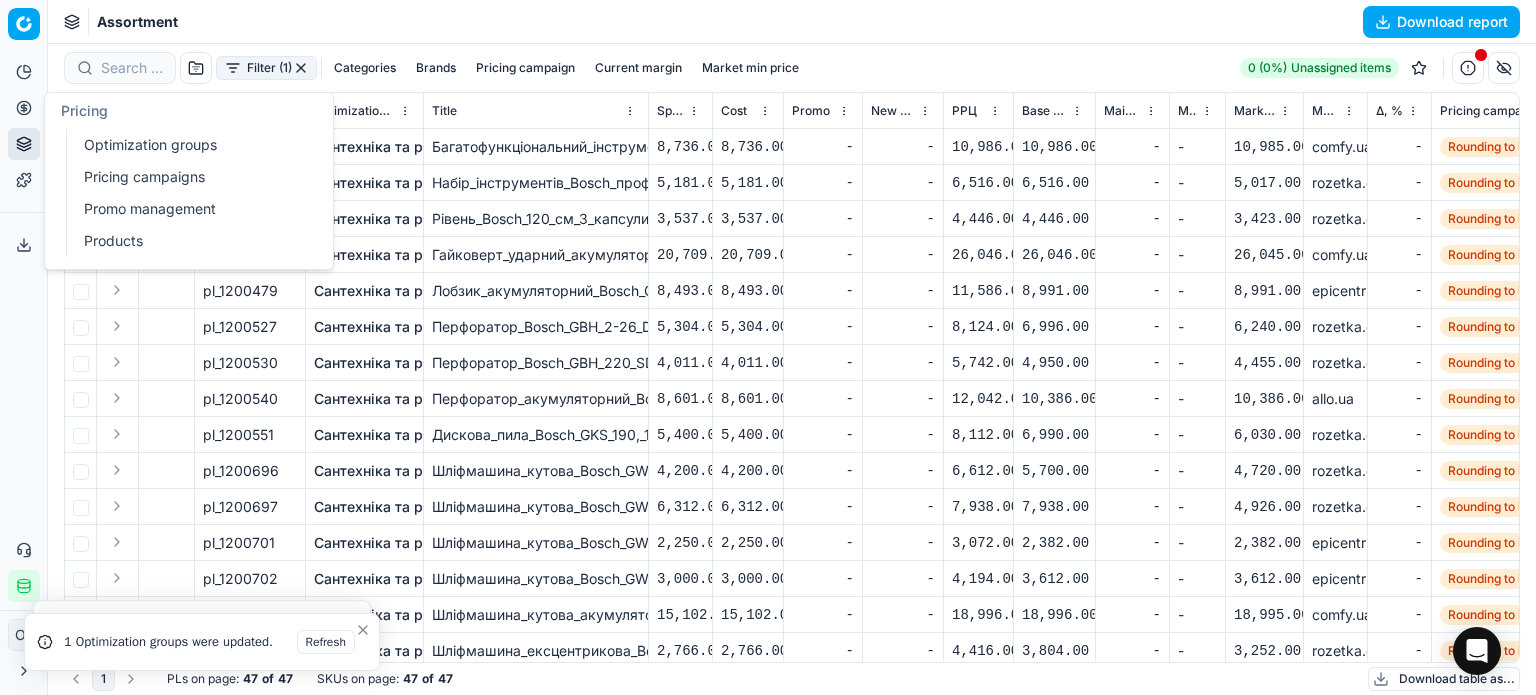 click 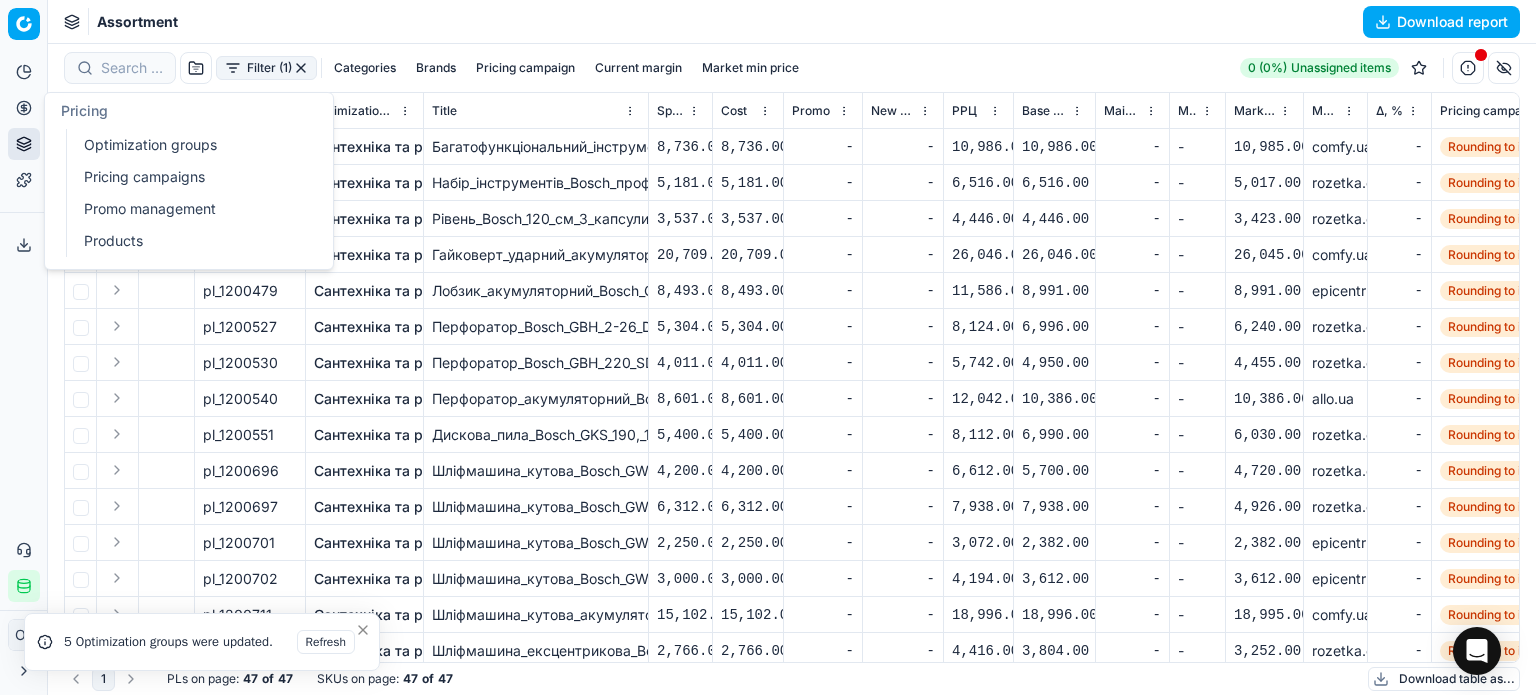 click on "Optimization groups" at bounding box center (192, 145) 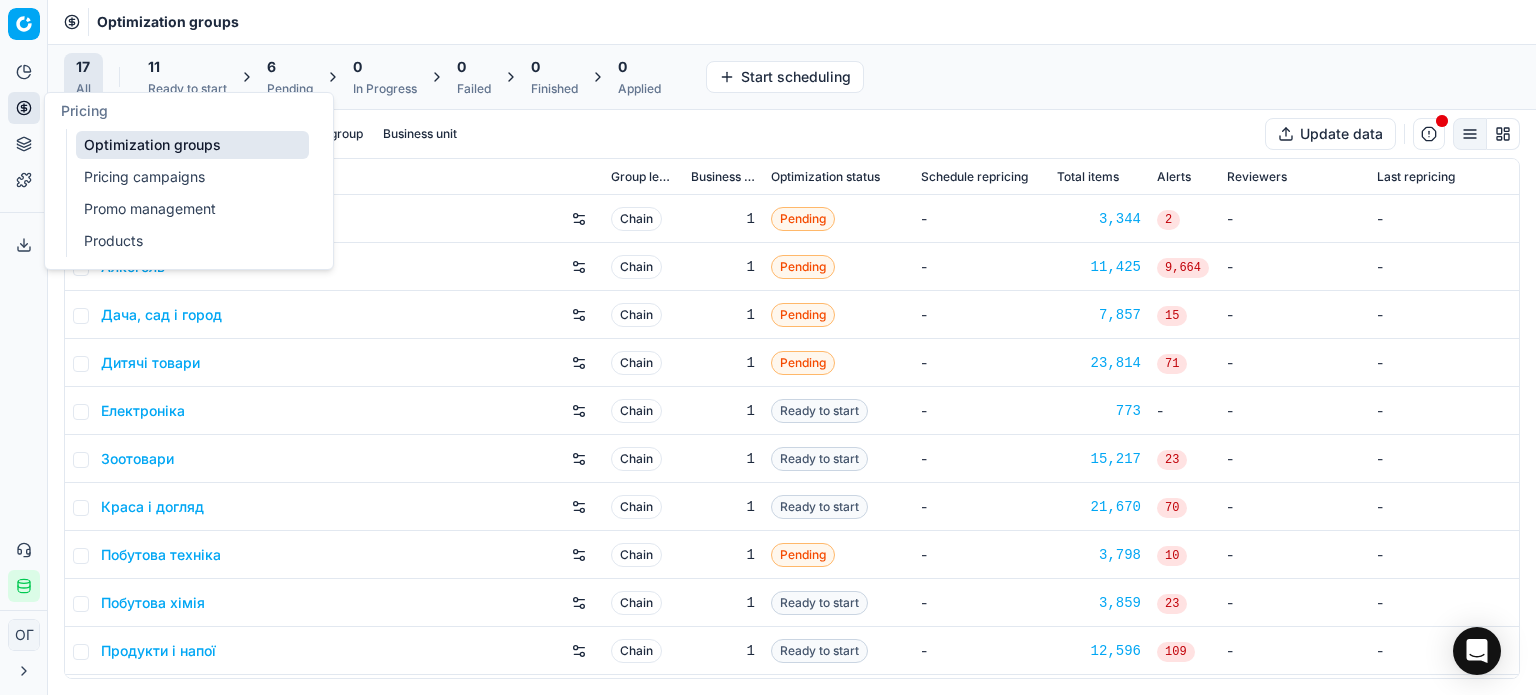 click on "Pricing campaigns" at bounding box center (192, 177) 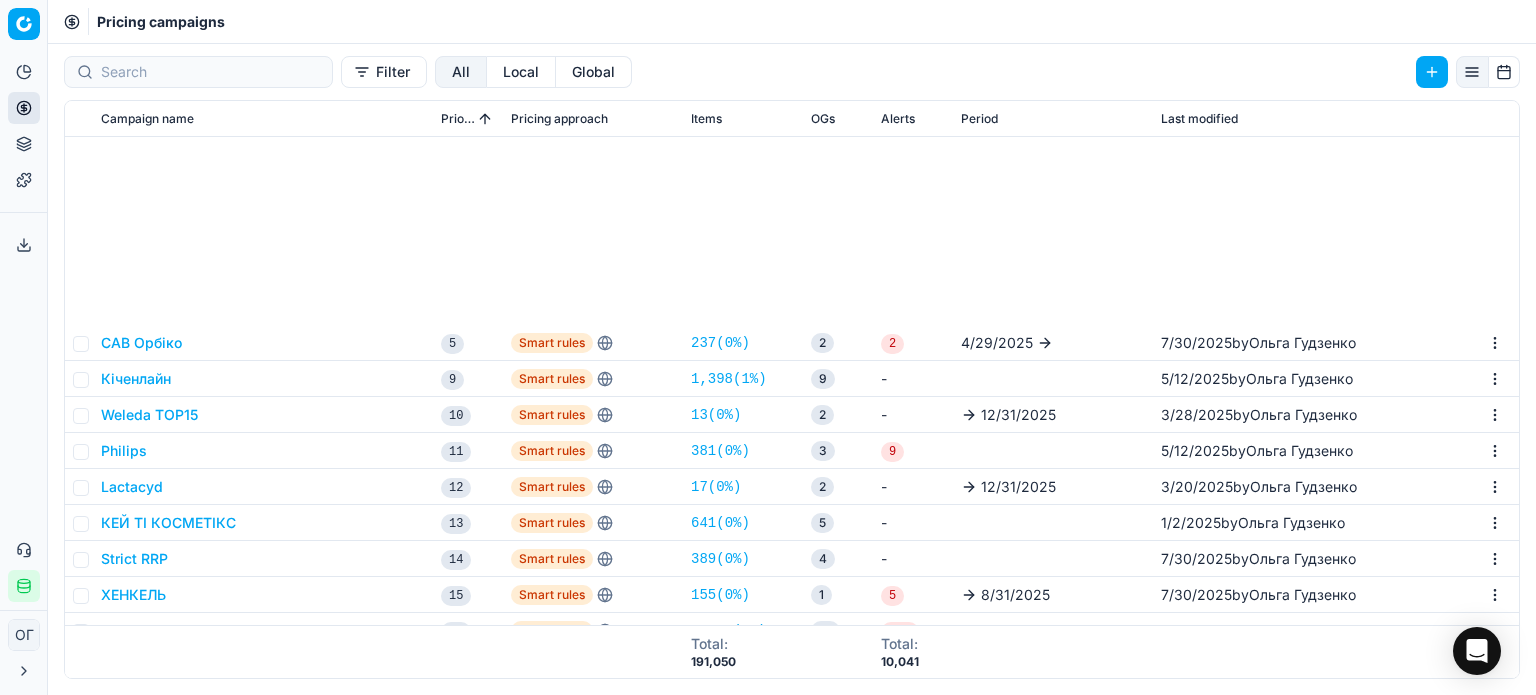 scroll, scrollTop: 300, scrollLeft: 0, axis: vertical 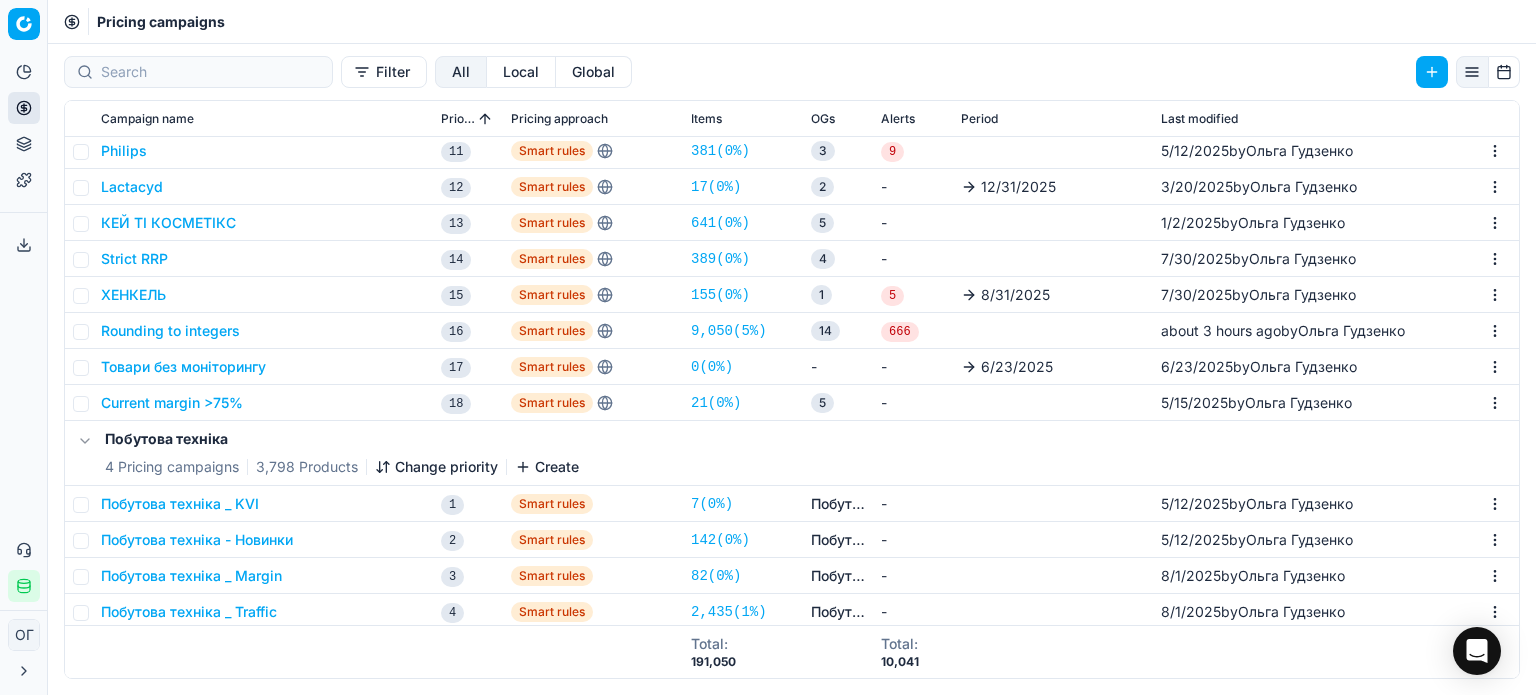 click on "Rounding to integers" at bounding box center [170, 331] 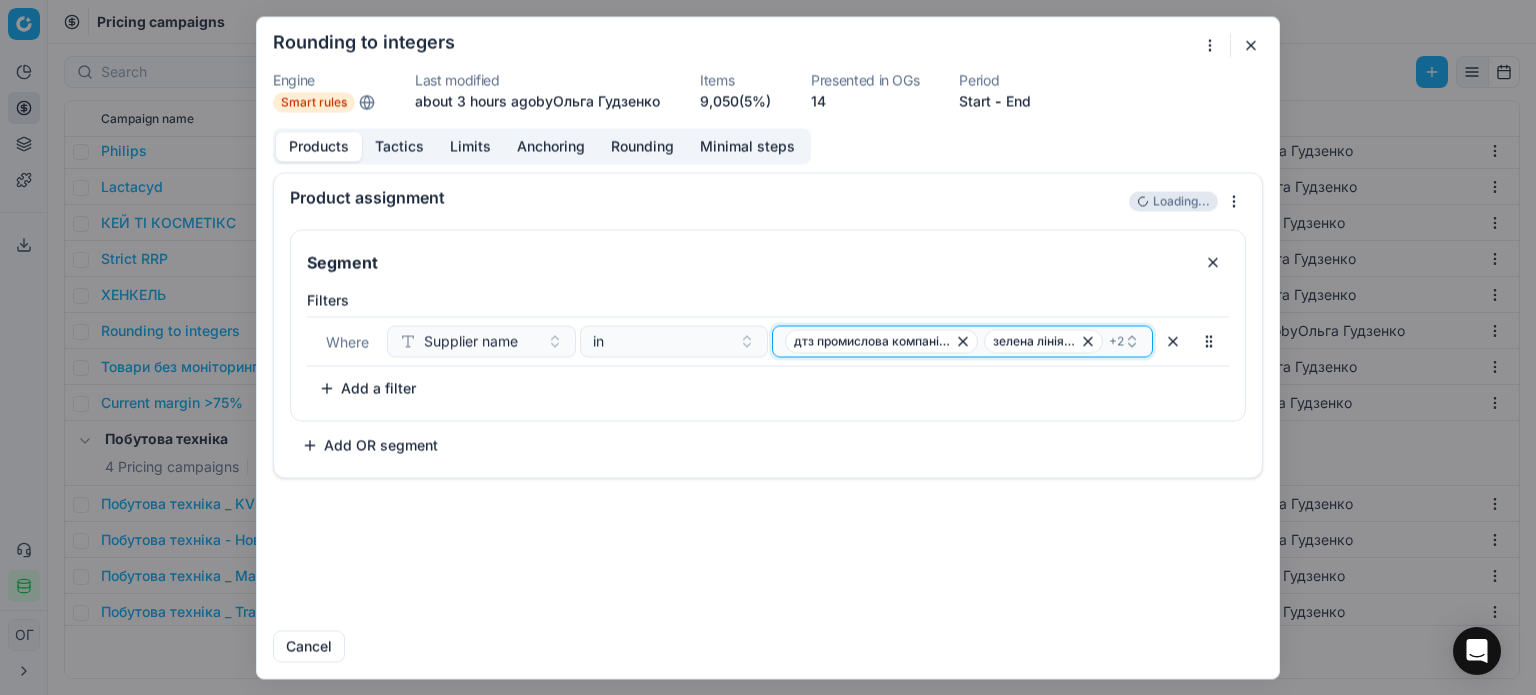 click 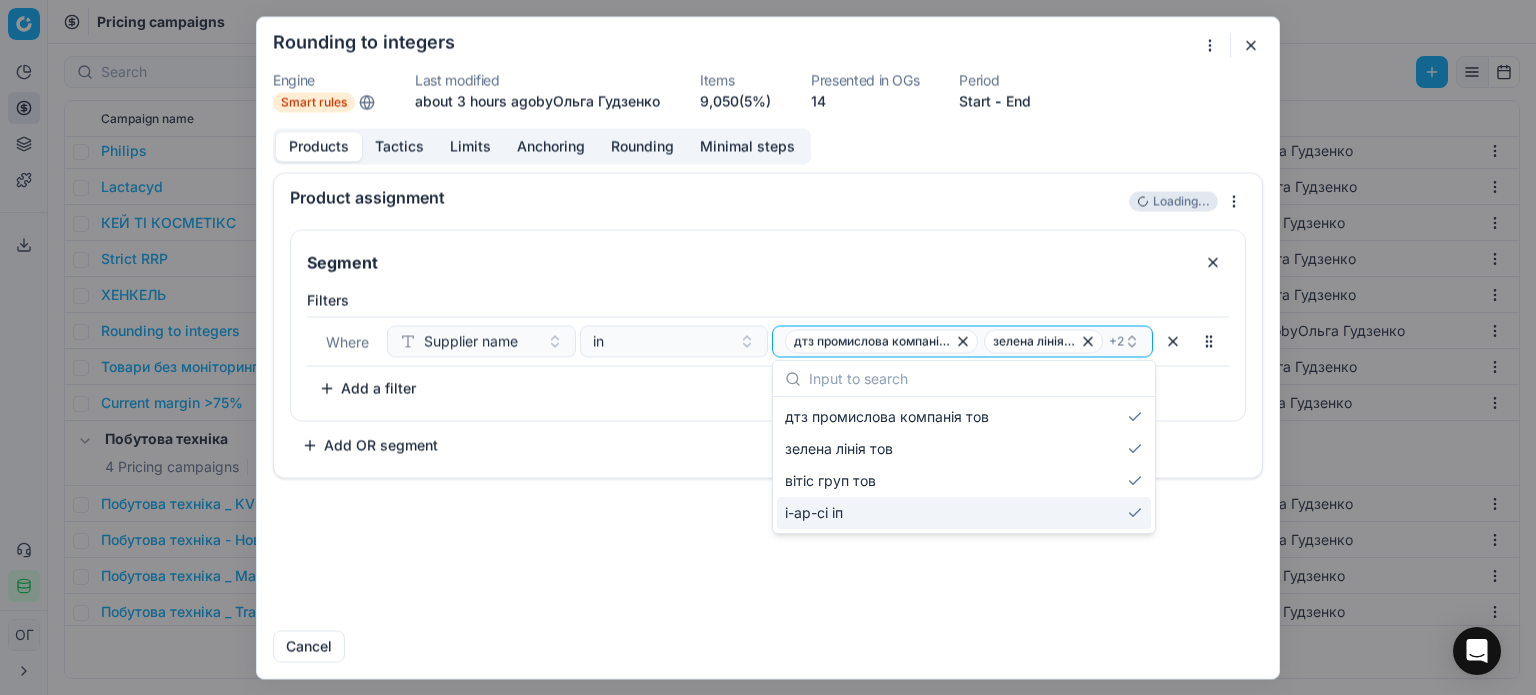 click on "і-ар-сі іп" at bounding box center [964, 513] 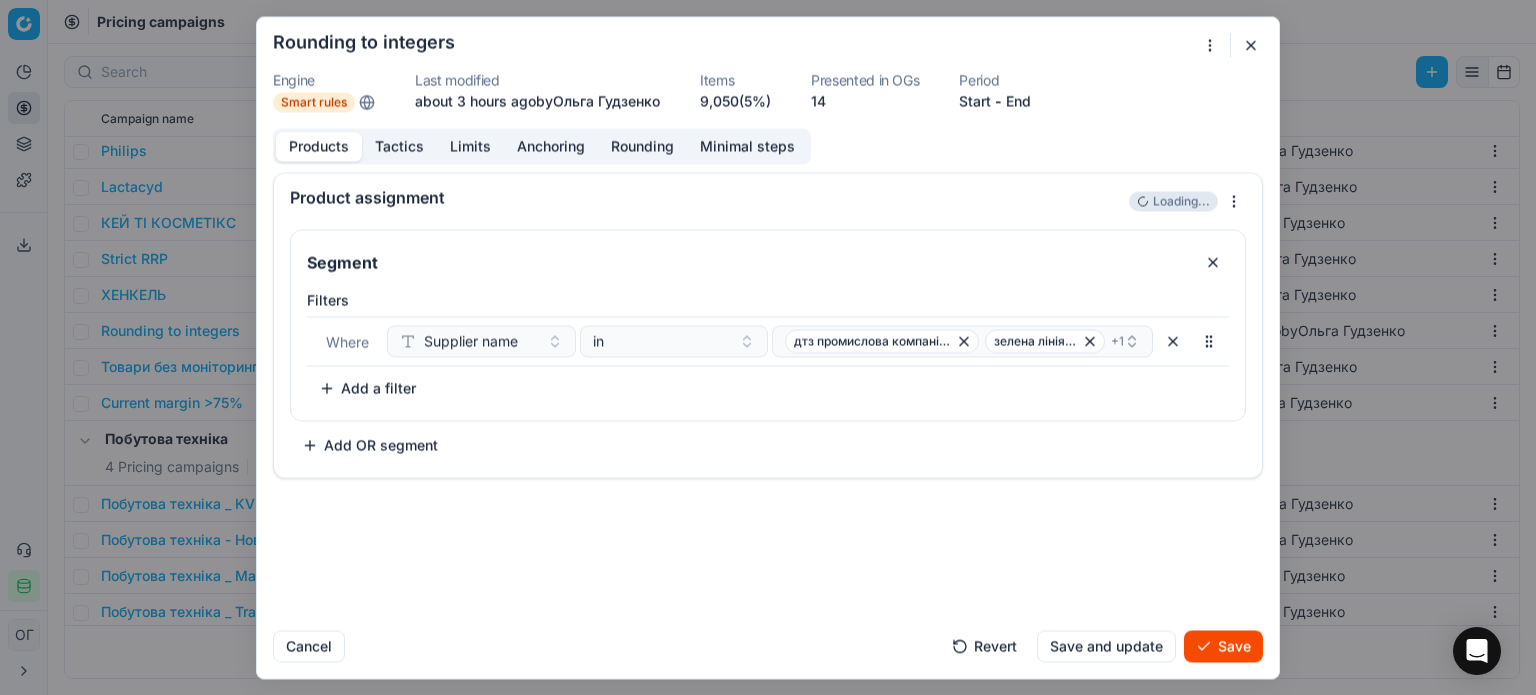 click on "Segment Filters Where Supplier name in дтз промислова компанія тов зелена лінія тов + 1
To pick up a sortable item, press space or enter.
While dragging, use the up and down keys to move the item.
Press space or enter again to drop the item in its new position, or press escape to cancel.
Add a filter Add OR segment" at bounding box center [768, 345] 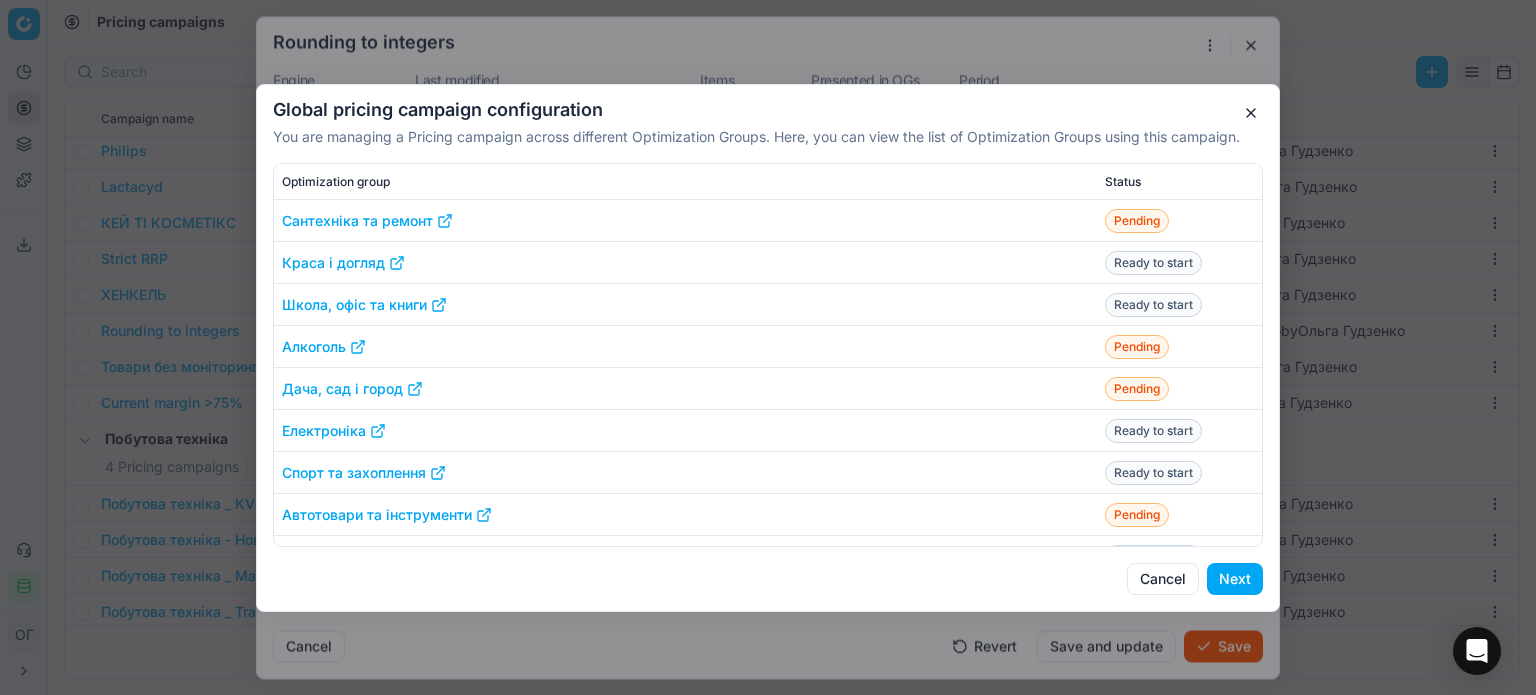 click on "Next" at bounding box center (1235, 579) 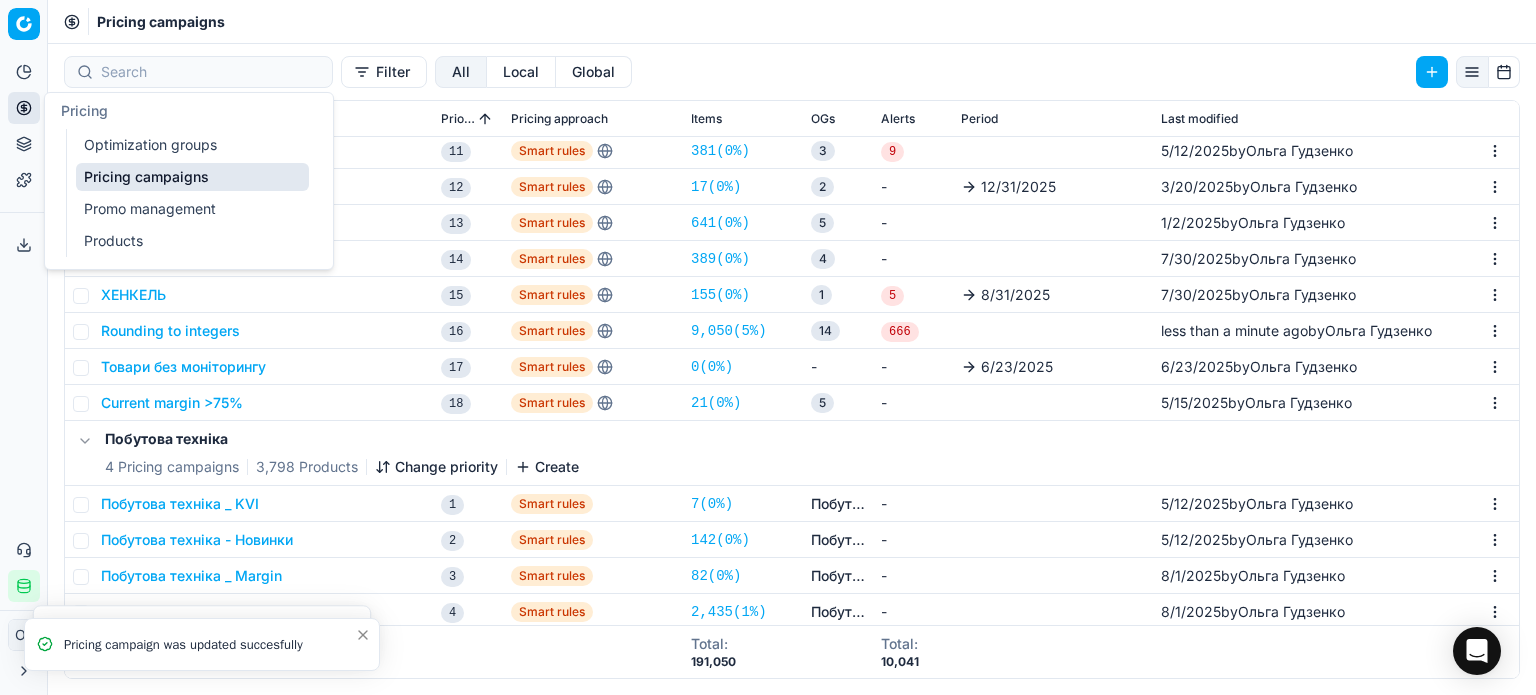 click on "Optimization groups" at bounding box center [192, 145] 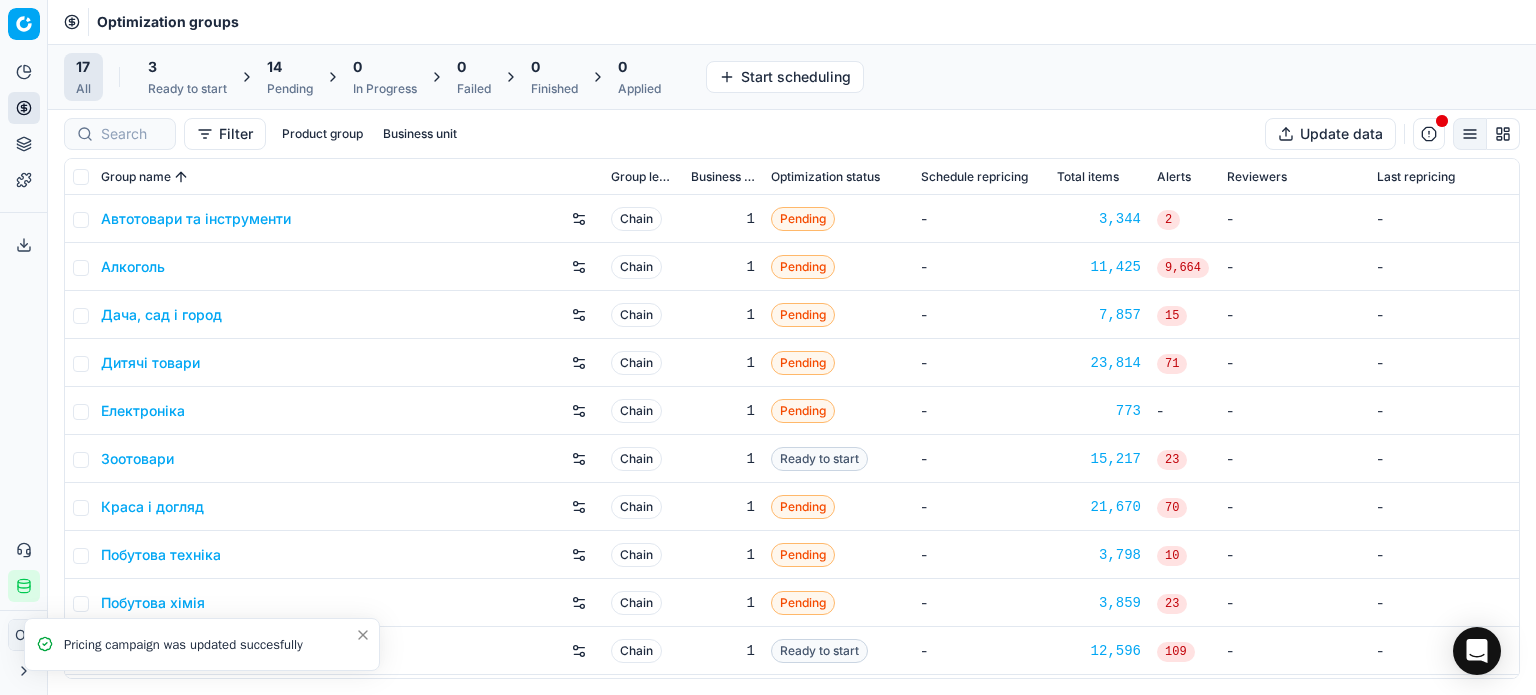 click on "3" at bounding box center [187, 67] 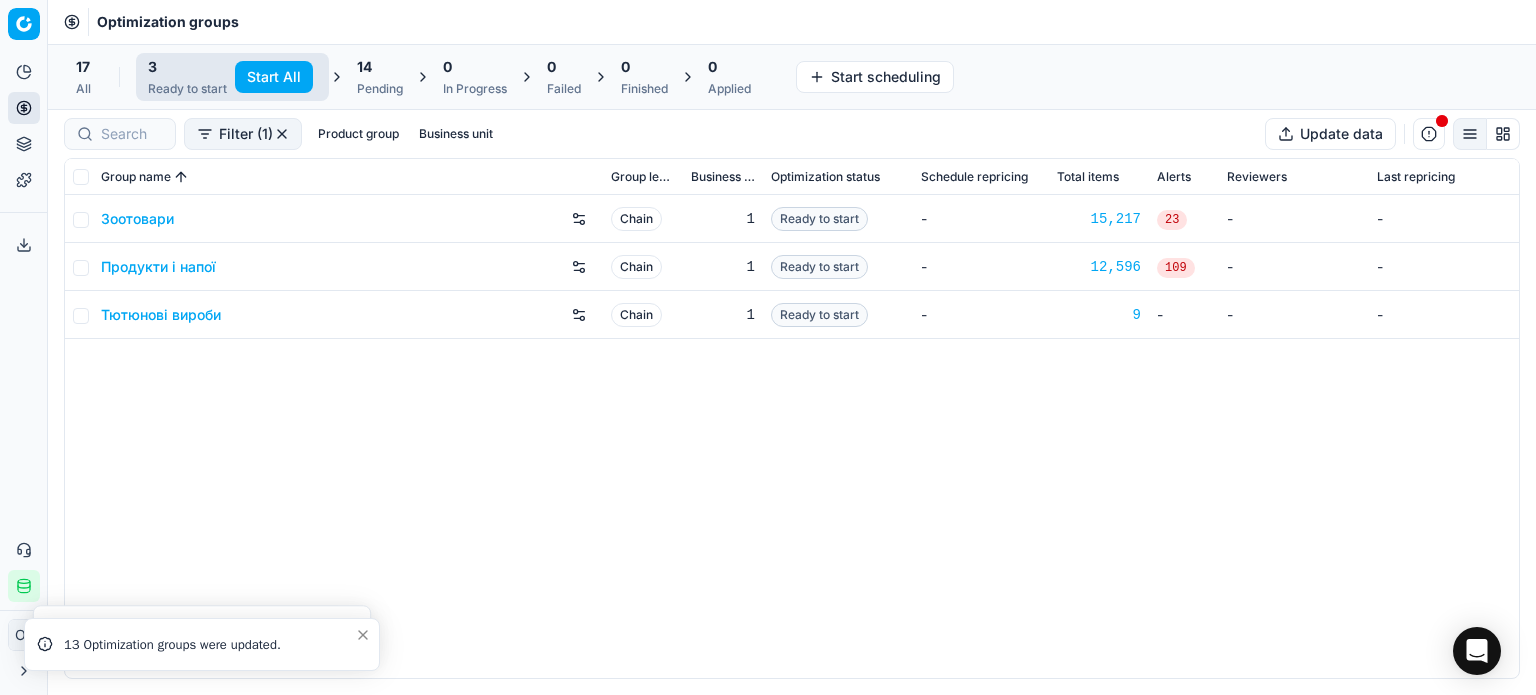 click on "Start   All" at bounding box center (274, 77) 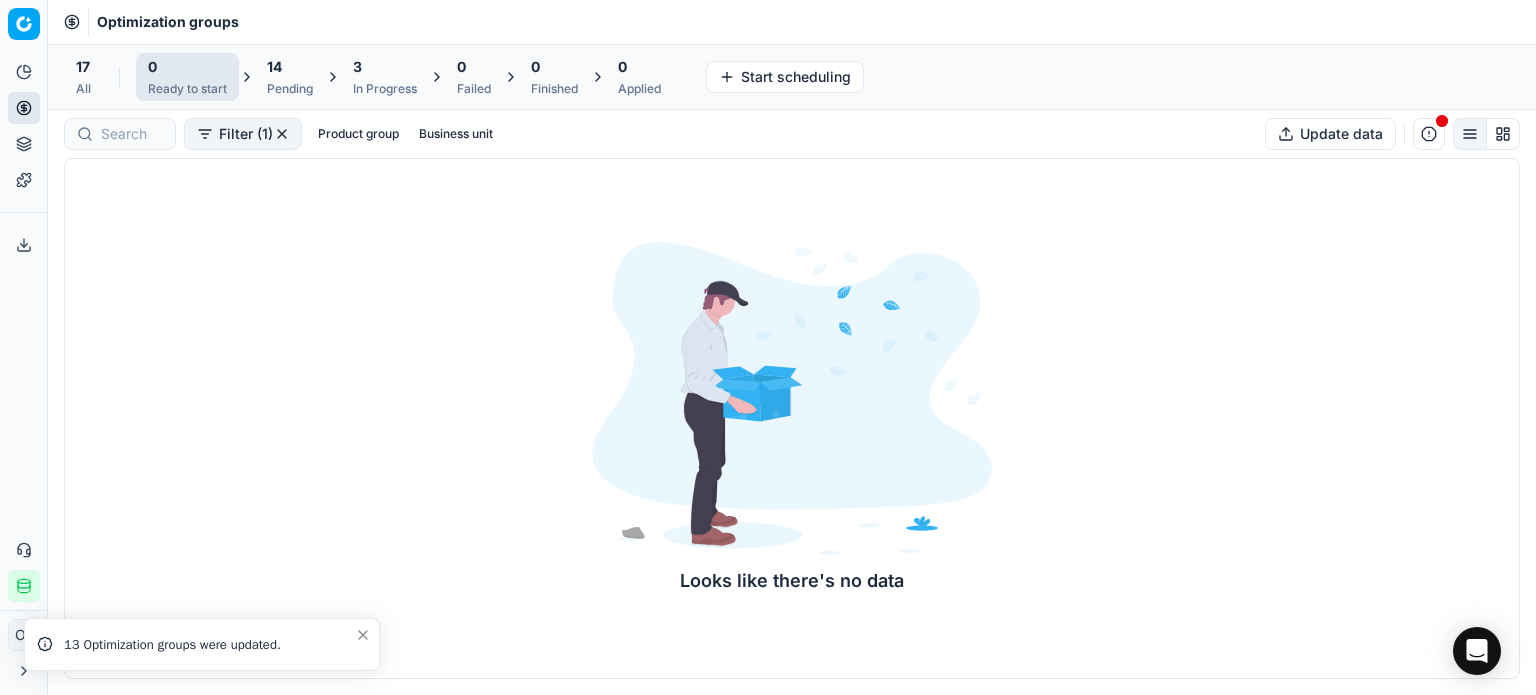 click on "In Progress" at bounding box center [385, 89] 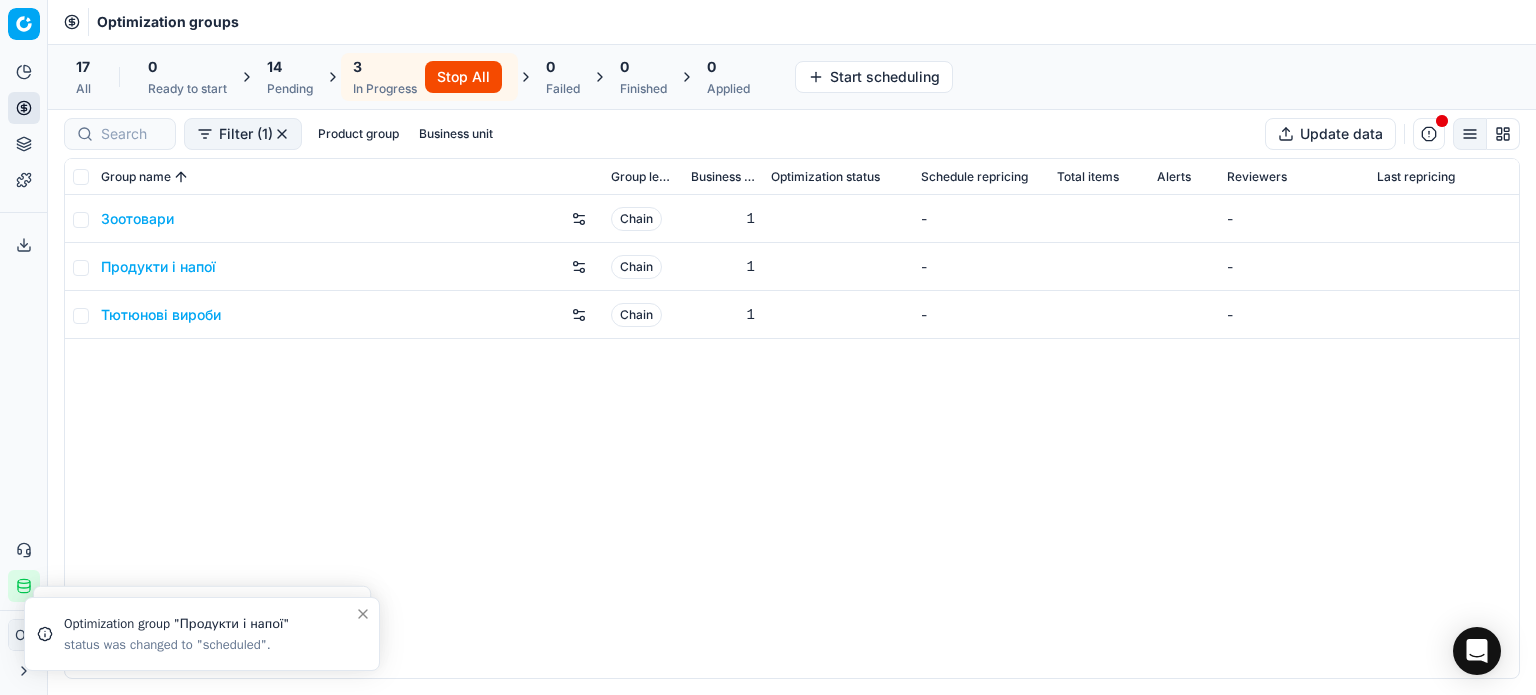 click on "14" at bounding box center (290, 67) 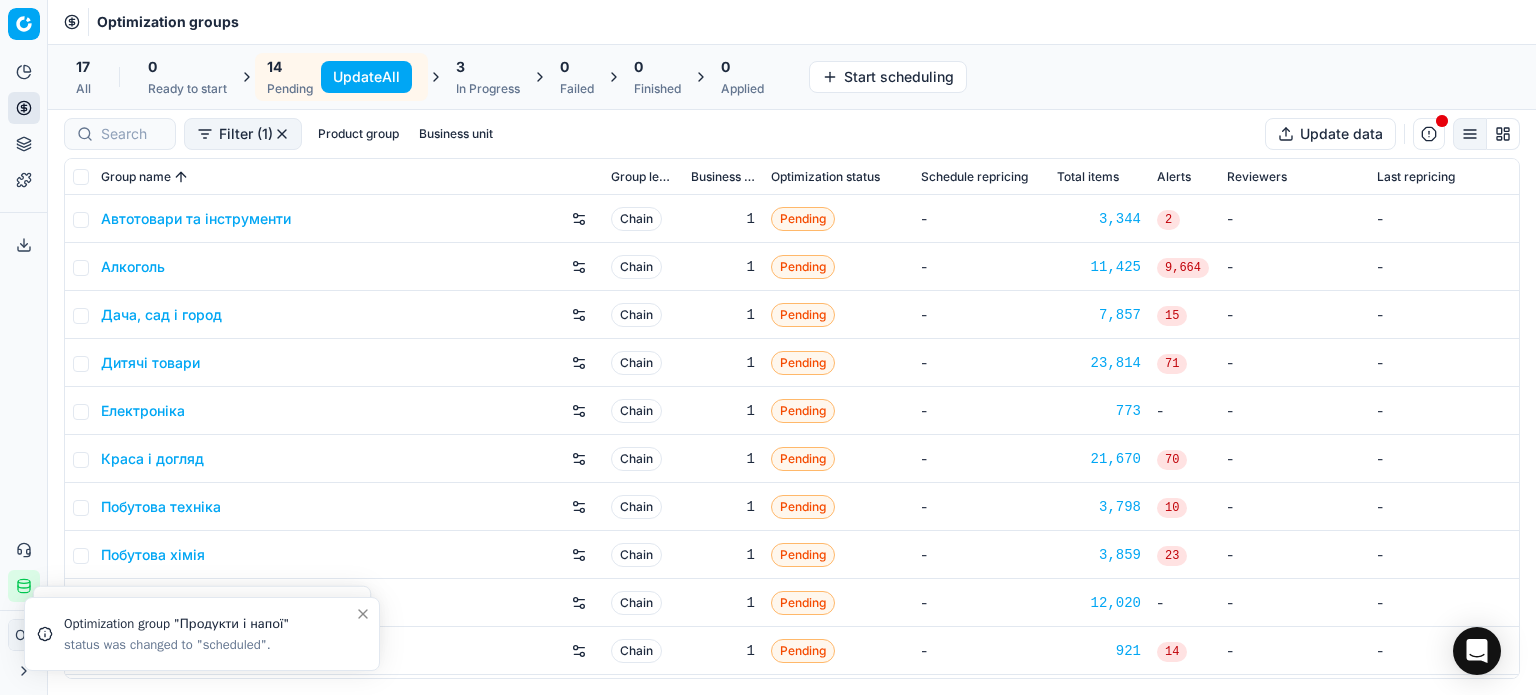 click on "Update  All" at bounding box center [366, 77] 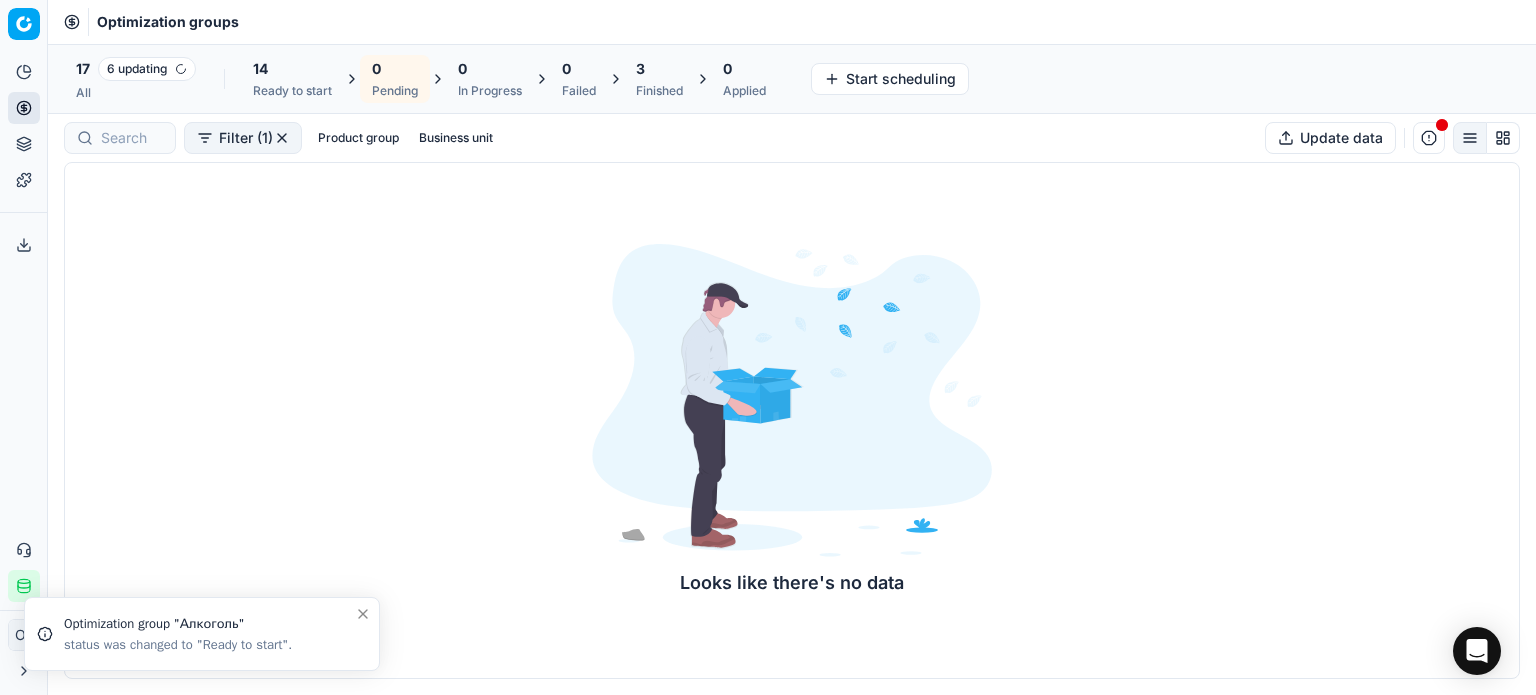 click on "14 Ready to start" at bounding box center [292, 79] 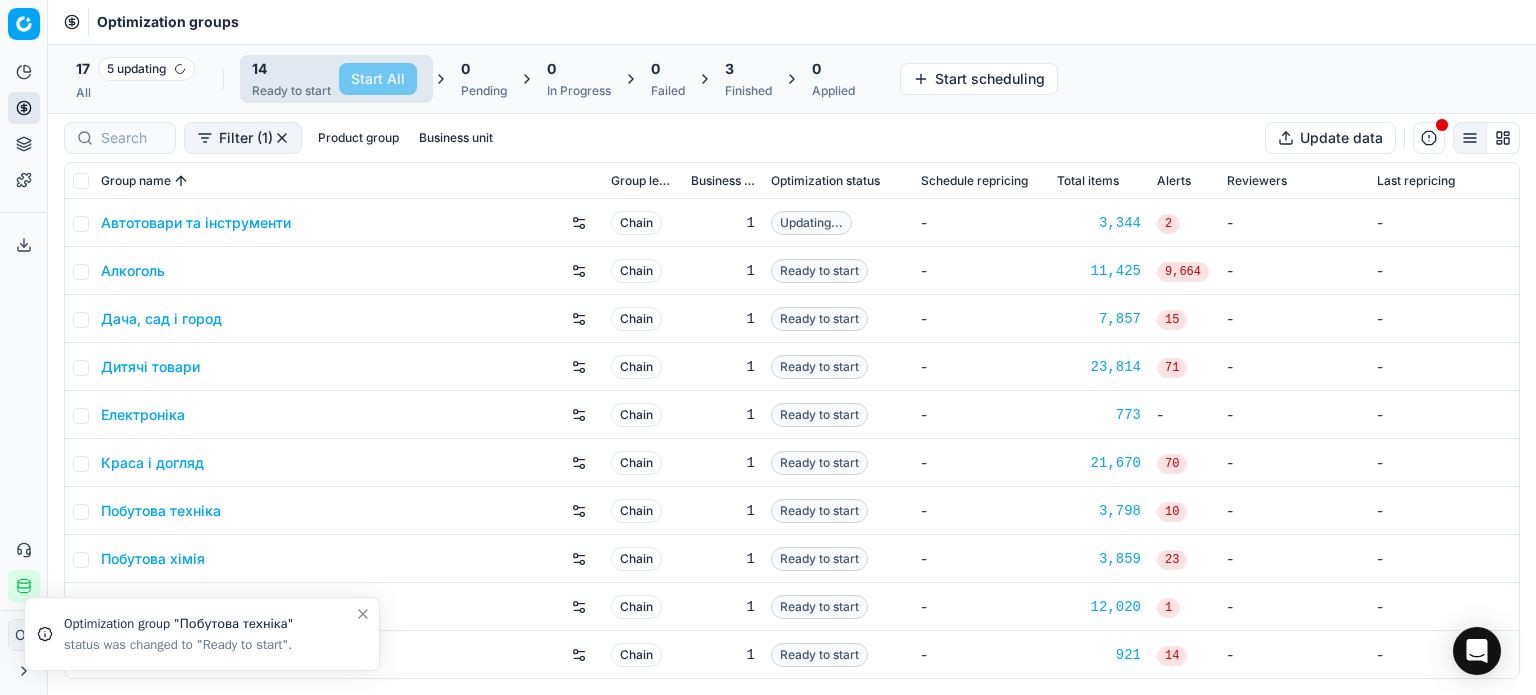 click on "Optimization status" at bounding box center [825, 181] 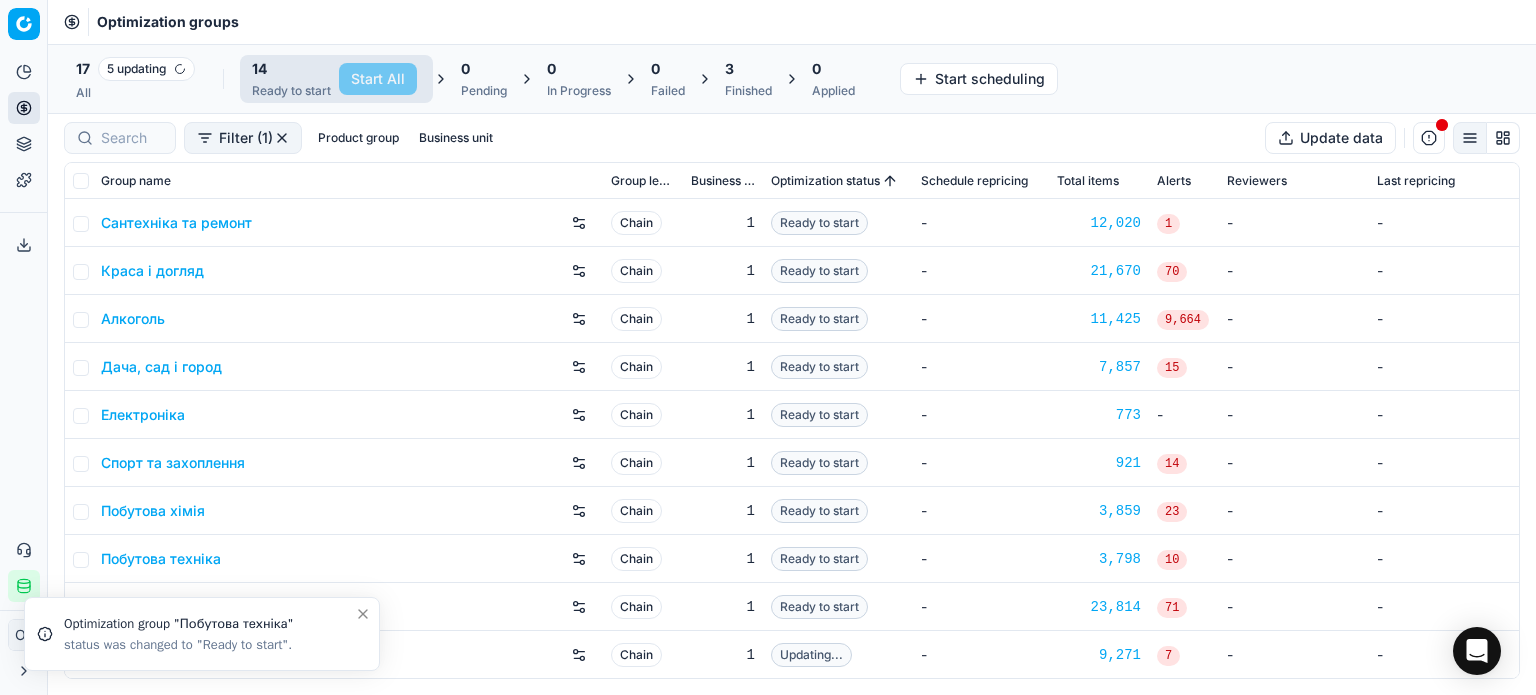 click on "Optimization status" at bounding box center [825, 181] 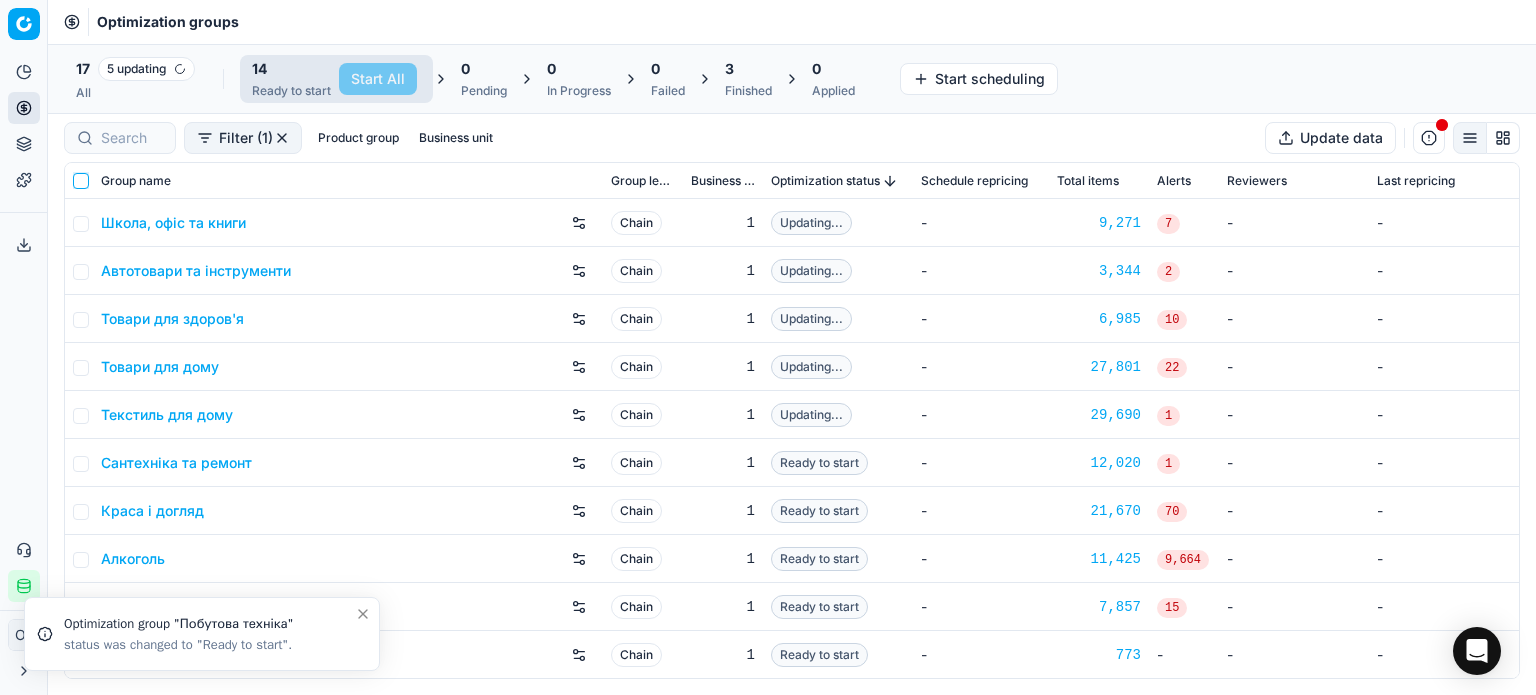 click at bounding box center (81, 181) 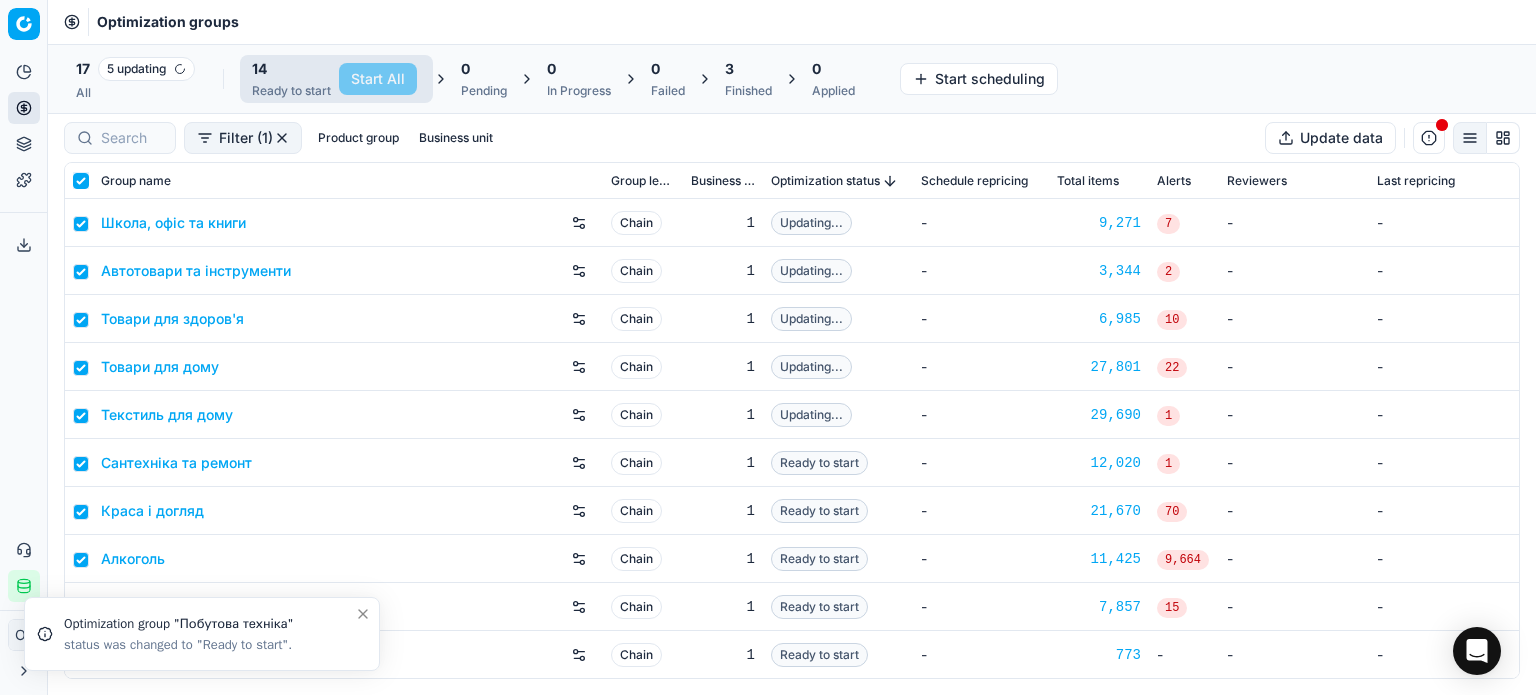 checkbox on "true" 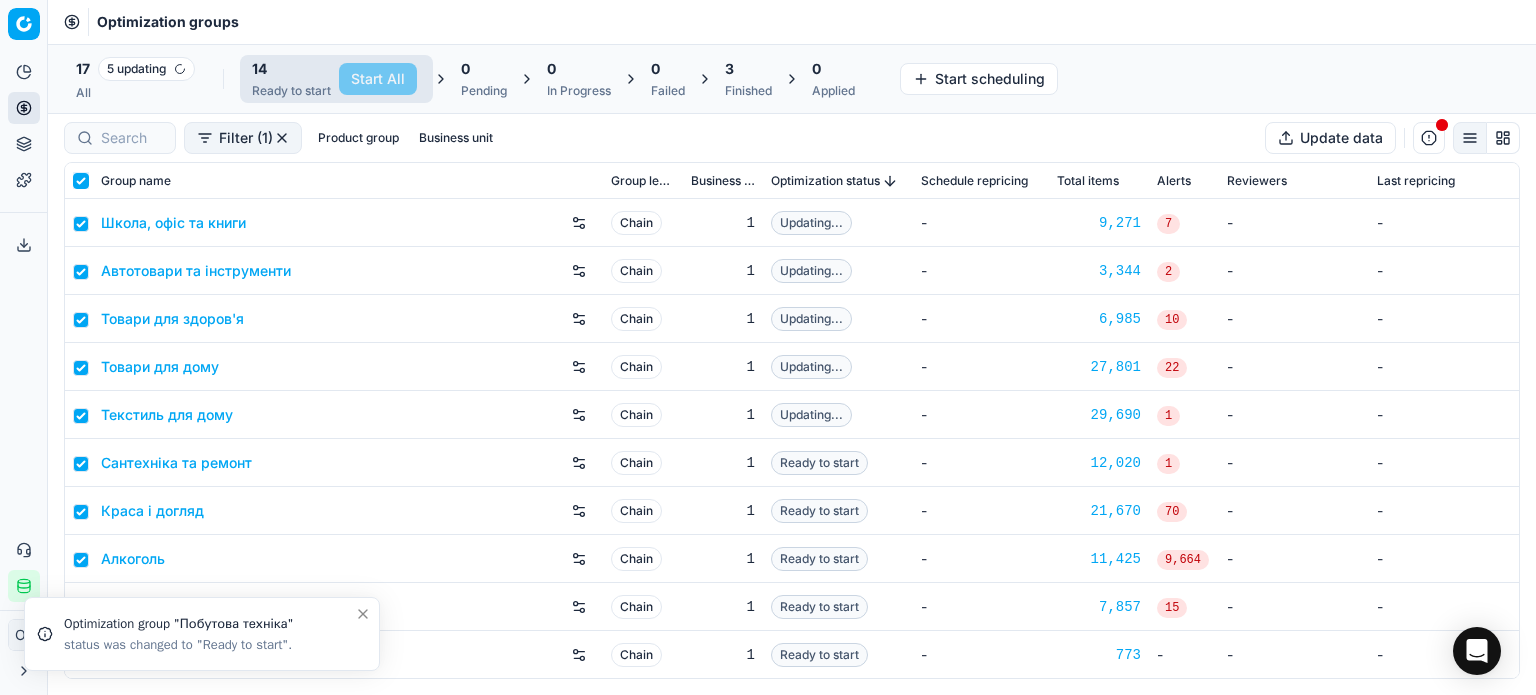 checkbox on "true" 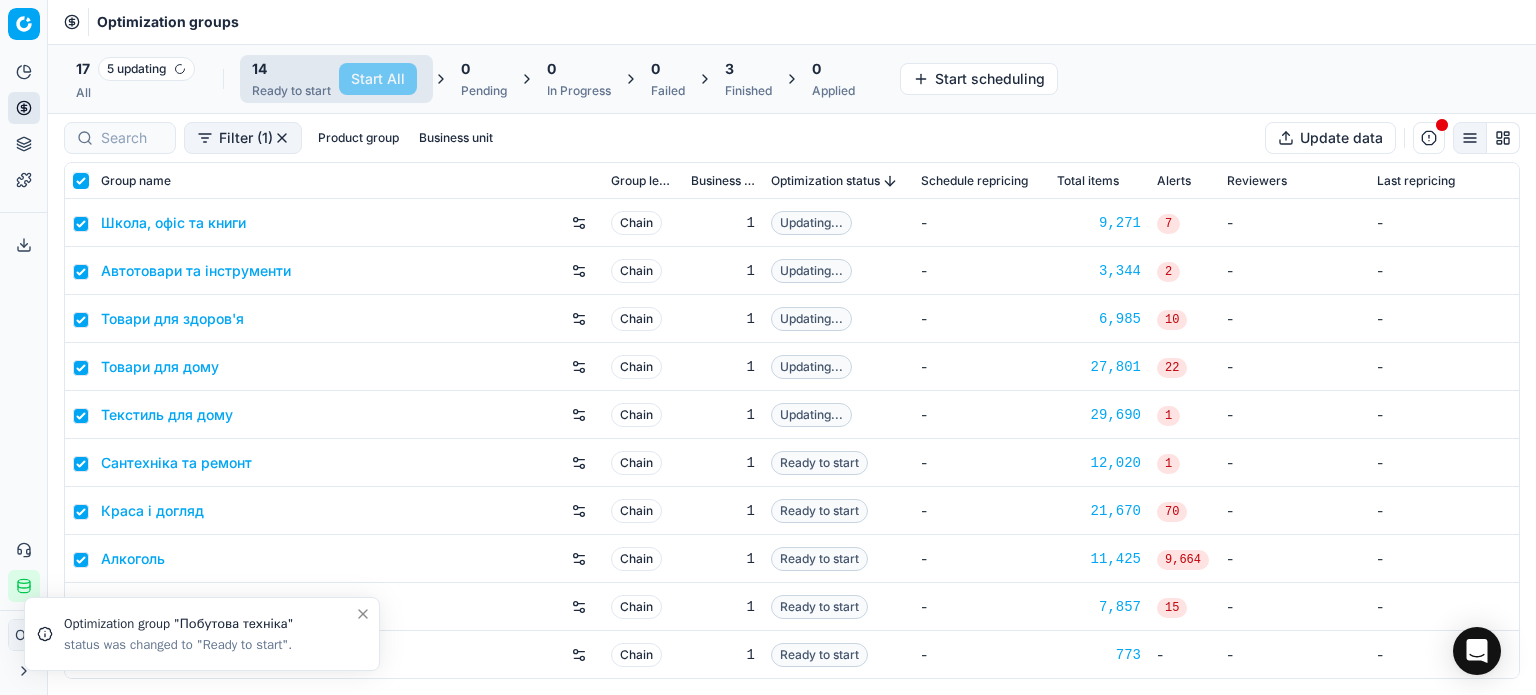 checkbox on "true" 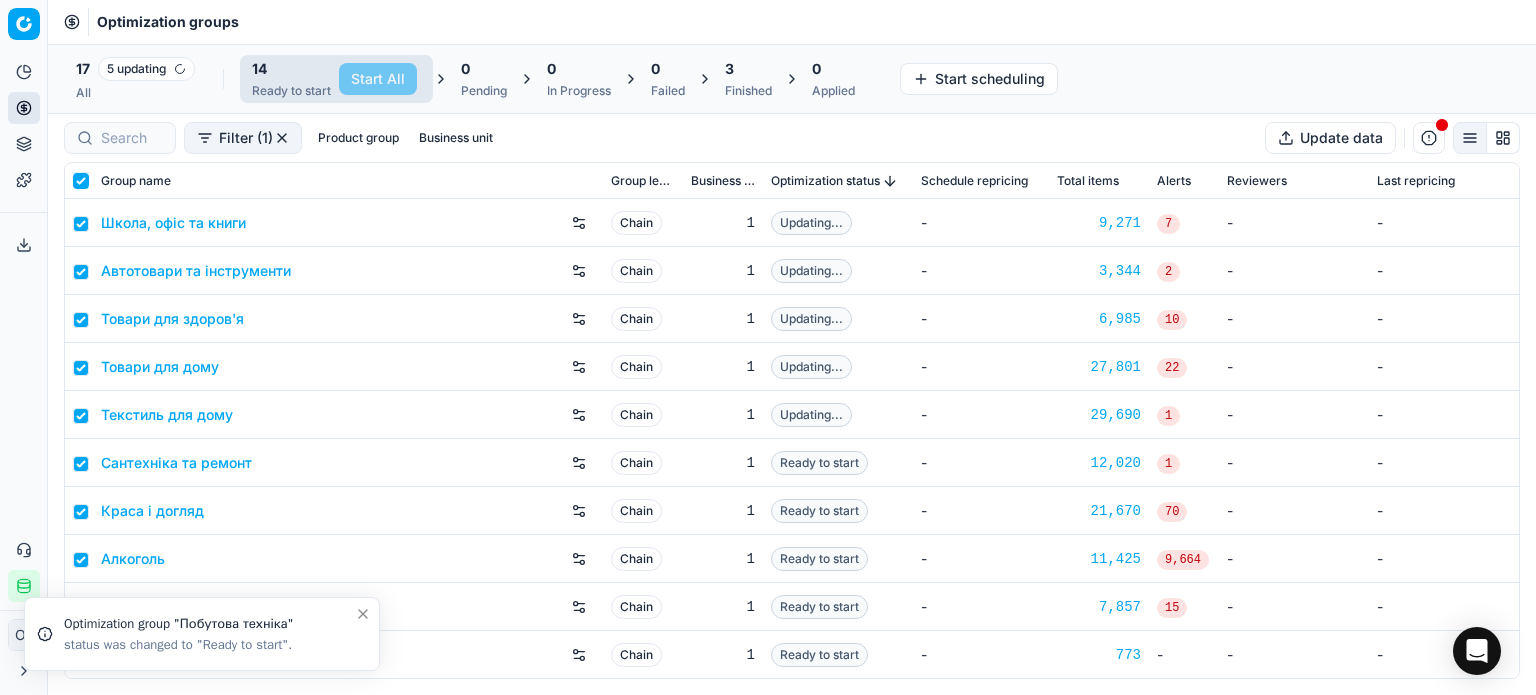 checkbox on "true" 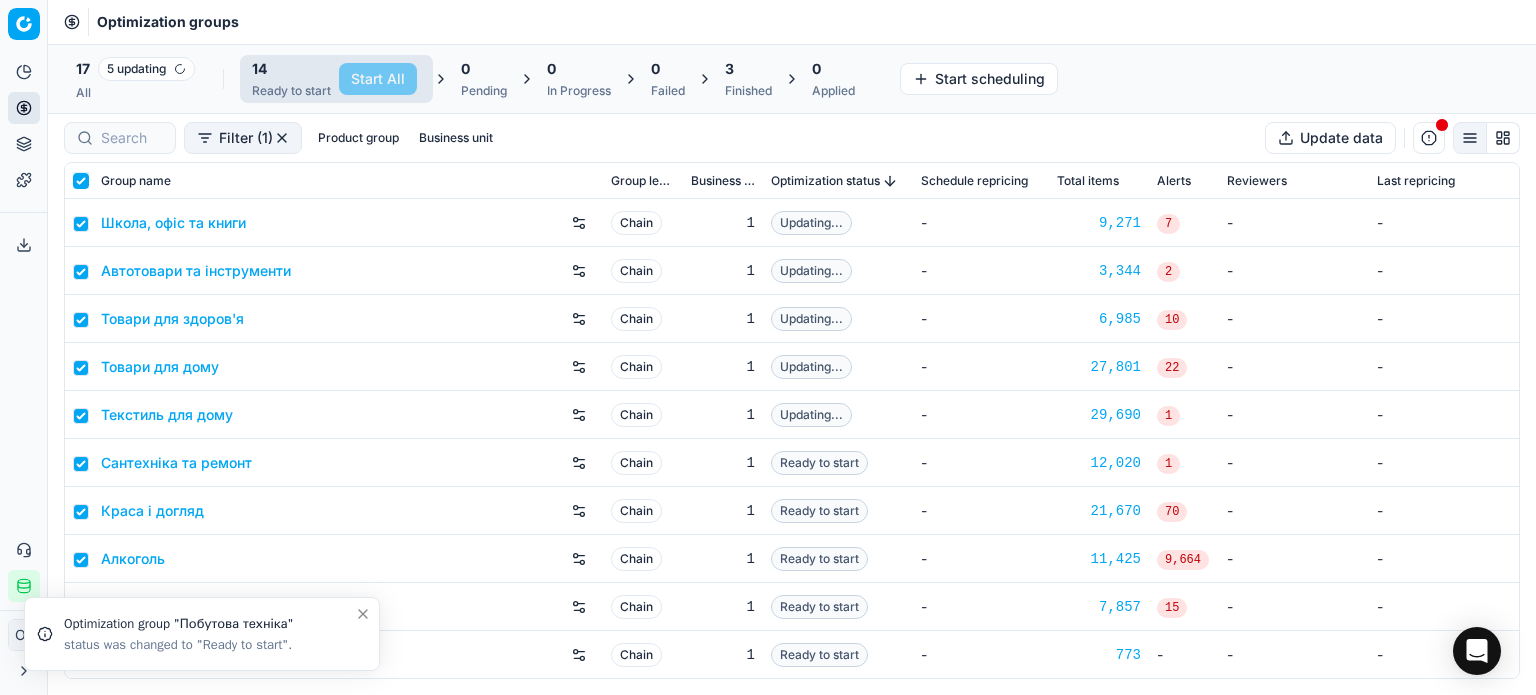 checkbox on "true" 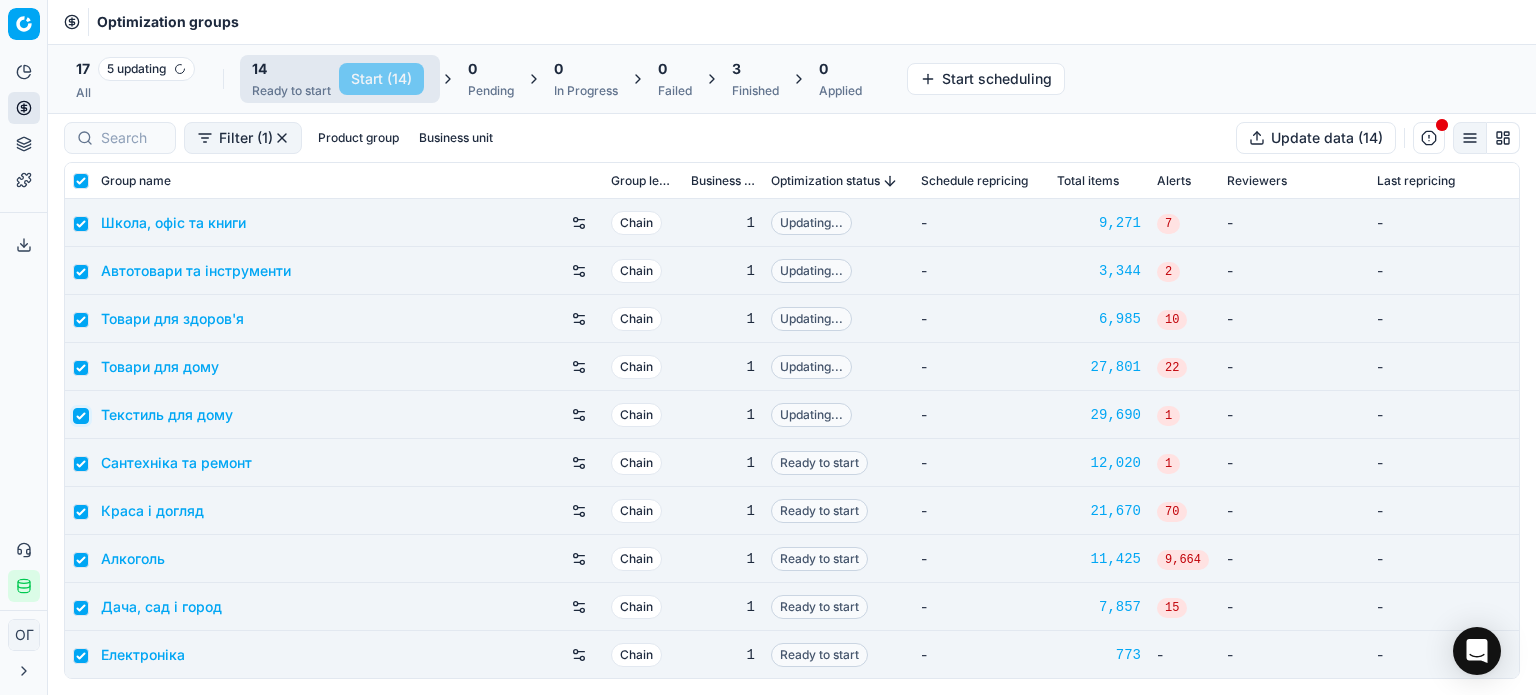 click at bounding box center (81, 416) 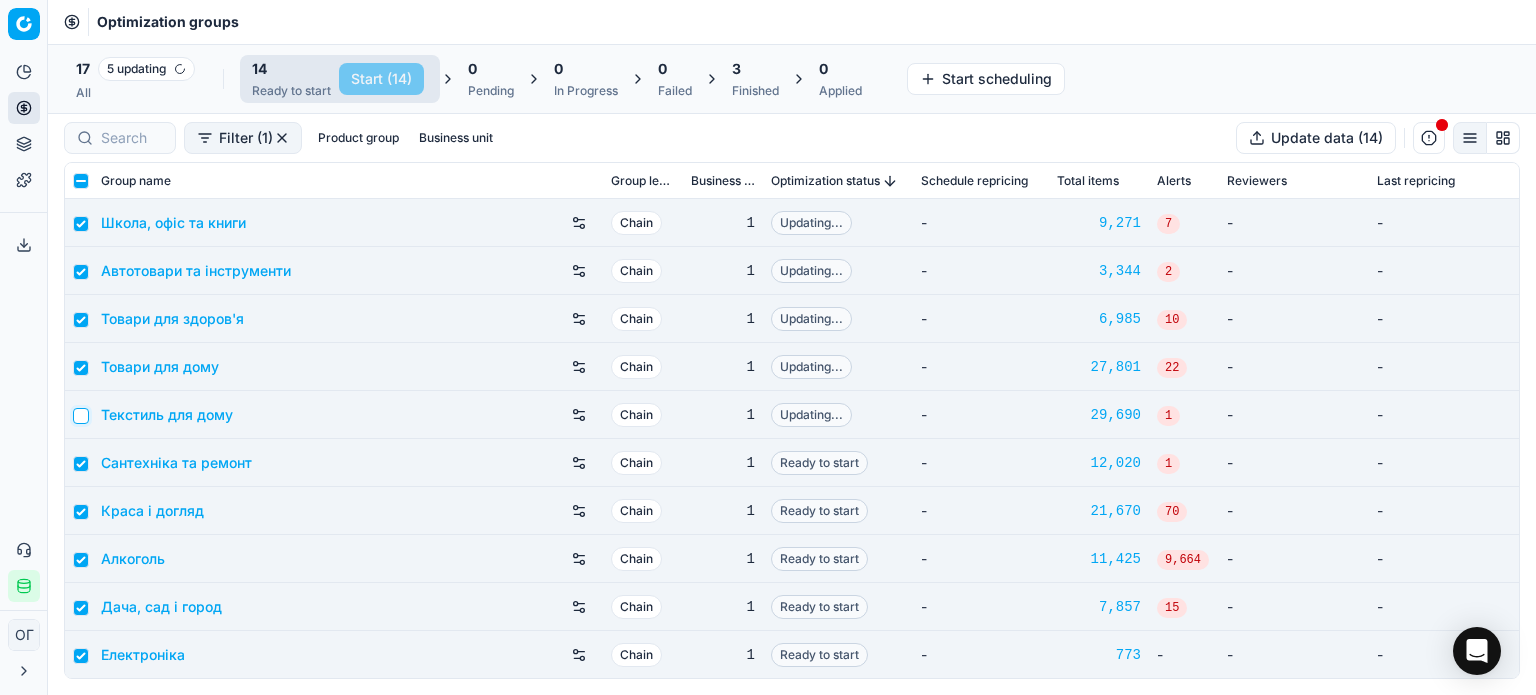 checkbox on "false" 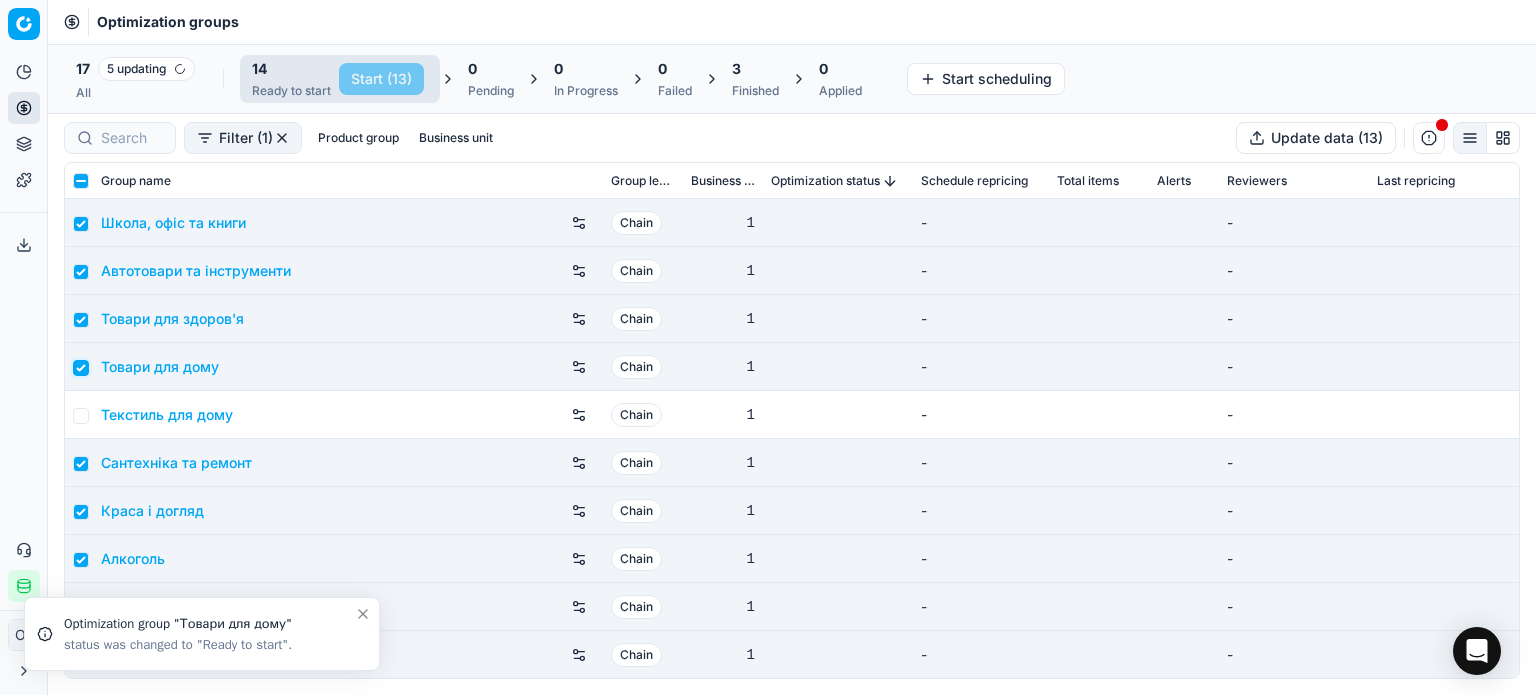click at bounding box center (81, 368) 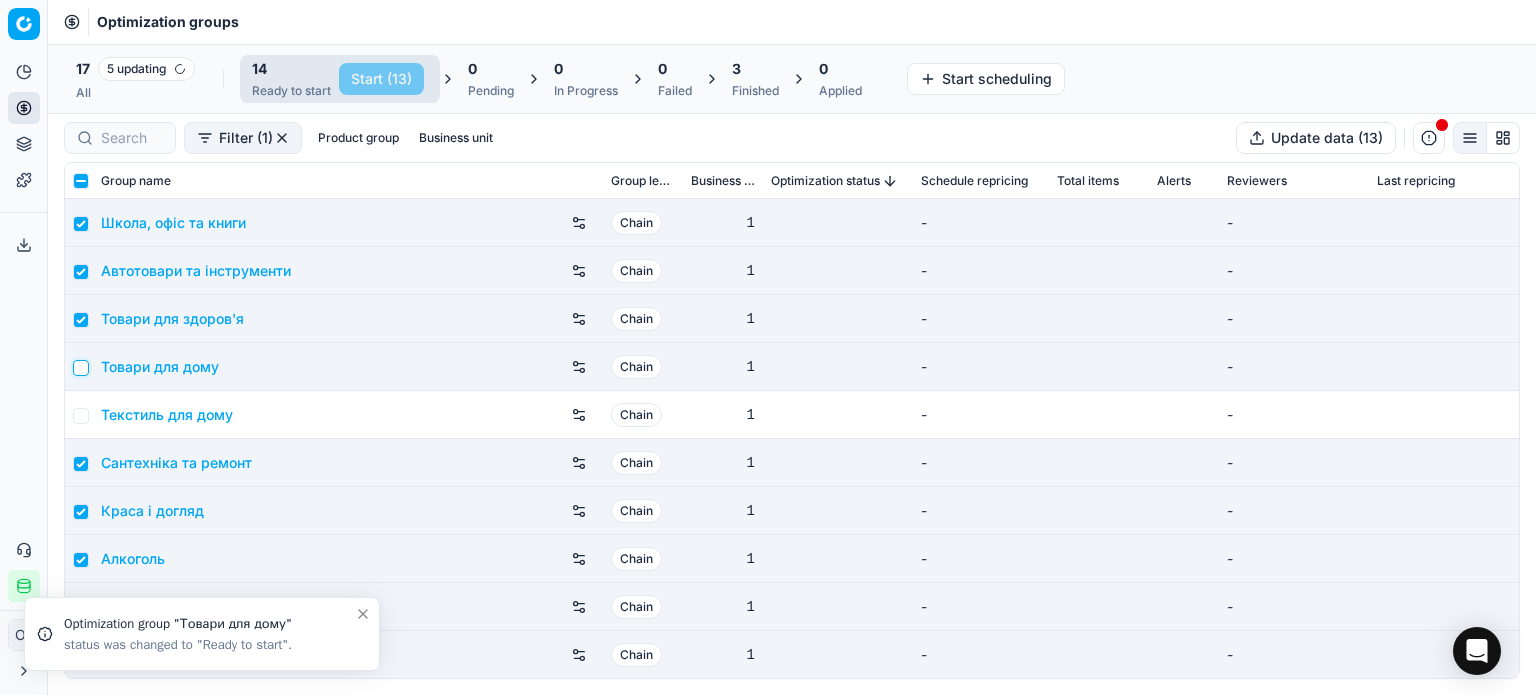 checkbox on "false" 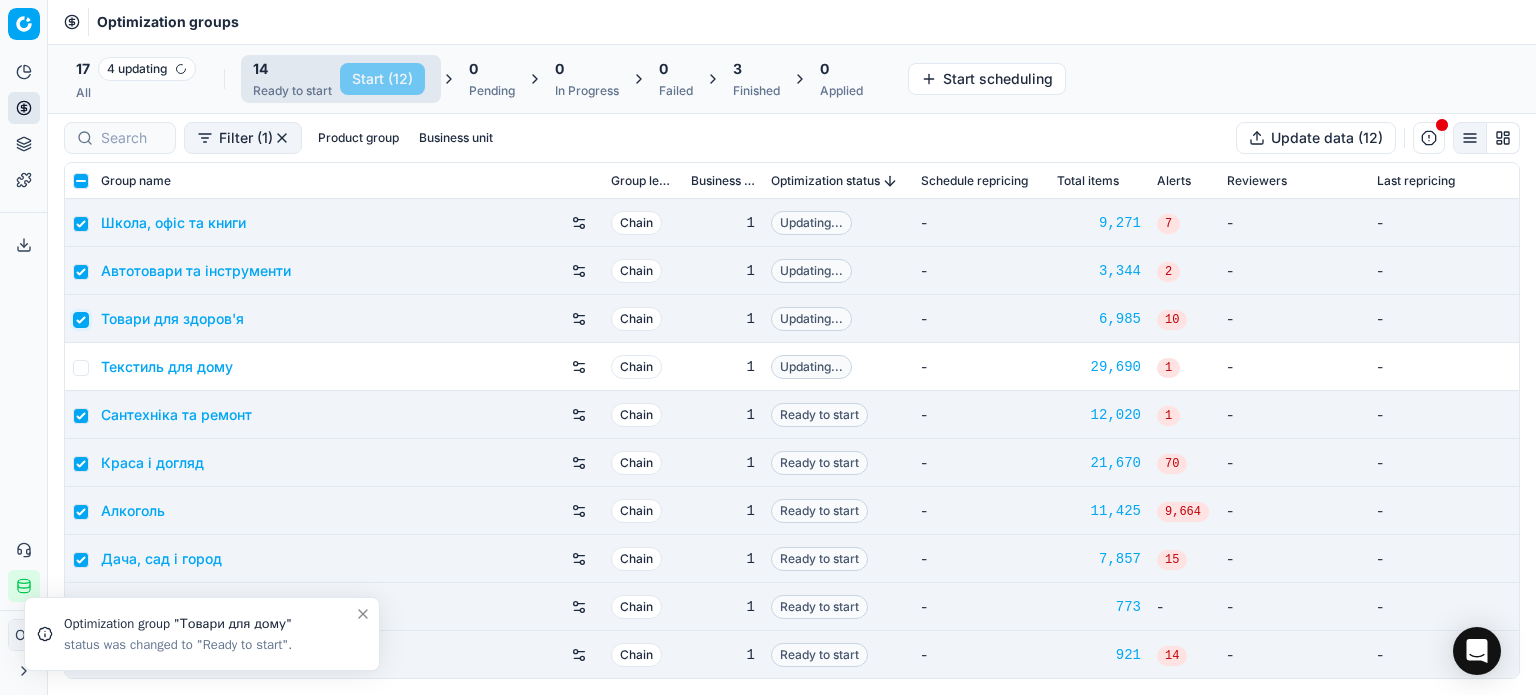 click at bounding box center [81, 320] 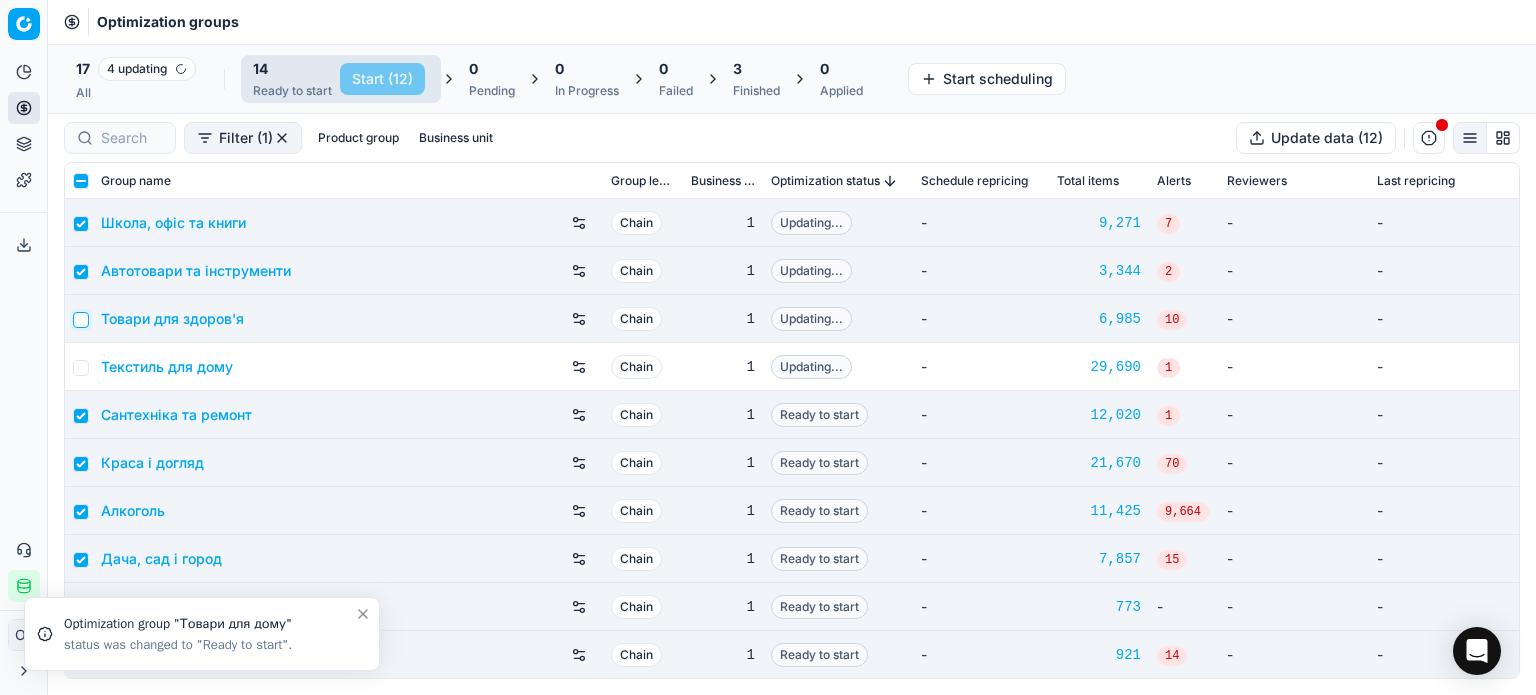 checkbox on "false" 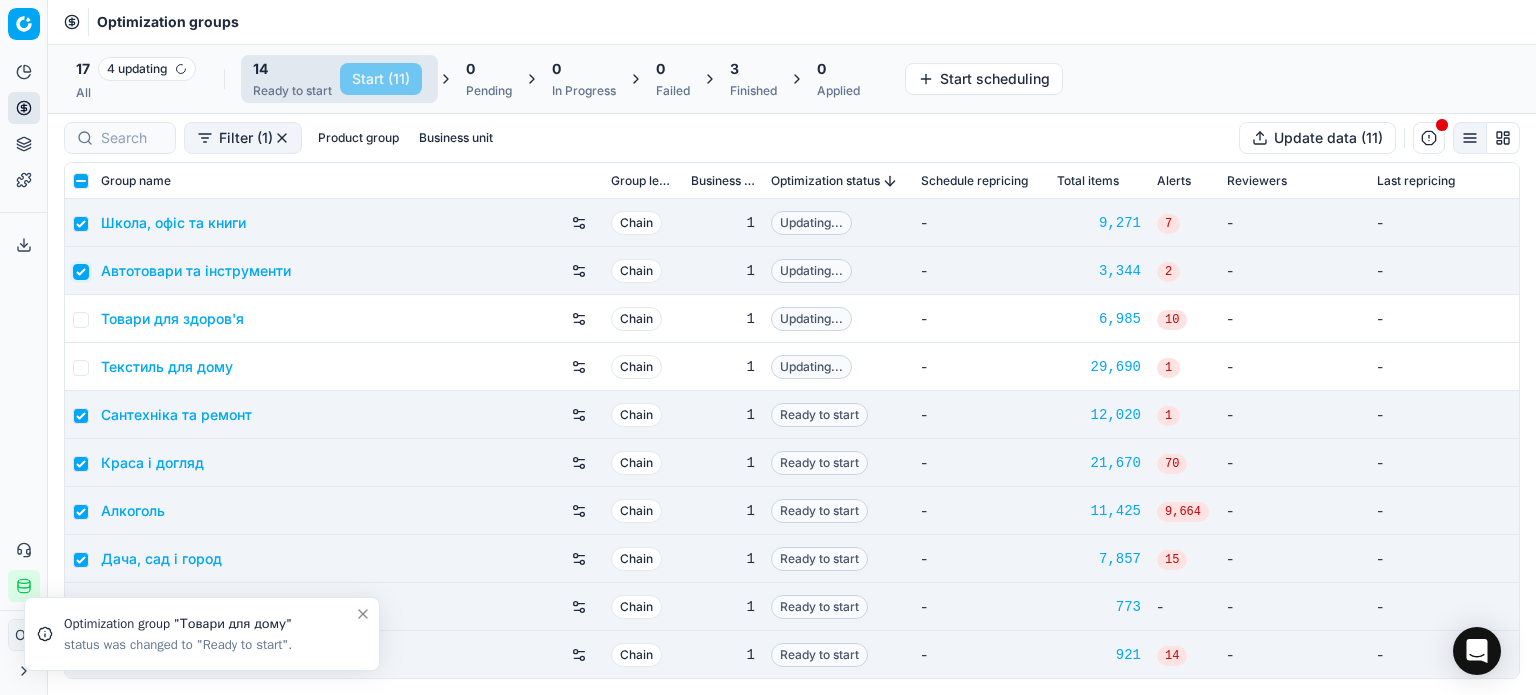 click at bounding box center [81, 272] 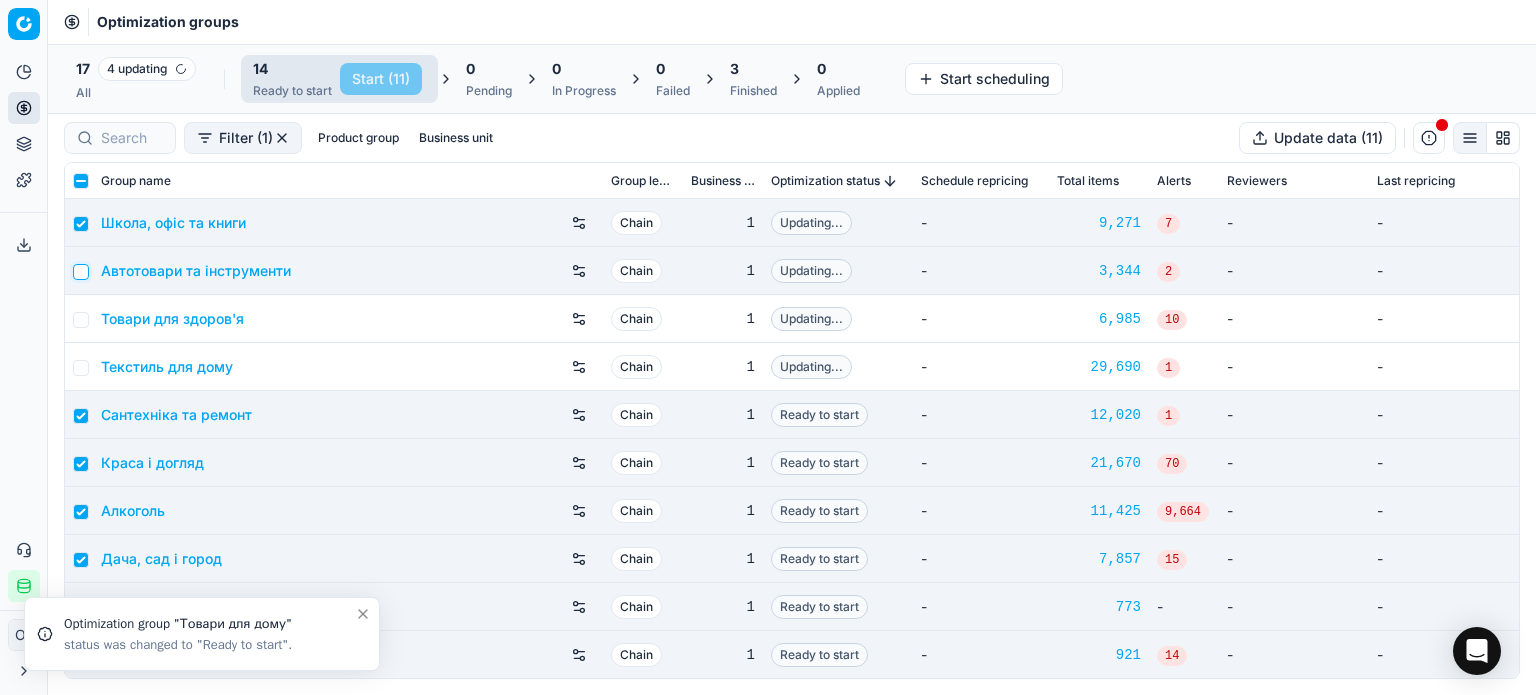 checkbox on "false" 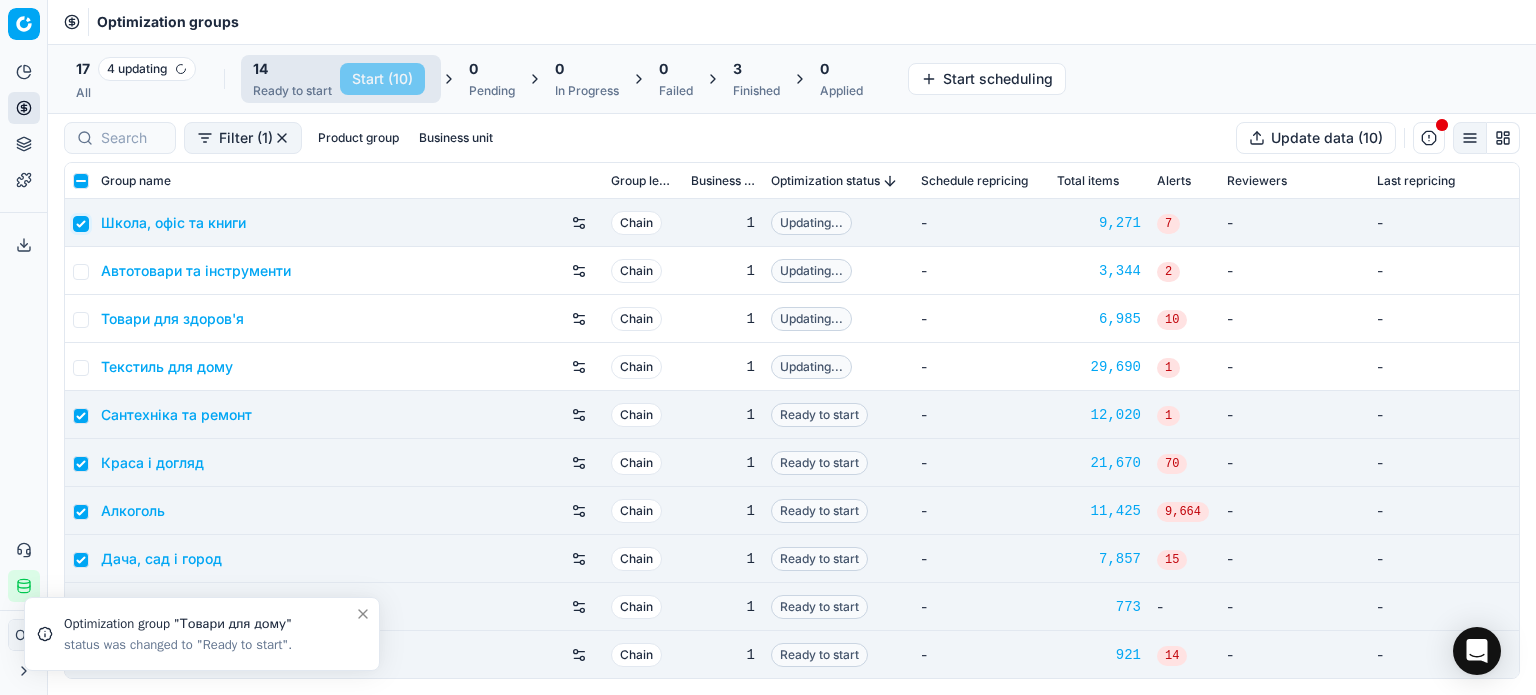 click at bounding box center [81, 224] 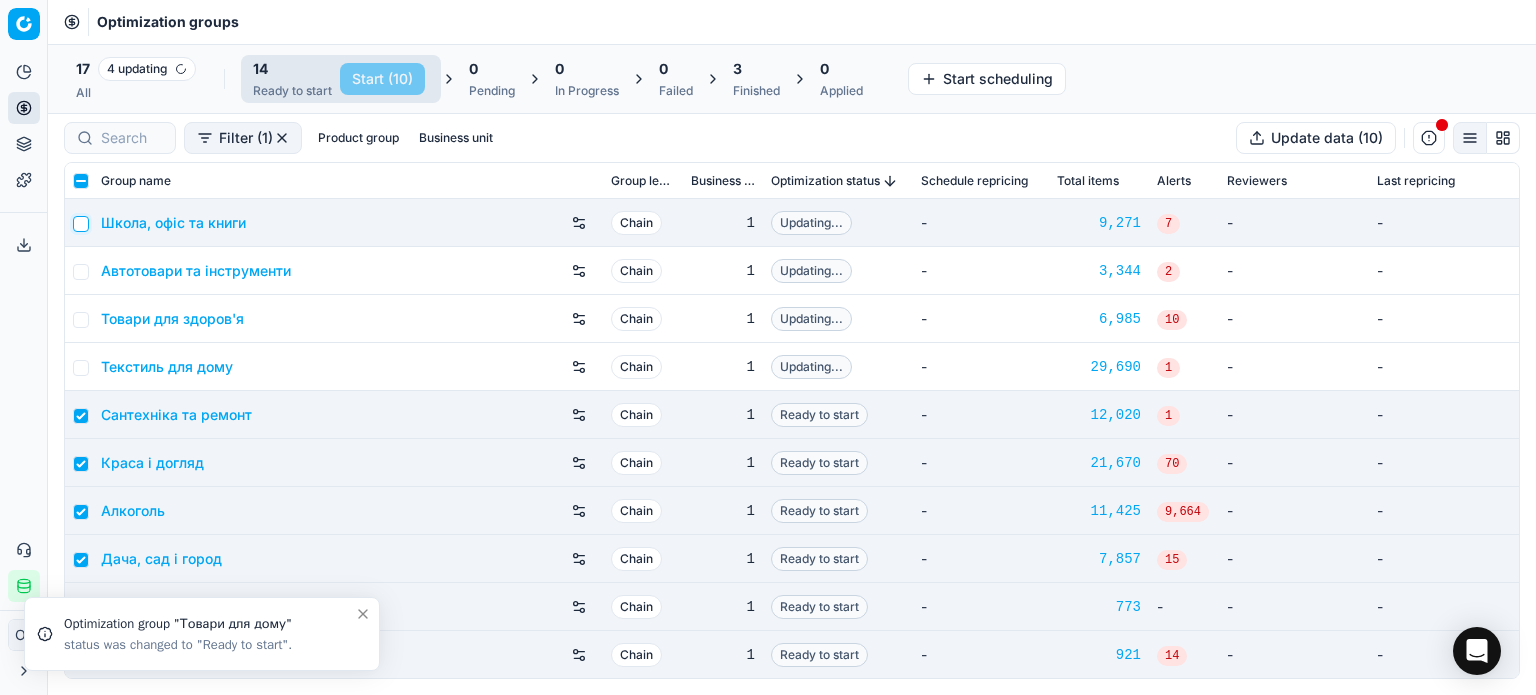 checkbox on "false" 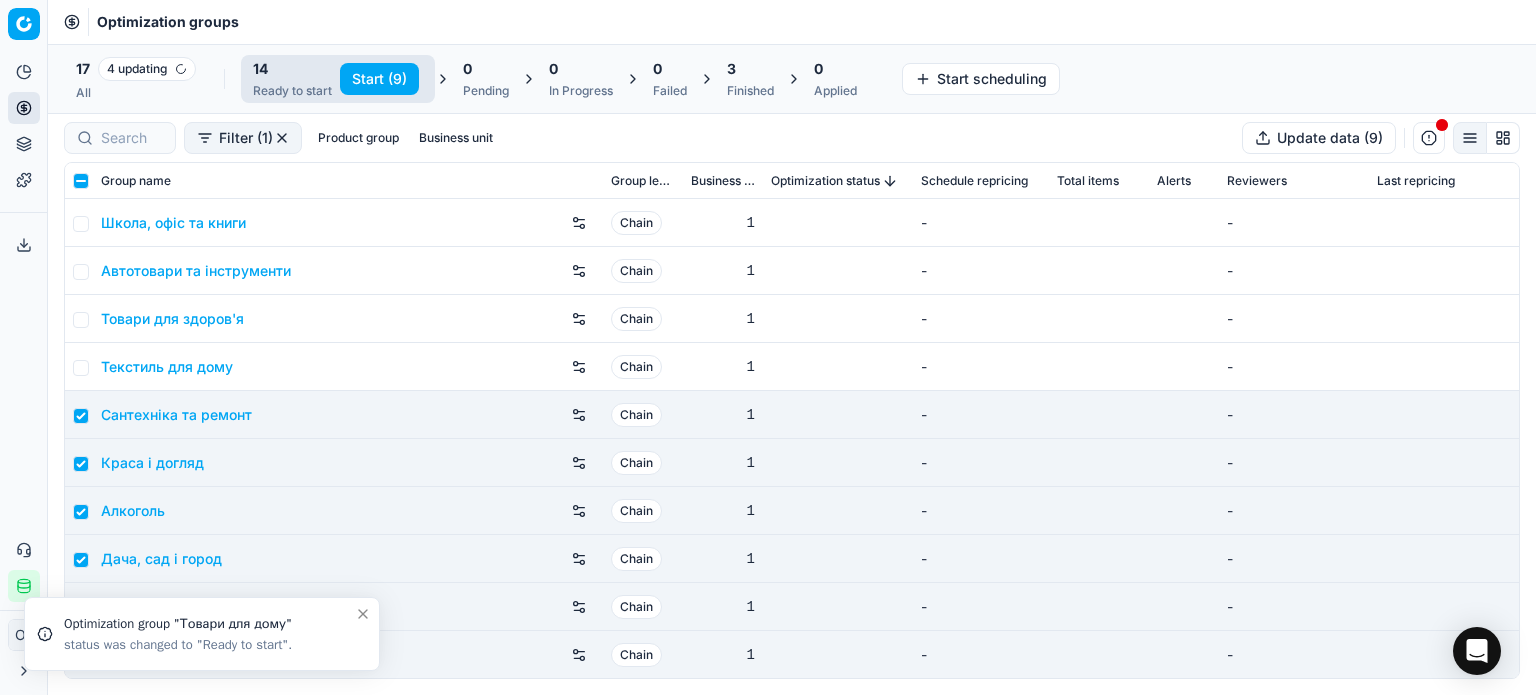 click on "Start   (9)" at bounding box center [379, 79] 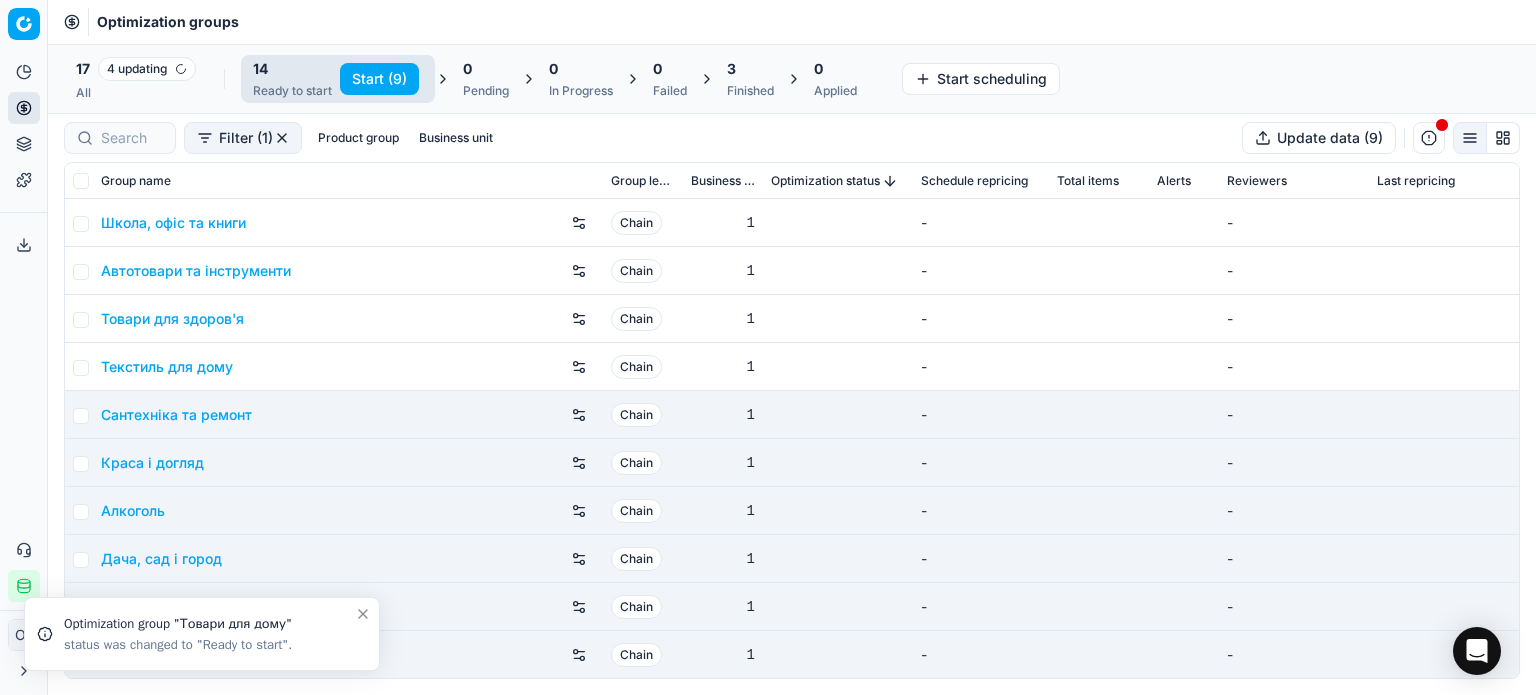 checkbox on "false" 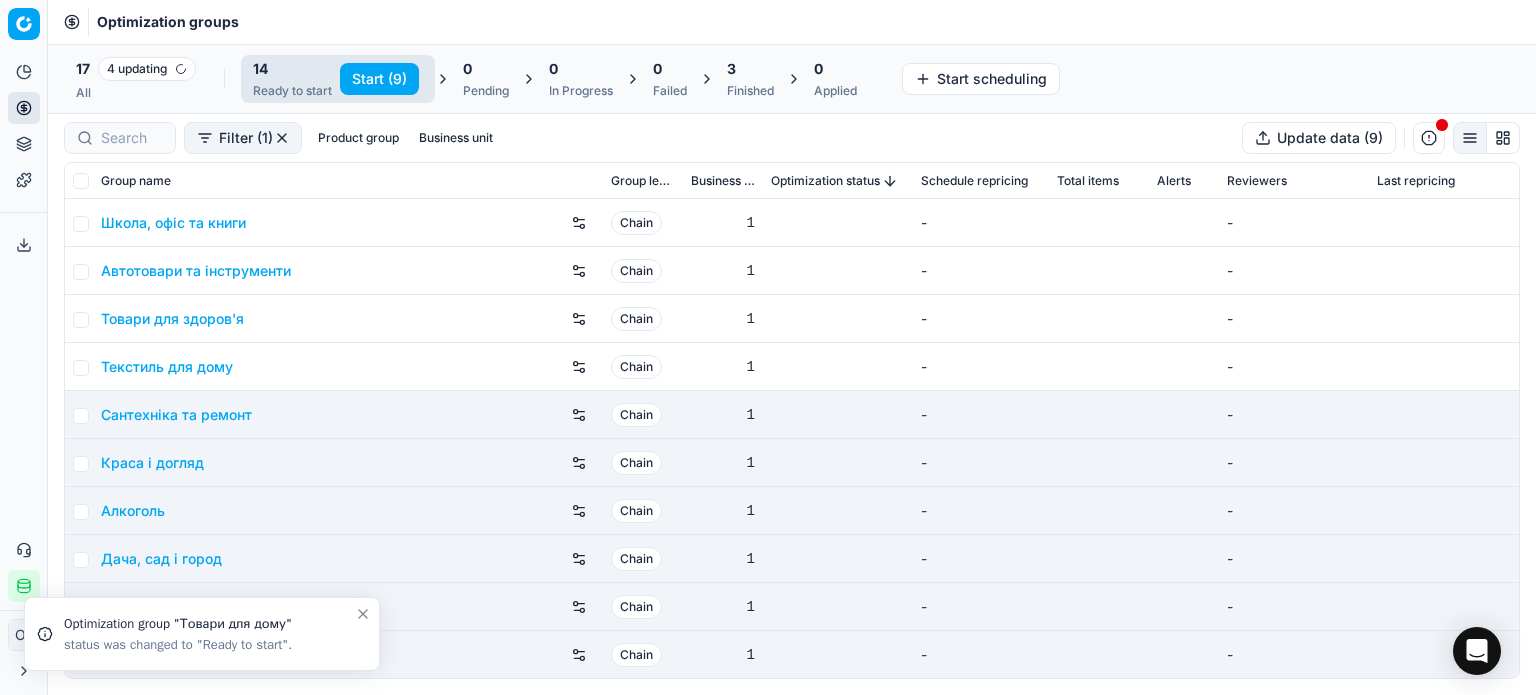 checkbox on "false" 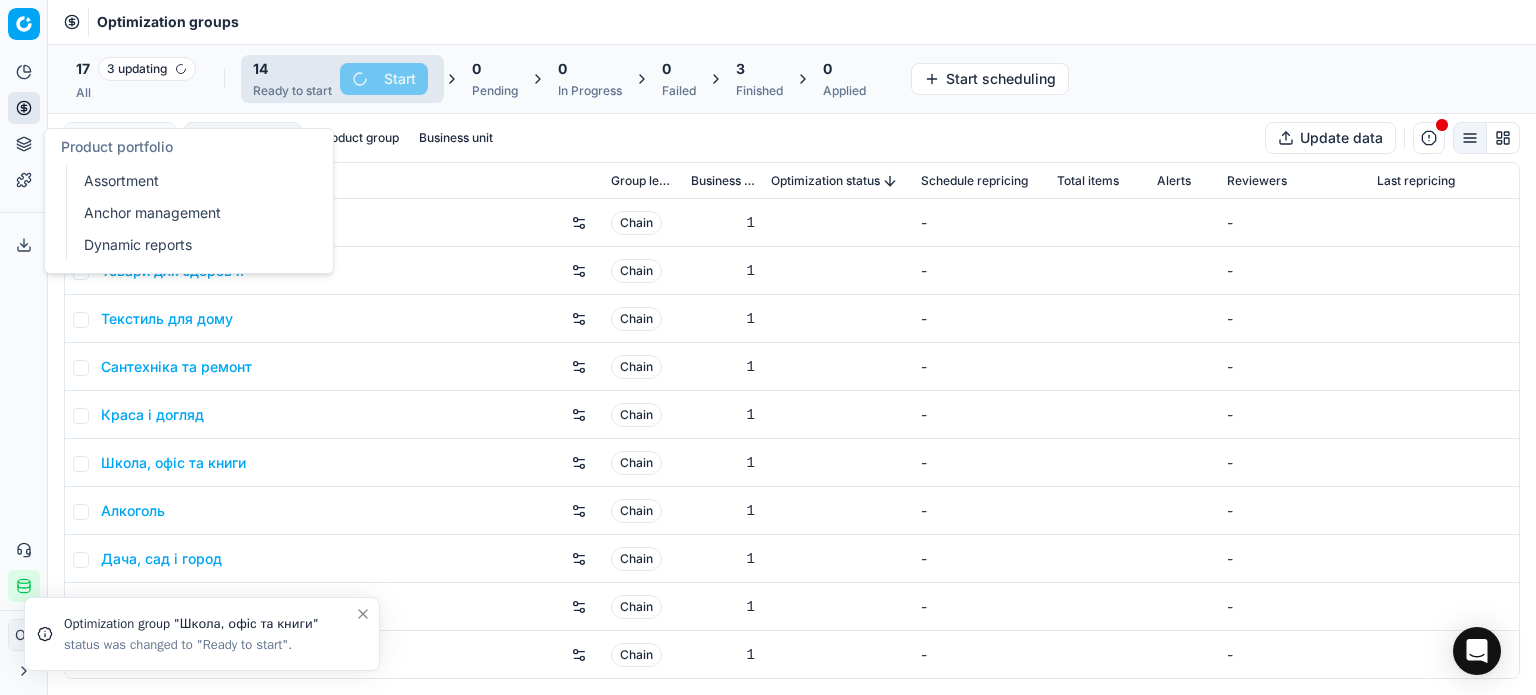click on "Assortment" at bounding box center (192, 181) 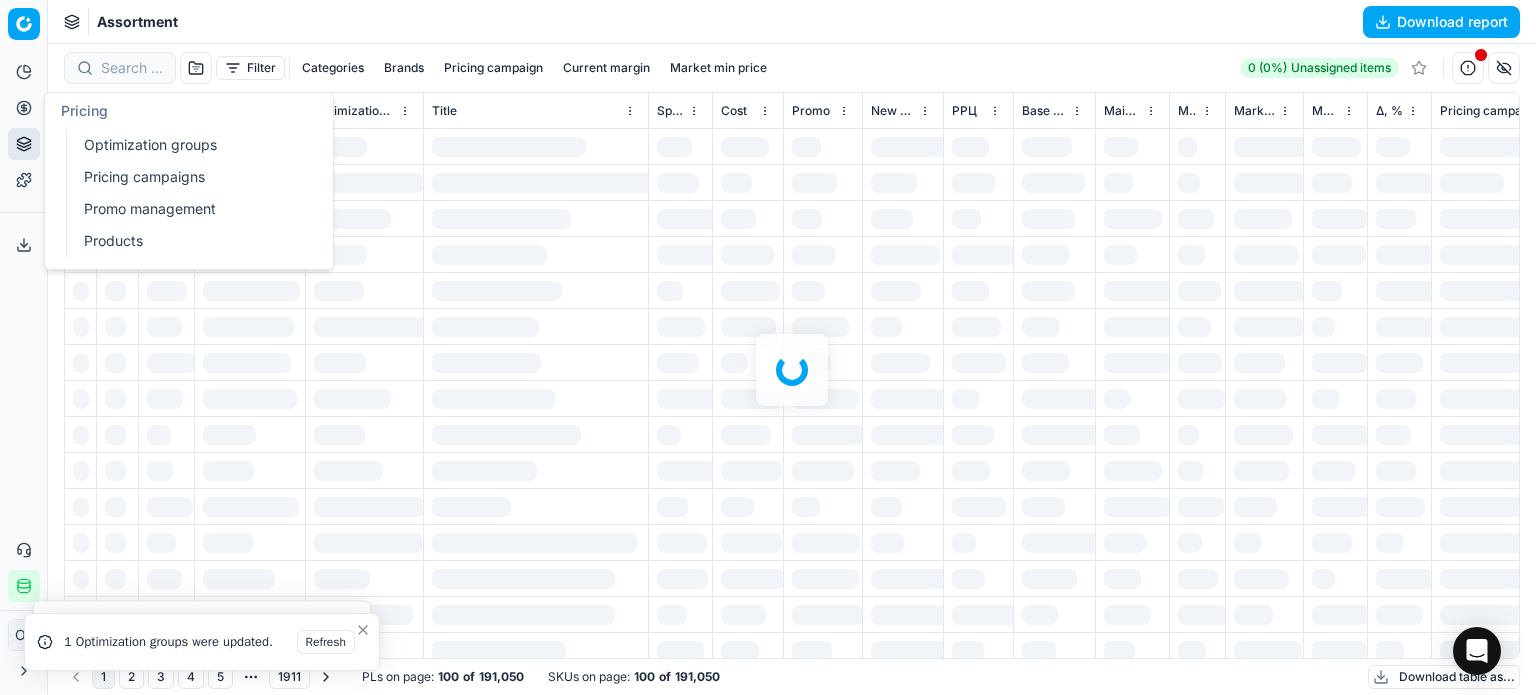 click on "Pricing campaigns" at bounding box center [192, 177] 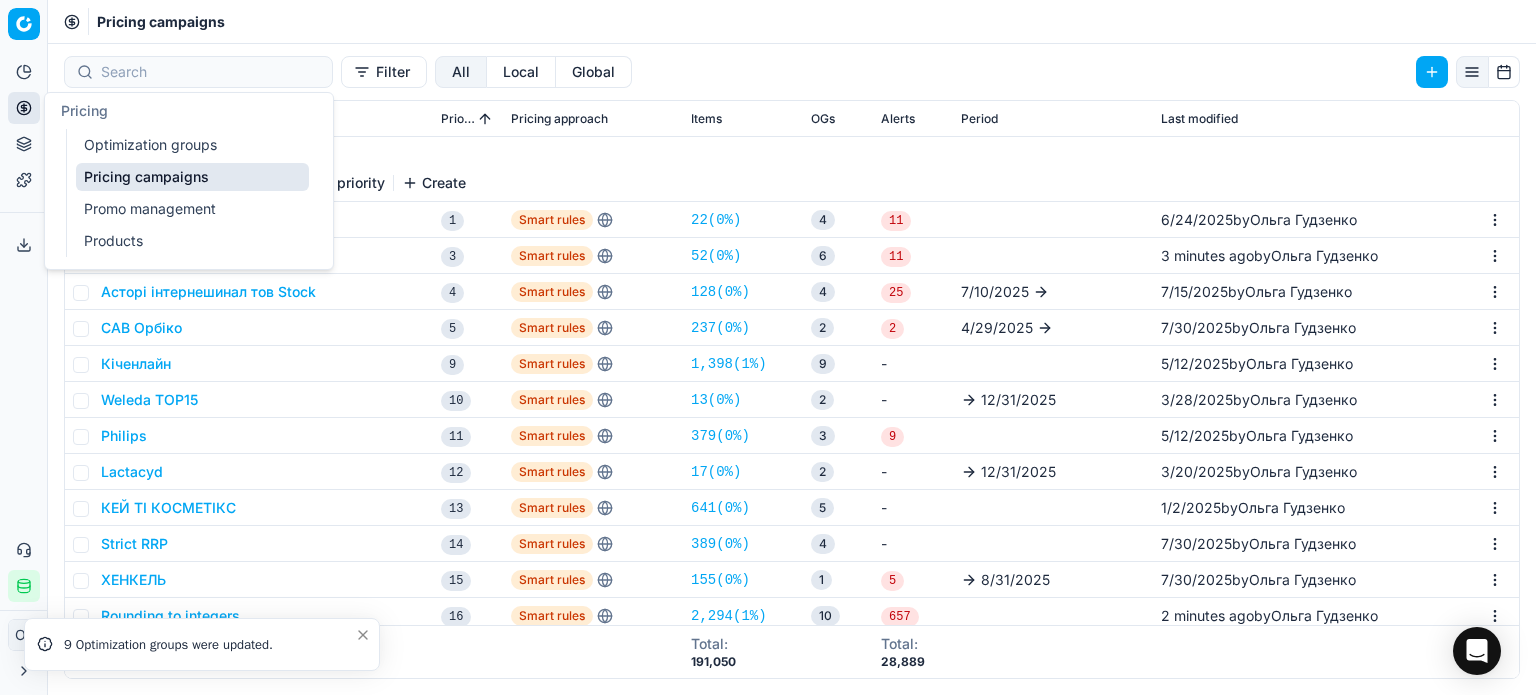 click on "Optimization groups" at bounding box center (192, 145) 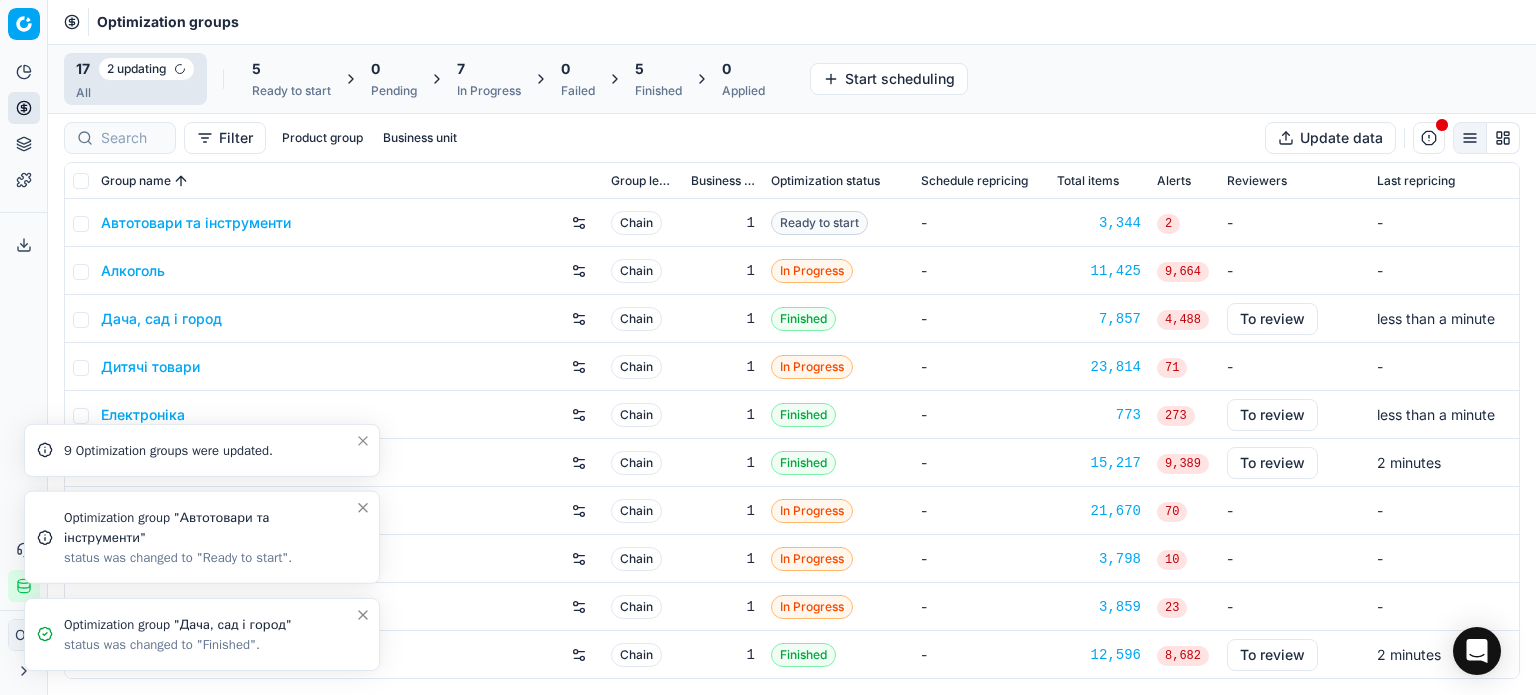 click 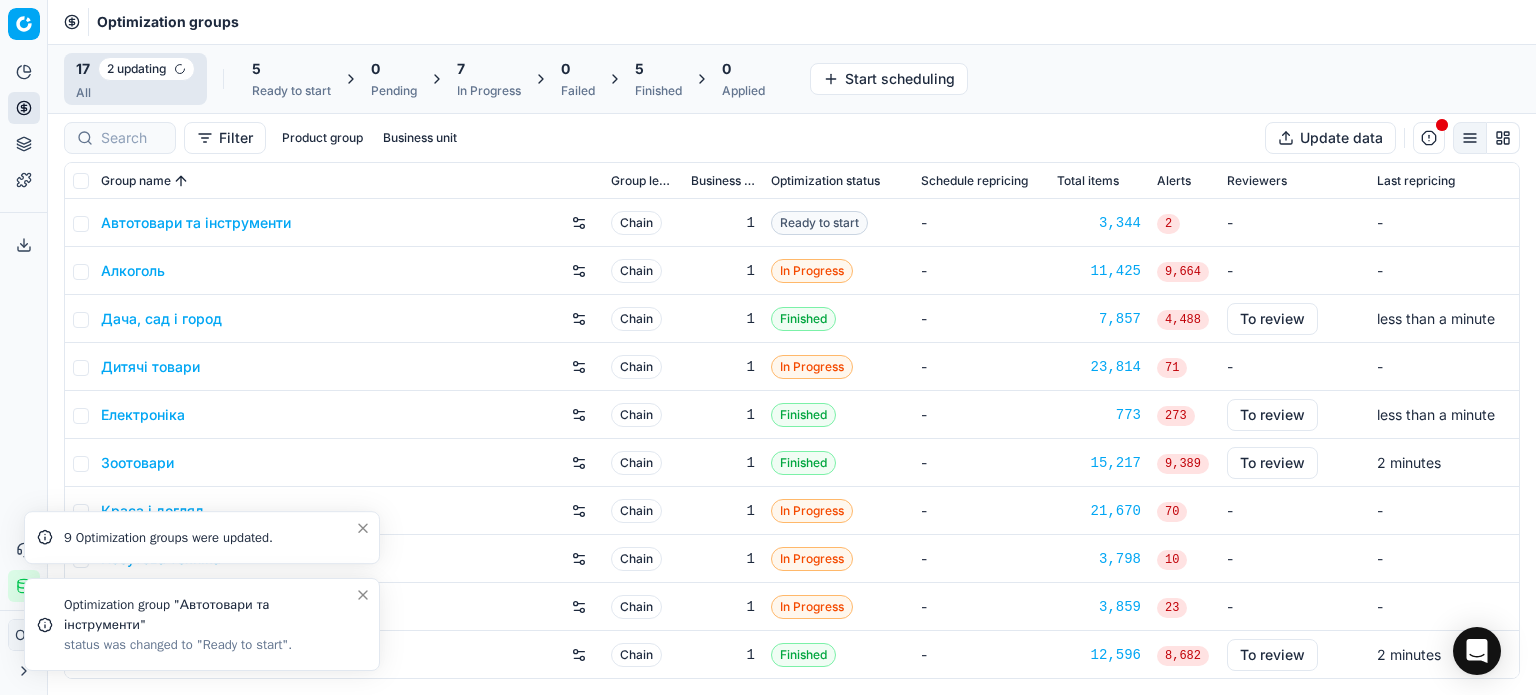 click 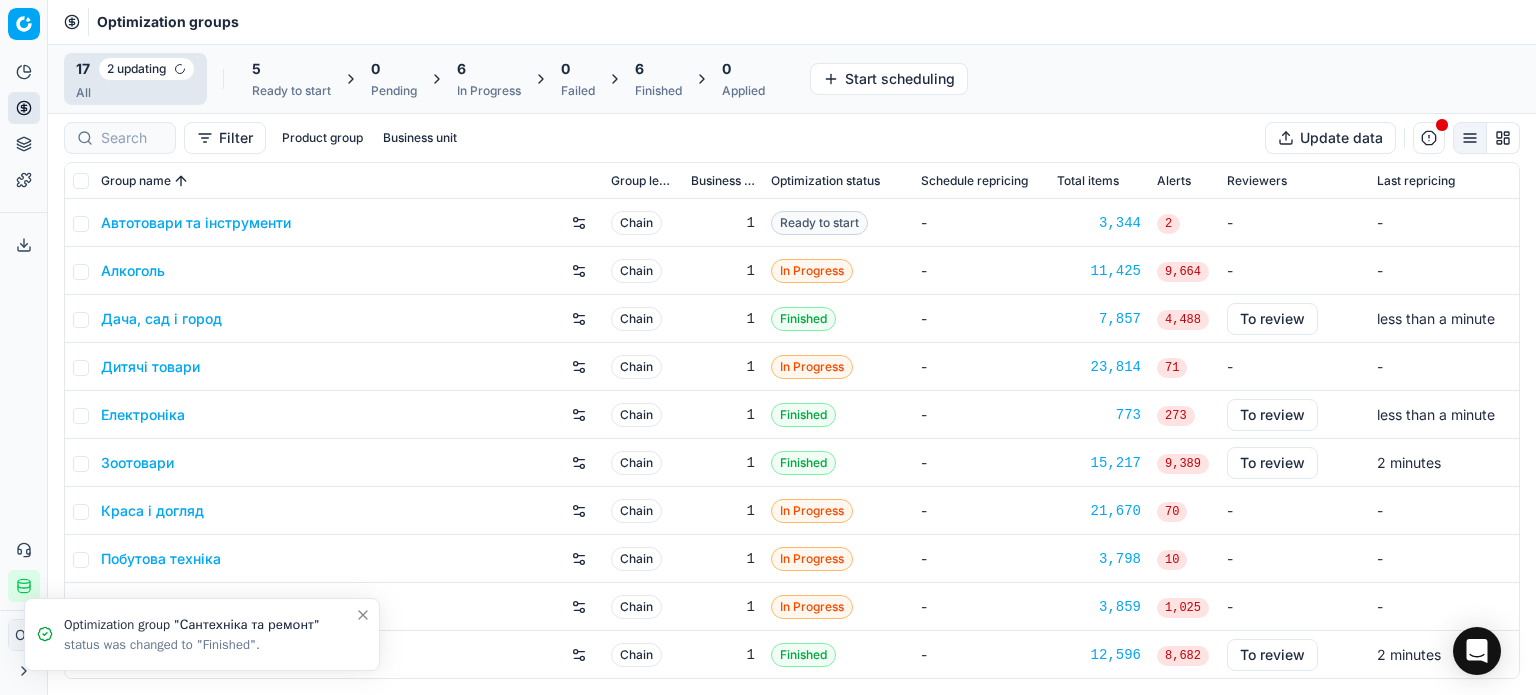 click 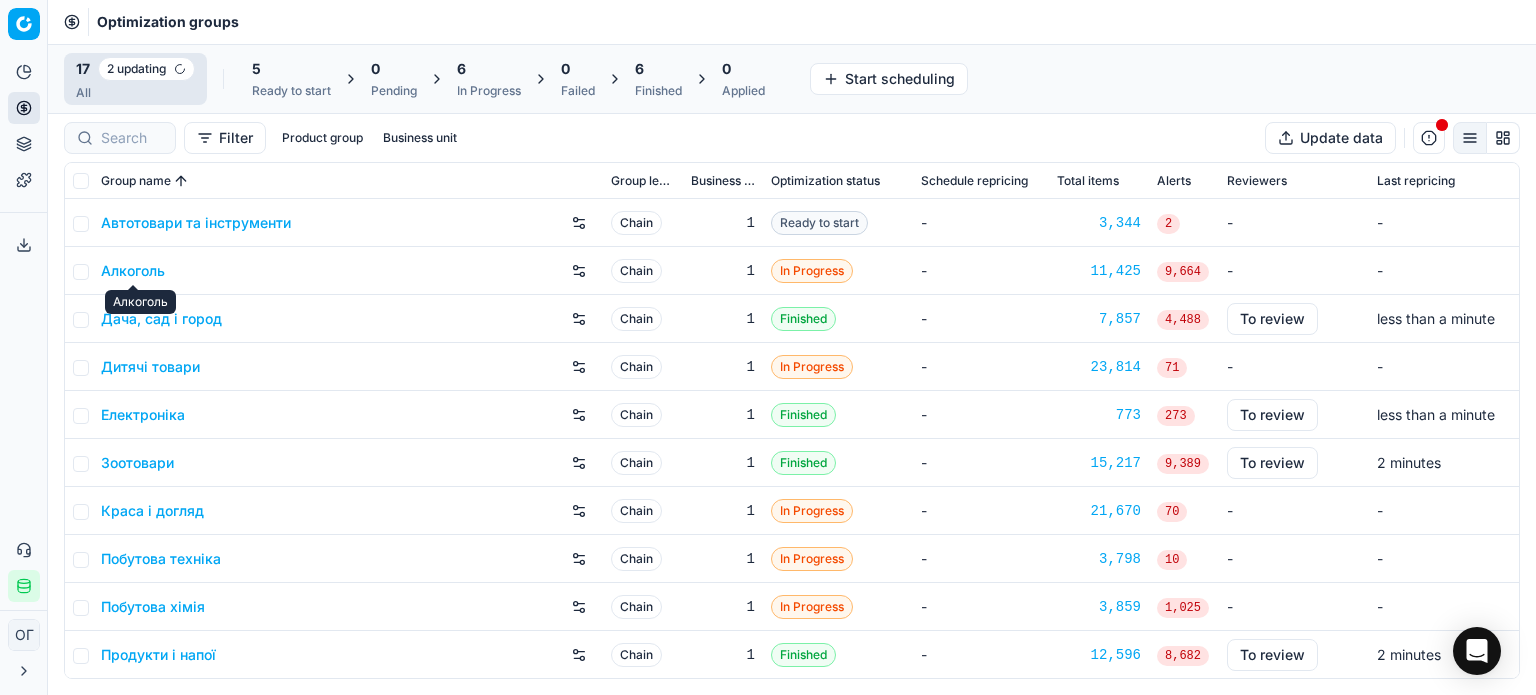 click on "Алкоголь" at bounding box center (348, 271) 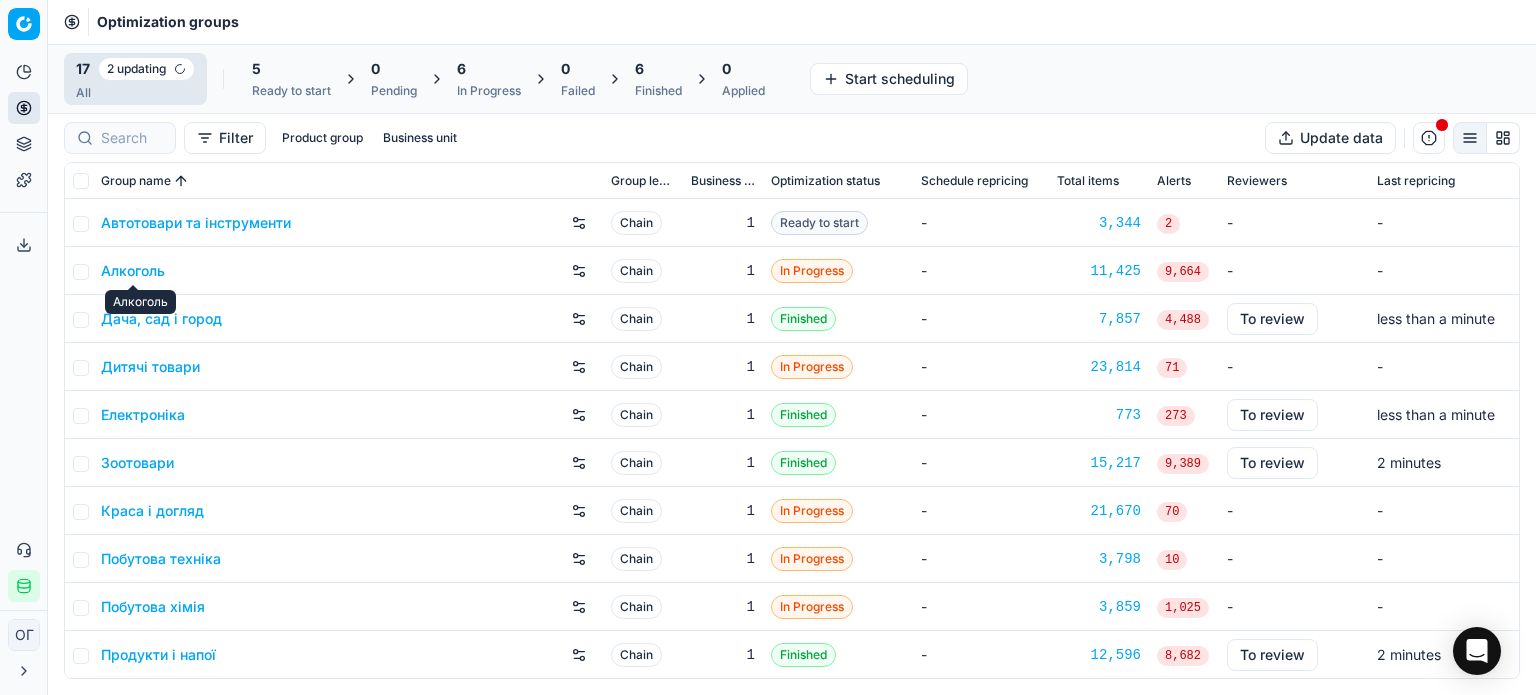 click on "Алкоголь" at bounding box center [133, 271] 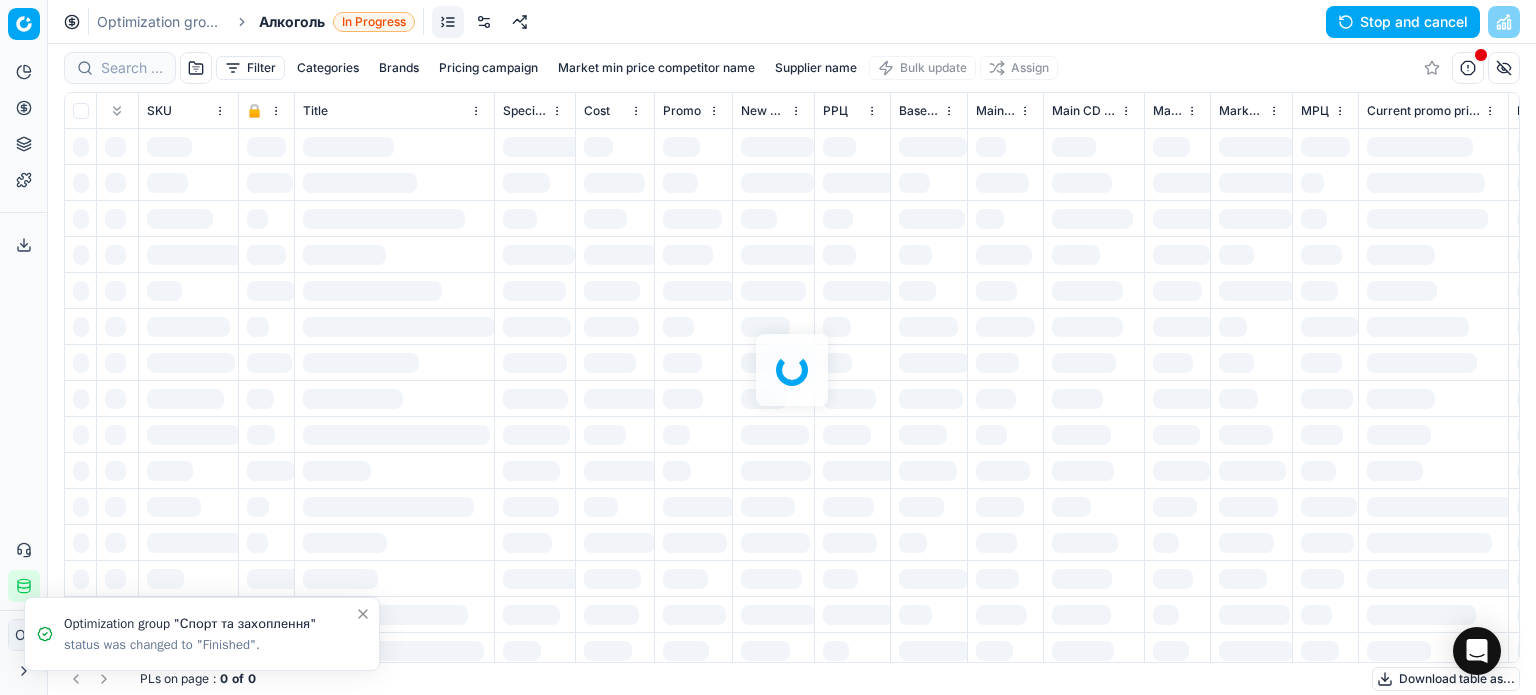 click on "Optimization groups Алкоголь In Progress Stop and cancel" at bounding box center (792, 22) 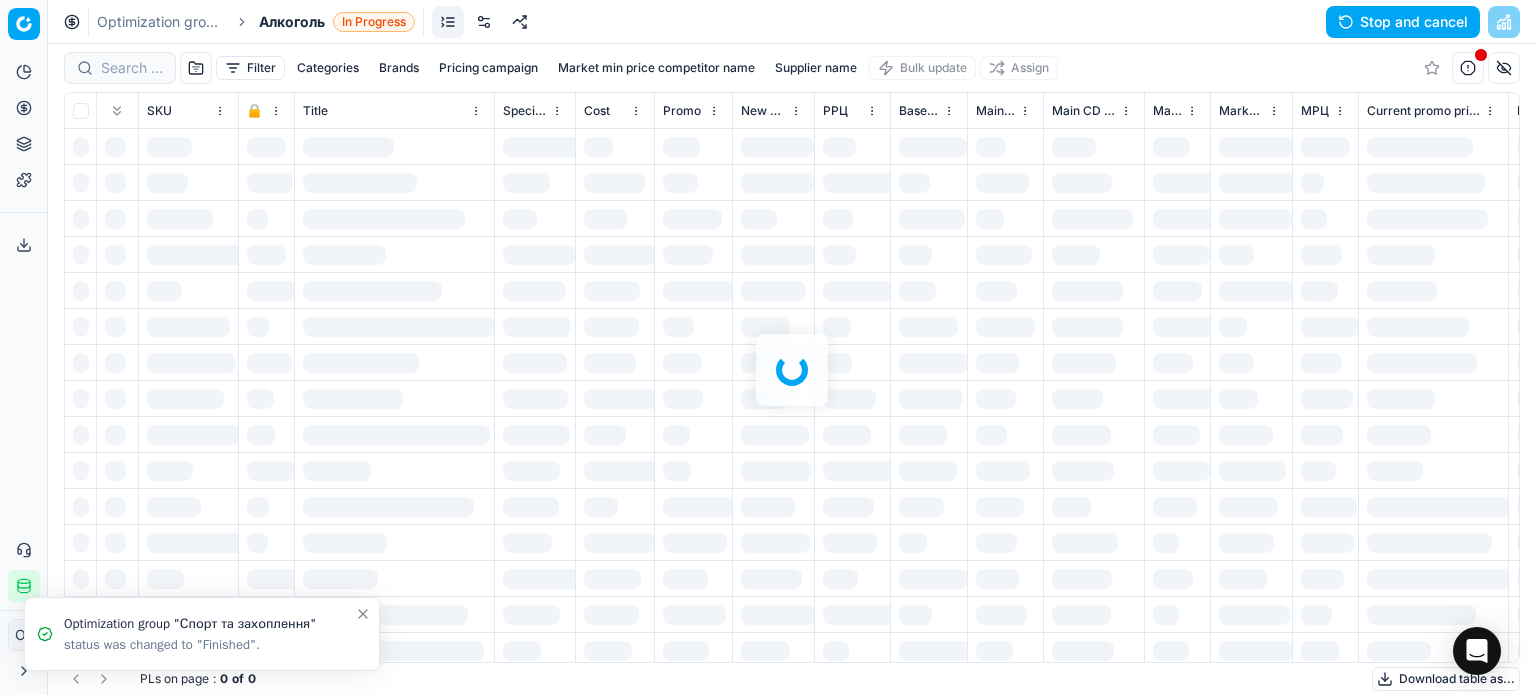 click at bounding box center (484, 22) 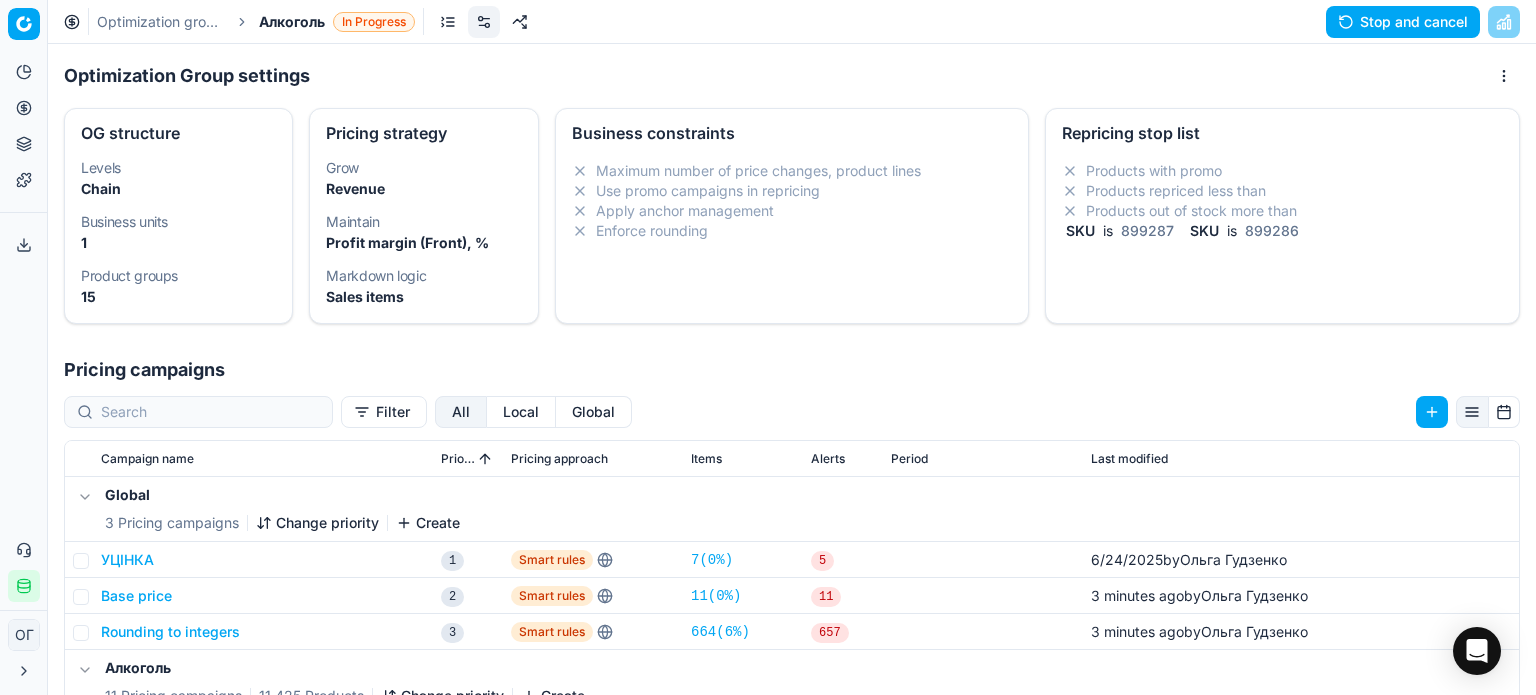scroll, scrollTop: 176, scrollLeft: 0, axis: vertical 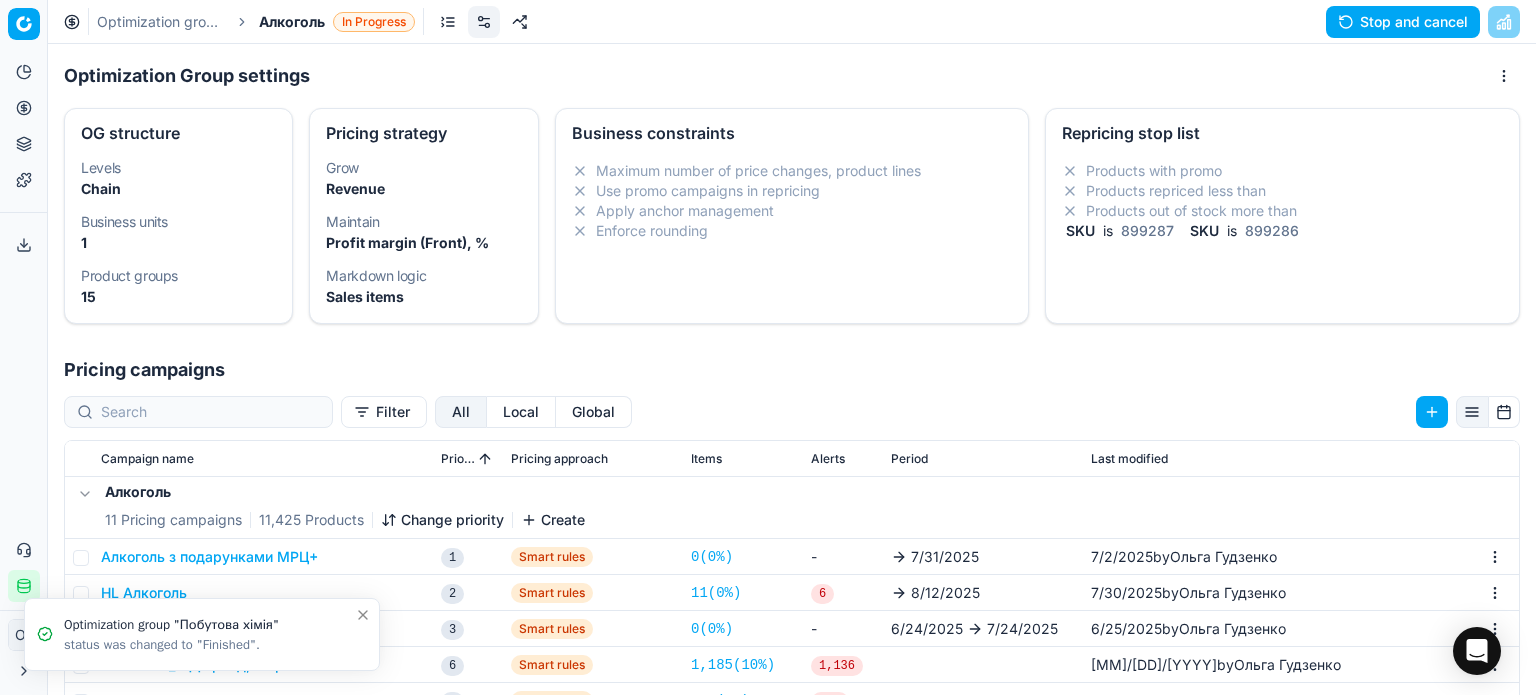 click 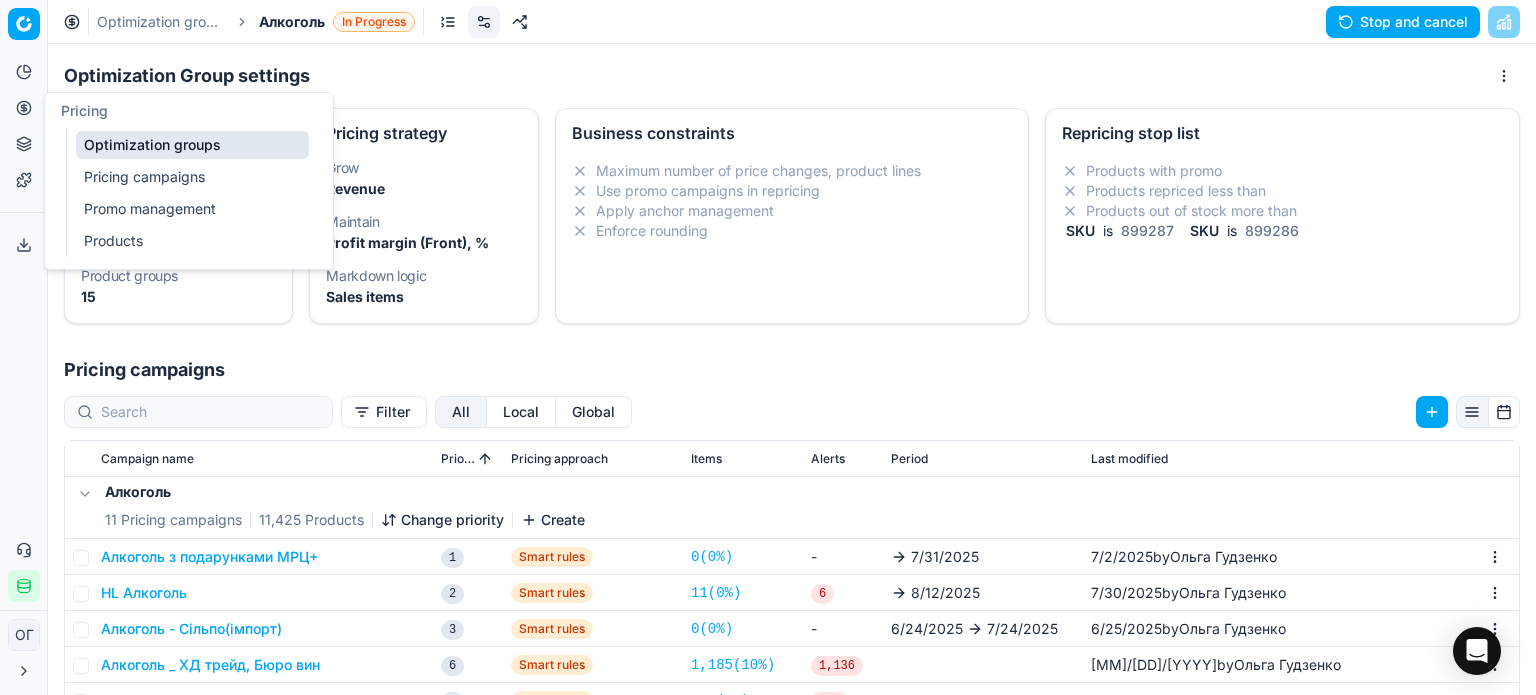 click on "Pricing campaigns" at bounding box center (192, 177) 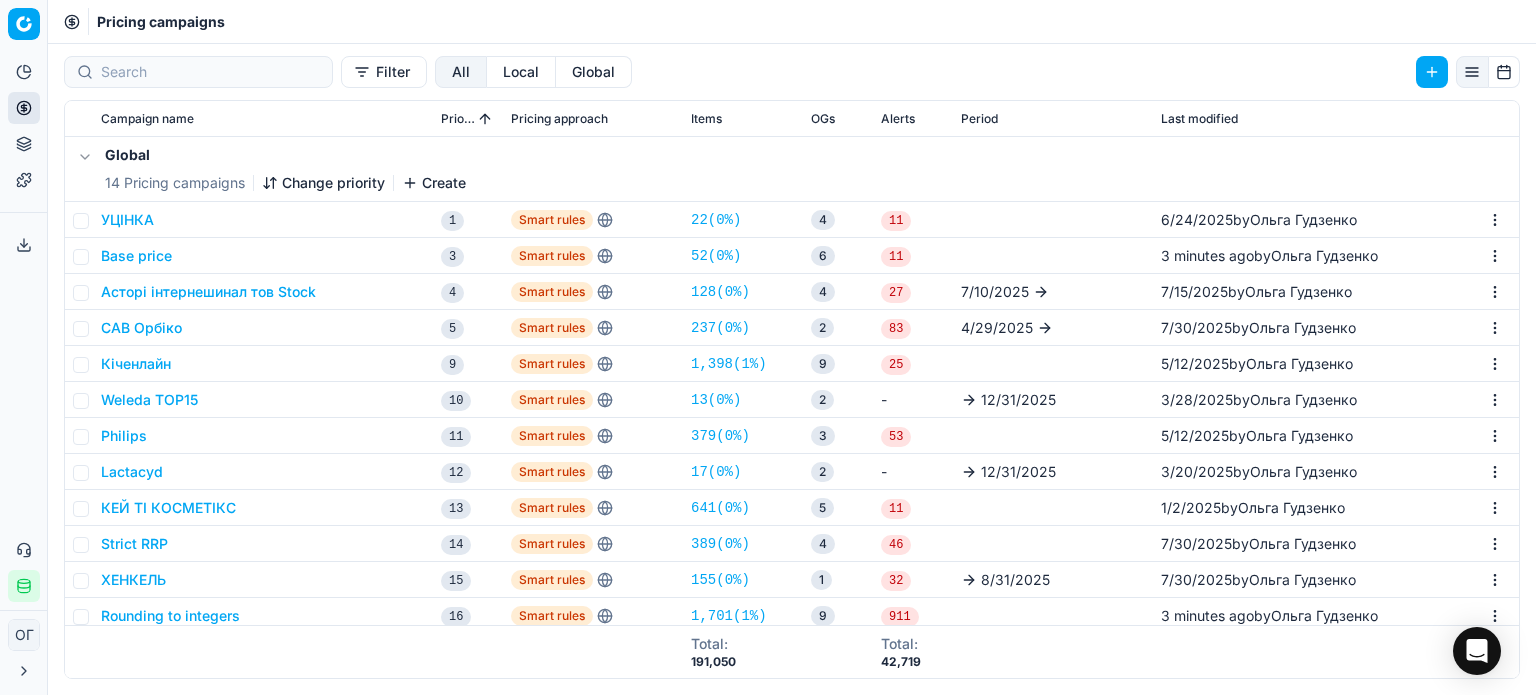 click on "Filter" at bounding box center (384, 72) 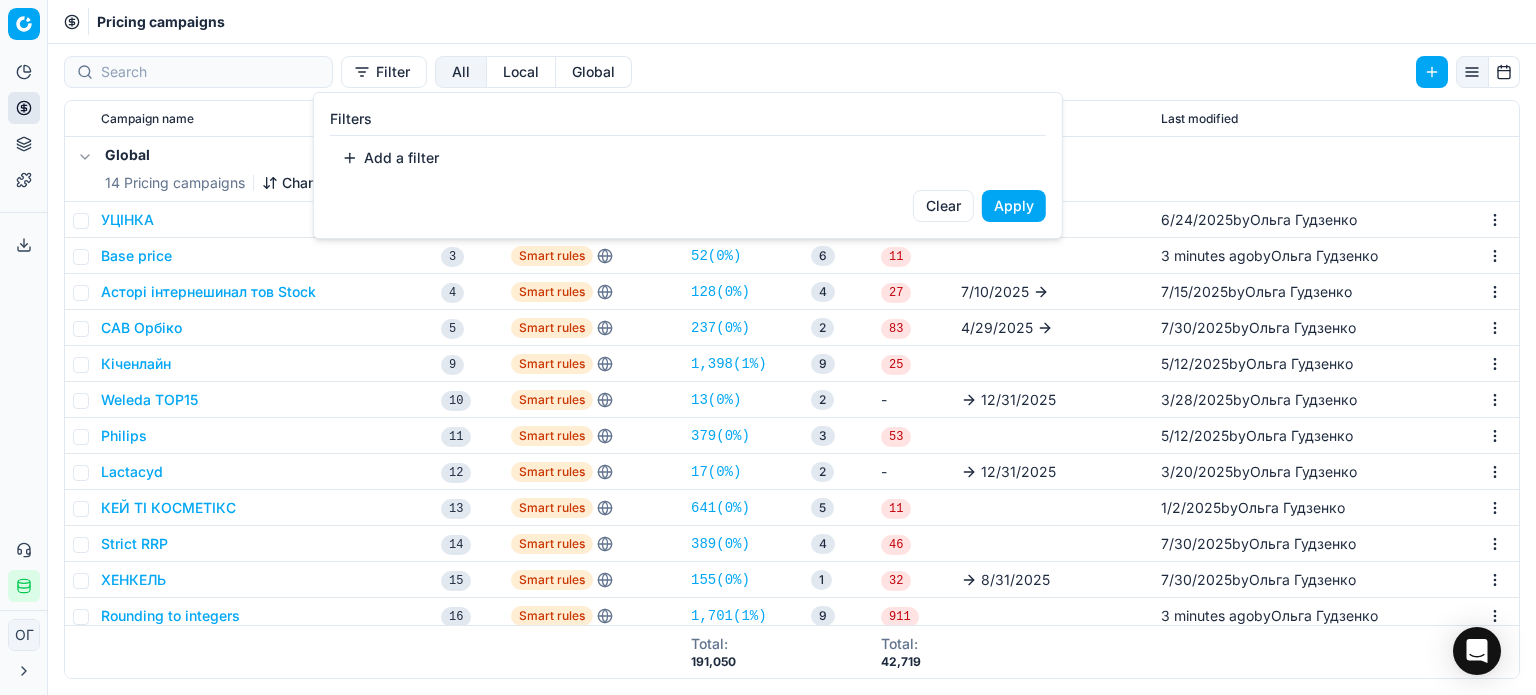 click on "Add a filter" at bounding box center (390, 158) 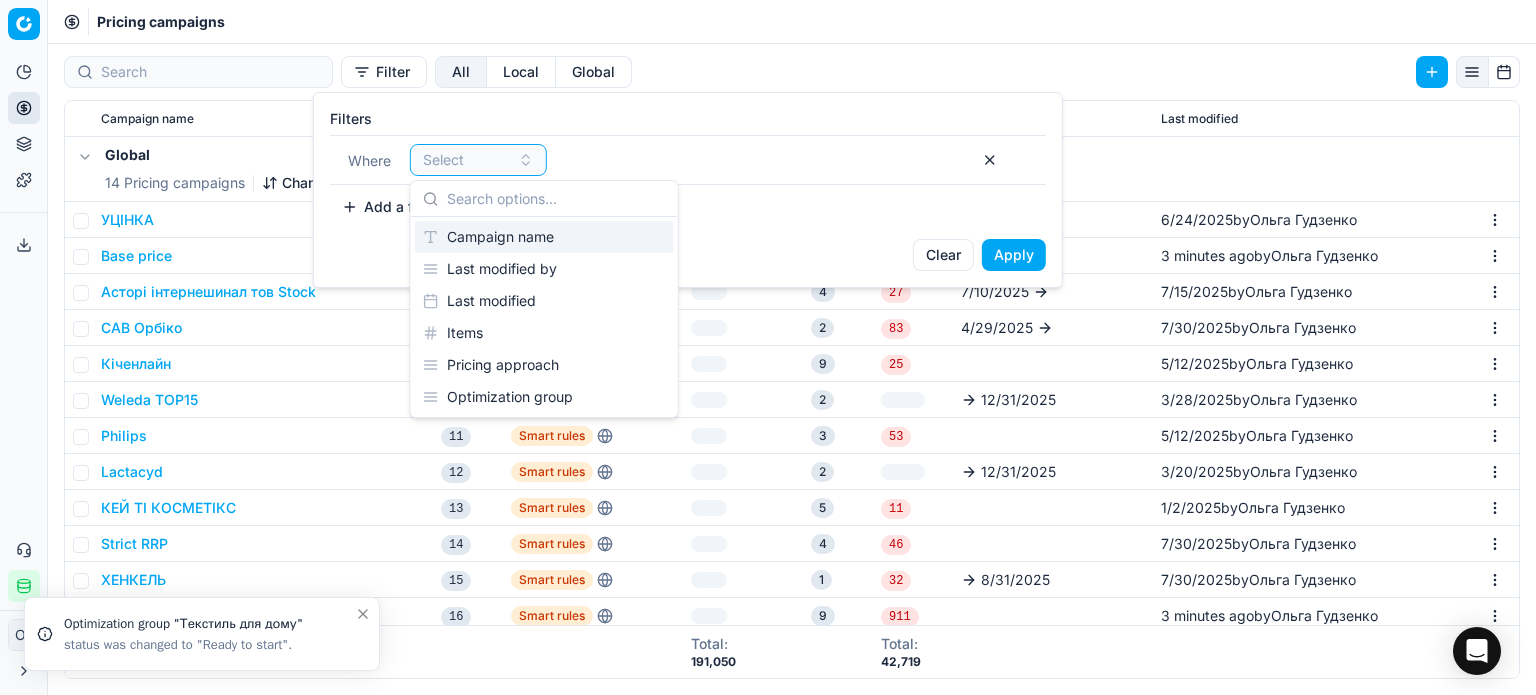 click on "Campaign name" at bounding box center [544, 237] 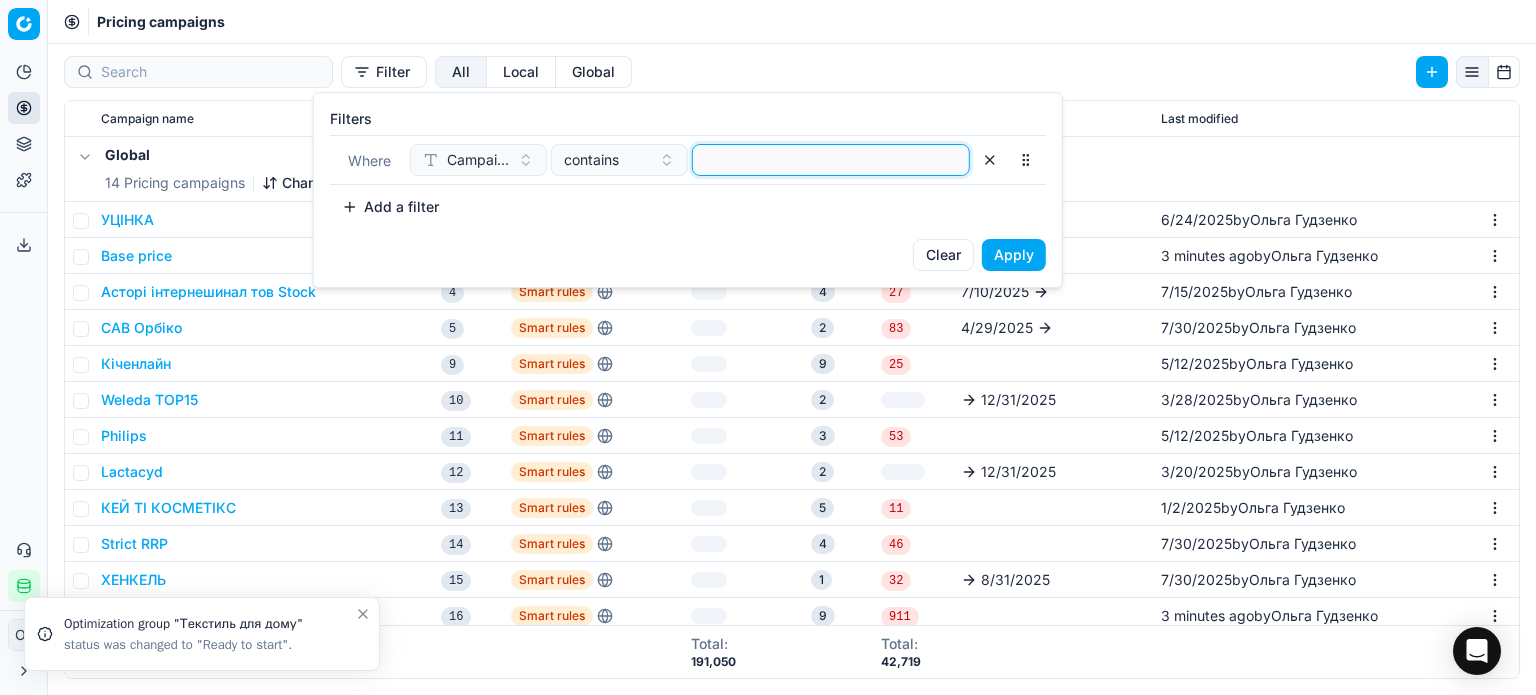 click at bounding box center (831, 160) 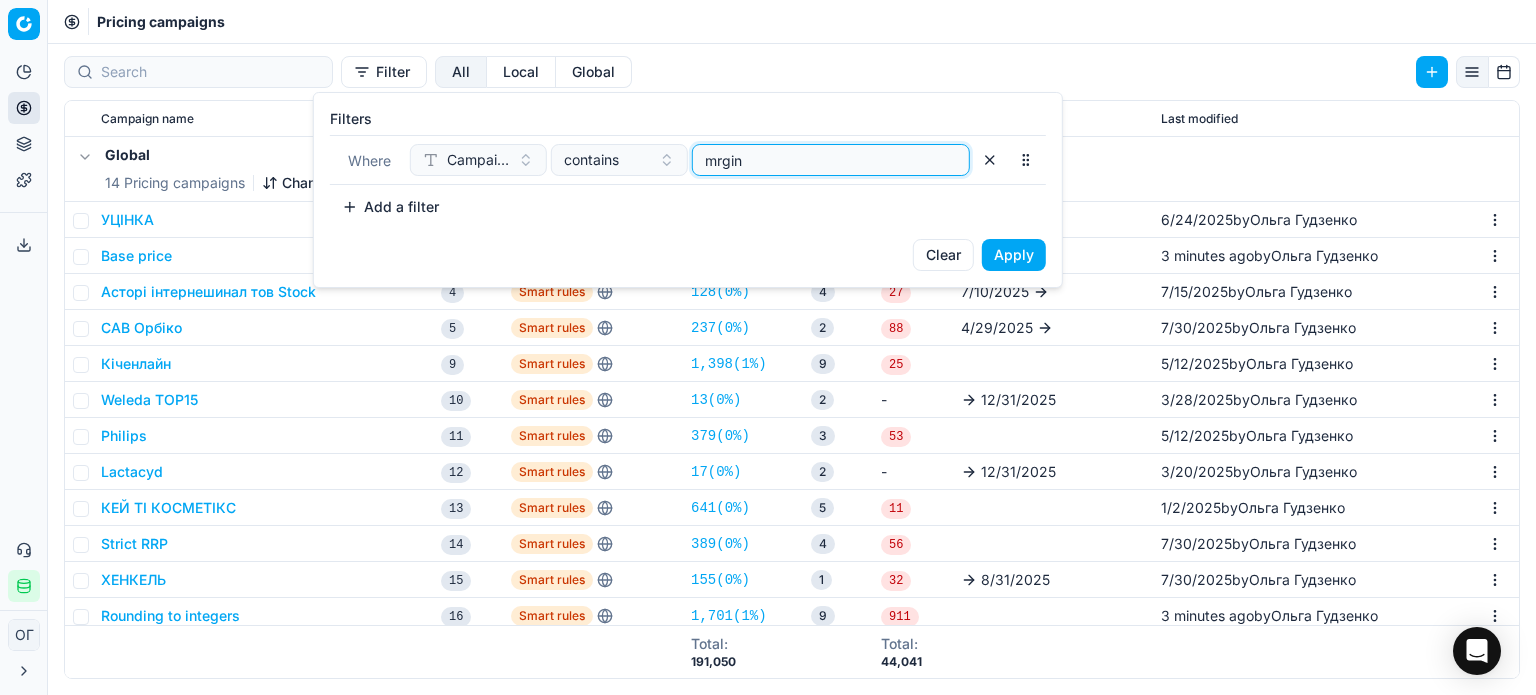 click on "mrgin" at bounding box center [831, 160] 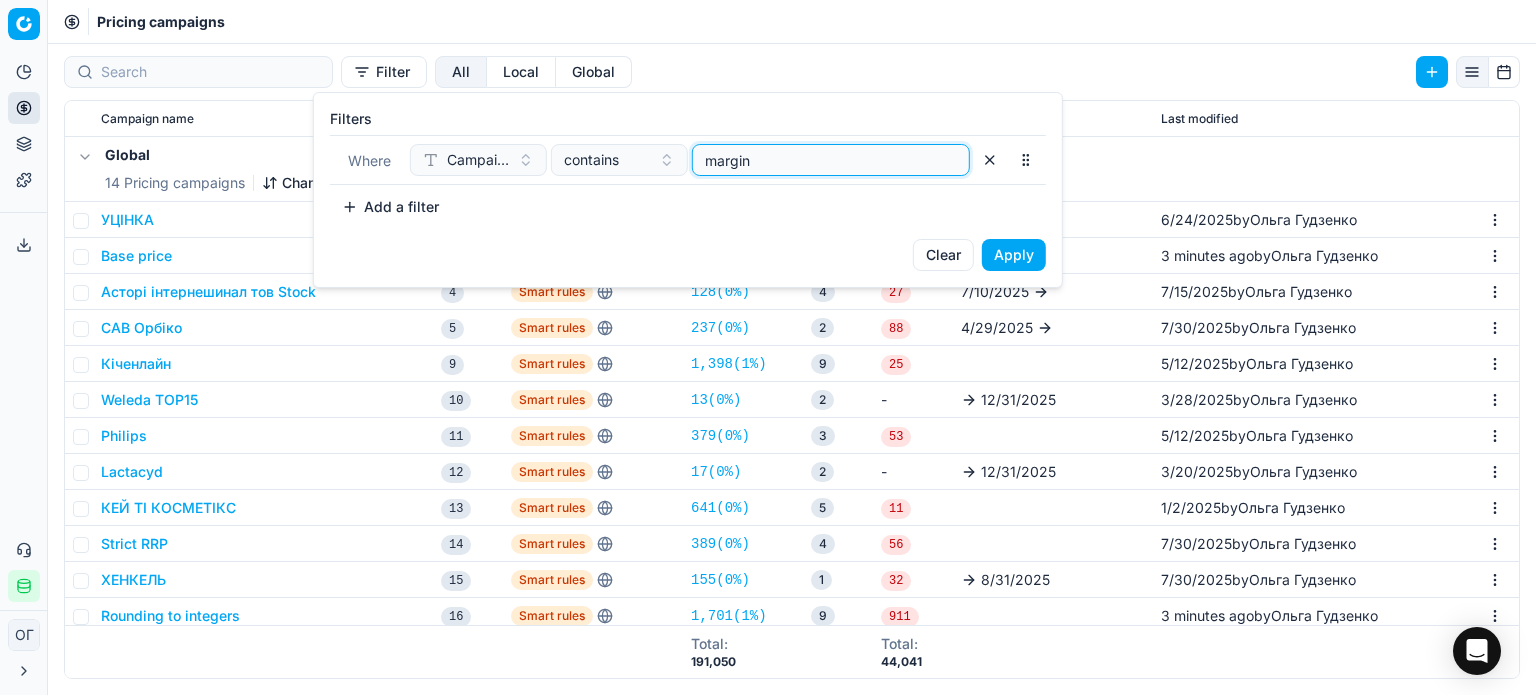 type on "margin" 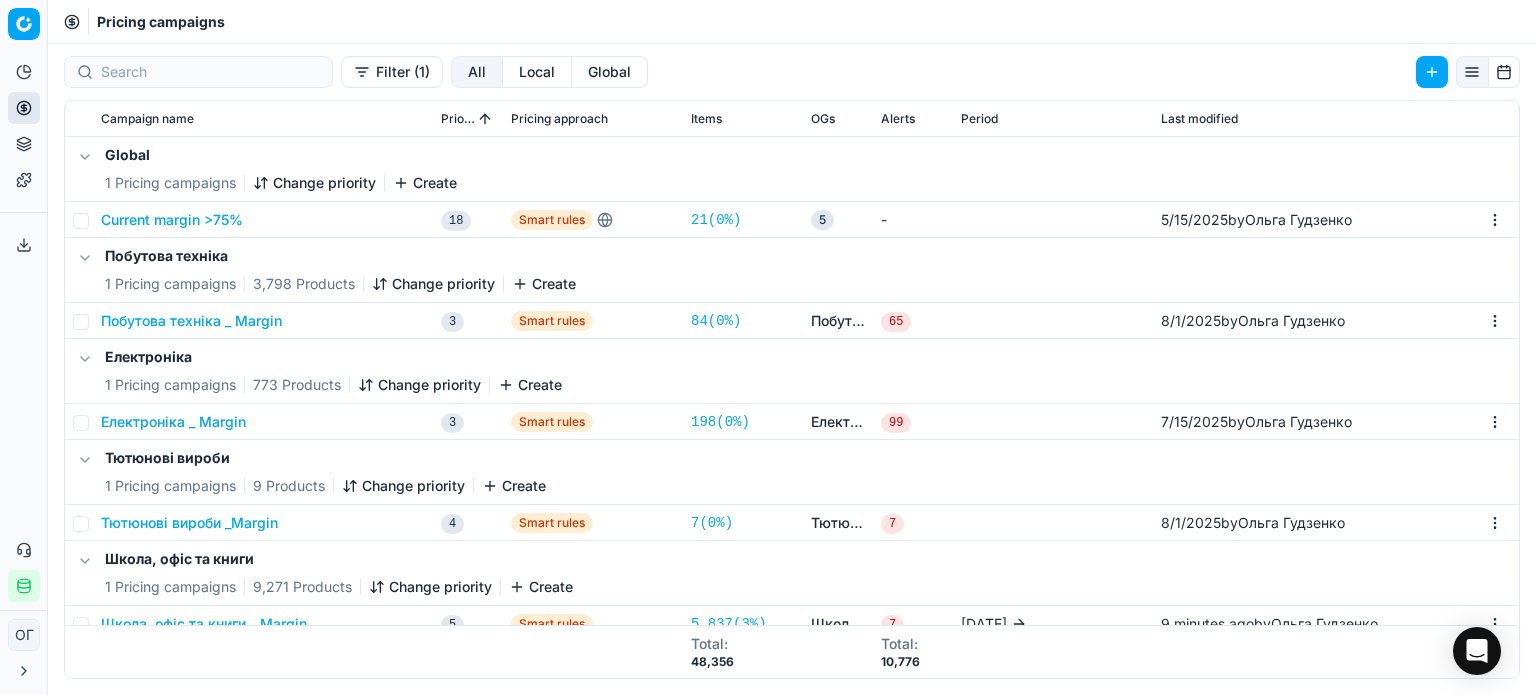 scroll, scrollTop: 100, scrollLeft: 0, axis: vertical 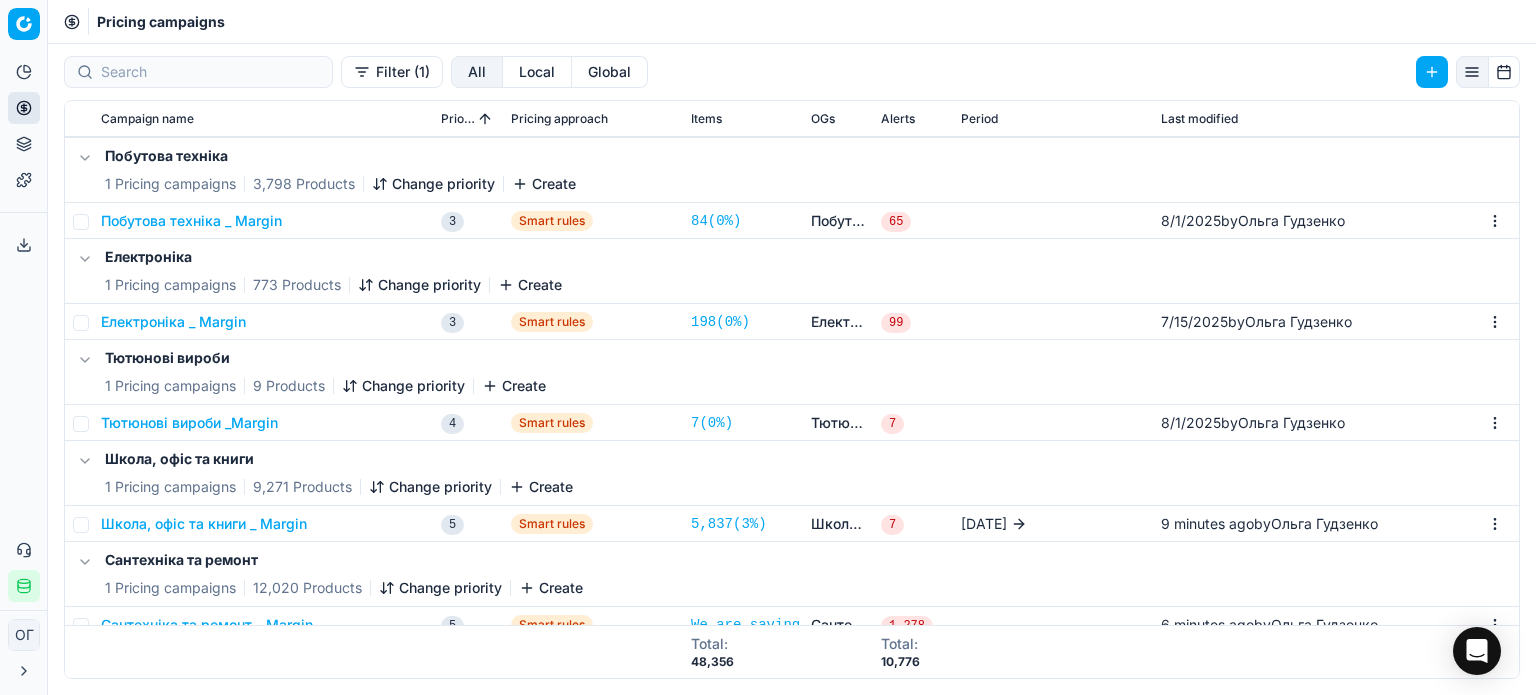 click on "Побутова техніка _ Margin" at bounding box center [191, 221] 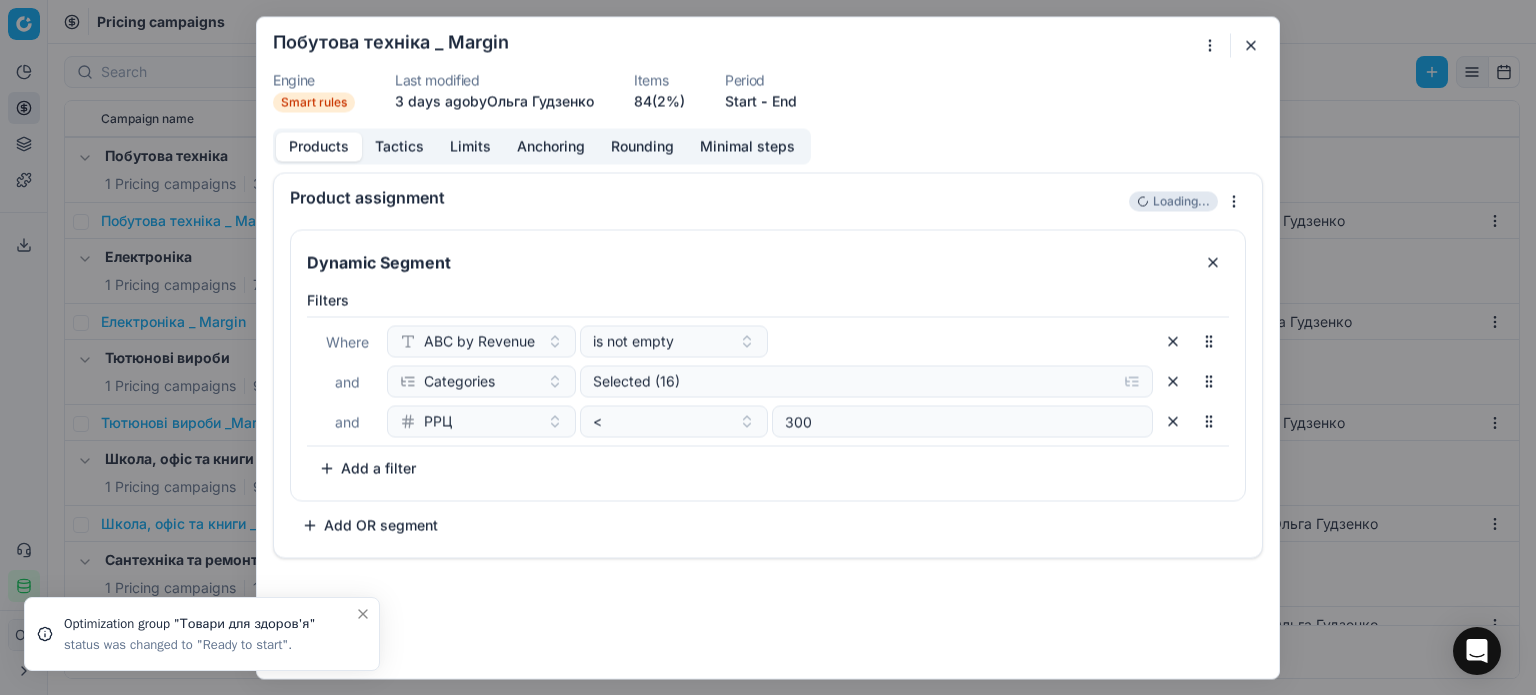 click on "Tactics" at bounding box center (399, 146) 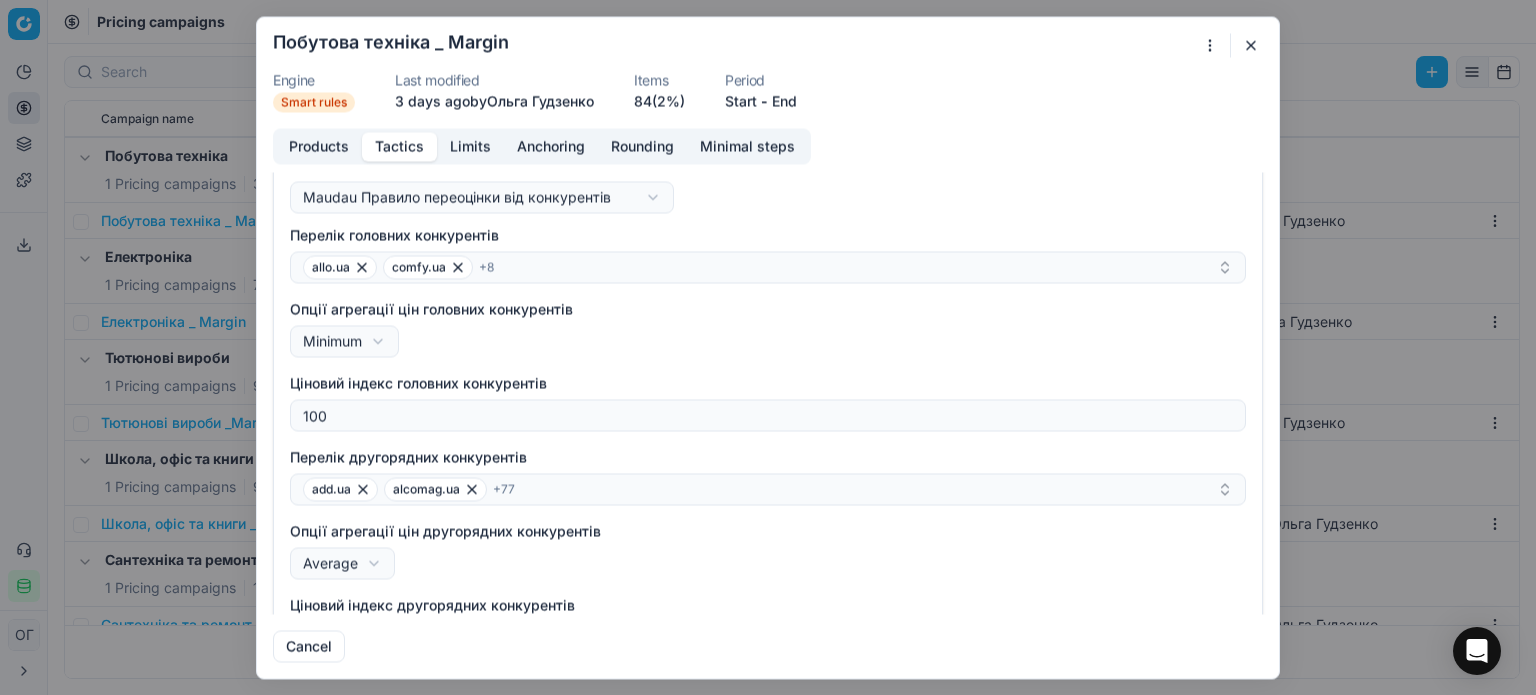 scroll, scrollTop: 0, scrollLeft: 0, axis: both 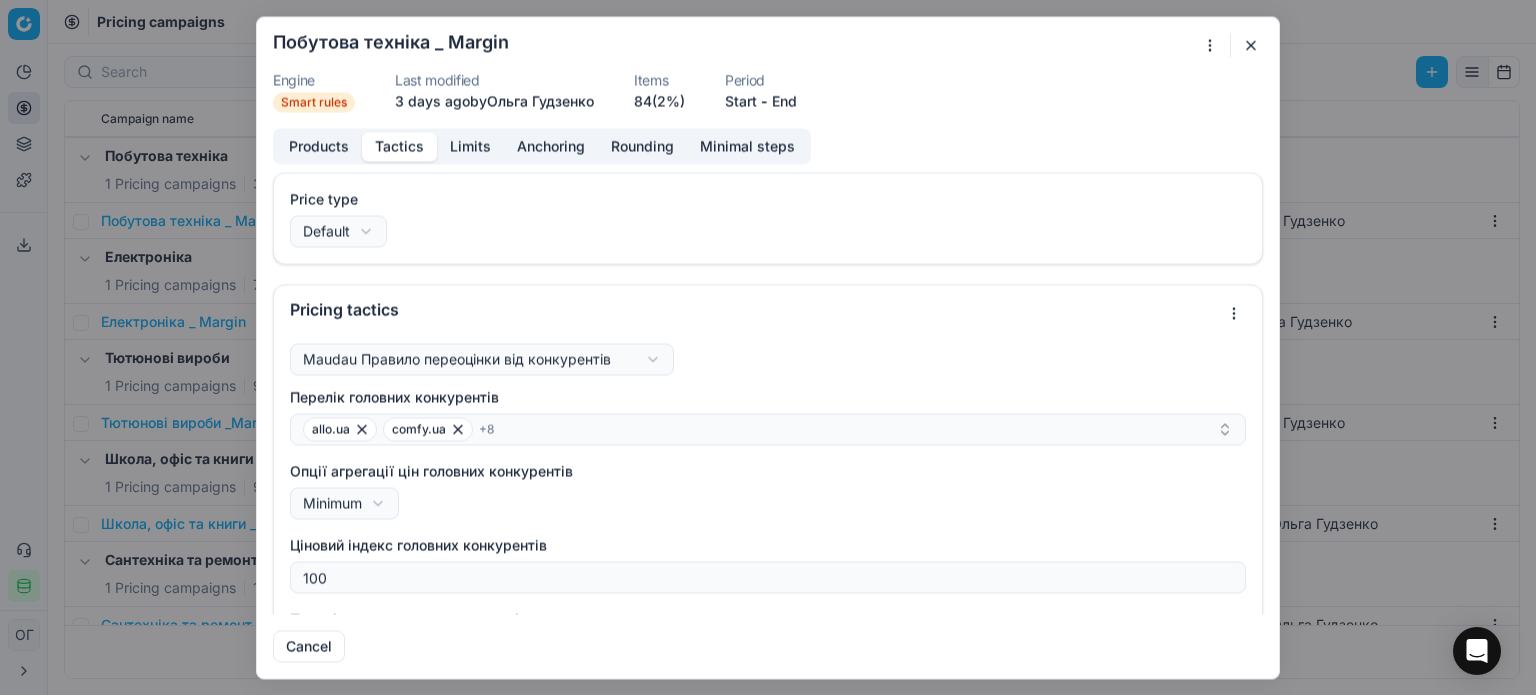 click on "Products" at bounding box center [319, 146] 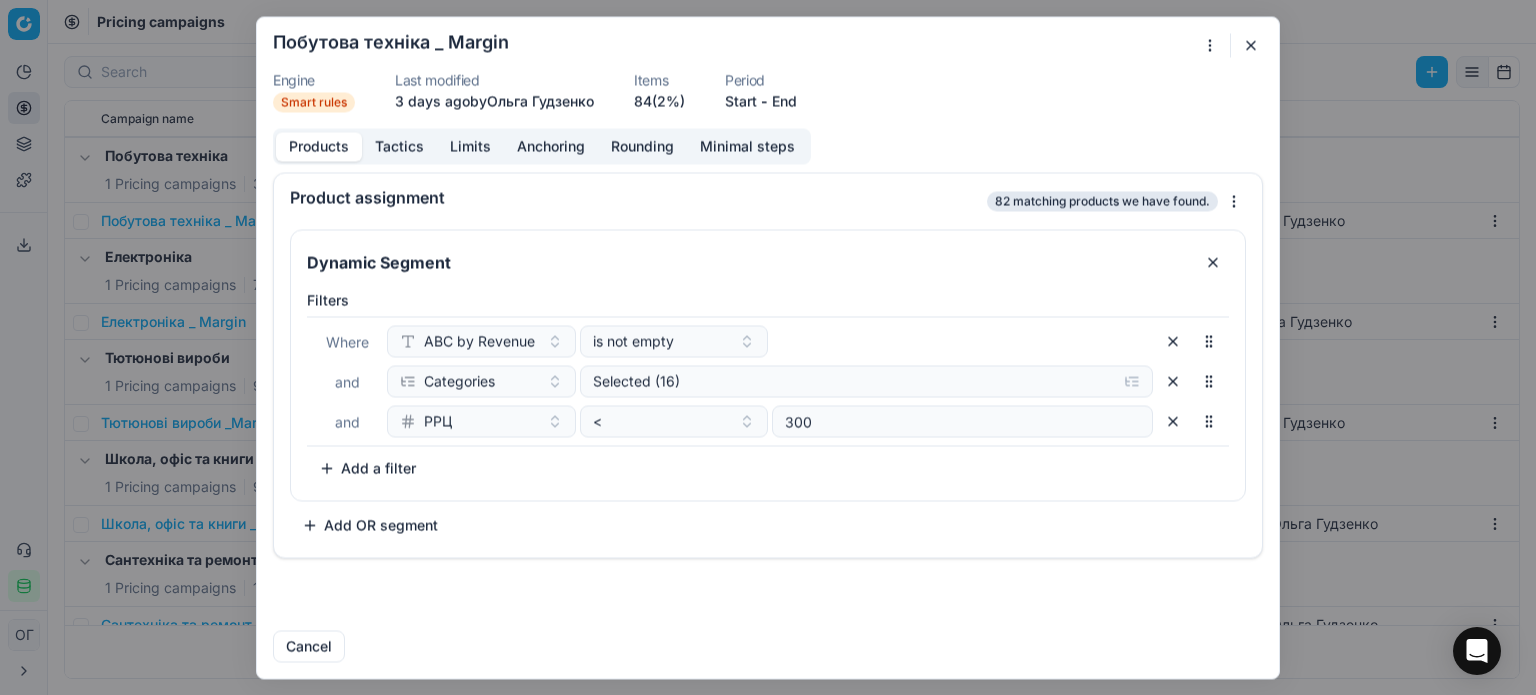 click on "We are saving PC settings. Please wait, it should take a few minutes Побутова техніка _ Margin Engine Smart rules Last modified 3 days ago  by  [FIRST] [LAST] Items 84  (2%) Period Start - End Products Tactics Limits Anchoring Rounding Minimal steps Product assignment 82 matching products we have found. Dynamic Segment Filters Where ABC by Revenue is not empty and Categories Selected (16) and РРЦ < 300
To pick up a sortable item, press space or enter.
While dragging, use the up and down keys to move the item.
Press space or enter again to drop the item in its new position, or press escape to cancel.
Add a filter Add OR segment Cancel" at bounding box center (768, 347) 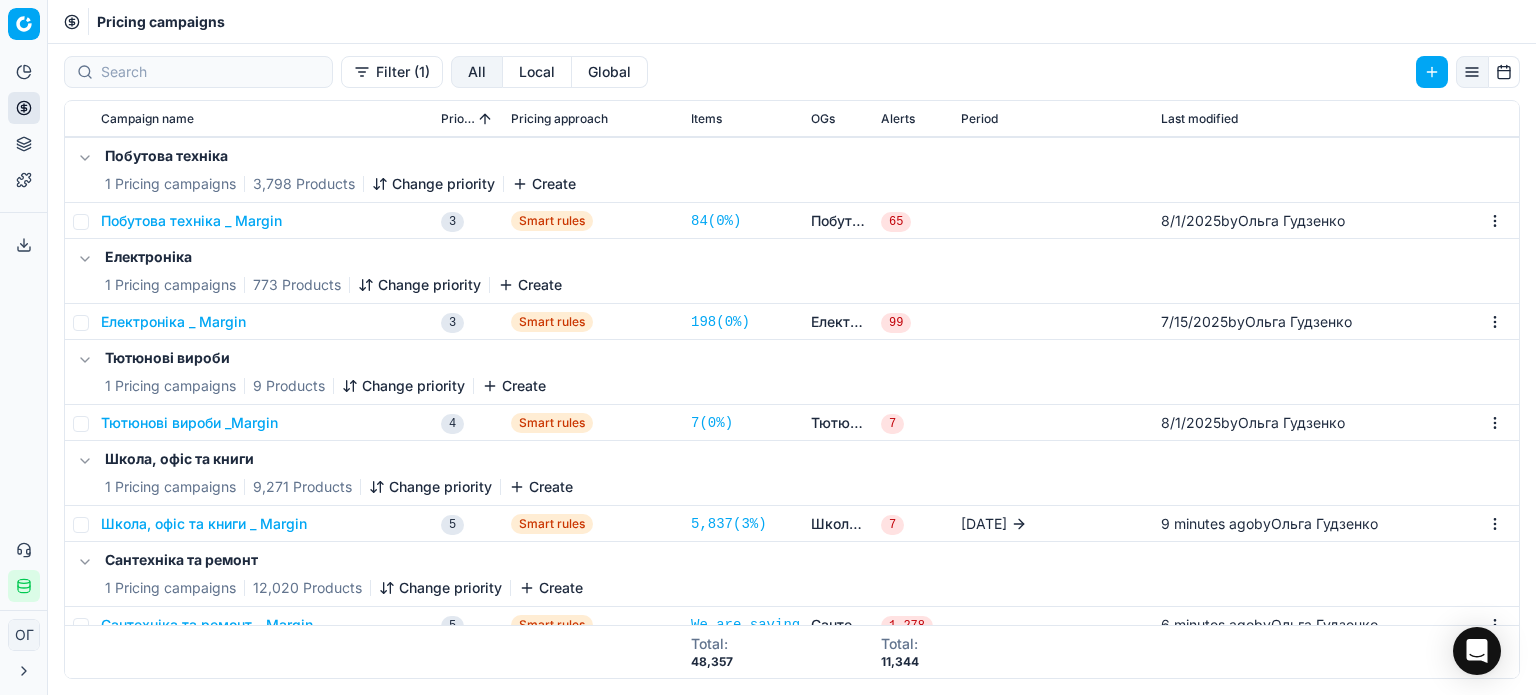 click on "Електроніка _ Margin" at bounding box center (173, 322) 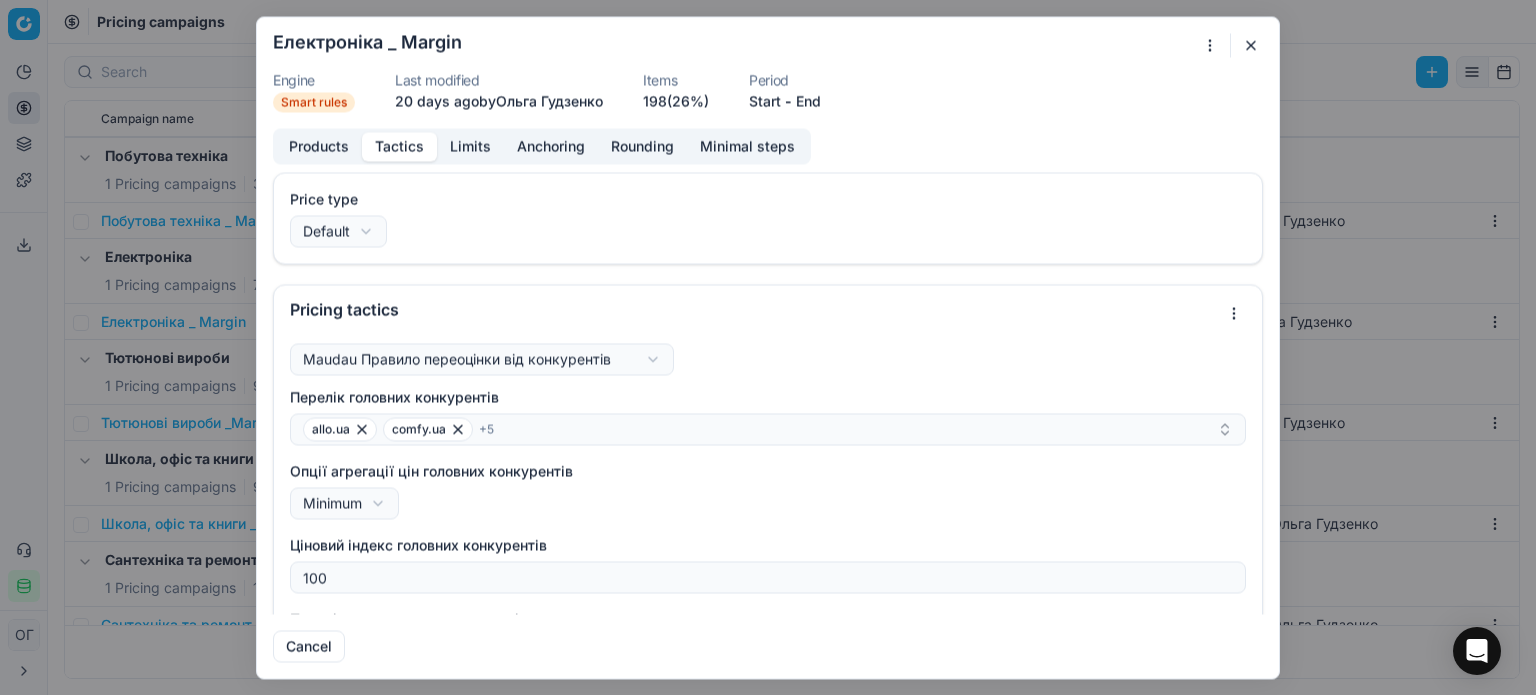 click on "Tactics" at bounding box center [399, 146] 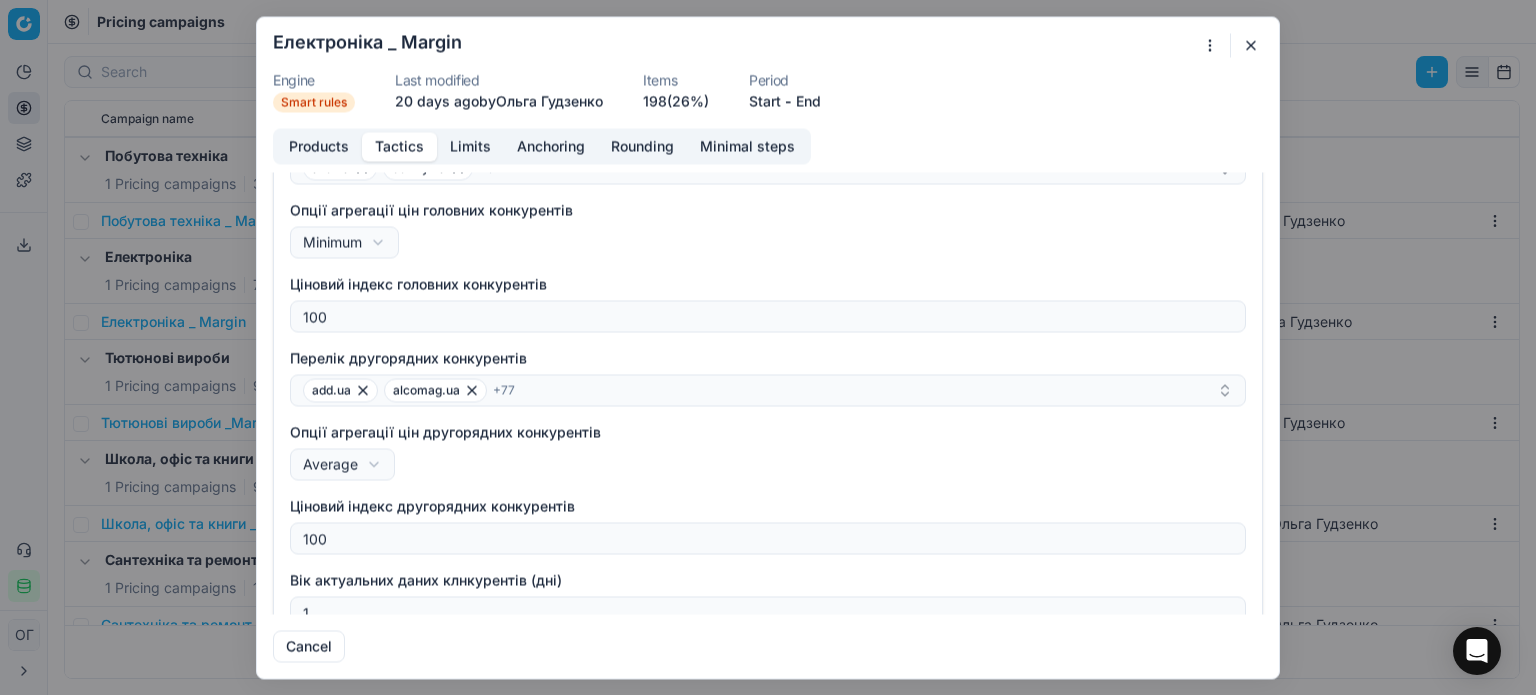 scroll, scrollTop: 323, scrollLeft: 0, axis: vertical 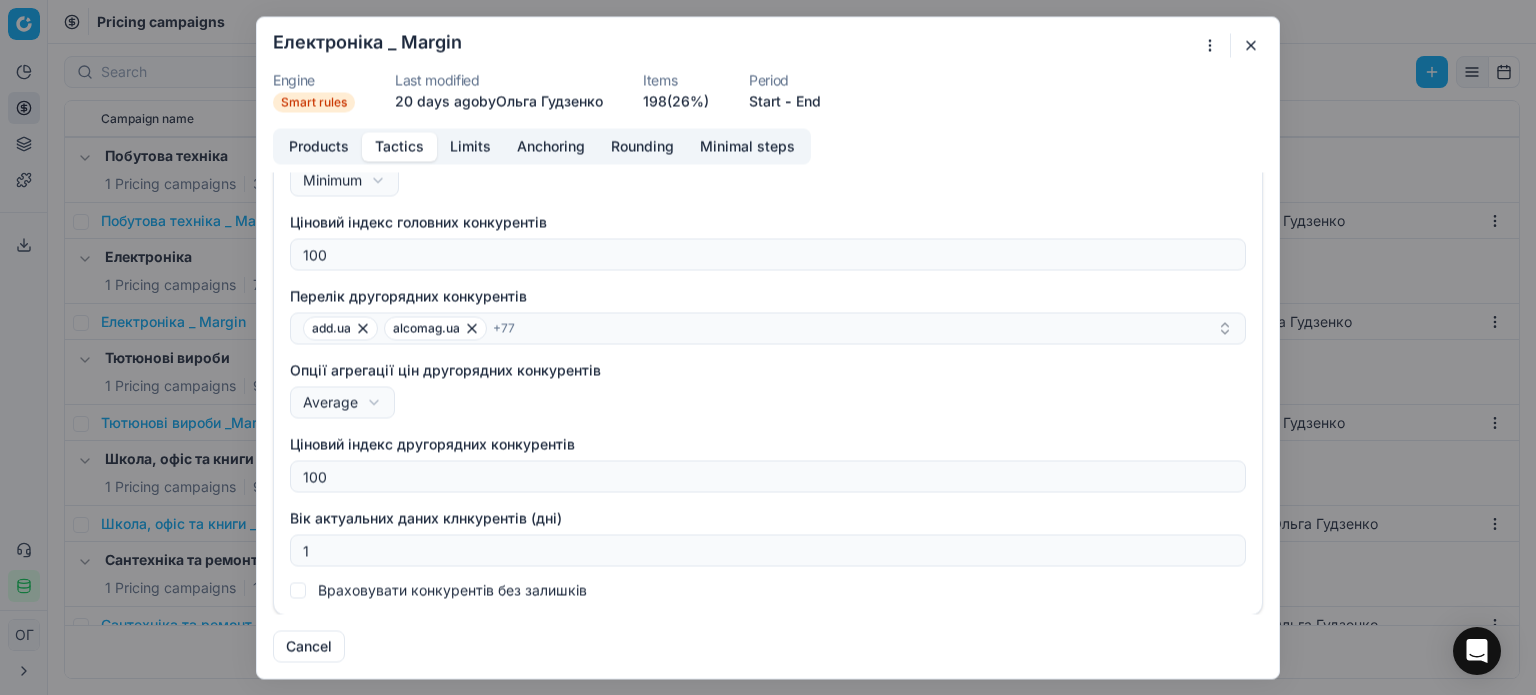 click at bounding box center (1251, 45) 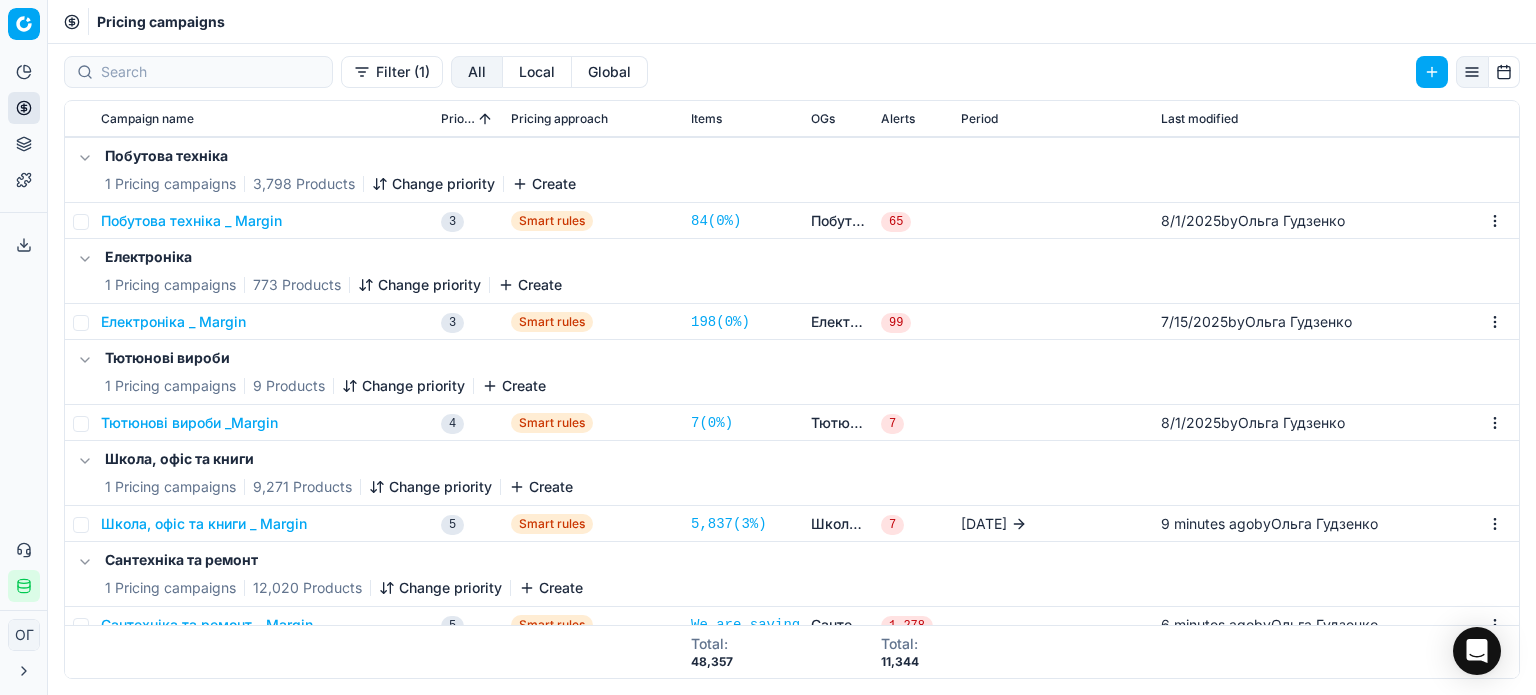 click on "Тютюнові вироби _Margin" at bounding box center [189, 423] 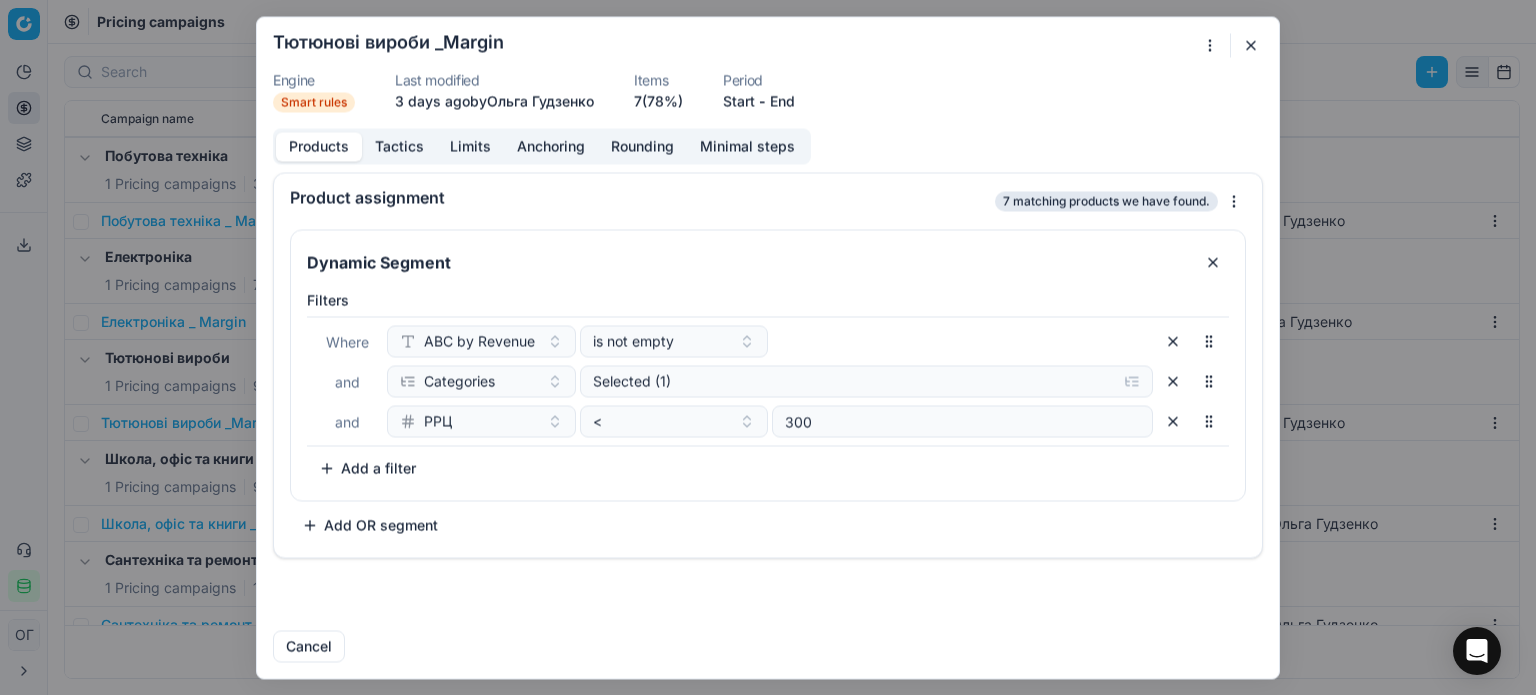 click on "Tactics" at bounding box center [399, 146] 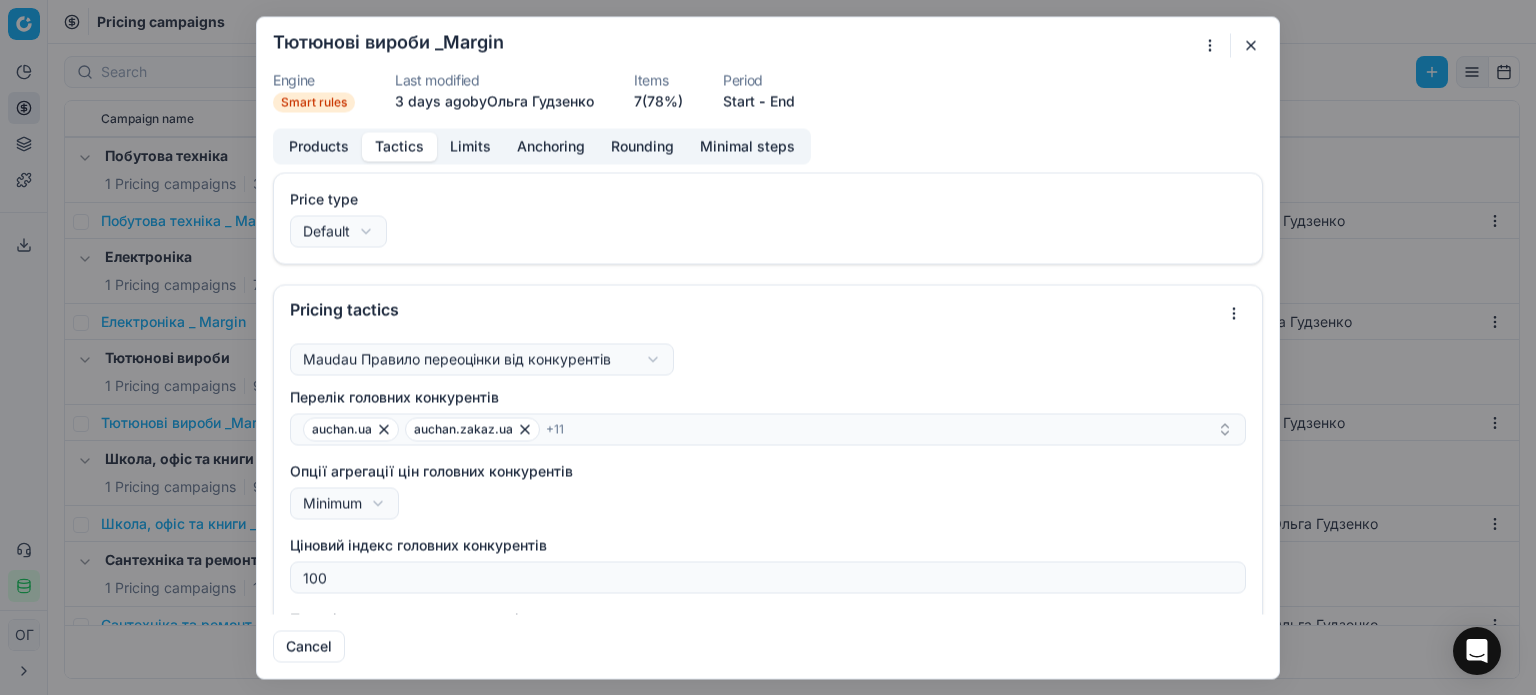 scroll, scrollTop: 323, scrollLeft: 0, axis: vertical 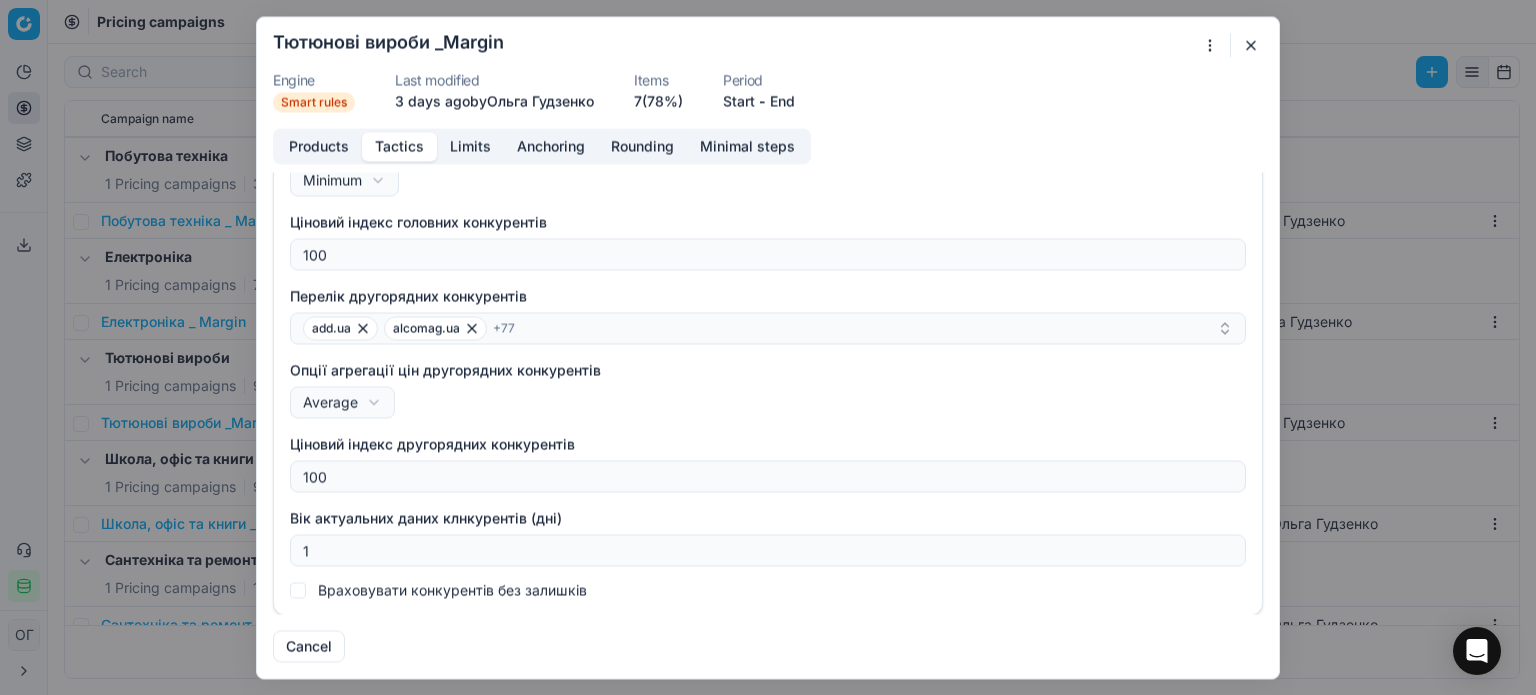 click at bounding box center (1251, 45) 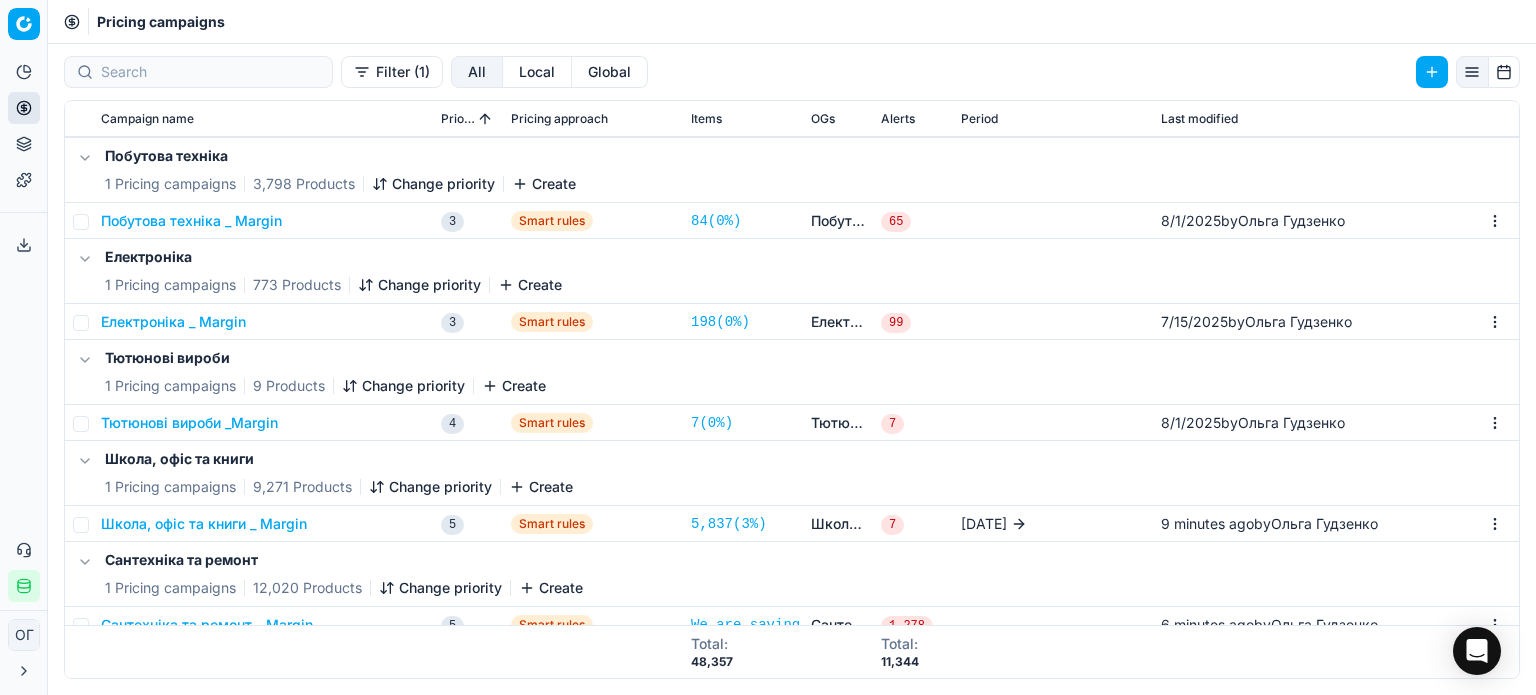 click on "Школа, офіс та книги _ Margin" at bounding box center (204, 524) 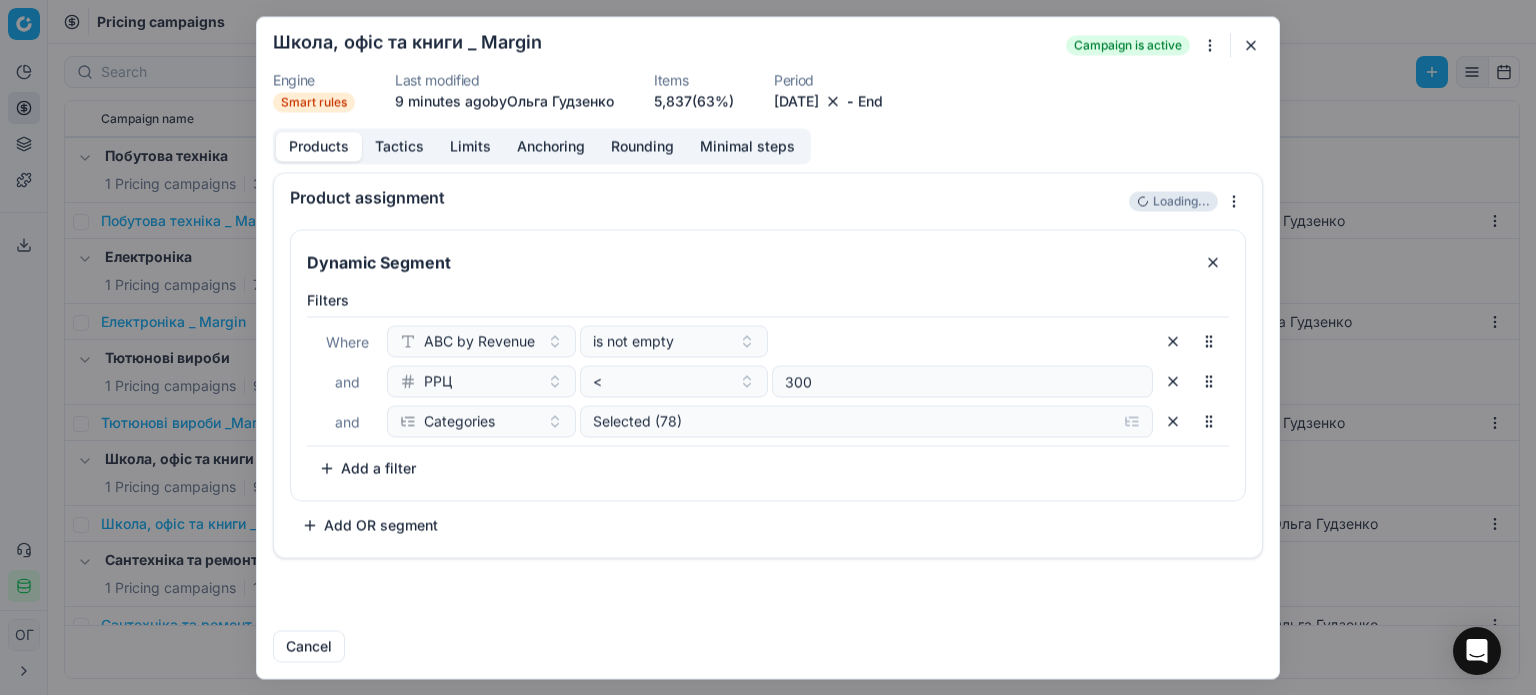 click on "Tactics" at bounding box center (399, 146) 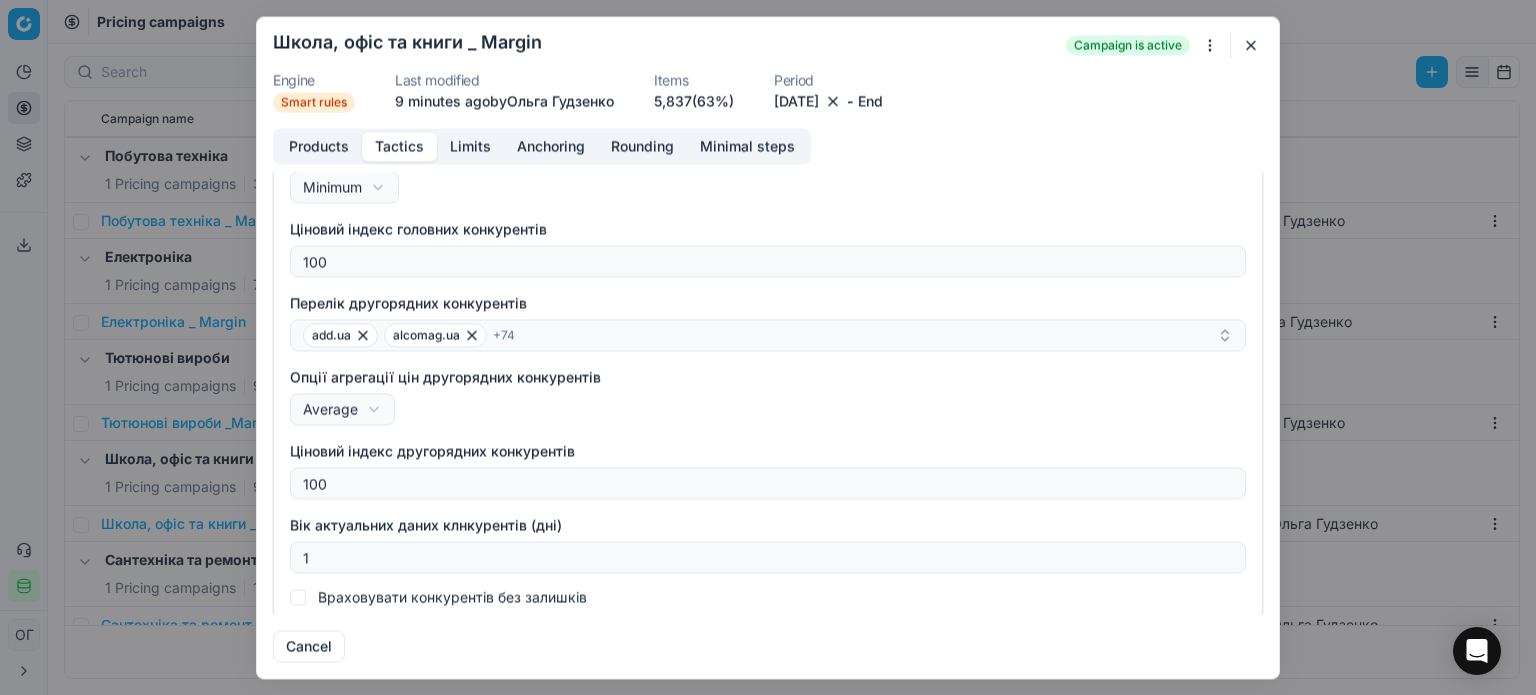 scroll, scrollTop: 323, scrollLeft: 0, axis: vertical 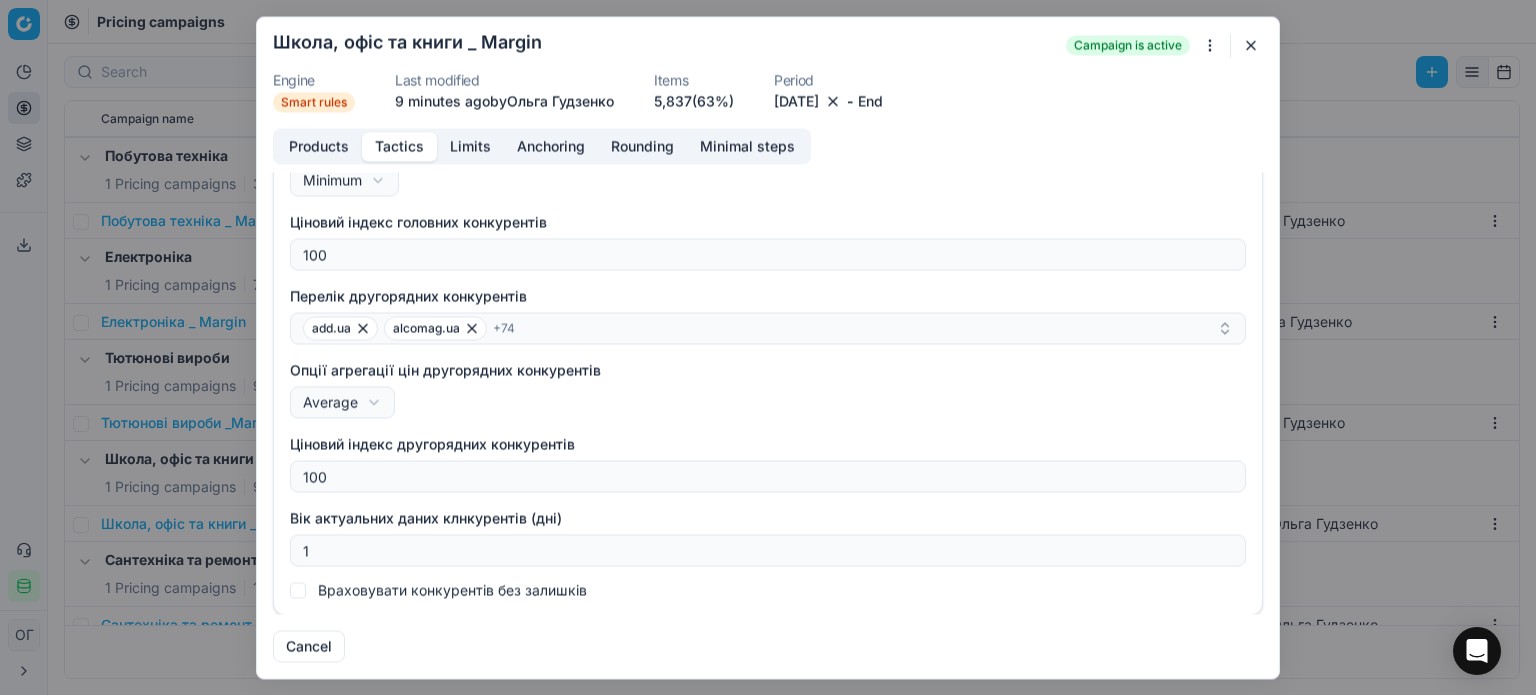 click at bounding box center (1251, 45) 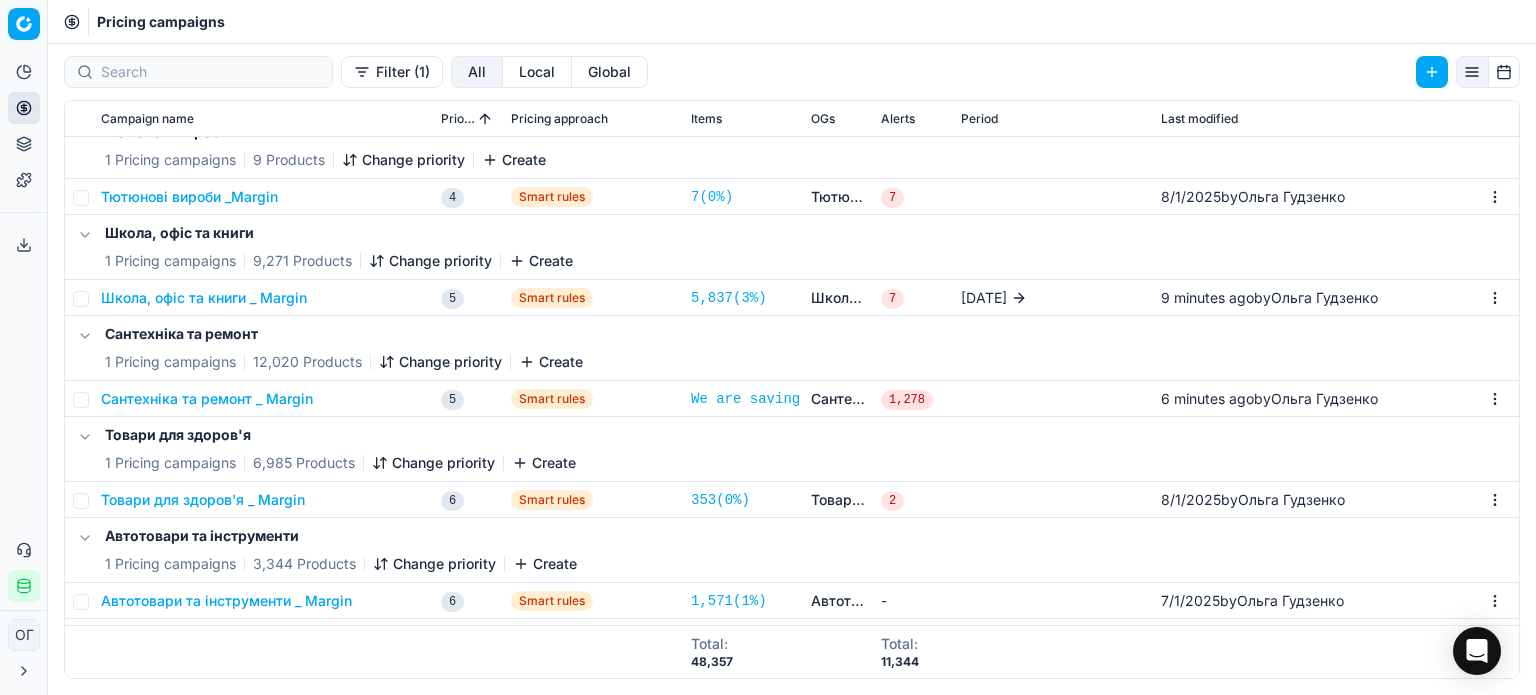 scroll, scrollTop: 400, scrollLeft: 0, axis: vertical 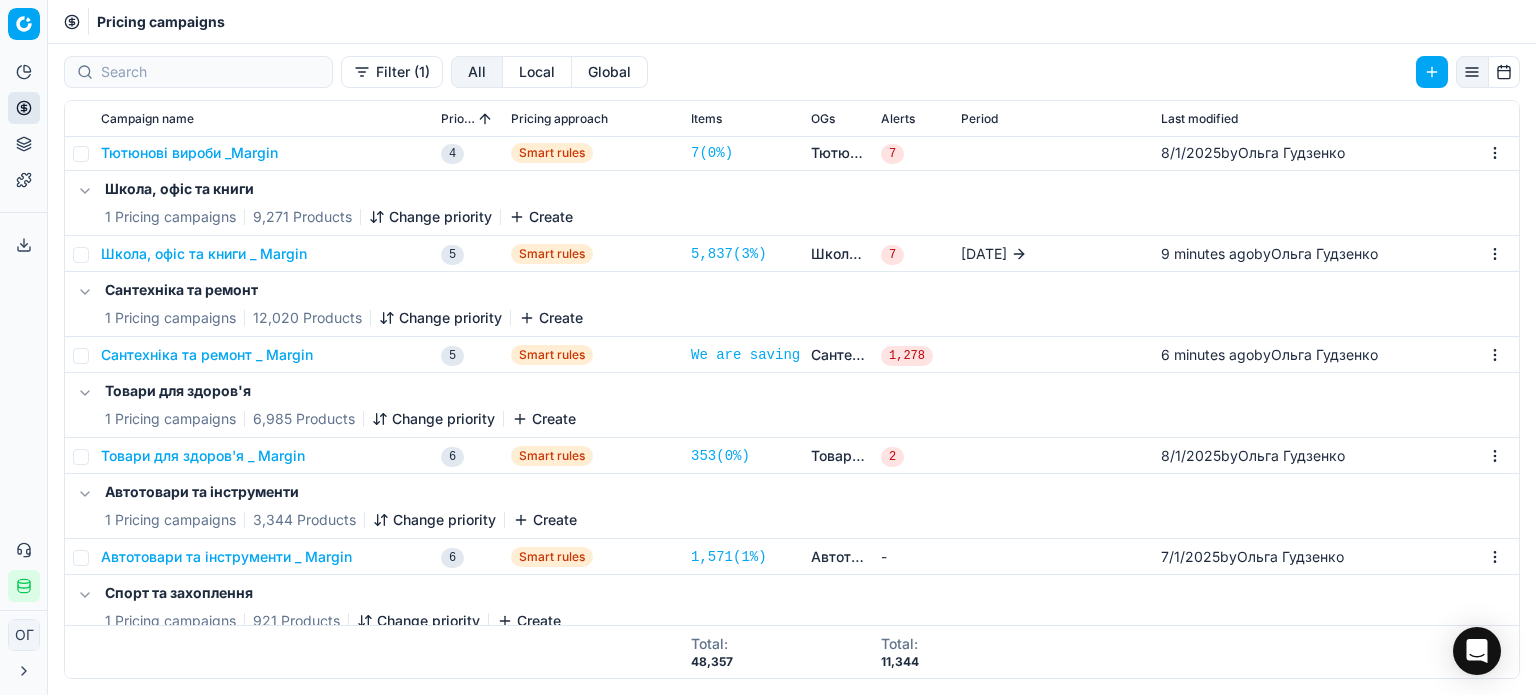 click on "Сантехніка та ремонт _ Margin" at bounding box center [207, 355] 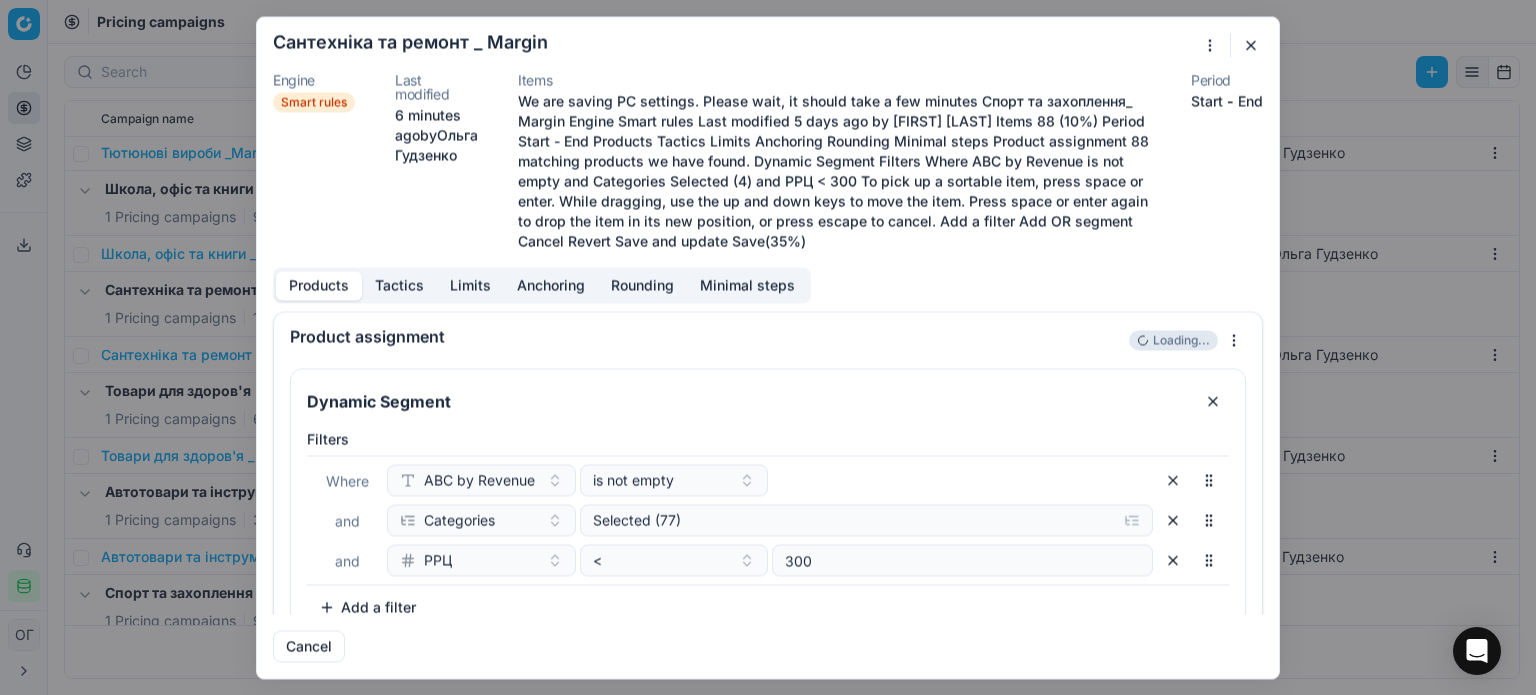 click on "Tactics" at bounding box center (399, 285) 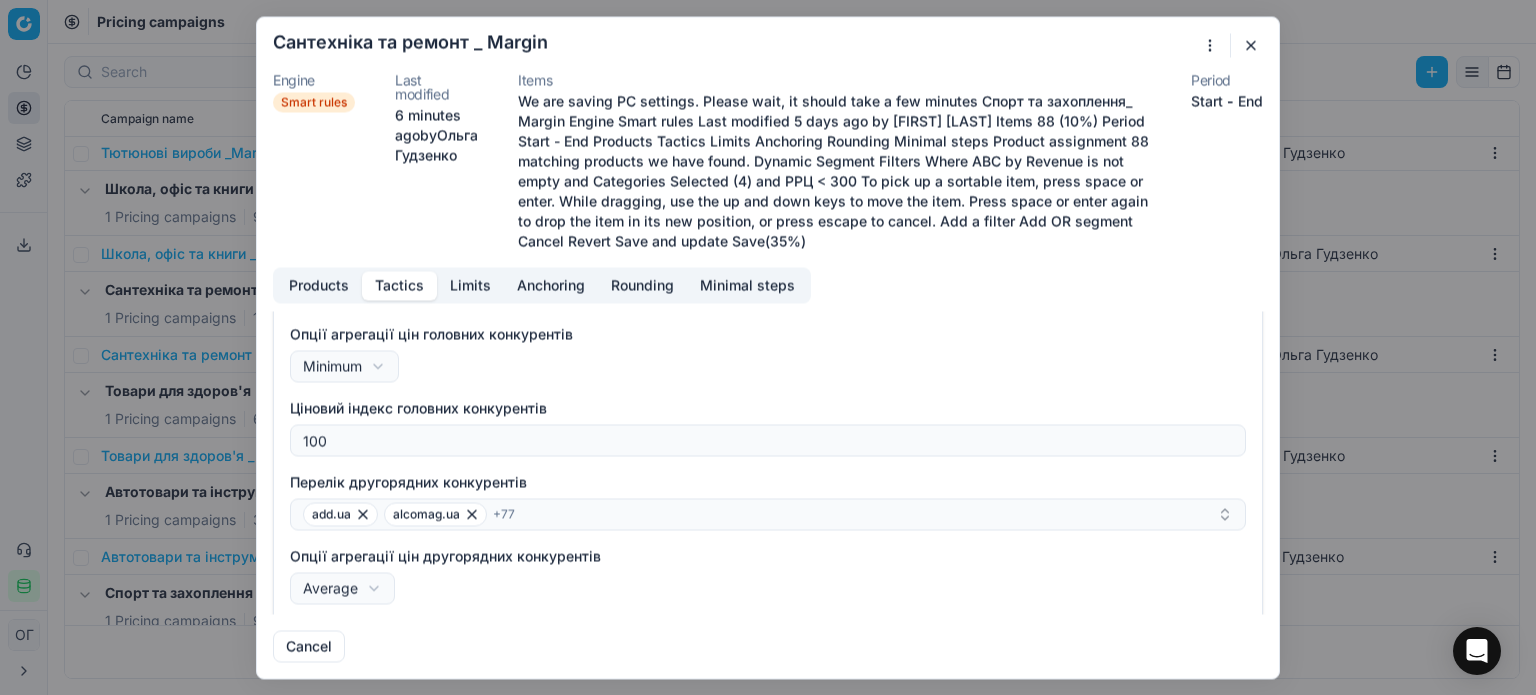 scroll, scrollTop: 323, scrollLeft: 0, axis: vertical 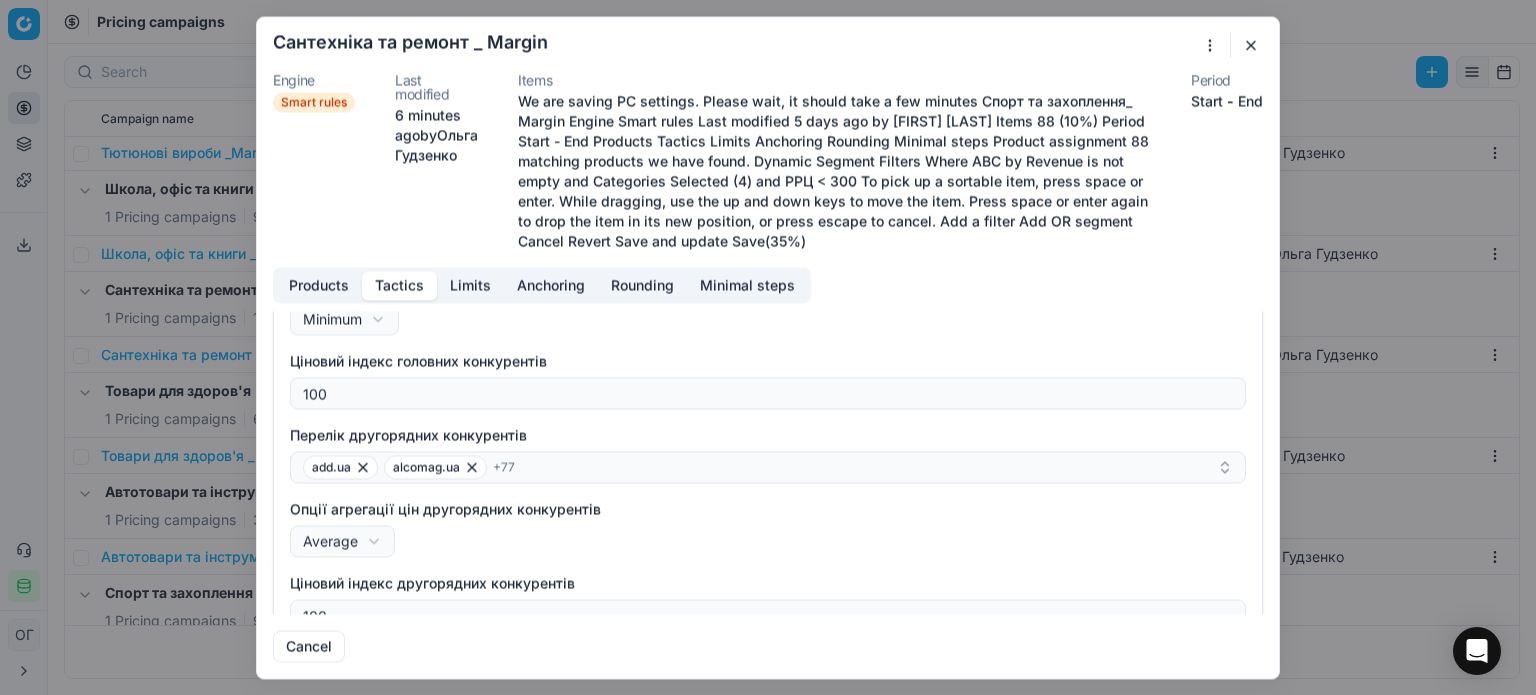 click at bounding box center (1251, 45) 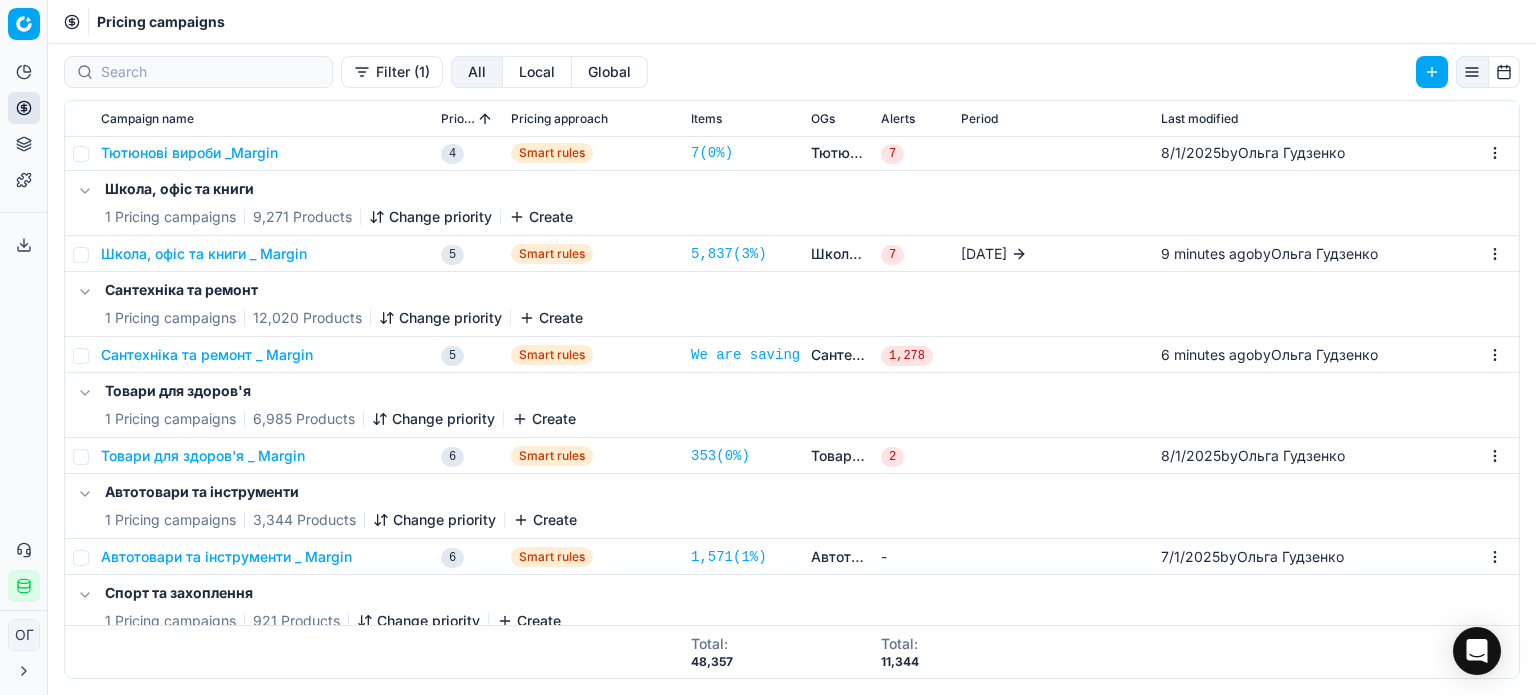 click on "Товари для здоров'я _ Margin" at bounding box center [203, 456] 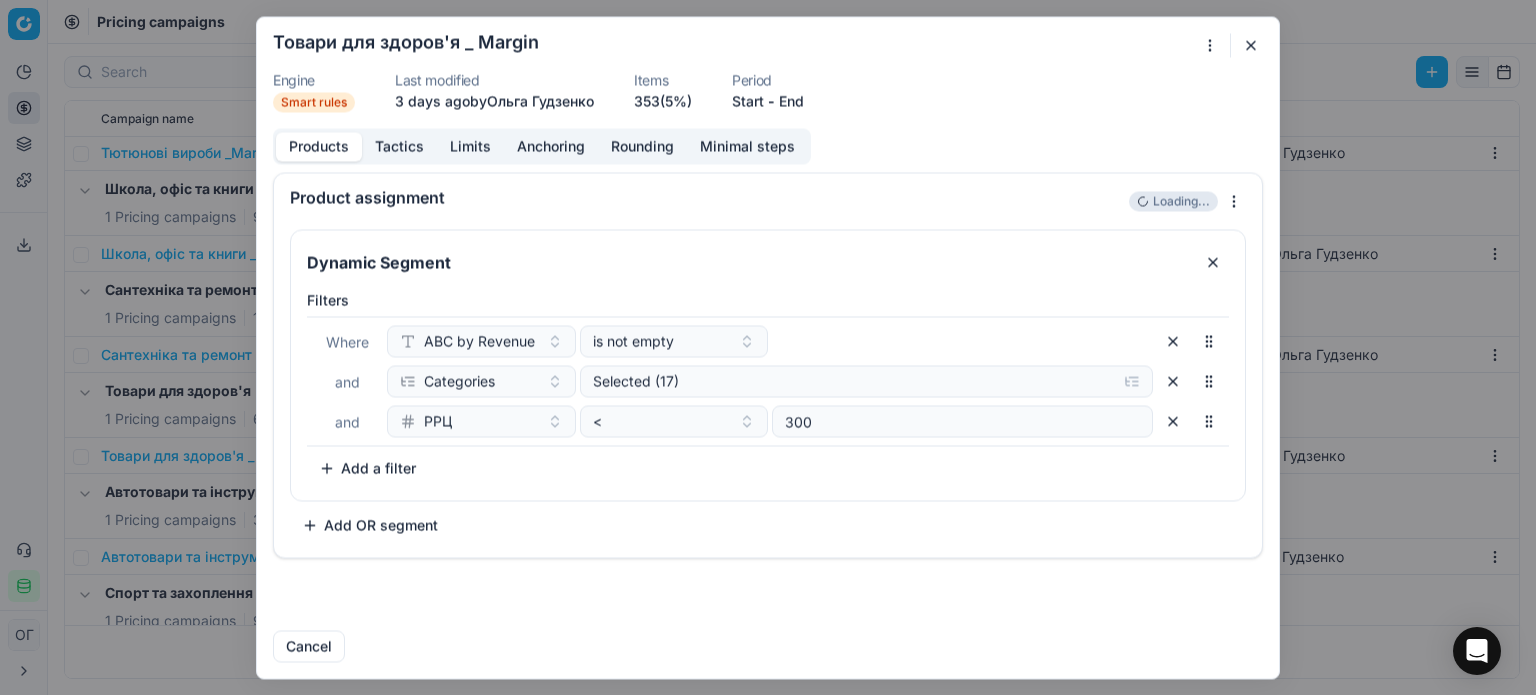 click on "Tactics" at bounding box center (399, 146) 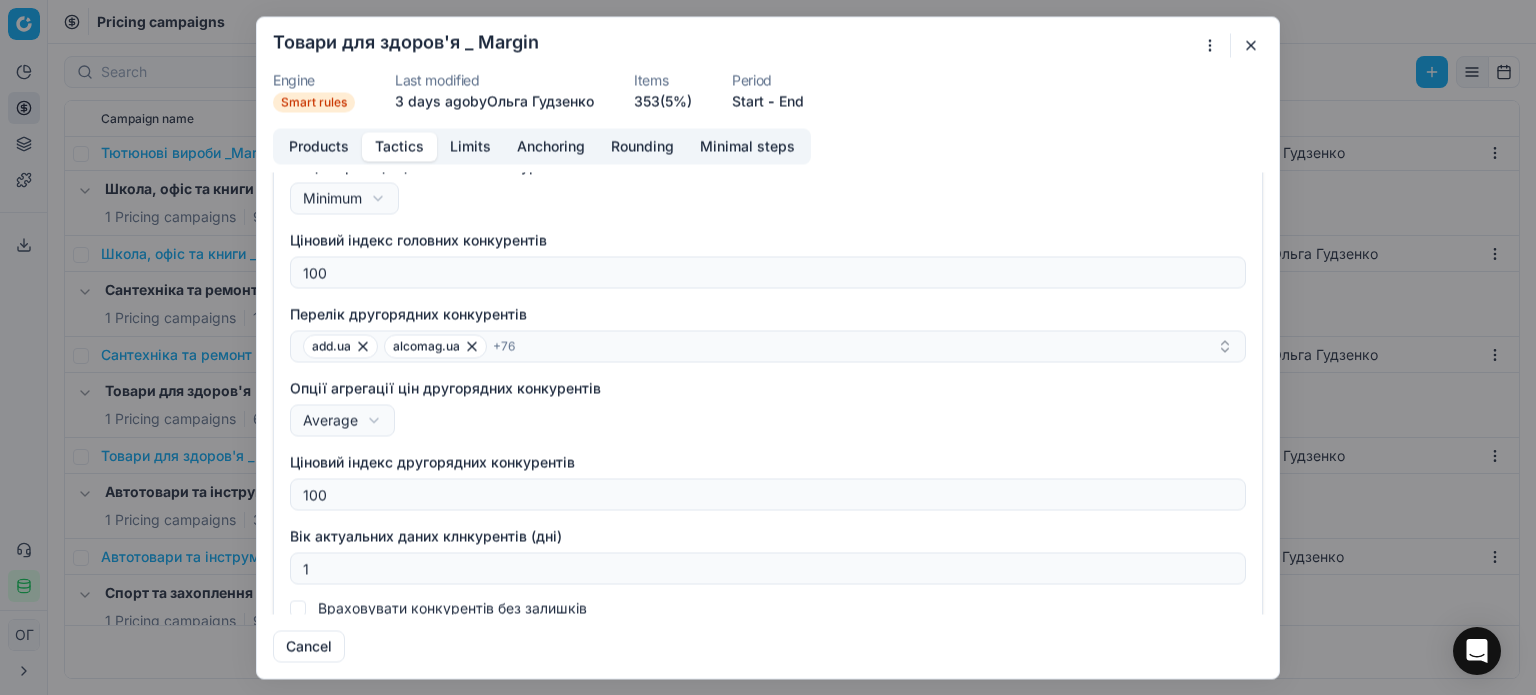 scroll, scrollTop: 323, scrollLeft: 0, axis: vertical 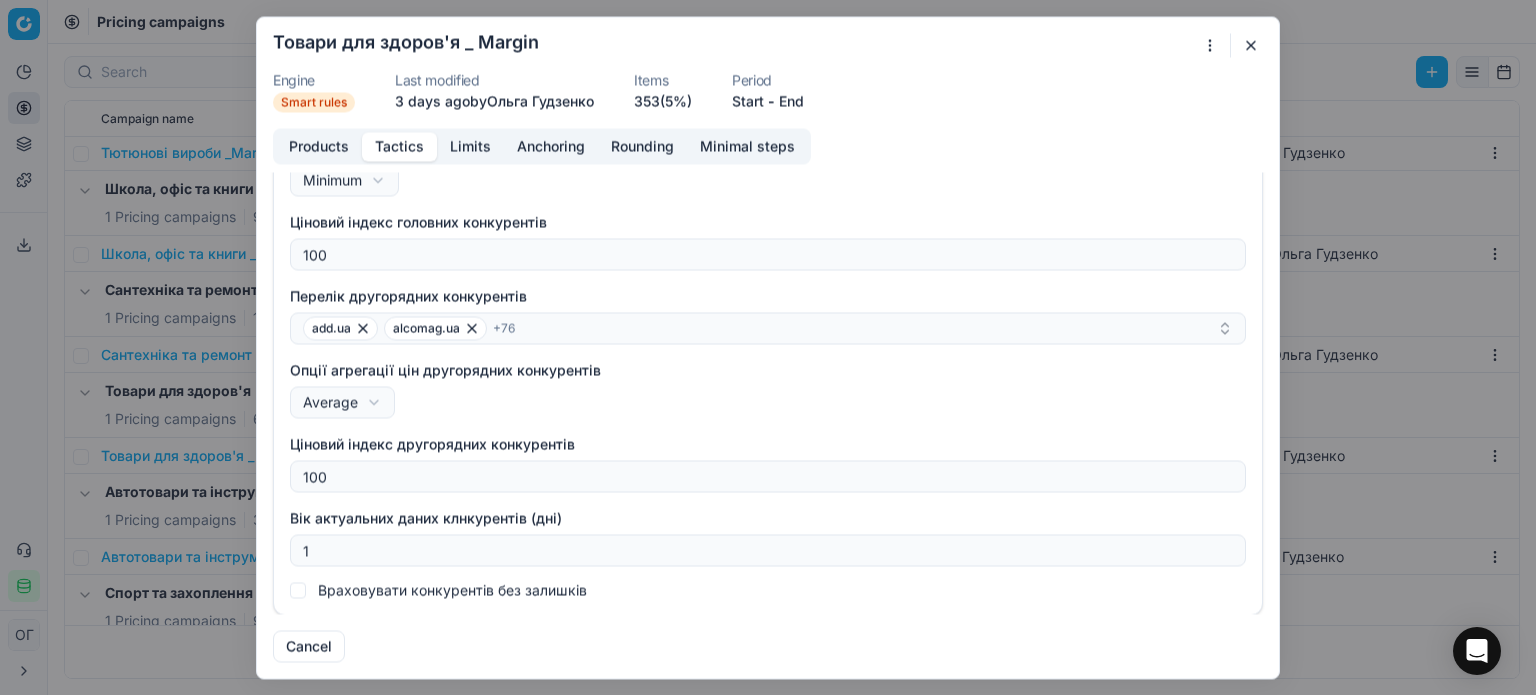 drag, startPoint x: 1257, startPoint y: 42, endPoint x: 1208, endPoint y: 77, distance: 60.216278 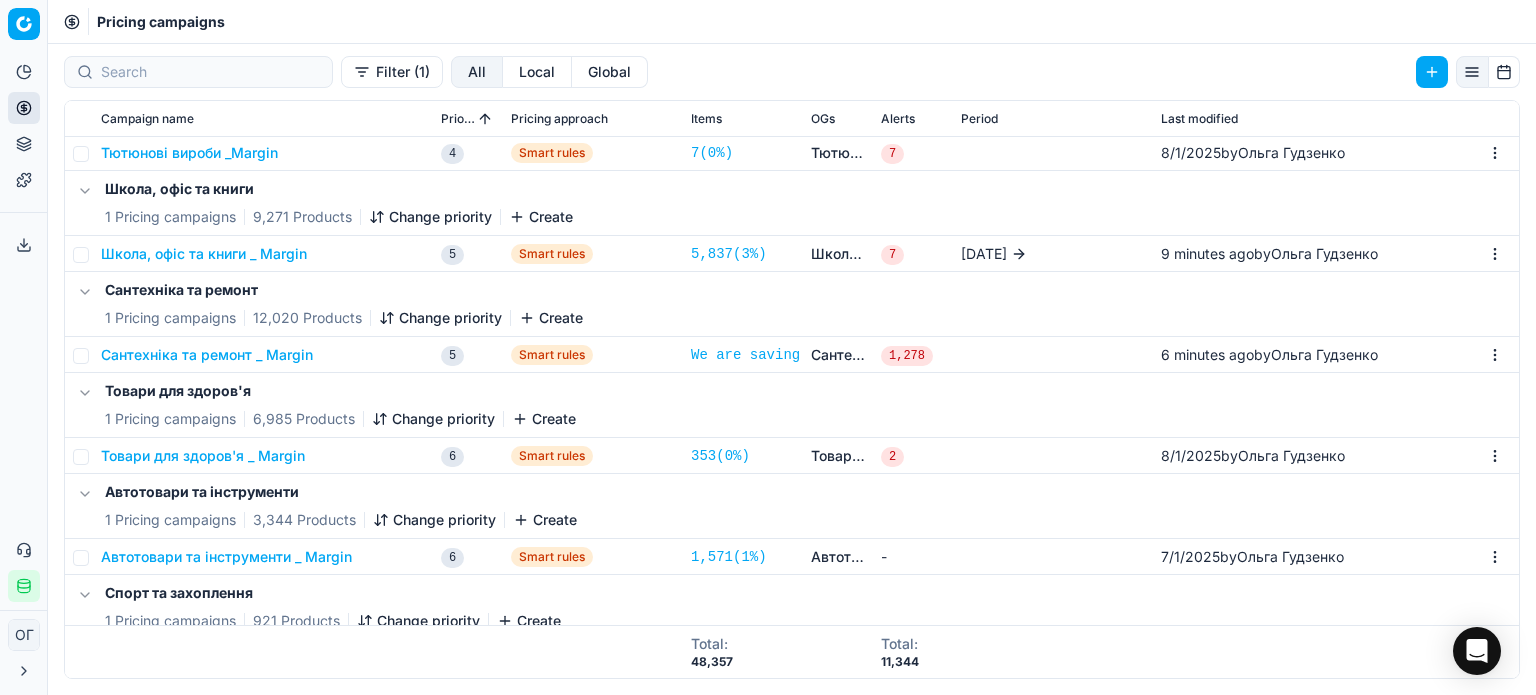 click on "Автотовари та інструменти _ Margin" at bounding box center (226, 557) 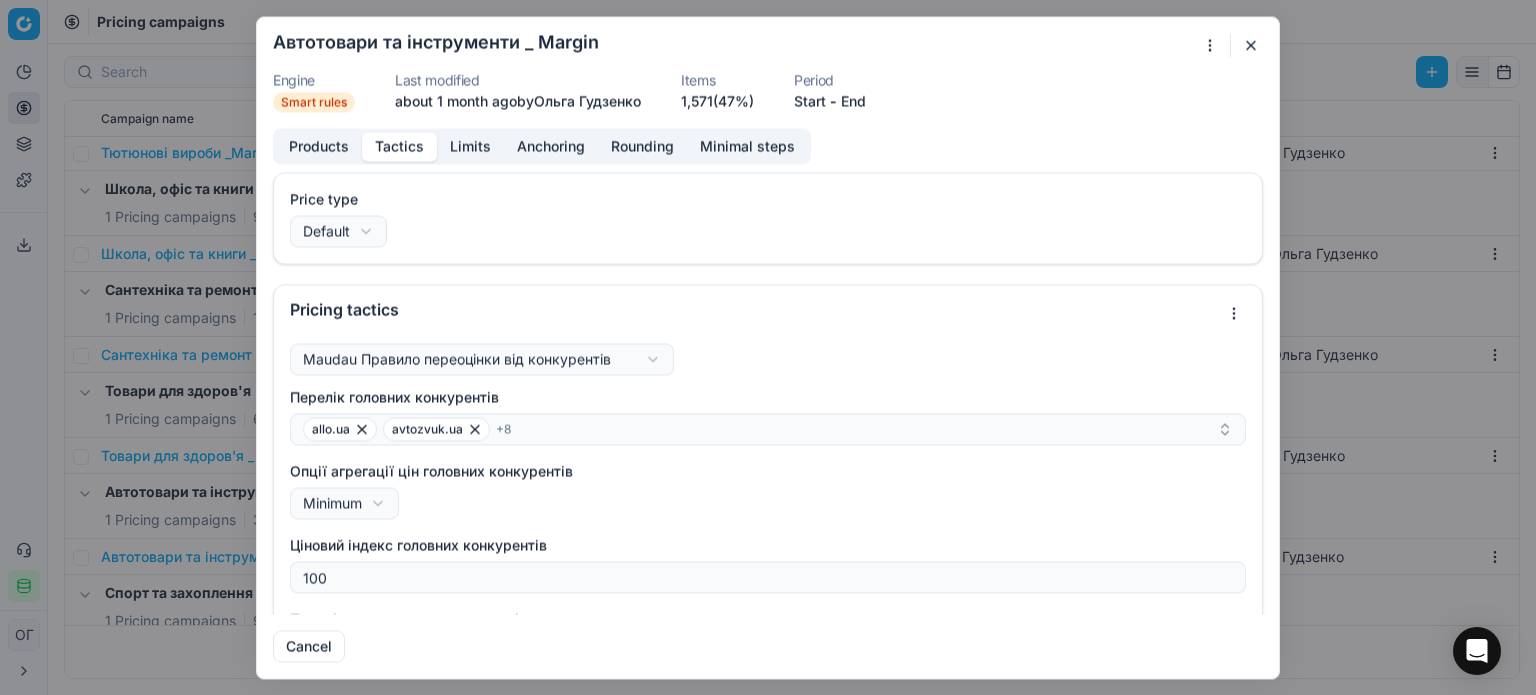 click on "Tactics" at bounding box center (399, 146) 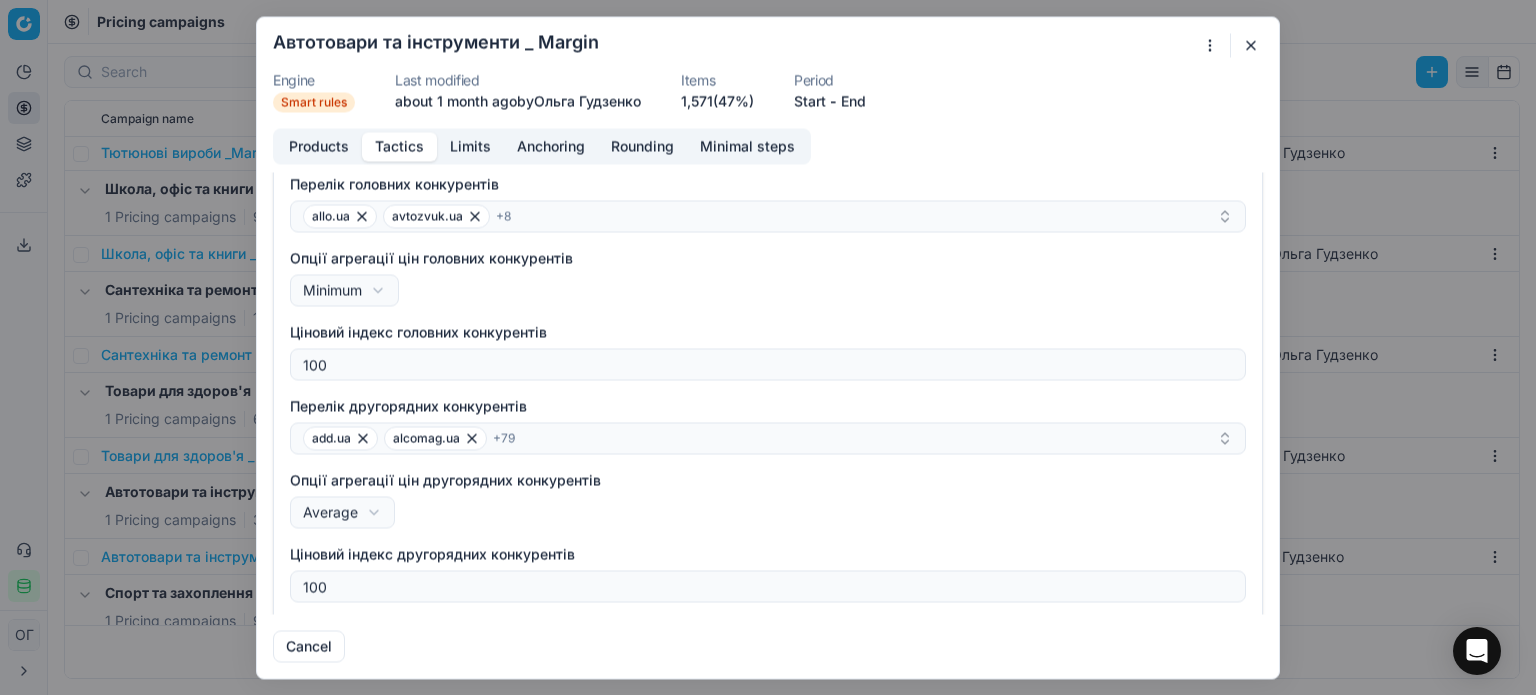 scroll, scrollTop: 323, scrollLeft: 0, axis: vertical 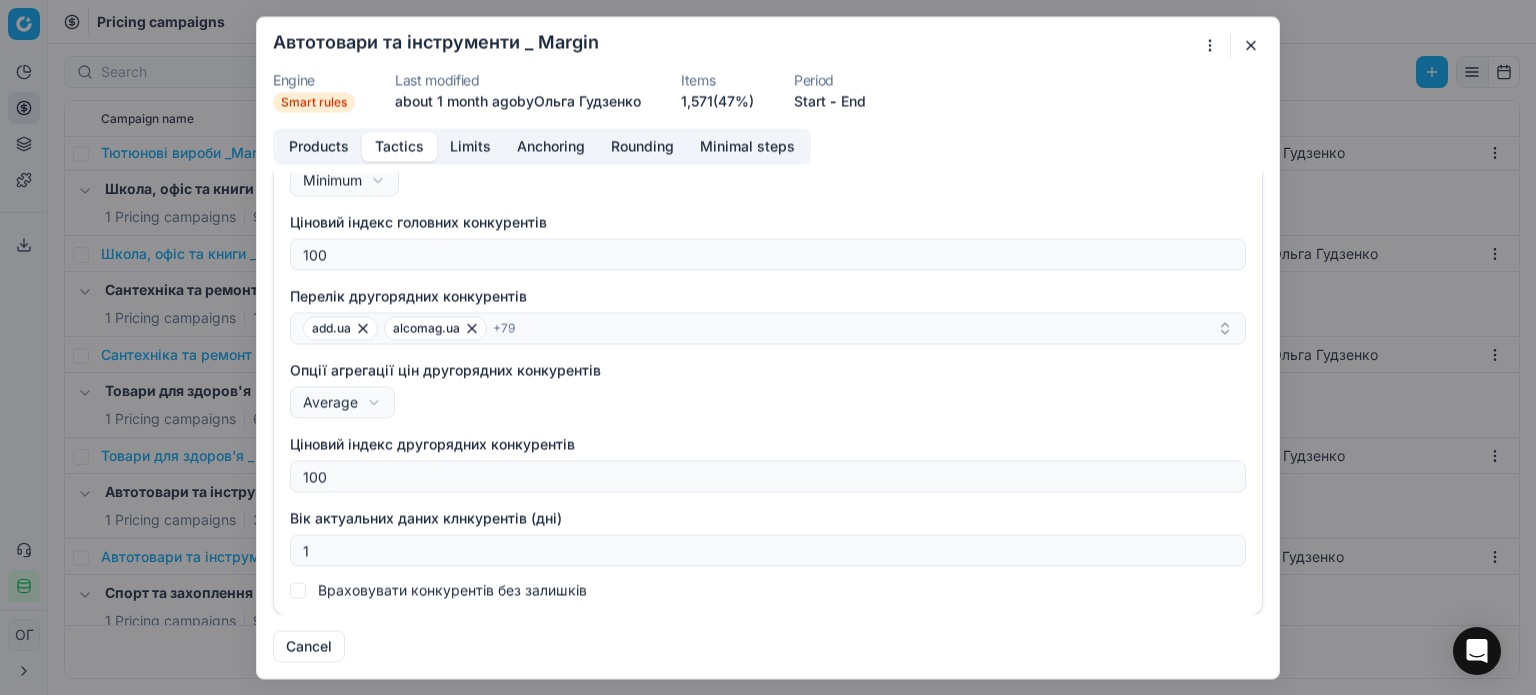 click on "We are saving PC settings. Please wait, it should take a few minutes Автотовари та інструменти _ Margin Engine Smart rules Last modified about 1 month ago  by  [FIRST] [LAST] Items 1,571  (47%) Period Start - End Products Tactics Limits Anchoring Rounding Minimal steps Price type Default Default Regular price Promo price Pricing tactics Maudau Правило переоцінки від конкурентів Follow price policy Best practices: Adhere to pricing policy by following Minimum advertised price (MAP), Recommended retail price (RRP), Manufacturer suggested retail price (MSRP) etc.
Settings: Choose a column to be used for this price calculation and new price difference
Keep in mind repricing limits and rounding settings. Follow MAP Перелік головних конкурентів allo.ua avtozvuk.ua + 8 Опції агрегації цін головних конкурентів Minimum Minimum Average 100 add.ua alcomag.ua + 79 Average Minimum Average 100" at bounding box center (768, 347) 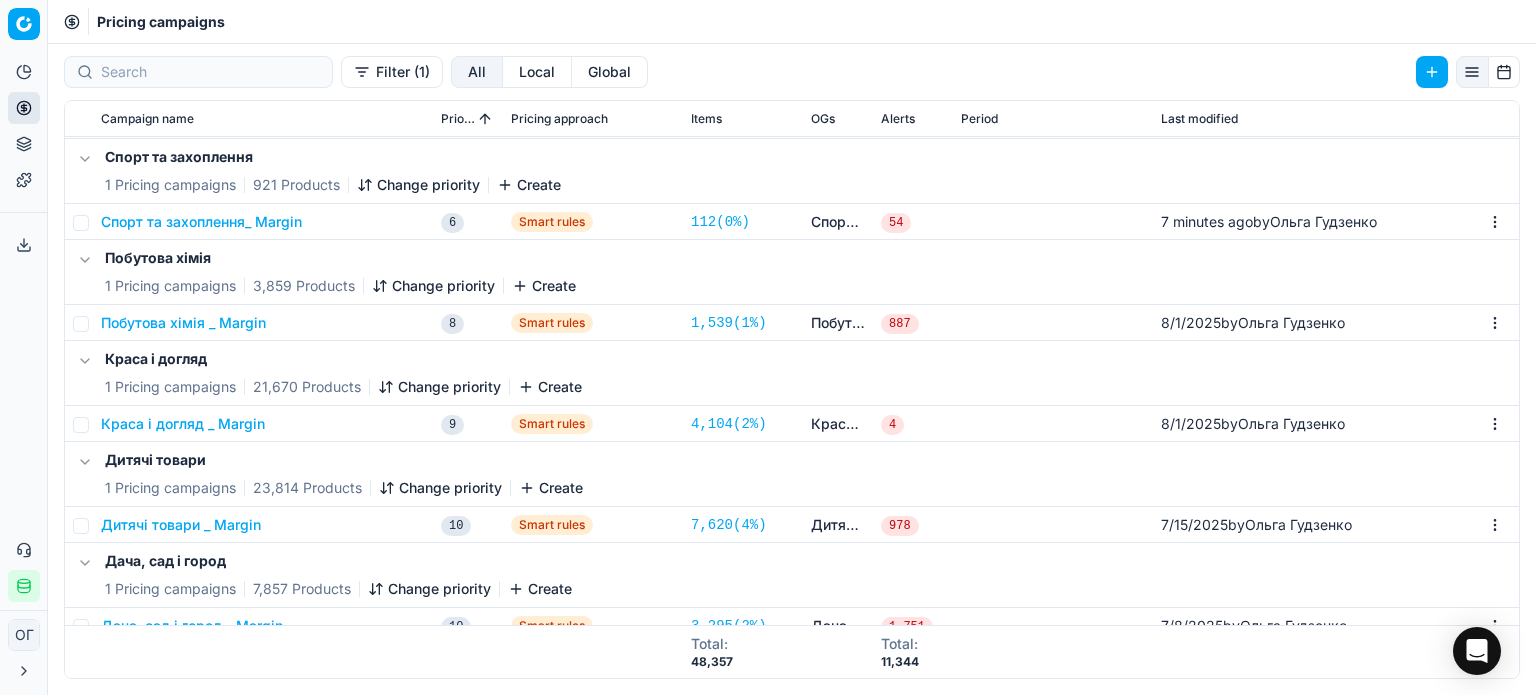 scroll, scrollTop: 900, scrollLeft: 0, axis: vertical 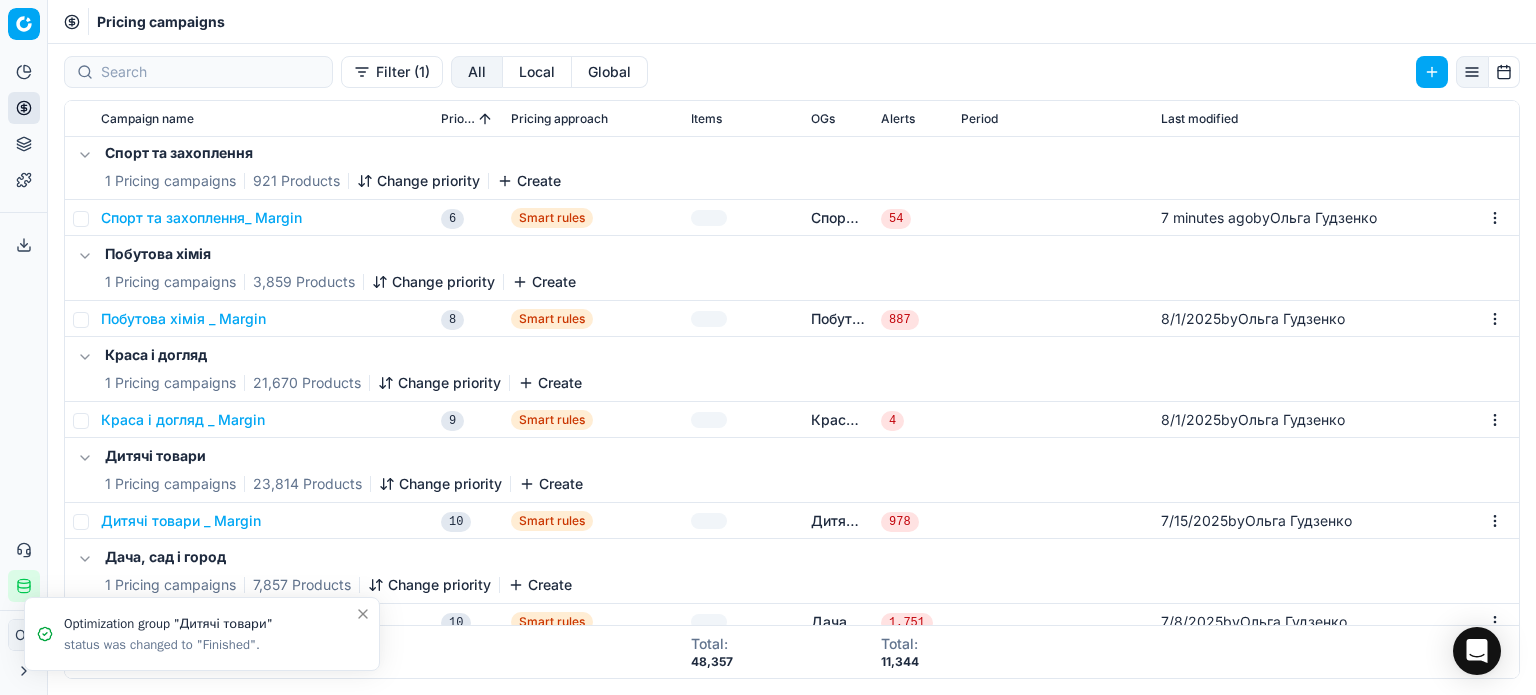click on "Спорт та захоплення_ Margin" at bounding box center (201, 218) 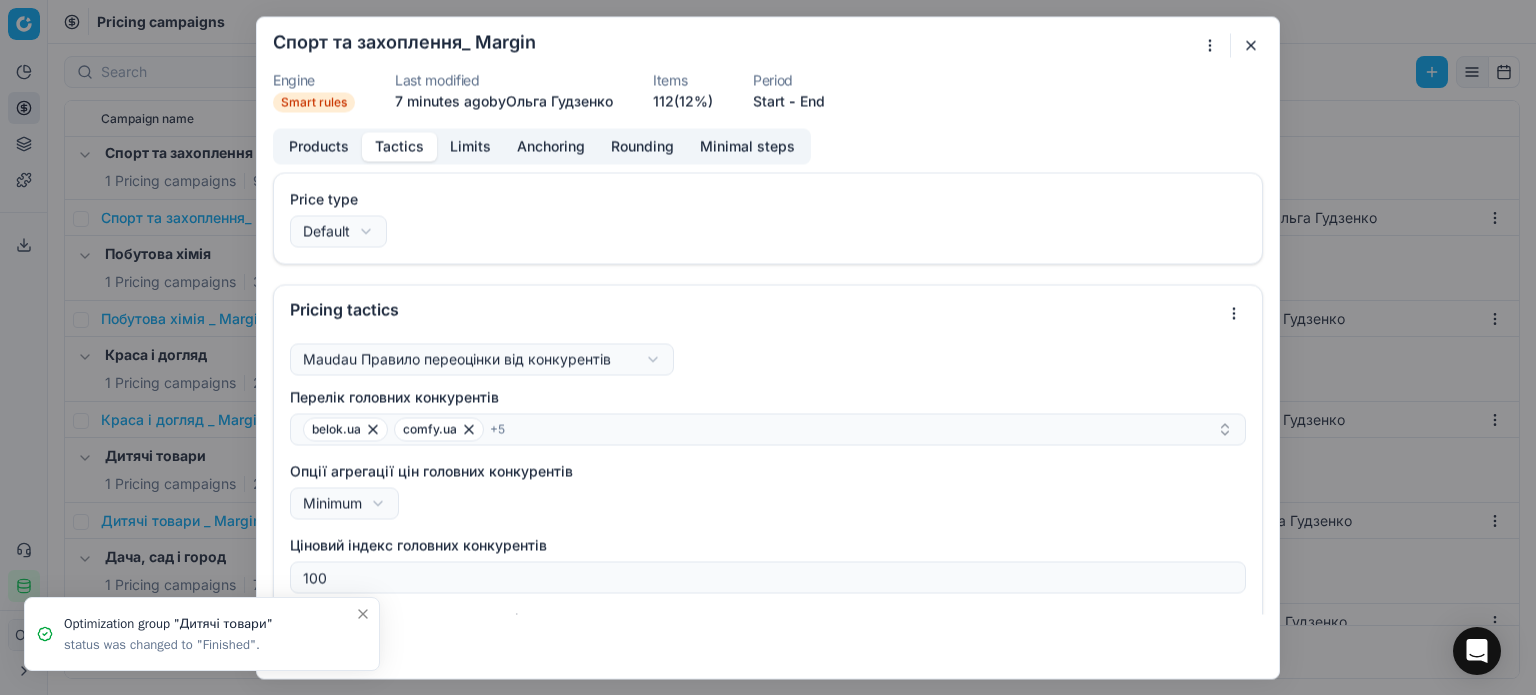 click on "Tactics" at bounding box center [399, 146] 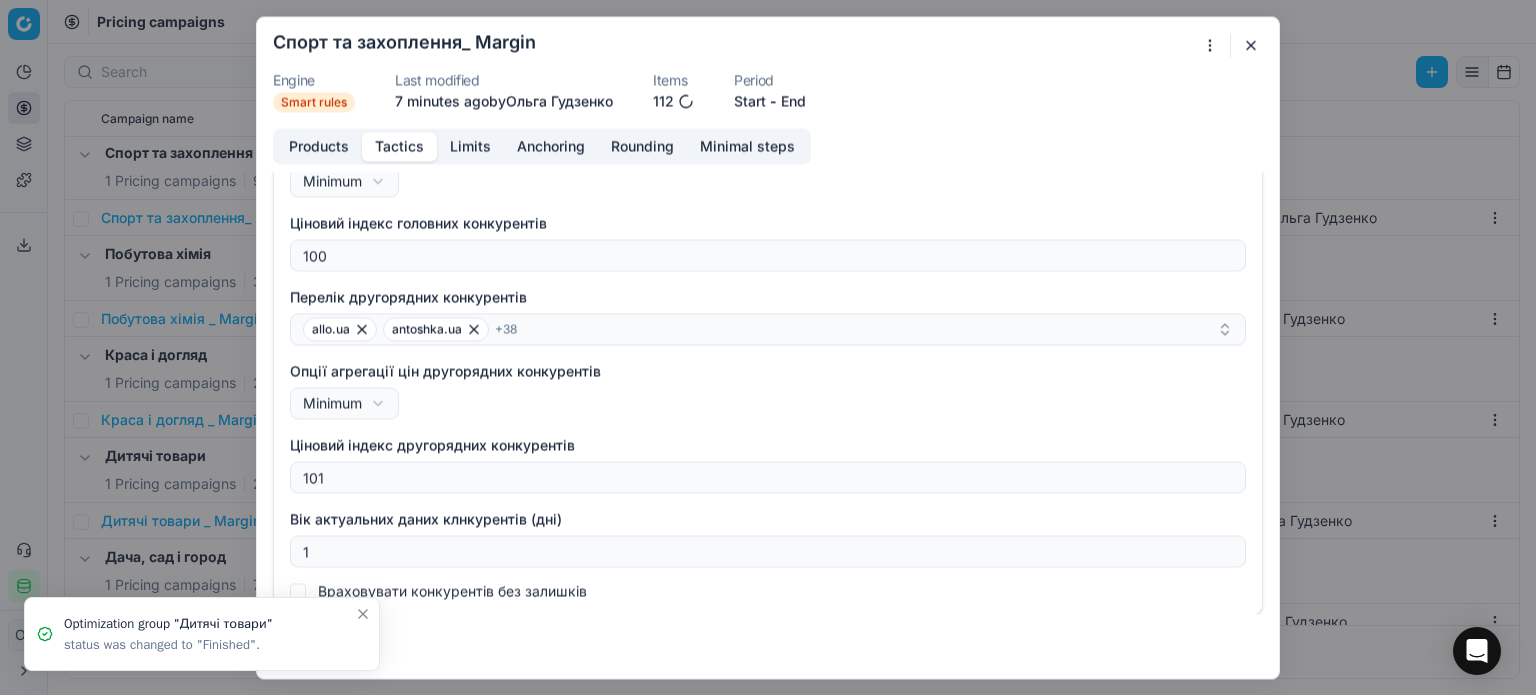 scroll, scrollTop: 323, scrollLeft: 0, axis: vertical 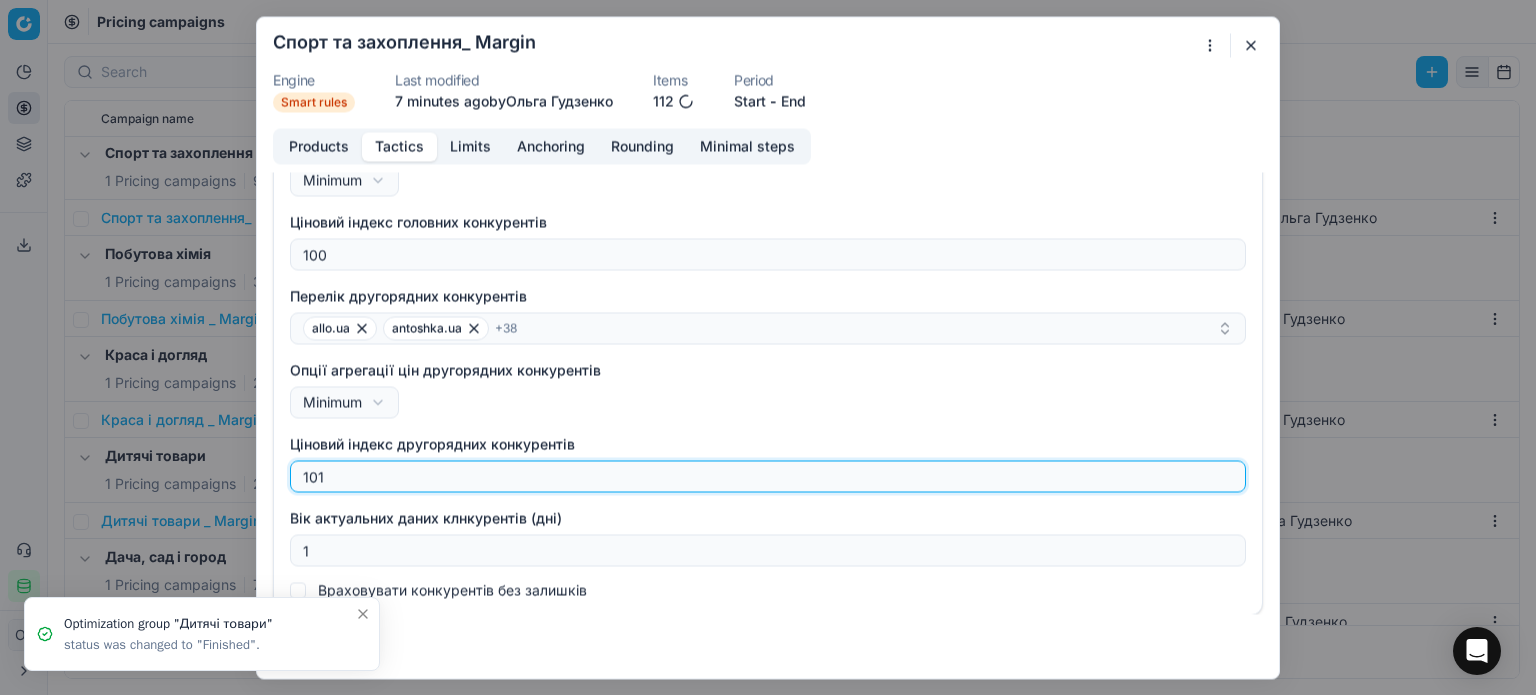 click on "101" at bounding box center [768, 476] 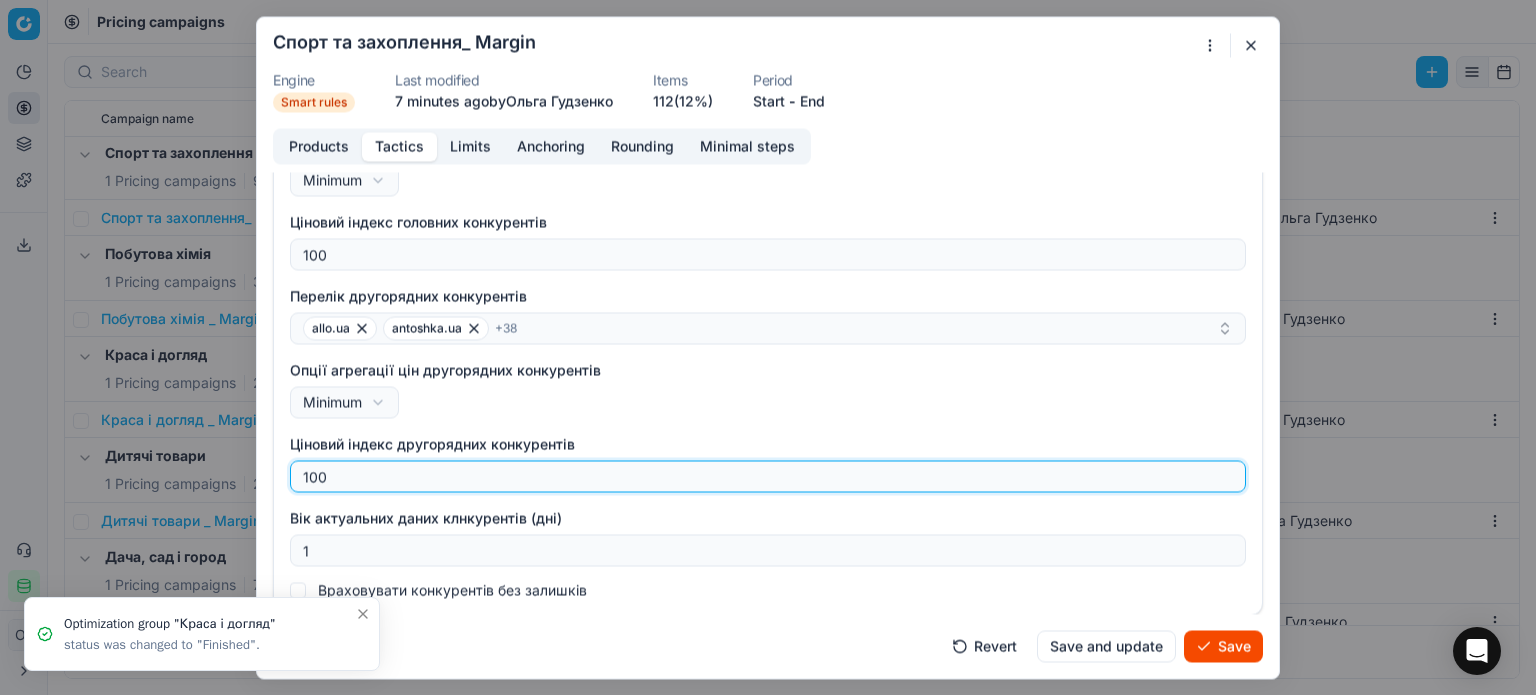 type on "100" 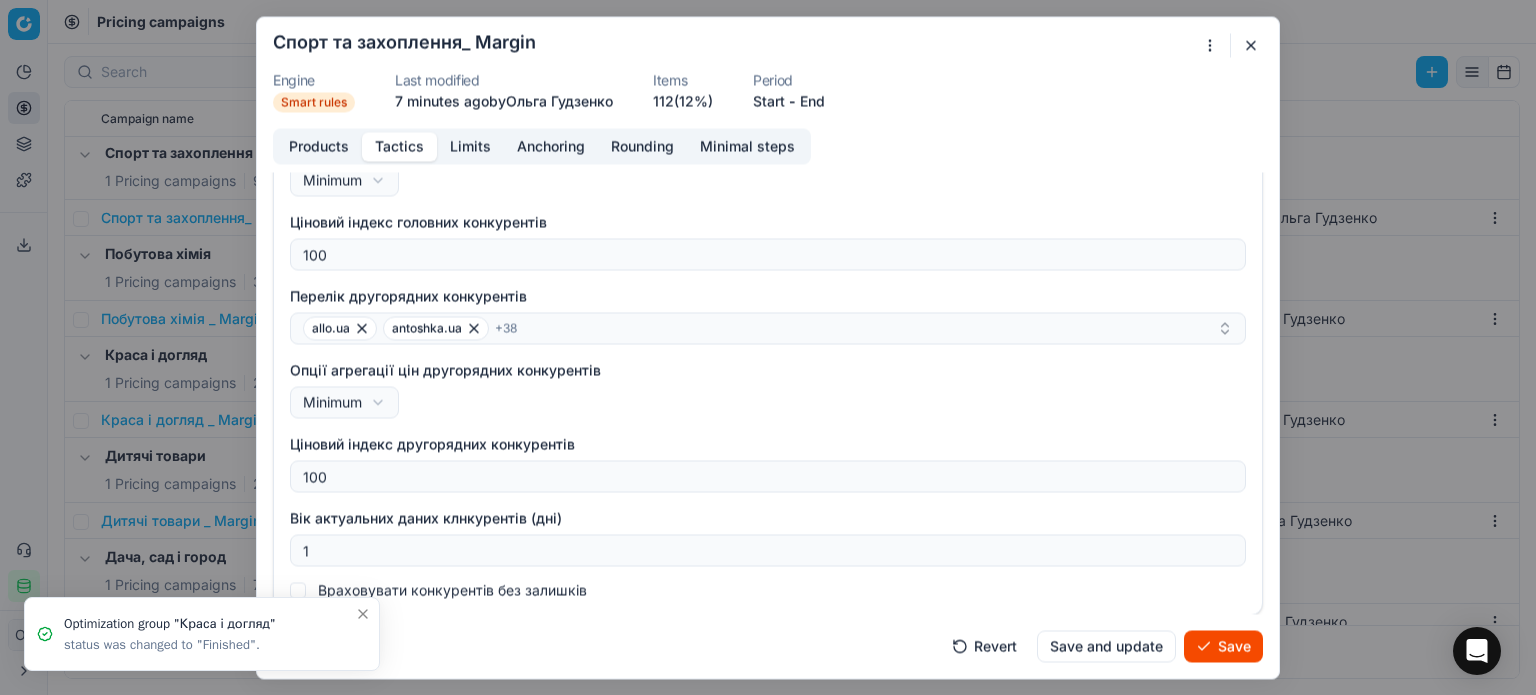 click on "Save" at bounding box center [1223, 646] 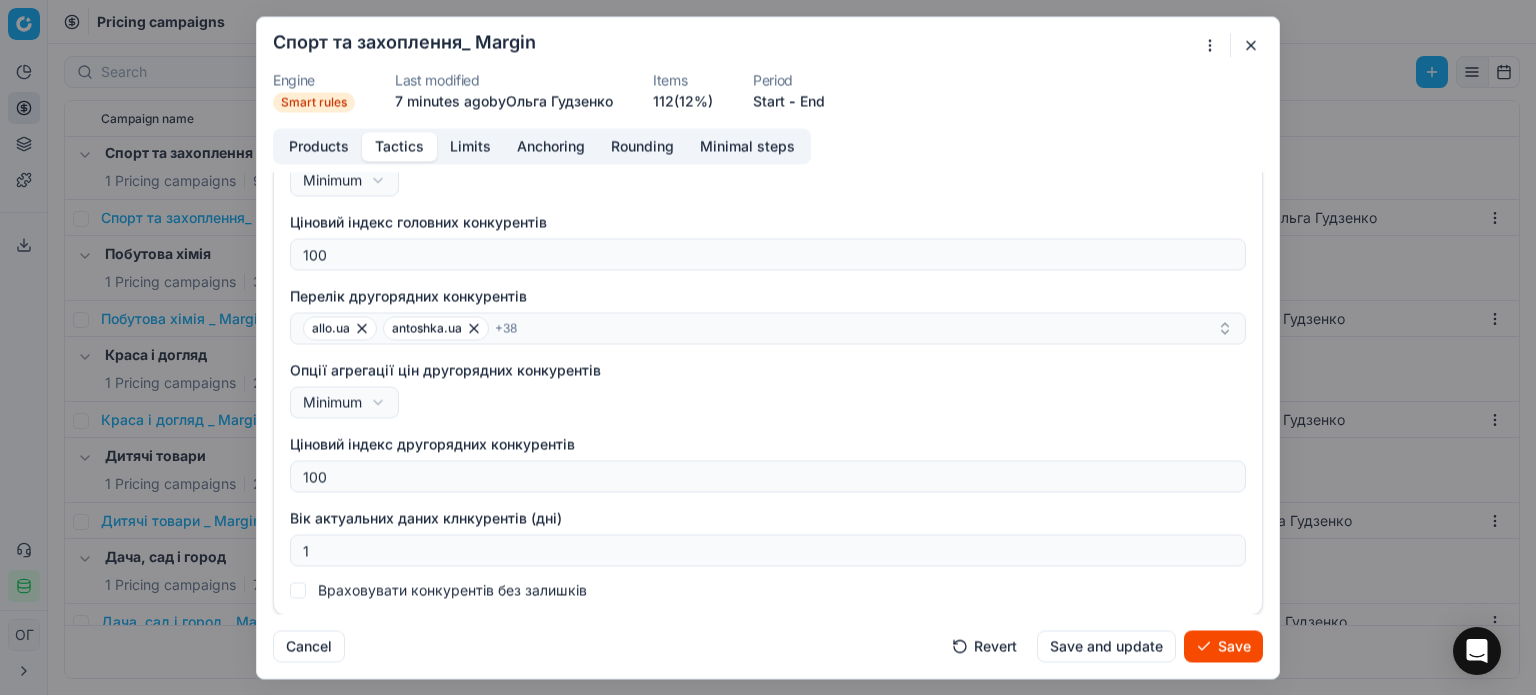 click on "Save" at bounding box center (1223, 646) 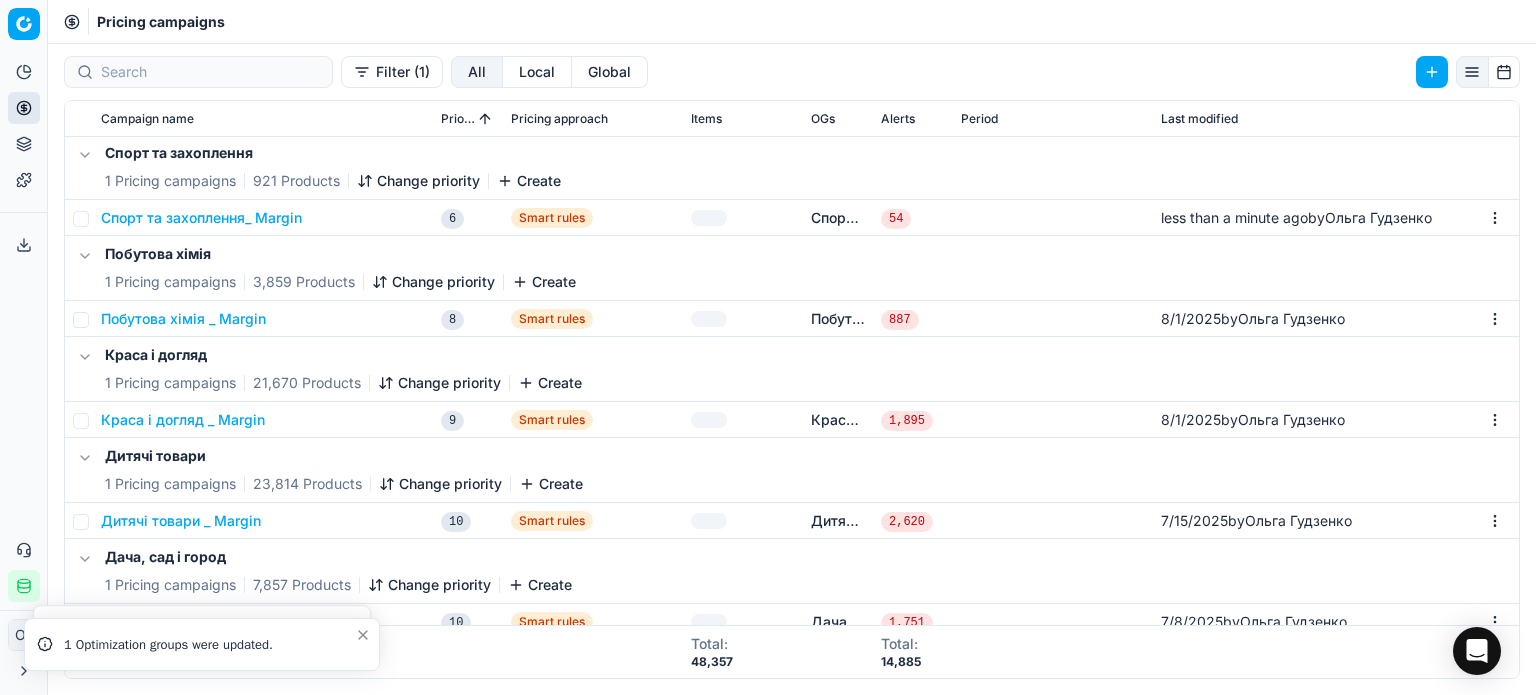 click on "Краса і догляд _ Margin" at bounding box center [183, 420] 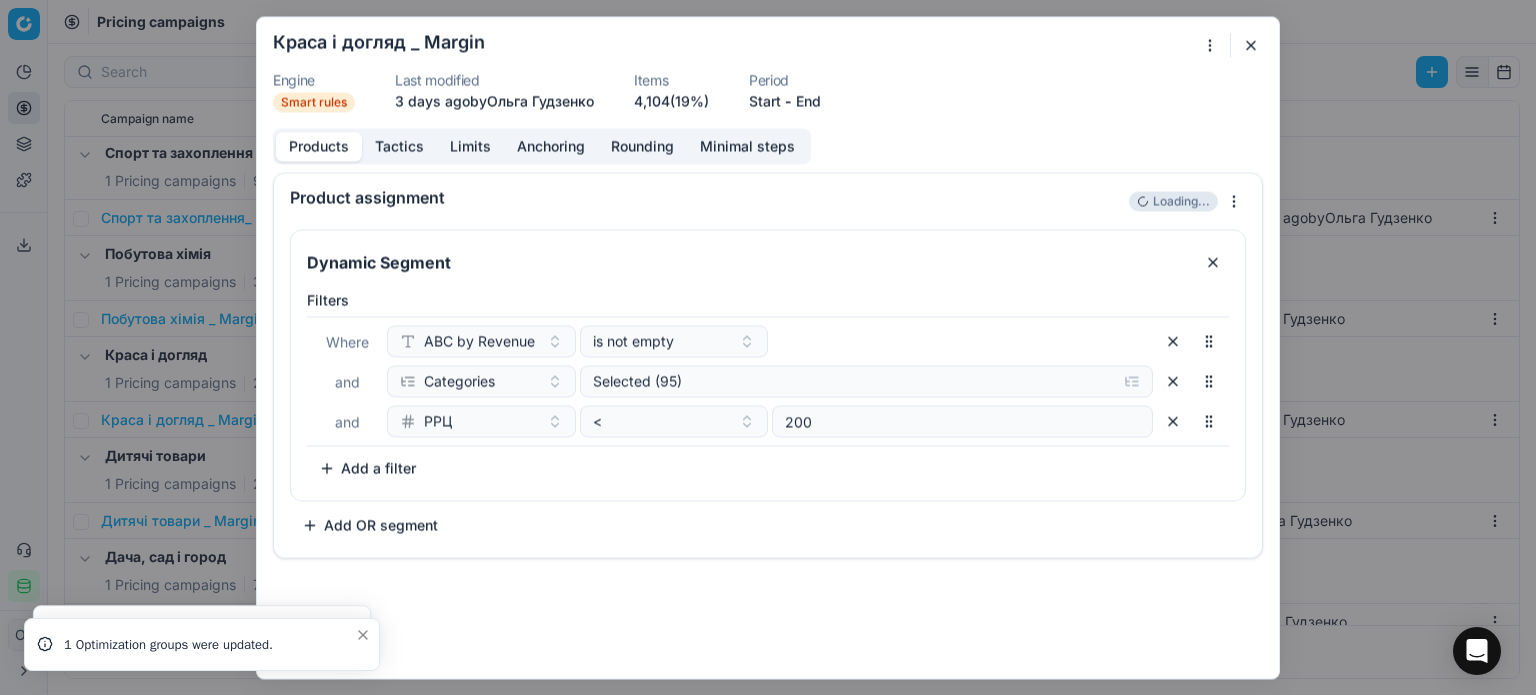 click on "Tactics" at bounding box center [399, 146] 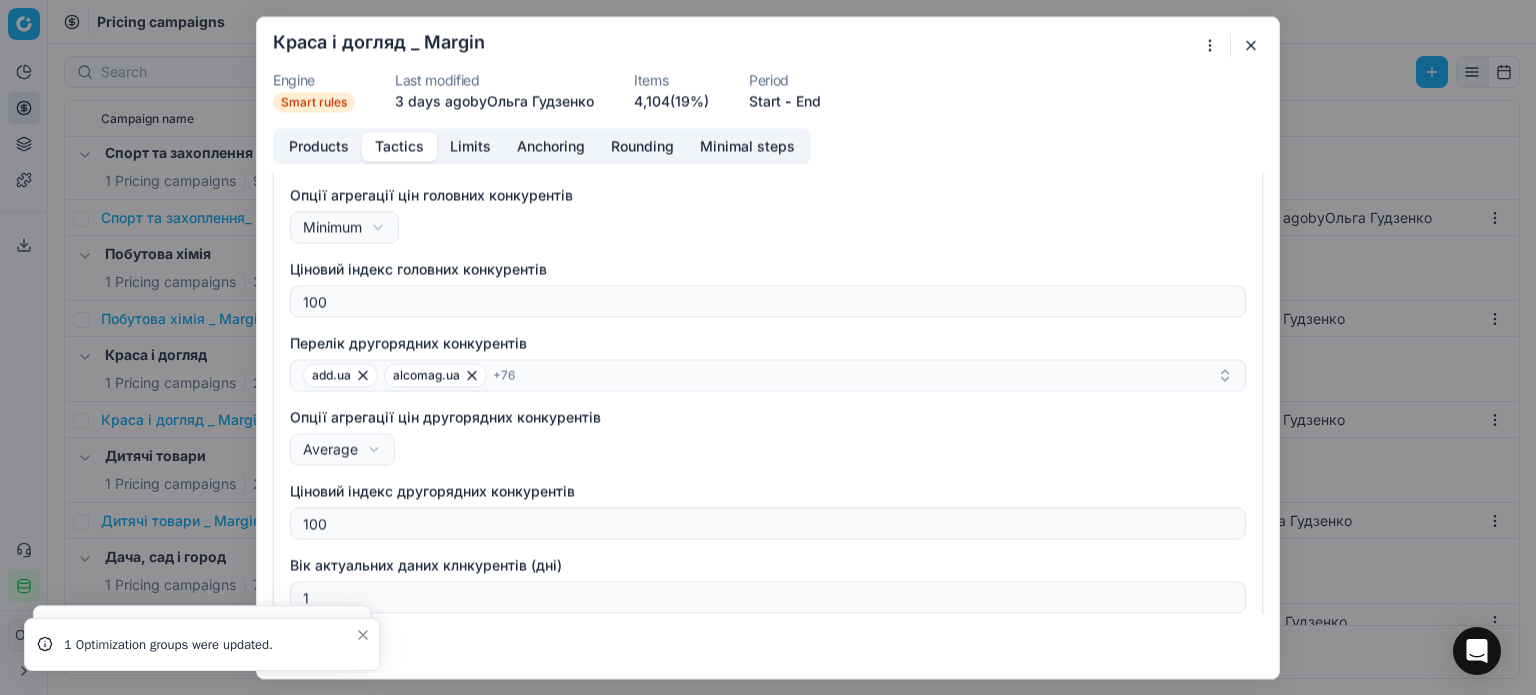 scroll, scrollTop: 323, scrollLeft: 0, axis: vertical 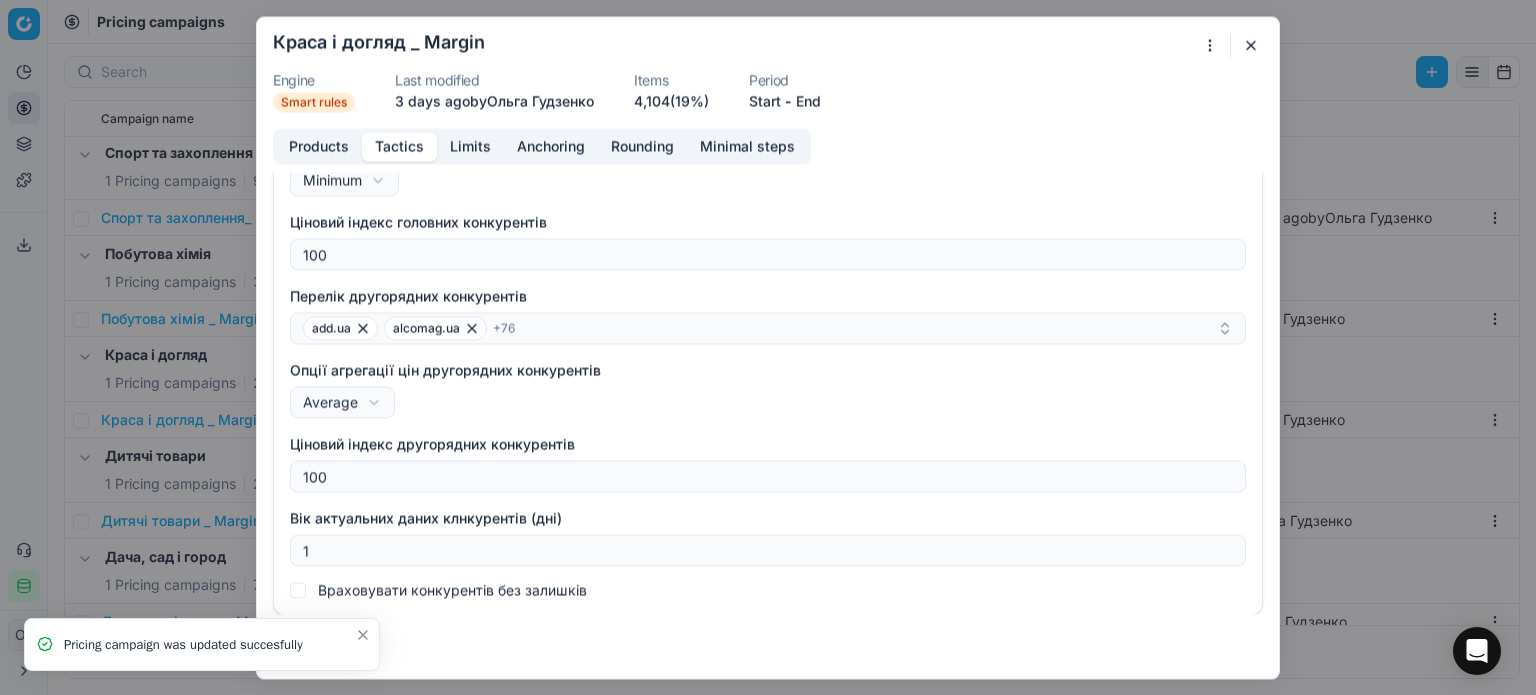 click at bounding box center (1251, 45) 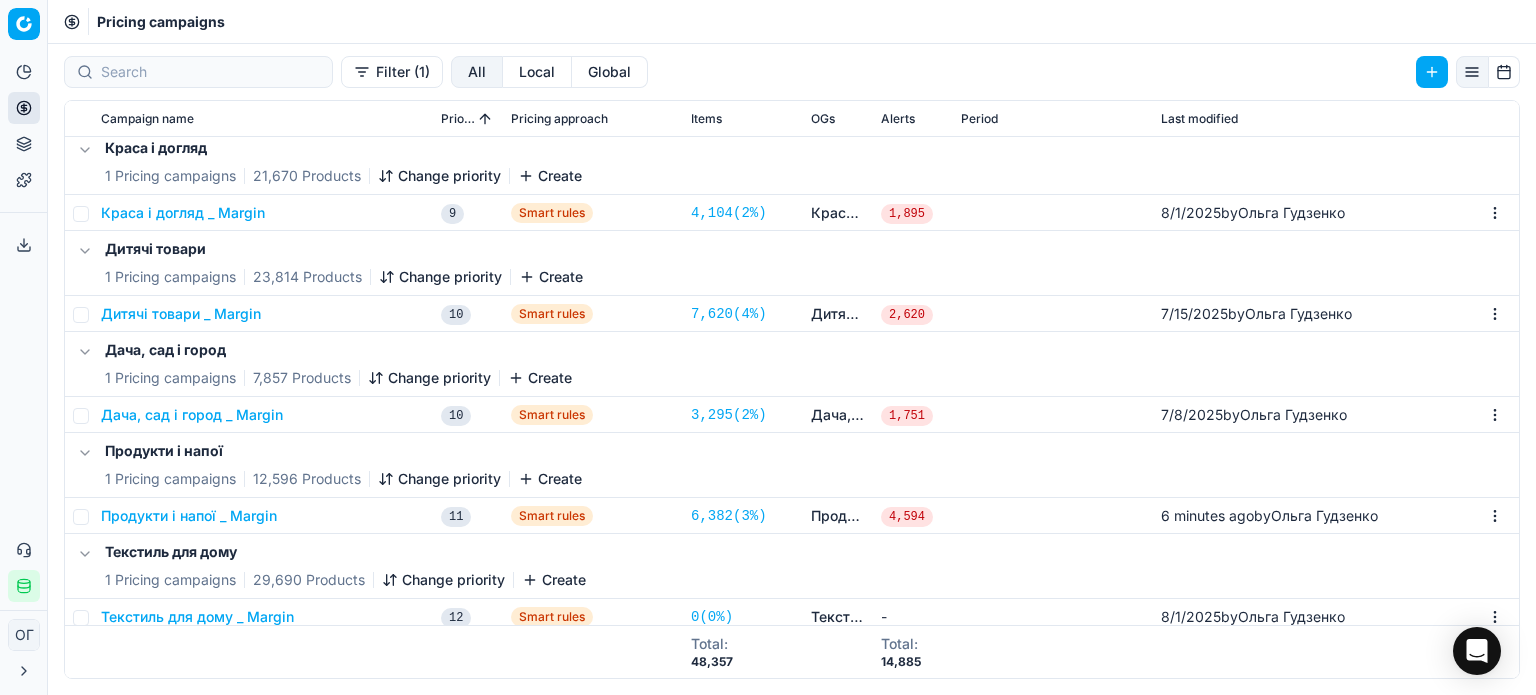 scroll, scrollTop: 1200, scrollLeft: 0, axis: vertical 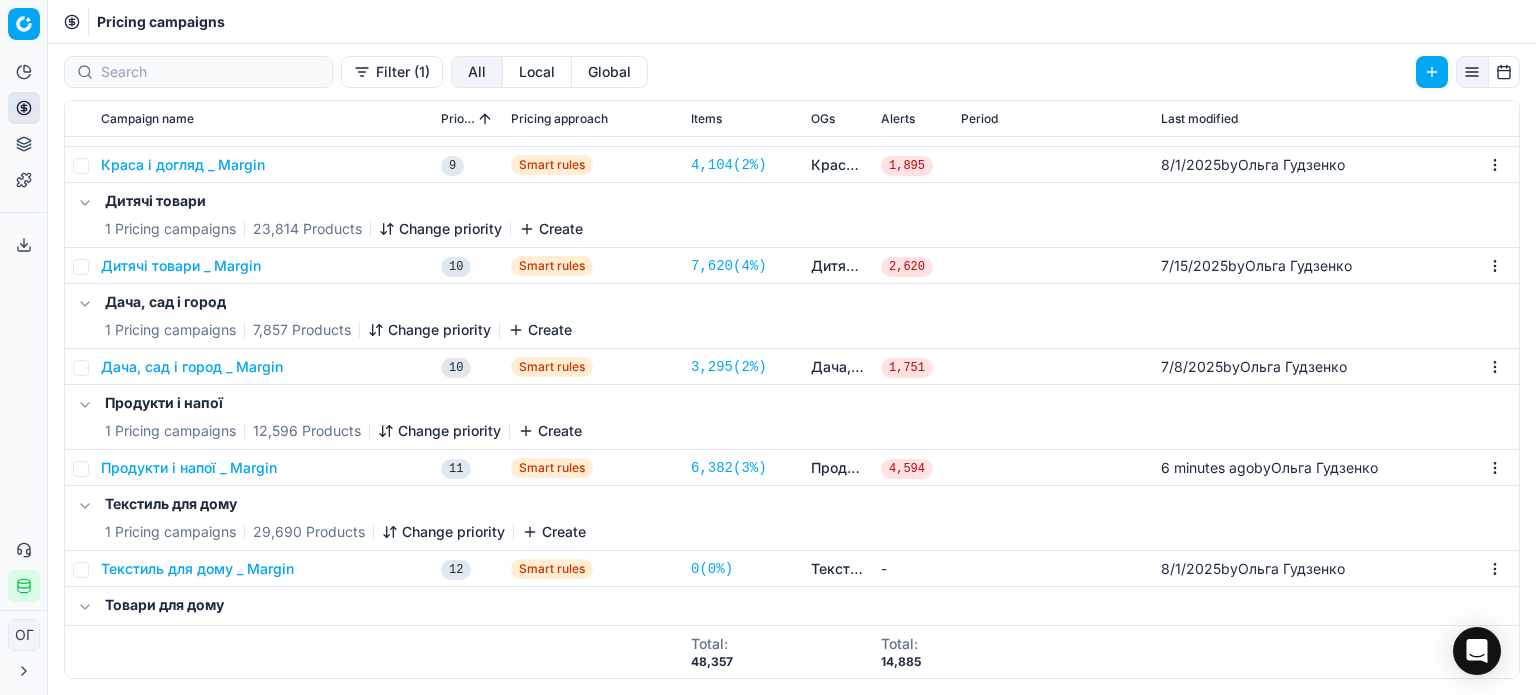 click on "Дитячі товари _  Margin" at bounding box center (181, 266) 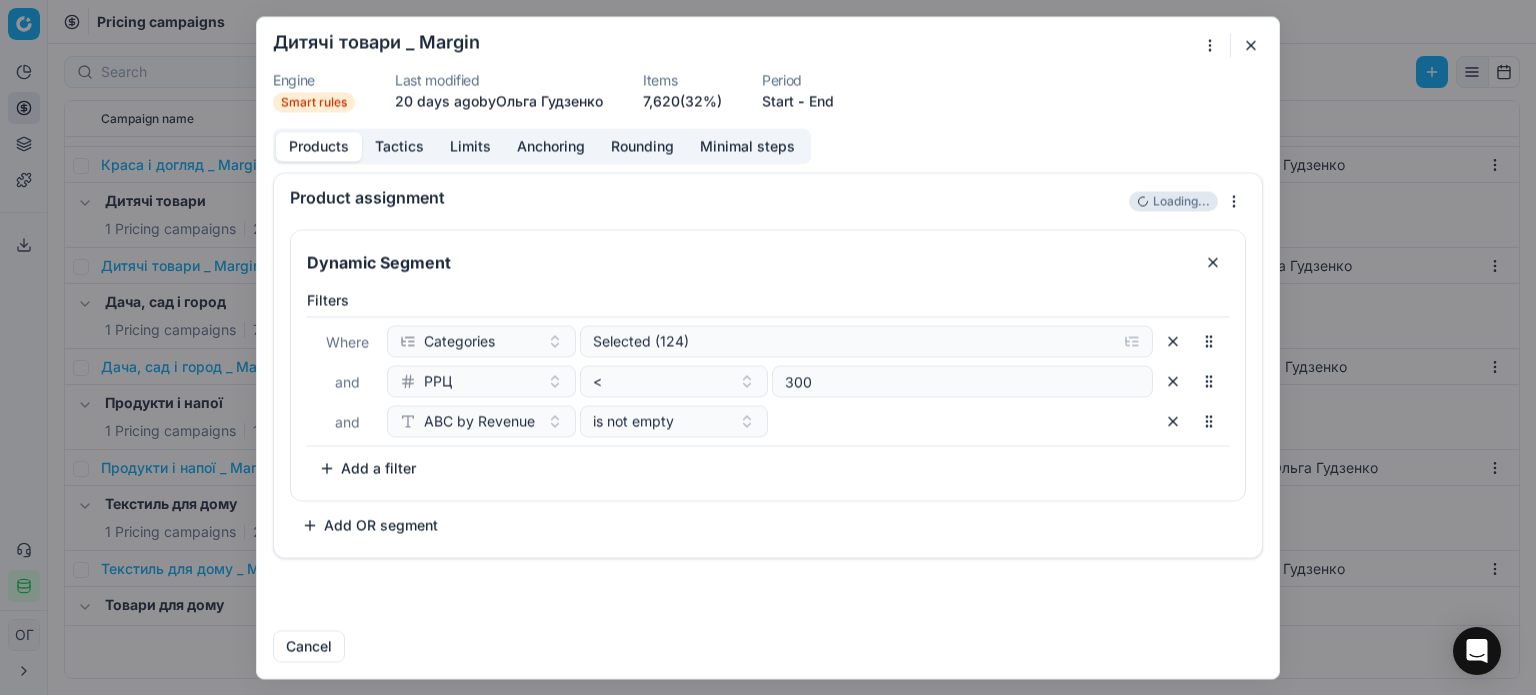click on "Tactics" at bounding box center [399, 146] 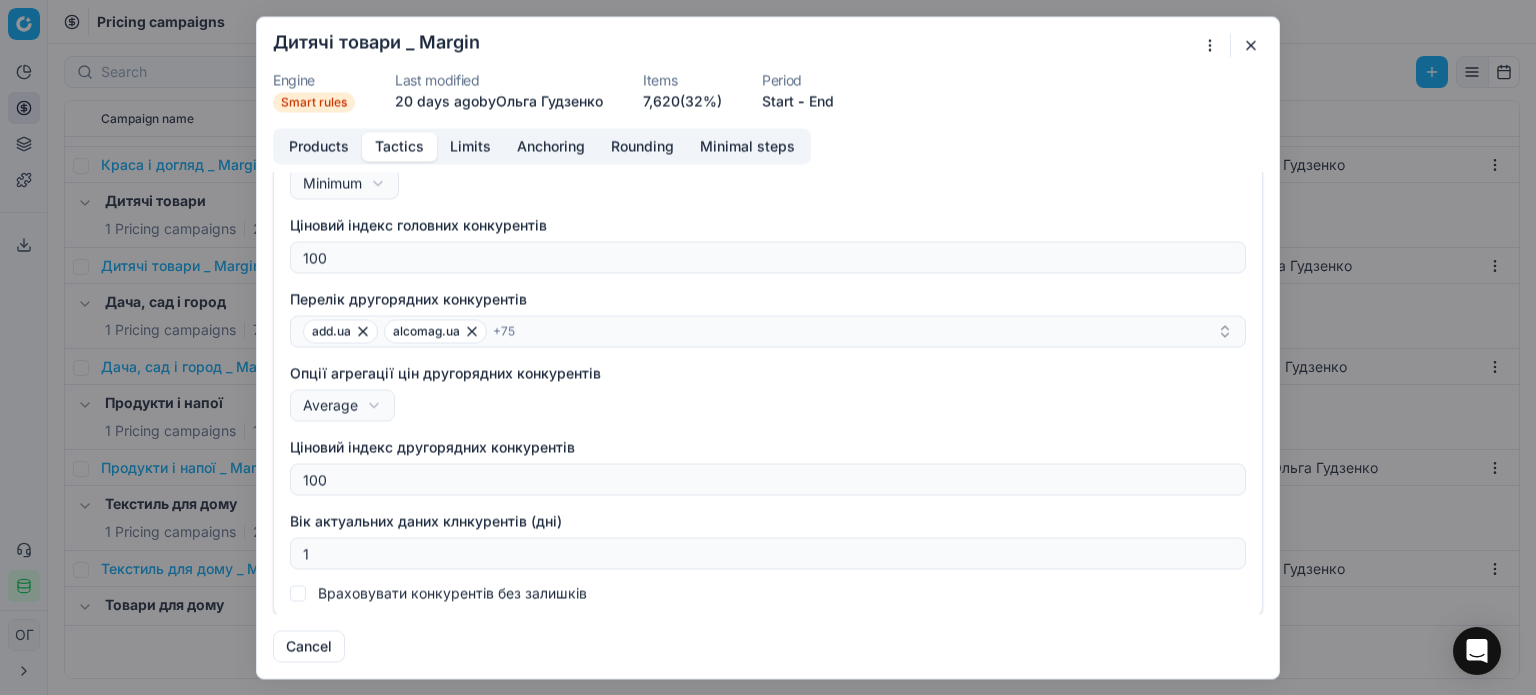 scroll, scrollTop: 323, scrollLeft: 0, axis: vertical 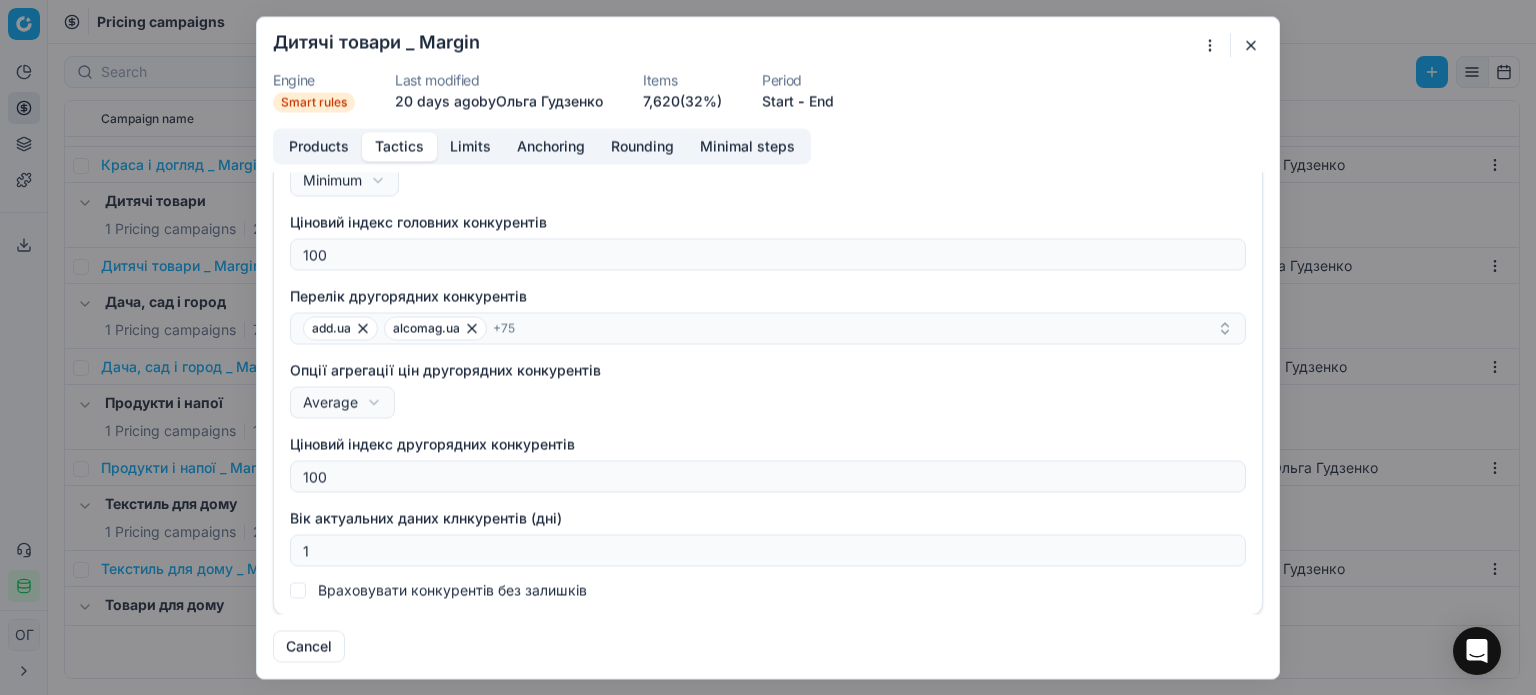 click at bounding box center (1251, 45) 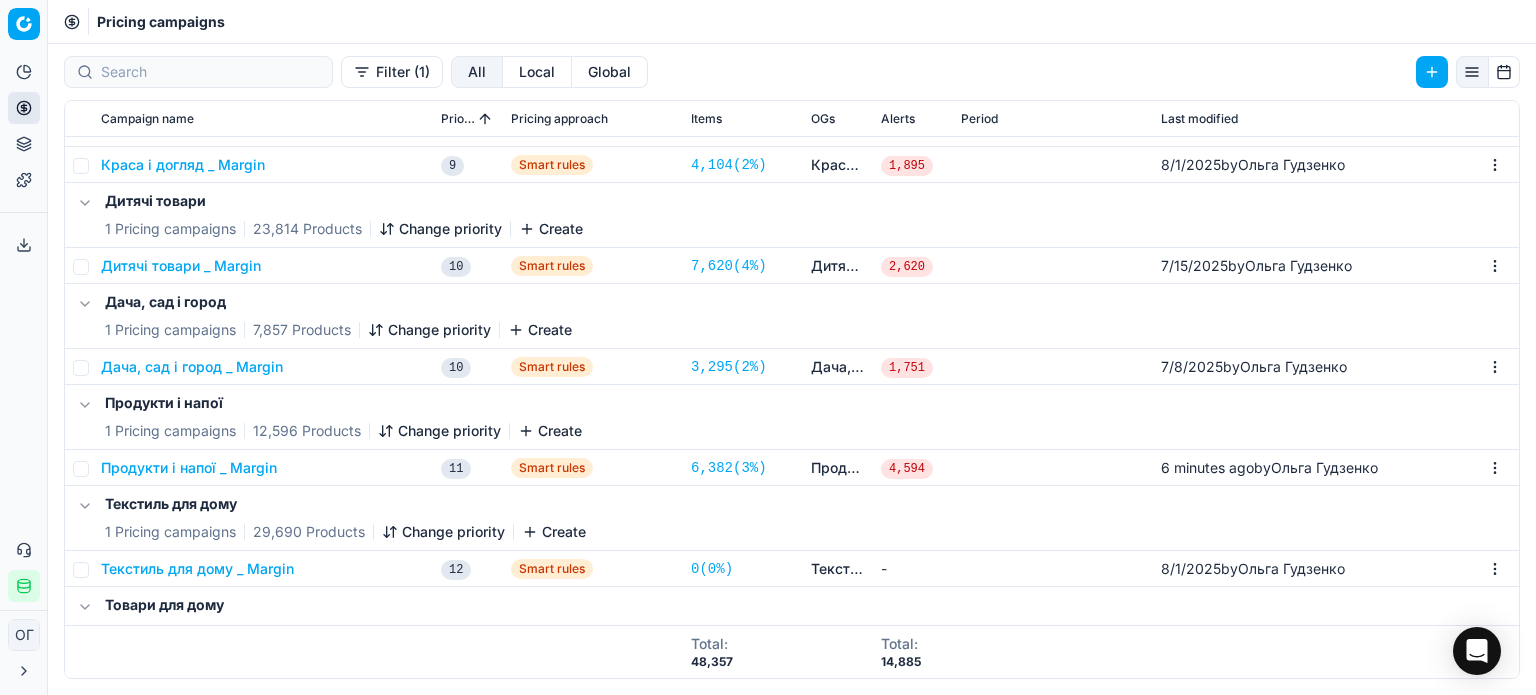 click on "Продукти і напої _ Margin" at bounding box center [189, 468] 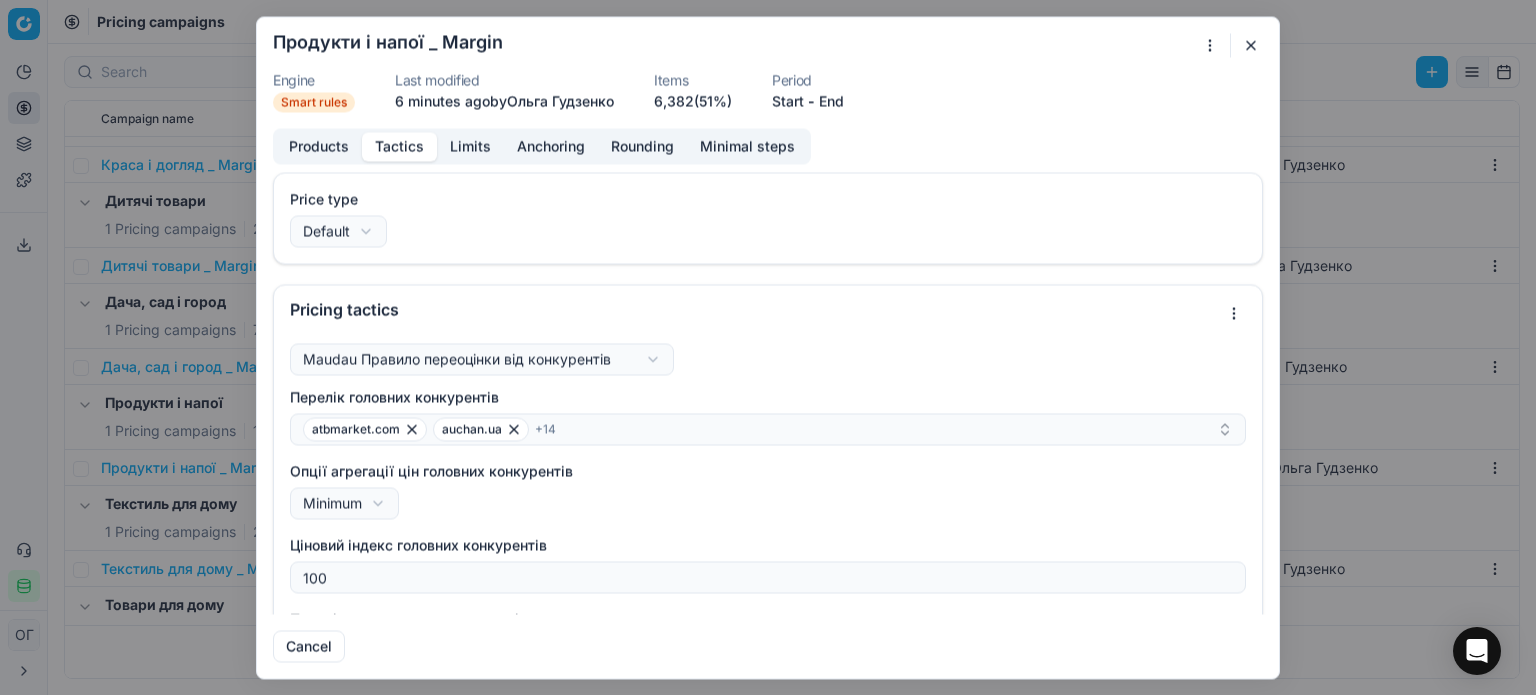 click on "Tactics" at bounding box center [399, 146] 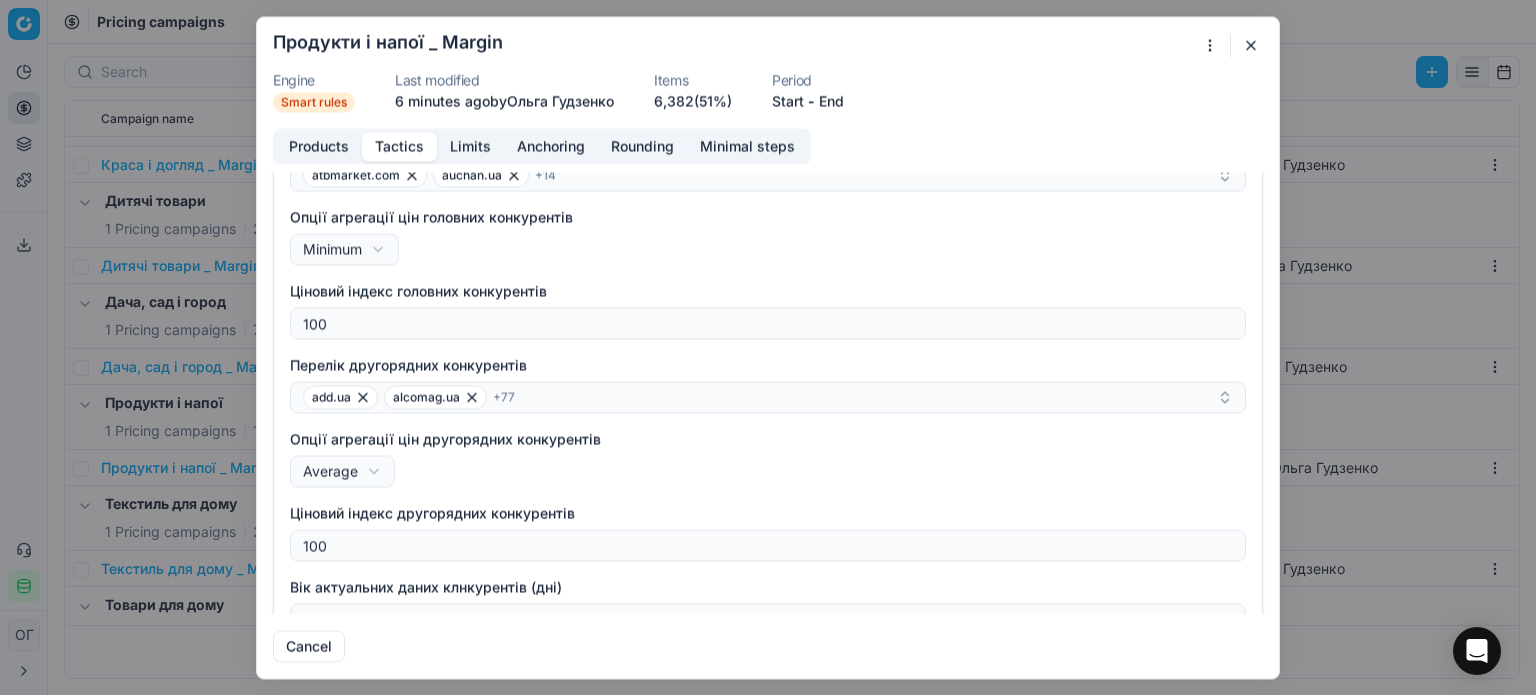 scroll, scrollTop: 323, scrollLeft: 0, axis: vertical 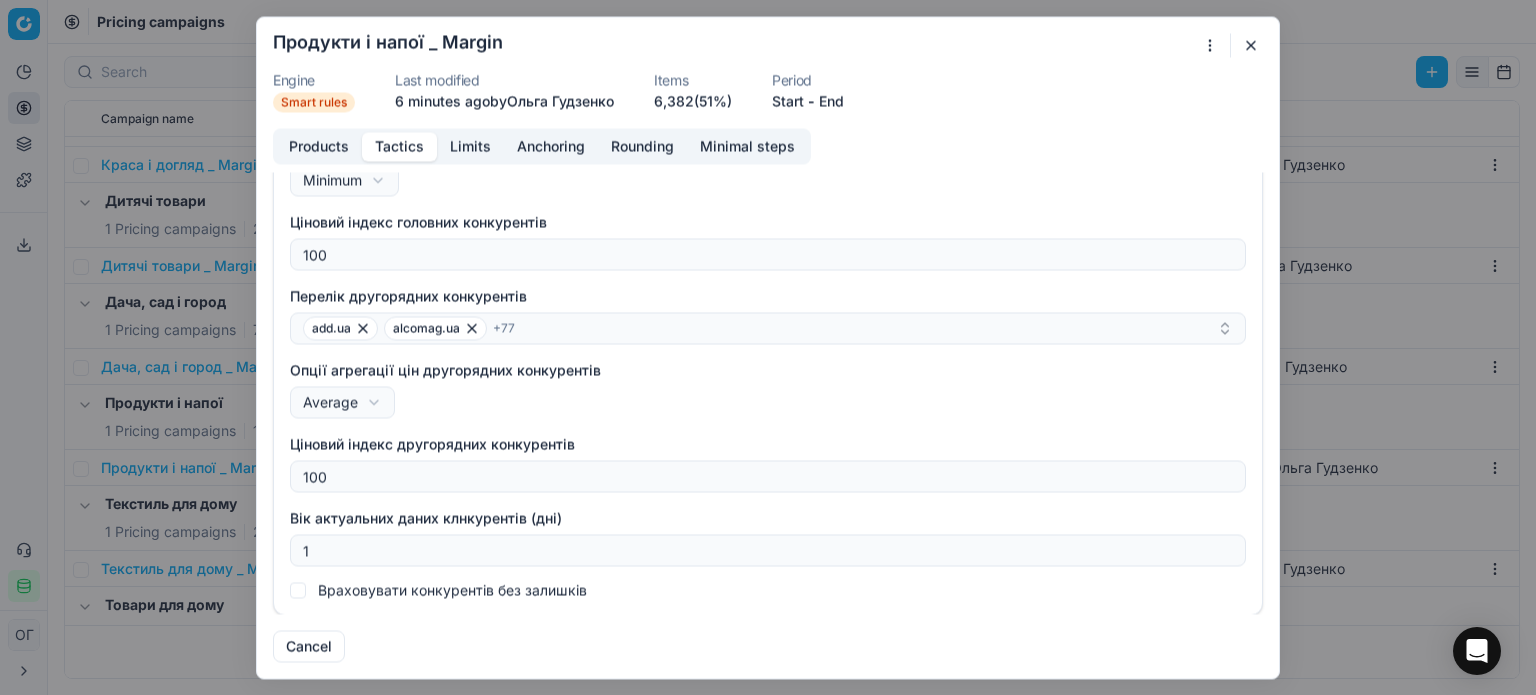 click at bounding box center (1251, 45) 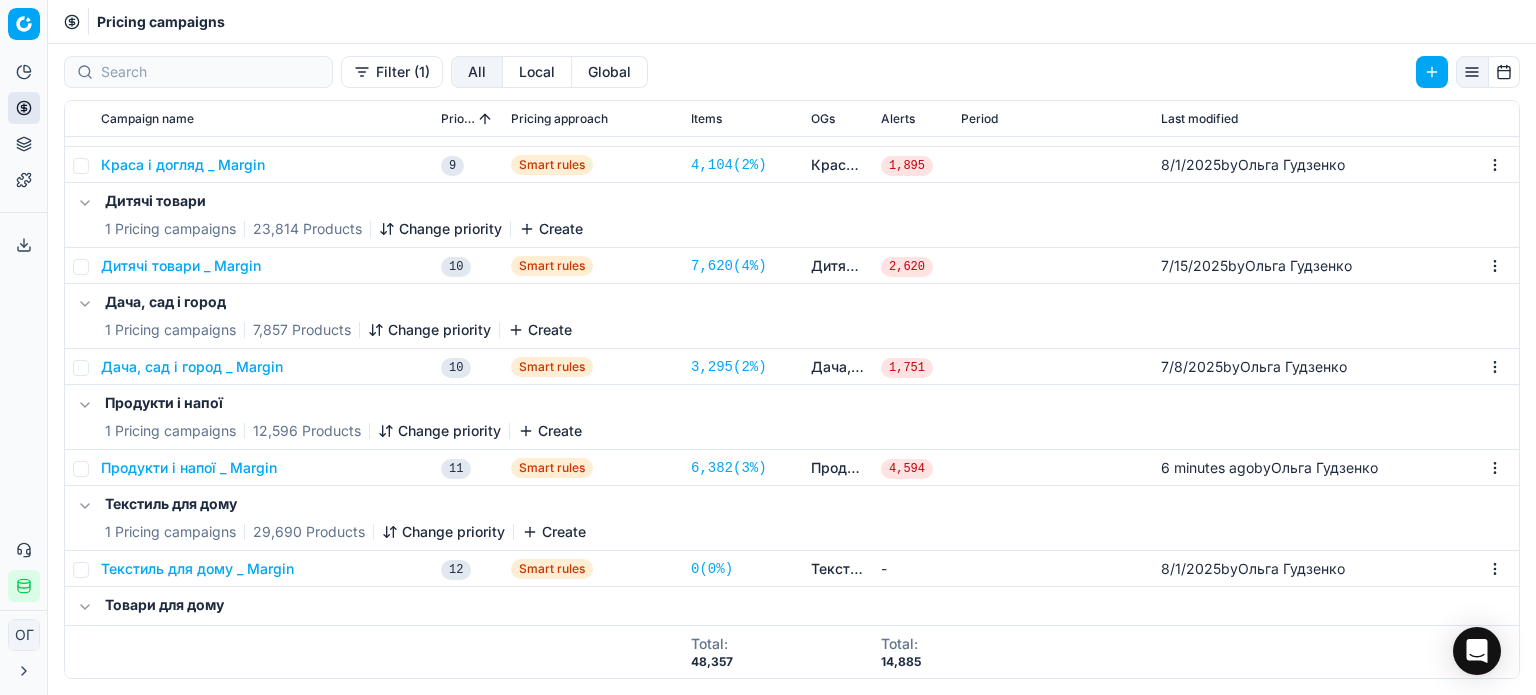 click on "Текстиль для дому _ Margin" at bounding box center [197, 569] 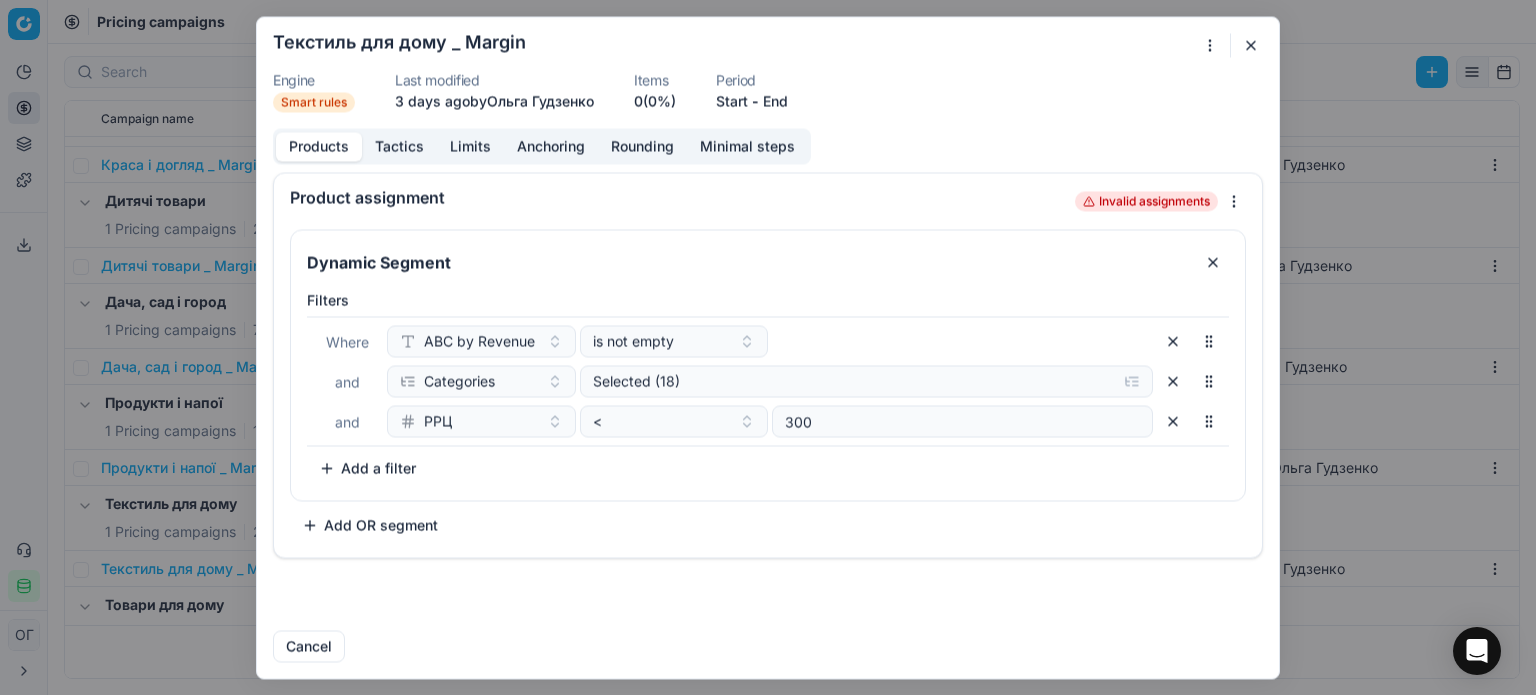 click on "Tactics" at bounding box center (399, 146) 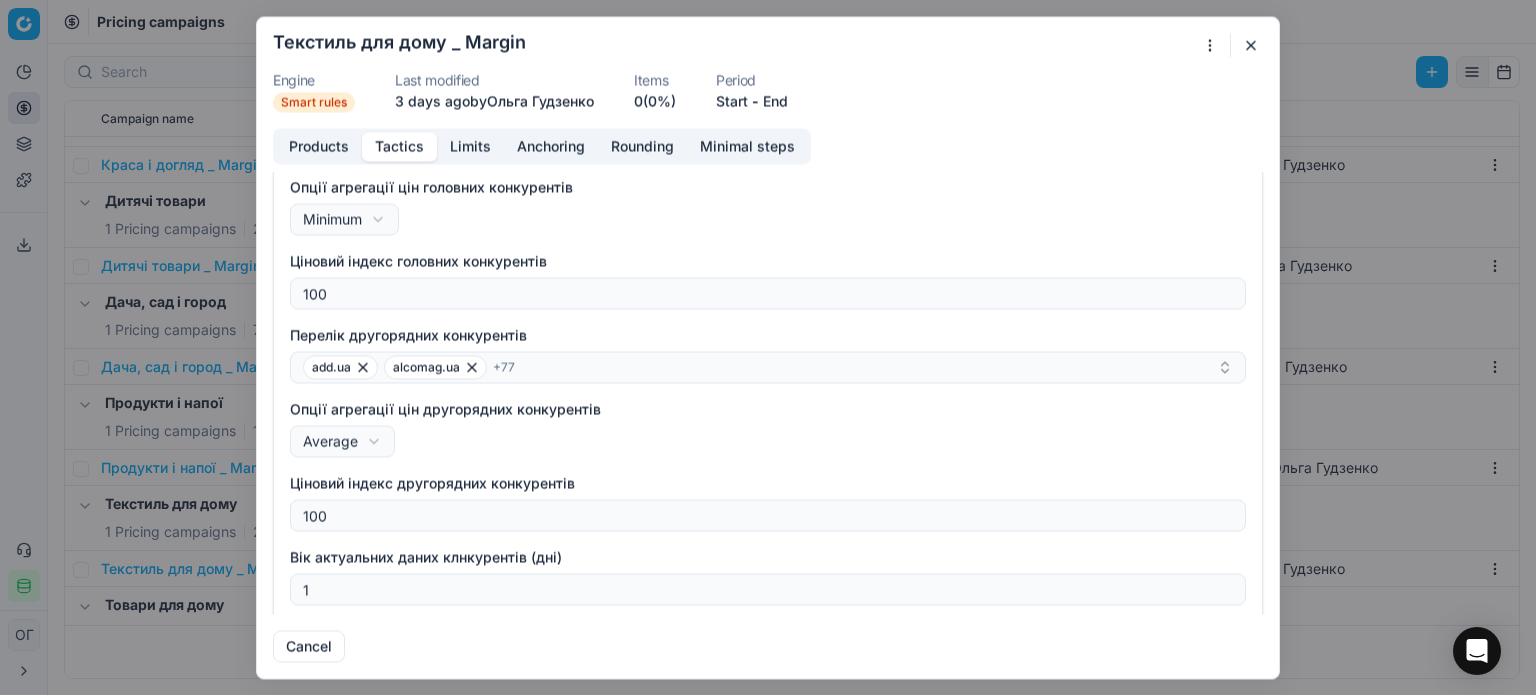 scroll, scrollTop: 323, scrollLeft: 0, axis: vertical 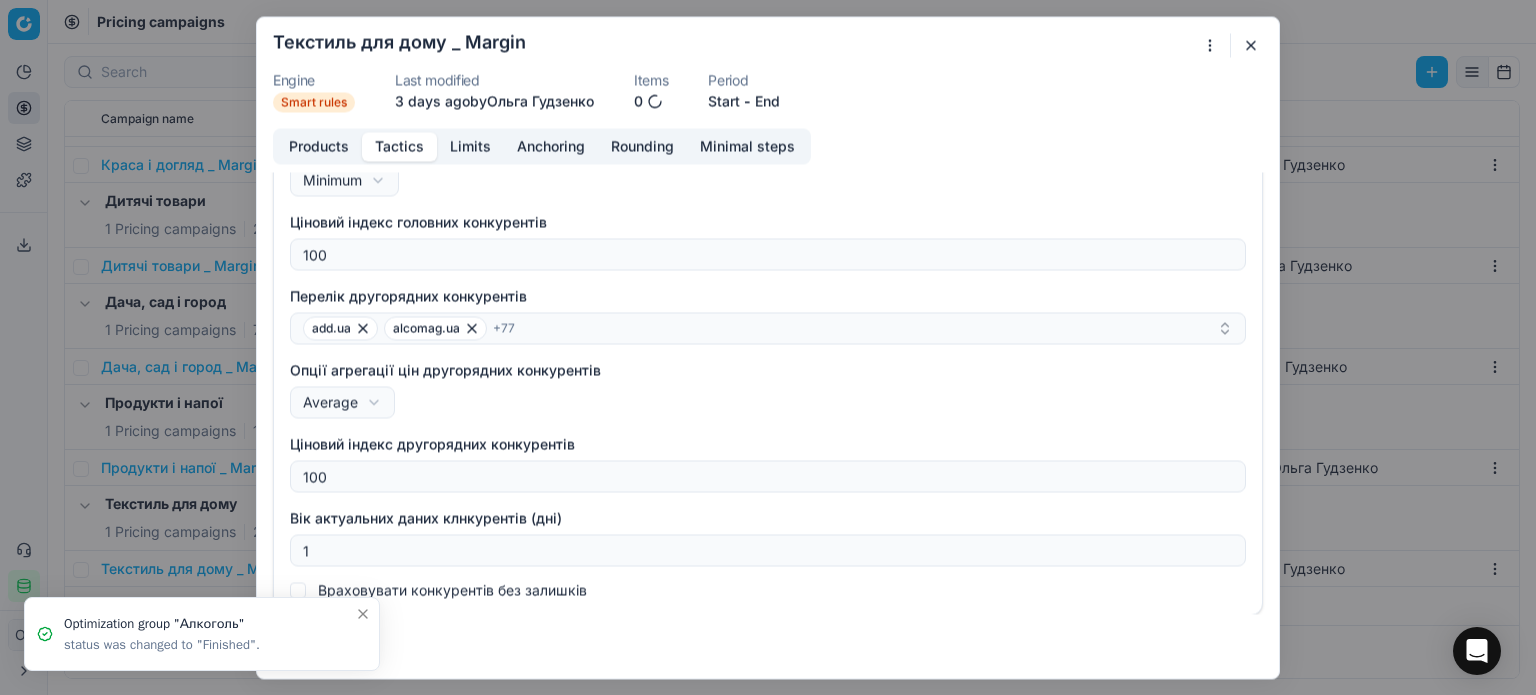 click at bounding box center [1251, 45] 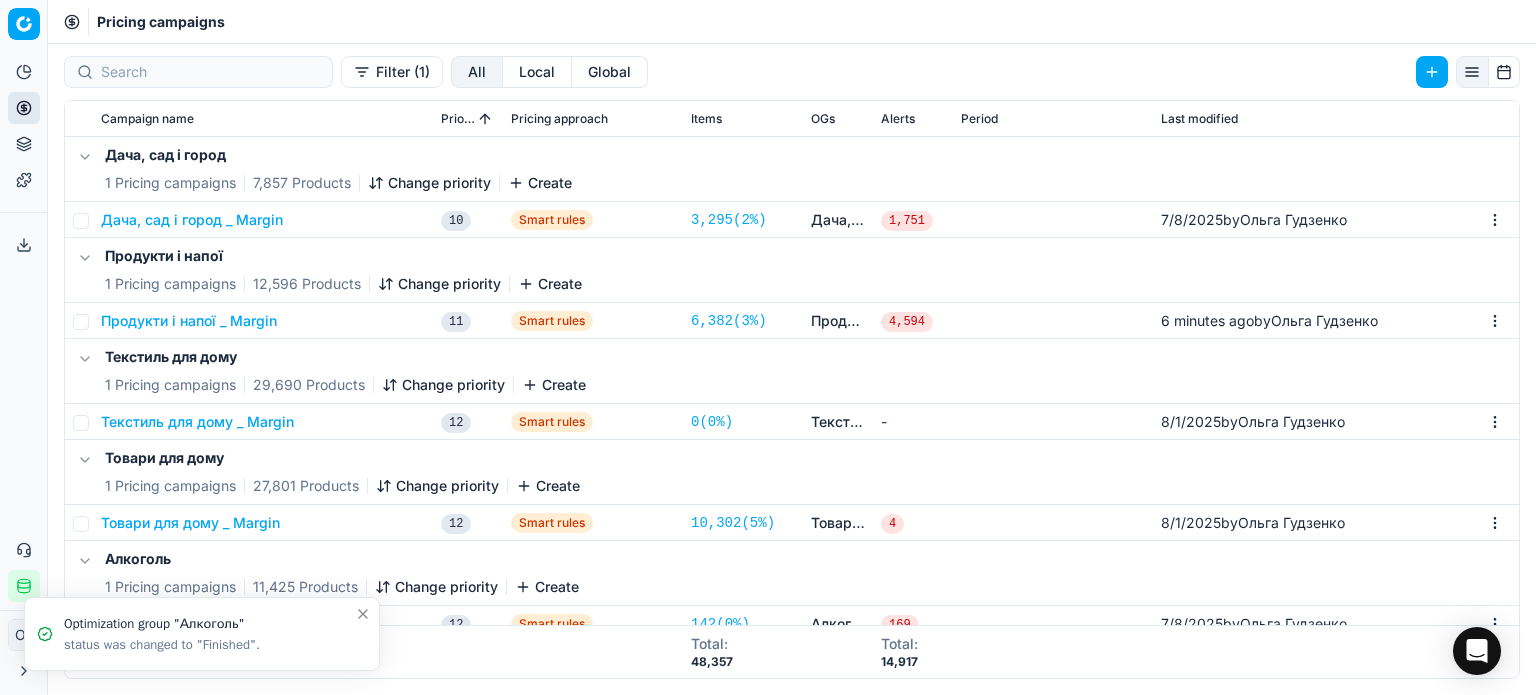 scroll, scrollTop: 1492, scrollLeft: 0, axis: vertical 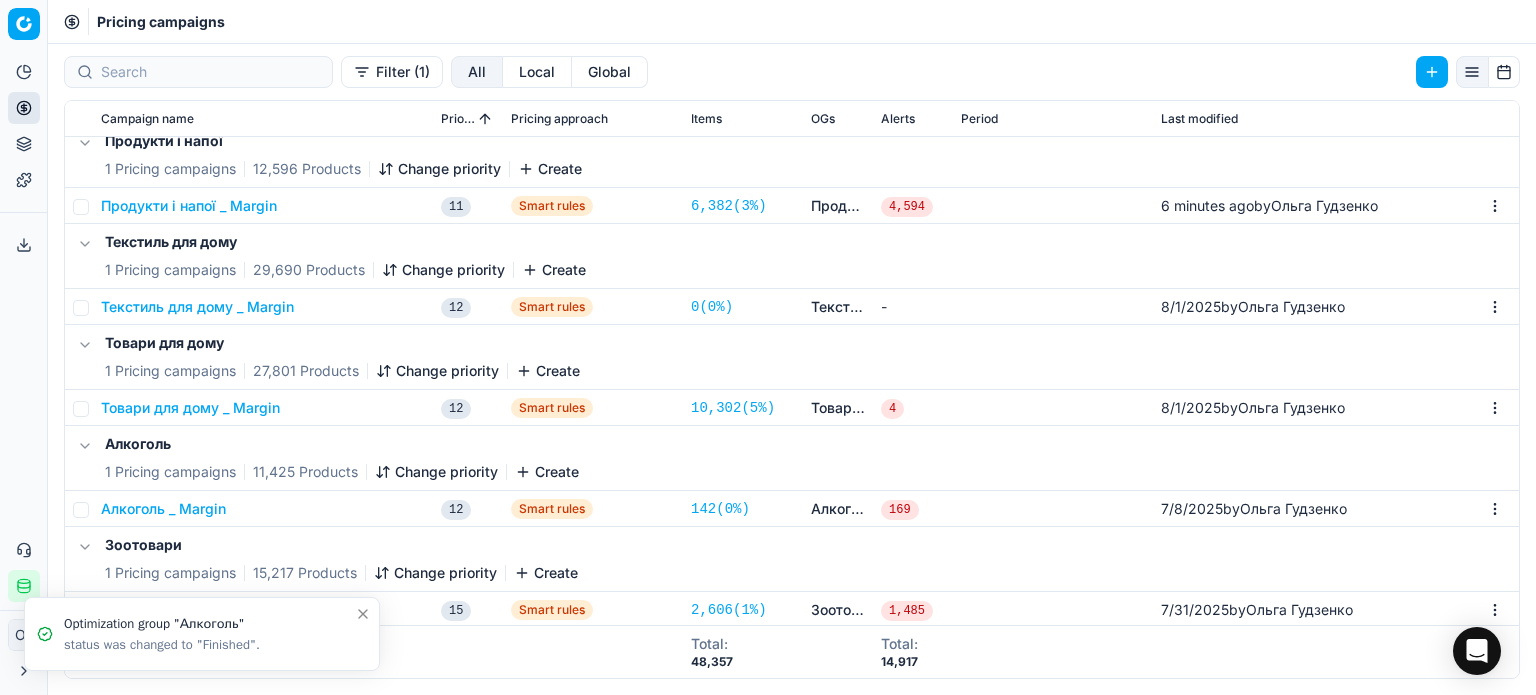 click on "Текстиль для дому _ Margin" at bounding box center [197, 307] 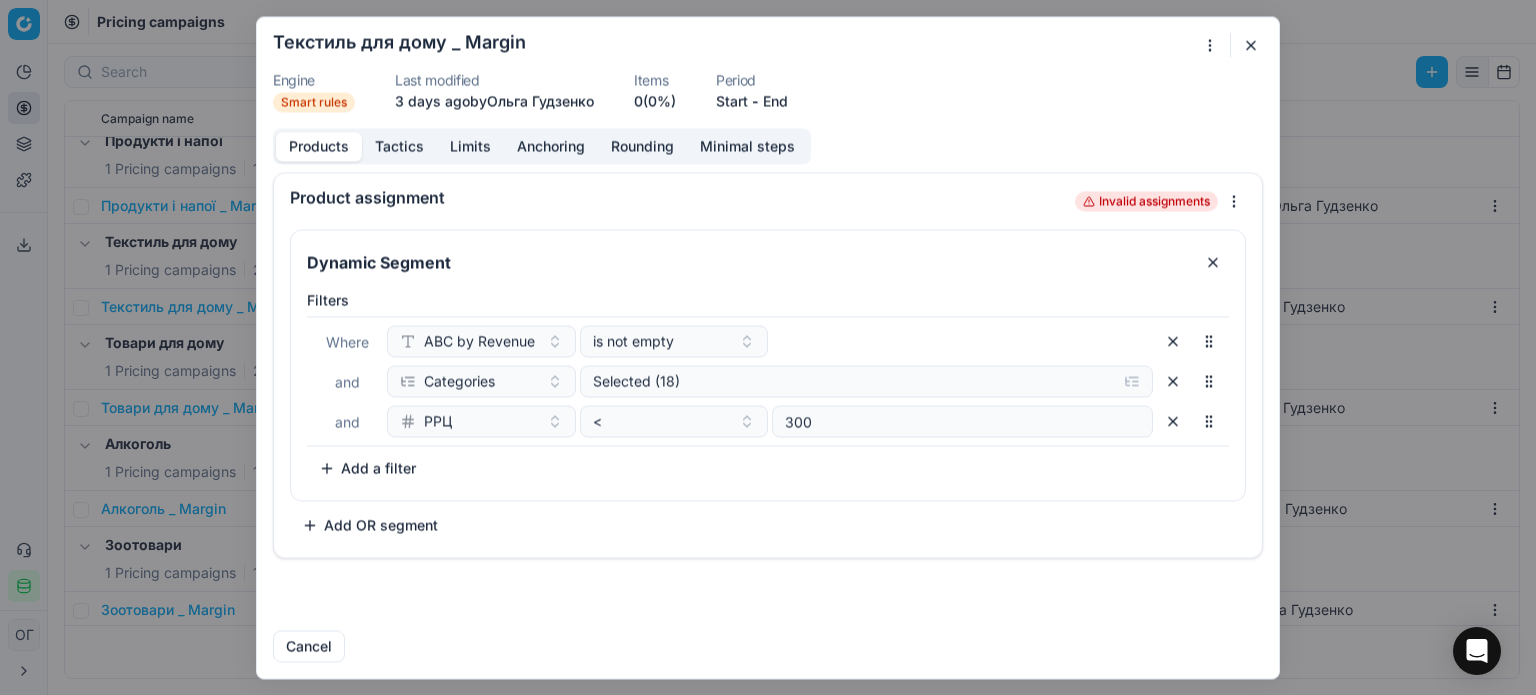 click on "Tactics" at bounding box center [399, 146] 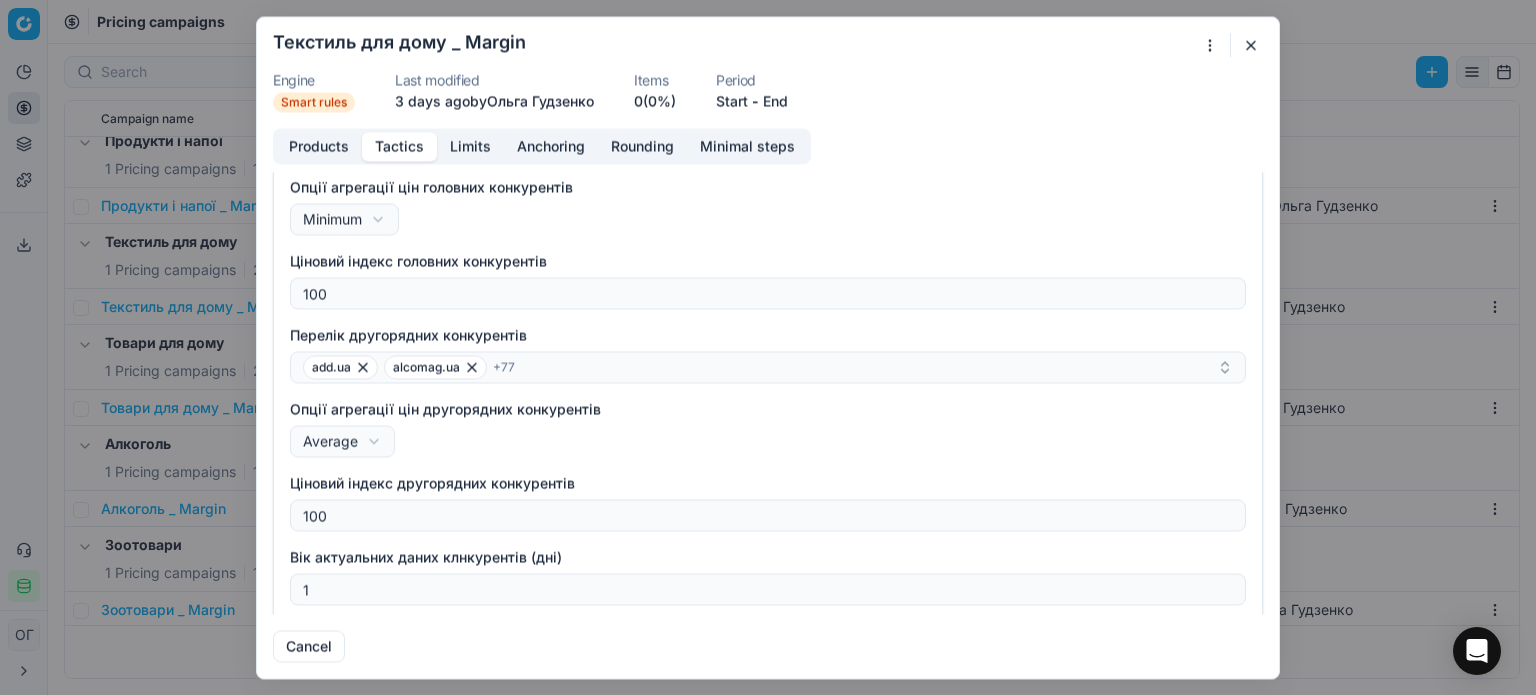 scroll, scrollTop: 323, scrollLeft: 0, axis: vertical 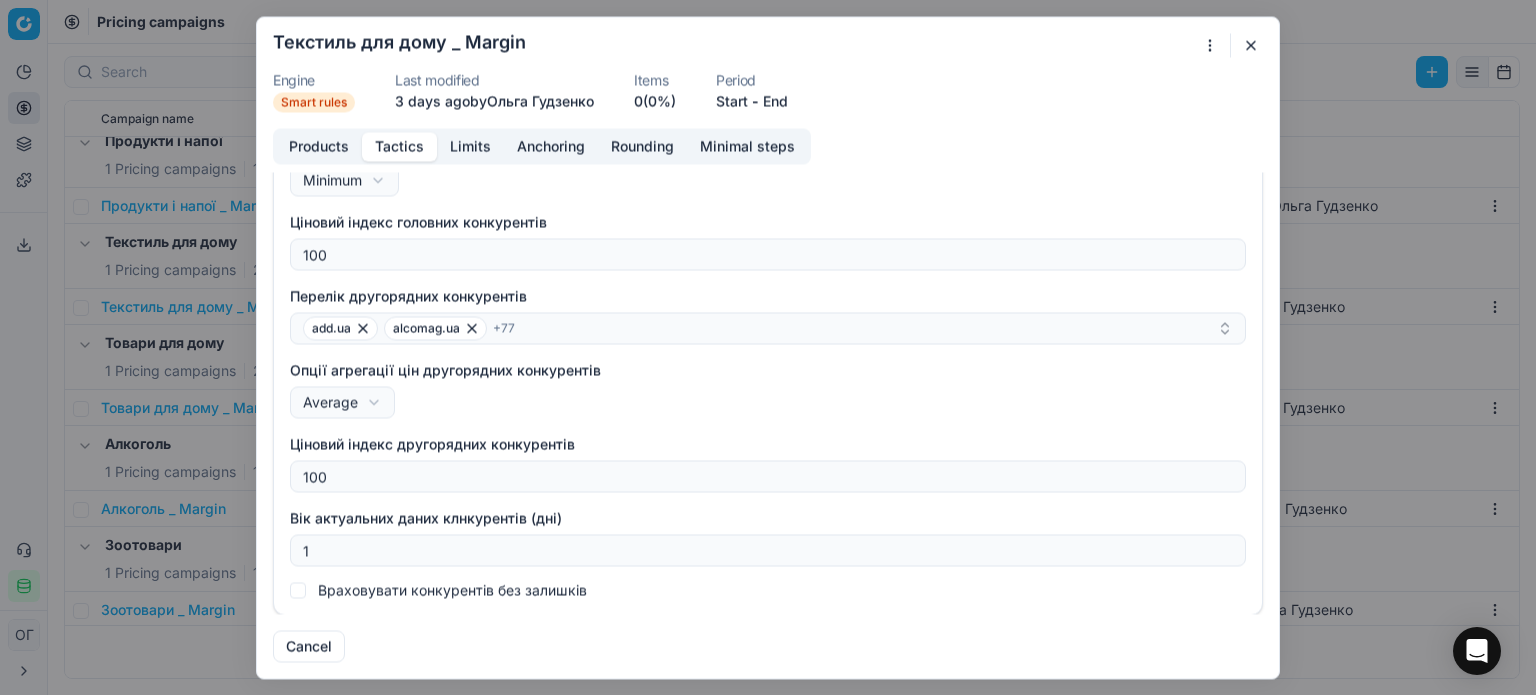 click at bounding box center (1251, 45) 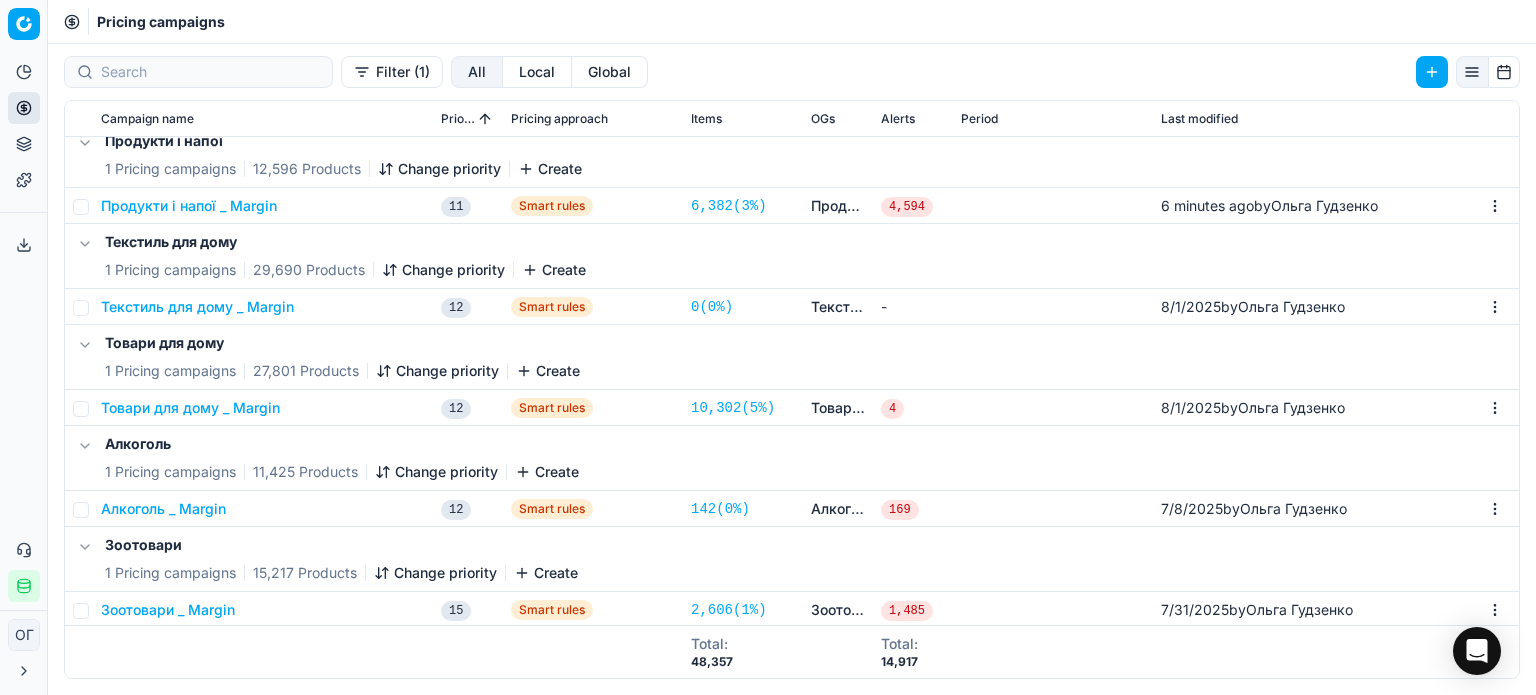 click on "Алкоголь _ Margin" at bounding box center [163, 509] 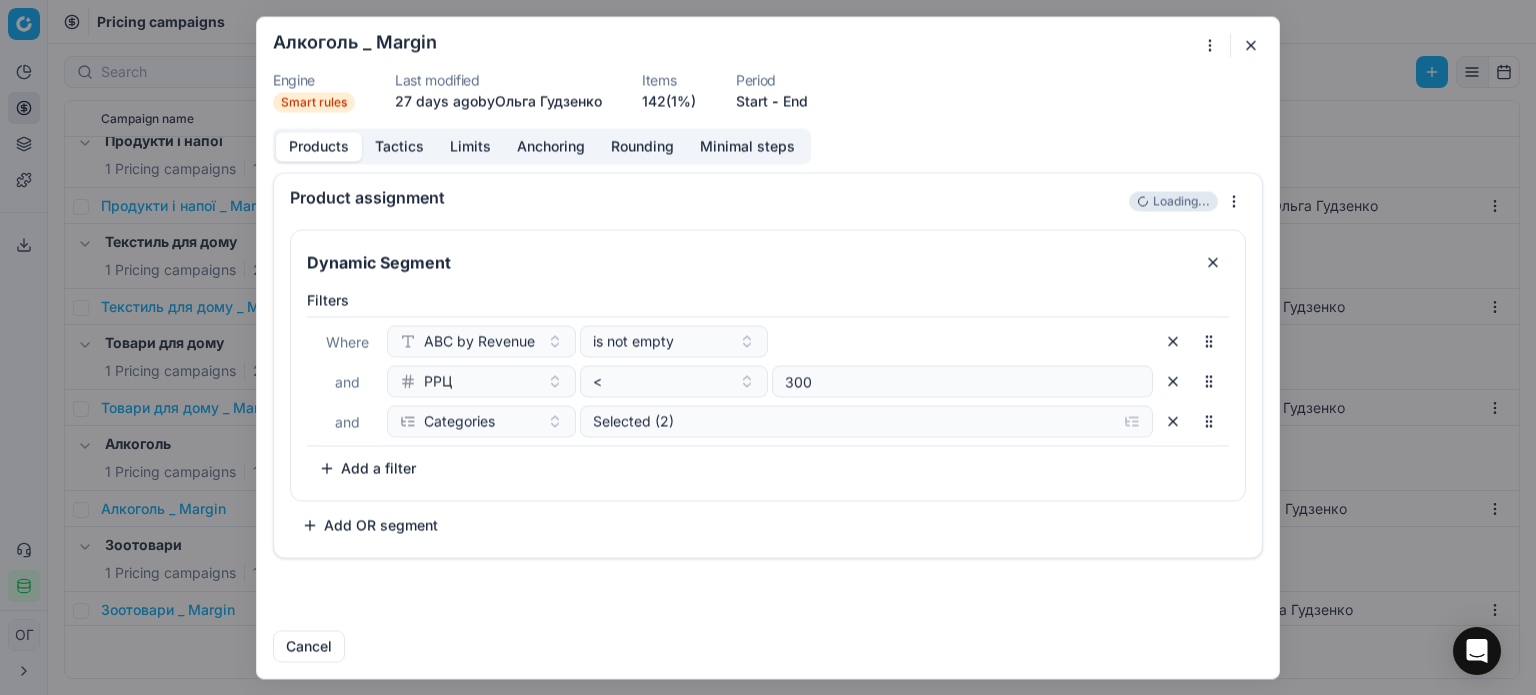 click on "Tactics" at bounding box center (399, 146) 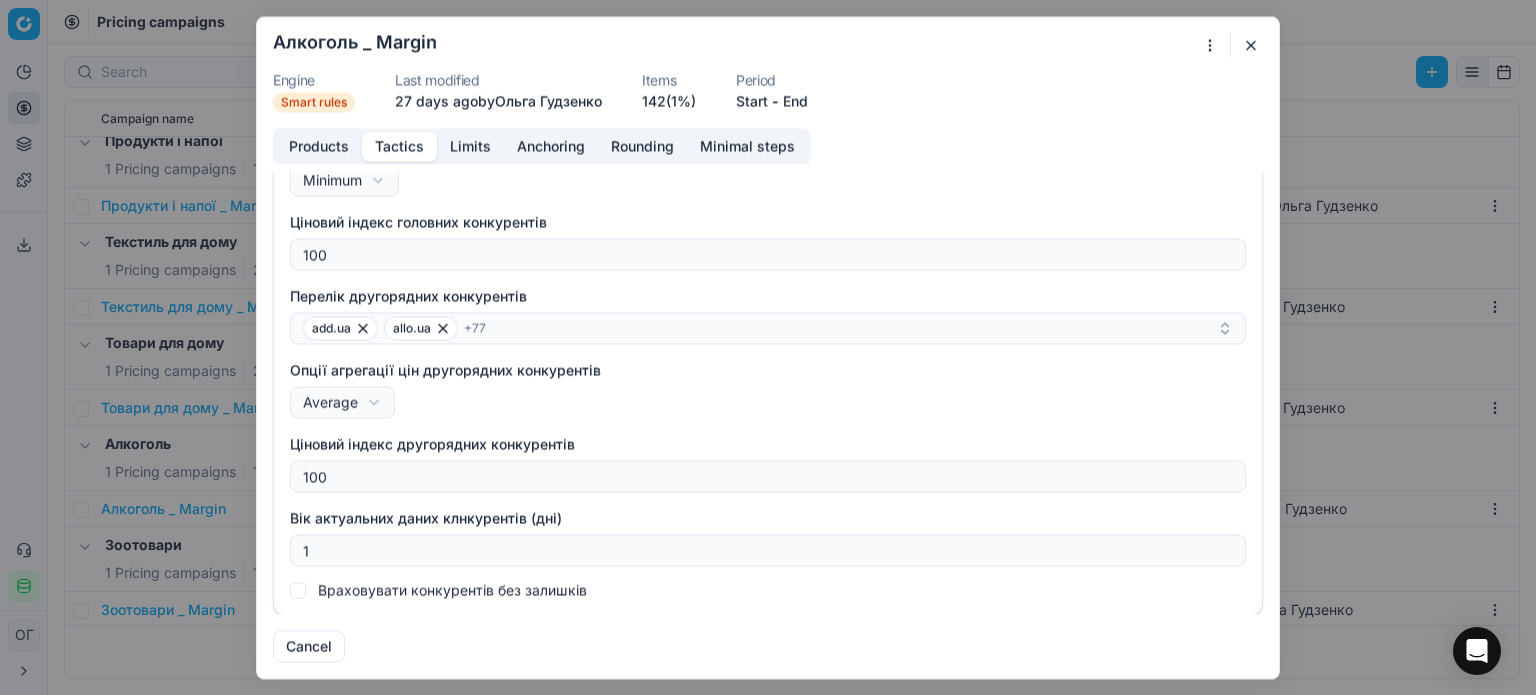 scroll, scrollTop: 0, scrollLeft: 0, axis: both 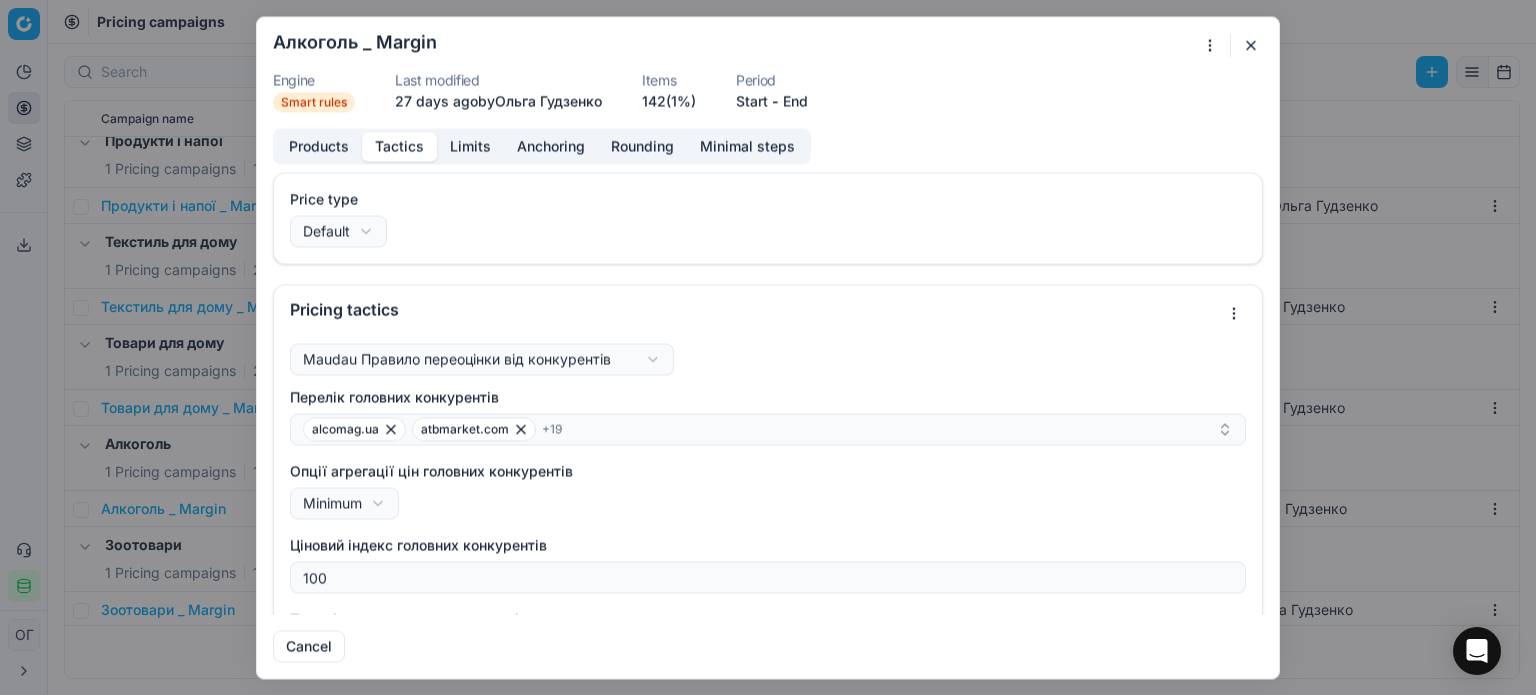 click on "Products" at bounding box center [319, 146] 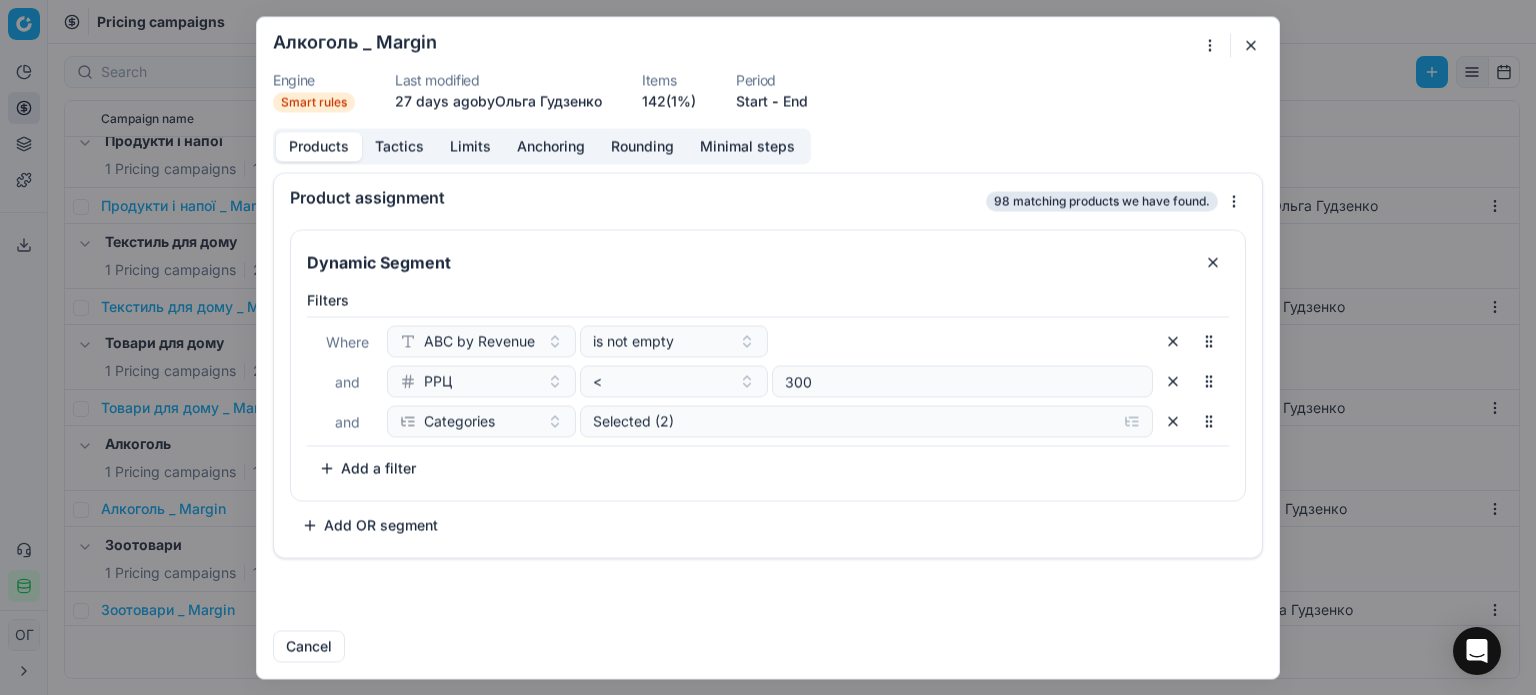 drag, startPoint x: 1252, startPoint y: 47, endPoint x: 1116, endPoint y: 144, distance: 167.0479 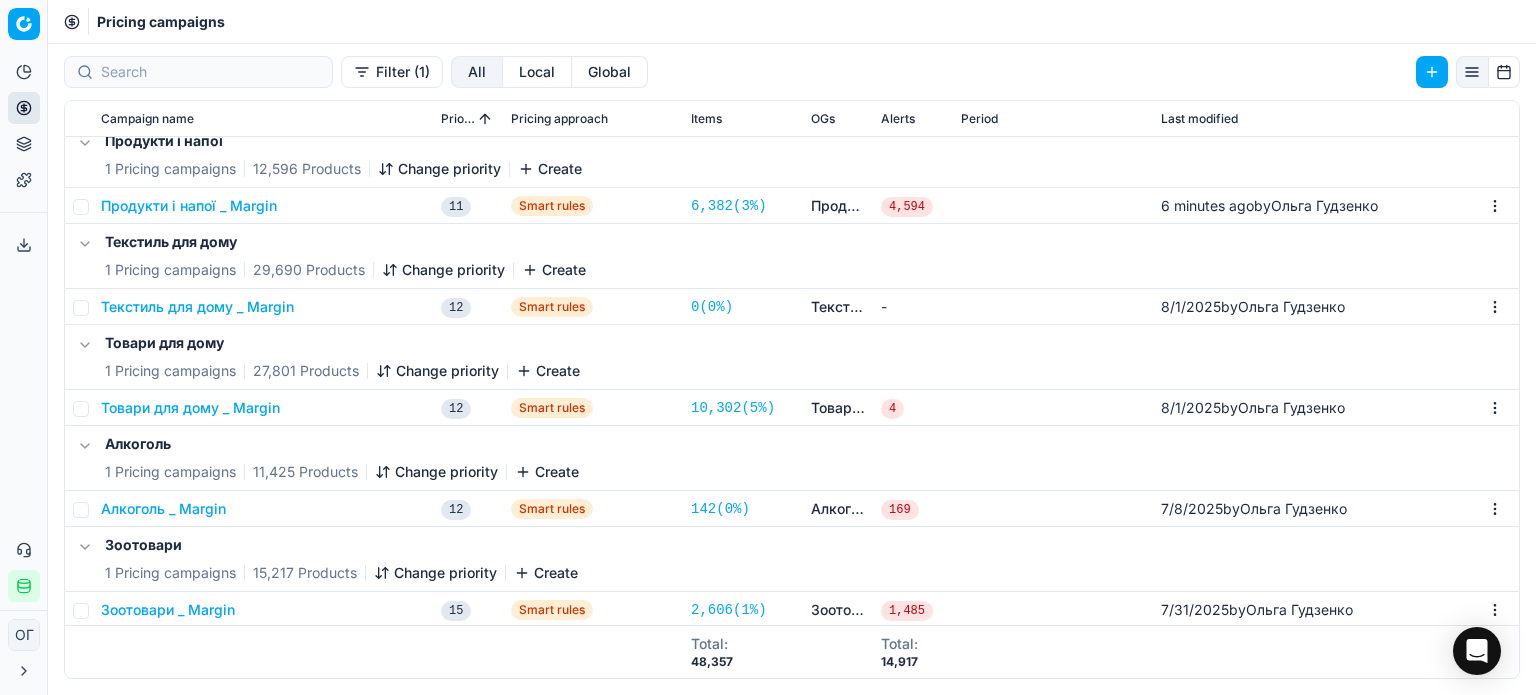 click on "Зоотовари _ Margin" at bounding box center [168, 610] 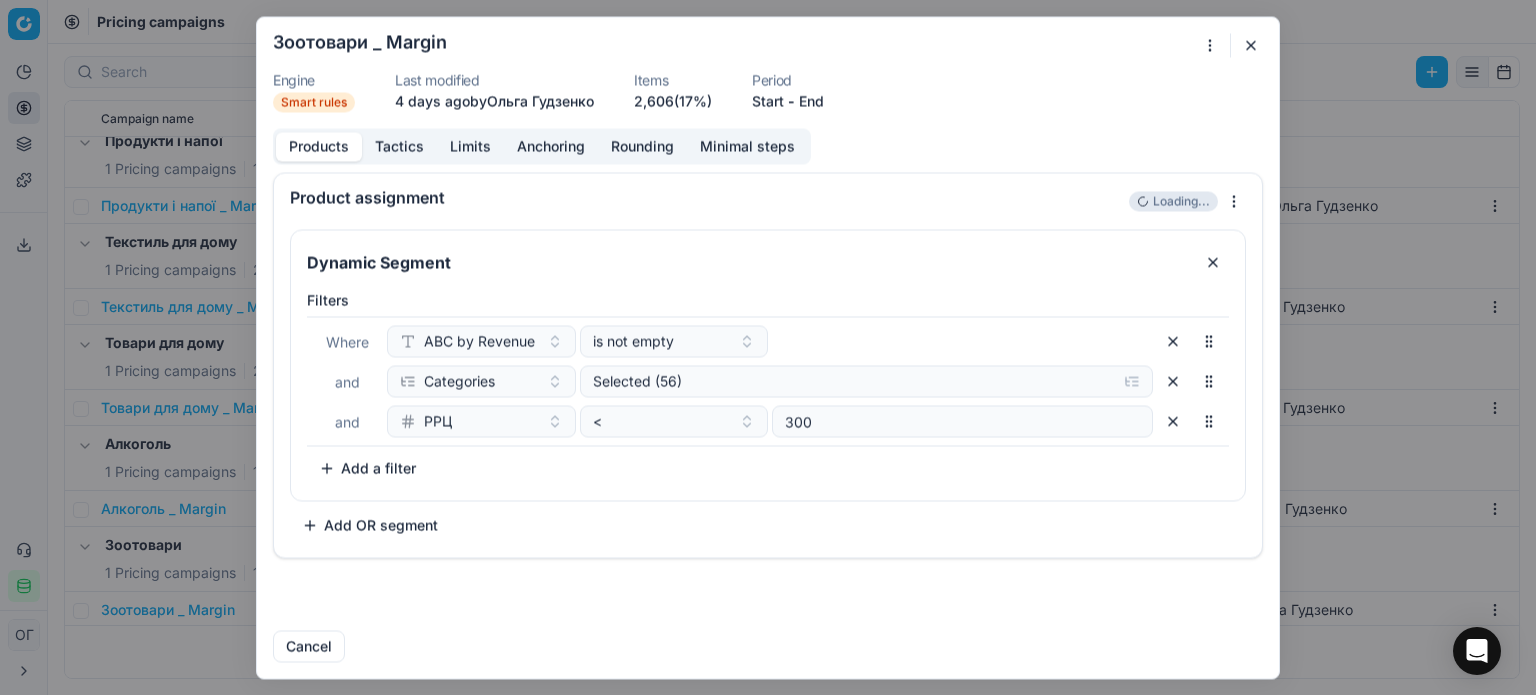click on "Tactics" at bounding box center (399, 146) 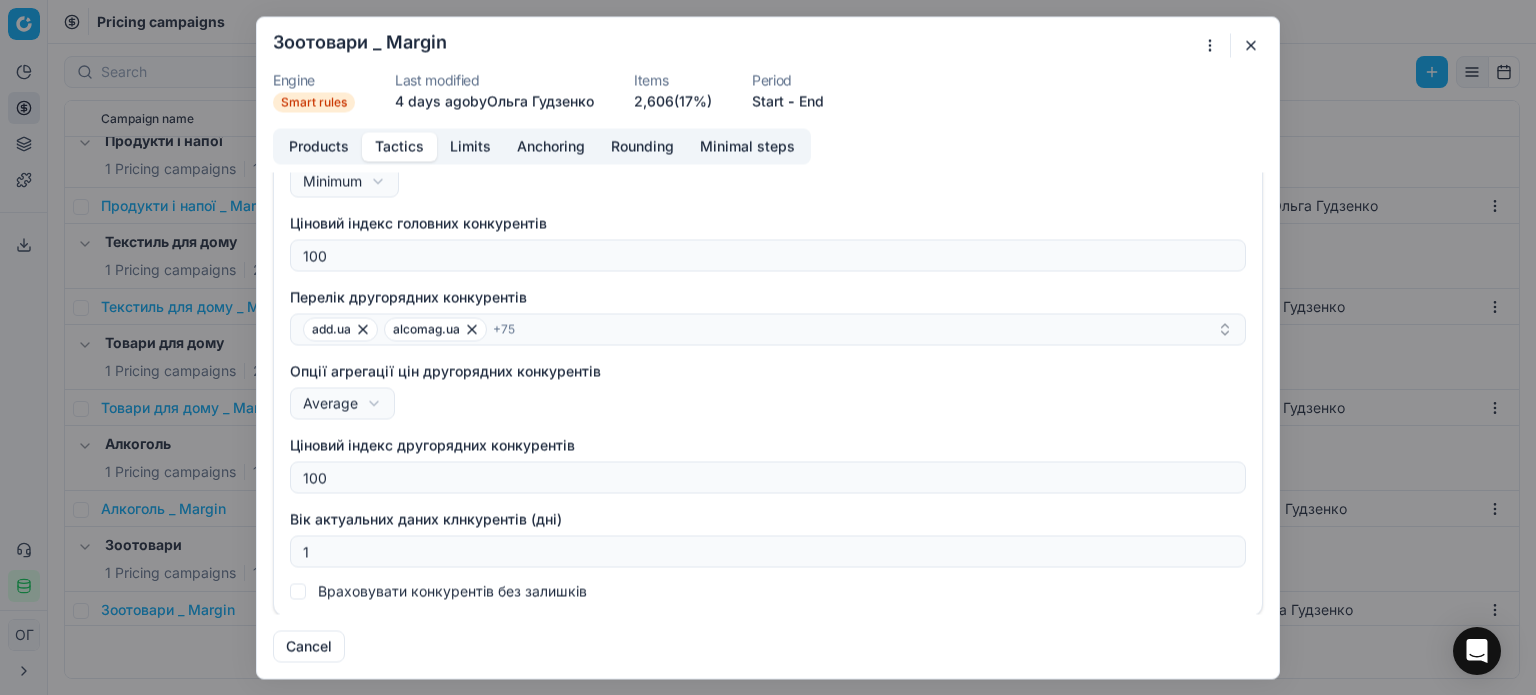 scroll, scrollTop: 323, scrollLeft: 0, axis: vertical 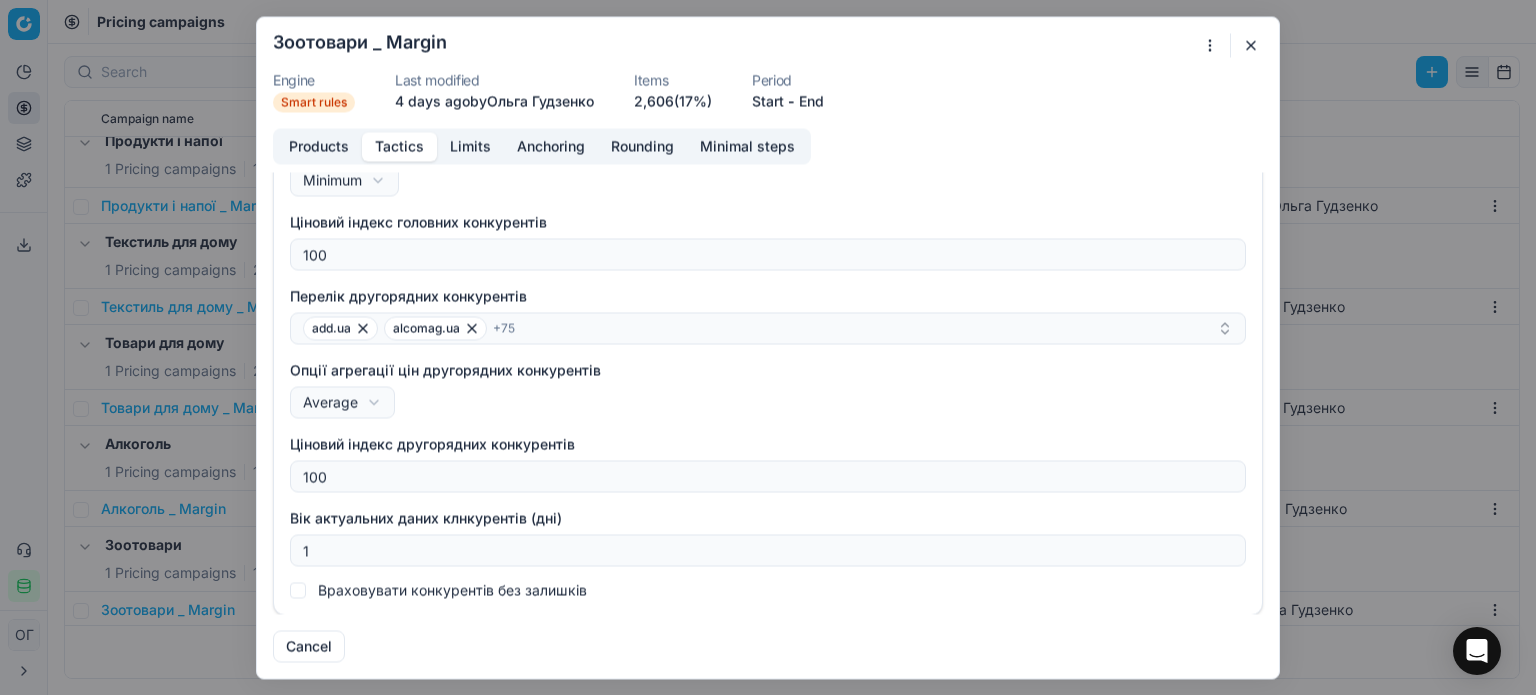 click at bounding box center [1251, 45] 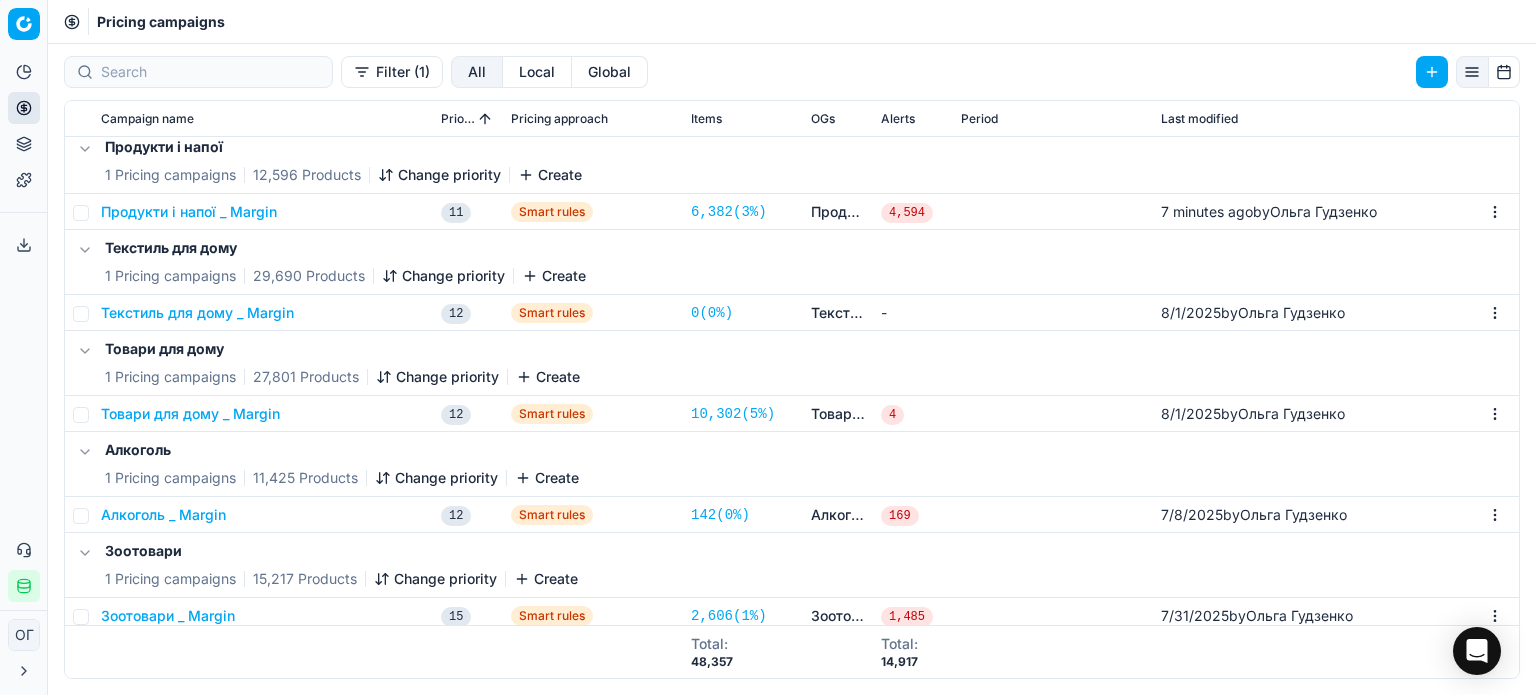 scroll, scrollTop: 1492, scrollLeft: 0, axis: vertical 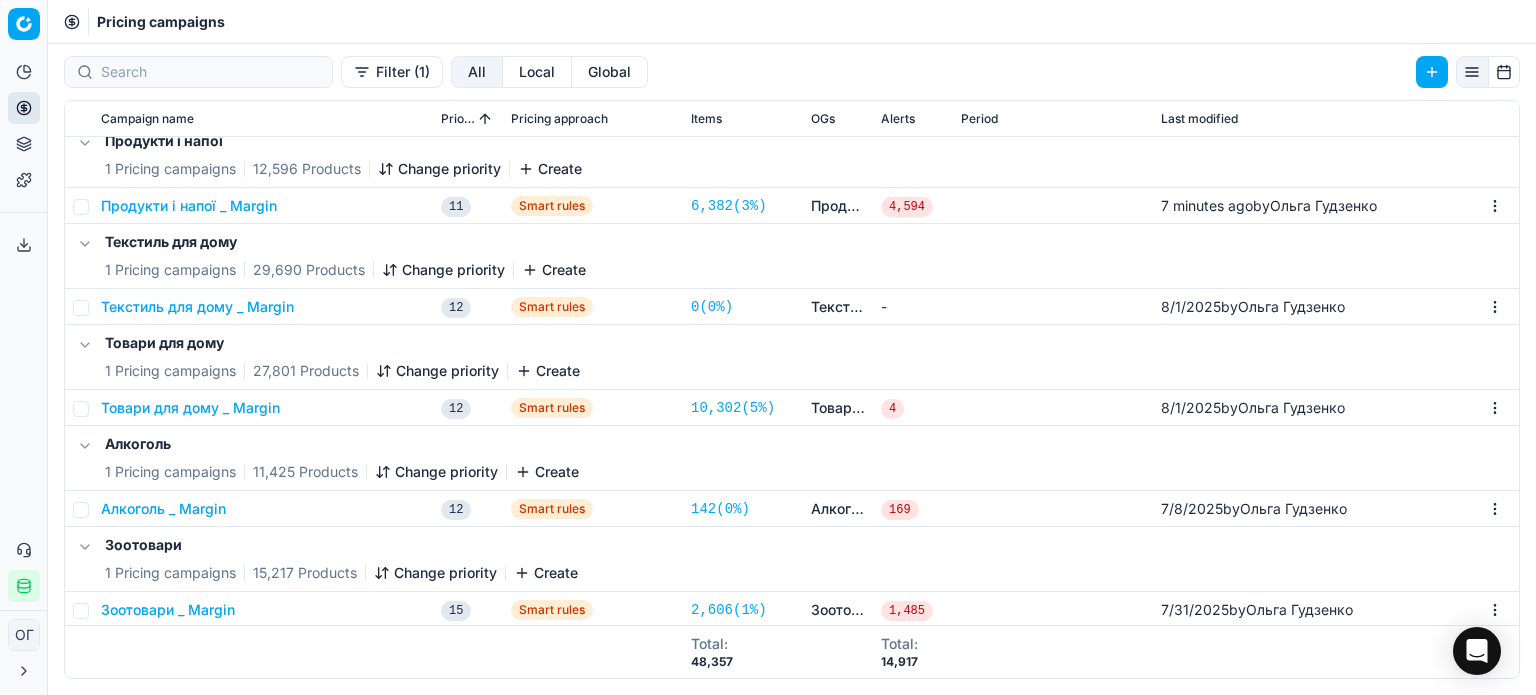 click on "Зоотовари _ Margin" at bounding box center [168, 610] 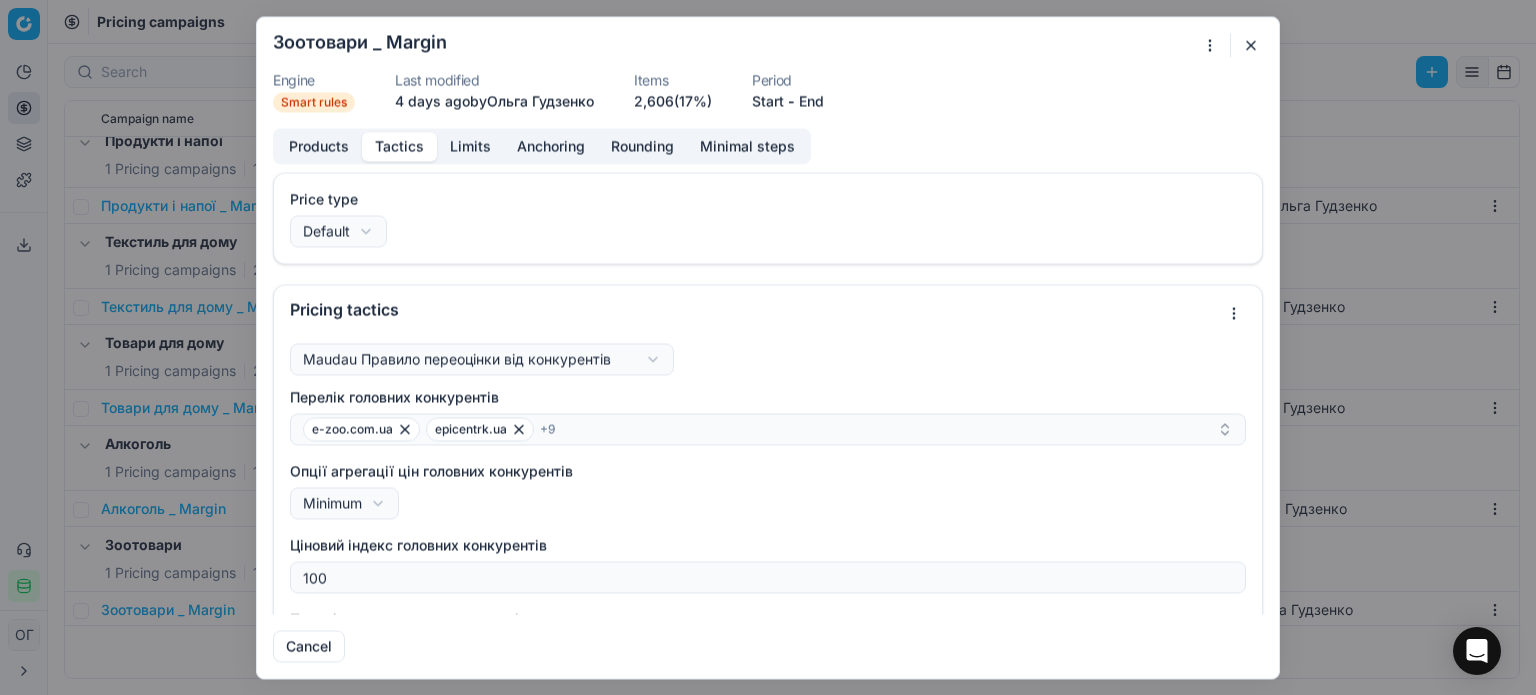 click on "Tactics" at bounding box center [399, 146] 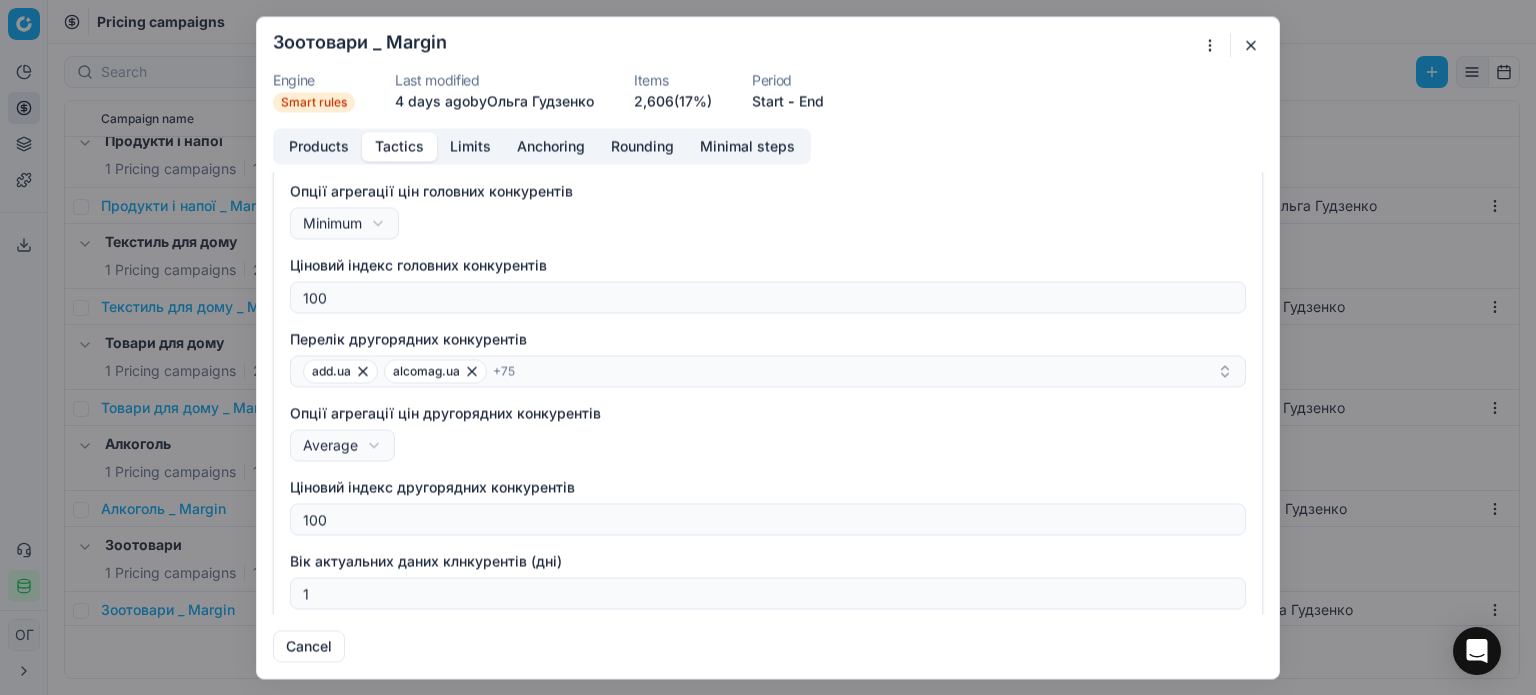 scroll, scrollTop: 323, scrollLeft: 0, axis: vertical 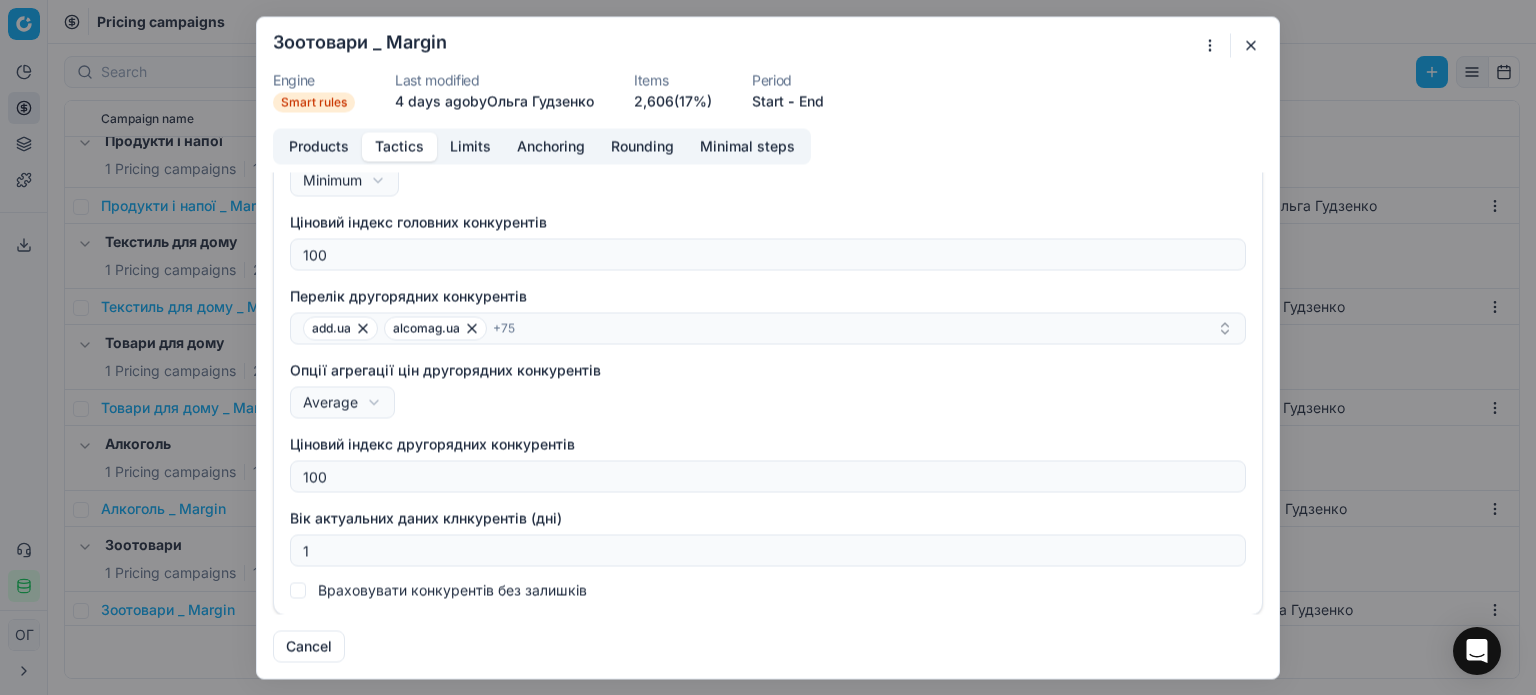 click at bounding box center [1251, 45] 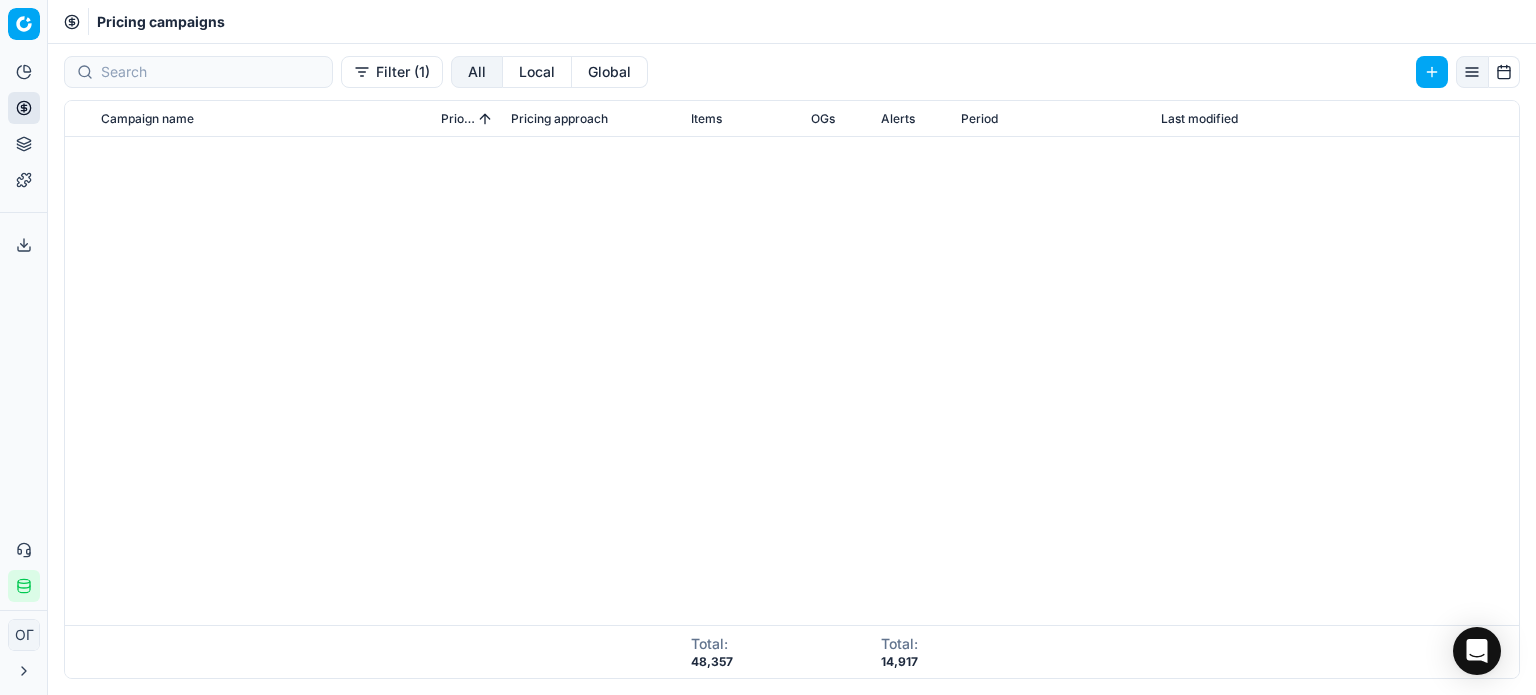 scroll, scrollTop: 0, scrollLeft: 0, axis: both 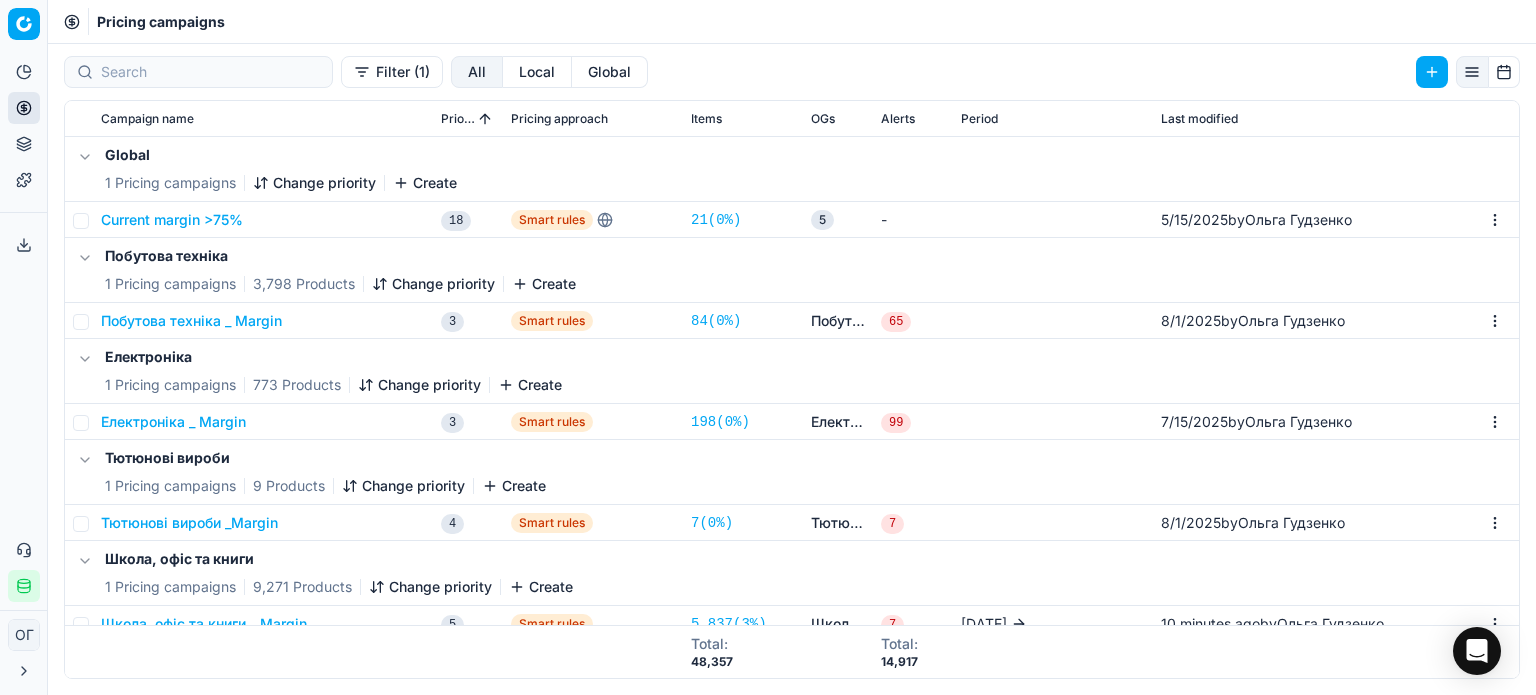 click on "Filter   (1)" at bounding box center [392, 72] 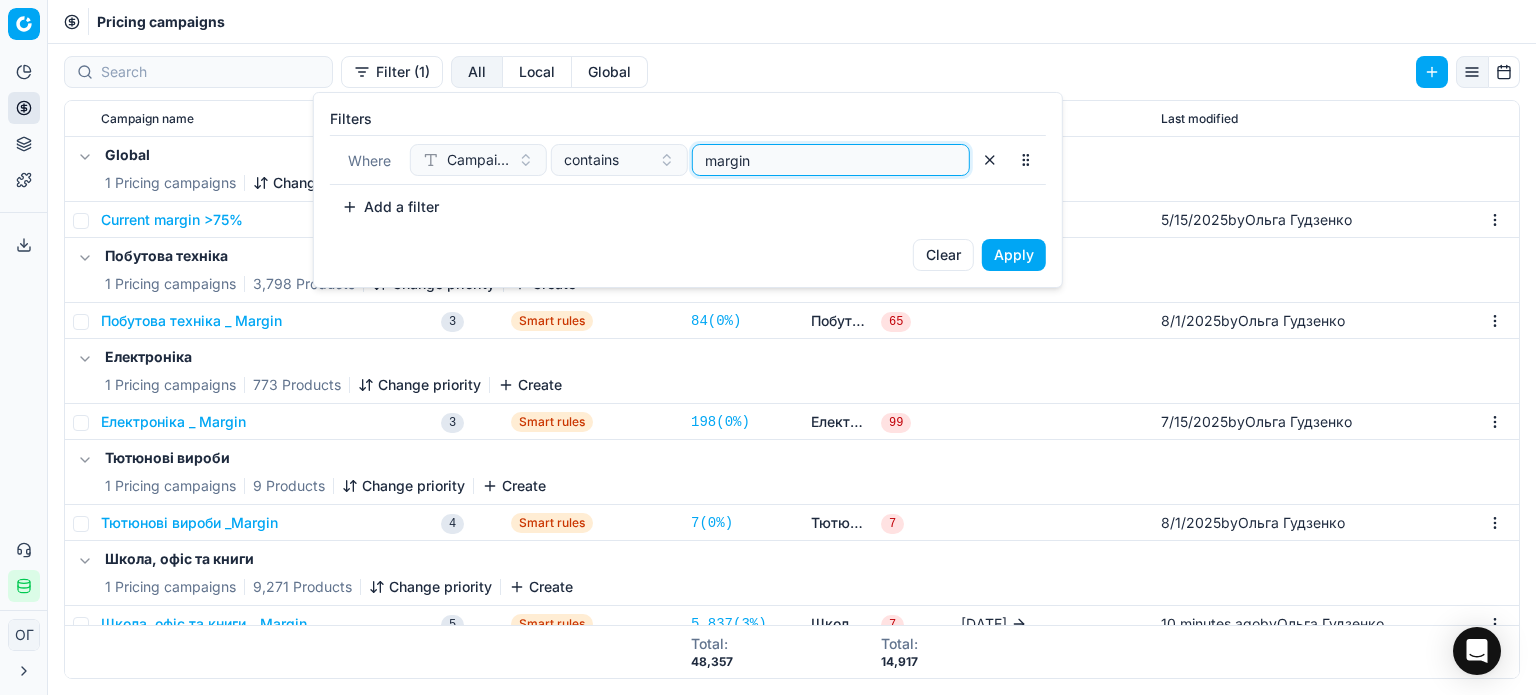 click on "margin" at bounding box center (831, 160) 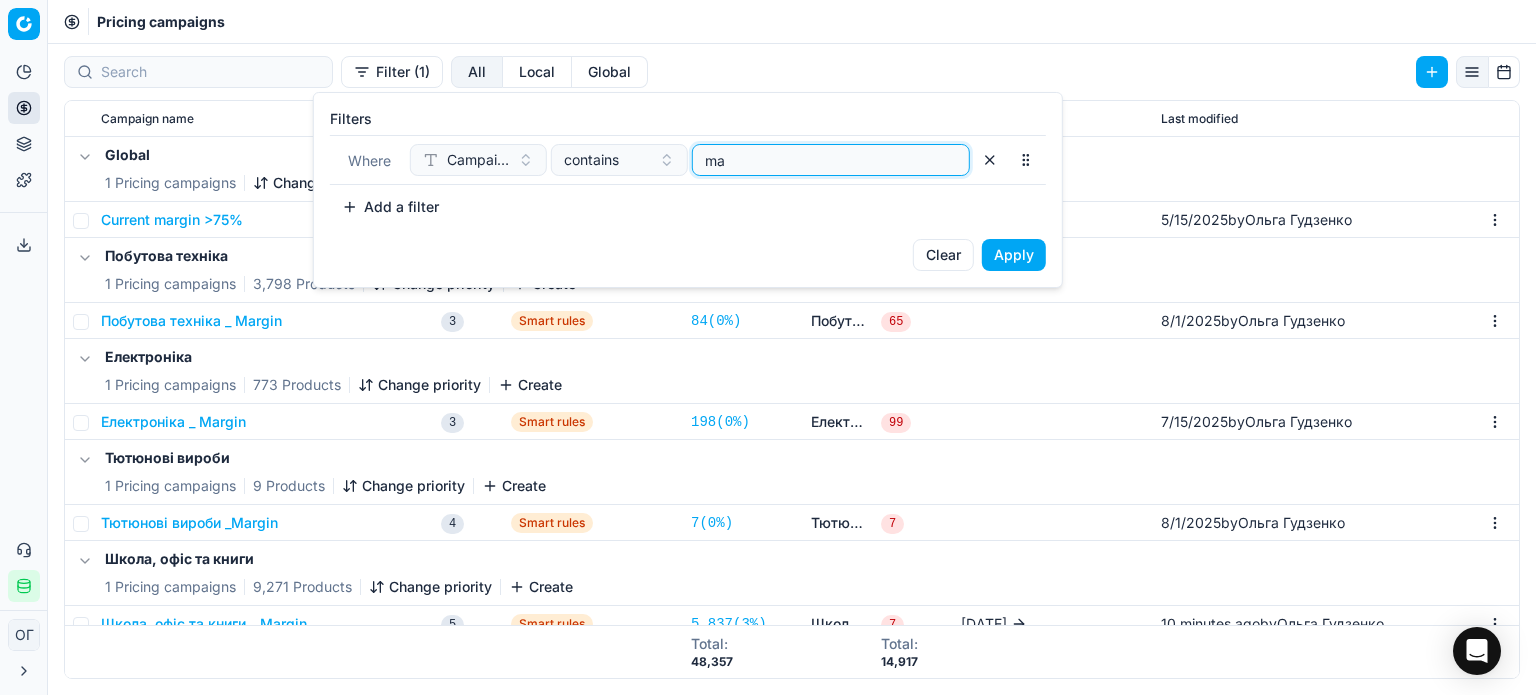type on "m" 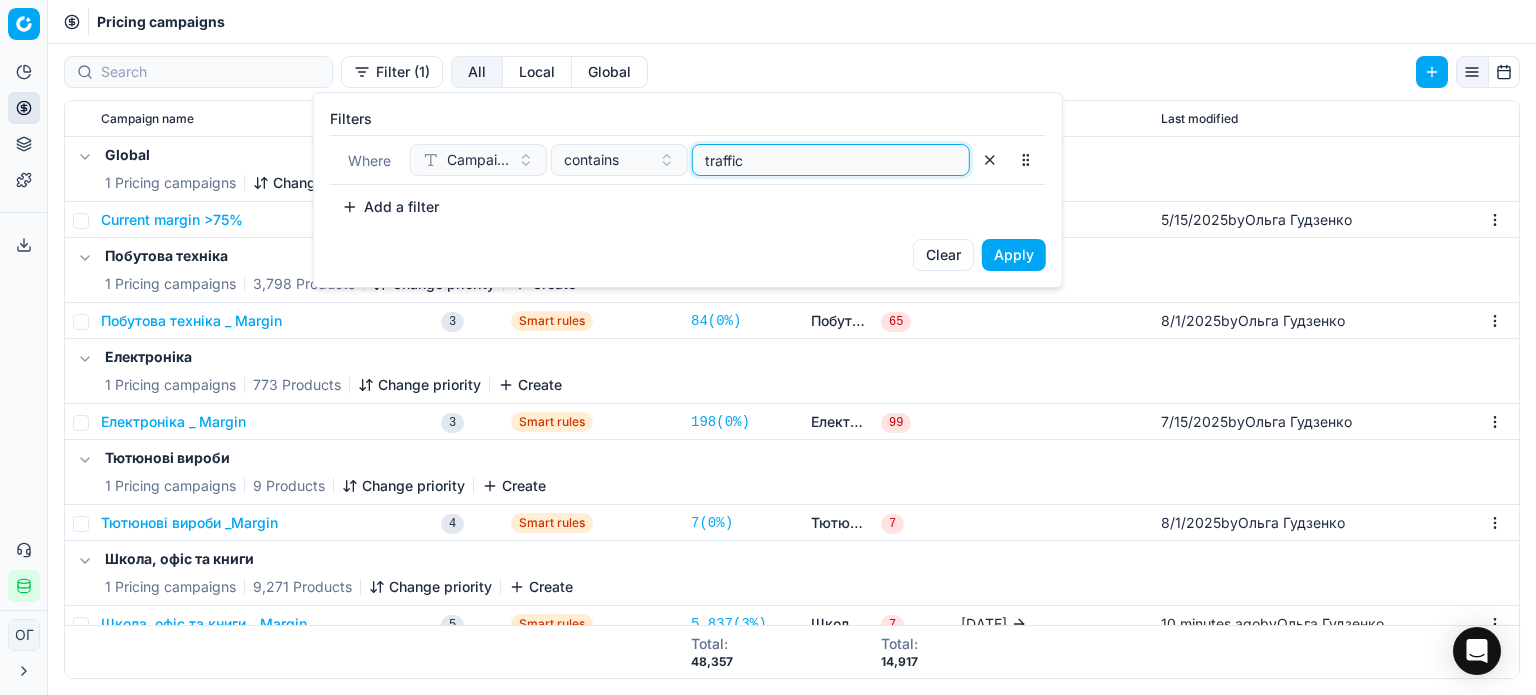 type on "traffic" 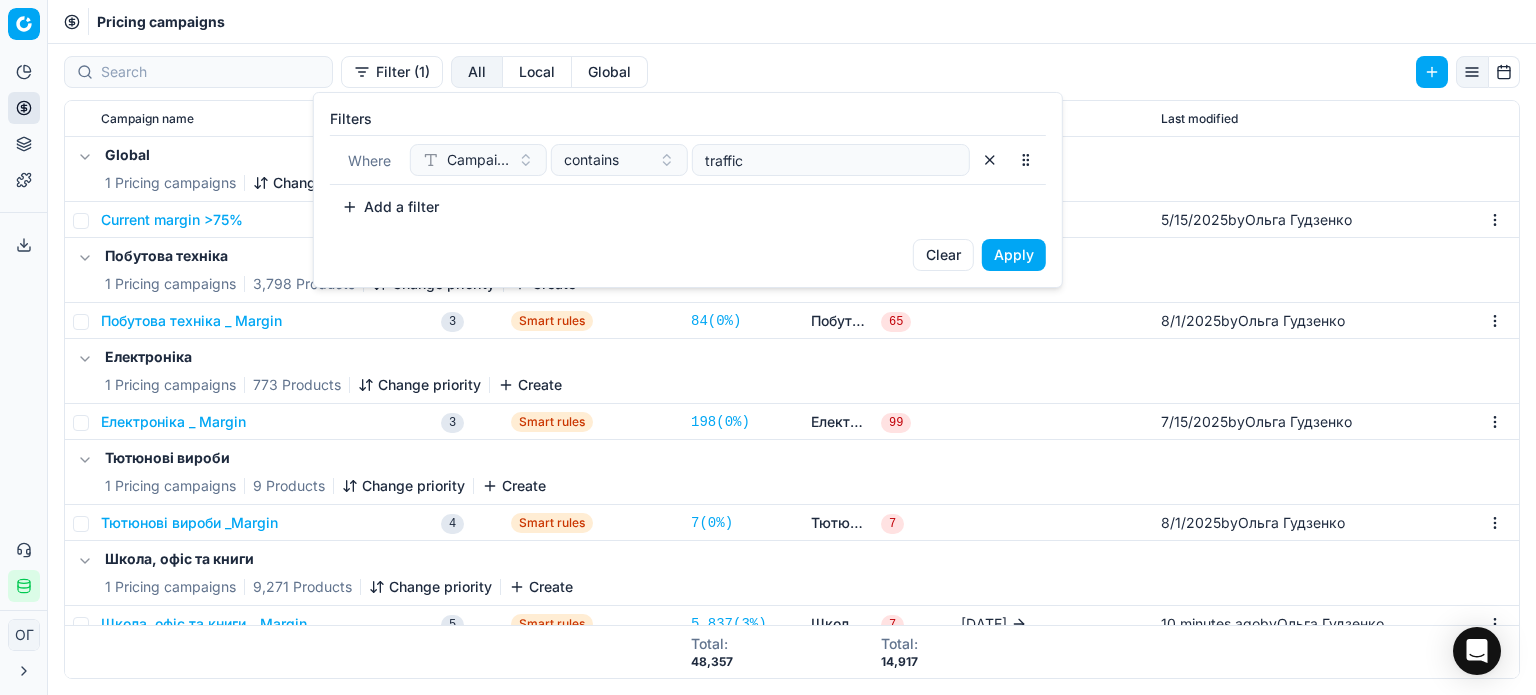 click on "Apply" at bounding box center [1014, 255] 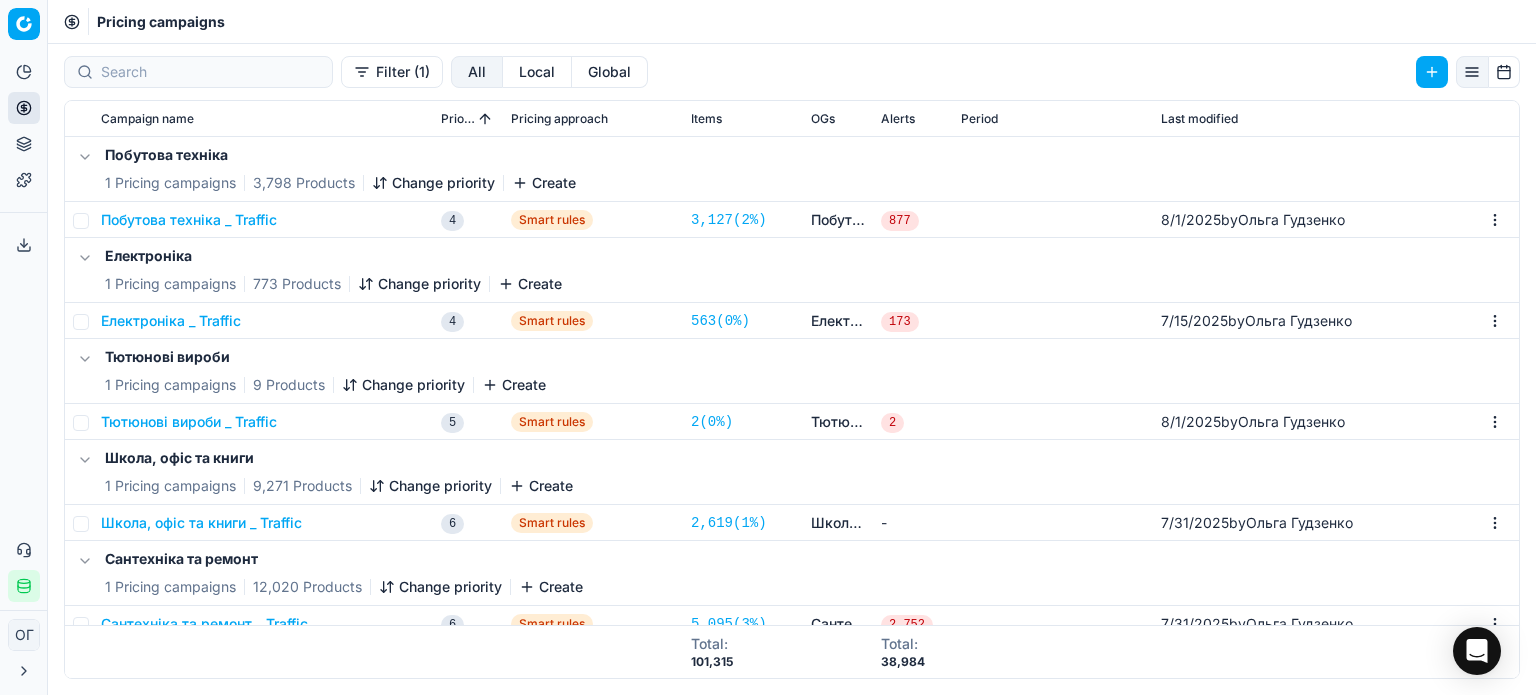 click on "Побутова техніка _ Traffic" at bounding box center (189, 220) 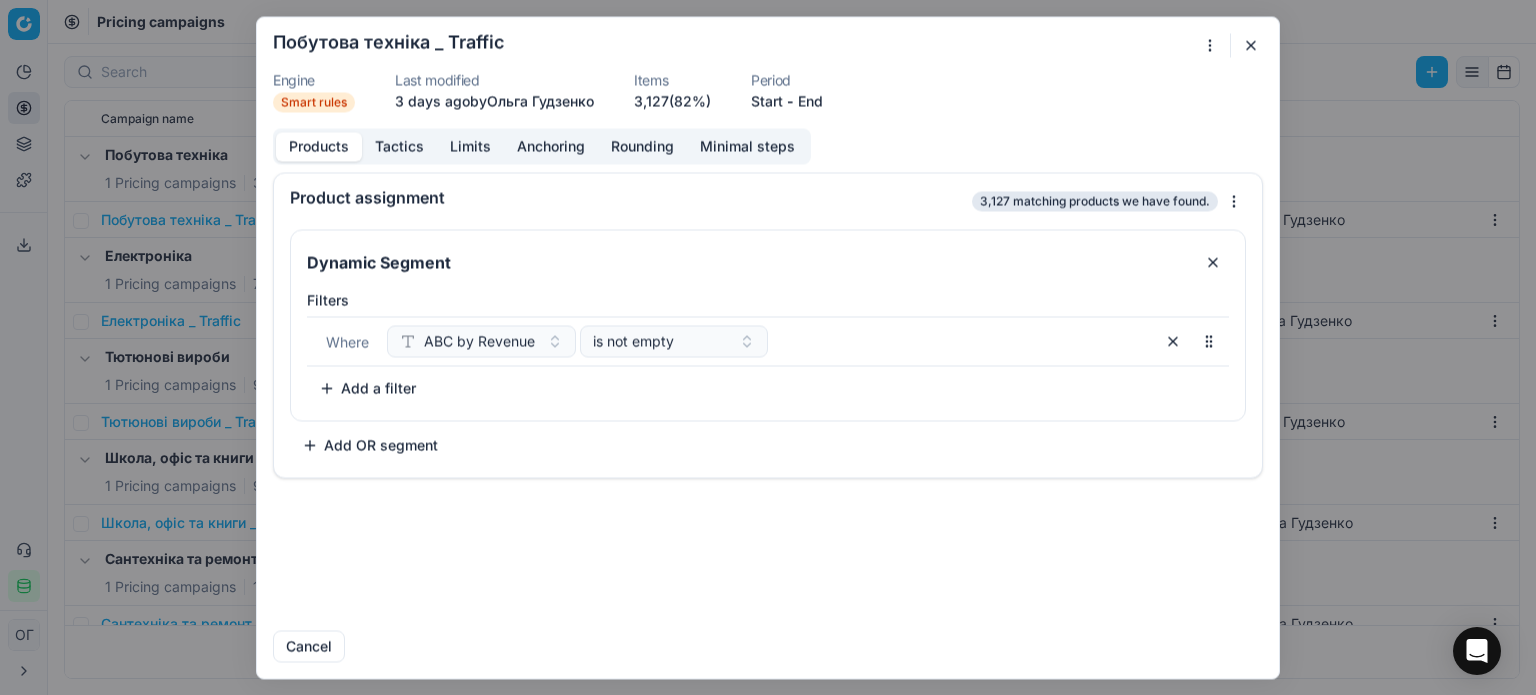 click on "Tactics" at bounding box center (399, 146) 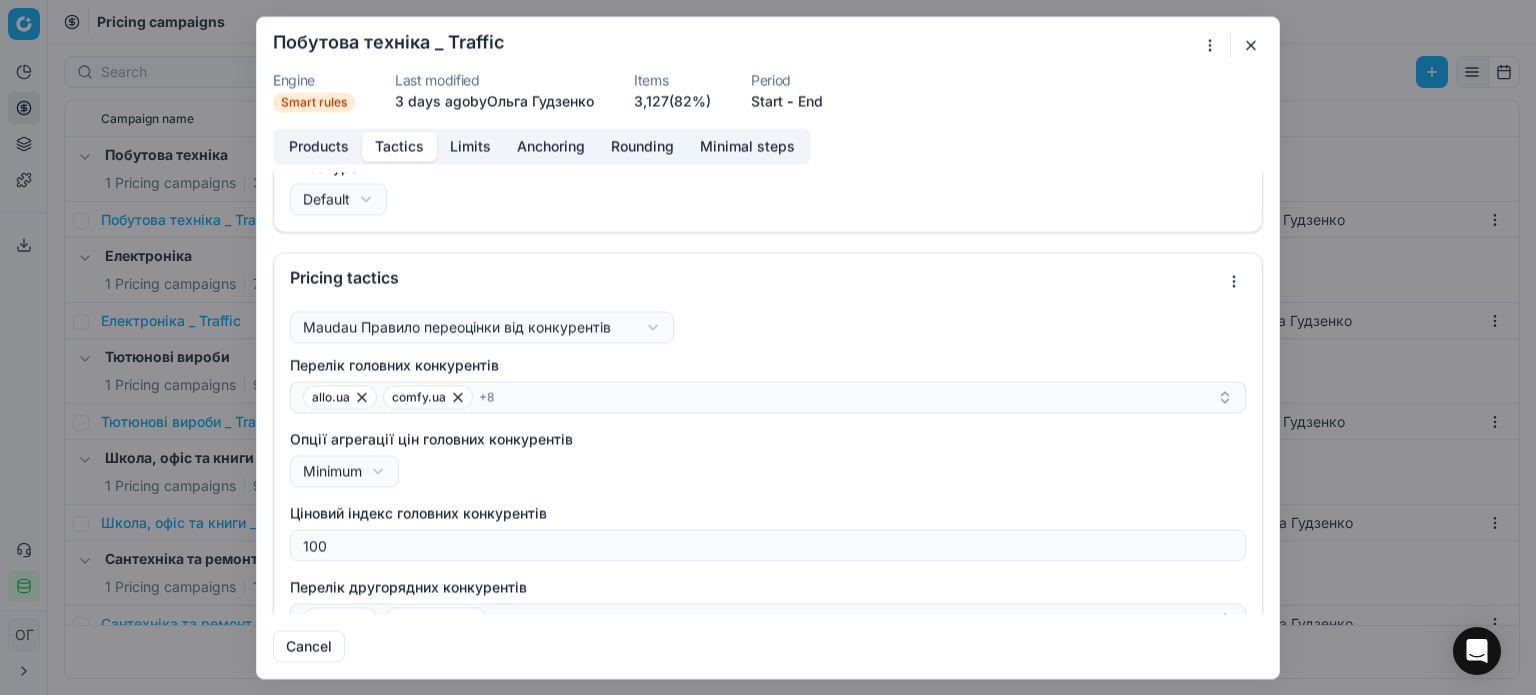 scroll, scrollTop: 0, scrollLeft: 0, axis: both 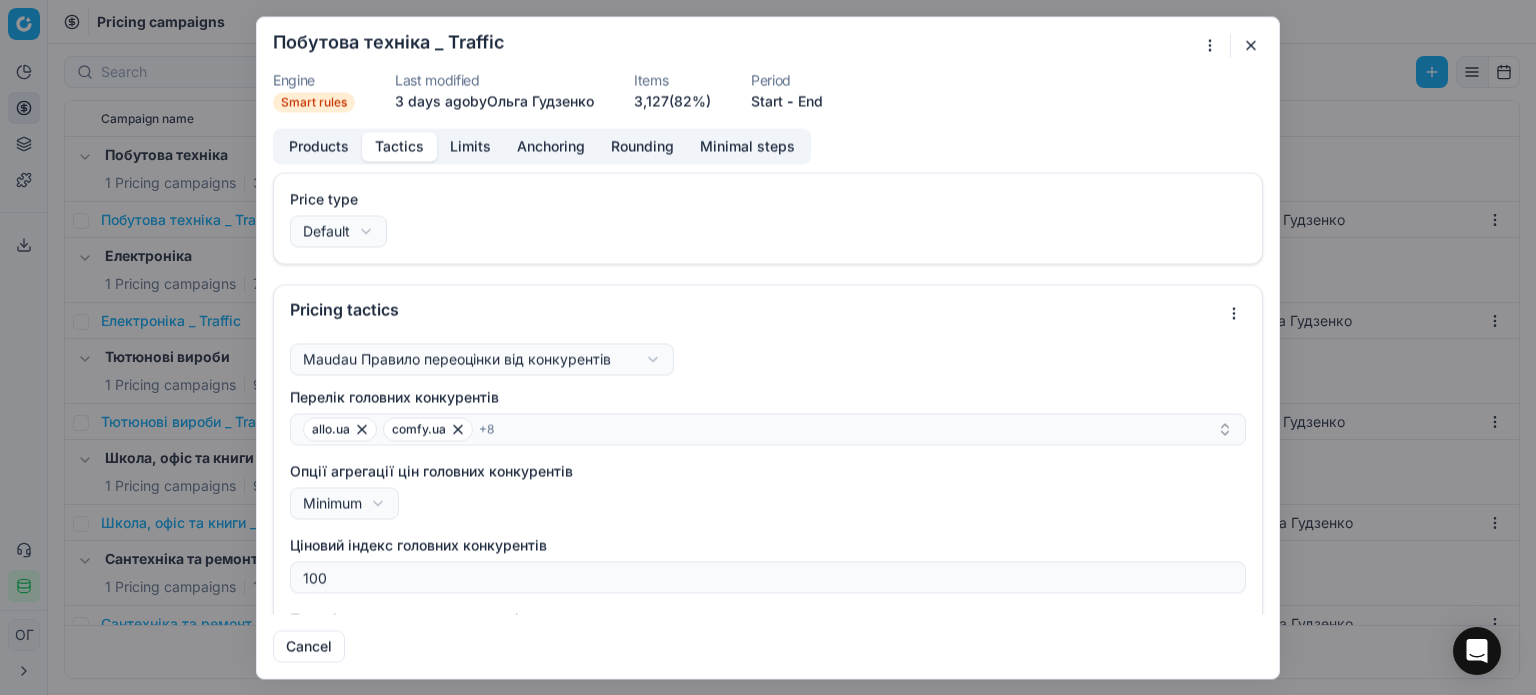 click at bounding box center [1251, 45] 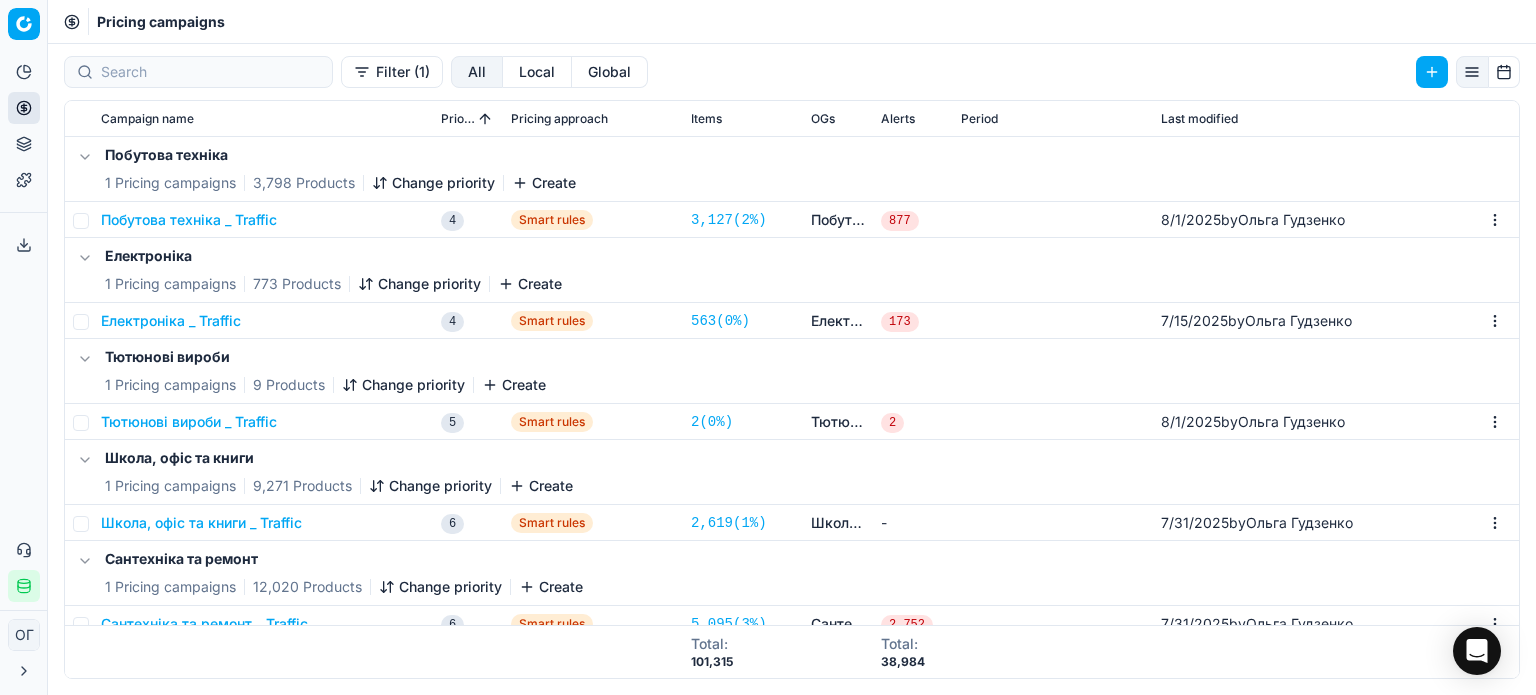 click on "Електроніка _ Traffic" at bounding box center (171, 321) 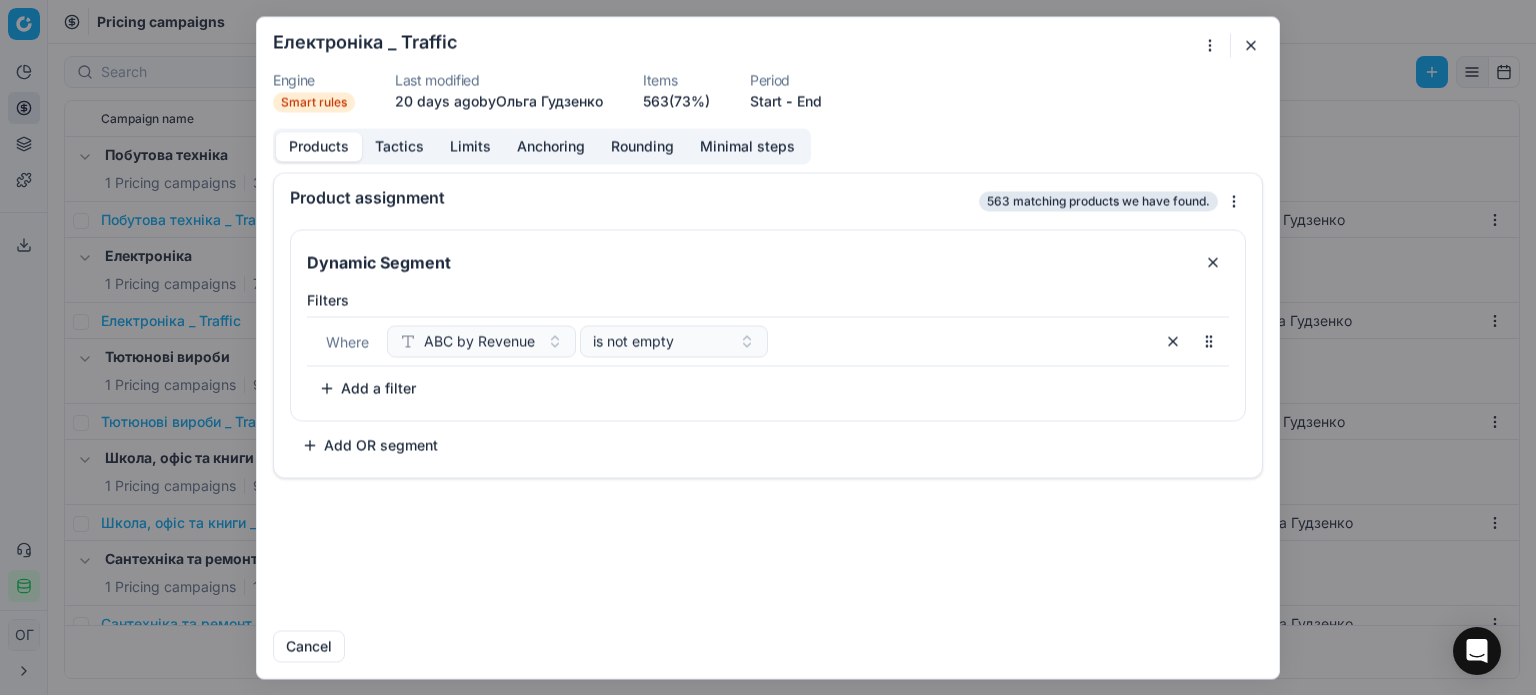 click on "Tactics" at bounding box center (399, 146) 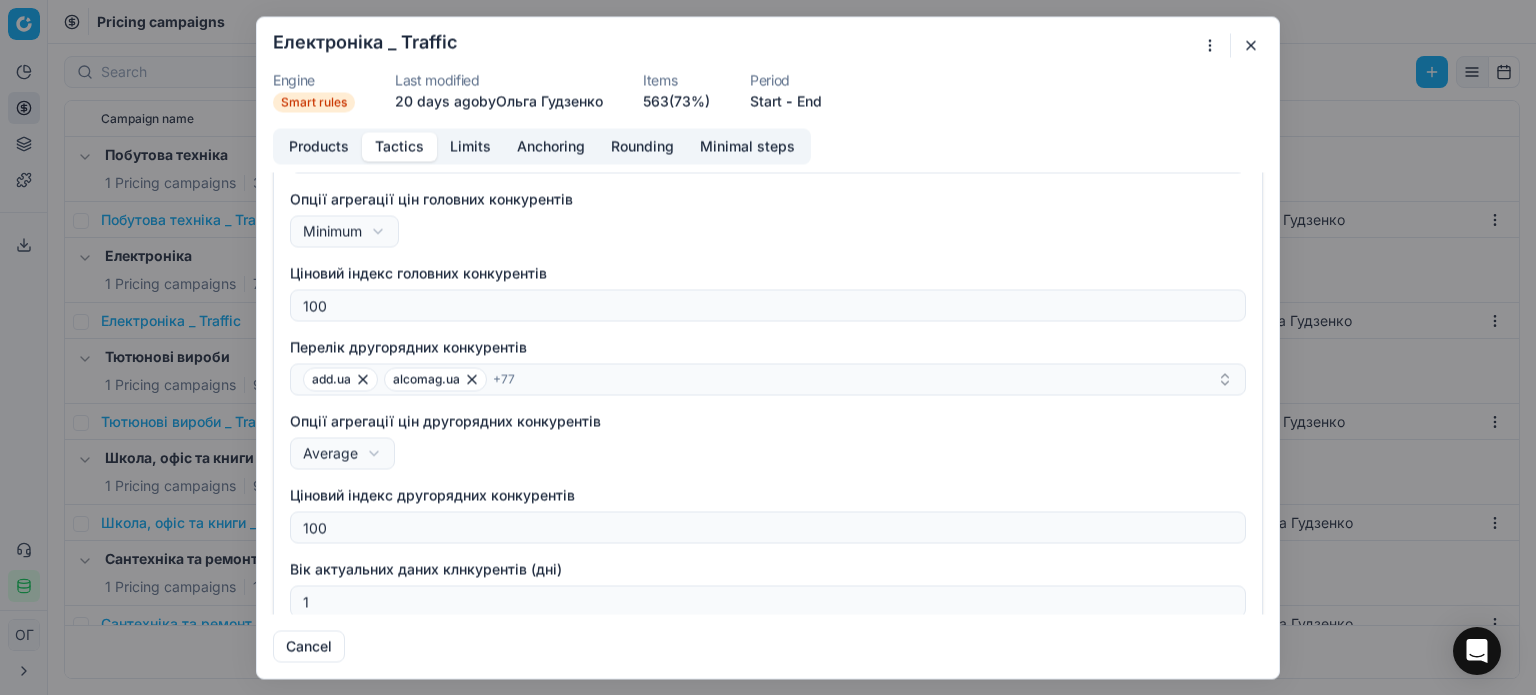 scroll, scrollTop: 323, scrollLeft: 0, axis: vertical 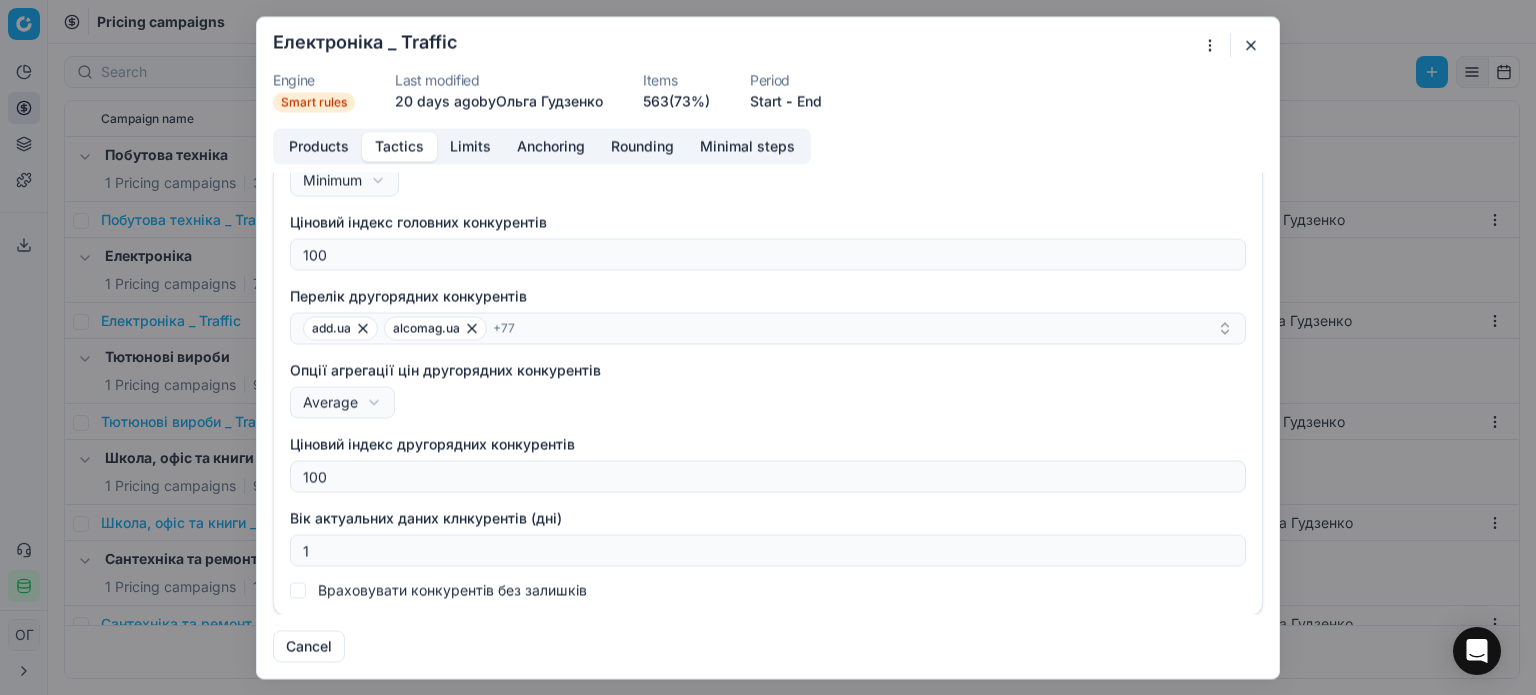 click at bounding box center [1251, 45] 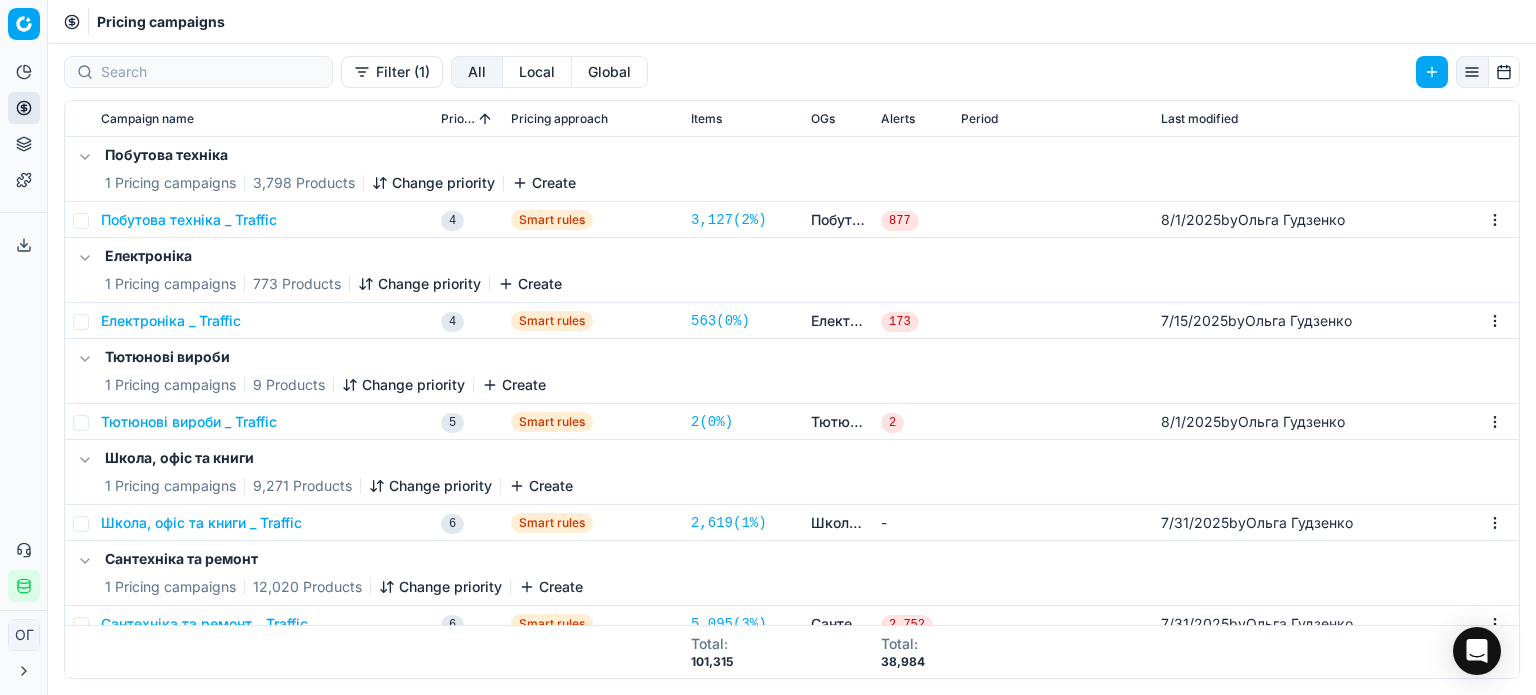 click on "Тютюнові вироби _ Traffic" at bounding box center [263, 422] 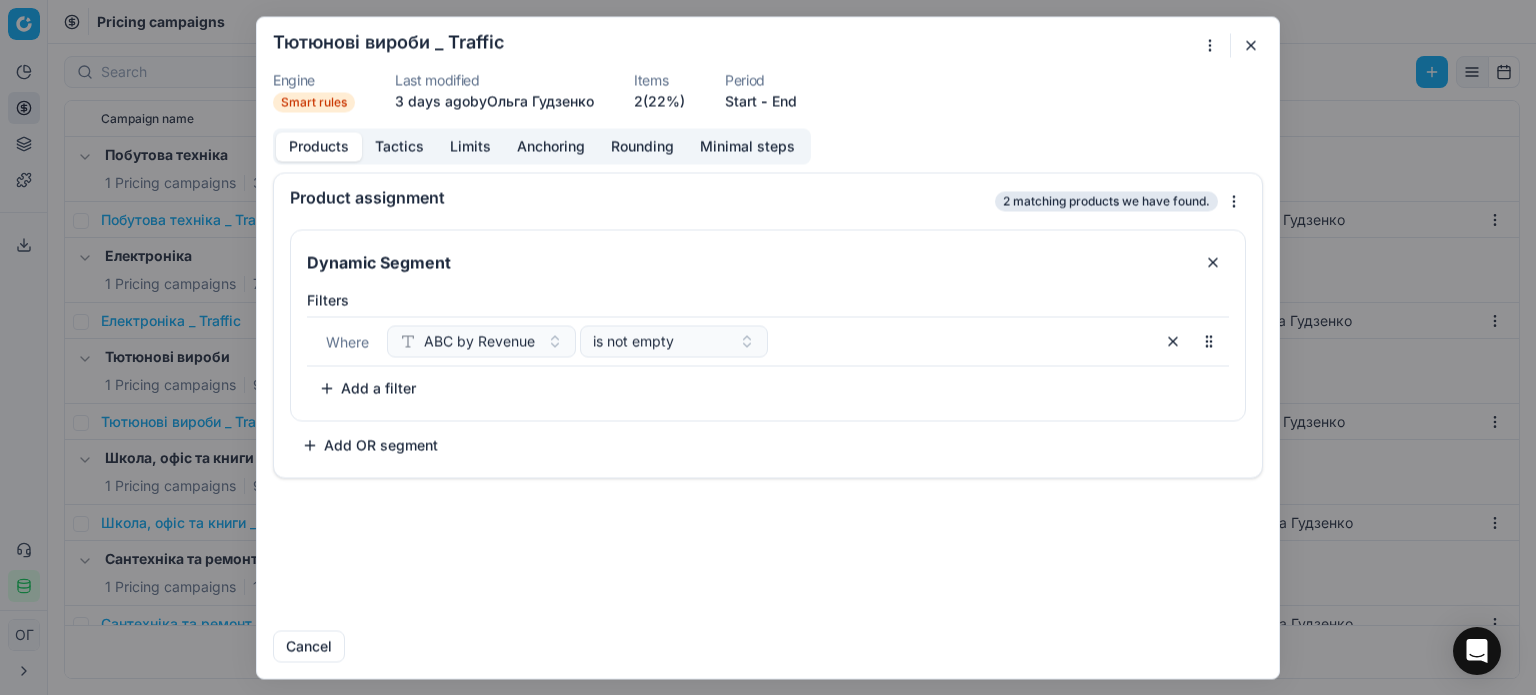 click on "Tactics" at bounding box center (399, 146) 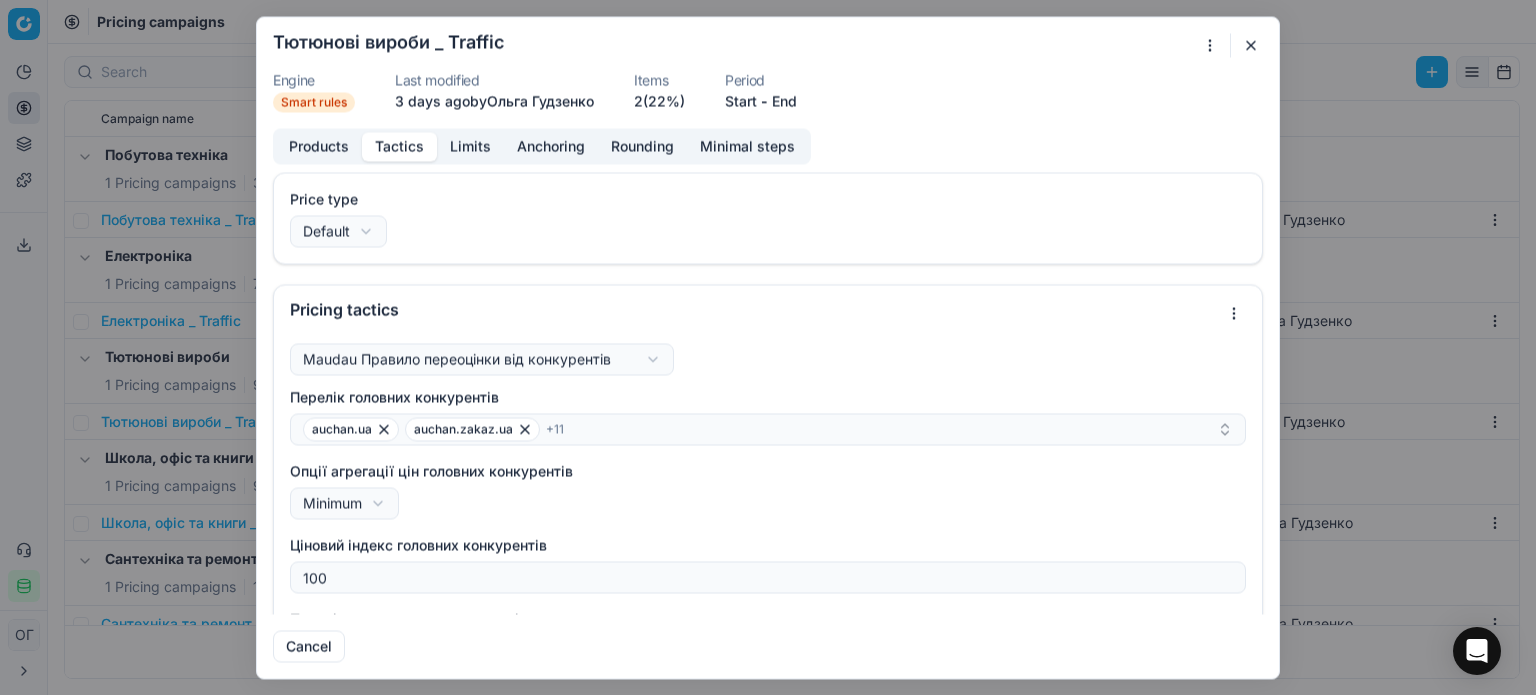 scroll, scrollTop: 323, scrollLeft: 0, axis: vertical 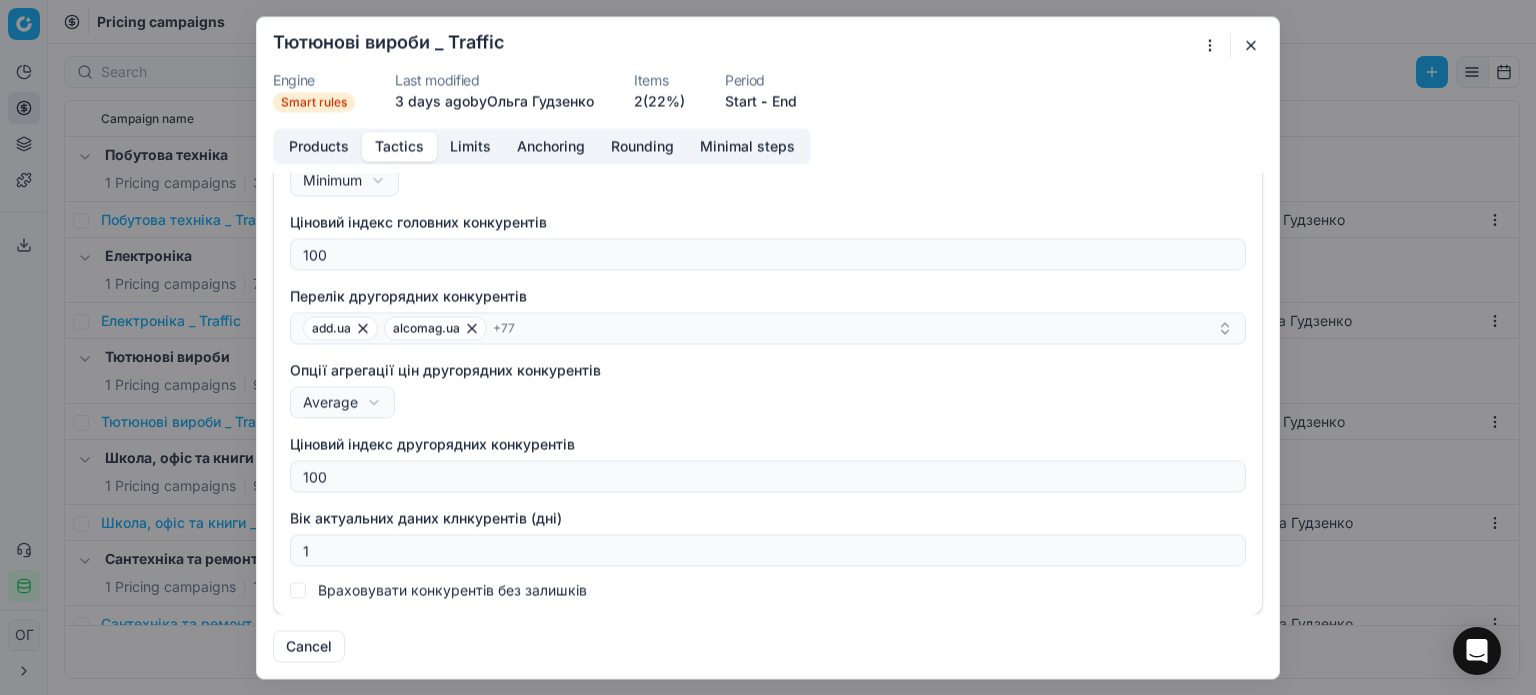 click at bounding box center [1251, 45] 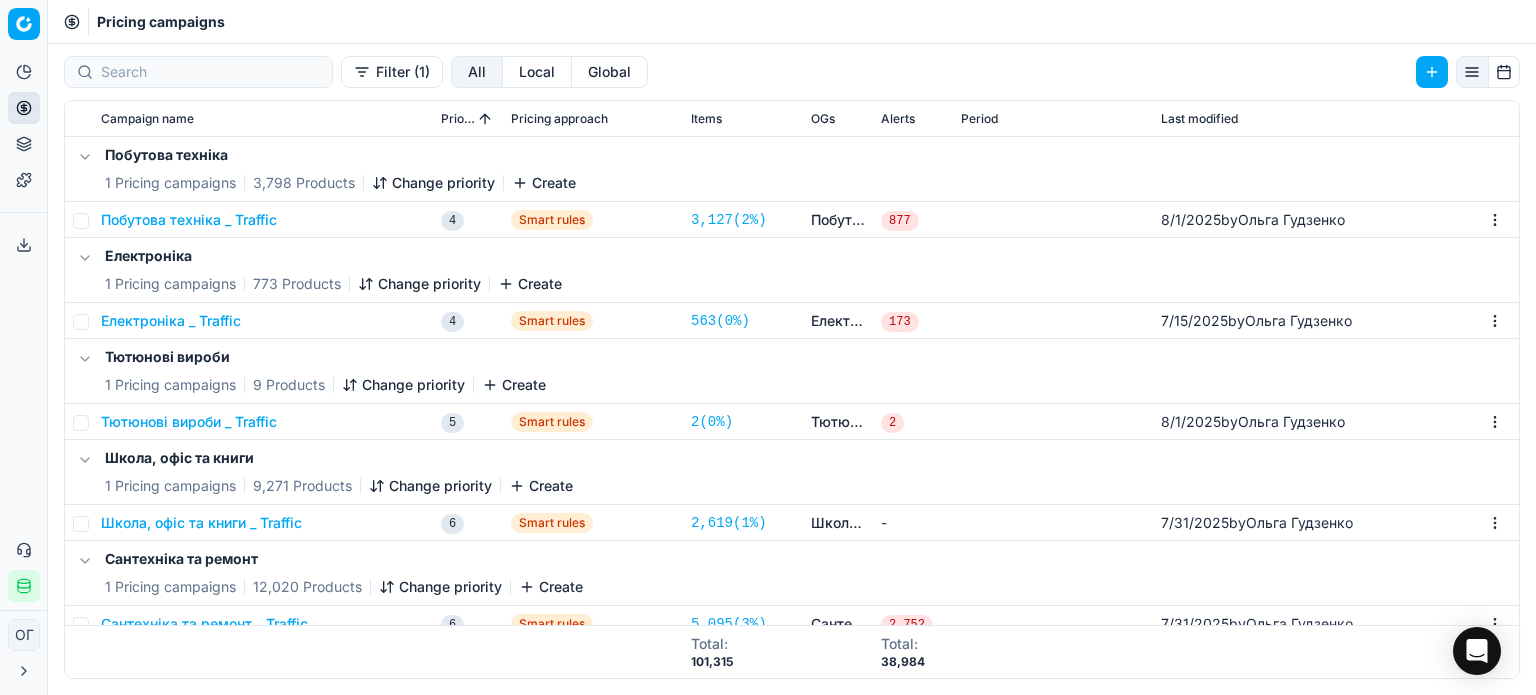 click on "Школа, офіс та книги _ Traffic" at bounding box center [201, 523] 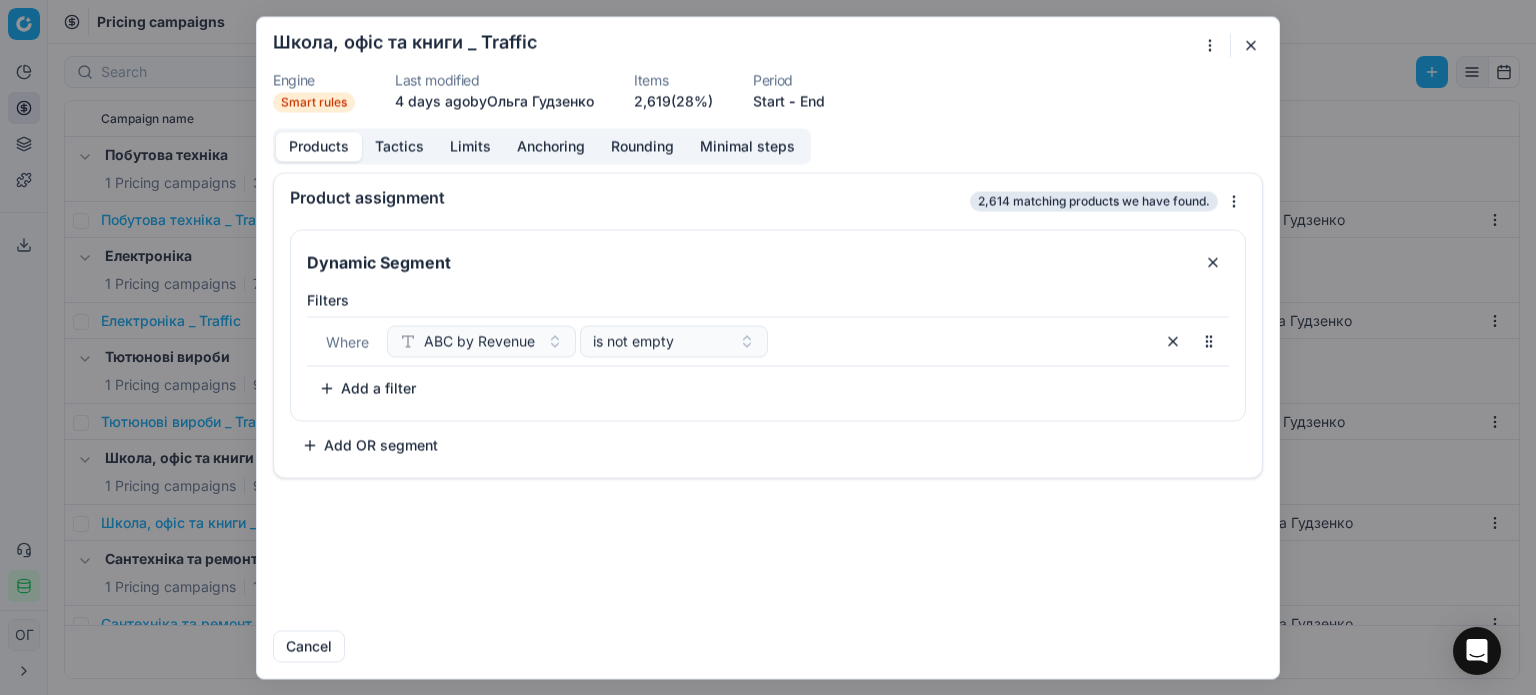 click on "Tactics" at bounding box center [399, 146] 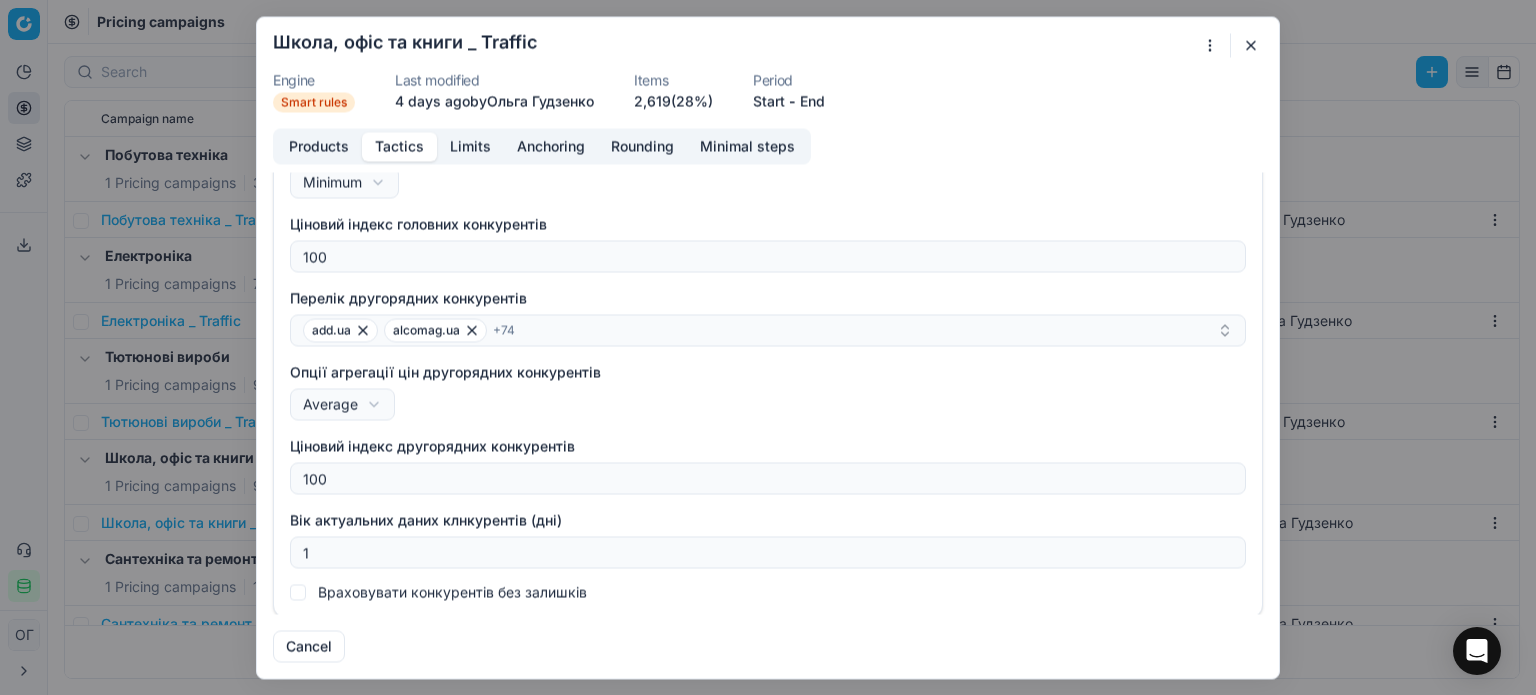 scroll, scrollTop: 323, scrollLeft: 0, axis: vertical 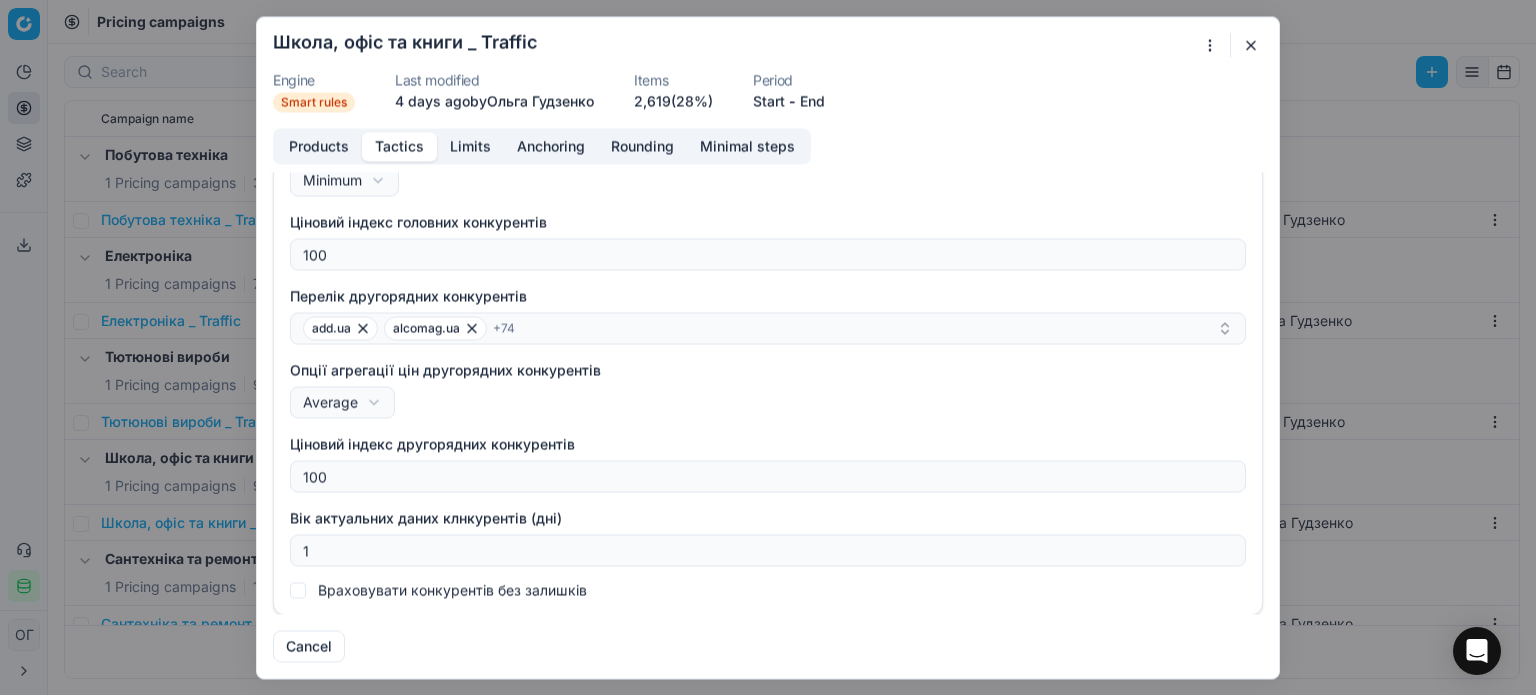 click at bounding box center [1251, 45] 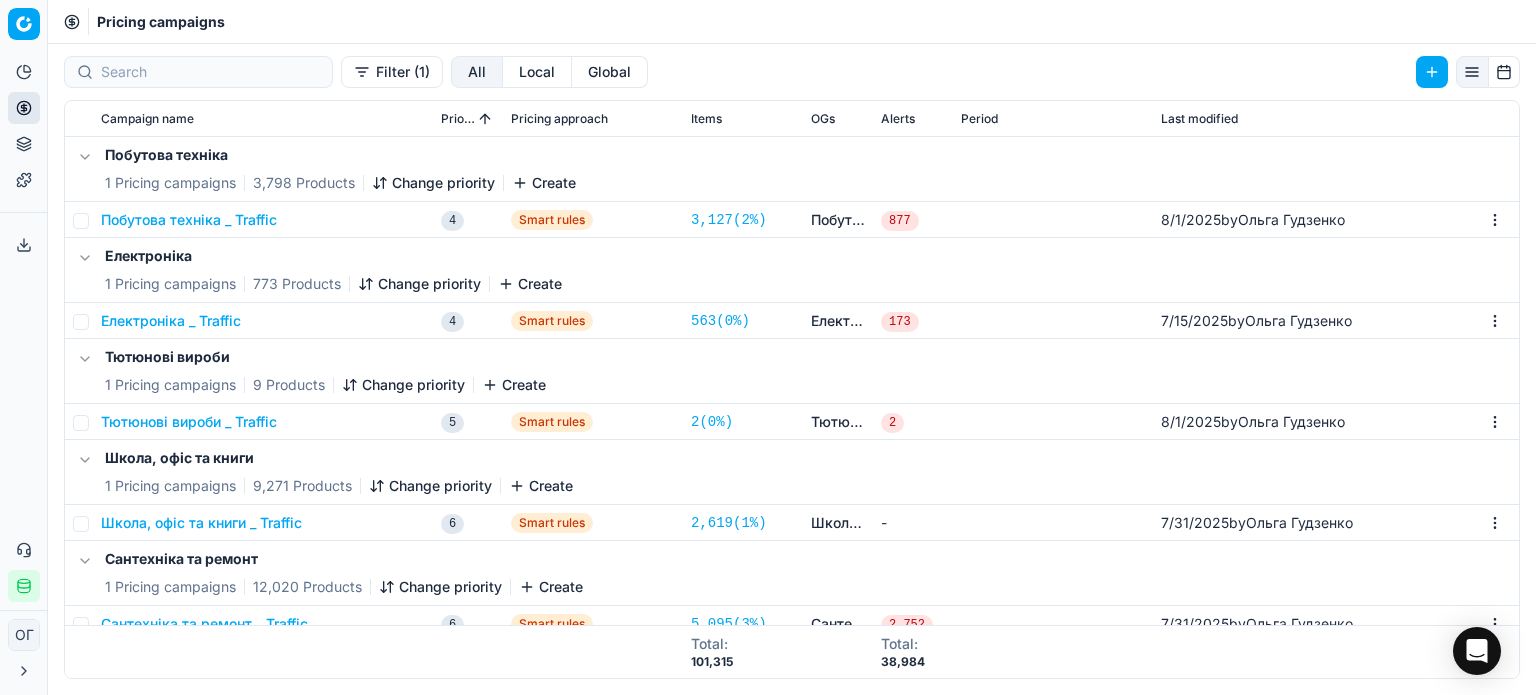 click on "Сантехніка та ремонт _ Traffic" at bounding box center [204, 624] 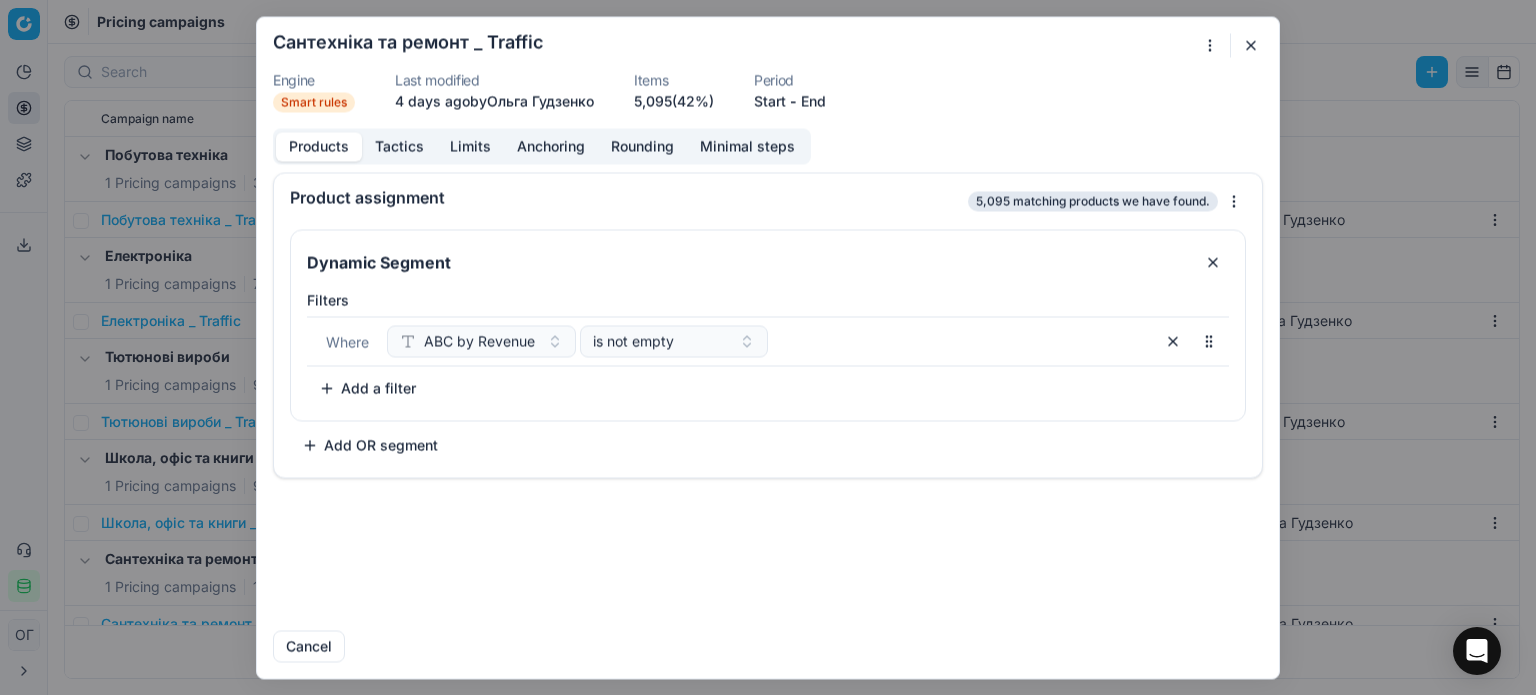 click on "Products Tactics Limits Anchoring Rounding Minimal steps" at bounding box center [542, 146] 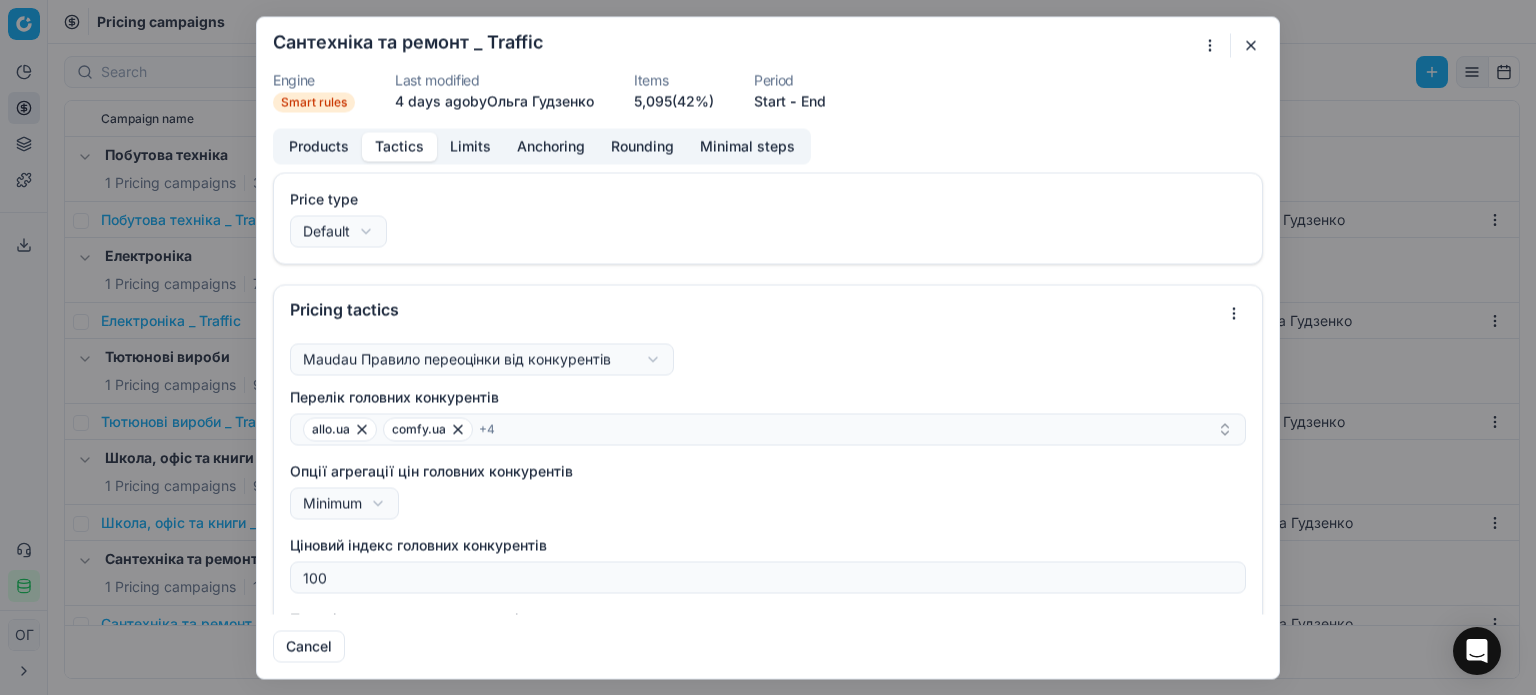 click on "Tactics" at bounding box center [399, 146] 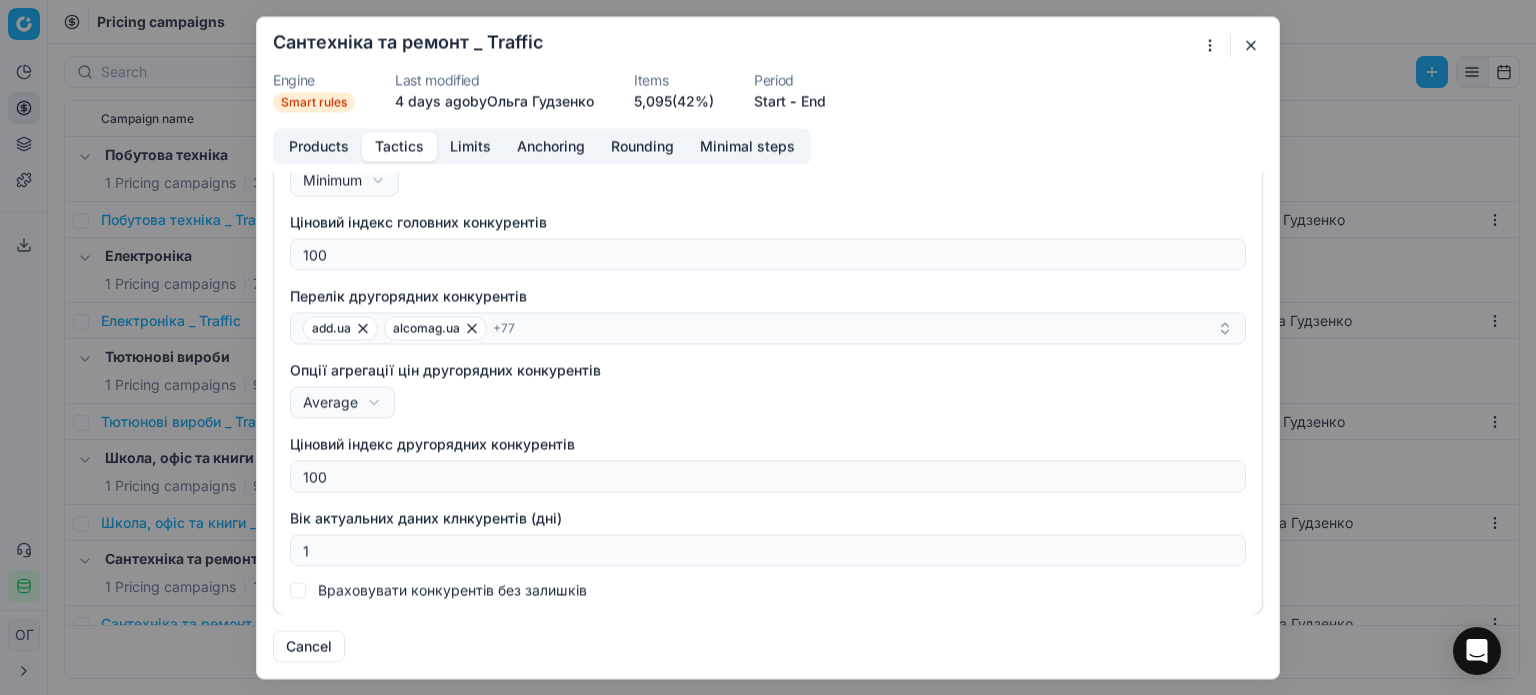 click at bounding box center [1251, 45] 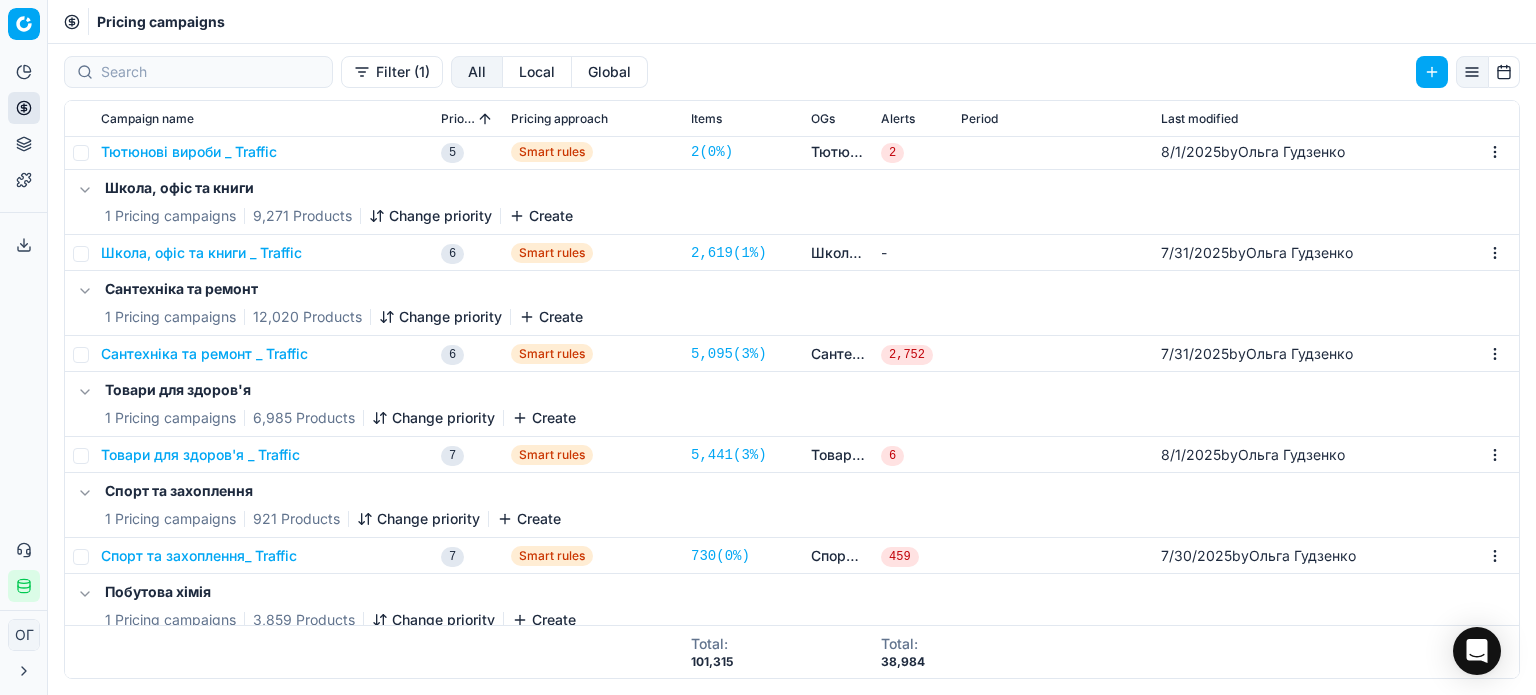 scroll, scrollTop: 400, scrollLeft: 0, axis: vertical 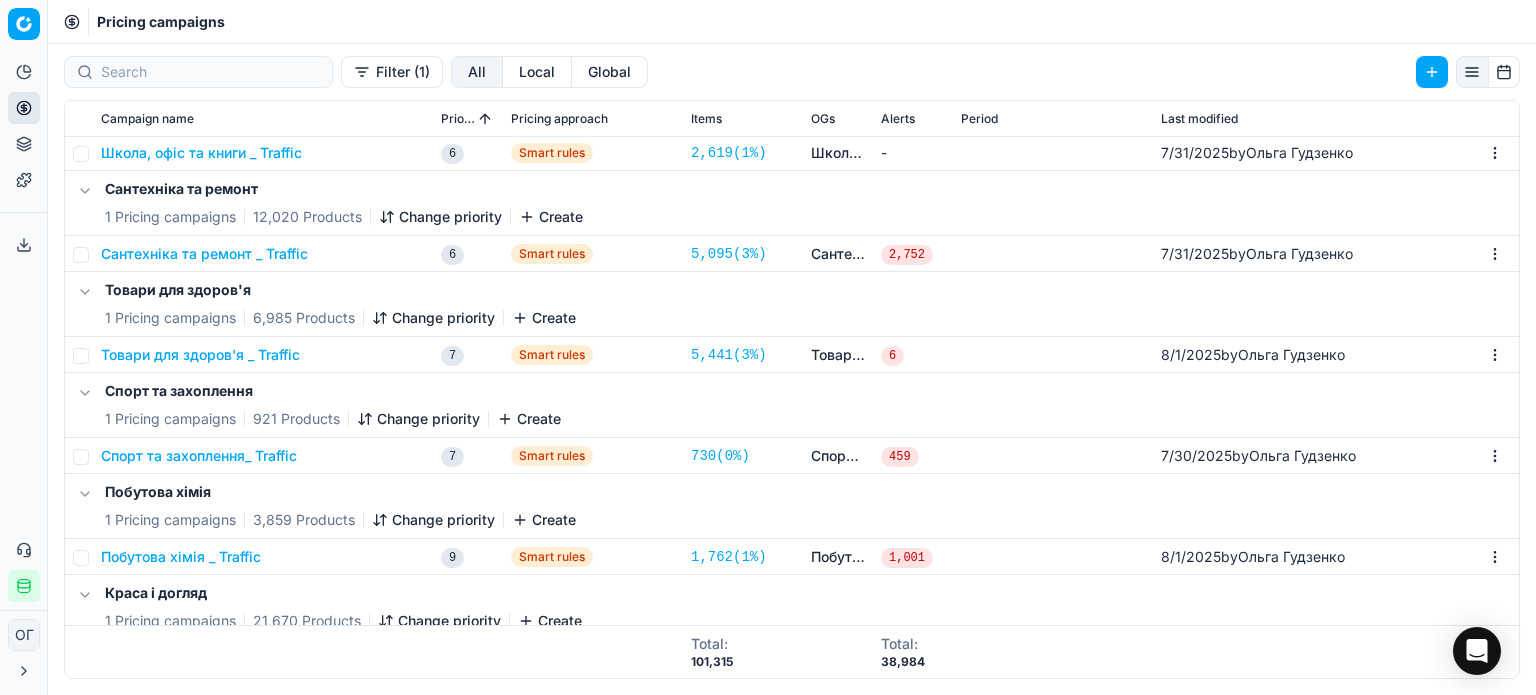 click on "Сантехніка та ремонт _ Traffic" at bounding box center (204, 254) 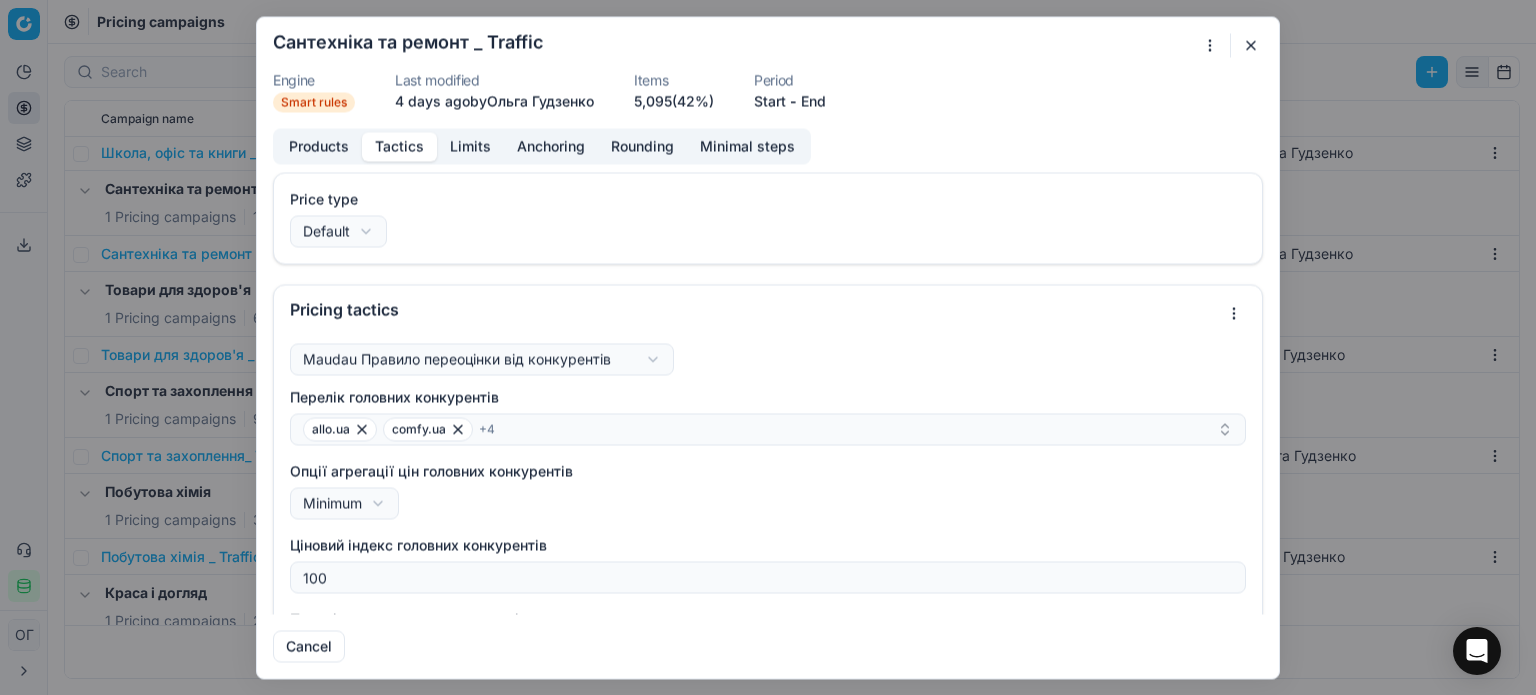 click on "Tactics" at bounding box center [399, 146] 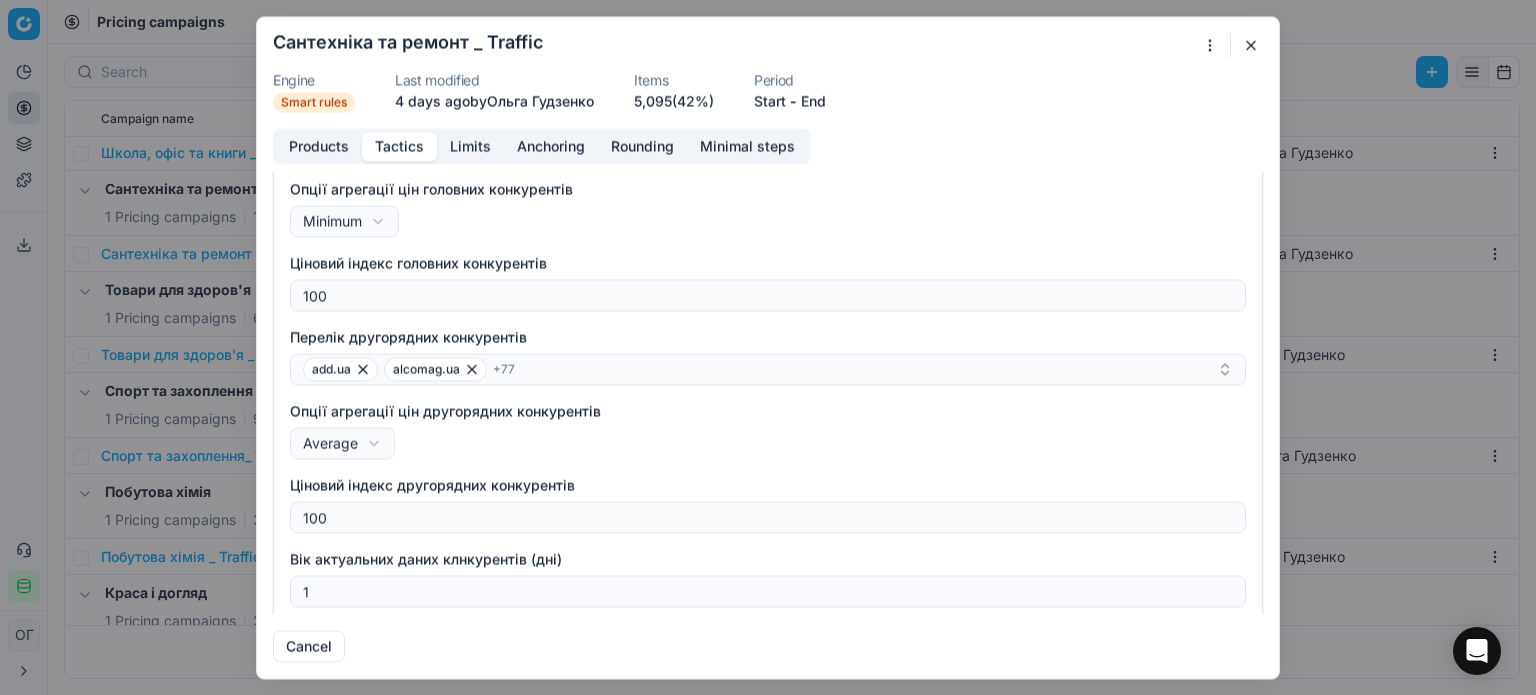 scroll, scrollTop: 323, scrollLeft: 0, axis: vertical 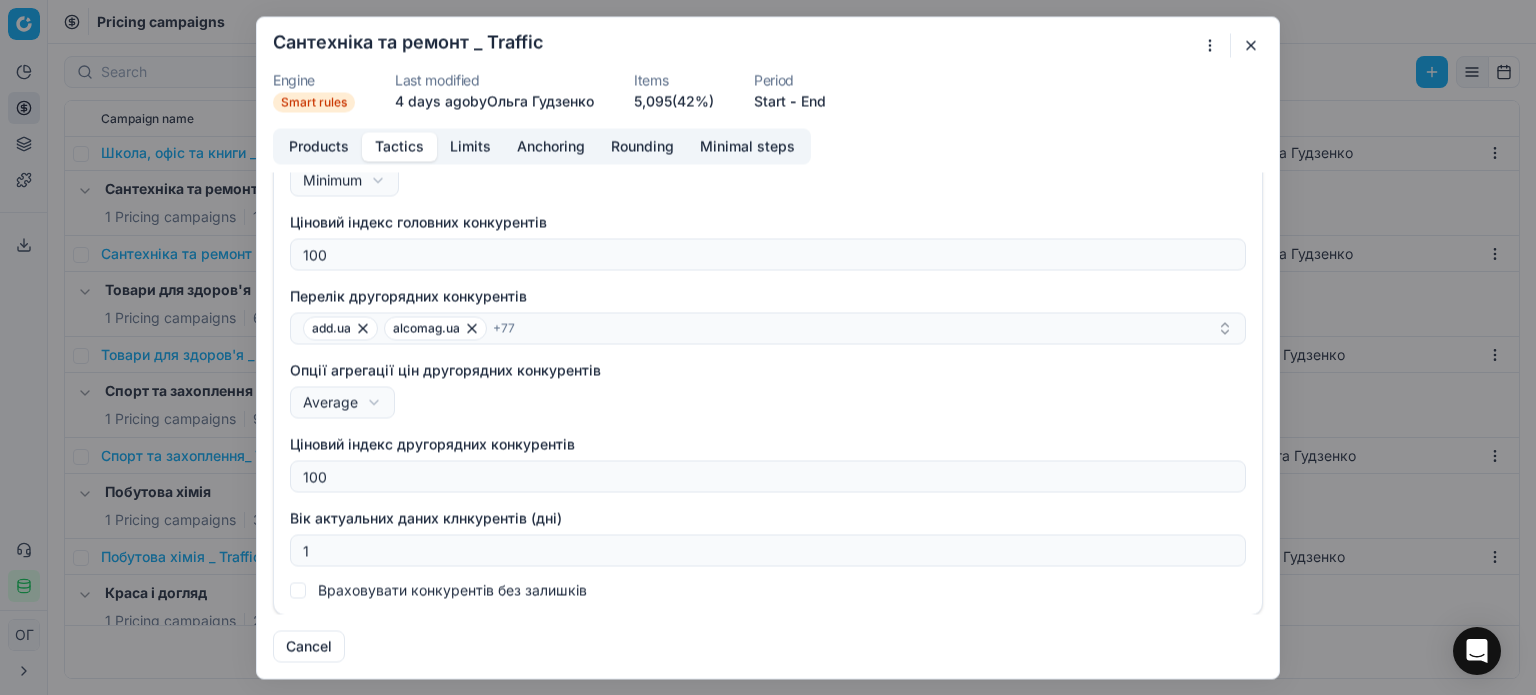 click at bounding box center [1251, 45] 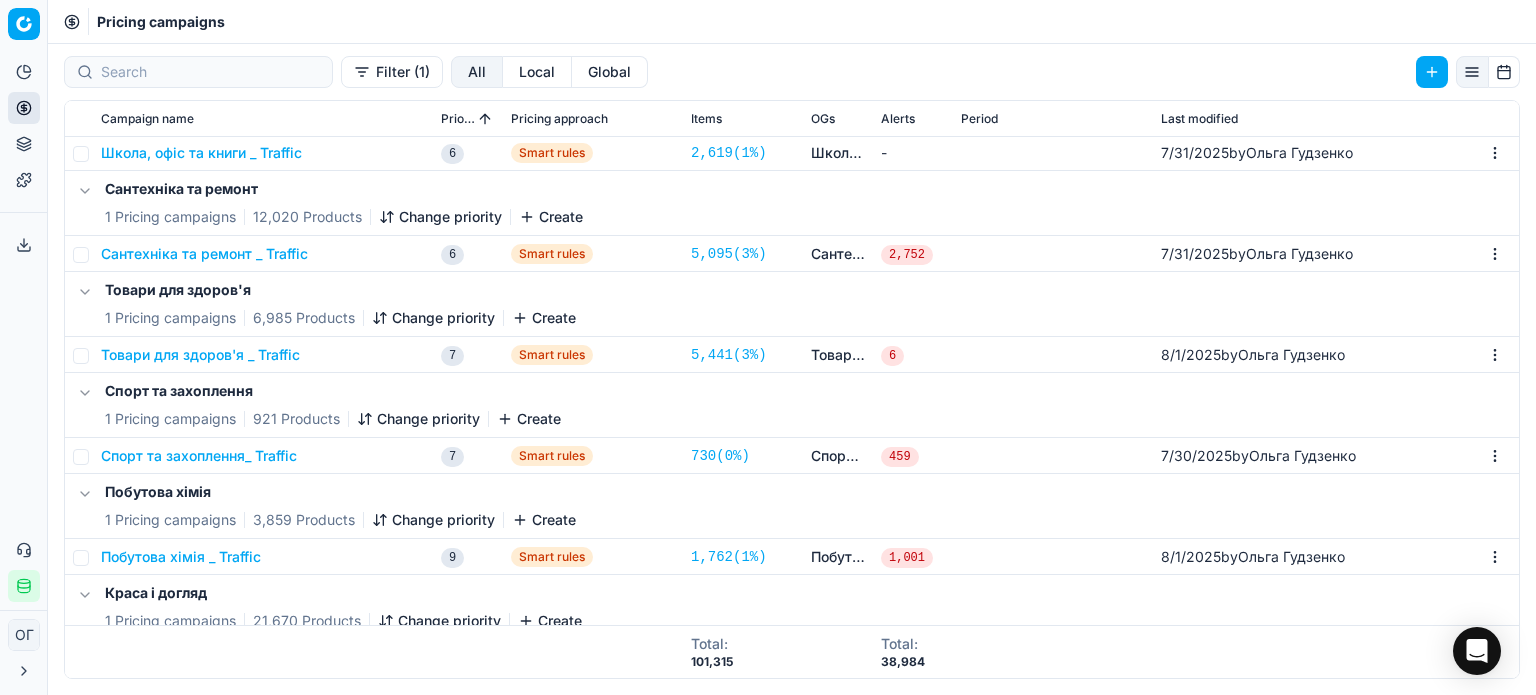 click on "Сантехніка та ремонт _ Traffic" at bounding box center (204, 254) 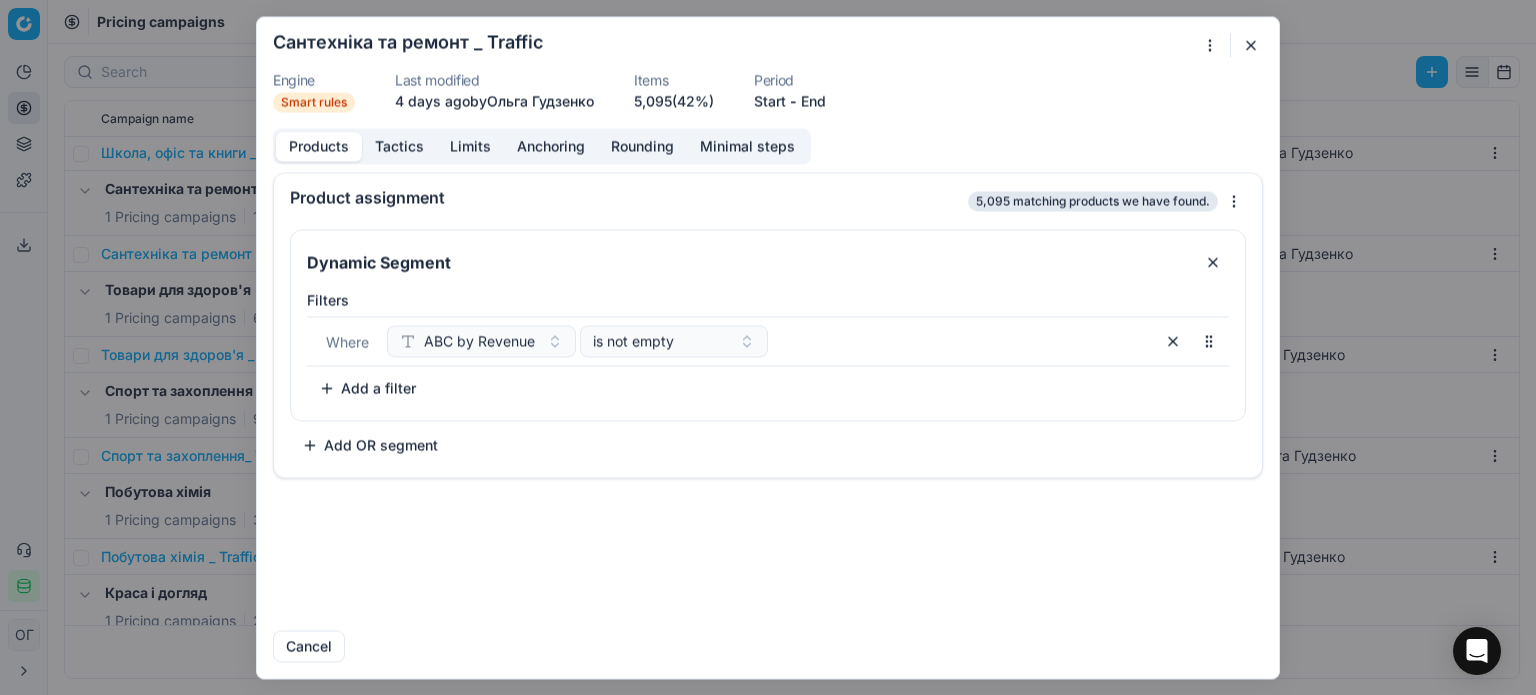 click on "Tactics" at bounding box center (399, 146) 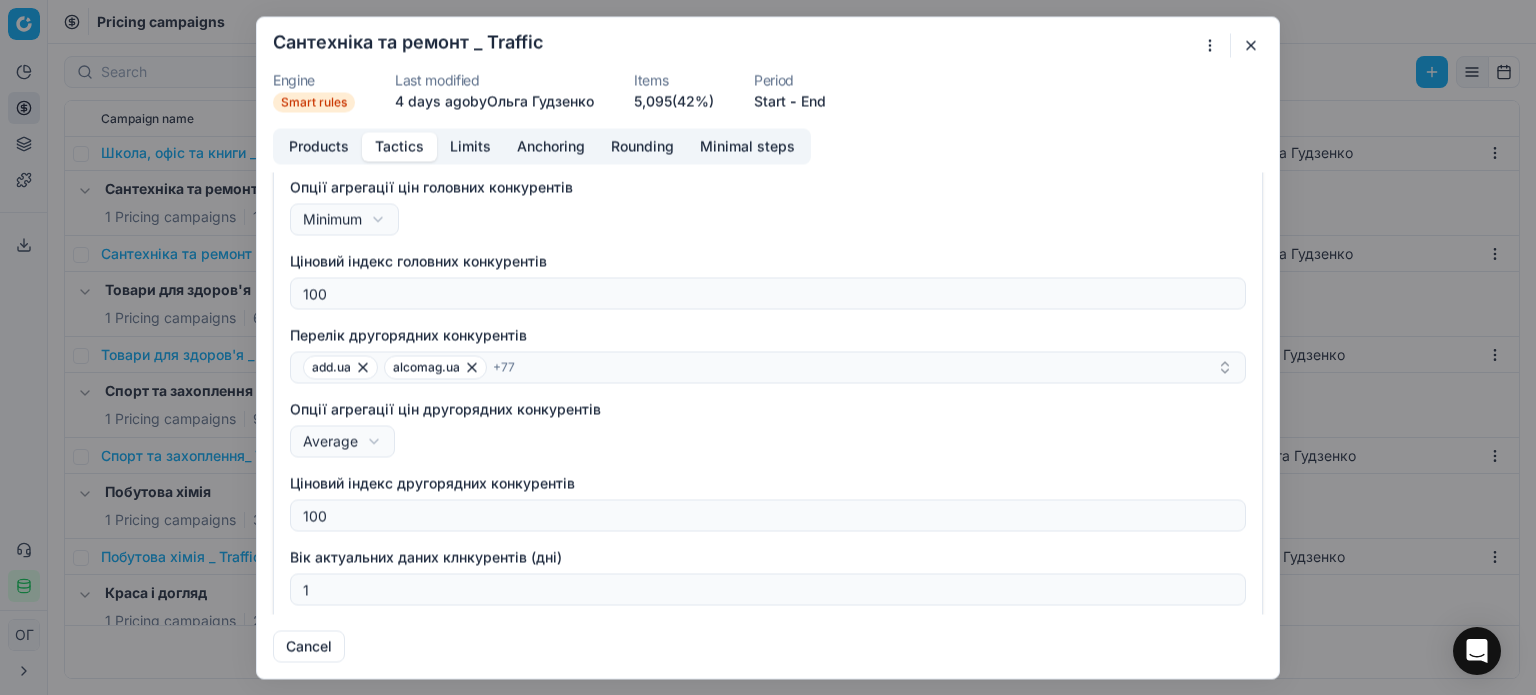 scroll, scrollTop: 323, scrollLeft: 0, axis: vertical 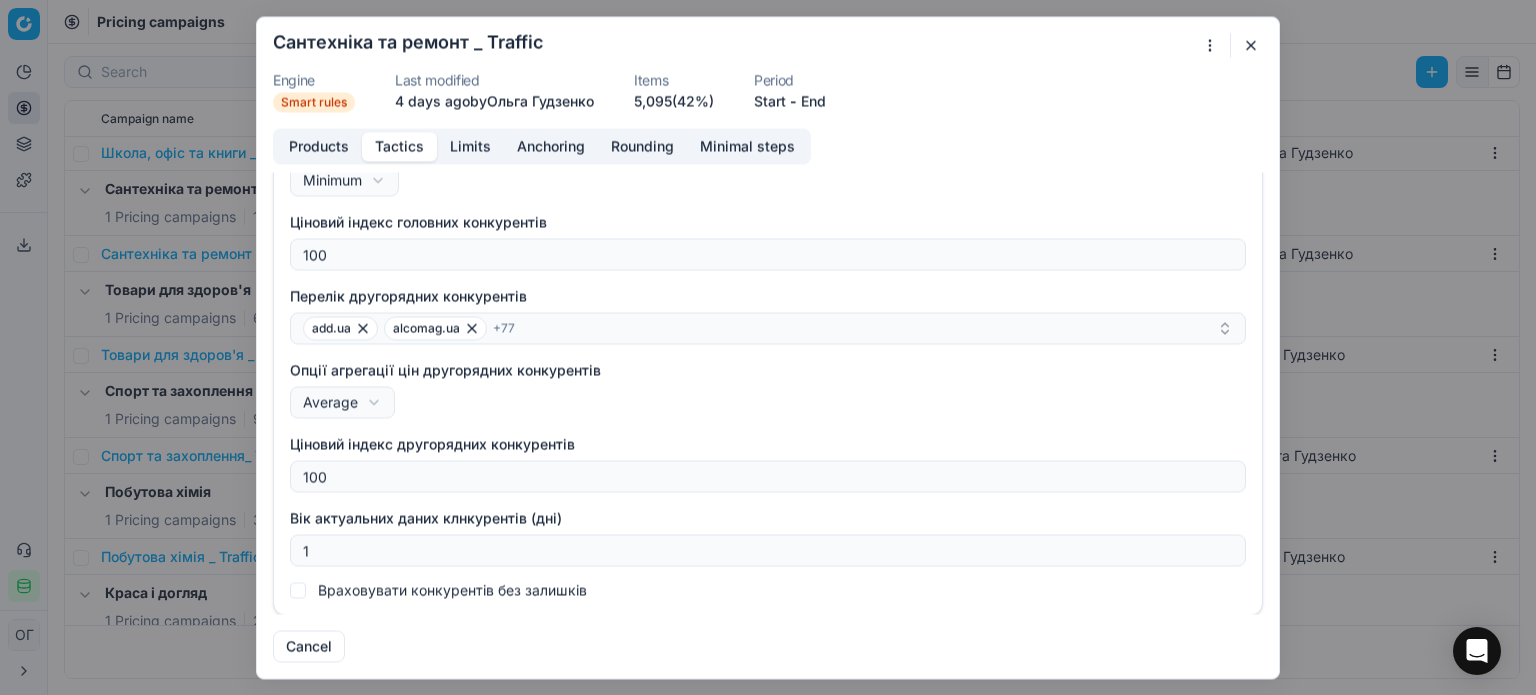 click at bounding box center [1251, 45] 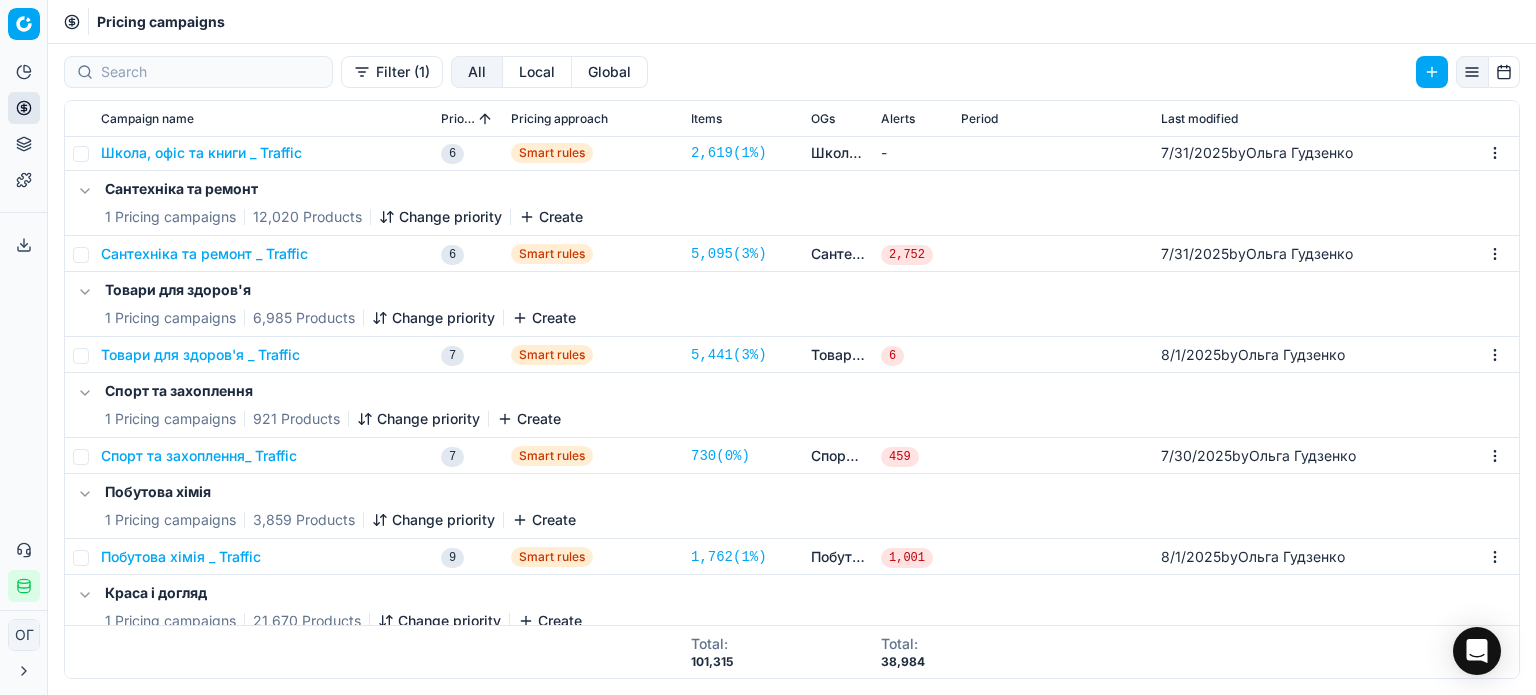 click on "Товари для здоров'я _ Traffic" at bounding box center [200, 355] 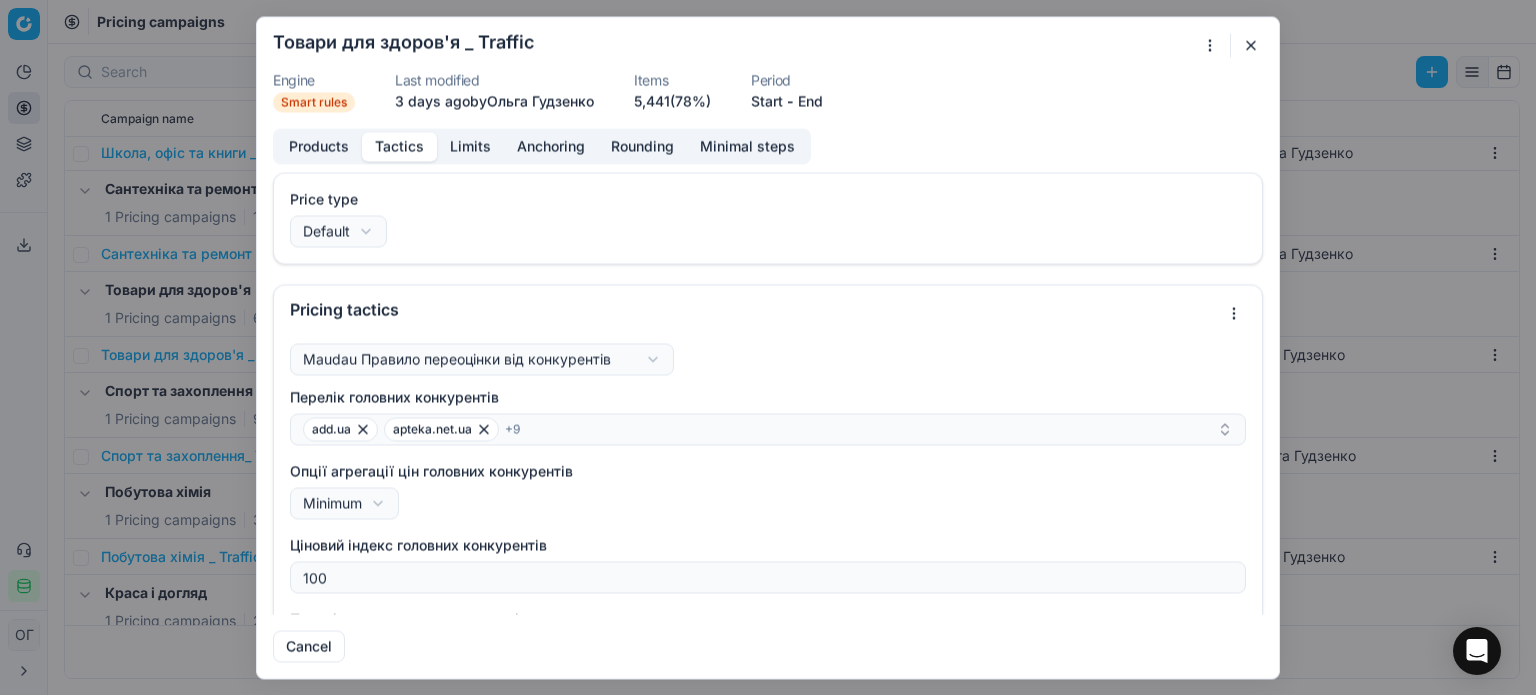 click on "Tactics" at bounding box center (399, 146) 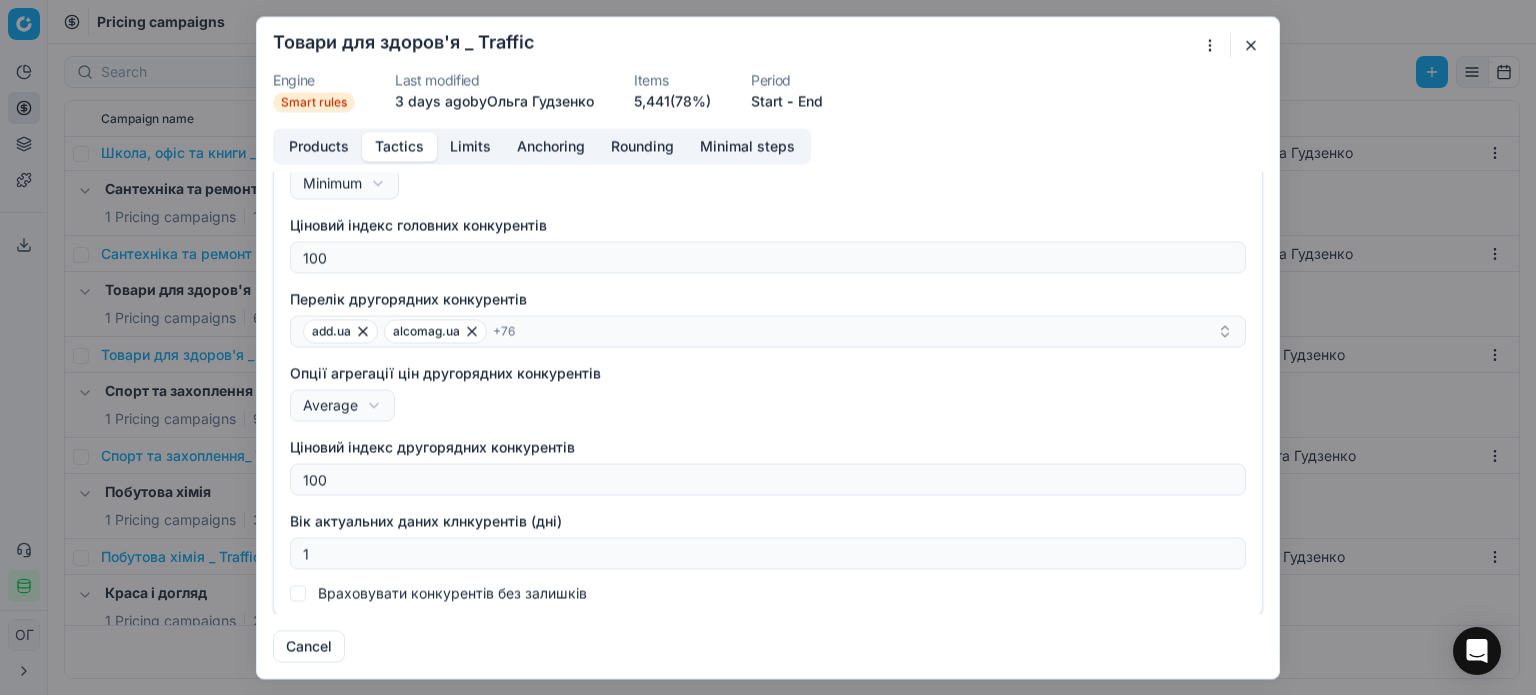 scroll, scrollTop: 323, scrollLeft: 0, axis: vertical 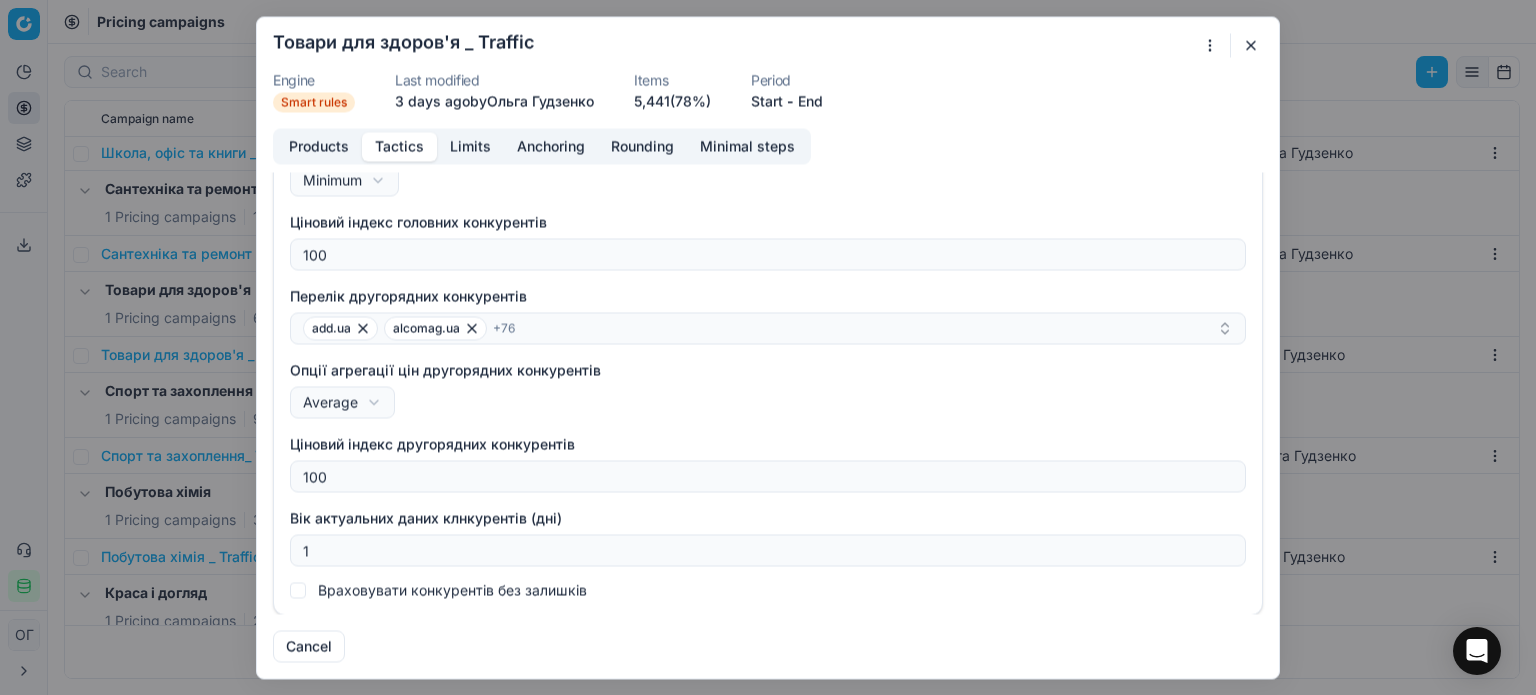 click at bounding box center [1251, 45] 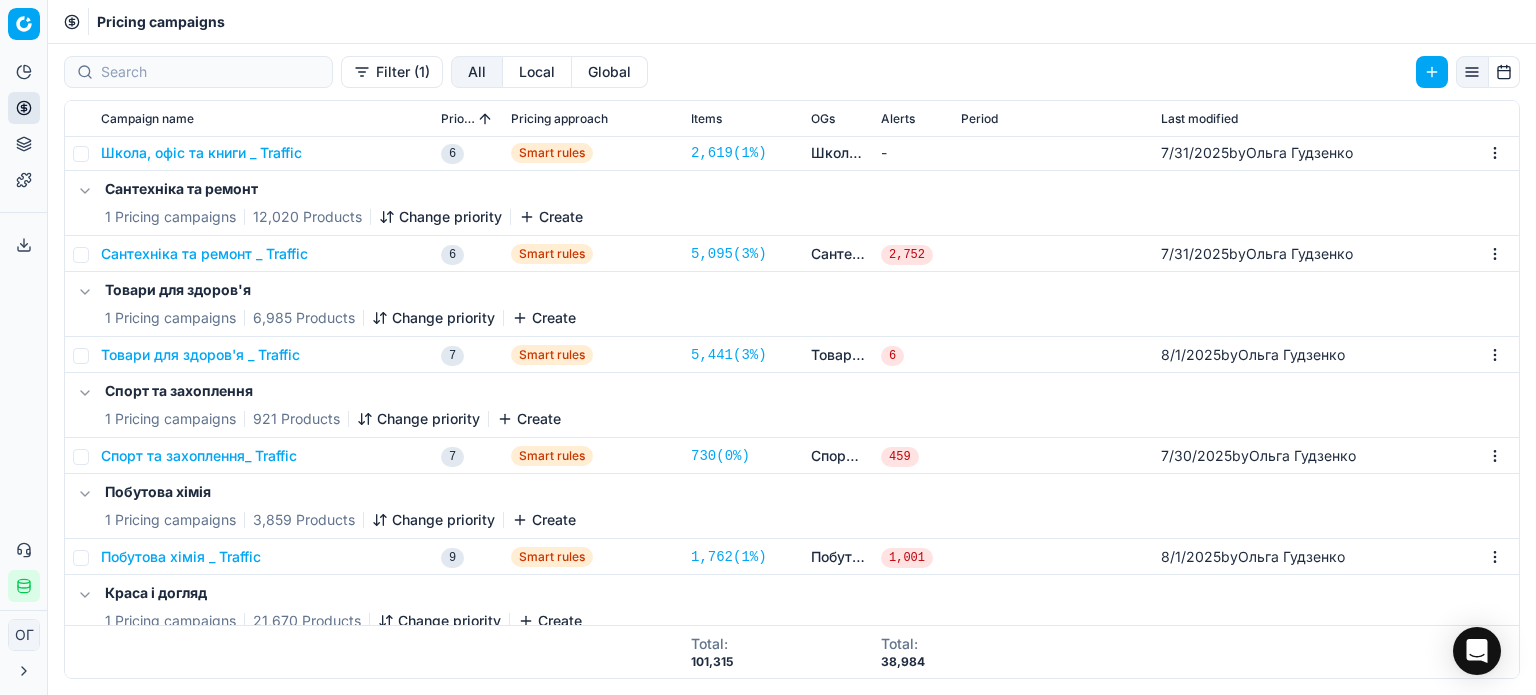 click on "Спорт та захоплення_ Traffic" at bounding box center (199, 456) 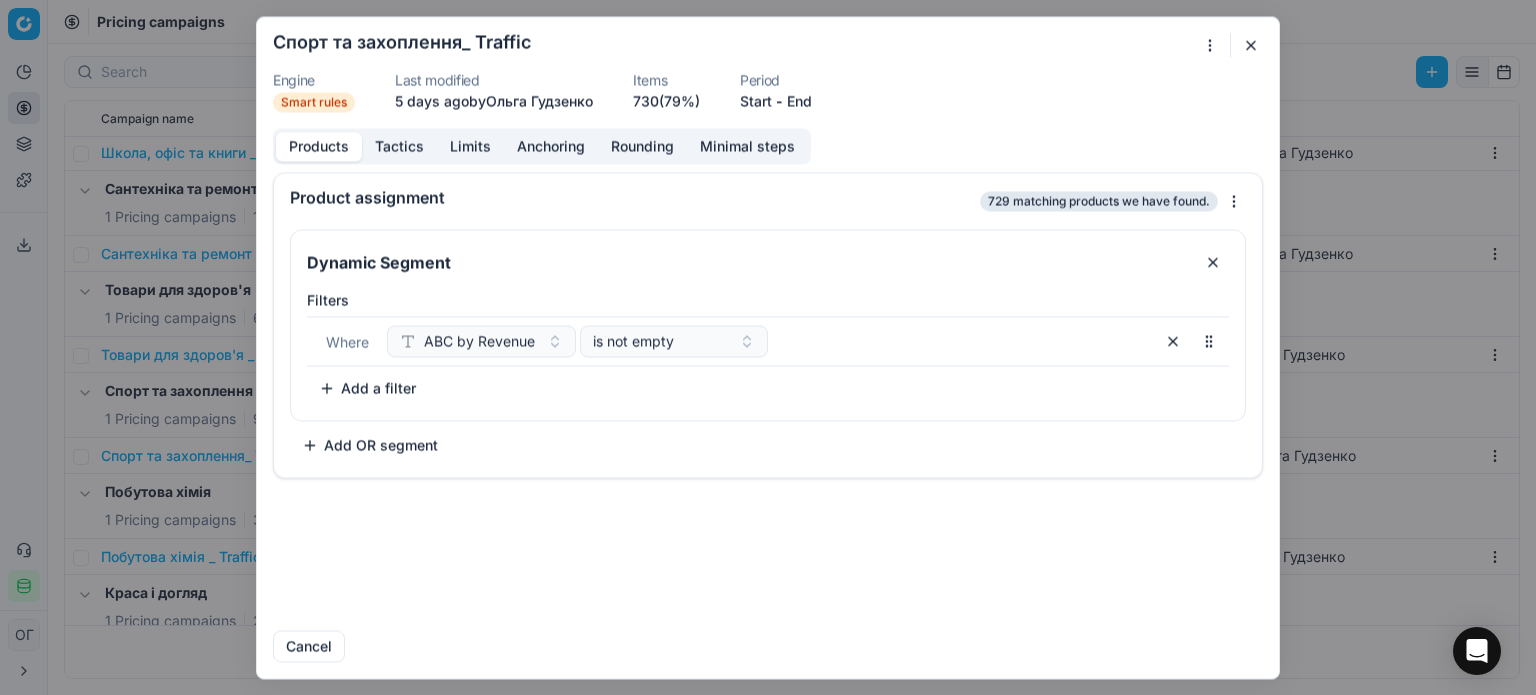 click on "Tactics" at bounding box center [399, 146] 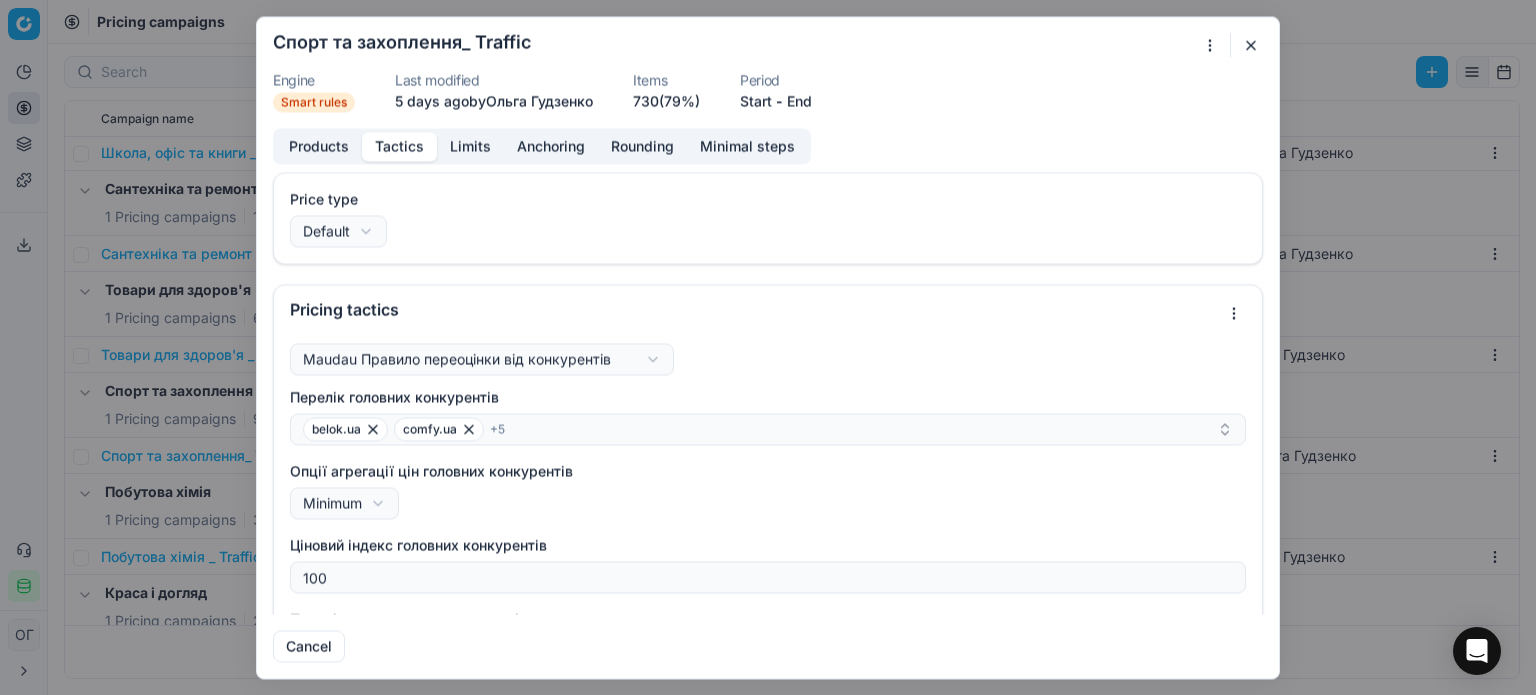 scroll, scrollTop: 323, scrollLeft: 0, axis: vertical 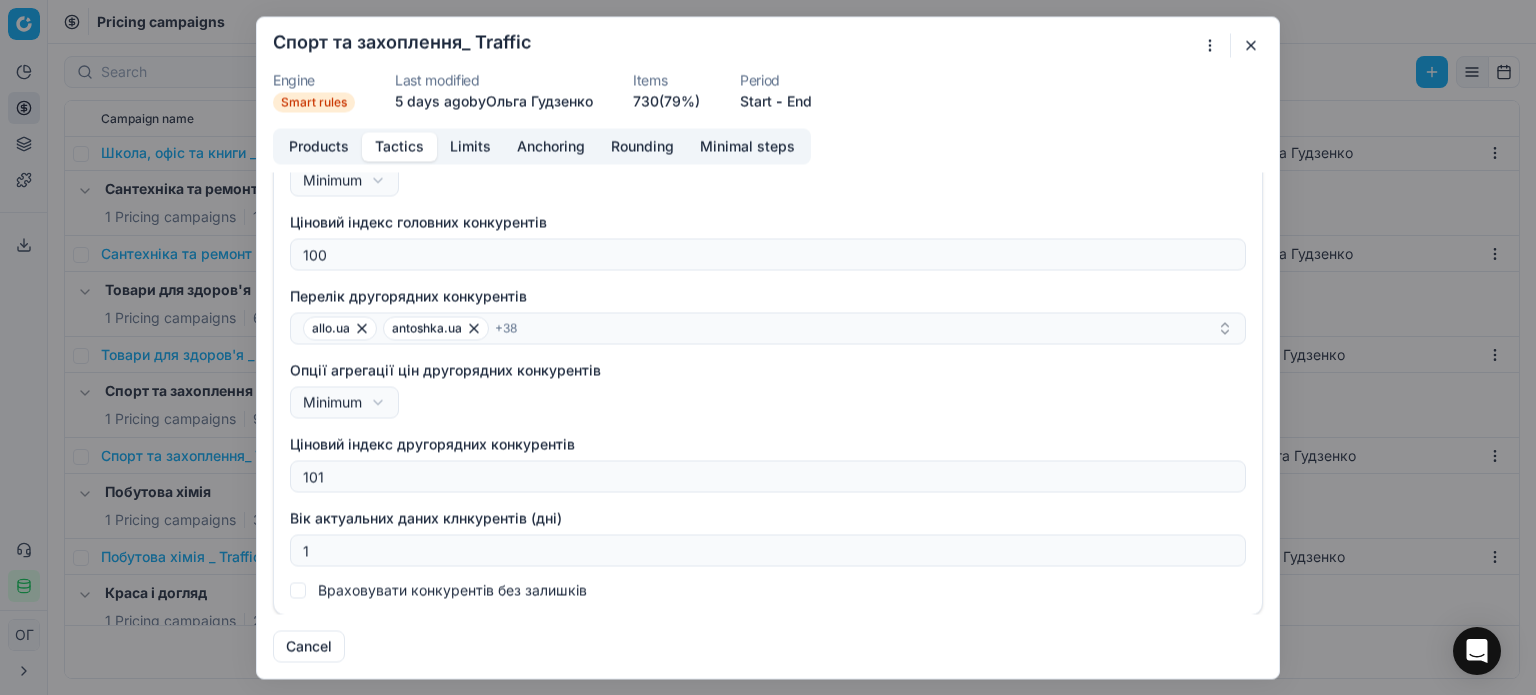 click at bounding box center [1251, 45] 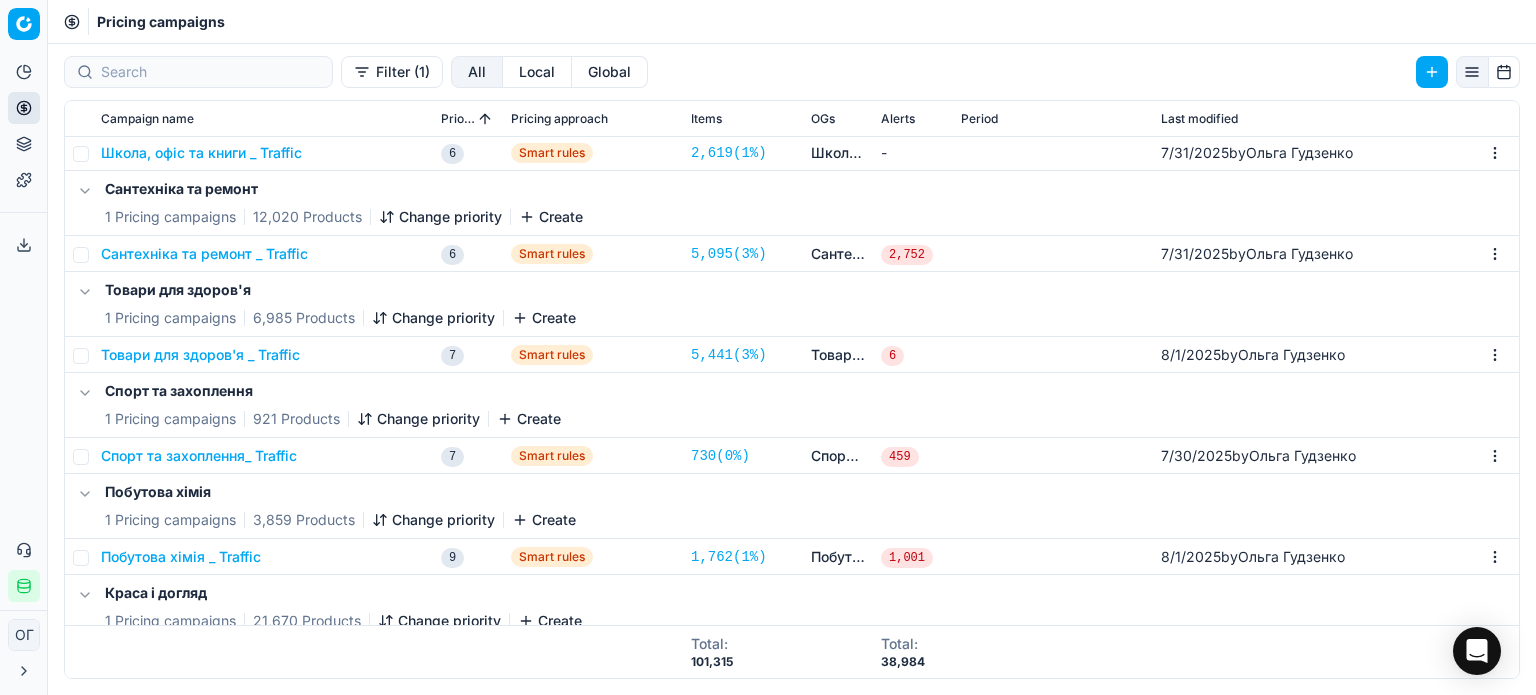 click on "Побутова хімія _ Traffic" at bounding box center (181, 557) 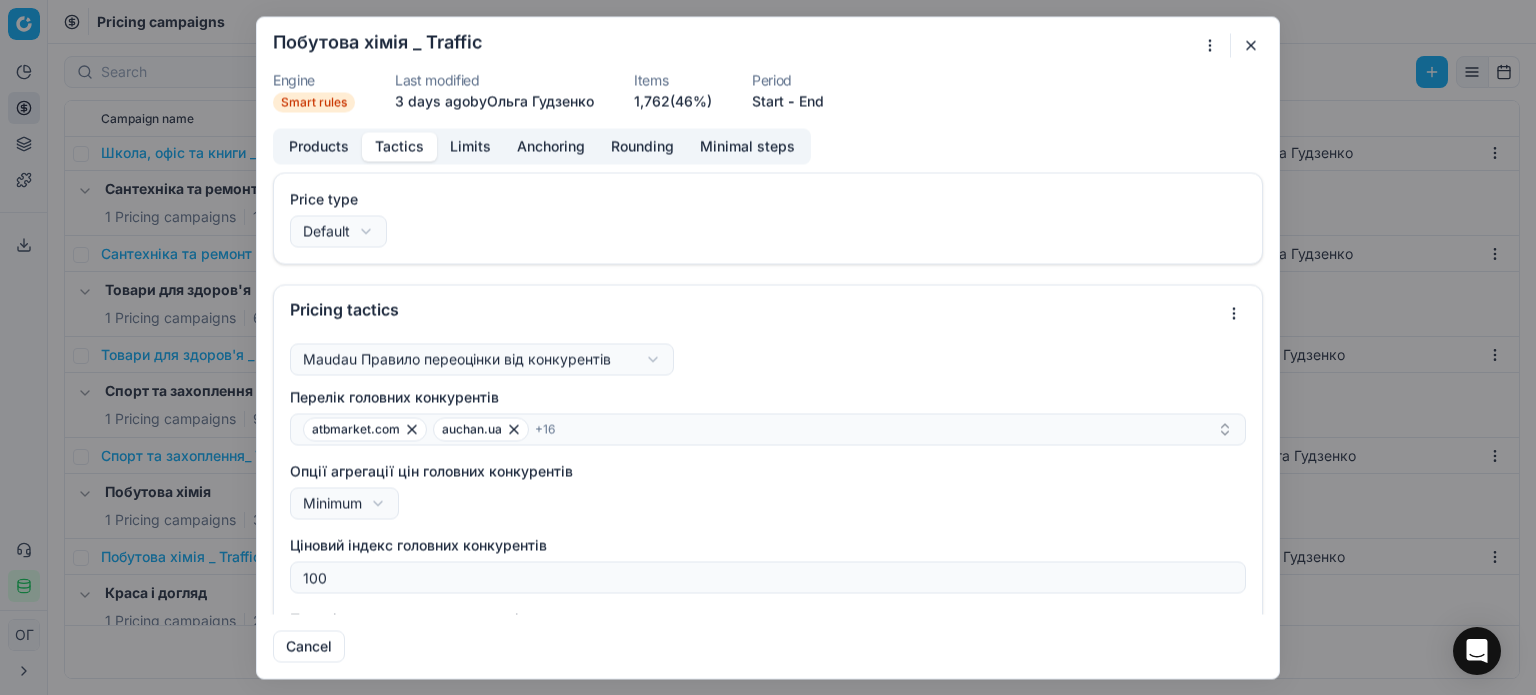 drag, startPoint x: 408, startPoint y: 155, endPoint x: 424, endPoint y: 155, distance: 16 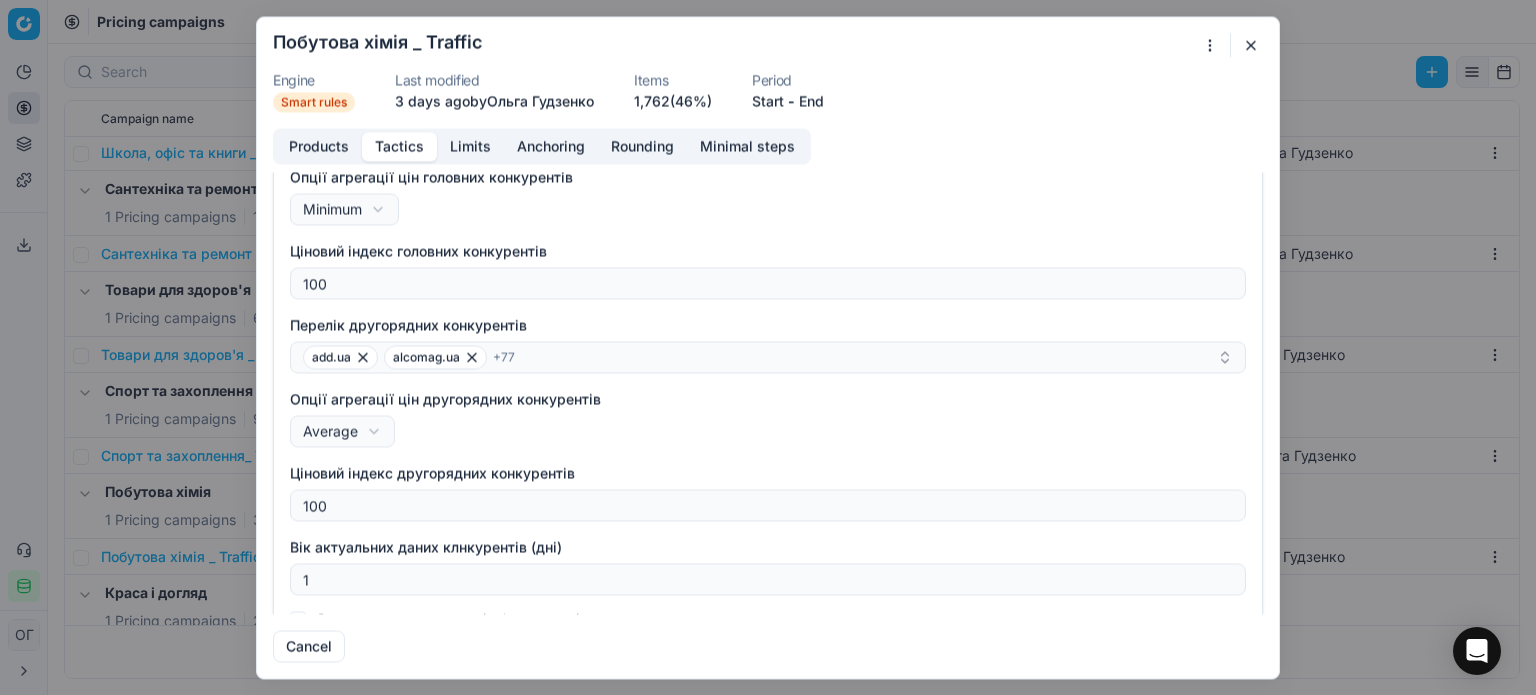 scroll, scrollTop: 323, scrollLeft: 0, axis: vertical 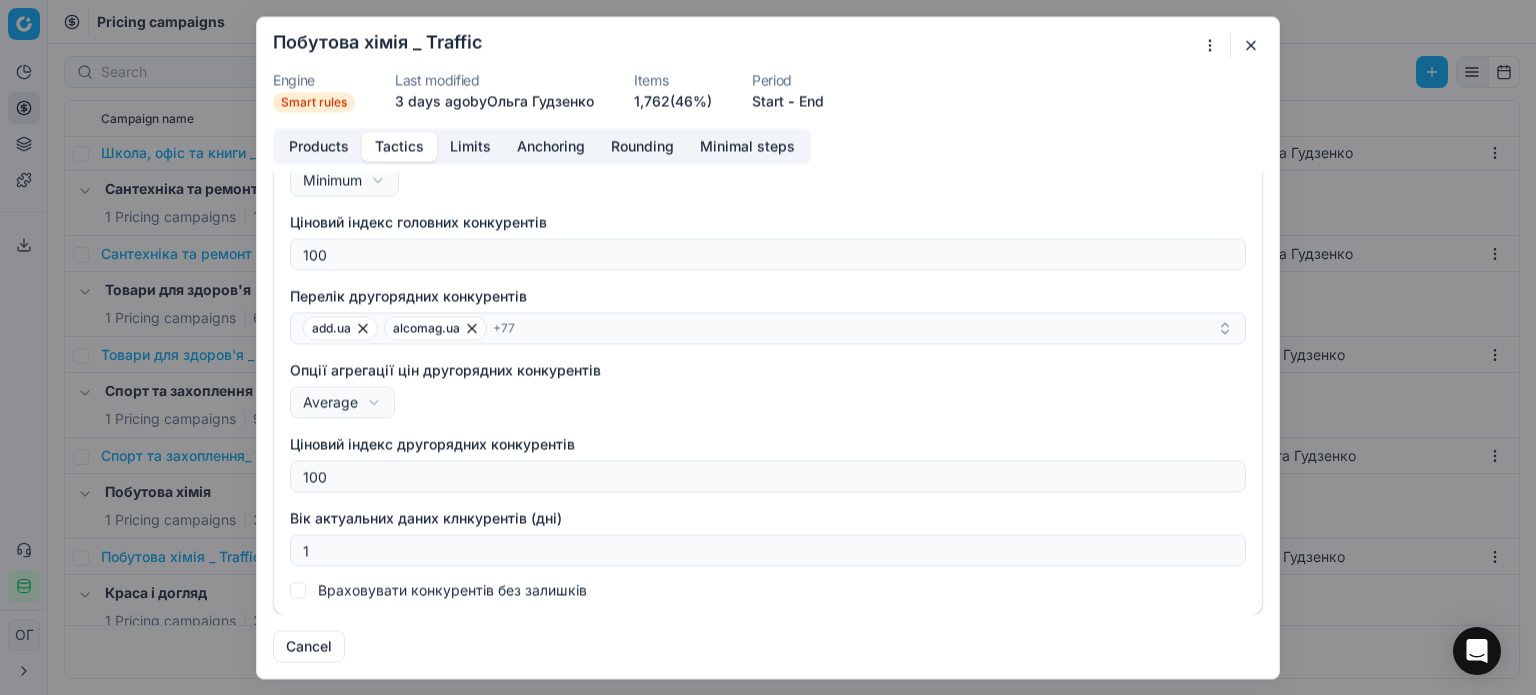 click at bounding box center (1251, 45) 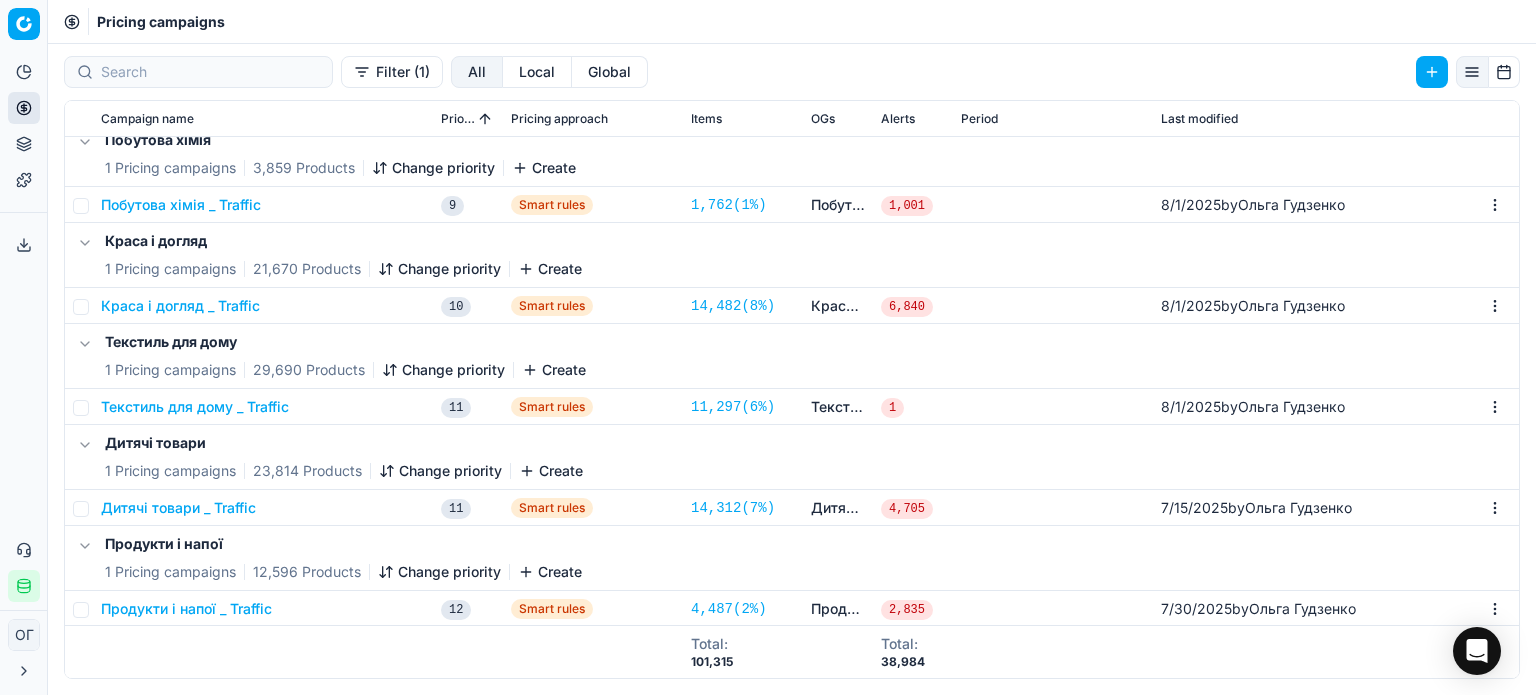 scroll, scrollTop: 800, scrollLeft: 0, axis: vertical 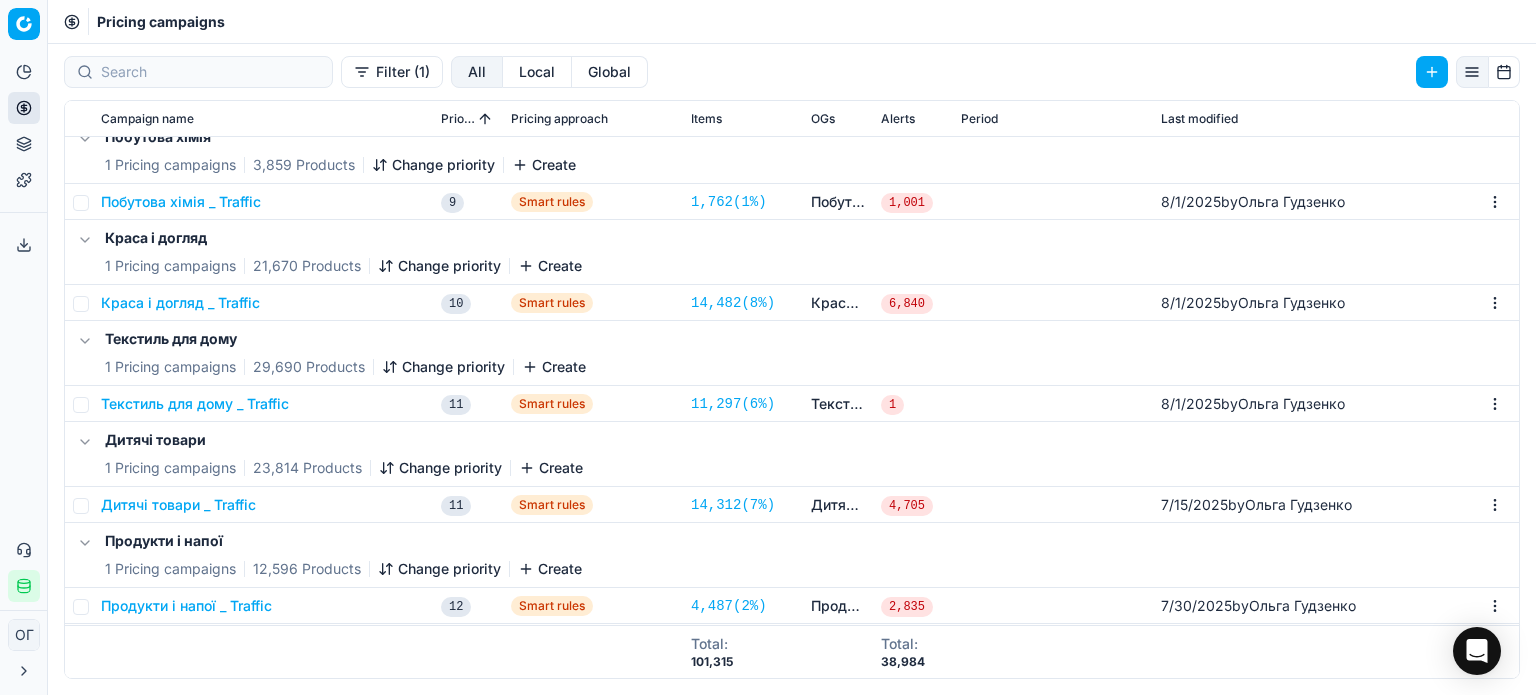 click on "Краса і догляд _ Traffic" at bounding box center [180, 303] 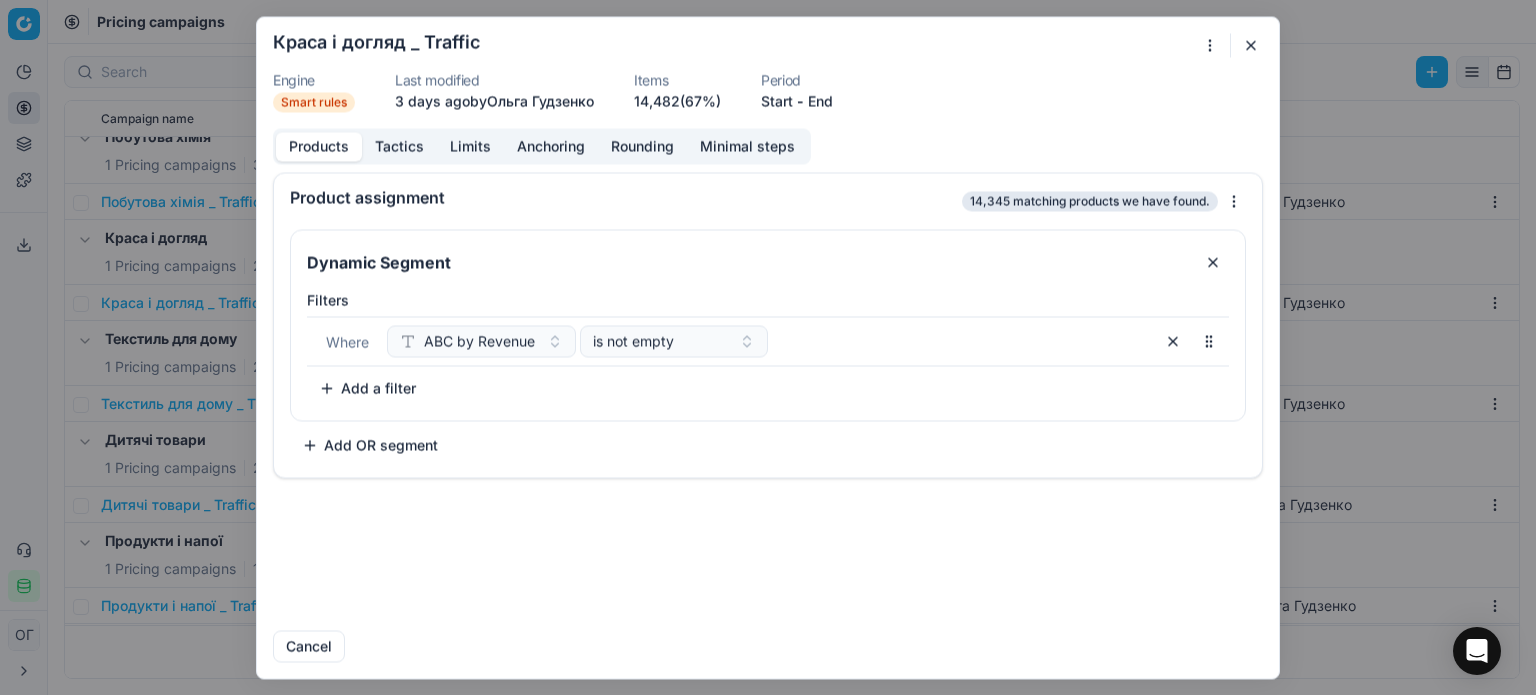 click on "Tactics" at bounding box center (399, 146) 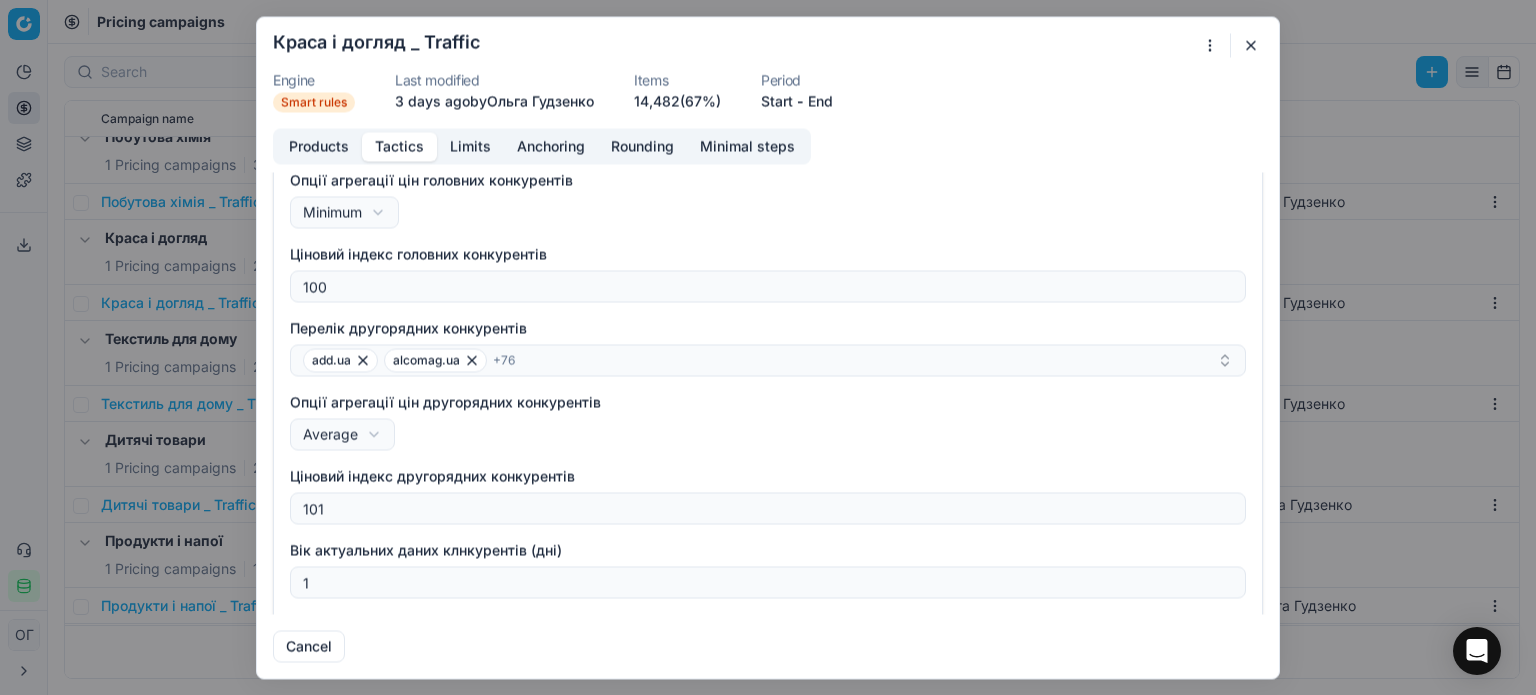 scroll, scrollTop: 323, scrollLeft: 0, axis: vertical 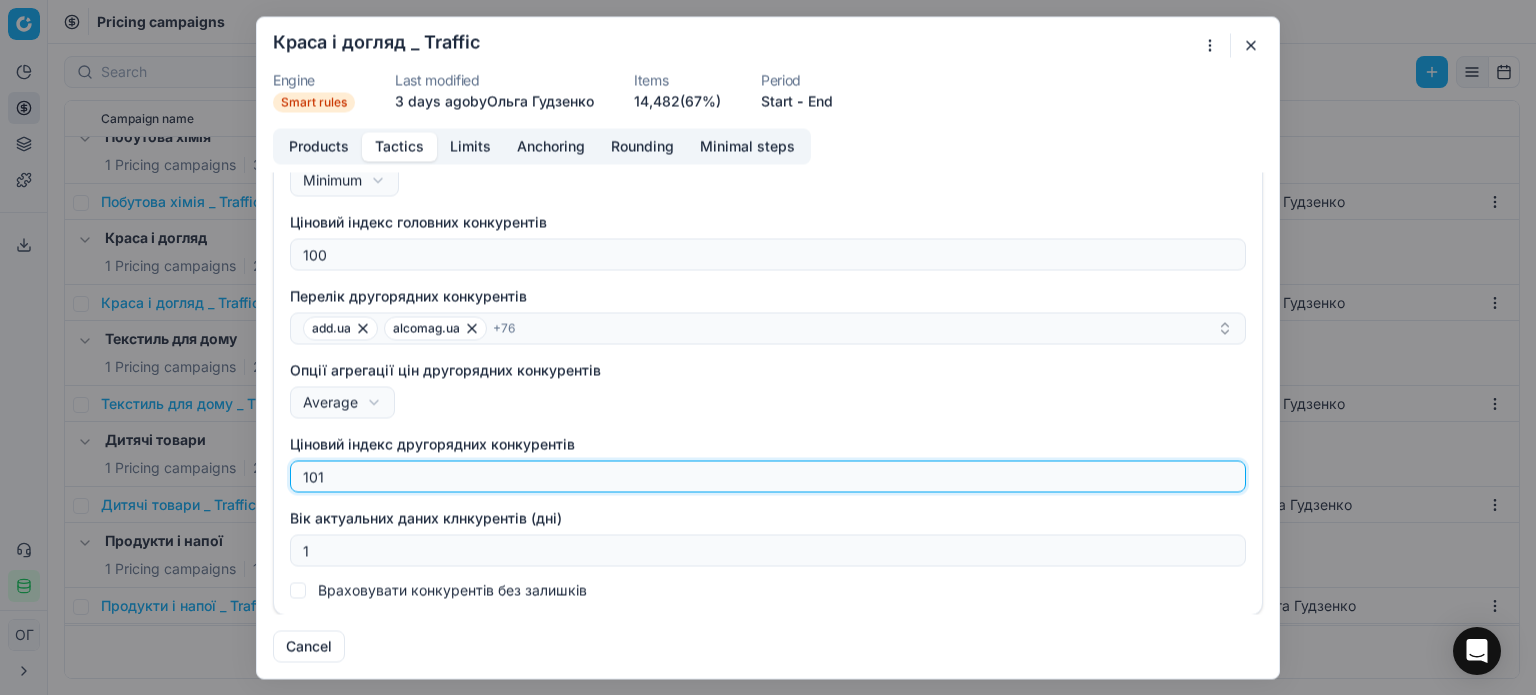 click on "101" at bounding box center [768, 476] 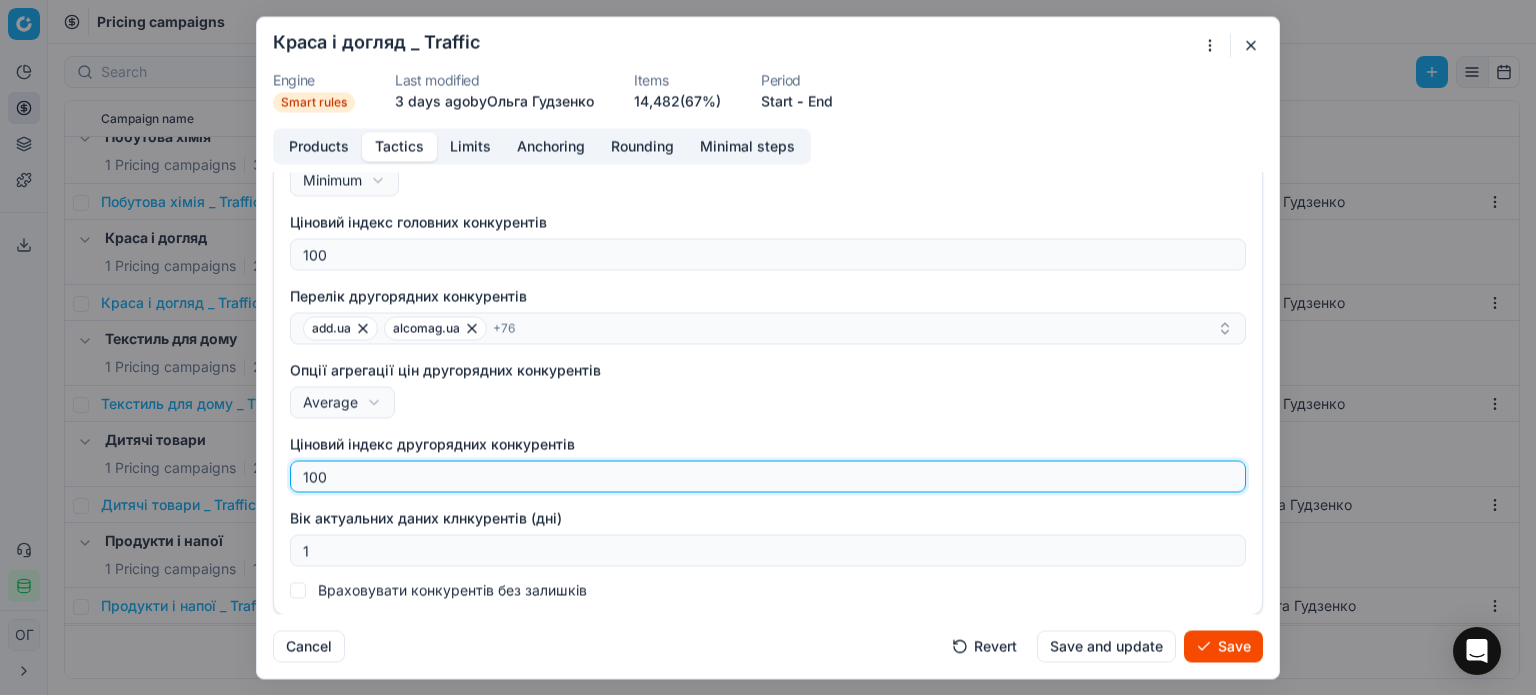 type on "100" 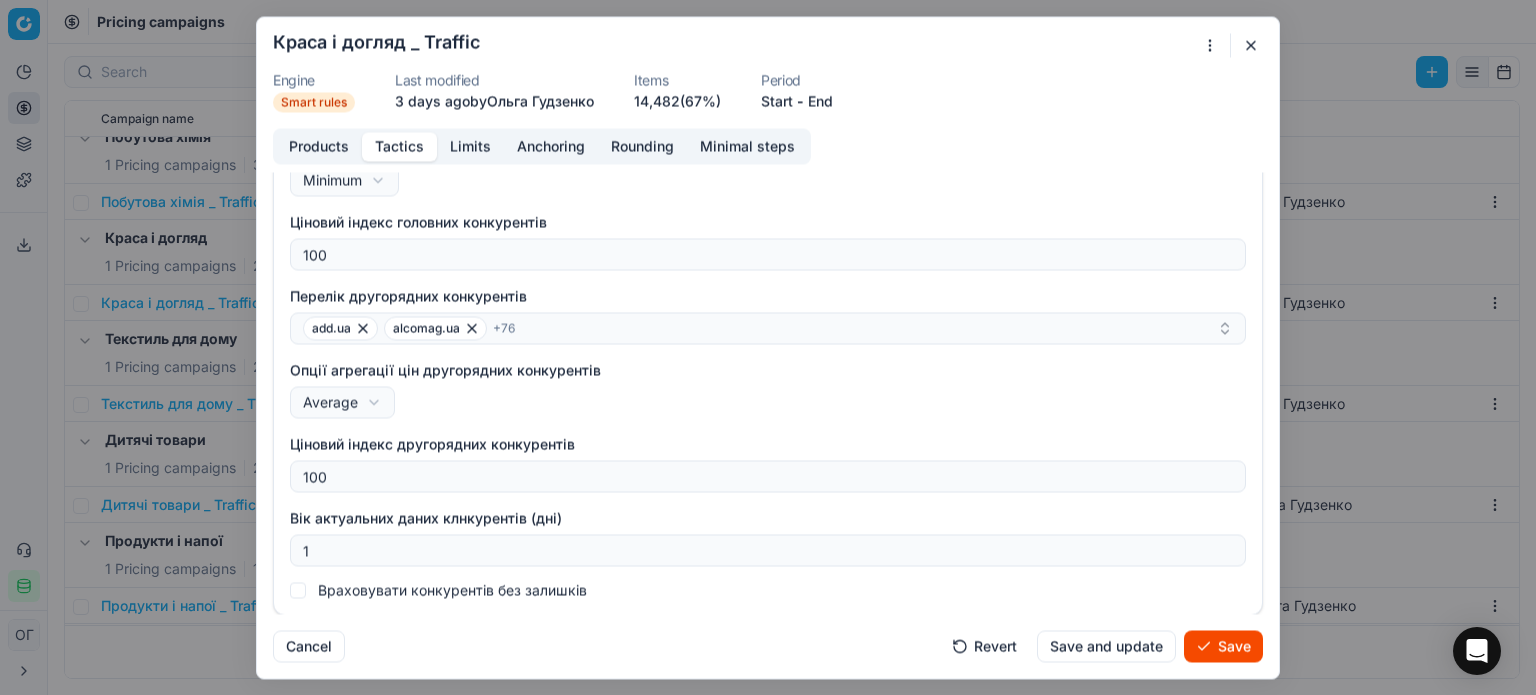 click on "Опції агрегації цін другорядних конкурентів" at bounding box center (768, 370) 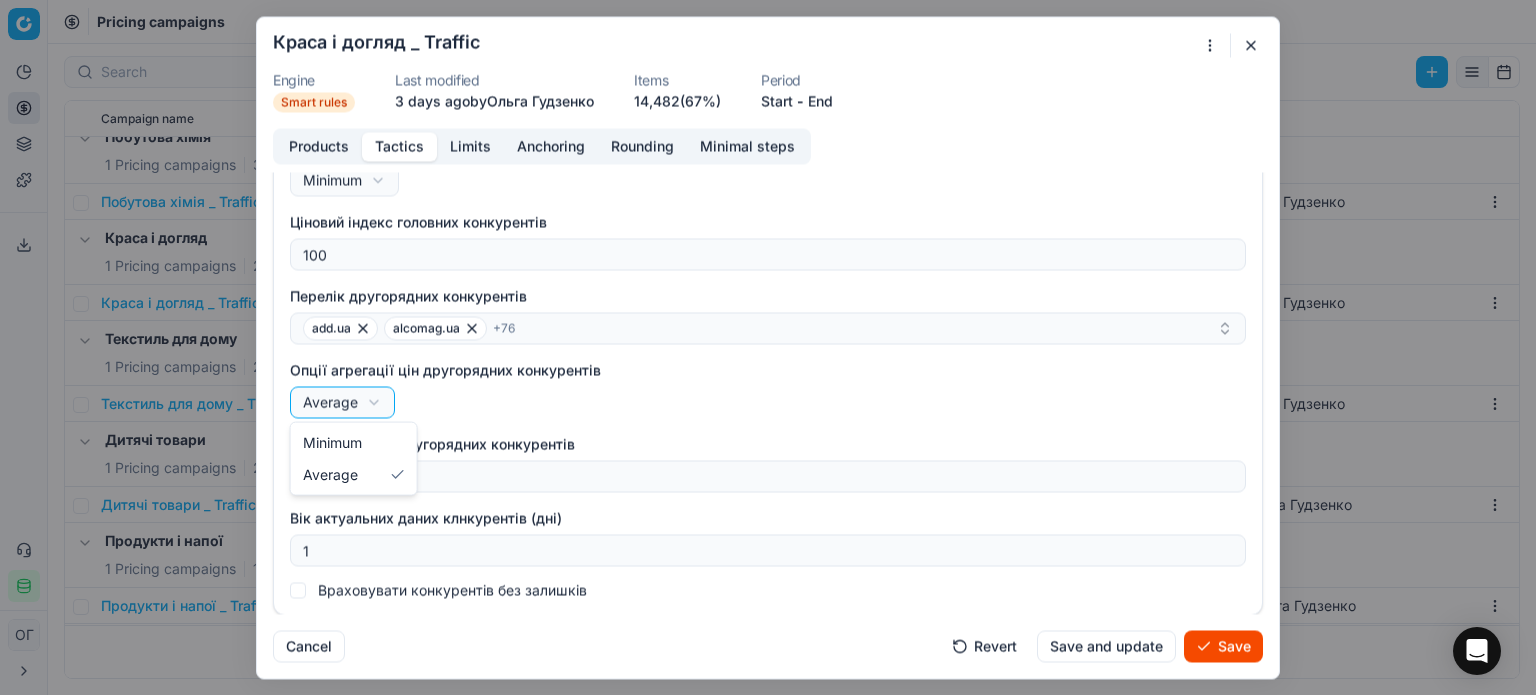 click on "We are saving PC settings. Please wait, it should take a few minutes Краса і догляд _ Traffic Engine Smart rules Last modified 3 days ago  by  [FIRST] [LAST] Items 14,482  (67%) Period Start - End Products Tactics Limits Anchoring Rounding Minimal steps Price type Default Default Regular price Promo price Pricing tactics Maudau Правило переоцінки від конкурентів Follow price policy Best practices: Adhere to pricing policy by following Minimum advertised price (MAP), Recommended retail price (RRP), Manufacturer suggested retail price (MSRP) etc.
Settings: Choose a column to be used for this price calculation and new price difference
Keep in mind repricing limits and rounding settings. Follow MAP Перелік головних конкурентів auchan.ua auchan.zakaz.ua + 16 Опції агрегації цін головних конкурентів Minimum Minimum Average Ціновий індекс головних конкурентів 100 +" at bounding box center (768, 347) 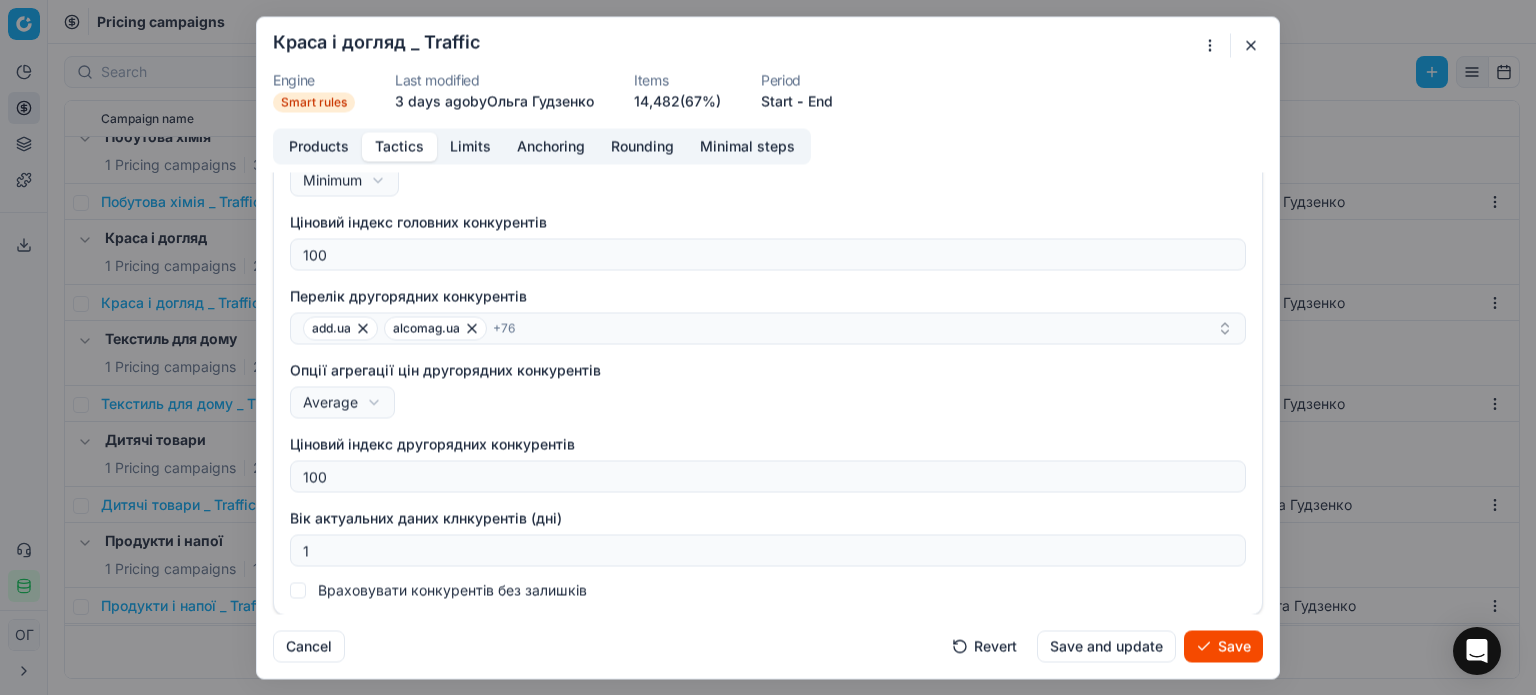 click on "Save" at bounding box center [1223, 646] 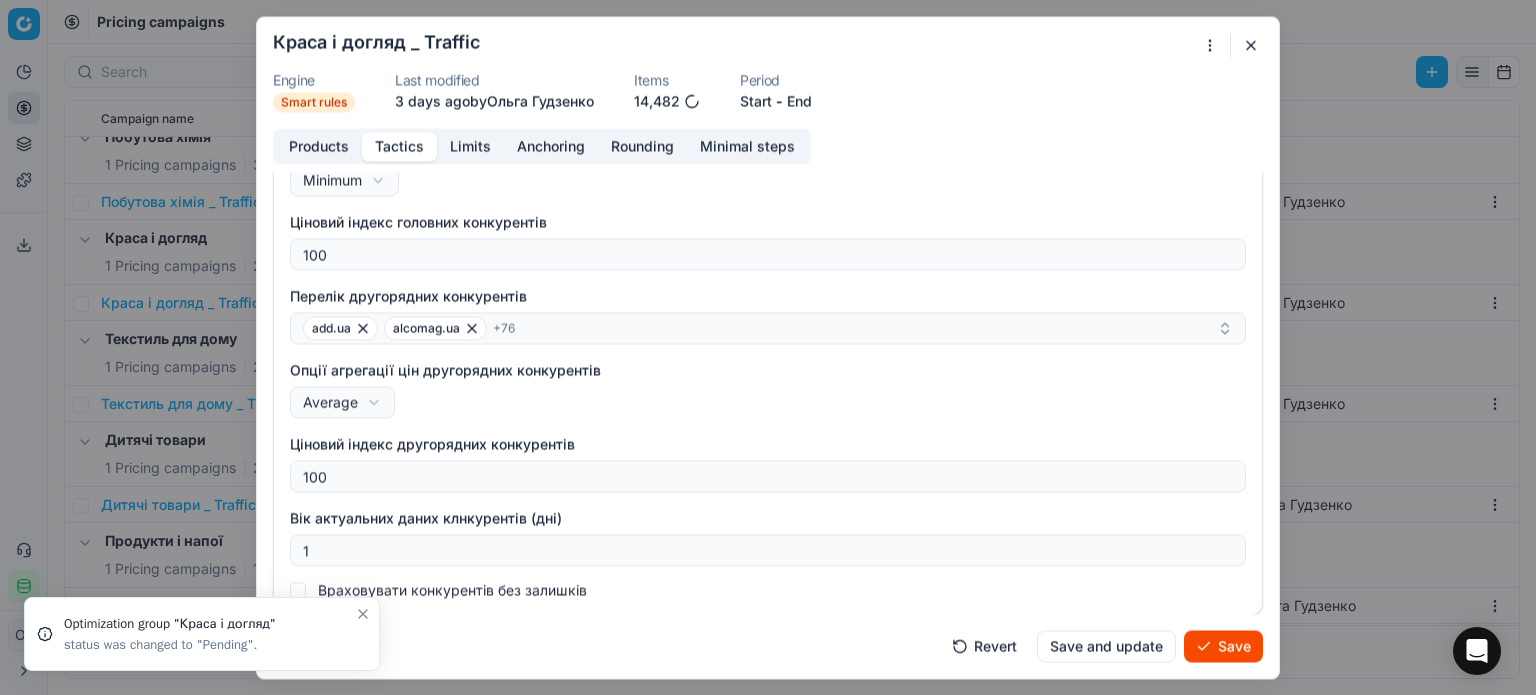 click on "Save" at bounding box center (1223, 646) 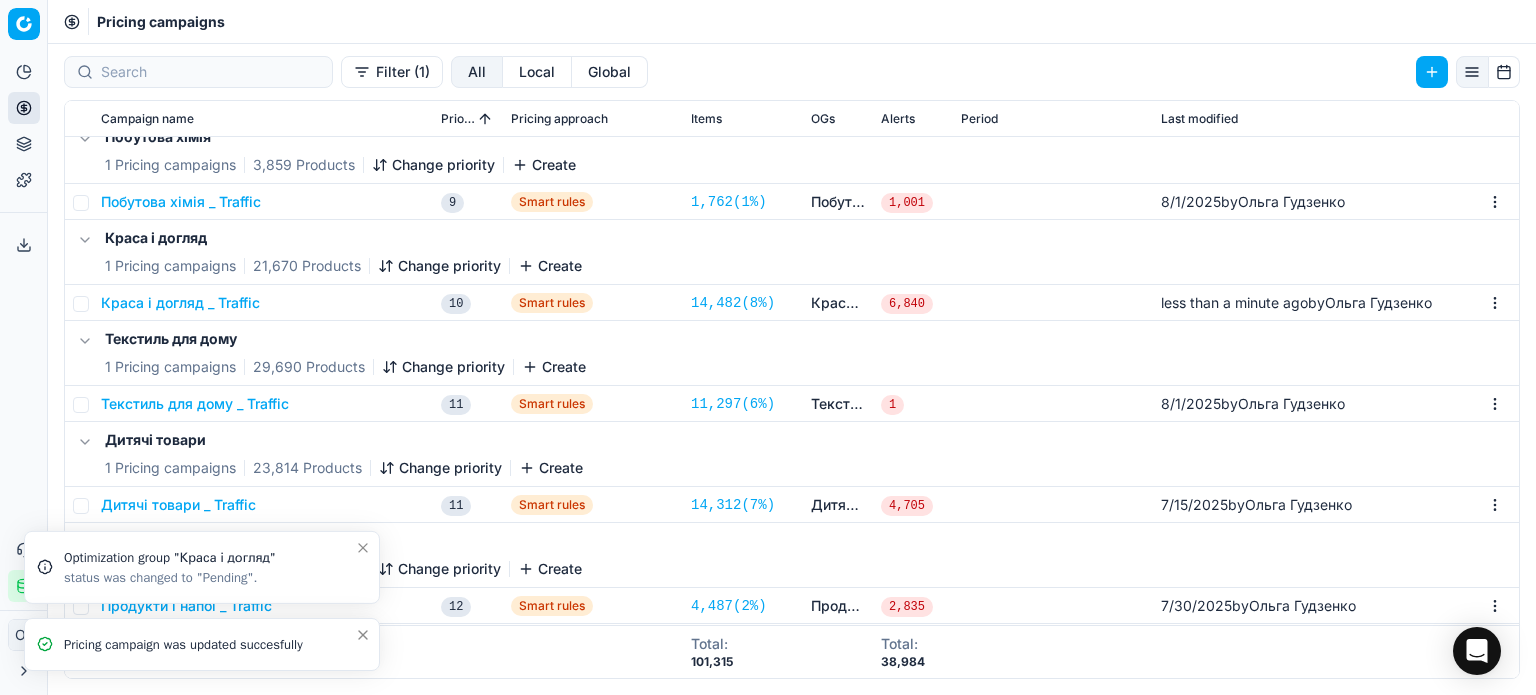 click 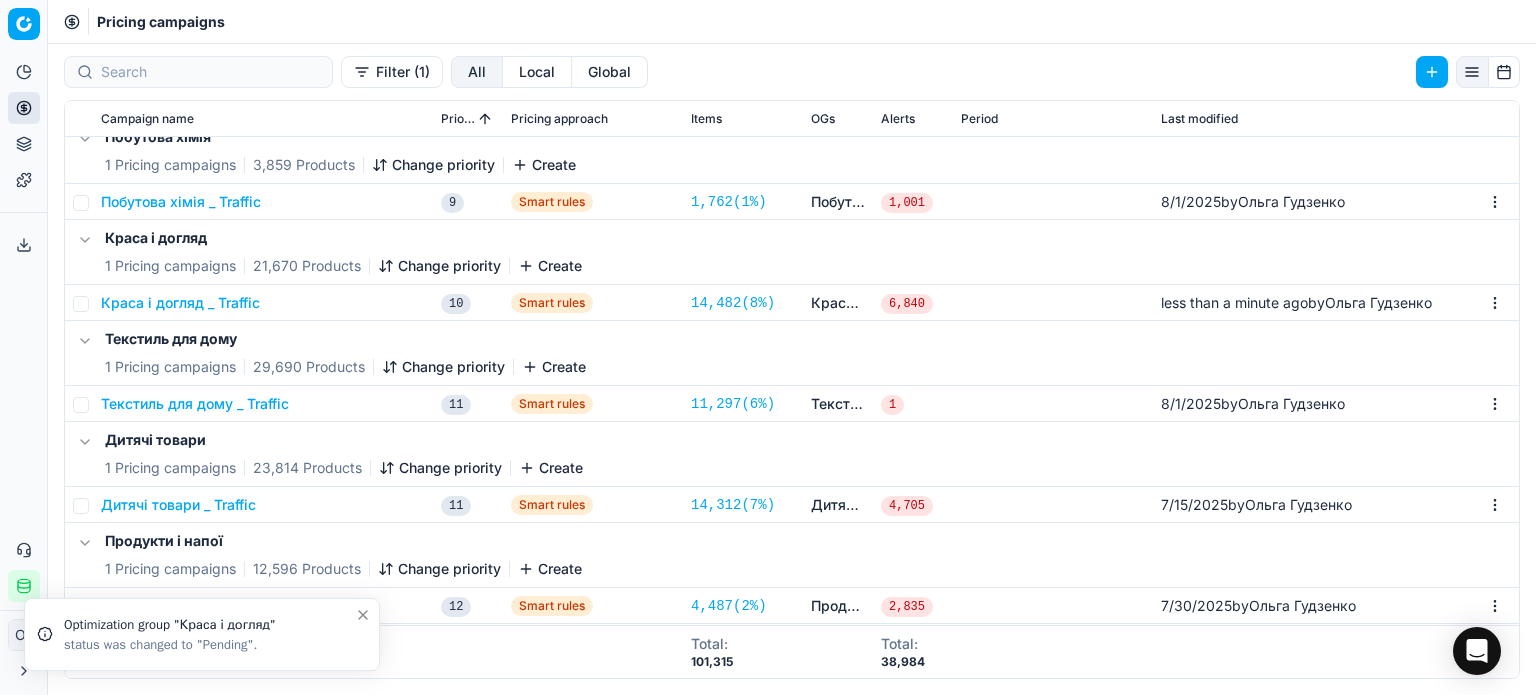 click 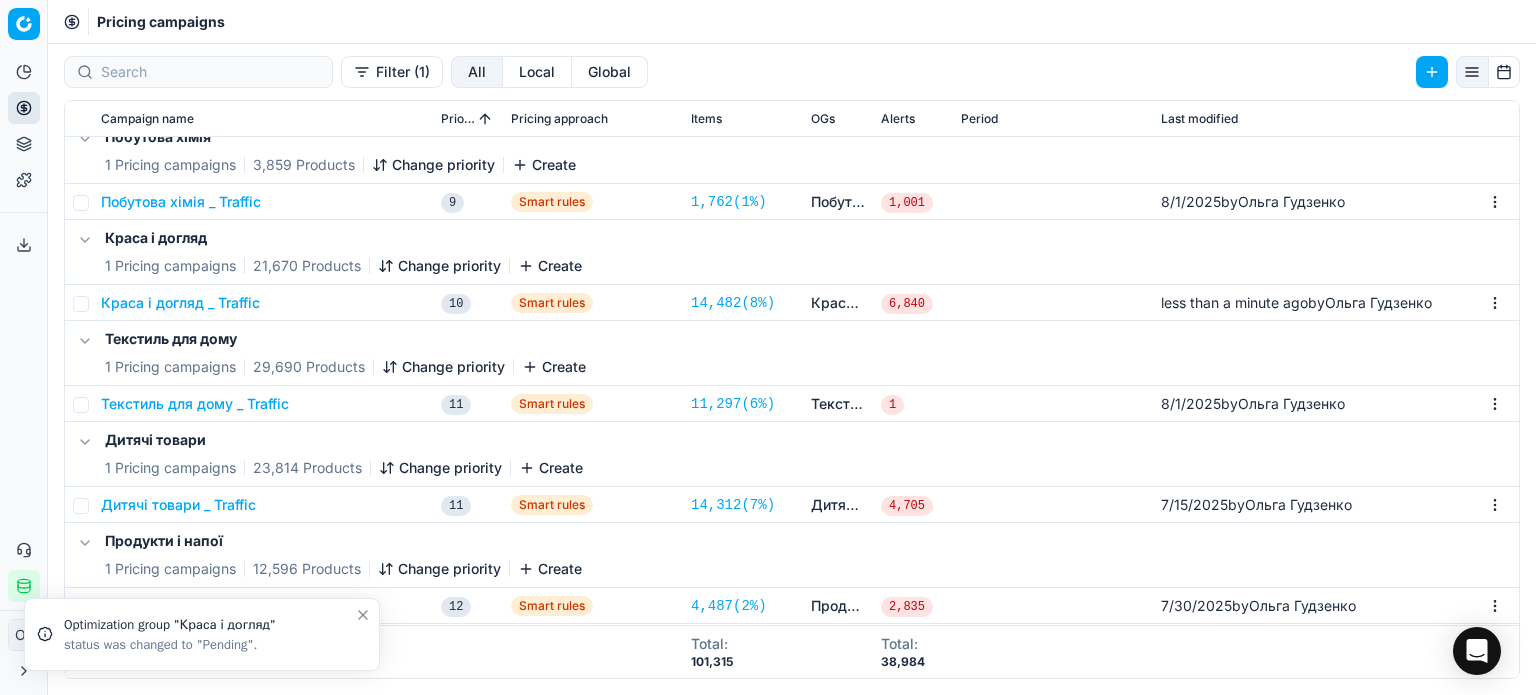 click 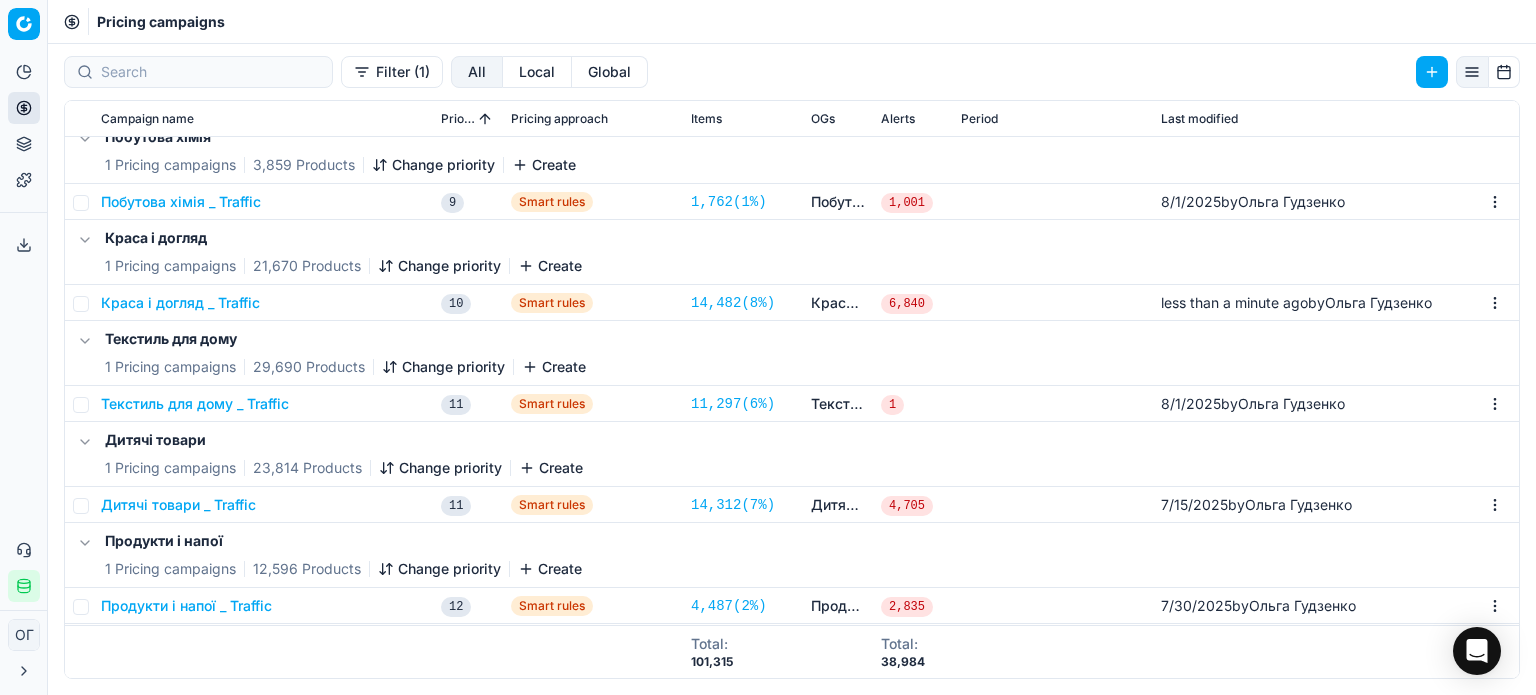 click on "Текстиль для дому _ Traffic" at bounding box center (195, 404) 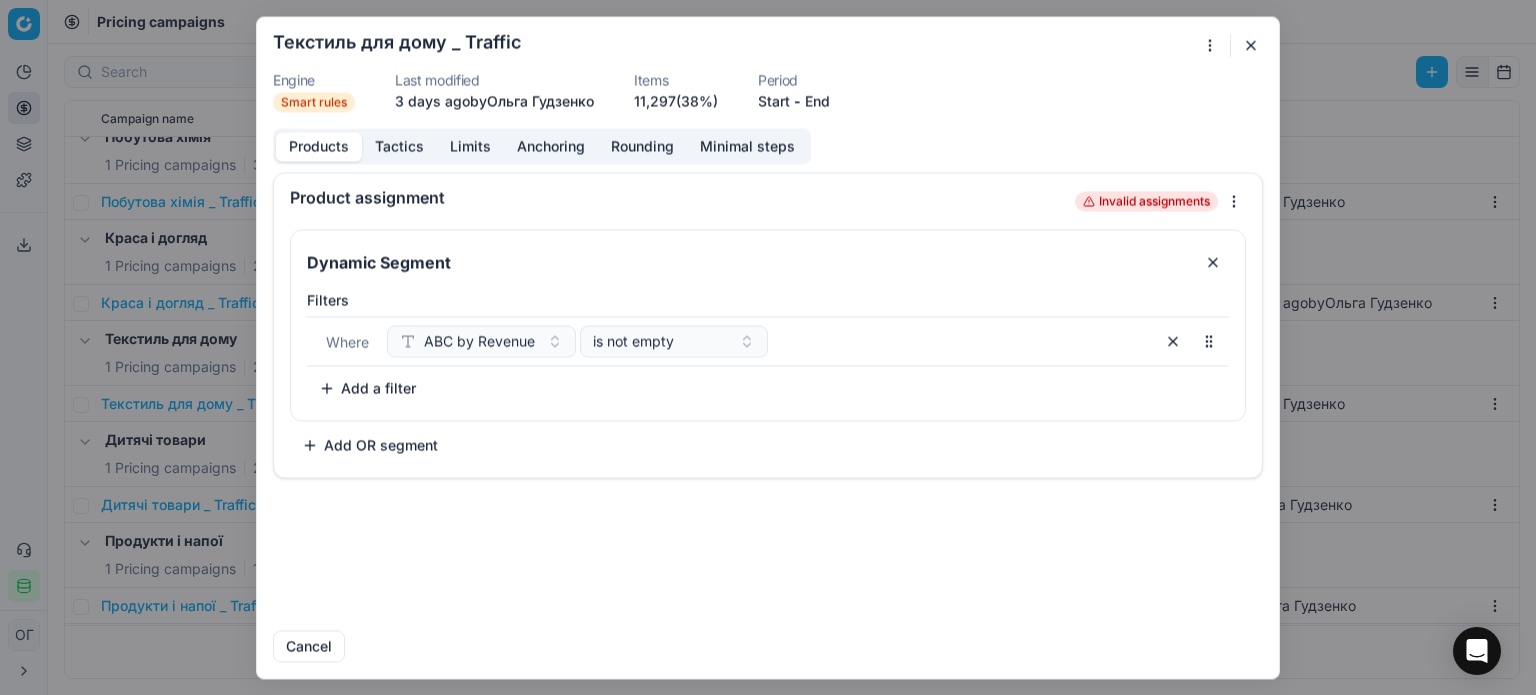 click on "Tactics" at bounding box center (399, 146) 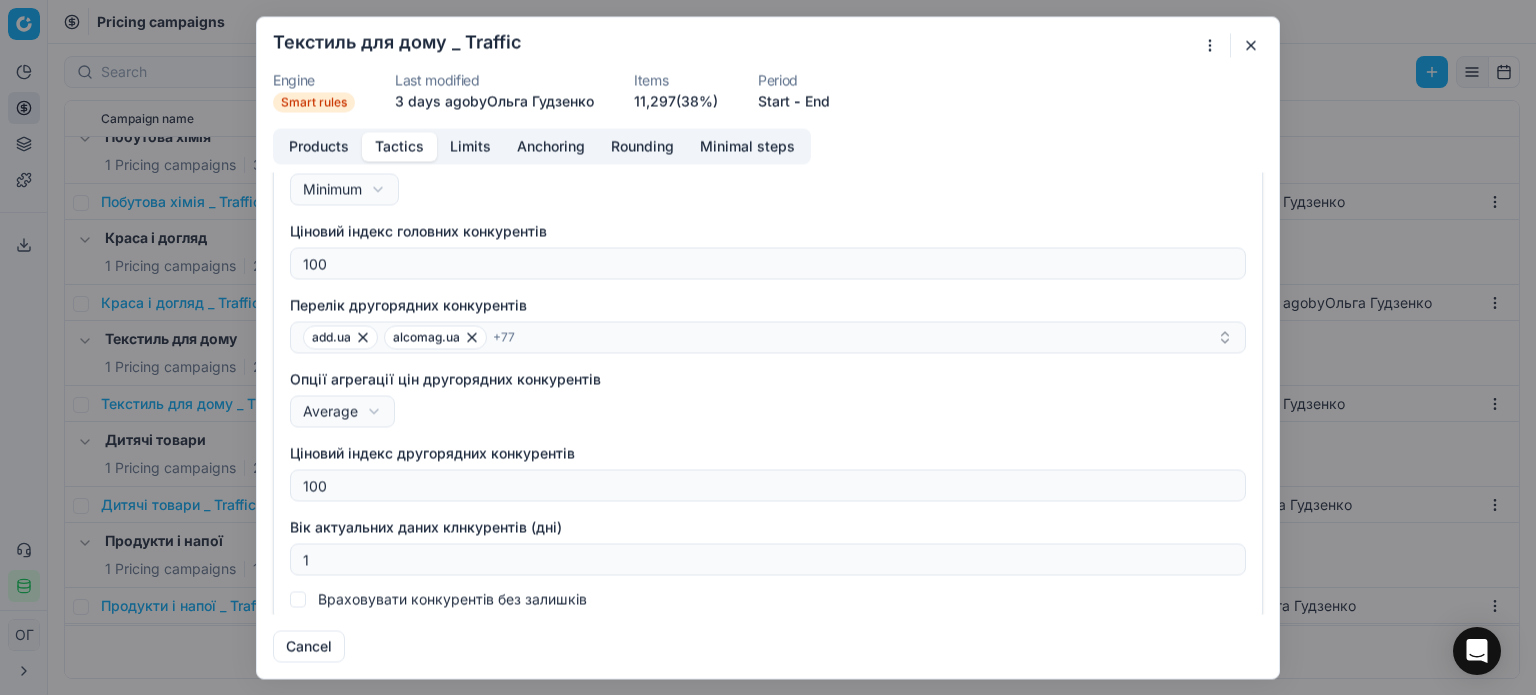 scroll, scrollTop: 323, scrollLeft: 0, axis: vertical 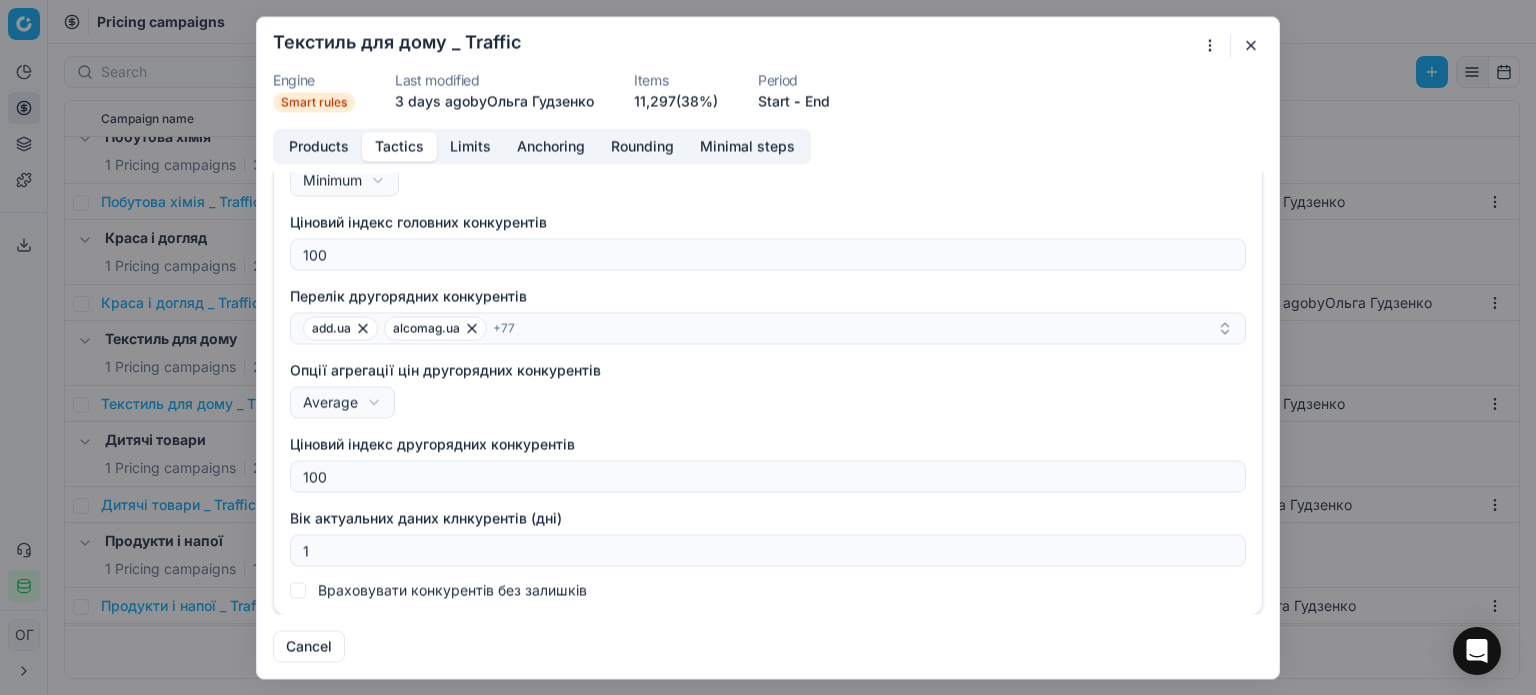 click at bounding box center (1251, 45) 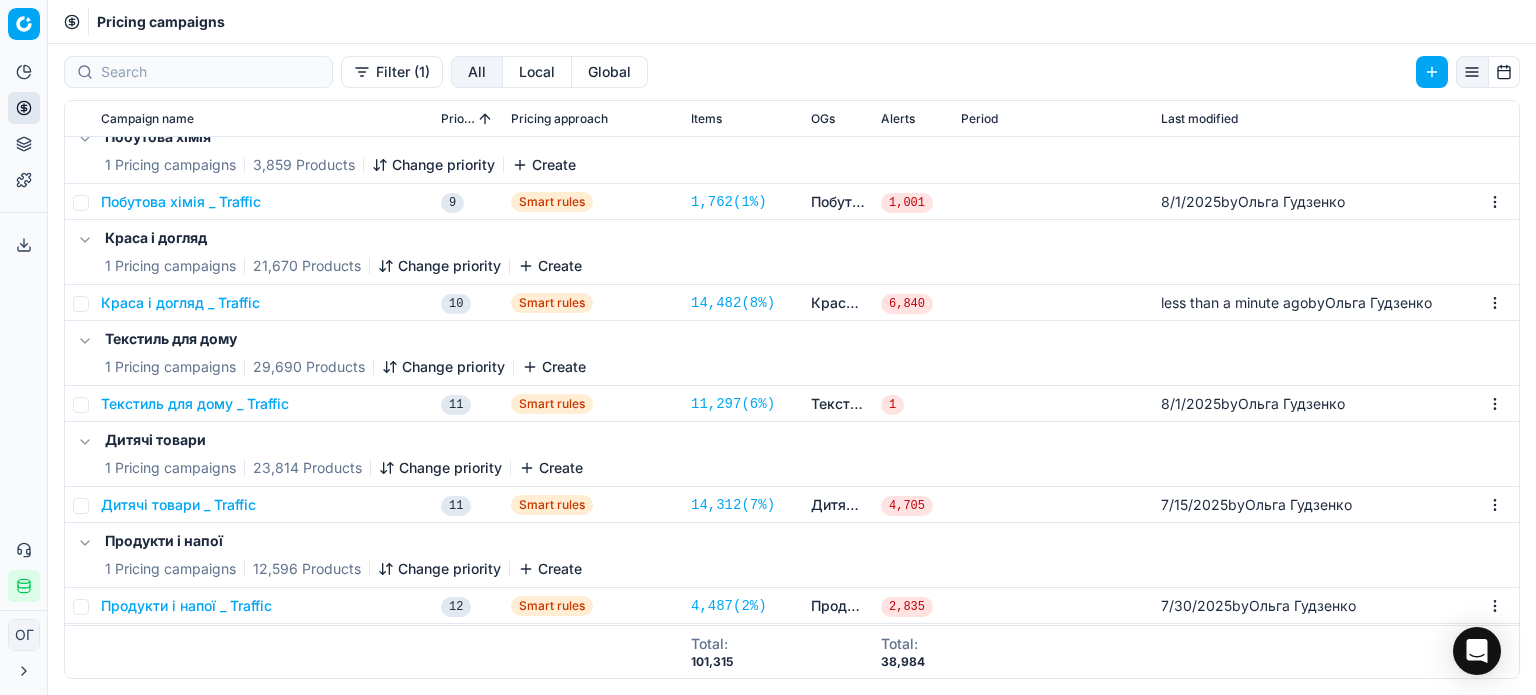 click on "Текстиль для дому _ Traffic" at bounding box center (195, 404) 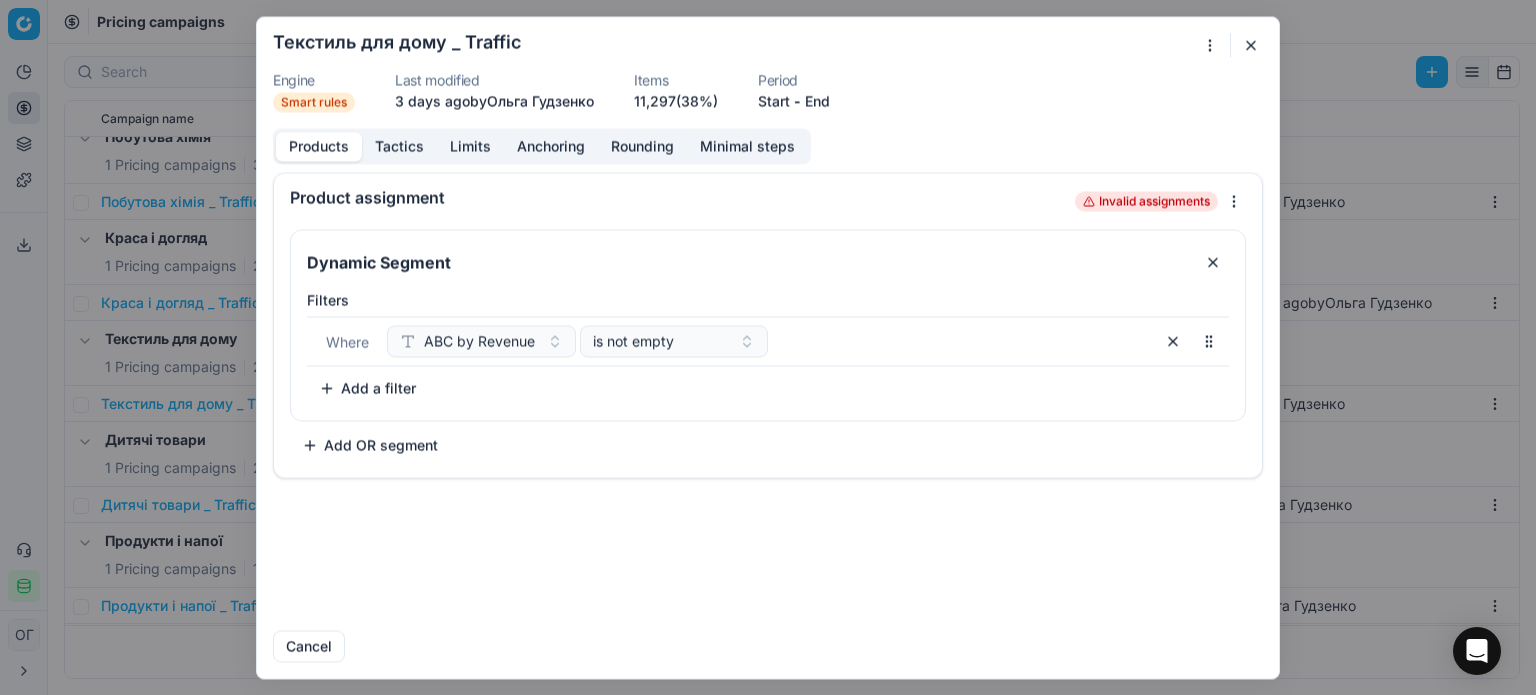 click on "Tactics" at bounding box center (399, 146) 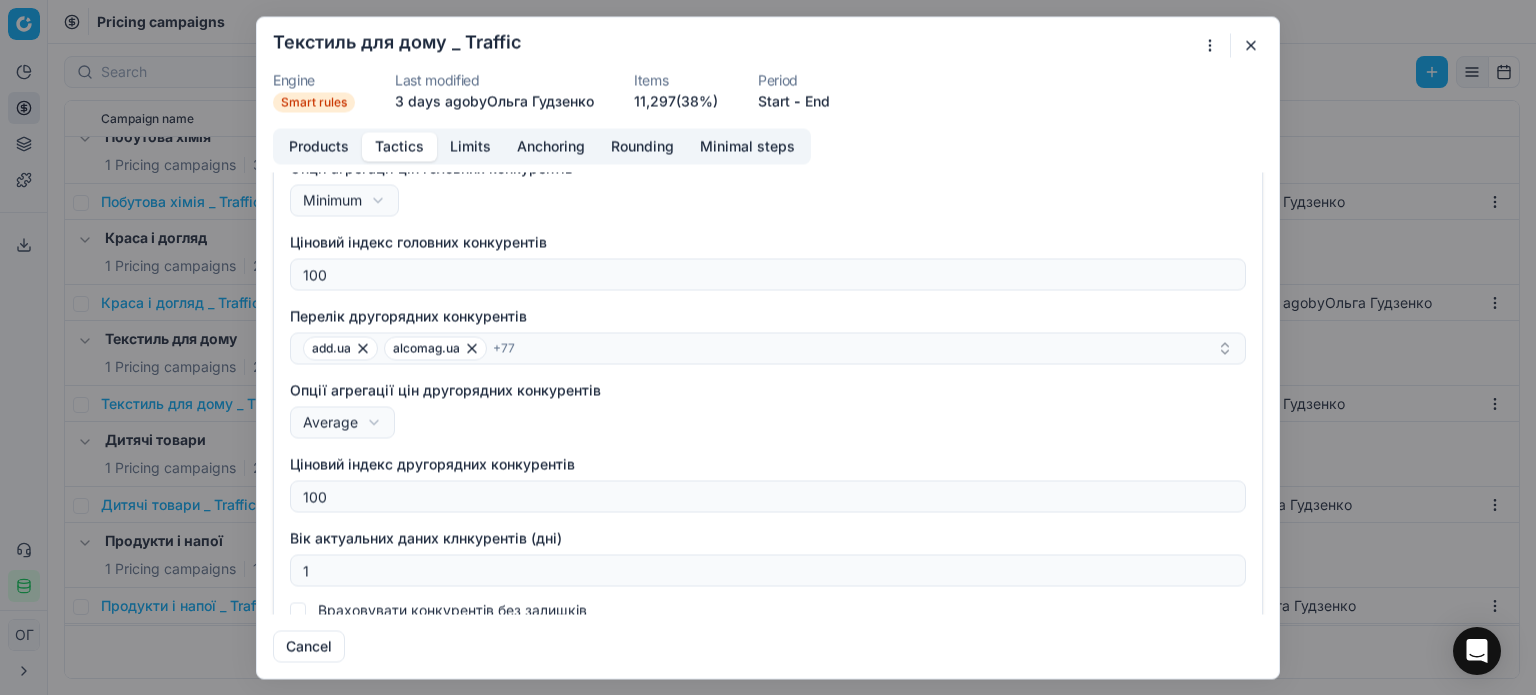 scroll, scrollTop: 323, scrollLeft: 0, axis: vertical 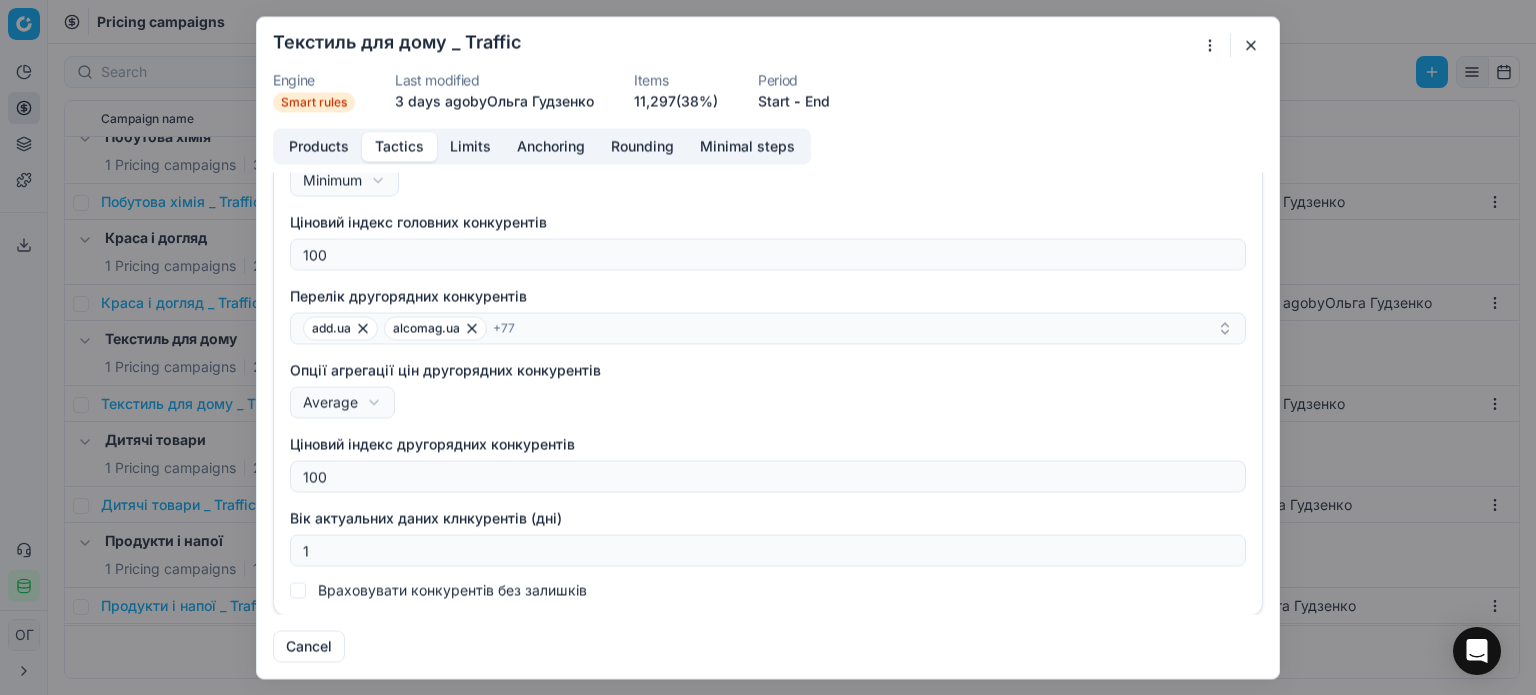 click on "We are saving PC settings. Please wait, it should take a few minutes Текстиль для дому _ Traffic Engine Smart rules Last modified 3 days ago  by  [FIRST] [LAST] Items 11,297  (38%) Period Start - End Products Tactics Limits Anchoring Rounding Minimal steps Price type Default Default Regular price Promo price Pricing tactics Maudau Правило переоцінки від конкурентів Follow price policy Best practices: Adhere to pricing policy by following Minimum advertised price (MAP), Recommended retail price (RRP), Manufacturer suggested retail price (MSRP) etc.
Settings: Choose a column to be used for this price calculation and new price difference
Keep in mind repricing limits and rounding settings. Follow MAP Перелік головних конкурентів bedroom.ua comfy.ua + 7 Опції агрегації цін головних конкурентів Minimum Minimum Average Ціновий індекс головних конкурентів 100 + 77" at bounding box center [768, 347] 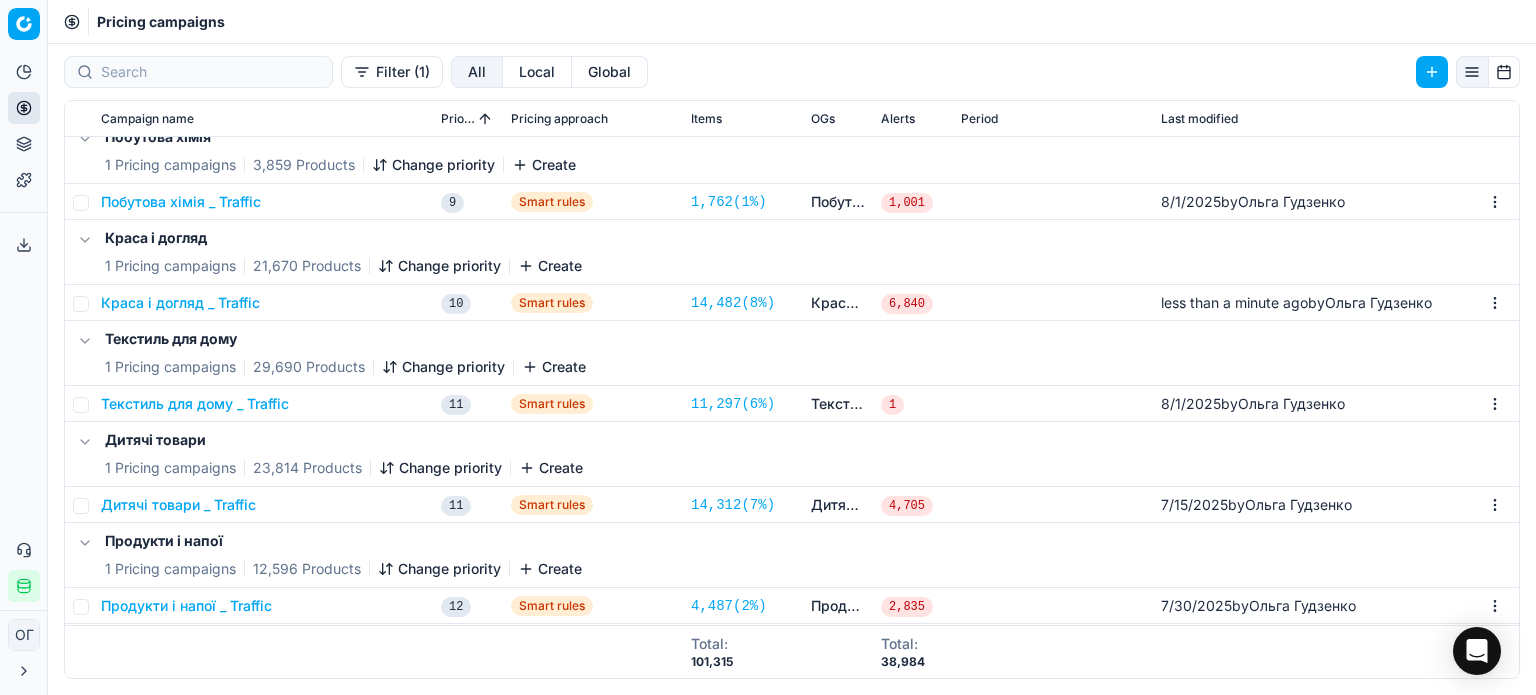 click on "Дитячі товари _ Traffic" at bounding box center (178, 505) 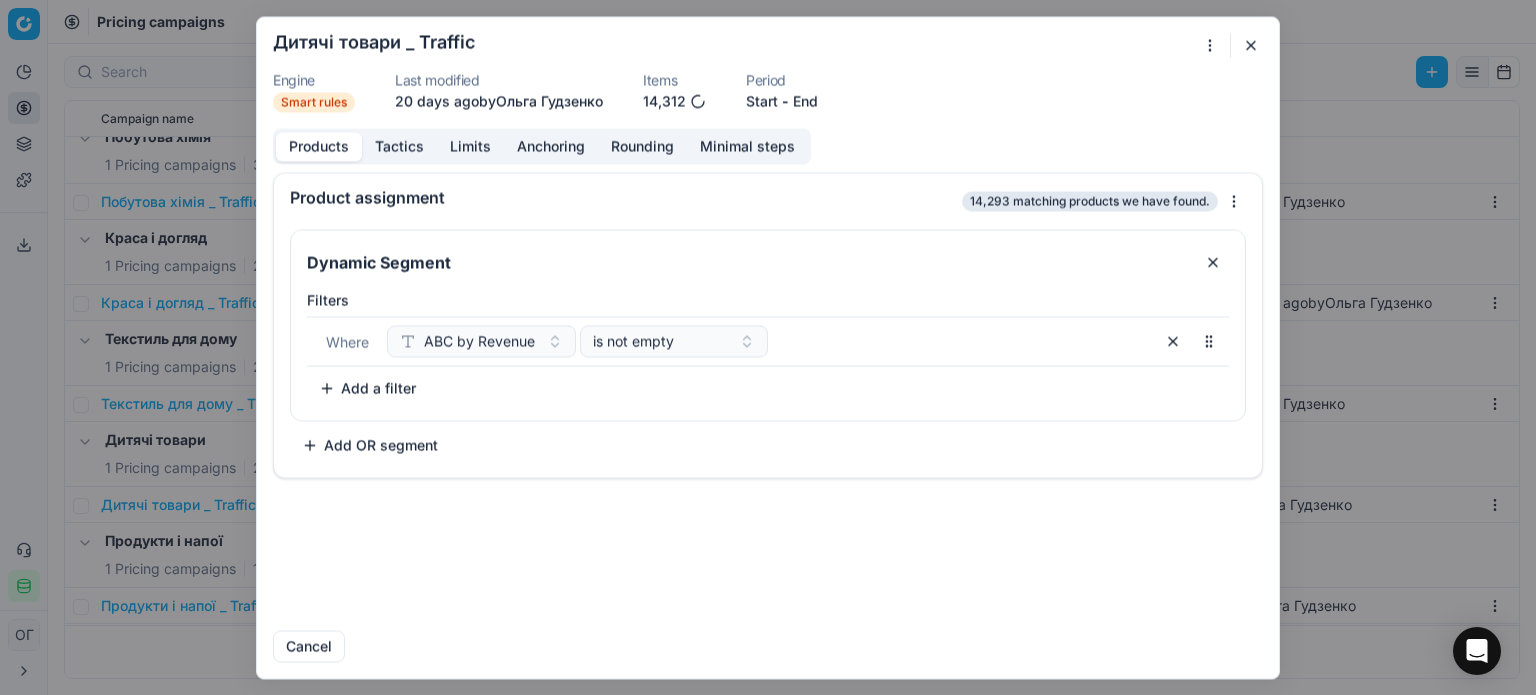 click on "Tactics" at bounding box center (399, 146) 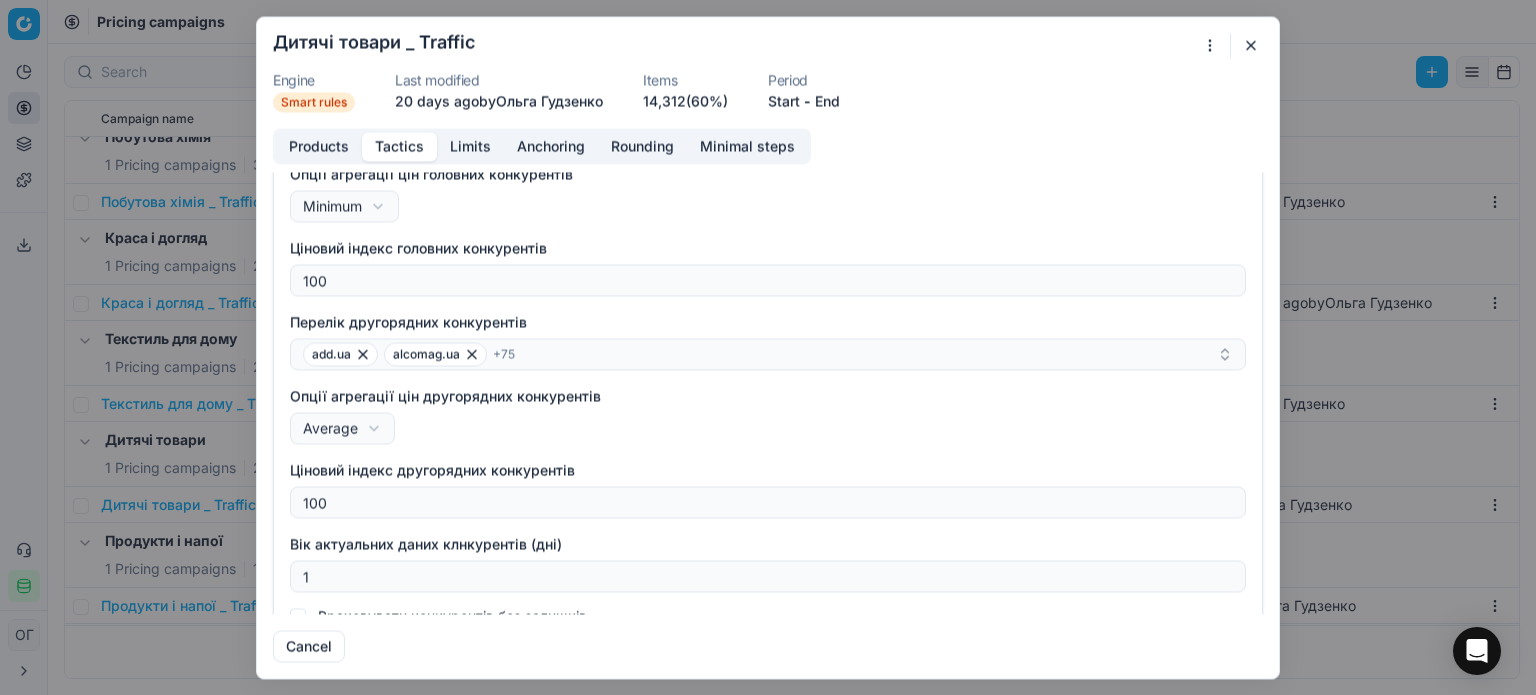 scroll, scrollTop: 323, scrollLeft: 0, axis: vertical 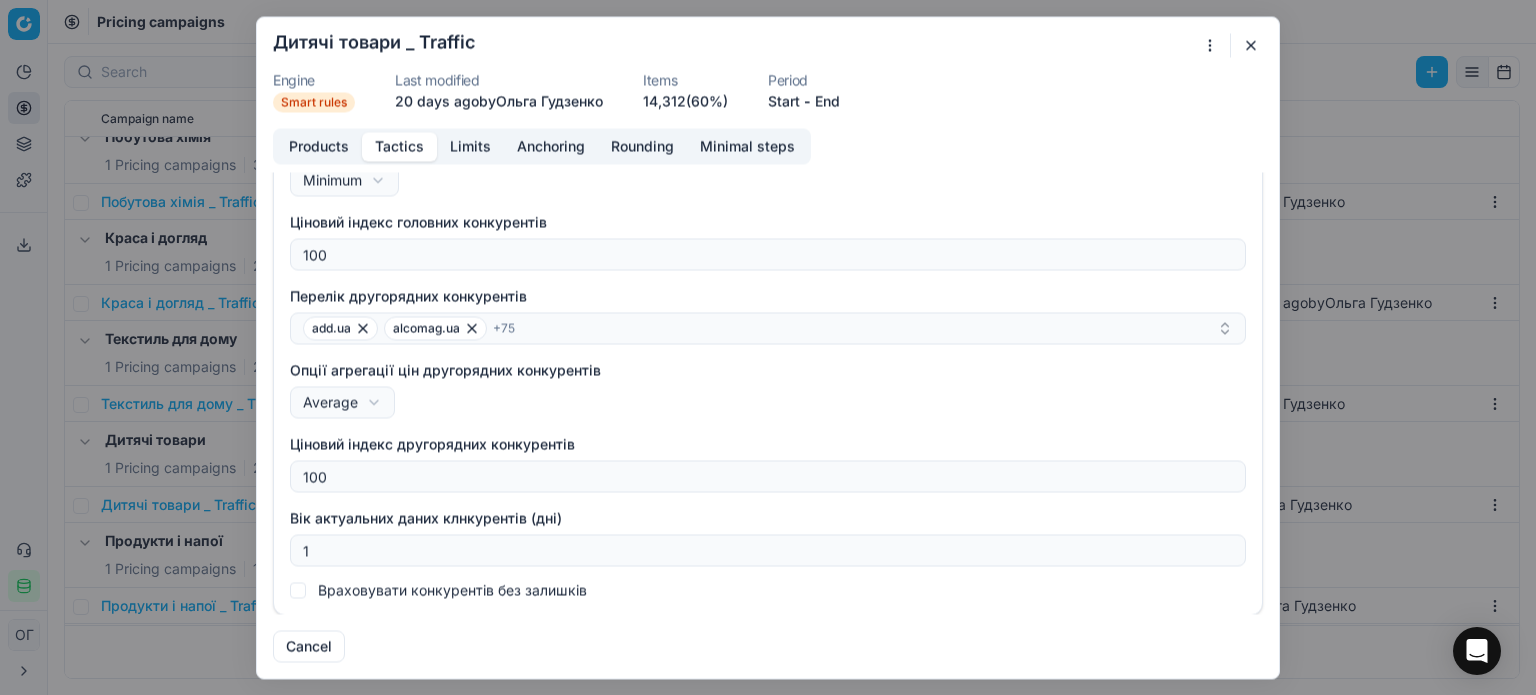 click at bounding box center [1251, 45] 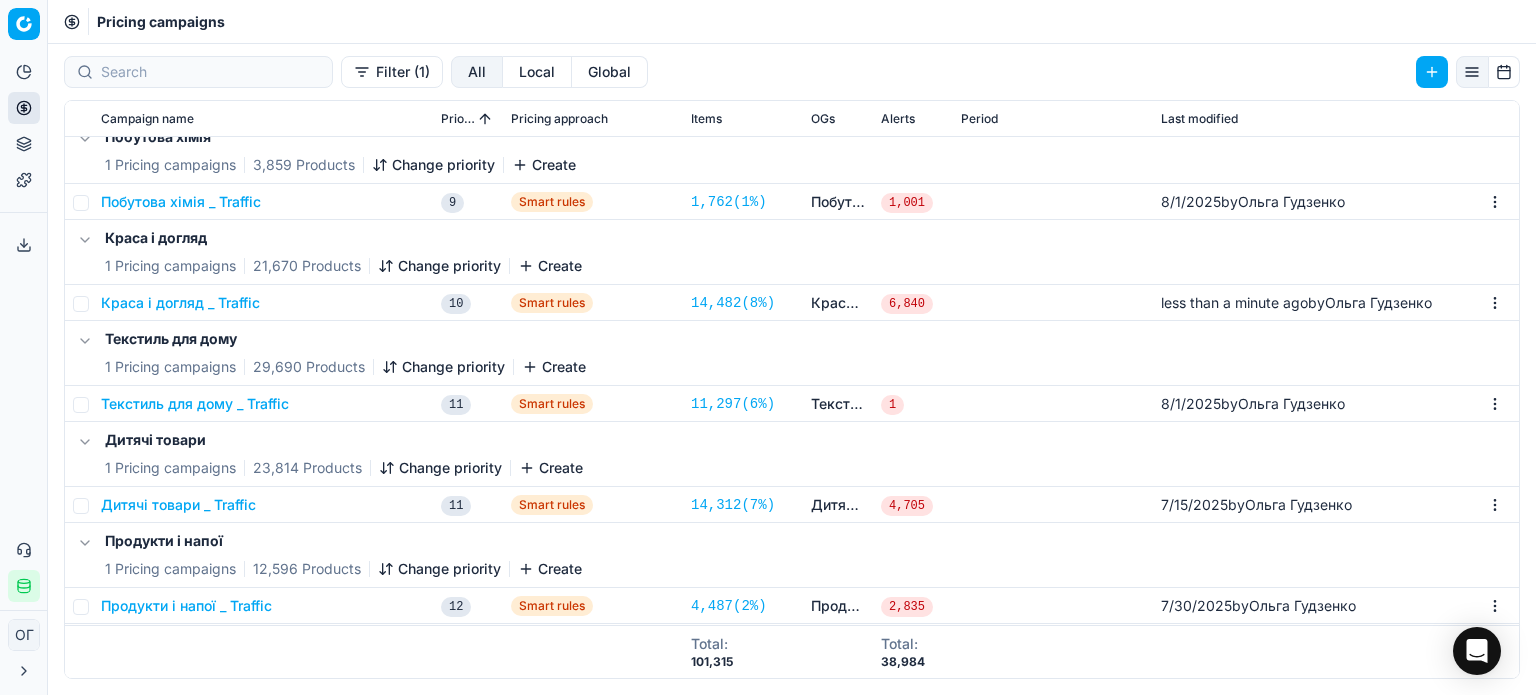 click on "Продукти і напої _ Traffic" at bounding box center (186, 606) 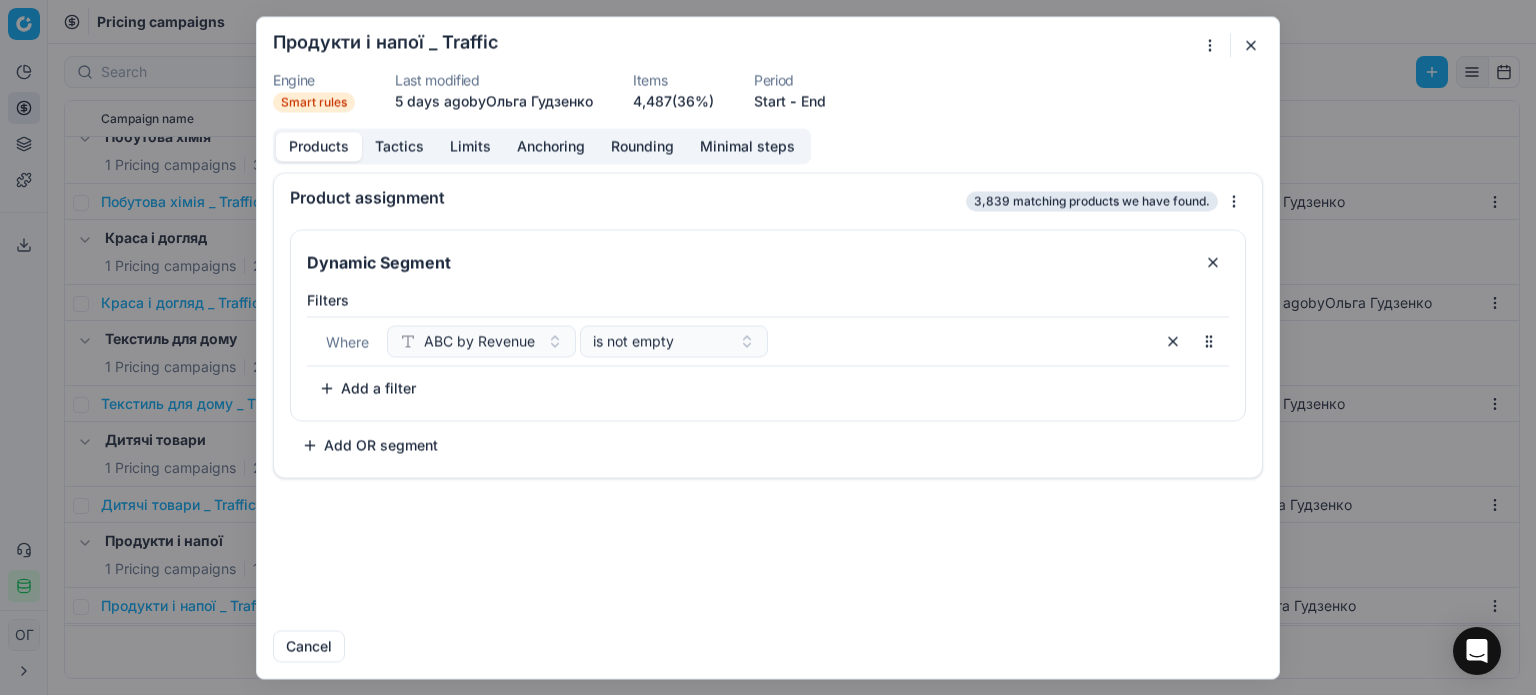 click on "Tactics" at bounding box center (399, 146) 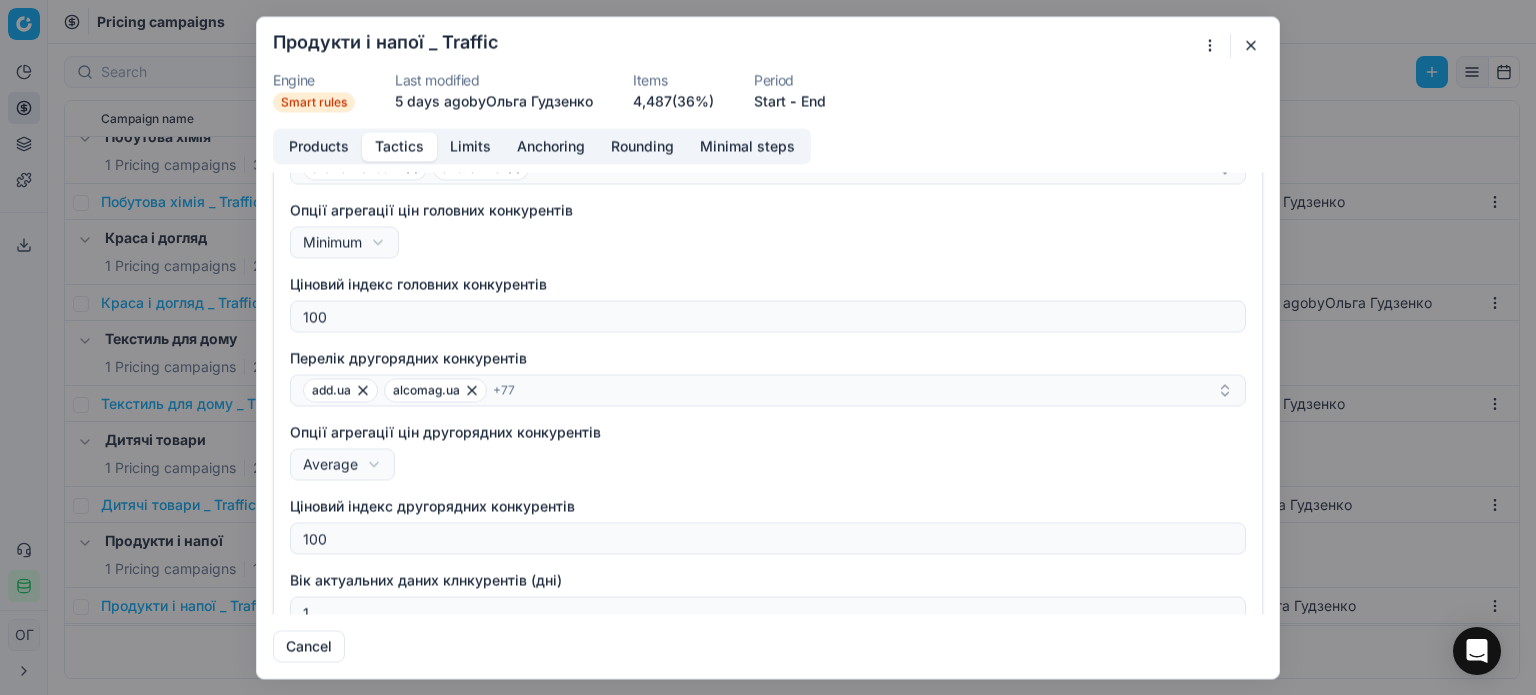 scroll, scrollTop: 323, scrollLeft: 0, axis: vertical 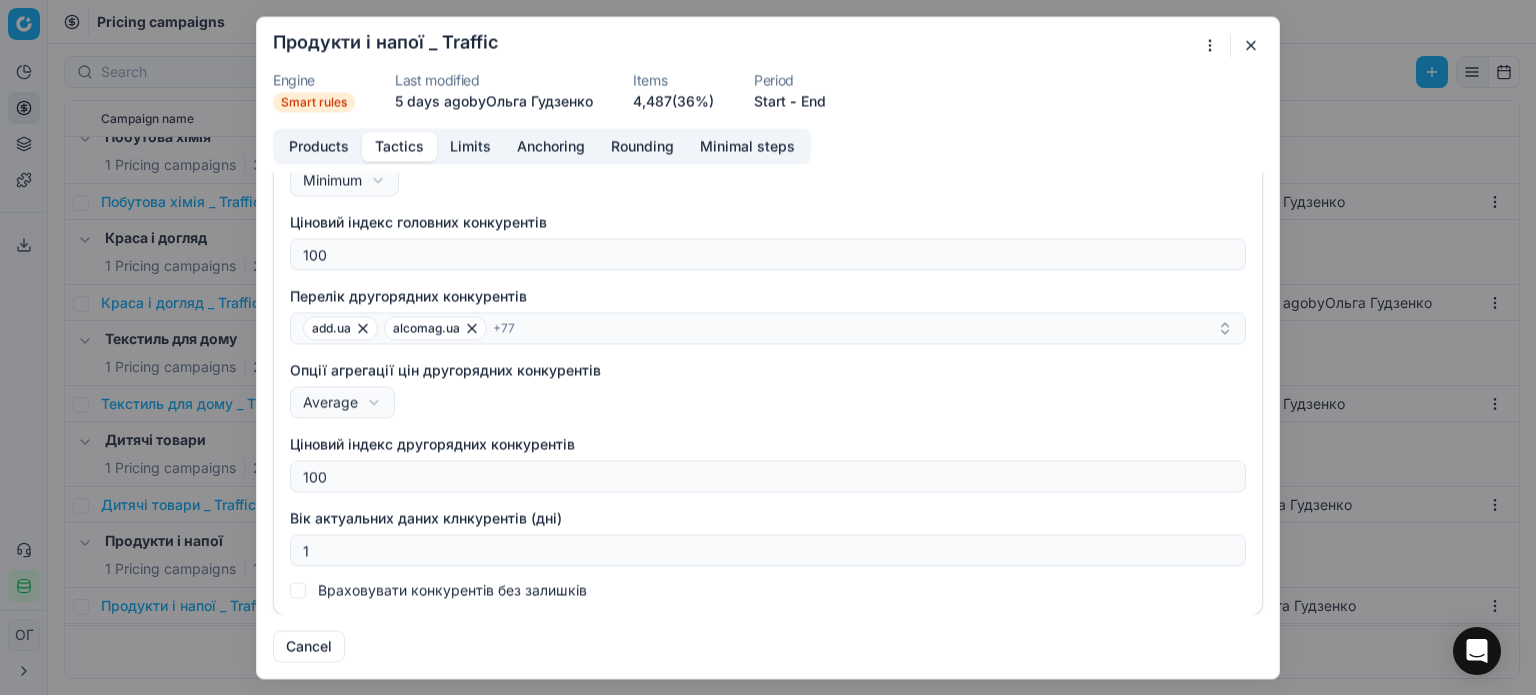 click at bounding box center (1251, 45) 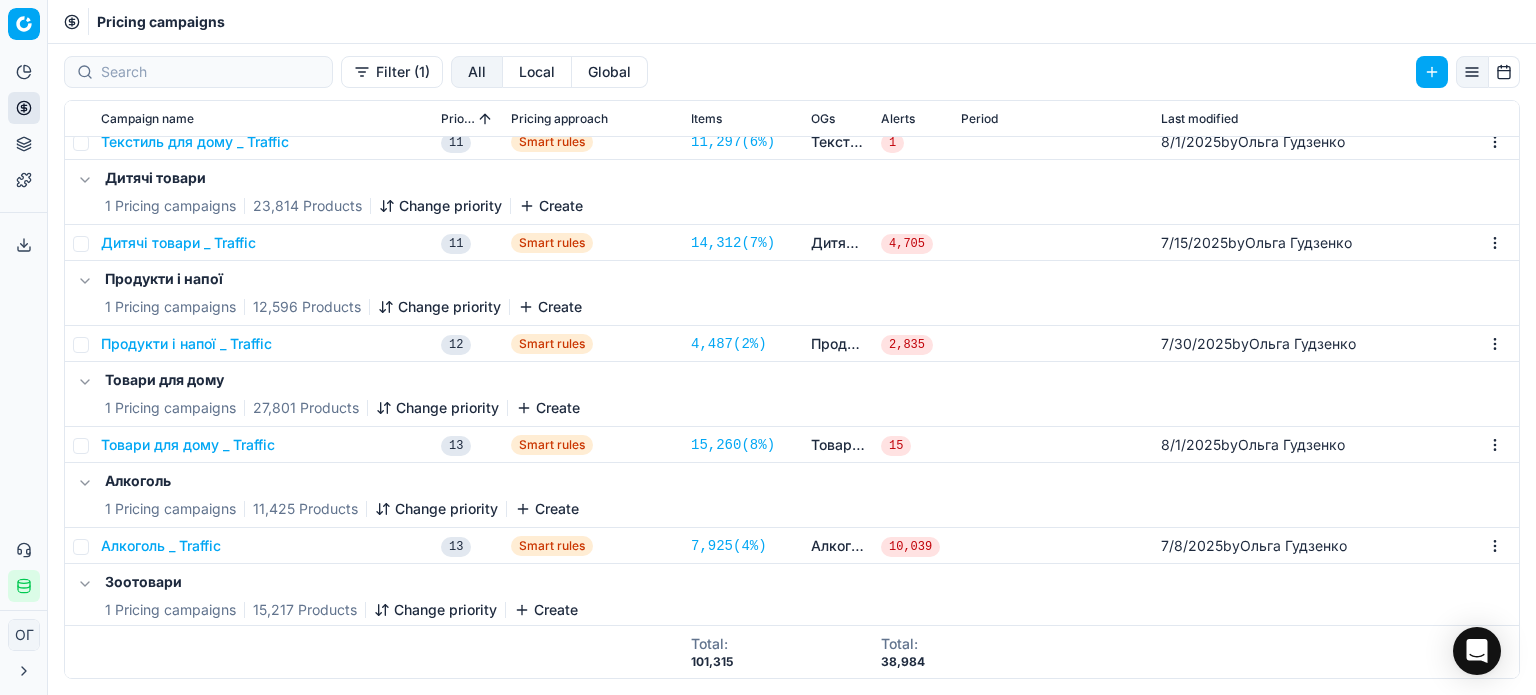 scroll, scrollTop: 1260, scrollLeft: 0, axis: vertical 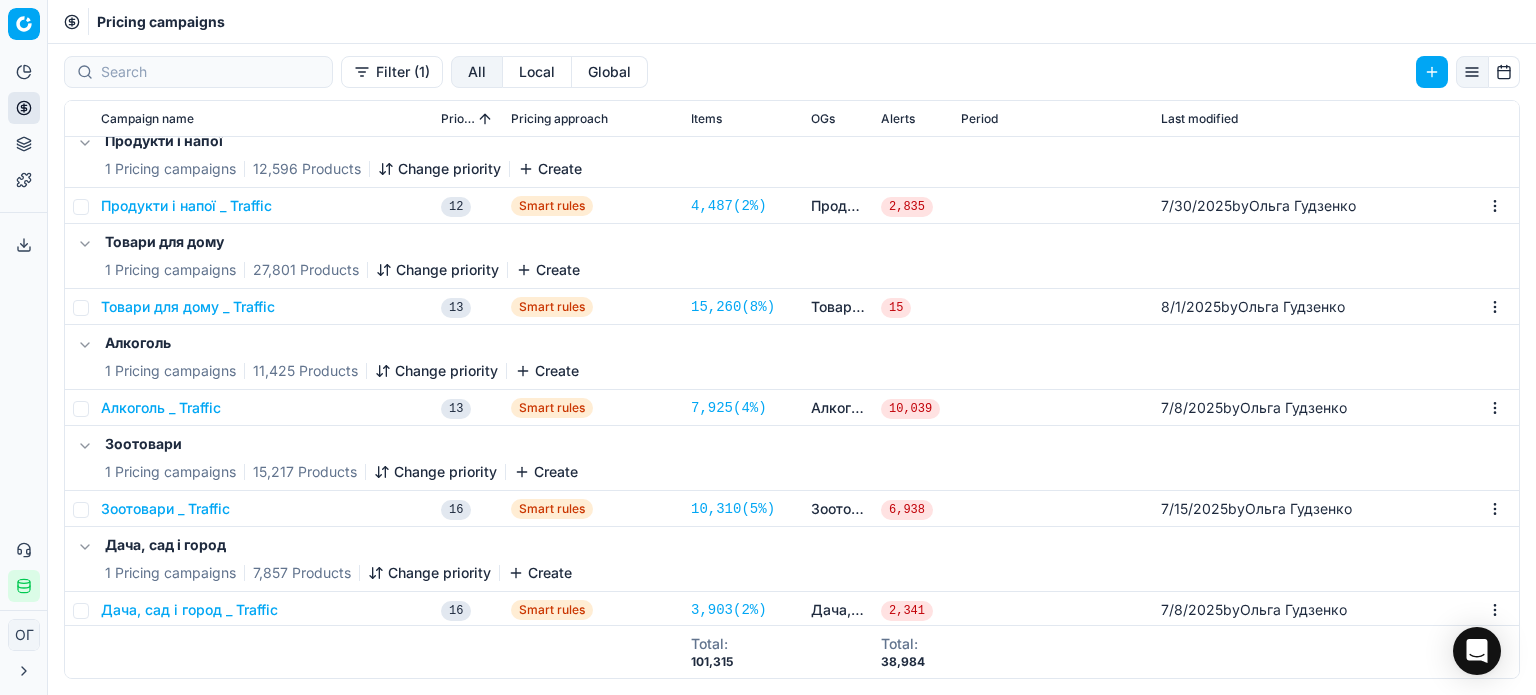 click on "Товари для дому _ Traffic" at bounding box center (188, 307) 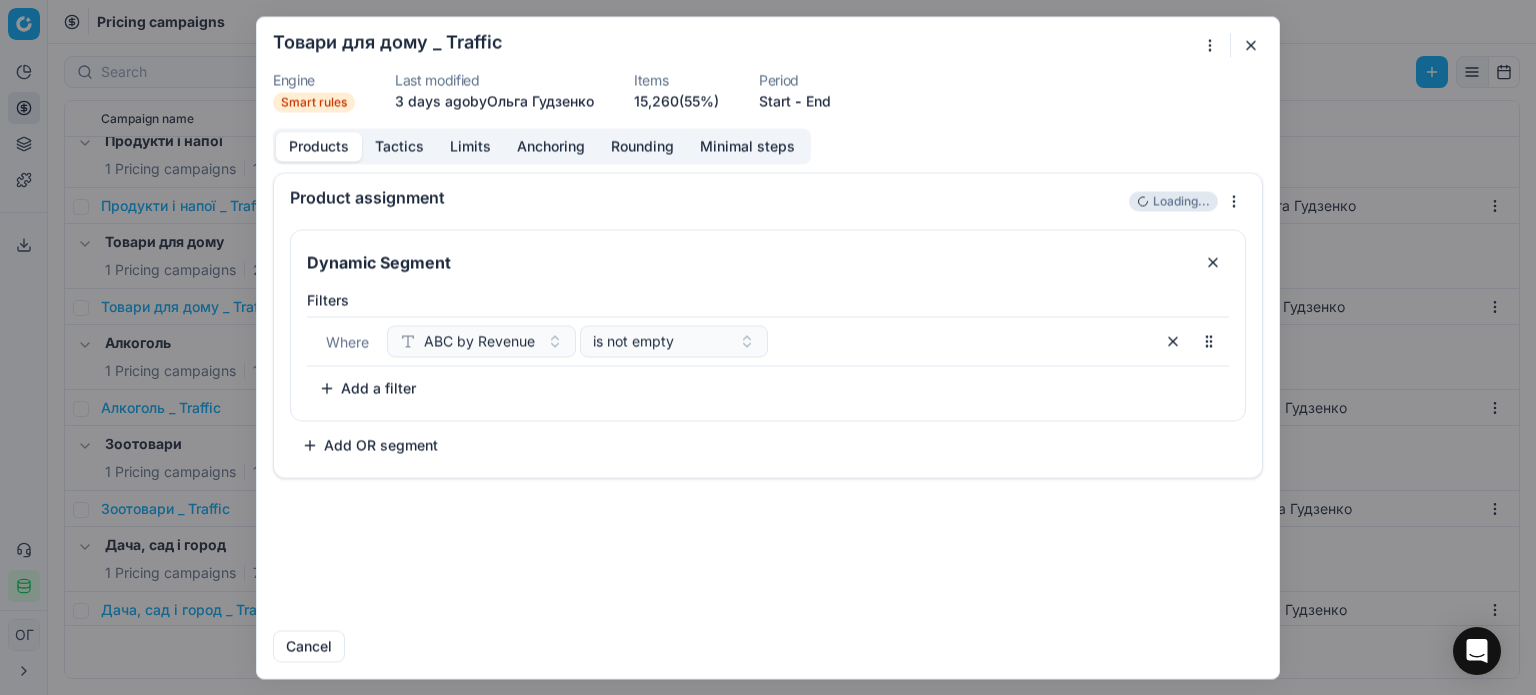 click on "Tactics" at bounding box center (399, 146) 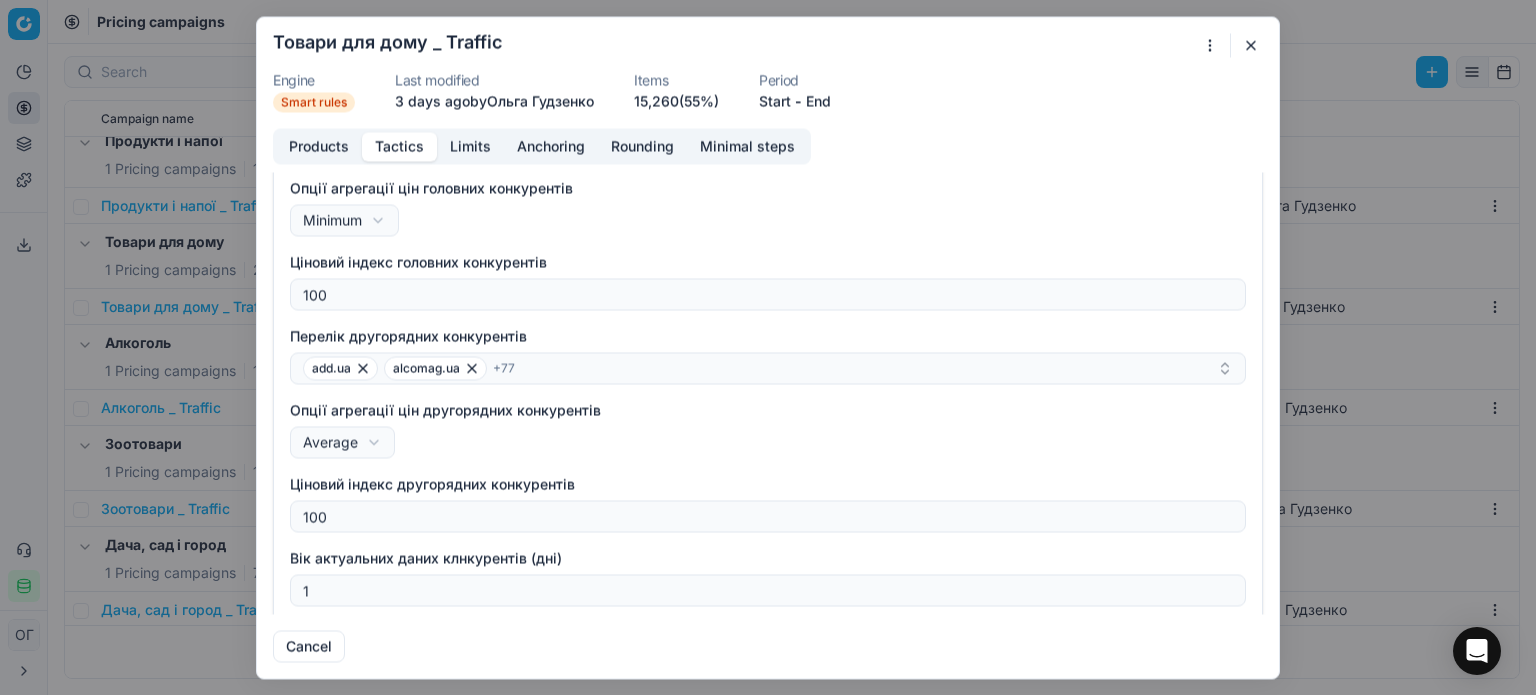 scroll, scrollTop: 323, scrollLeft: 0, axis: vertical 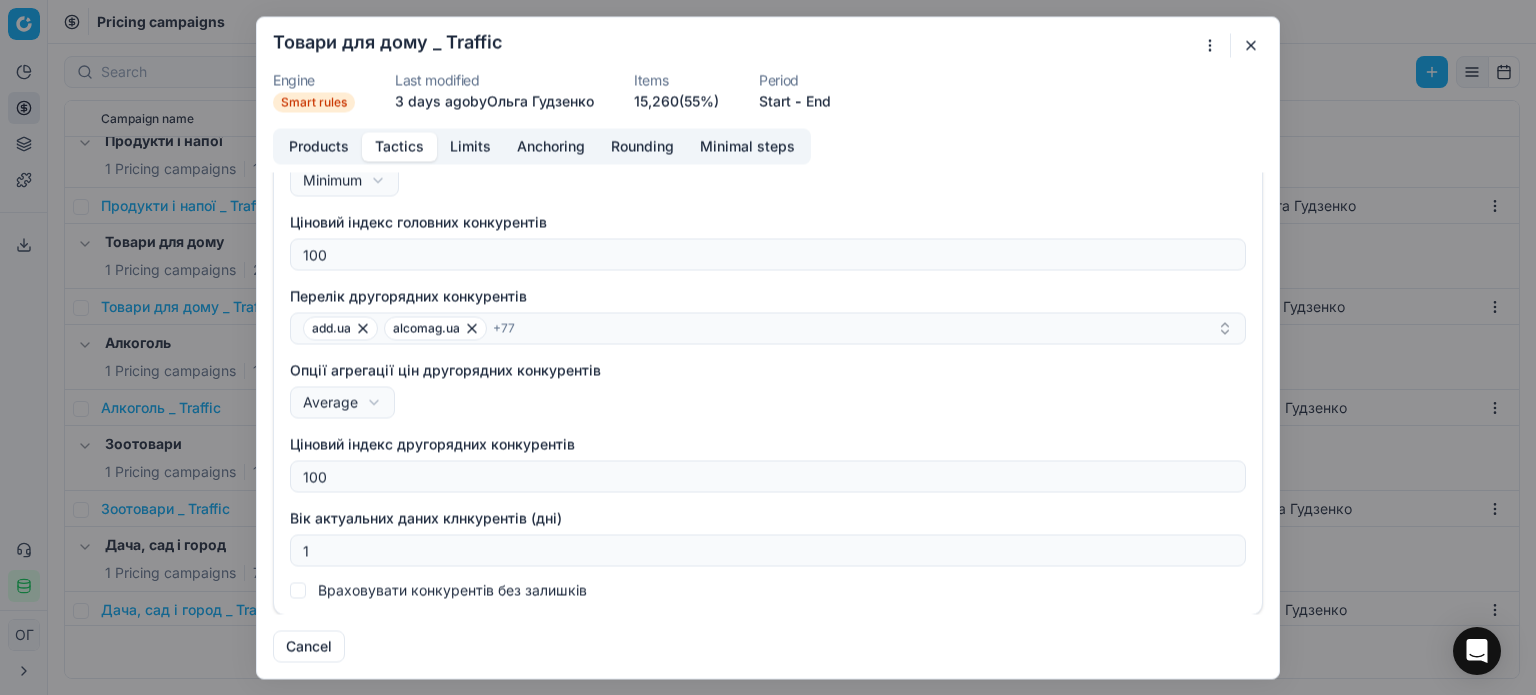 click at bounding box center [1251, 45] 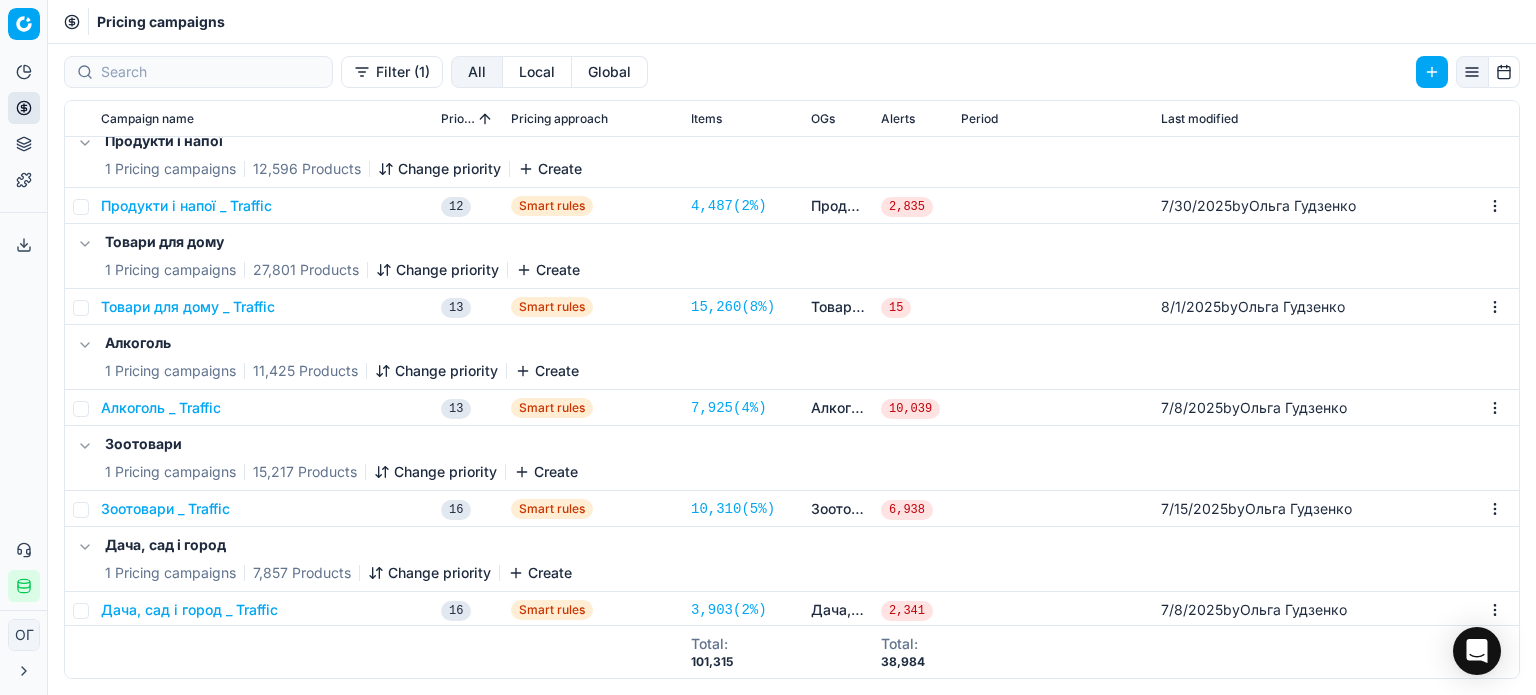 click on "Зоотовари _ Traffic" at bounding box center [263, 509] 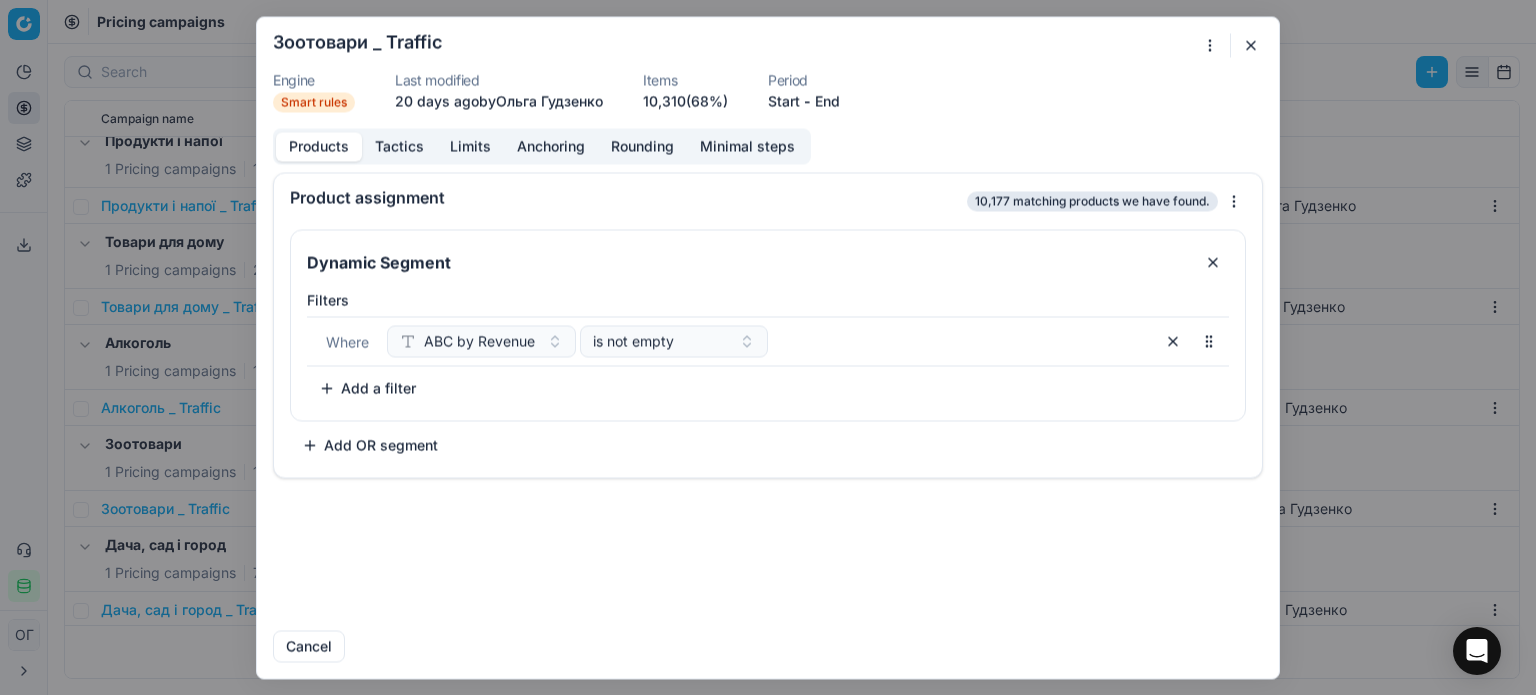 click on "Tactics" at bounding box center (399, 146) 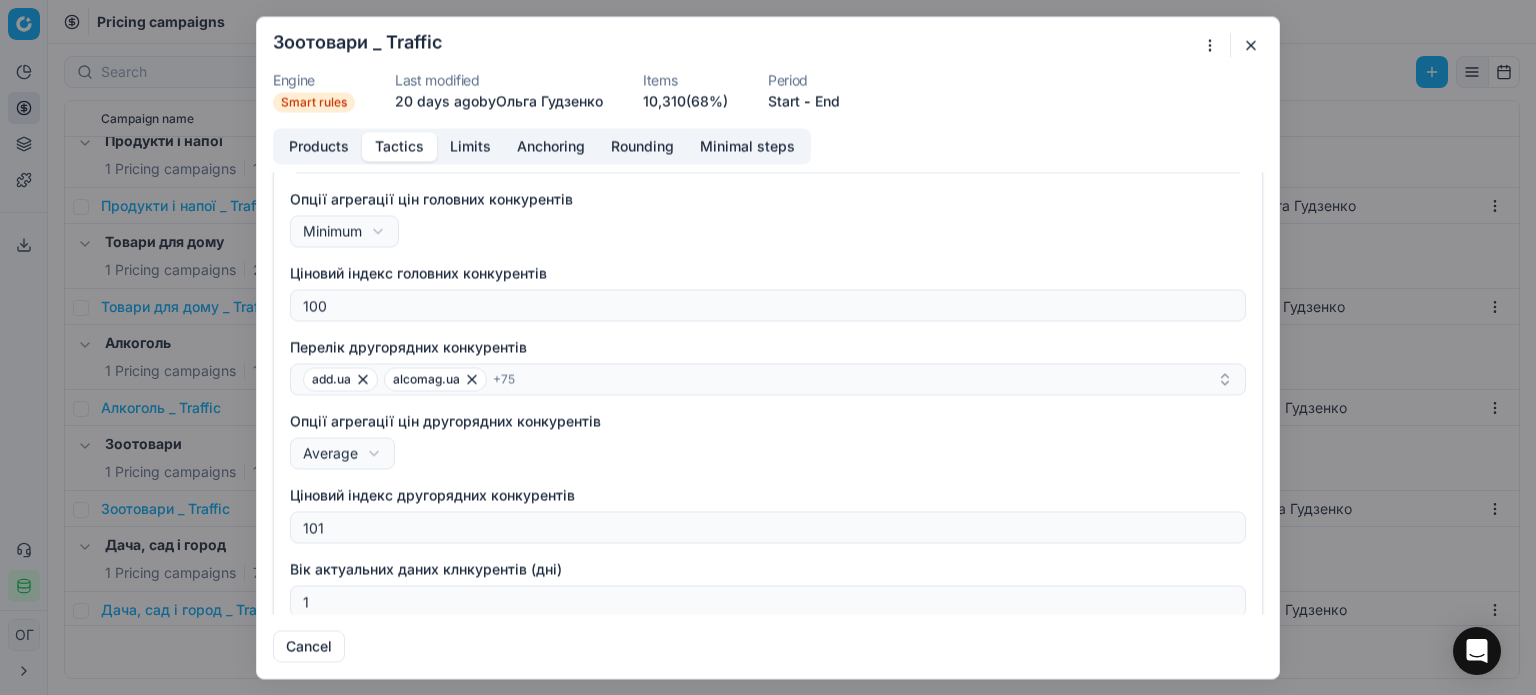 scroll, scrollTop: 323, scrollLeft: 0, axis: vertical 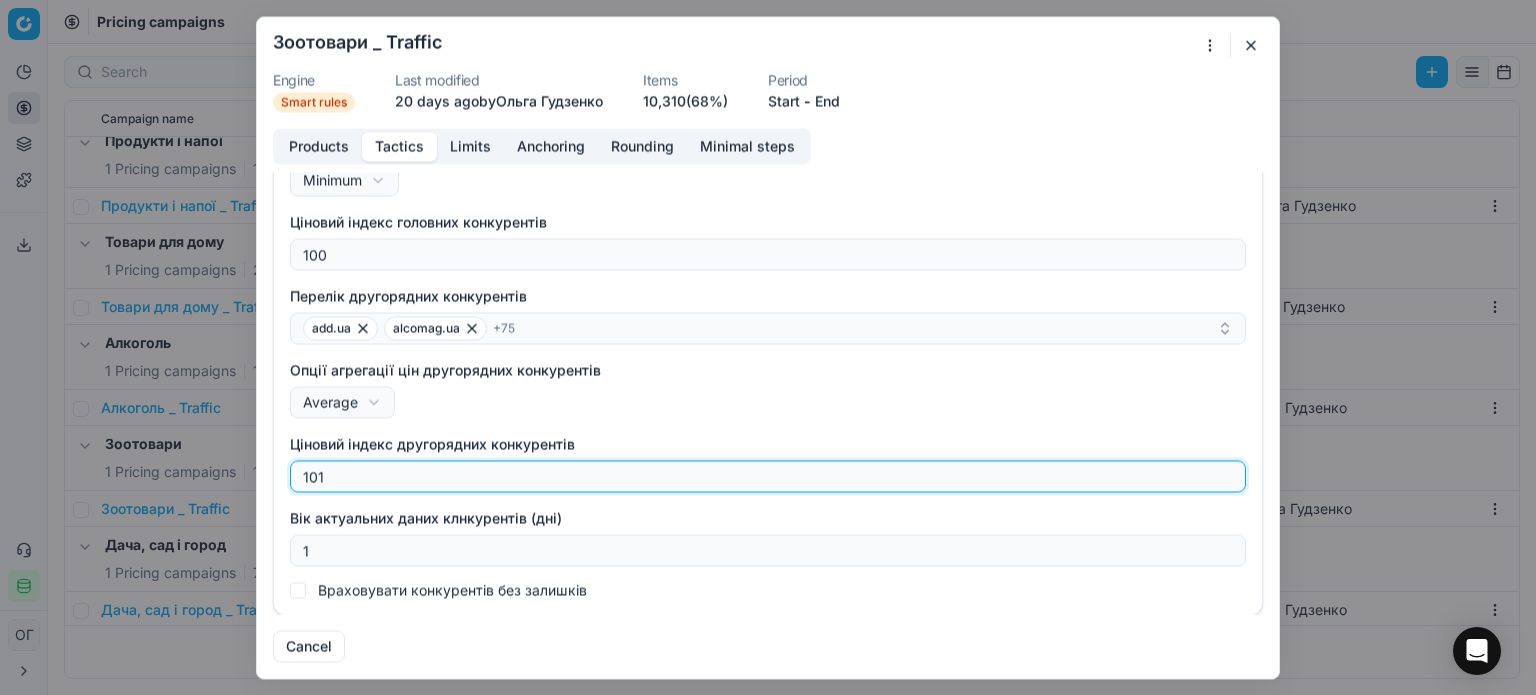 click on "101" at bounding box center [768, 476] 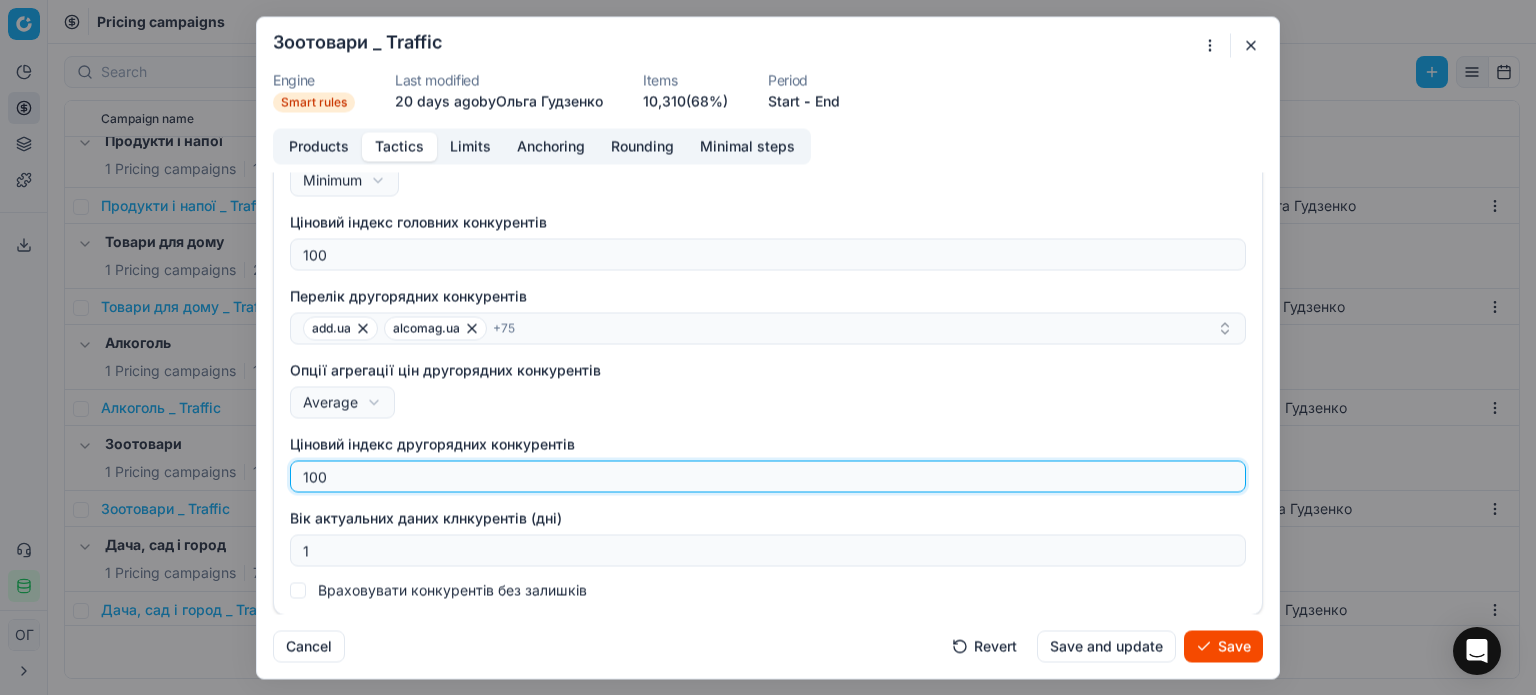 type on "100" 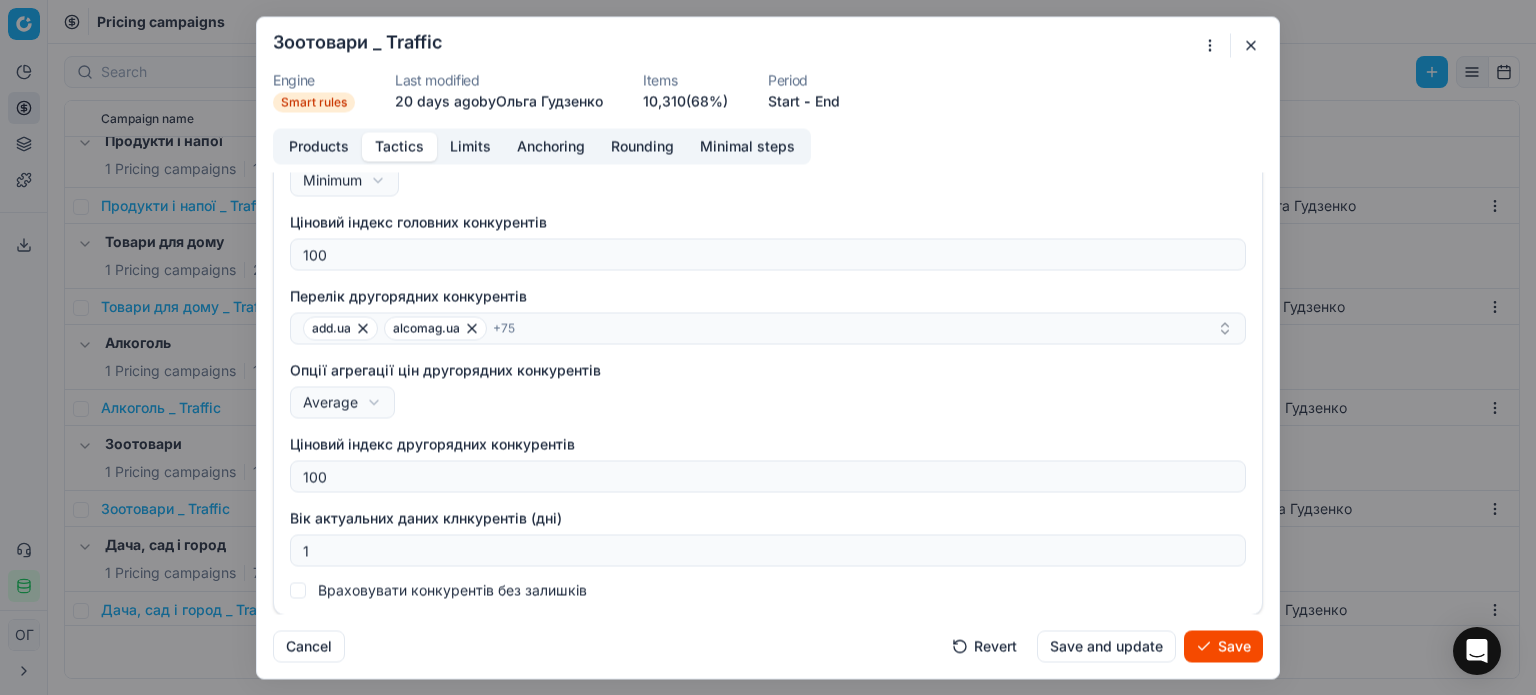 click on "Опції агрегації цін другорядних конкурентів Average Minimum Average" at bounding box center [768, 389] 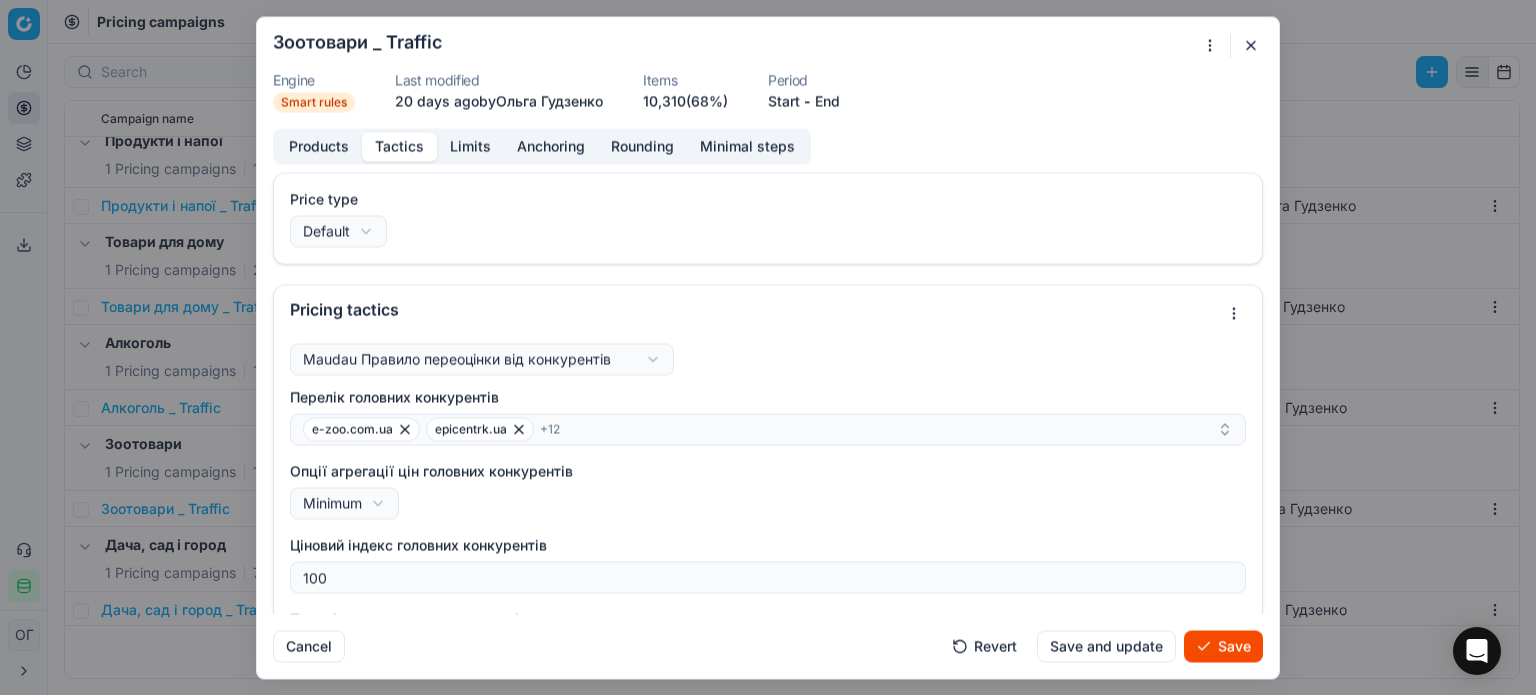 click on "Save" at bounding box center (1223, 646) 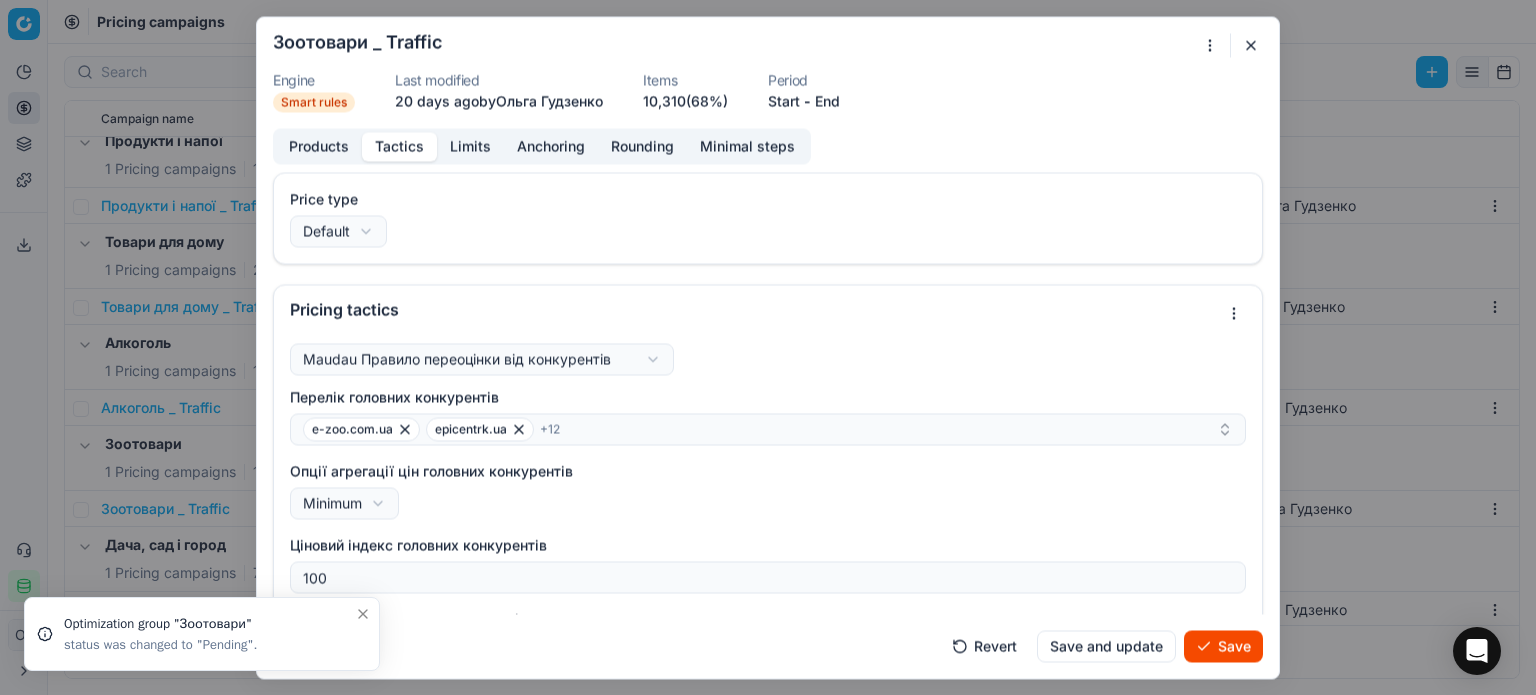 click on "Save" at bounding box center [1223, 646] 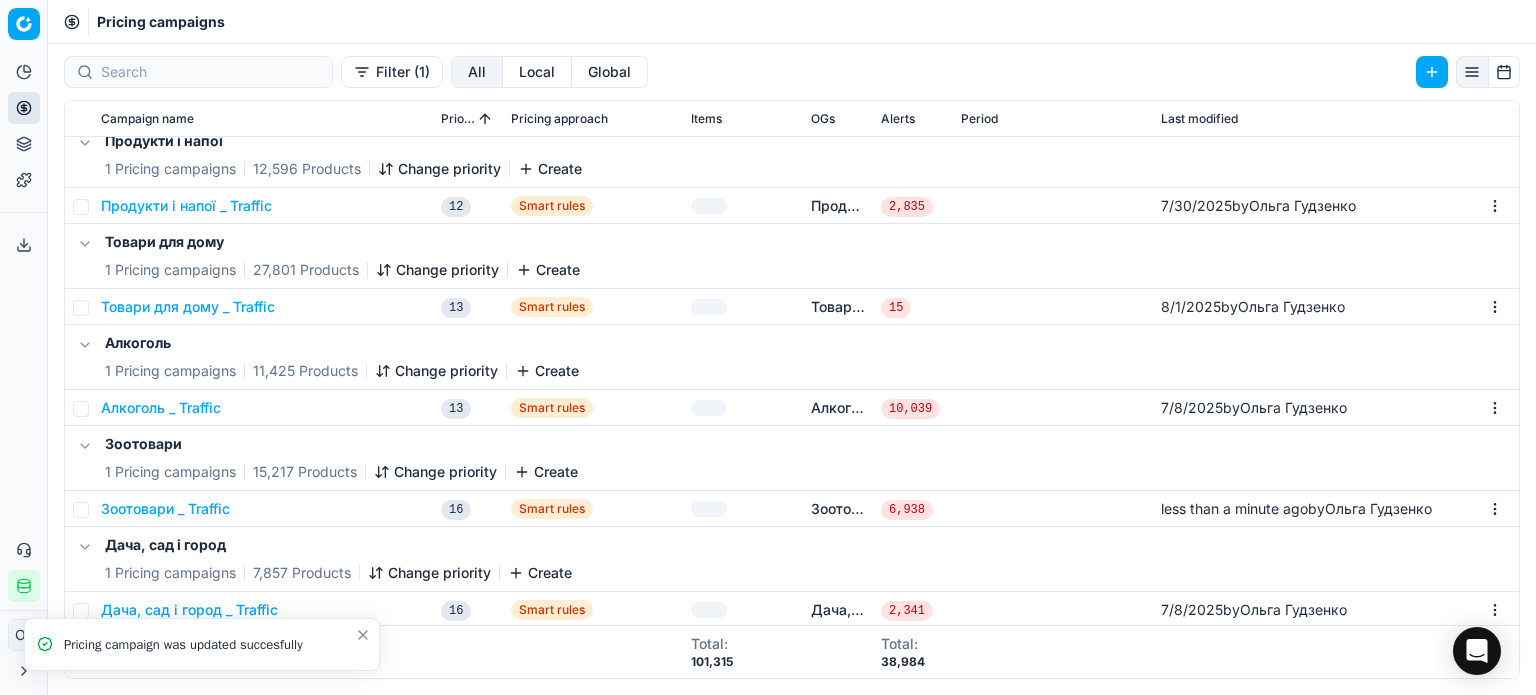 click on "Pricing platform Analytics Pricing Product portfolio Templates Export service 162 Contact support Integration status ОГ [FIRST] [LAST] o.gudzenko@maudau.com.ua Close menu Command Palette Search for a command to run... Pricing campaigns Filter   (1) All Local Global Campaign name Priority Pricing approach Items OGs Alerts Period Last modified Текстиль для дому 1   Pricing campaigns 29,690   Products   Change priority   Create Текстиль для дому _ Traffic 11 Smart rules Текстиль для дому 1 8/1/2025  by  [FIRST] [LAST] Дитячі товари 1   Pricing campaigns 23,814   Products   Change priority   Create Дитячі товари _ Traffic 11 Smart rules Дитячі товари 4,705 7/15/2025  by  [FIRST] [LAST] Продукти і напої 1   Pricing campaigns 12,596   Products   Change priority   Create Продукти і напої _ Traffic 12 Smart rules Продукти і напої 2,835 7/30/2025  by  1" at bounding box center (768, 347) 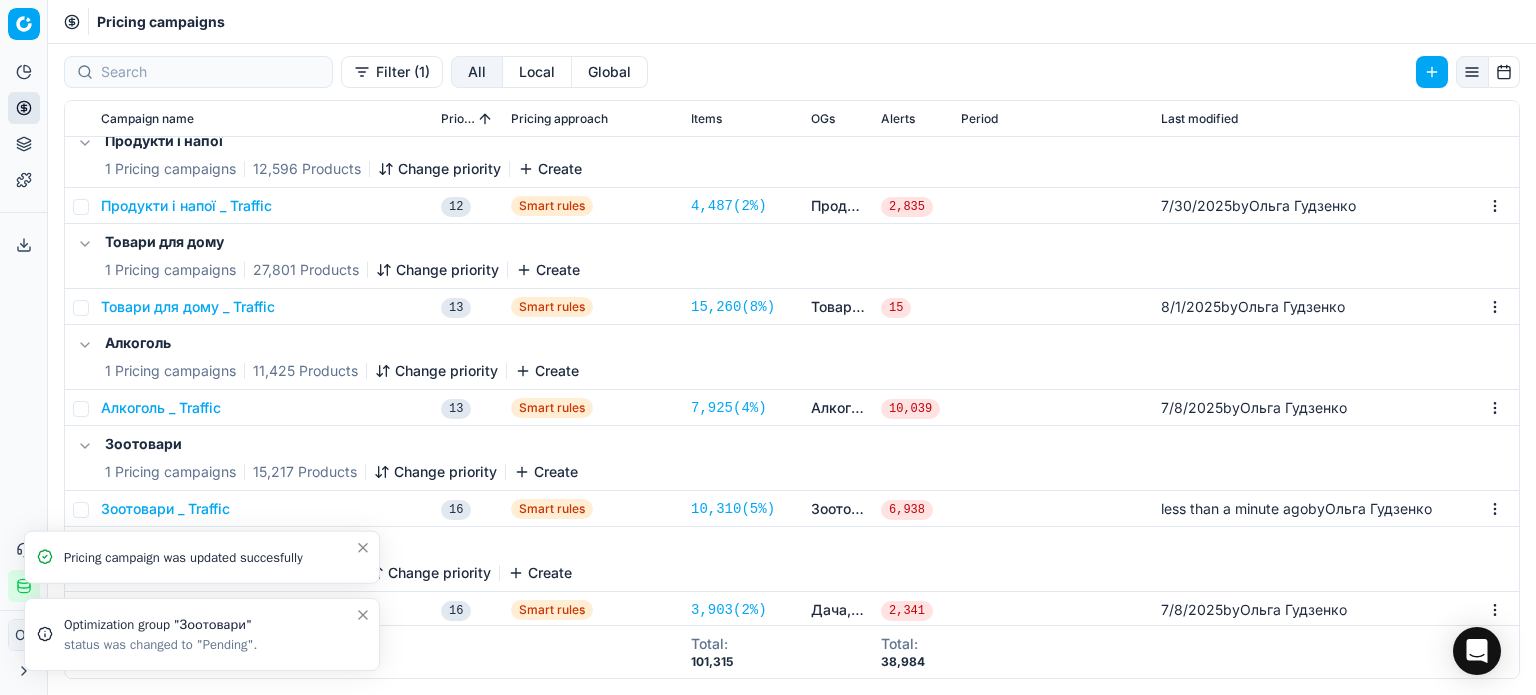 click 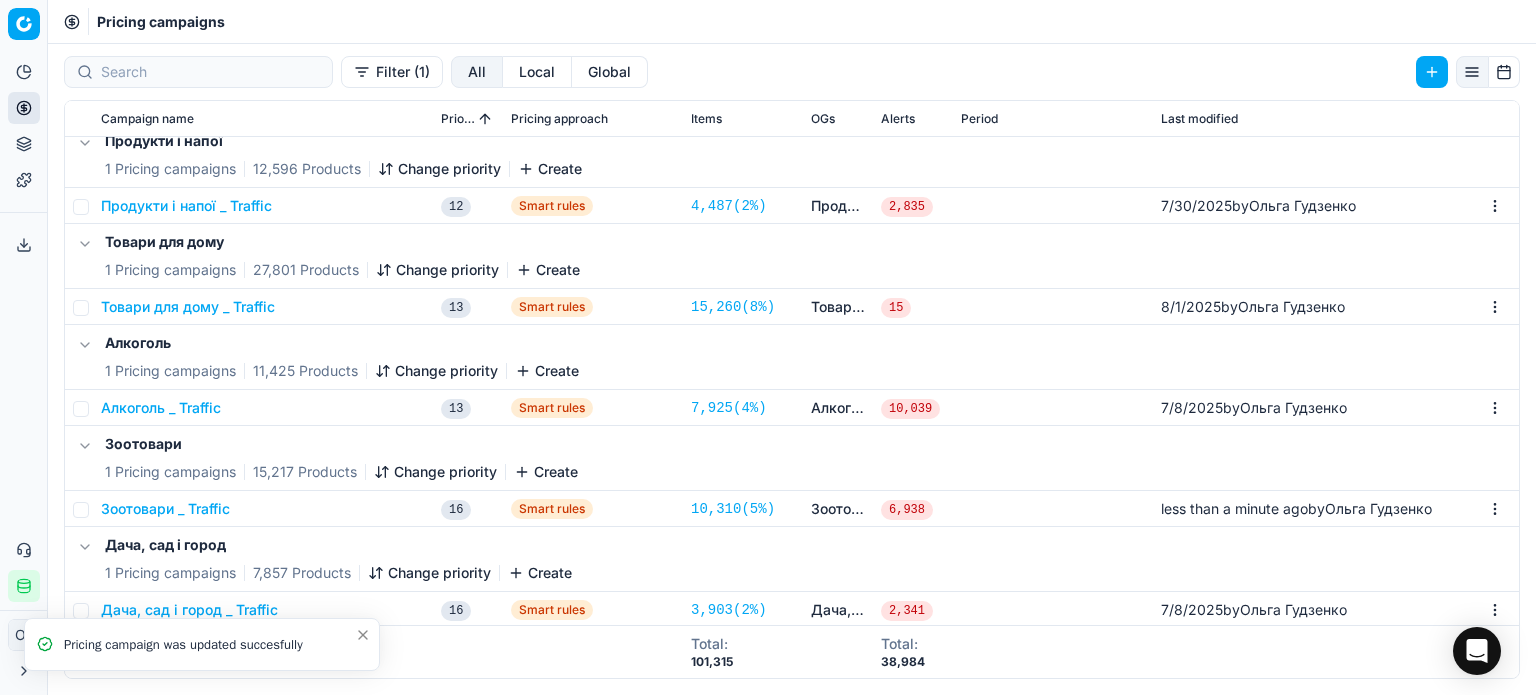 click 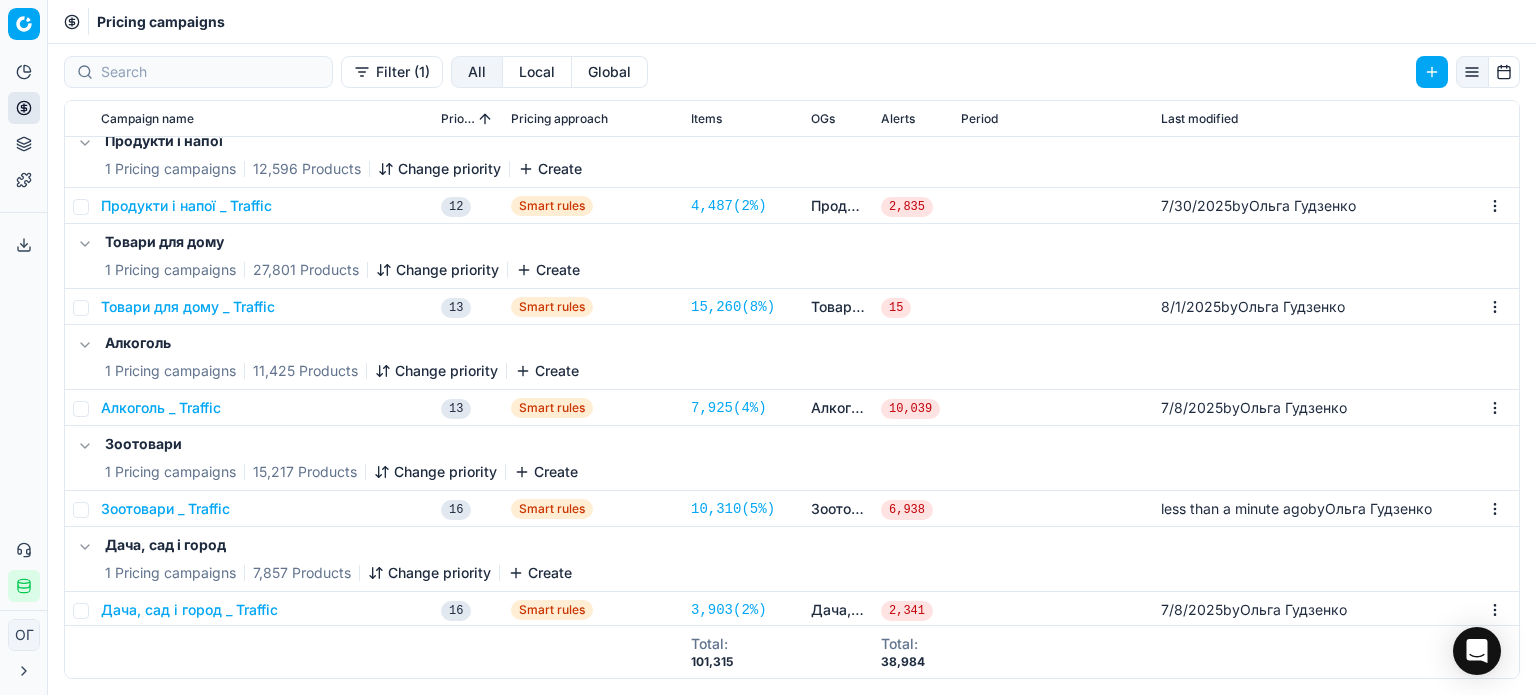 click on "Дача, сад і город _ Traffic" at bounding box center [189, 610] 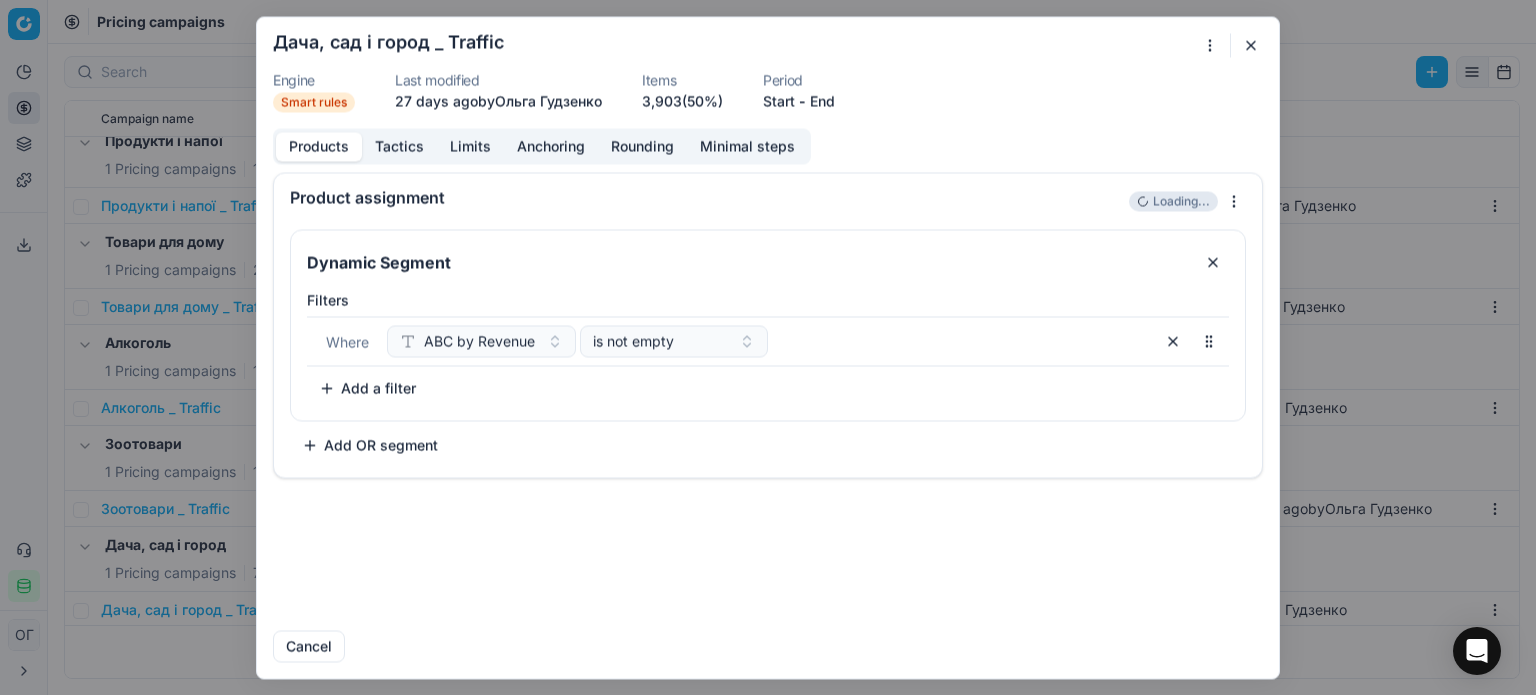 click on "Tactics" at bounding box center [399, 146] 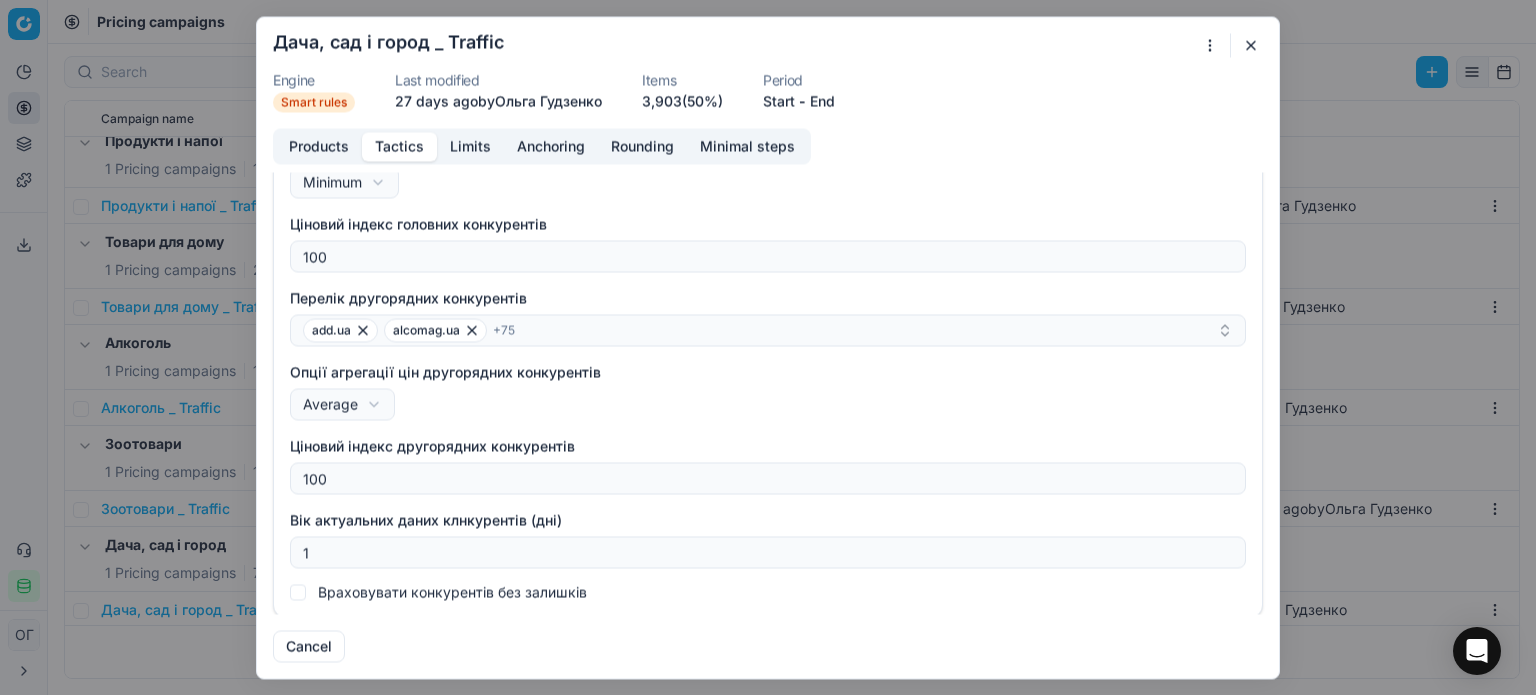 scroll, scrollTop: 323, scrollLeft: 0, axis: vertical 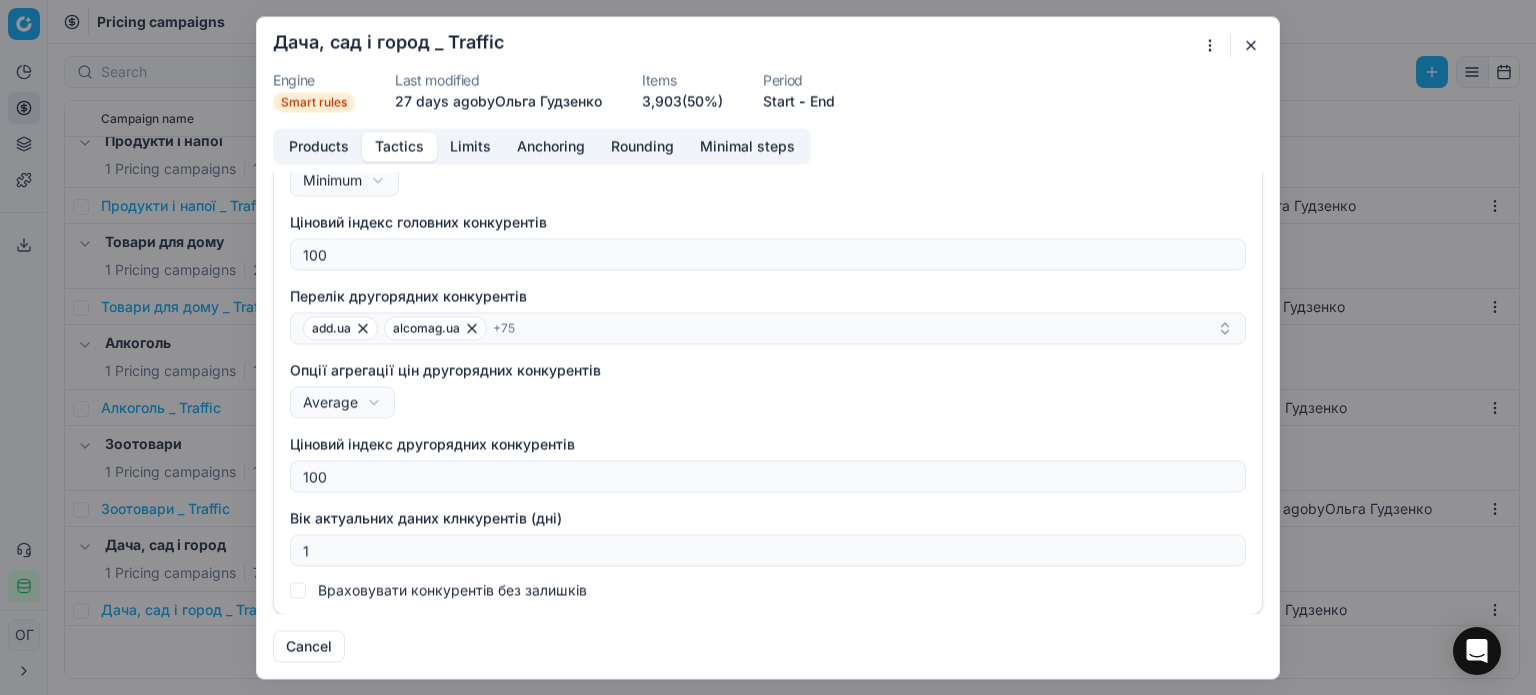 click at bounding box center (1251, 45) 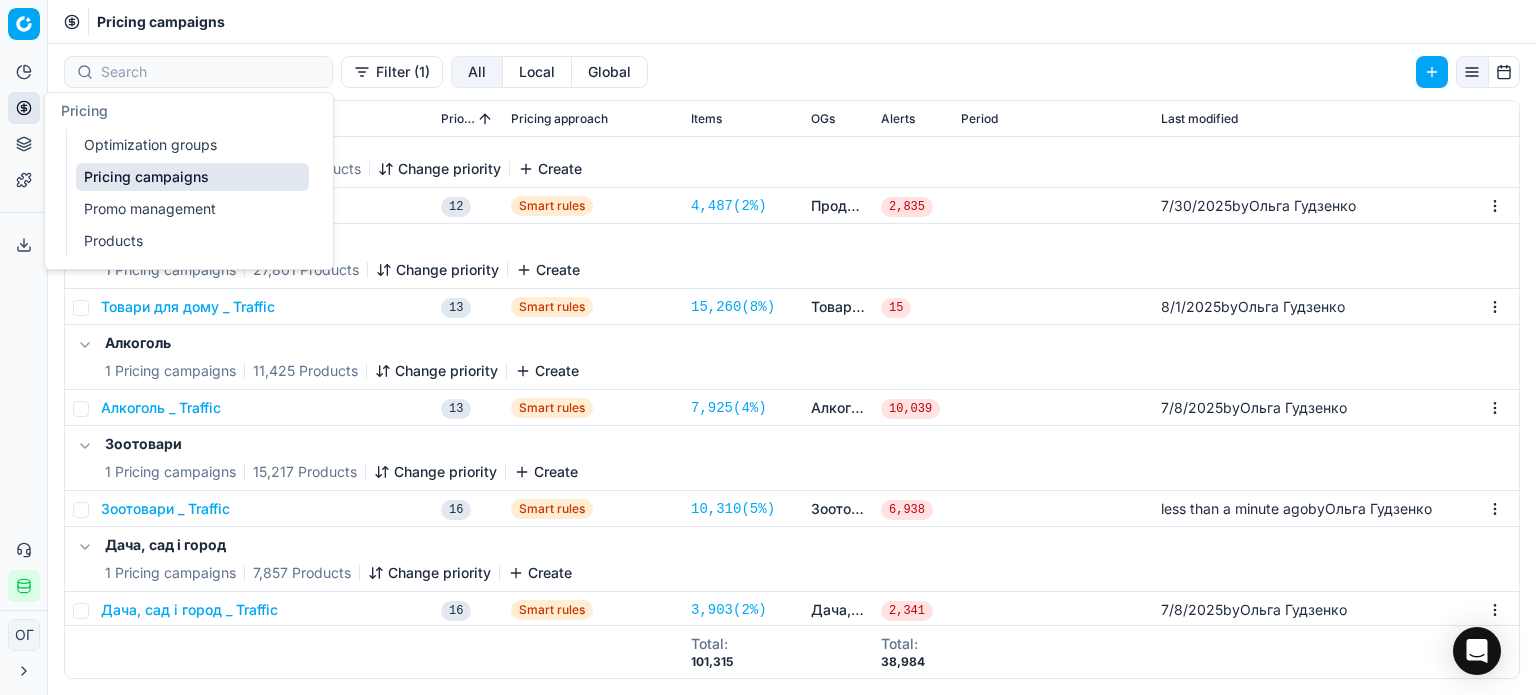 click on "Optimization groups" at bounding box center [192, 145] 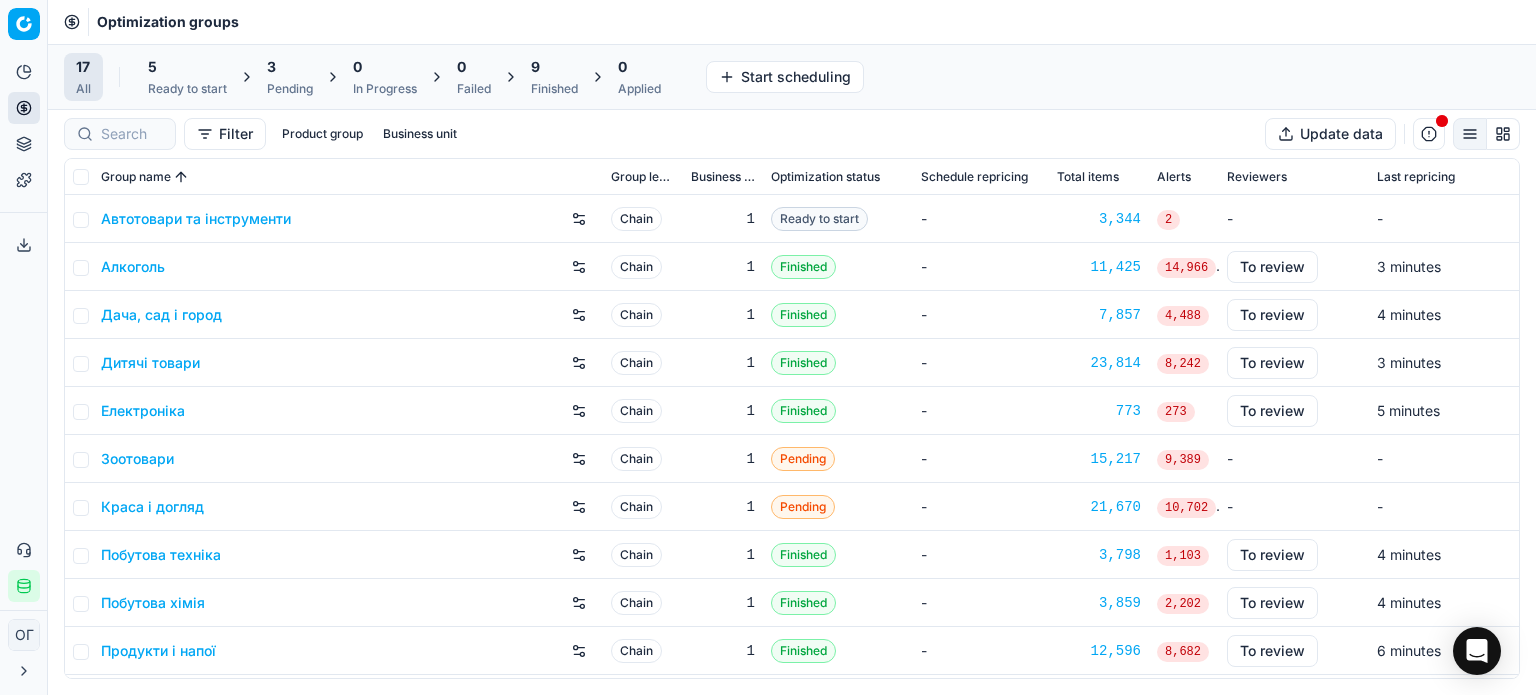 click on "5" at bounding box center [187, 67] 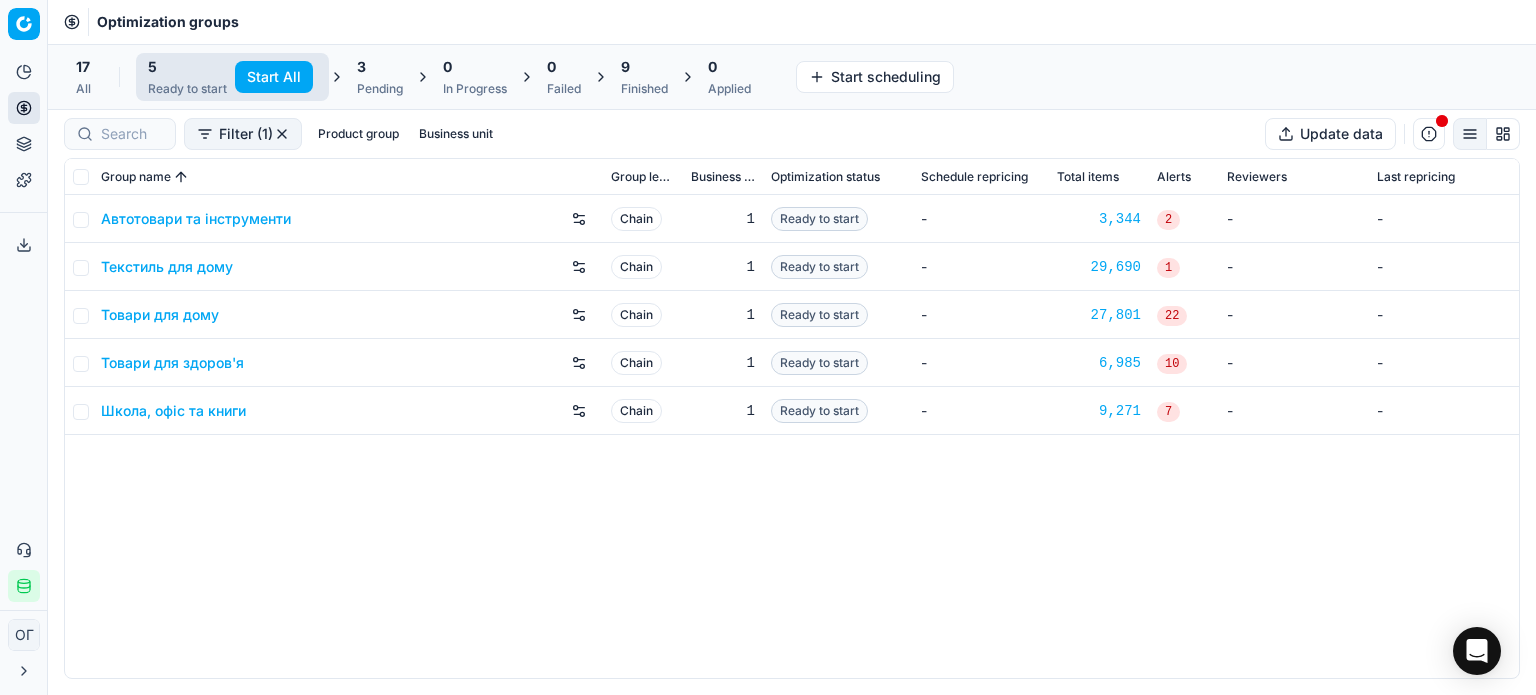 click on "Start   All" at bounding box center (274, 77) 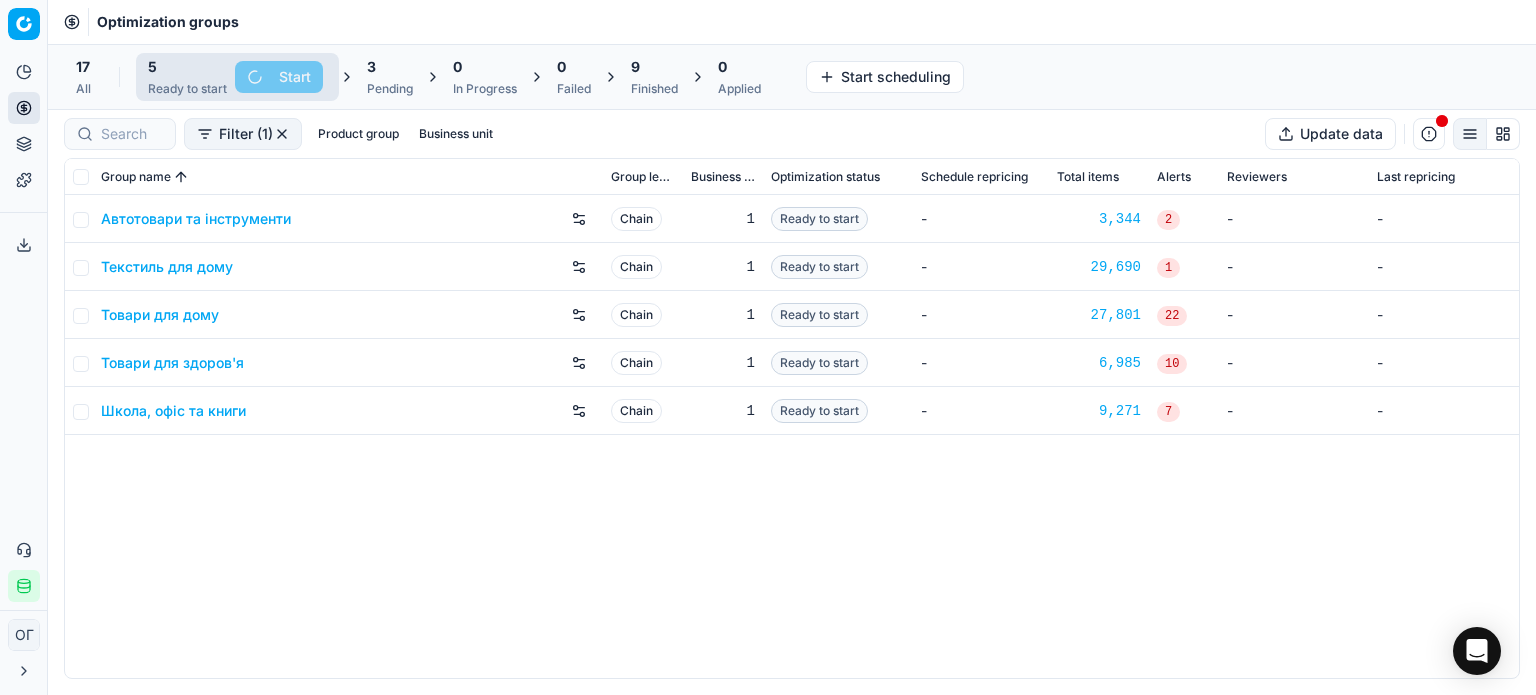 click on "3" at bounding box center (390, 67) 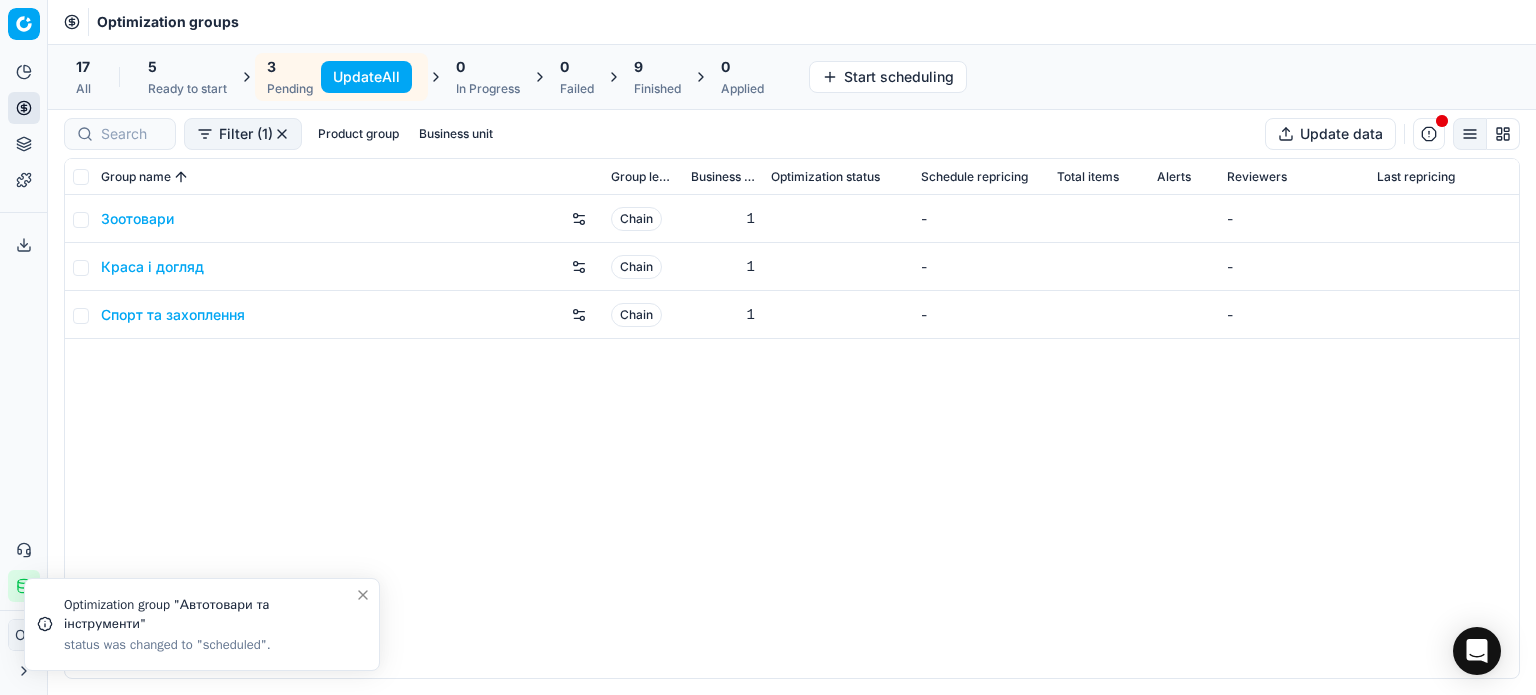 click on "Update  All" at bounding box center (366, 77) 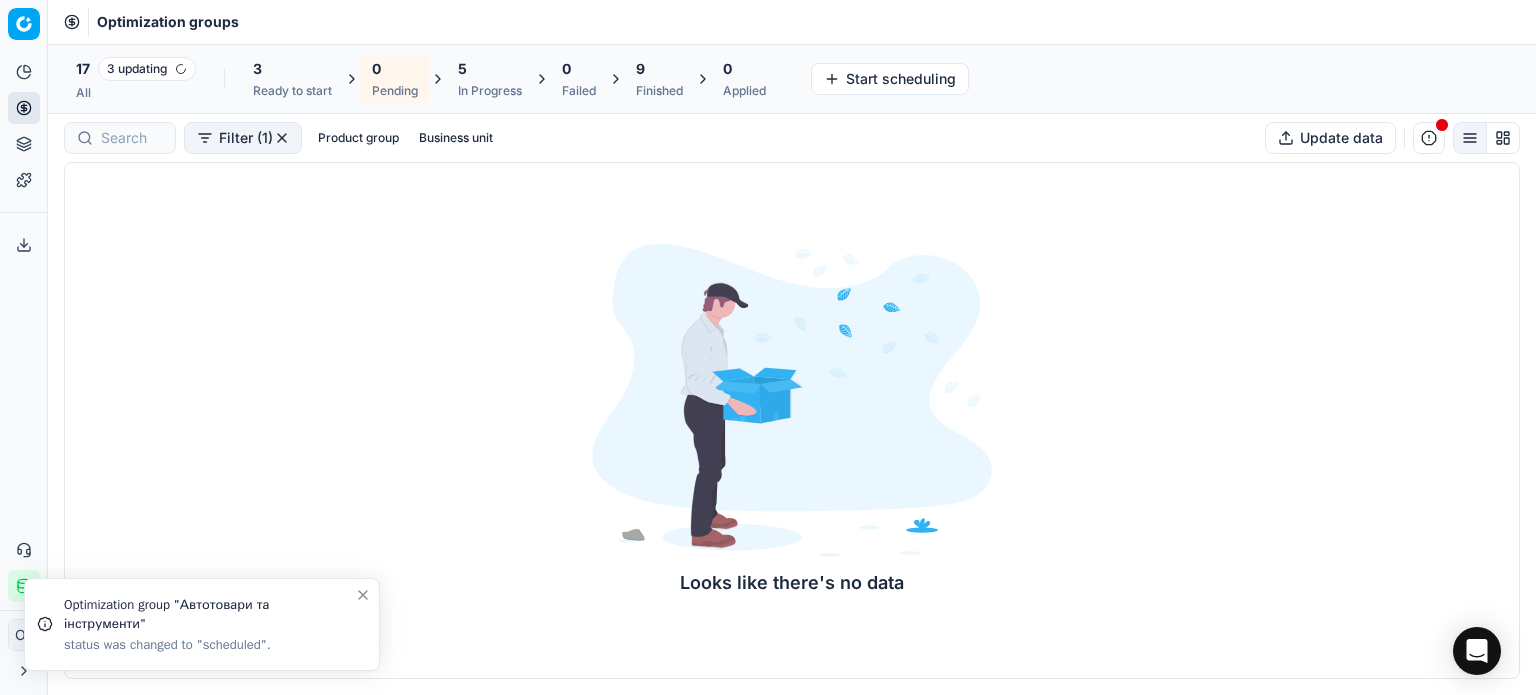 click on "9" at bounding box center (659, 69) 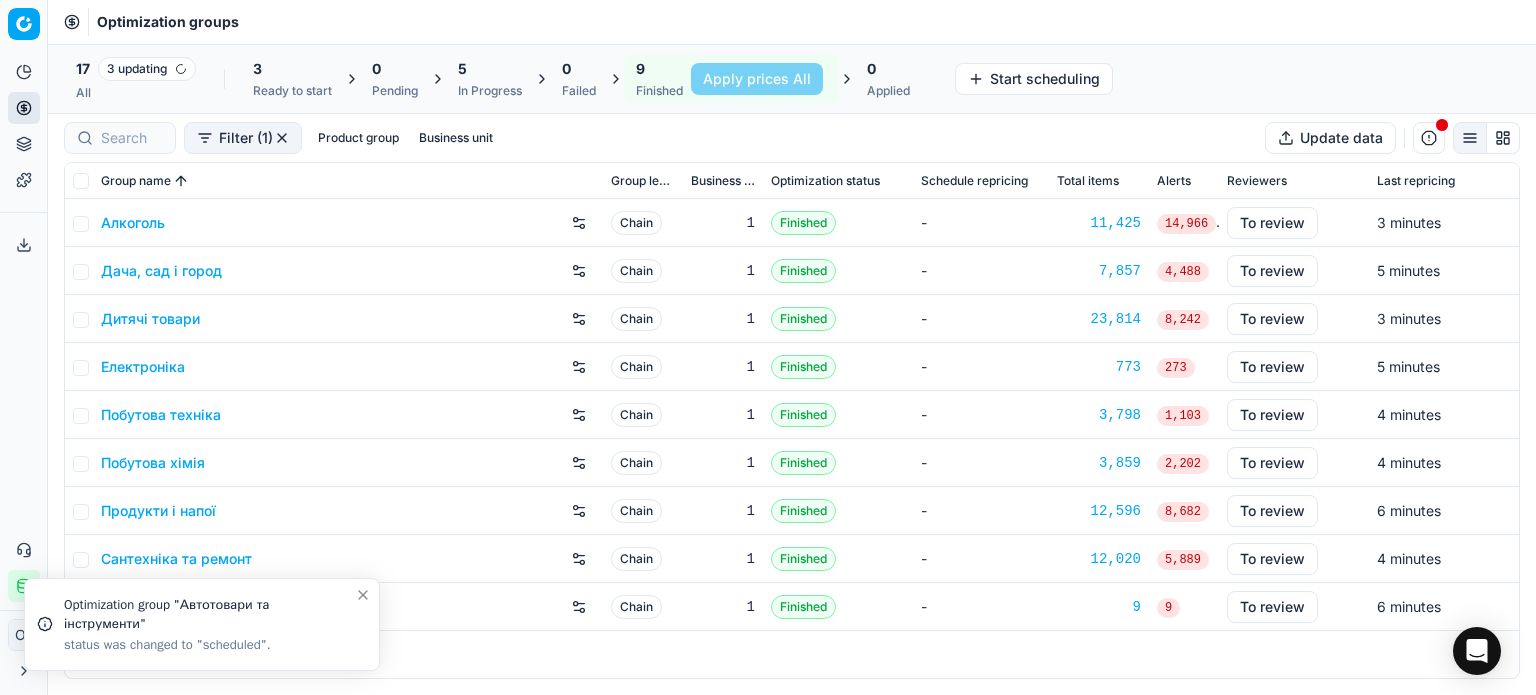 click on "Алкоголь" at bounding box center [133, 223] 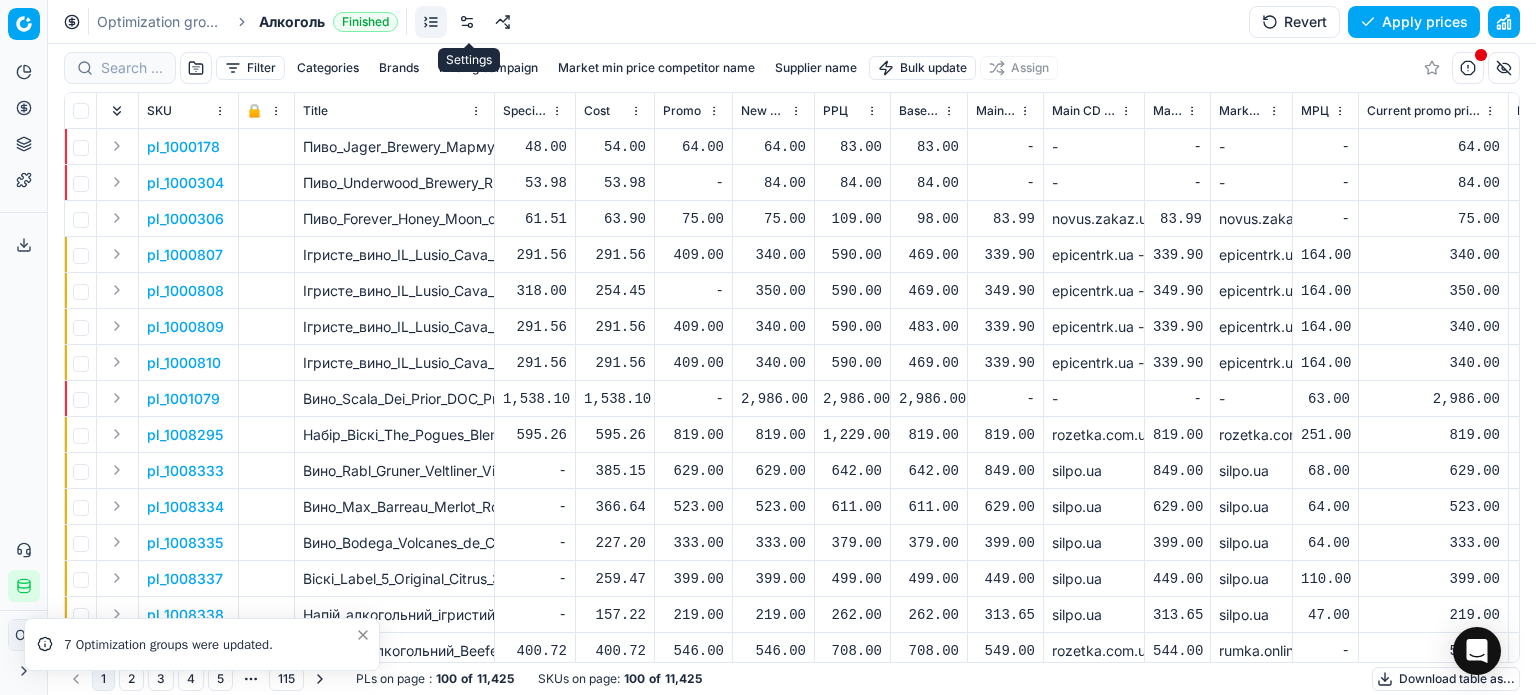 click at bounding box center [467, 22] 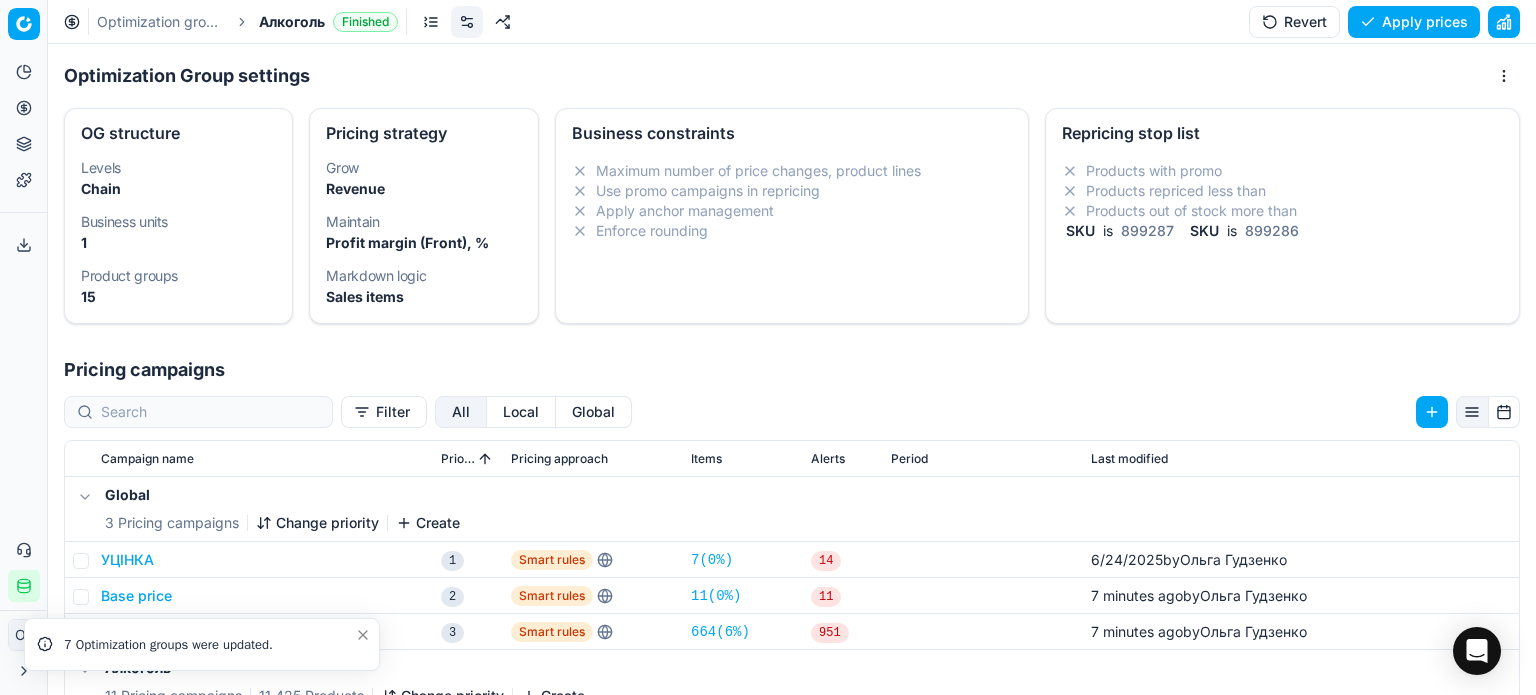 scroll, scrollTop: 176, scrollLeft: 0, axis: vertical 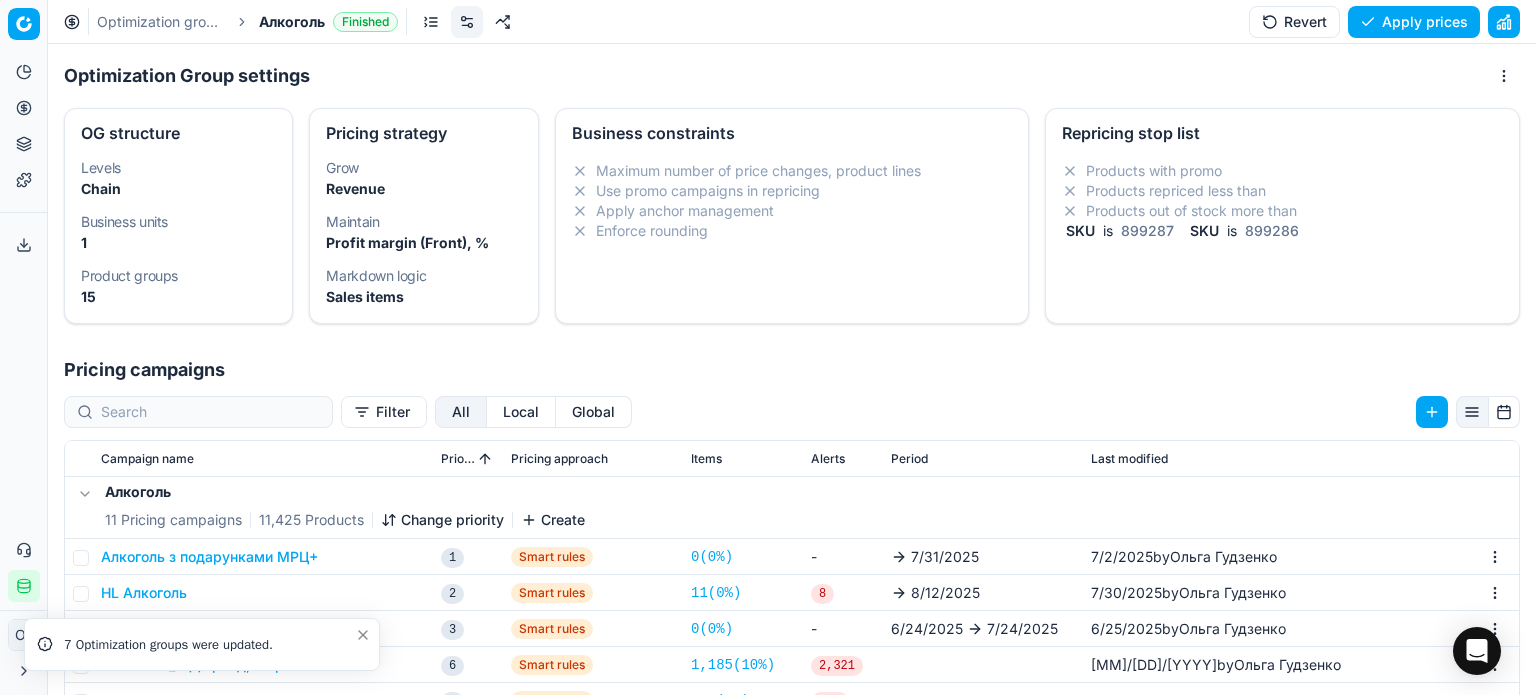 click 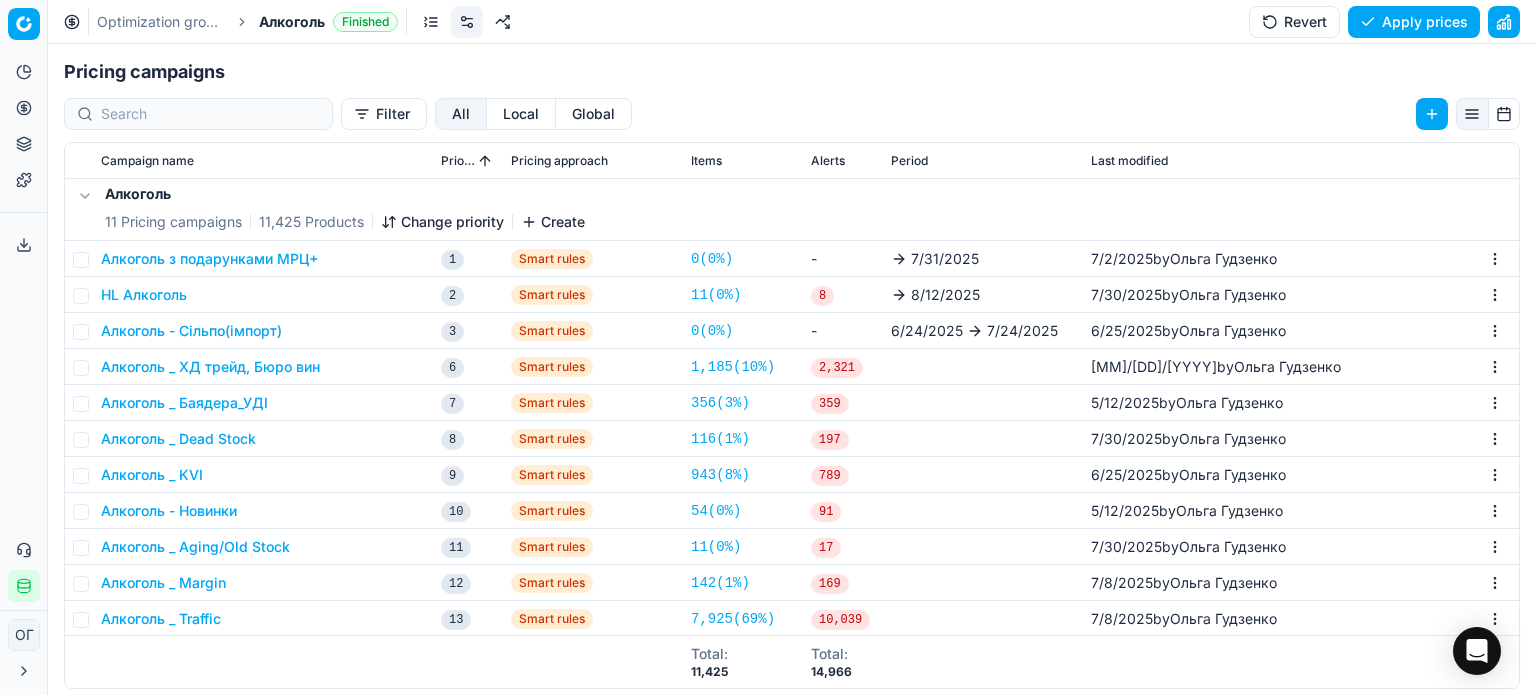 scroll, scrollTop: 300, scrollLeft: 0, axis: vertical 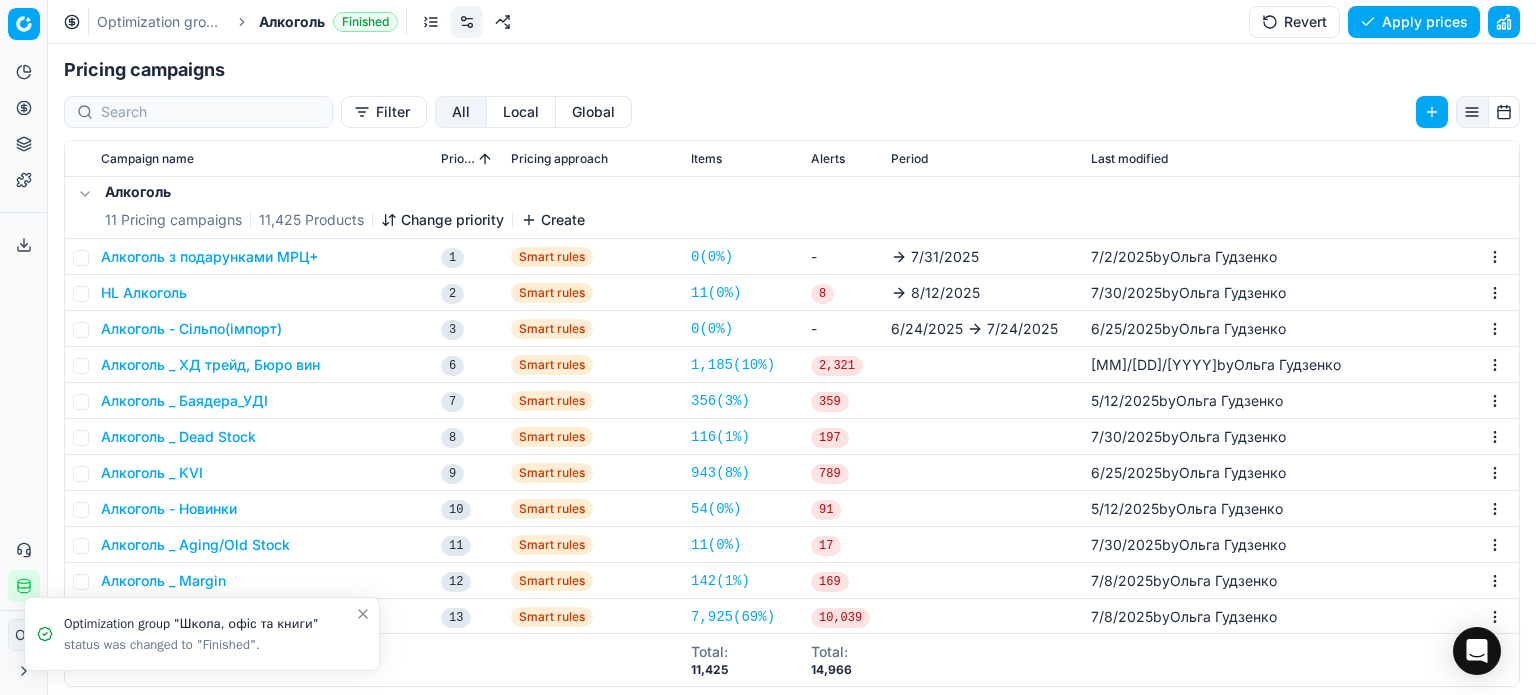 click on "Алкоголь з подарунками МРЦ+" at bounding box center (209, 257) 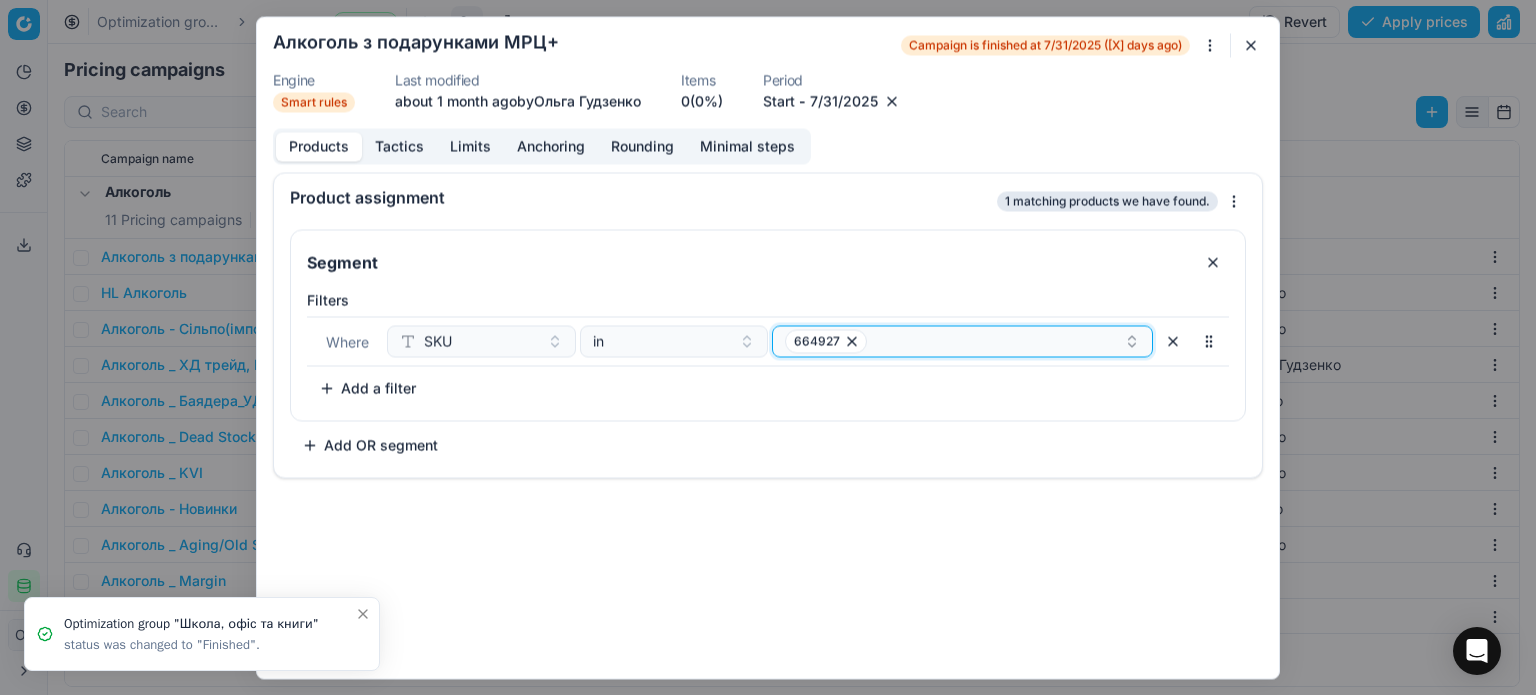 drag, startPoint x: 852, startPoint y: 339, endPoint x: 734, endPoint y: 360, distance: 119.85408 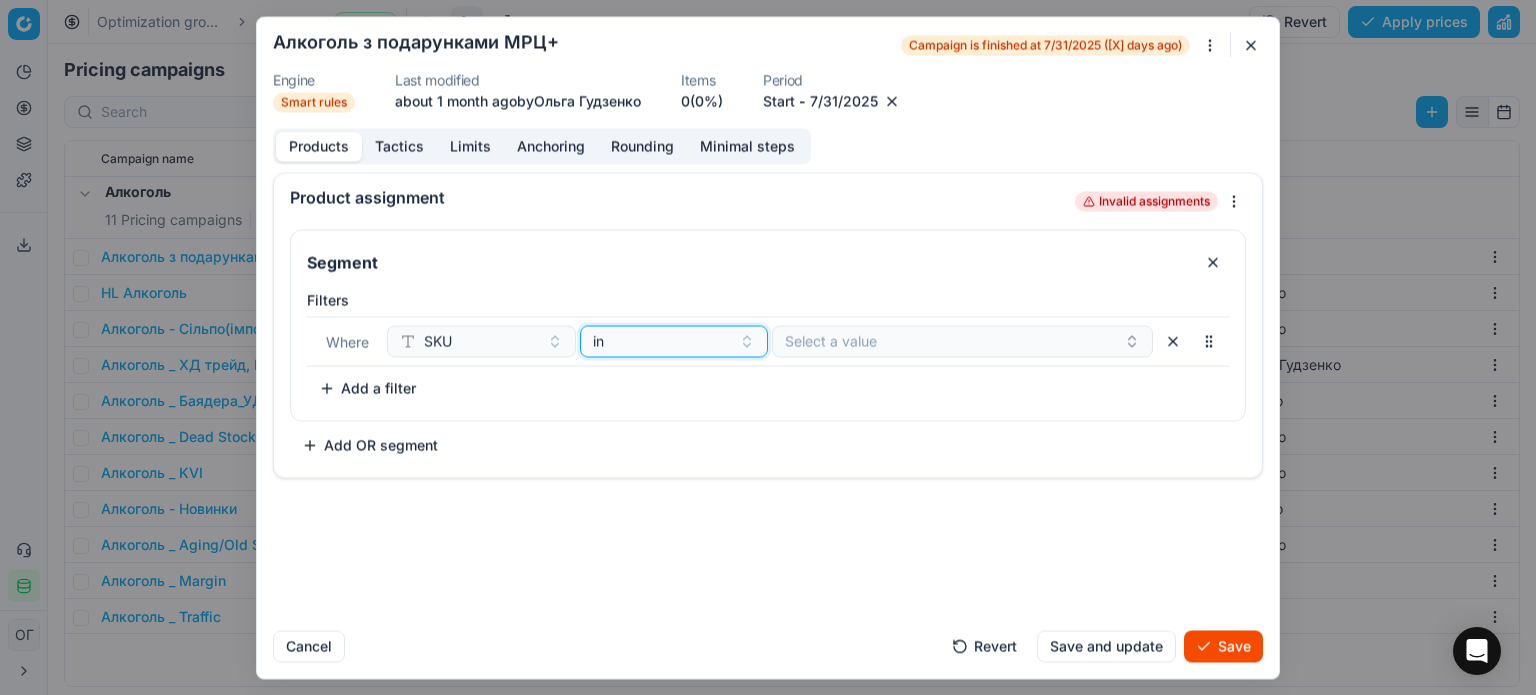 click on "in" at bounding box center (662, 341) 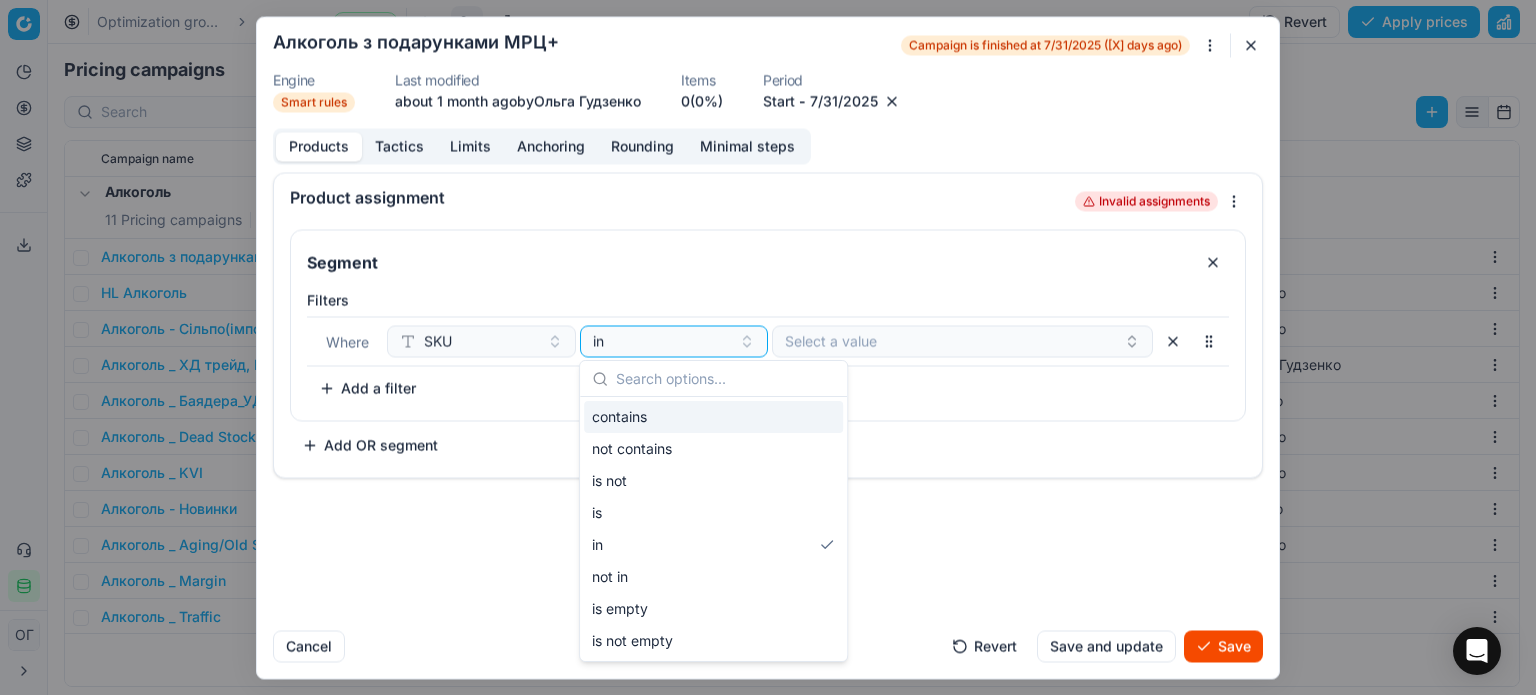 click on "contains" at bounding box center [713, 417] 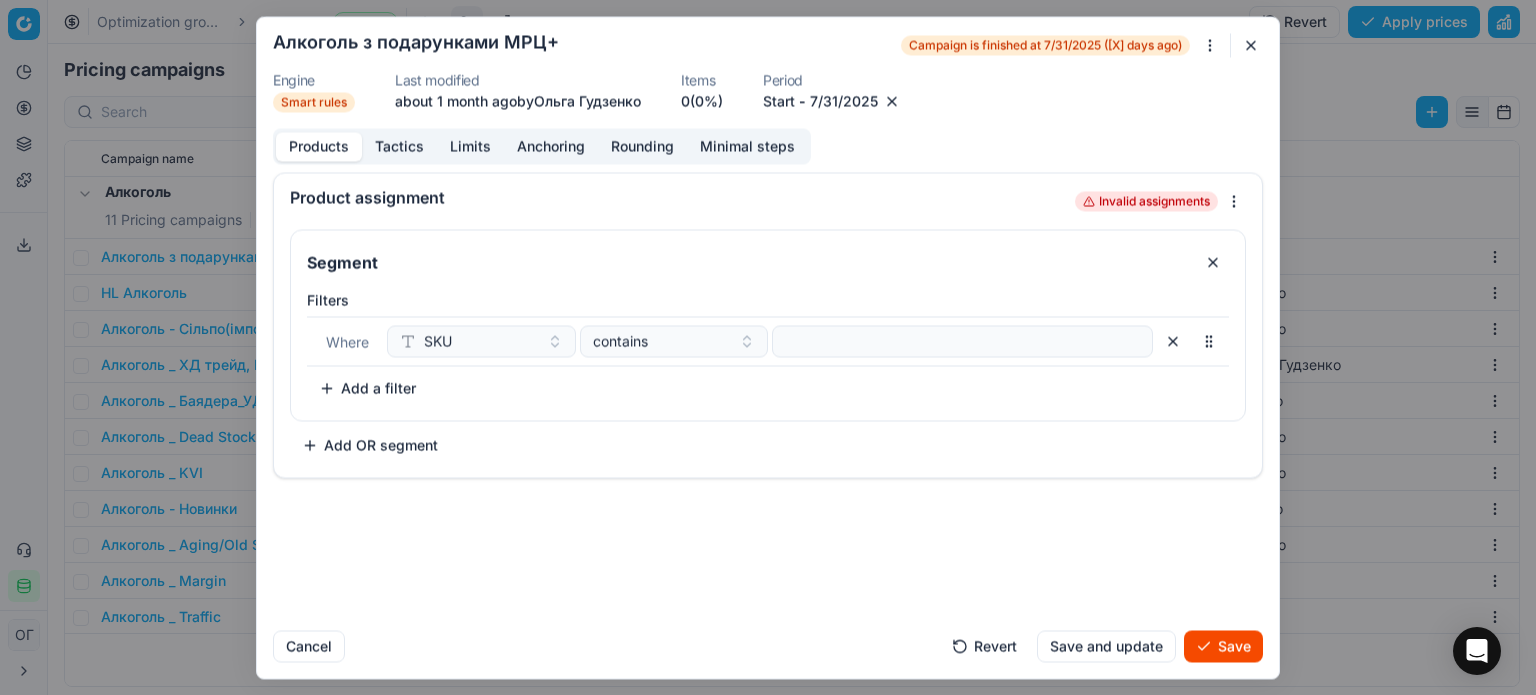 click on "Where SKU contains" at bounding box center [768, 341] 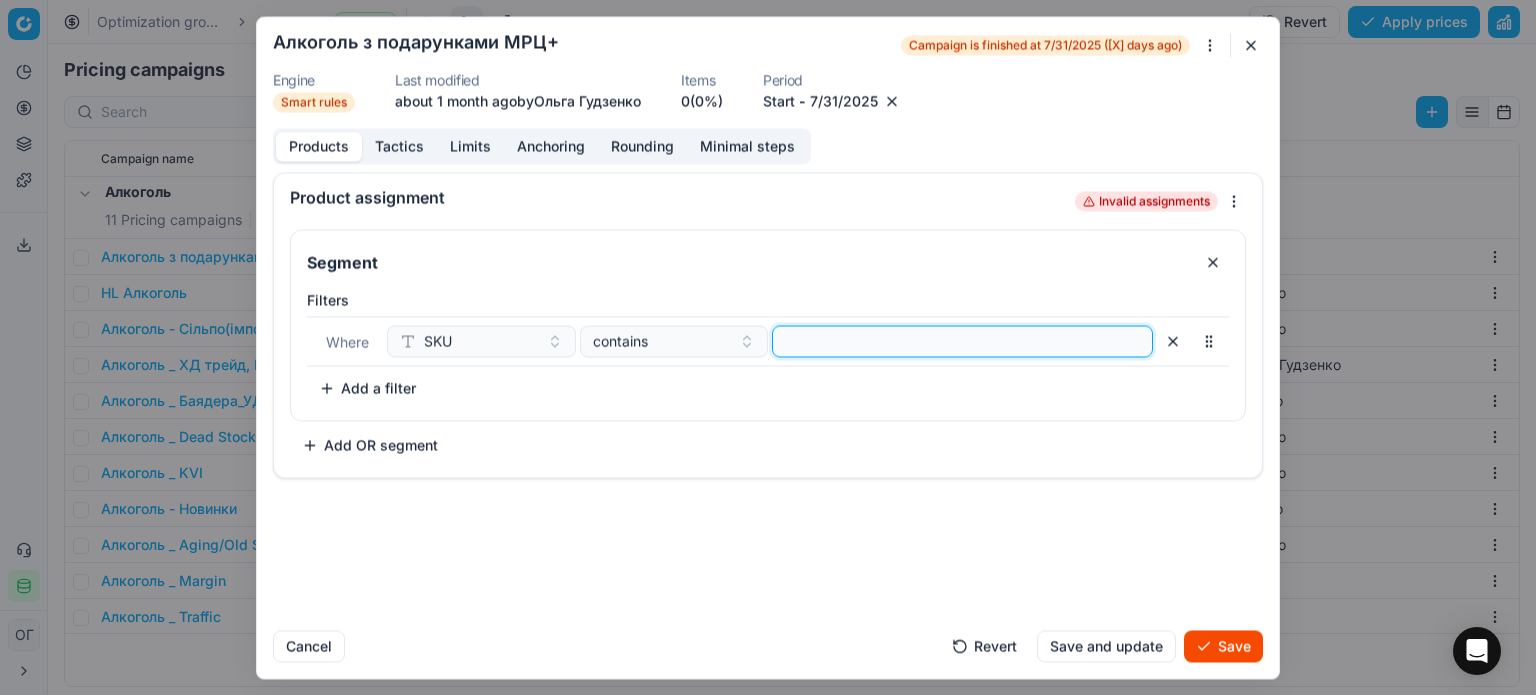 click at bounding box center (962, 341) 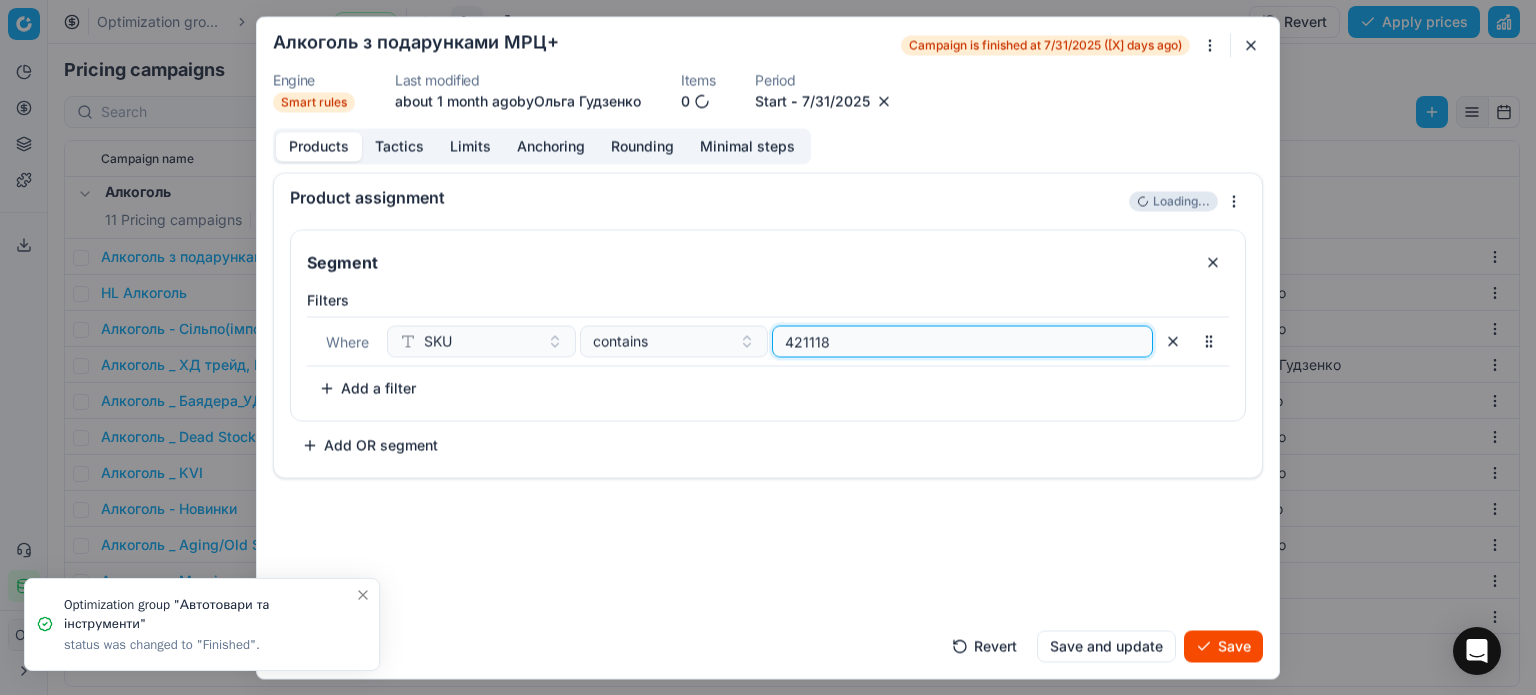 type on "421118" 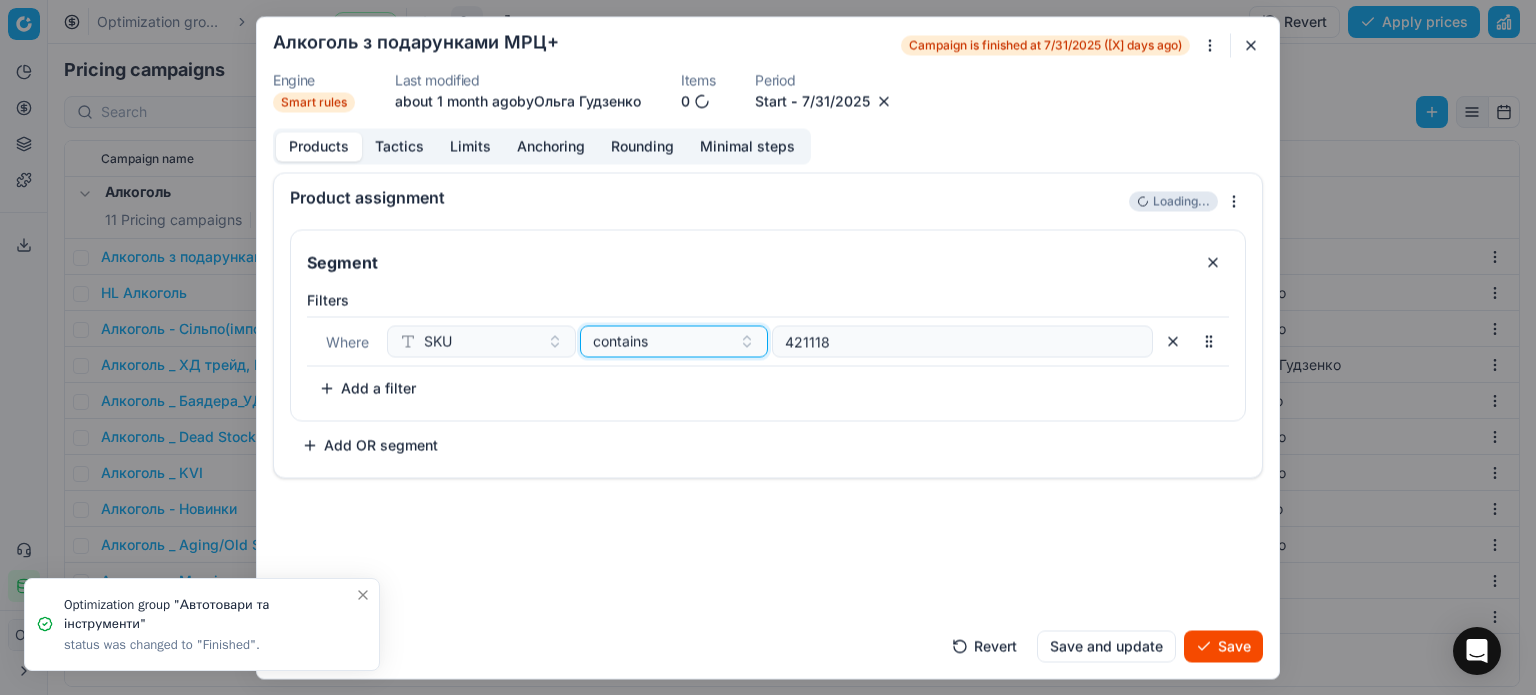 click on "contains" at bounding box center (662, 341) 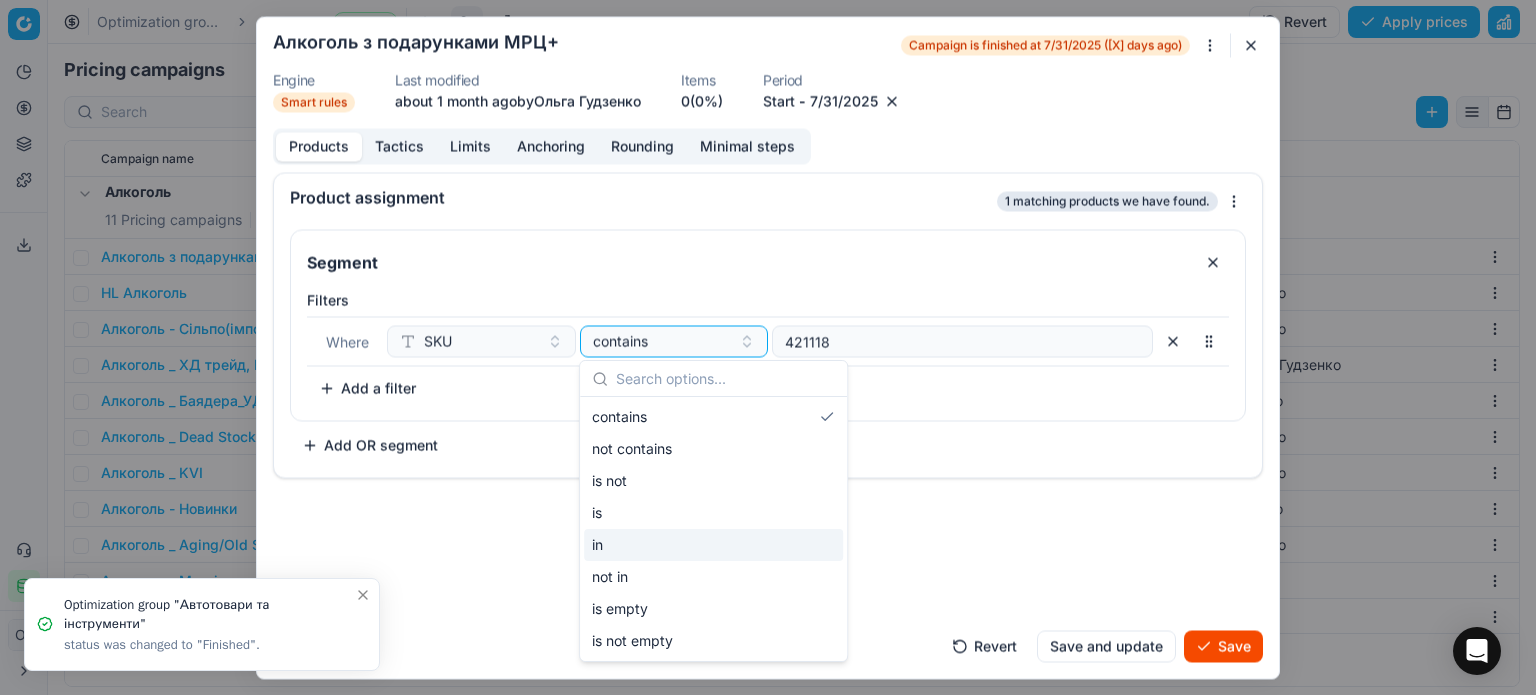 click on "in" at bounding box center [713, 545] 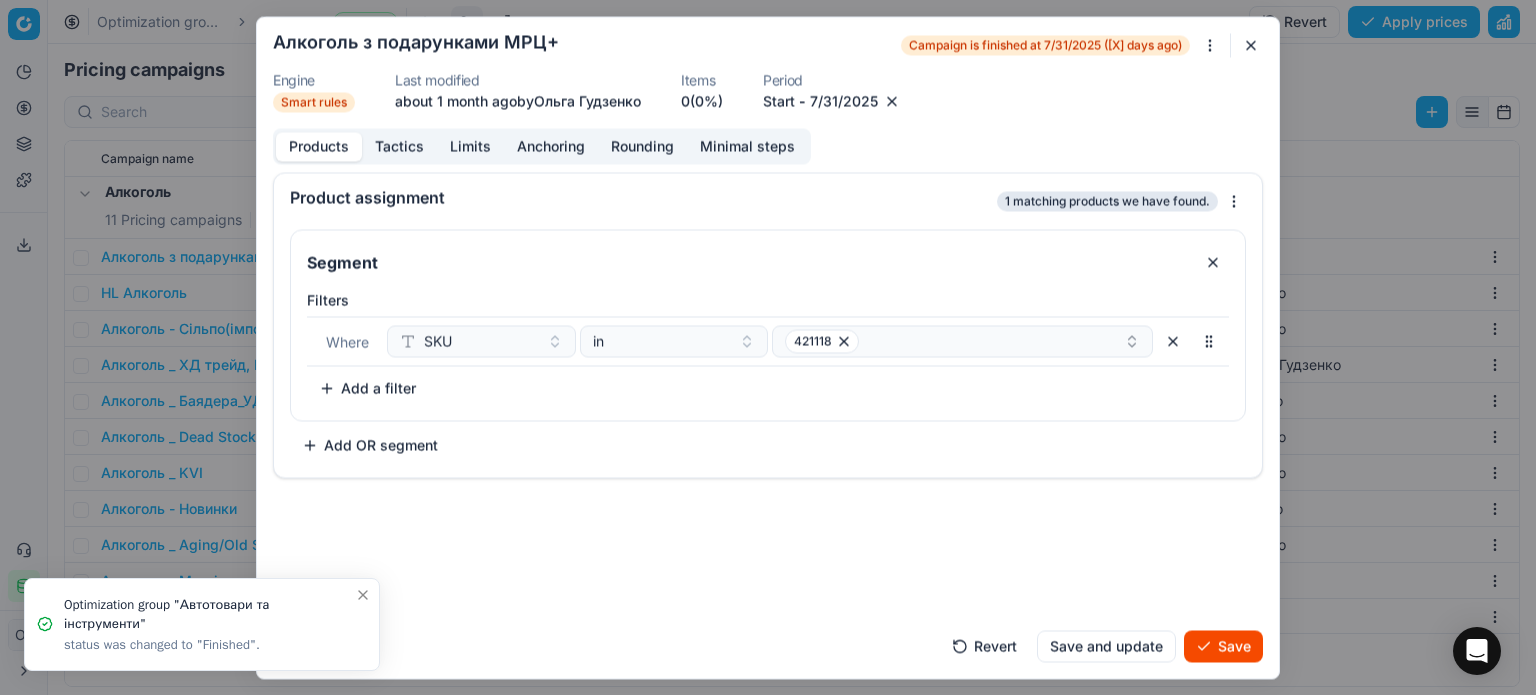 click on "Segment Filters Where SKU in 421118
To pick up a sortable item, press space or enter.
While dragging, use the up and down keys to move the item.
Press space or enter again to drop the item in its new position, or press escape to cancel.
Add a filter Add OR segment" at bounding box center (768, 345) 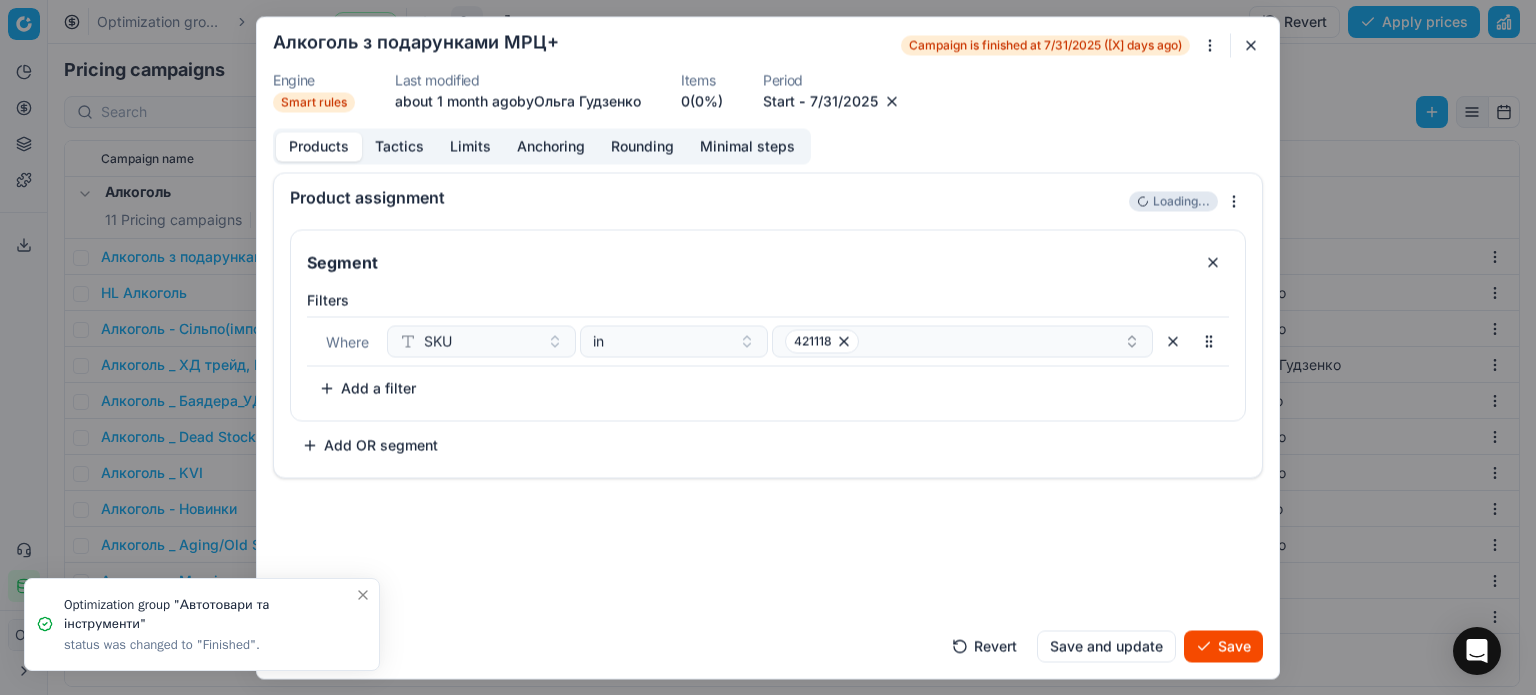 click on "7/31/2025" at bounding box center [844, 101] 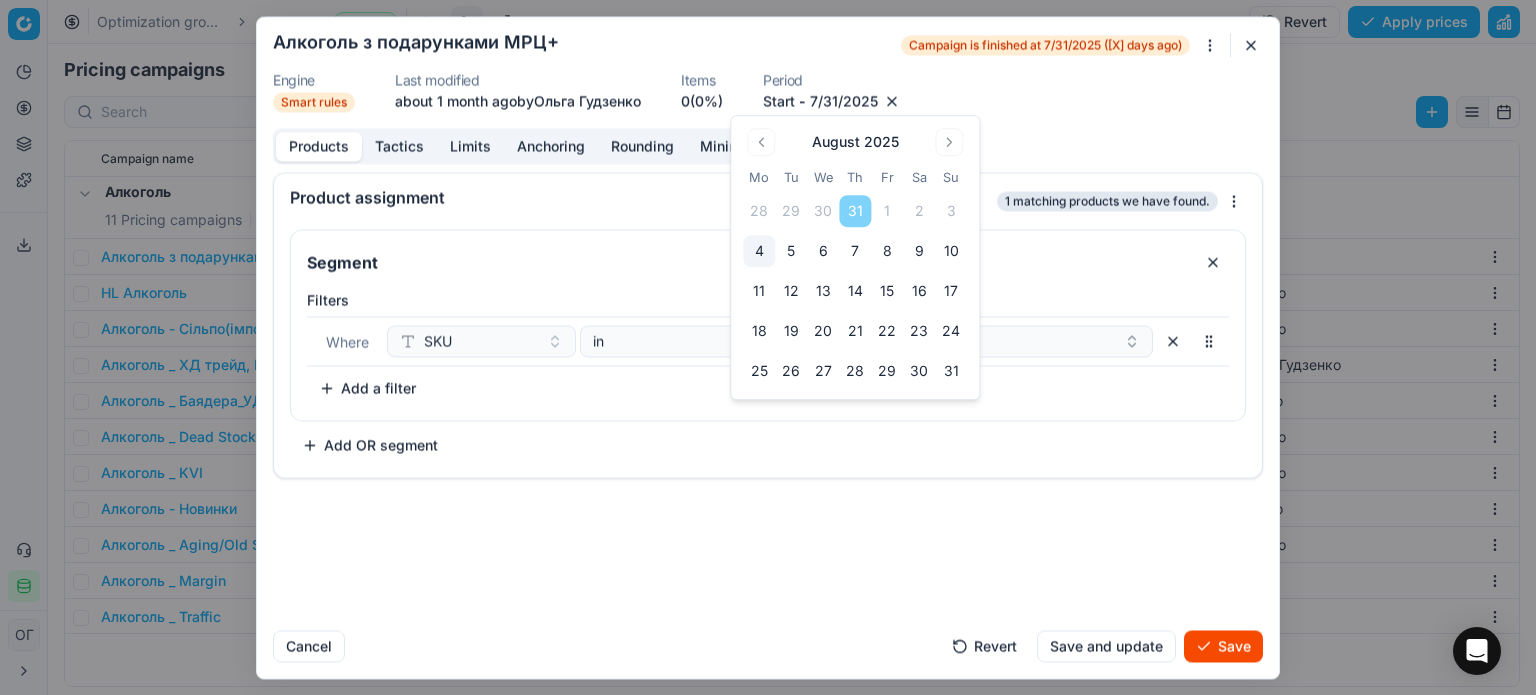 click on "13" at bounding box center (823, 291) 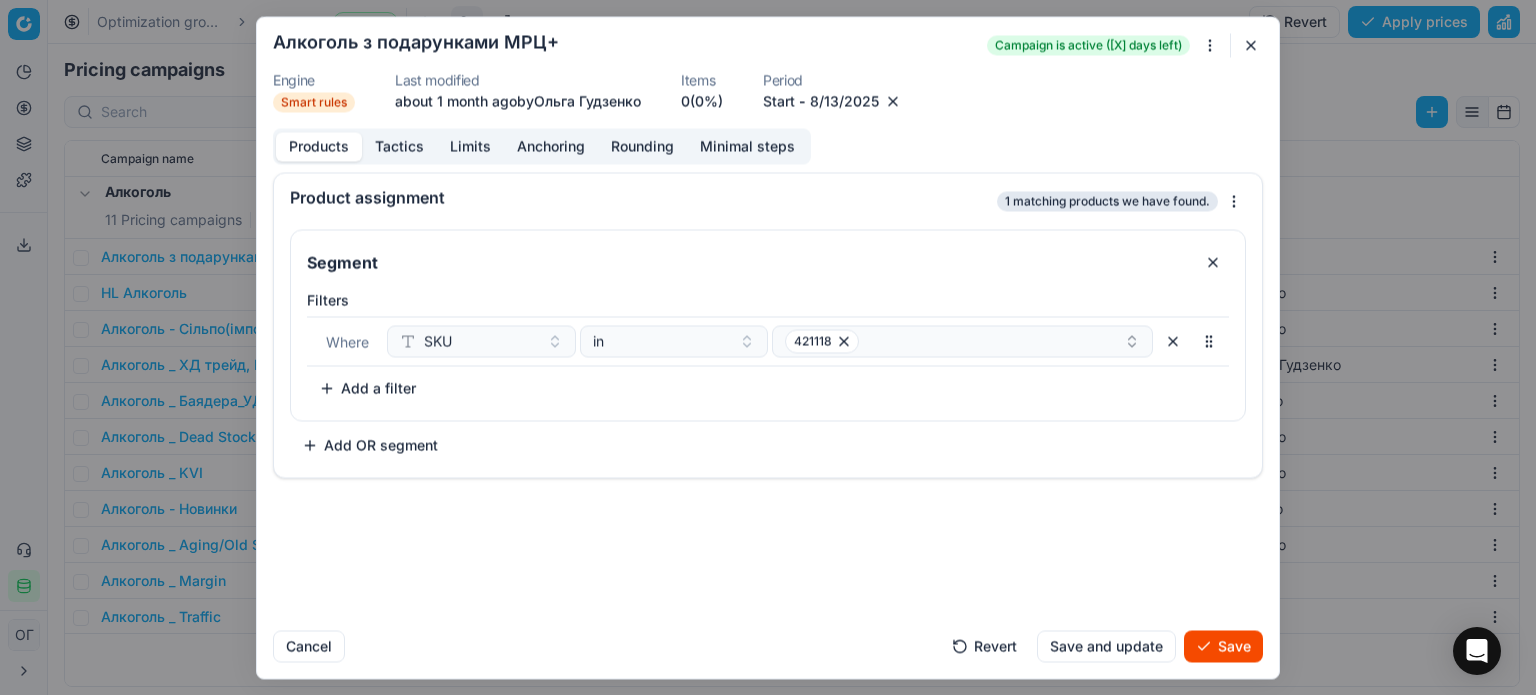click on "Save" at bounding box center (1223, 646) 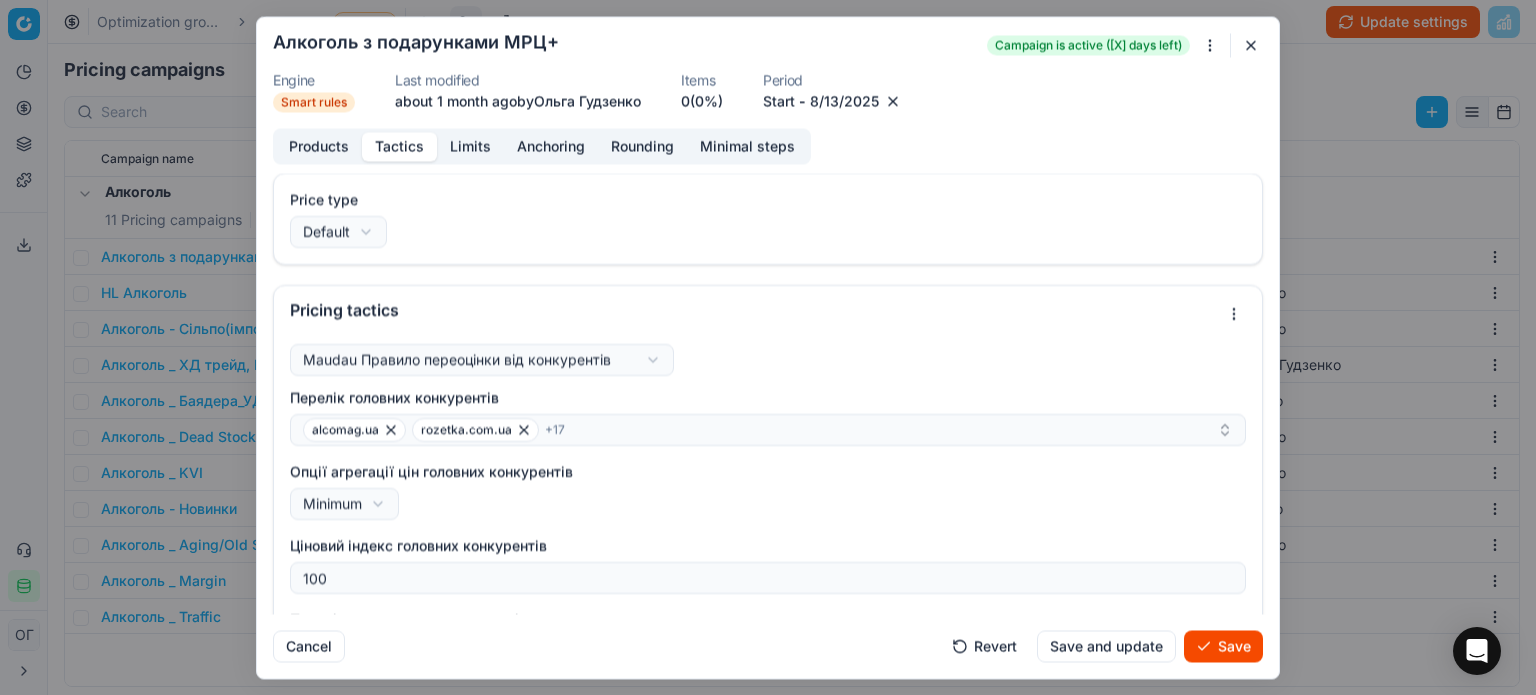 click on "Tactics" at bounding box center [399, 146] 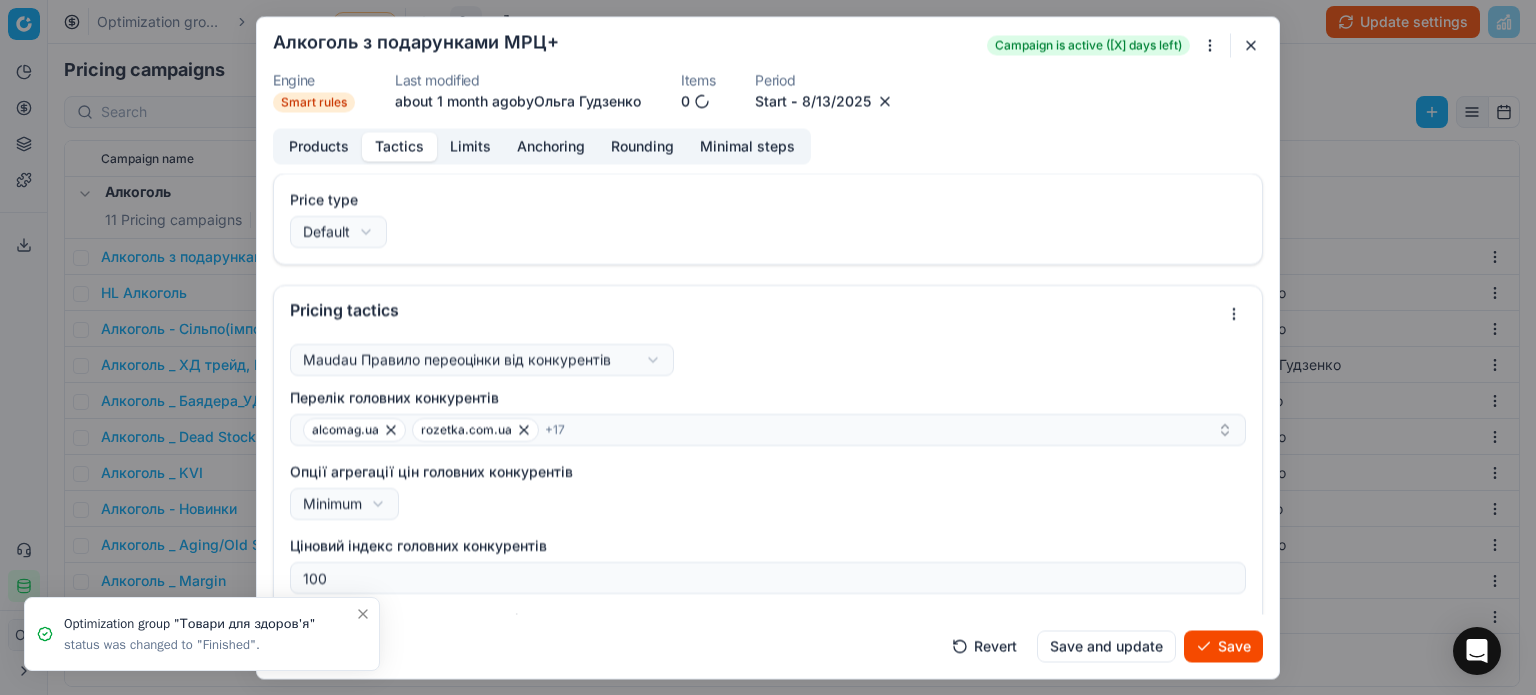 click on "Limits" at bounding box center (470, 146) 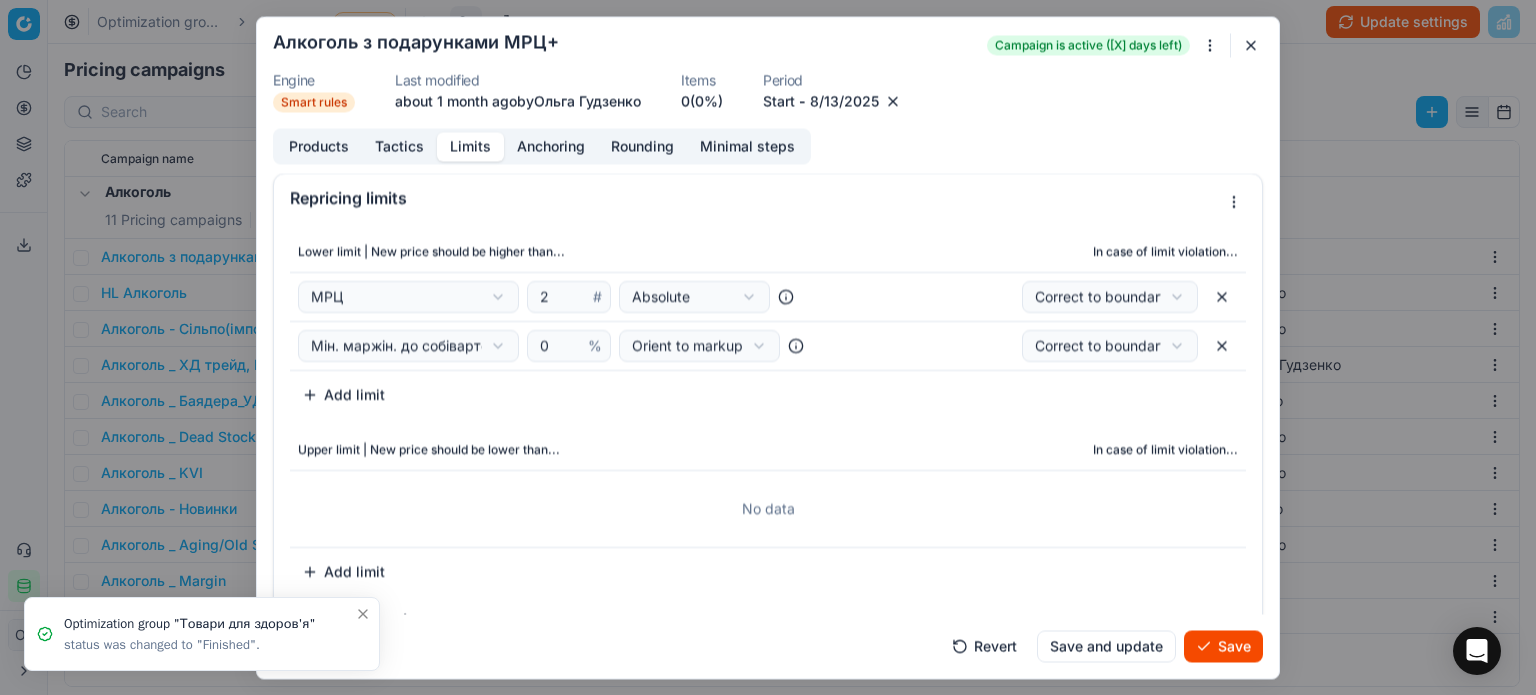click on "Products" at bounding box center [319, 146] 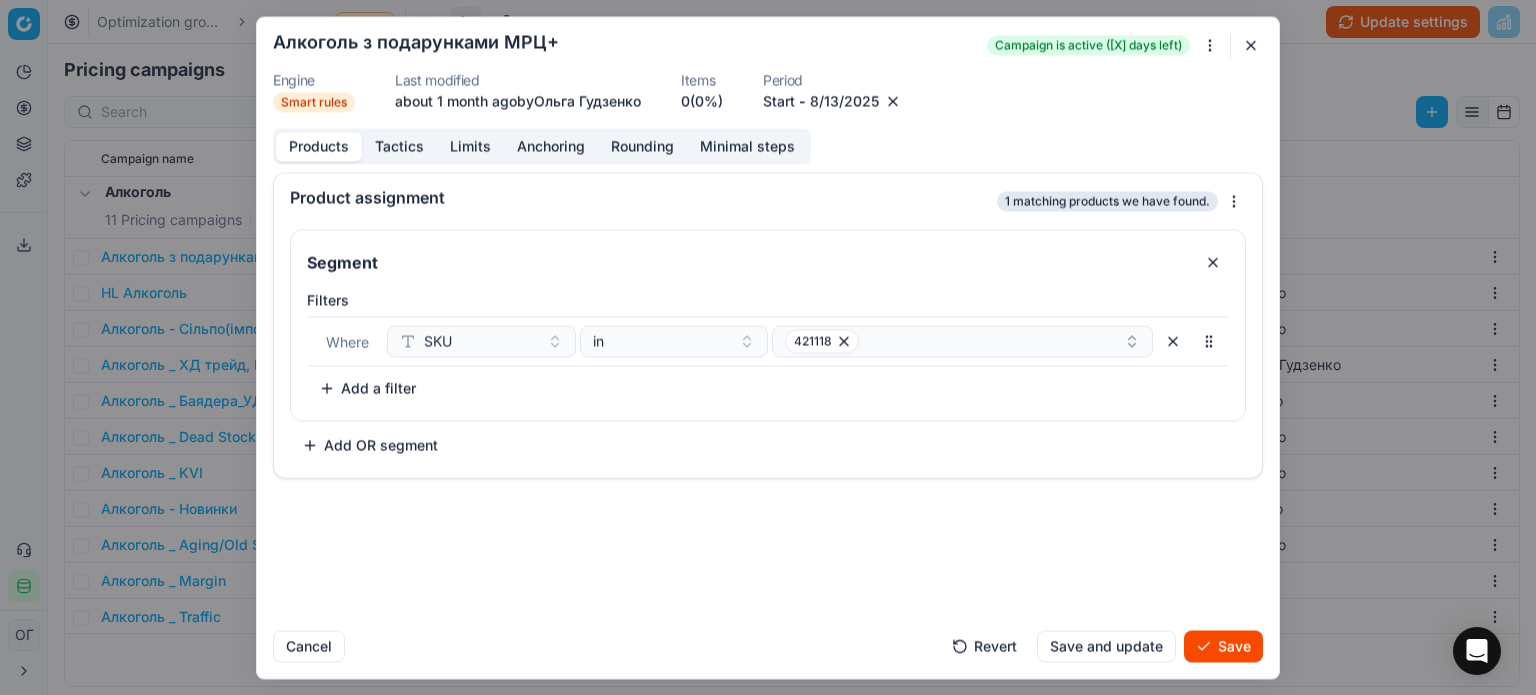 click on "Save" at bounding box center (1223, 646) 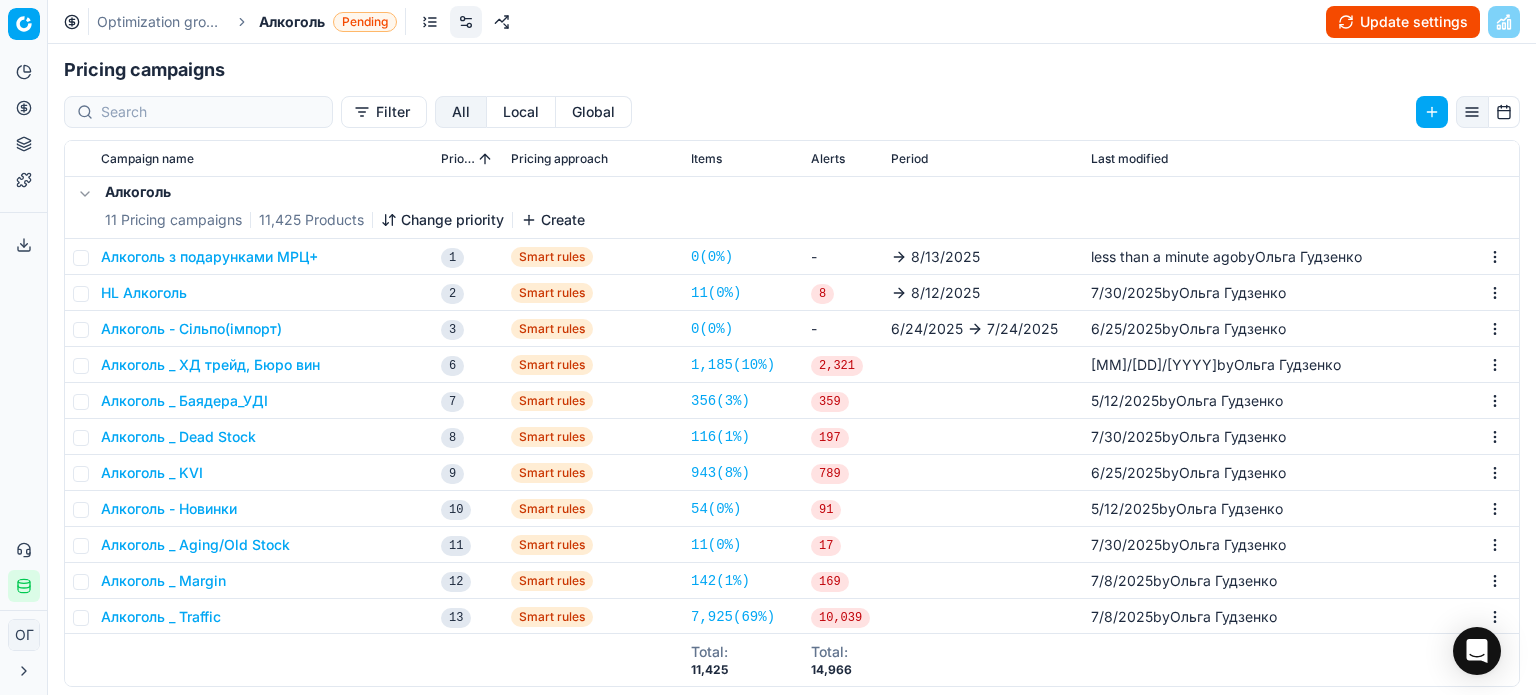 click on "Update settings" at bounding box center [1403, 22] 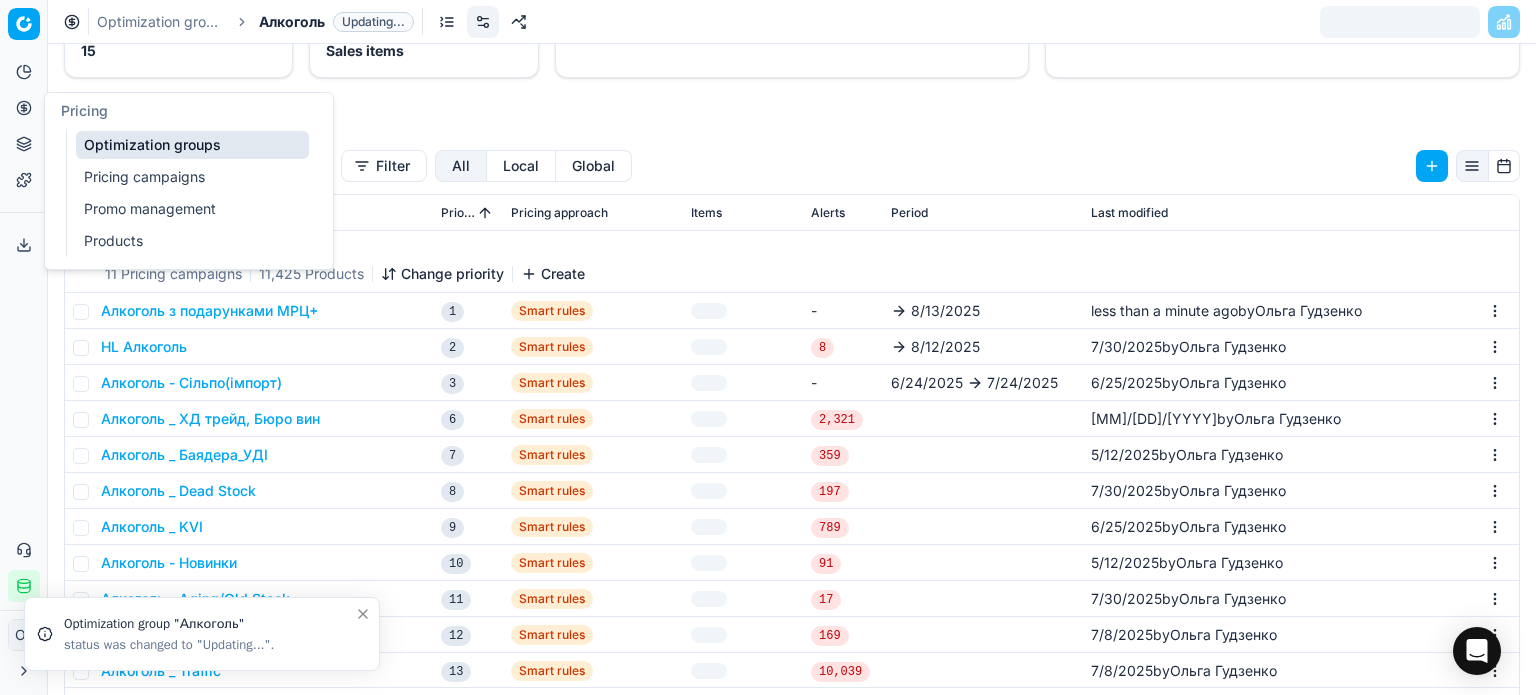 click on "Optimization groups" at bounding box center [192, 145] 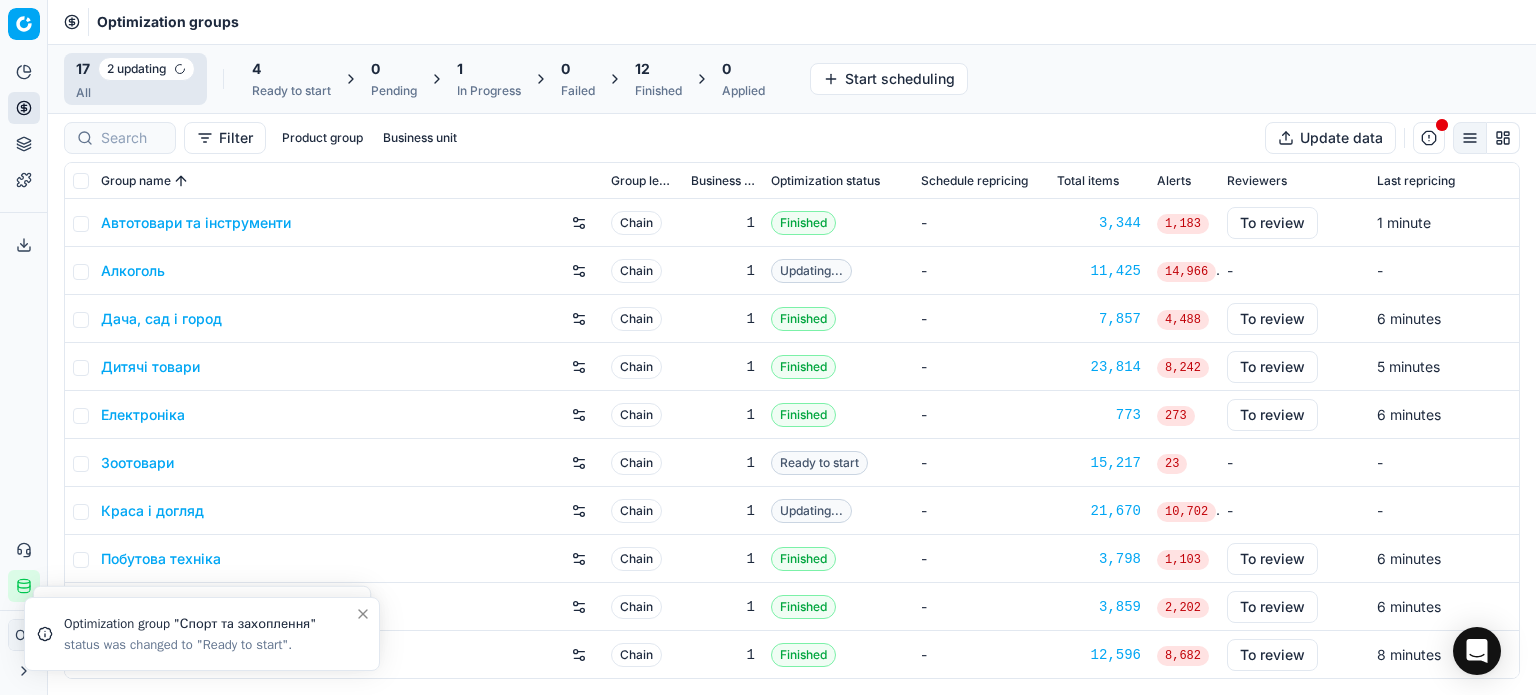 click on "Ready to start" at bounding box center (291, 91) 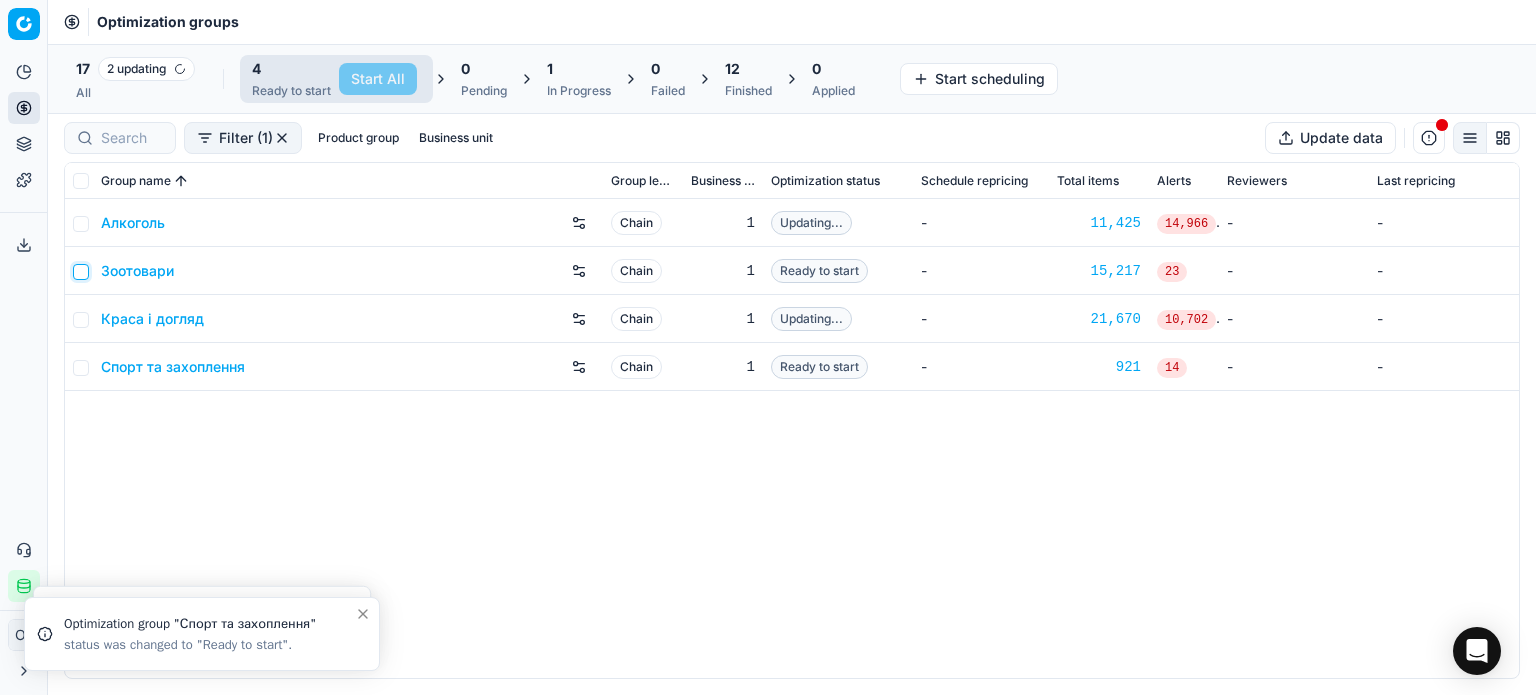 click at bounding box center [81, 272] 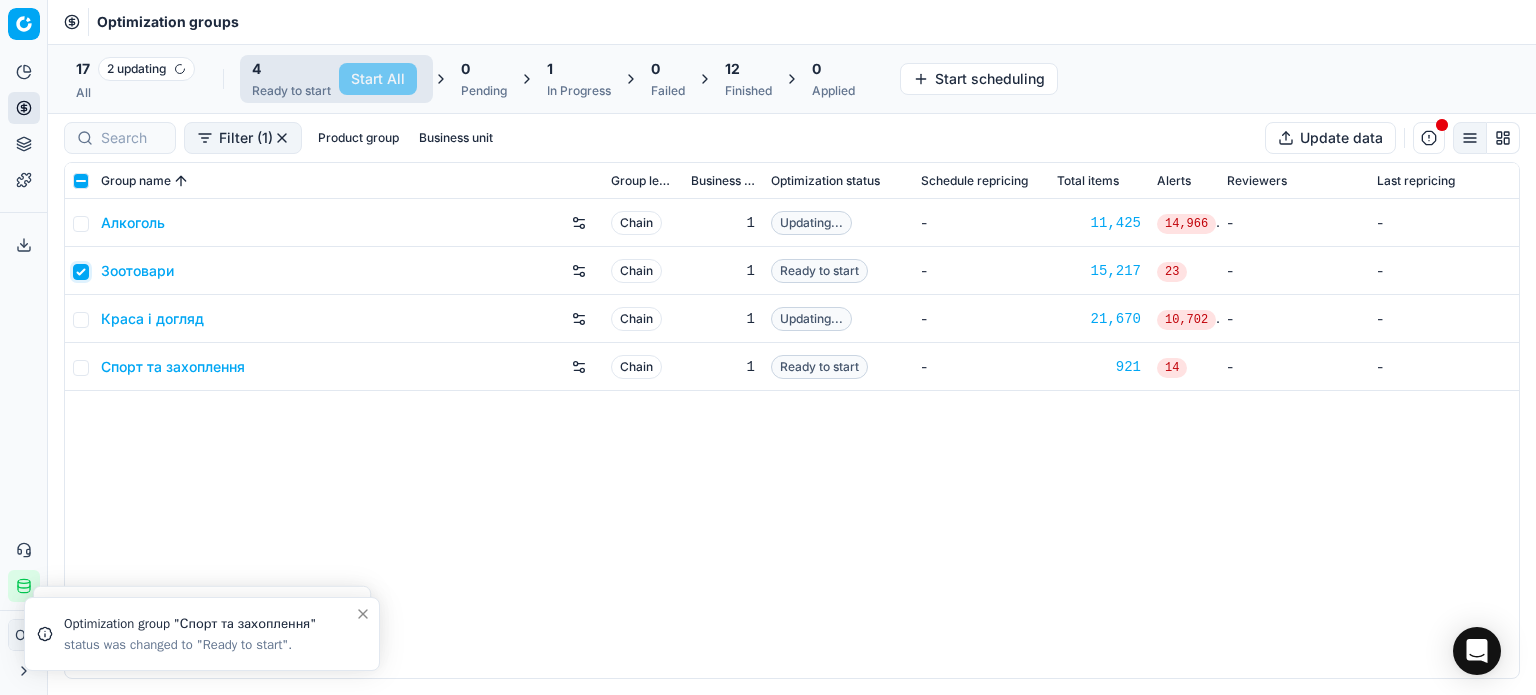 checkbox on "true" 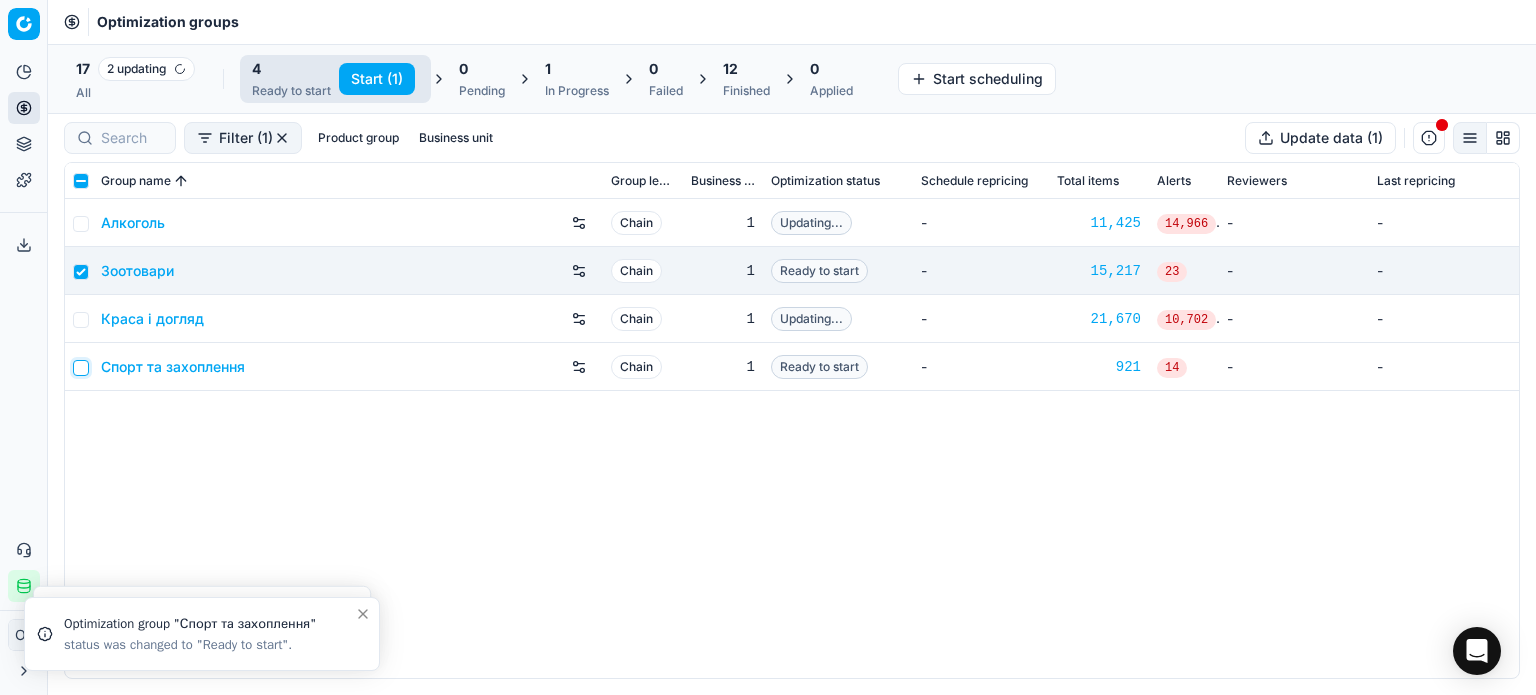click at bounding box center [81, 368] 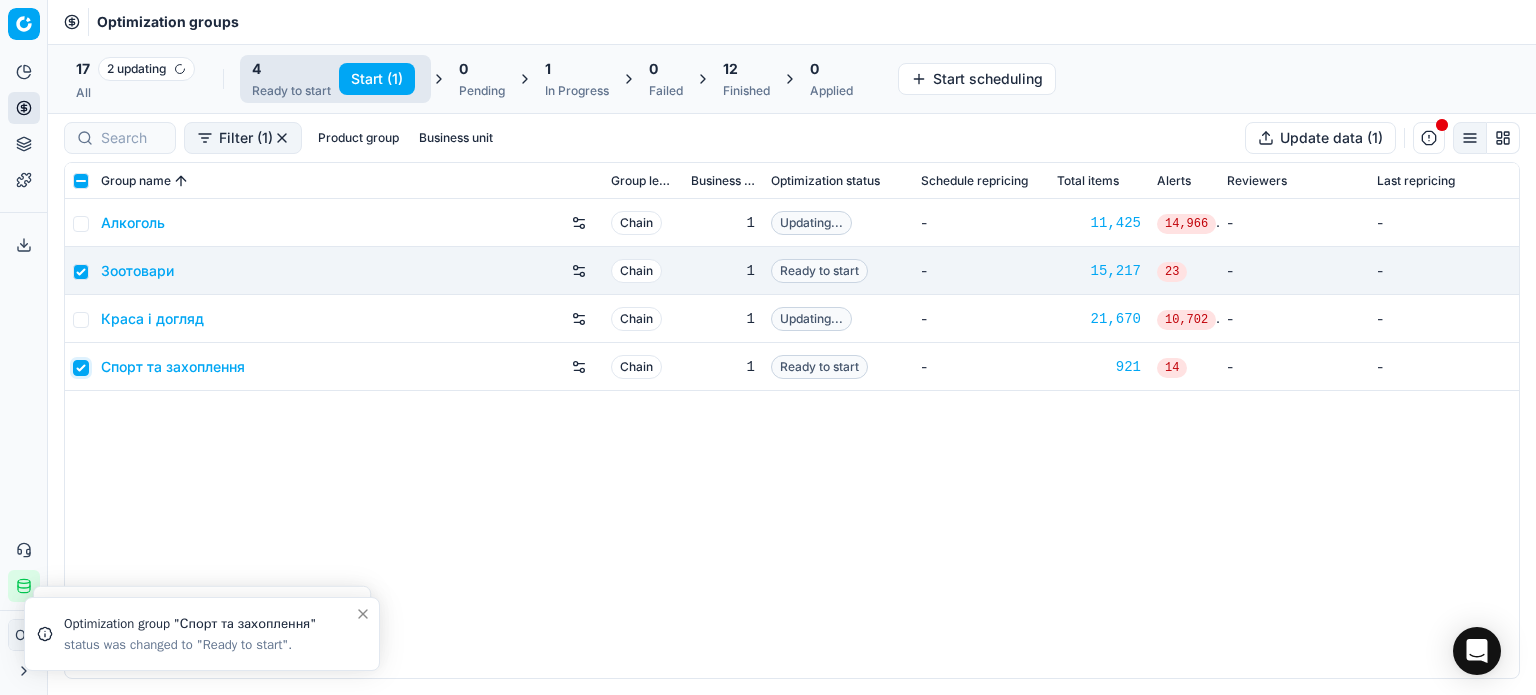 checkbox on "true" 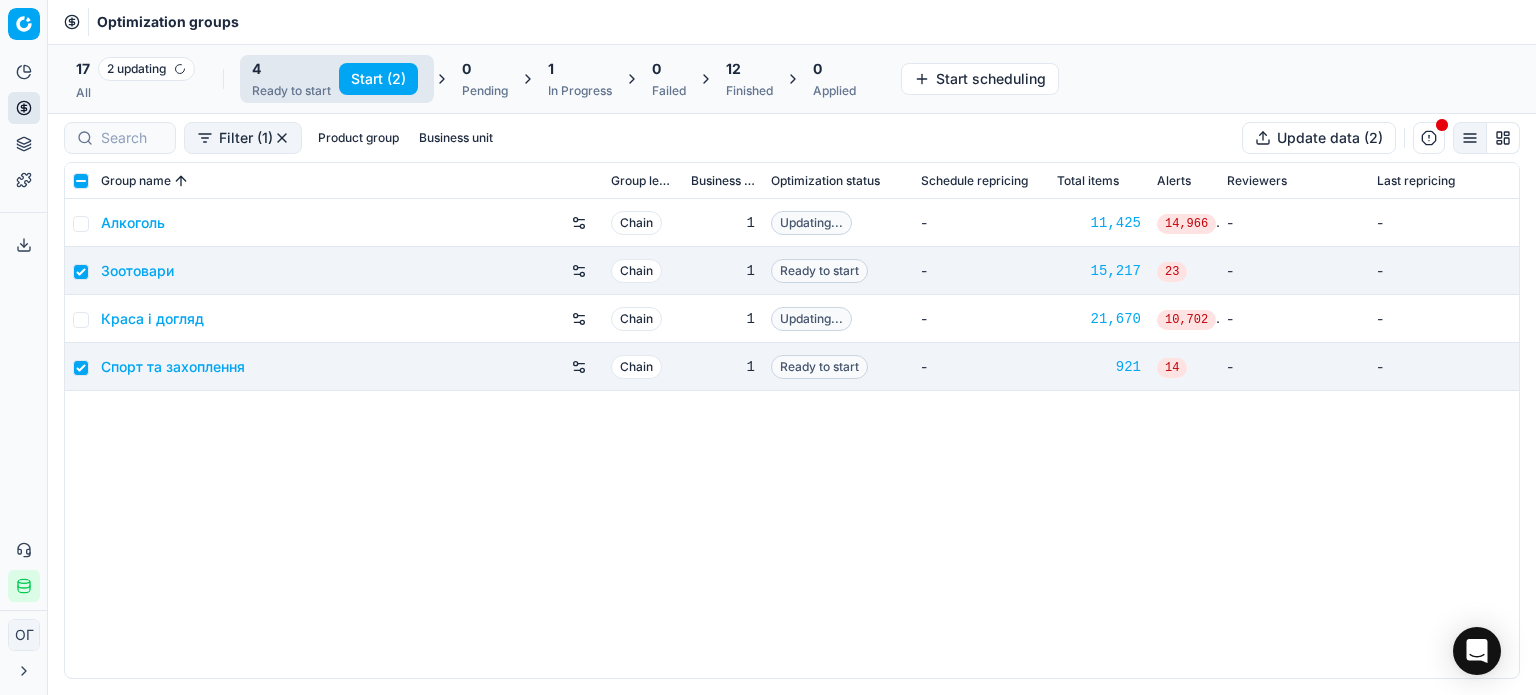 click on "Start   (2)" at bounding box center [378, 79] 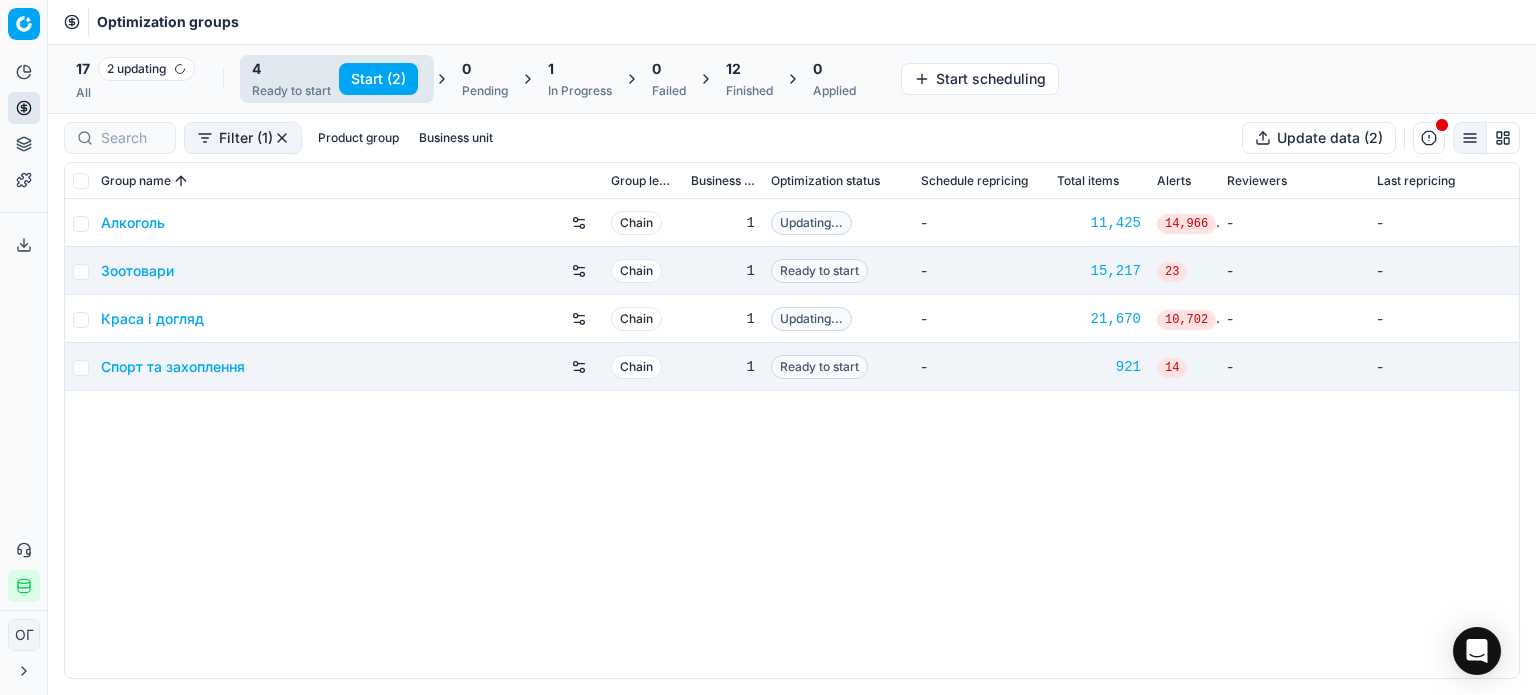 checkbox on "false" 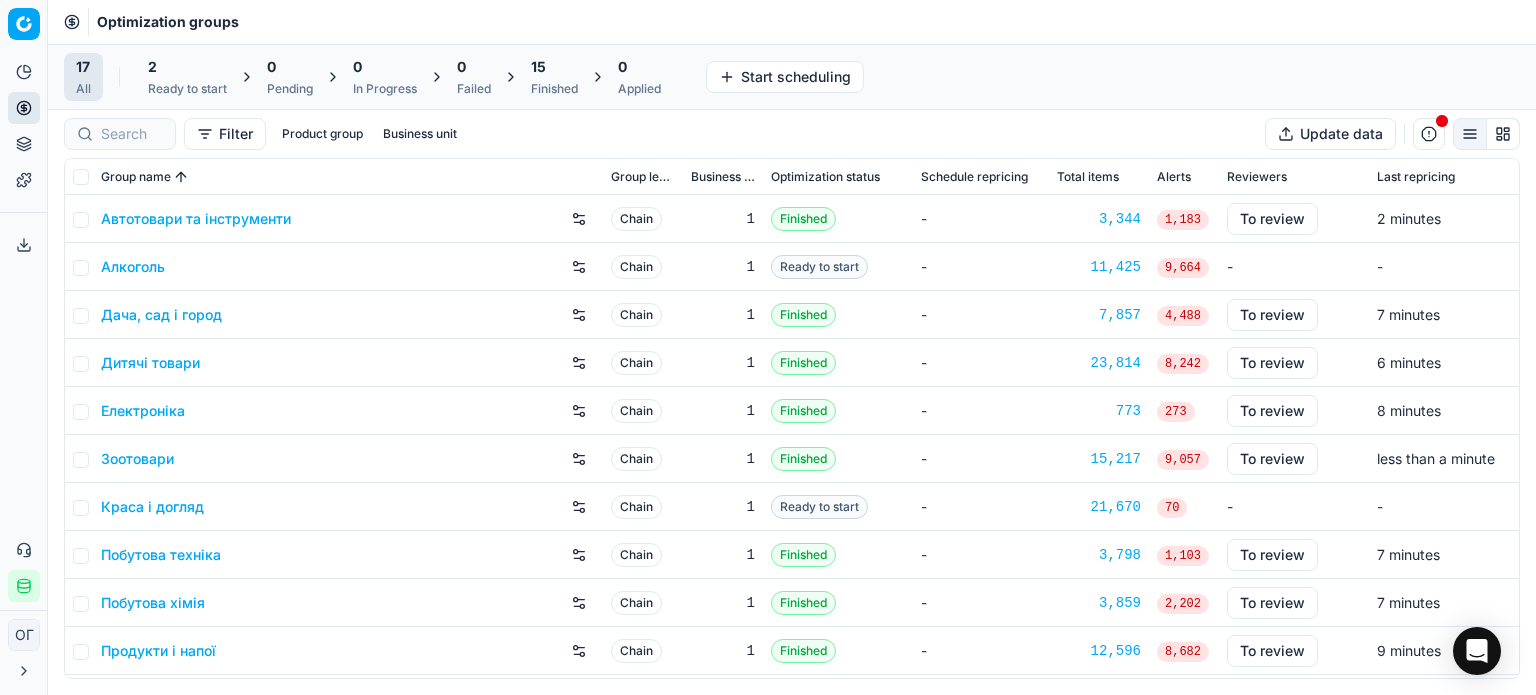 click on "Краса і догляд" at bounding box center (152, 507) 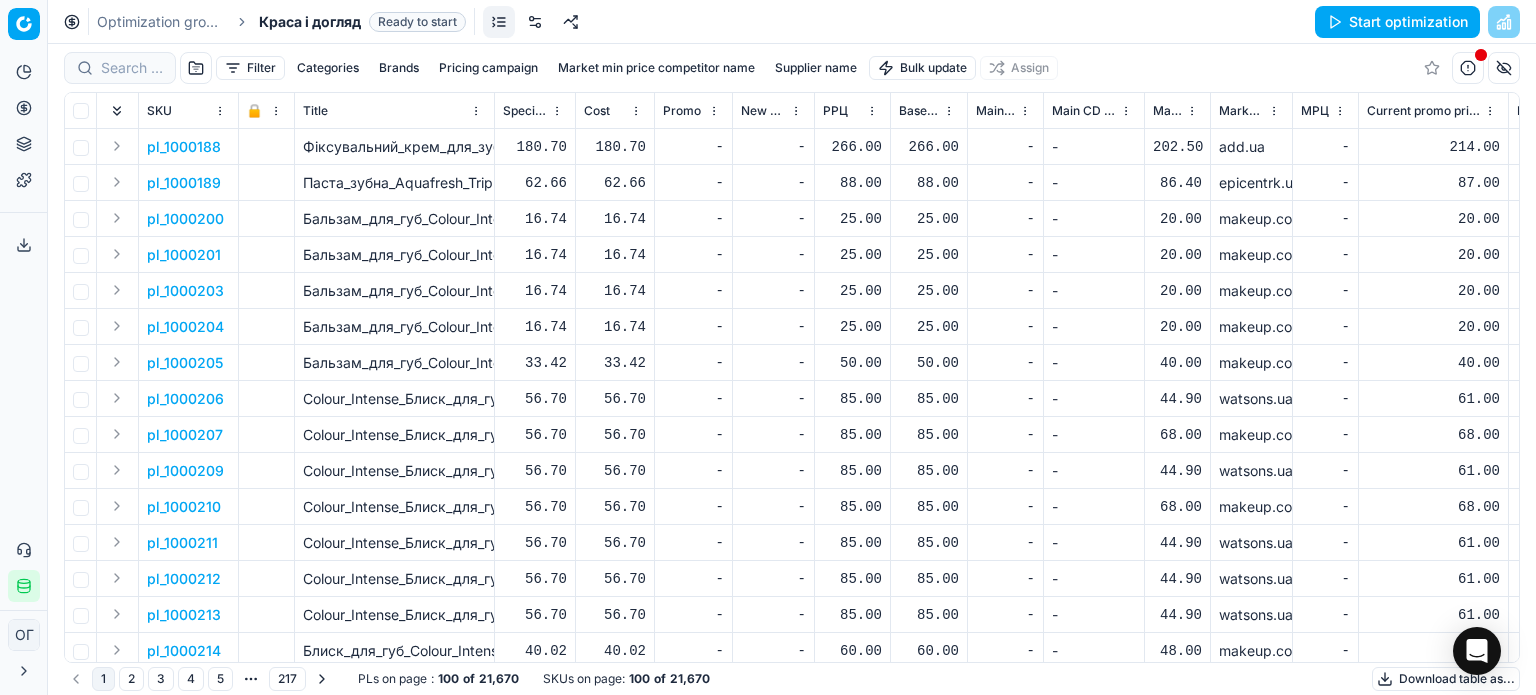 click at bounding box center [535, 22] 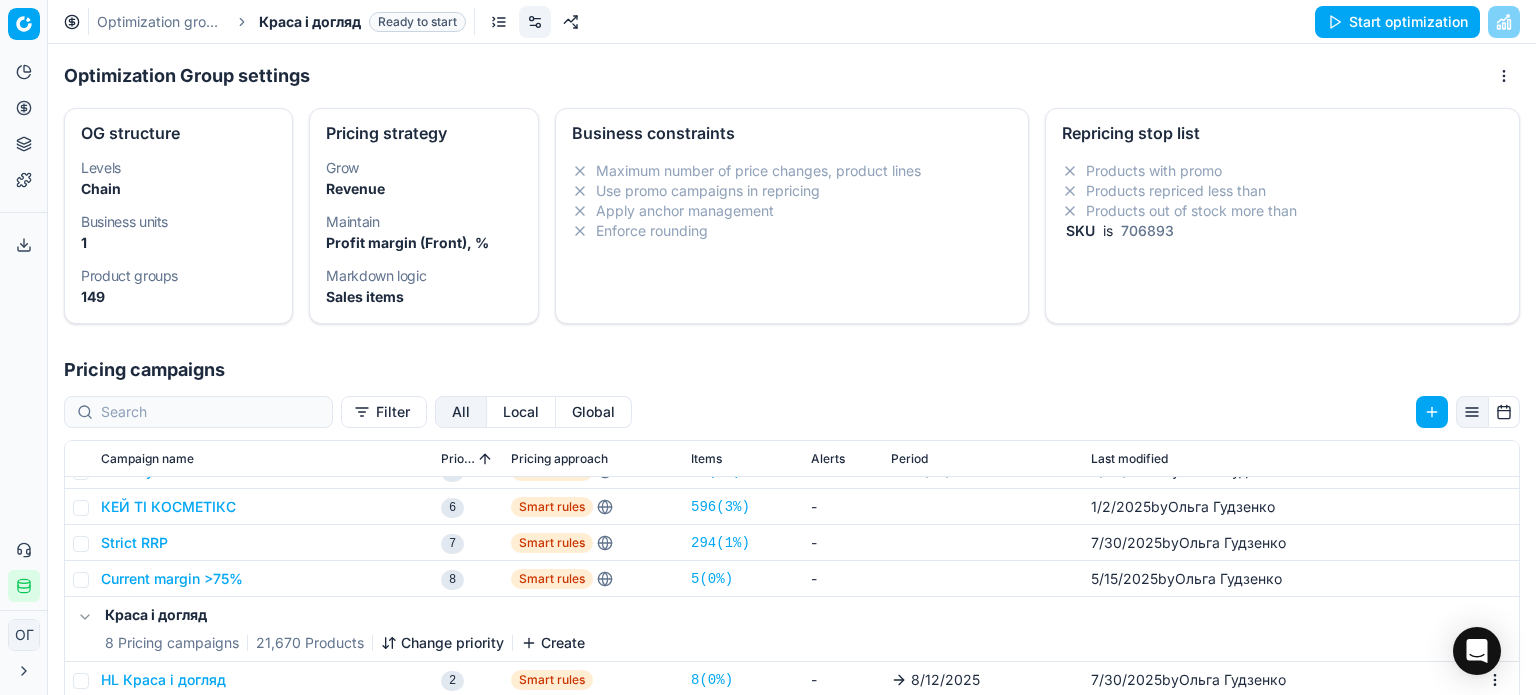 scroll, scrollTop: 263, scrollLeft: 0, axis: vertical 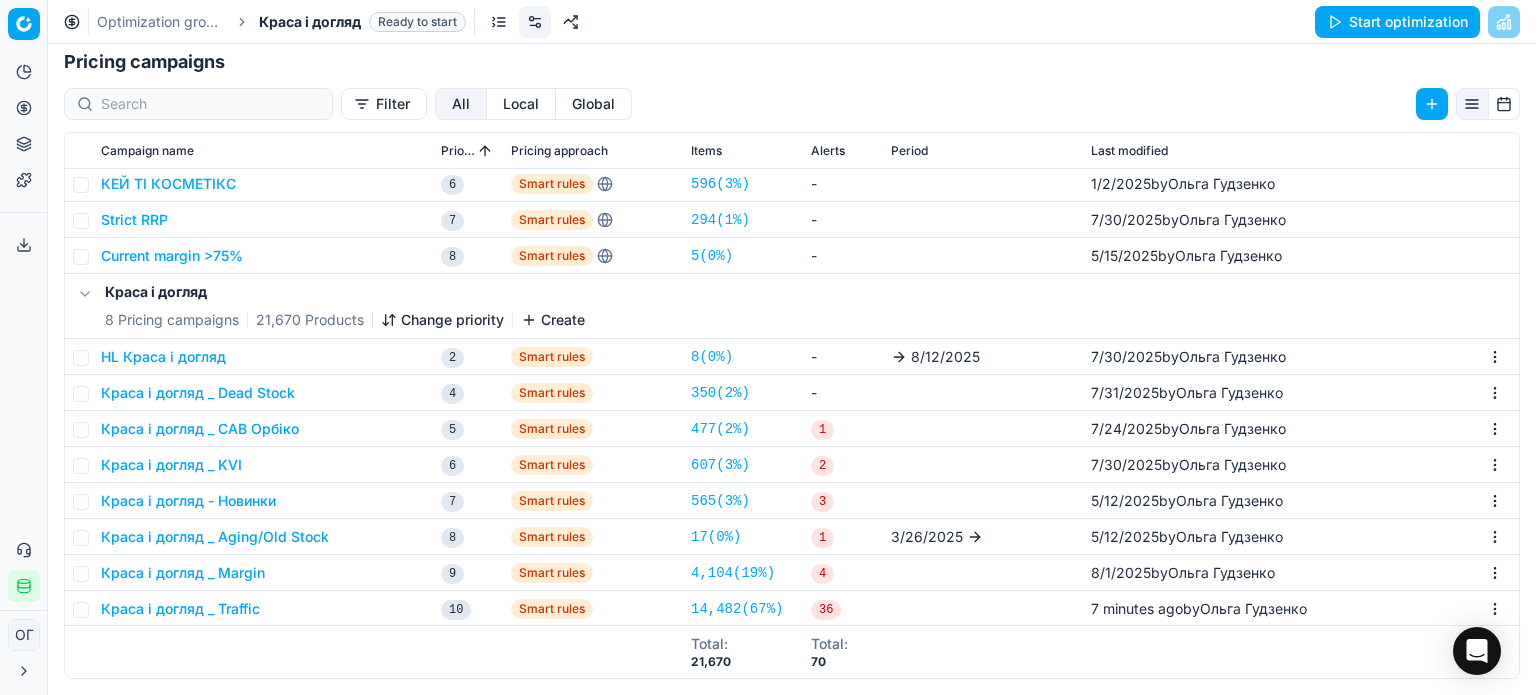 click on "Краса і догляд _ Margin" at bounding box center [183, 573] 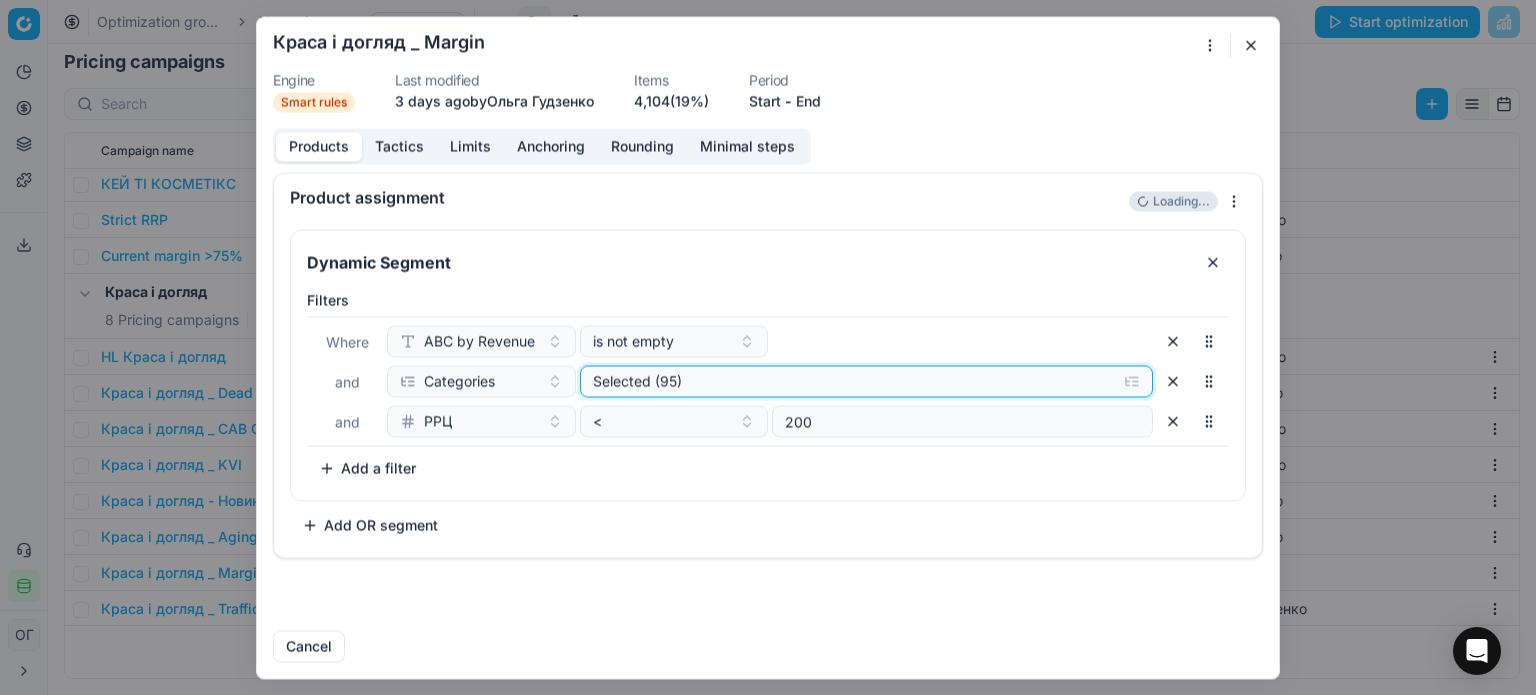 click on "Selected (95)" at bounding box center [851, 381] 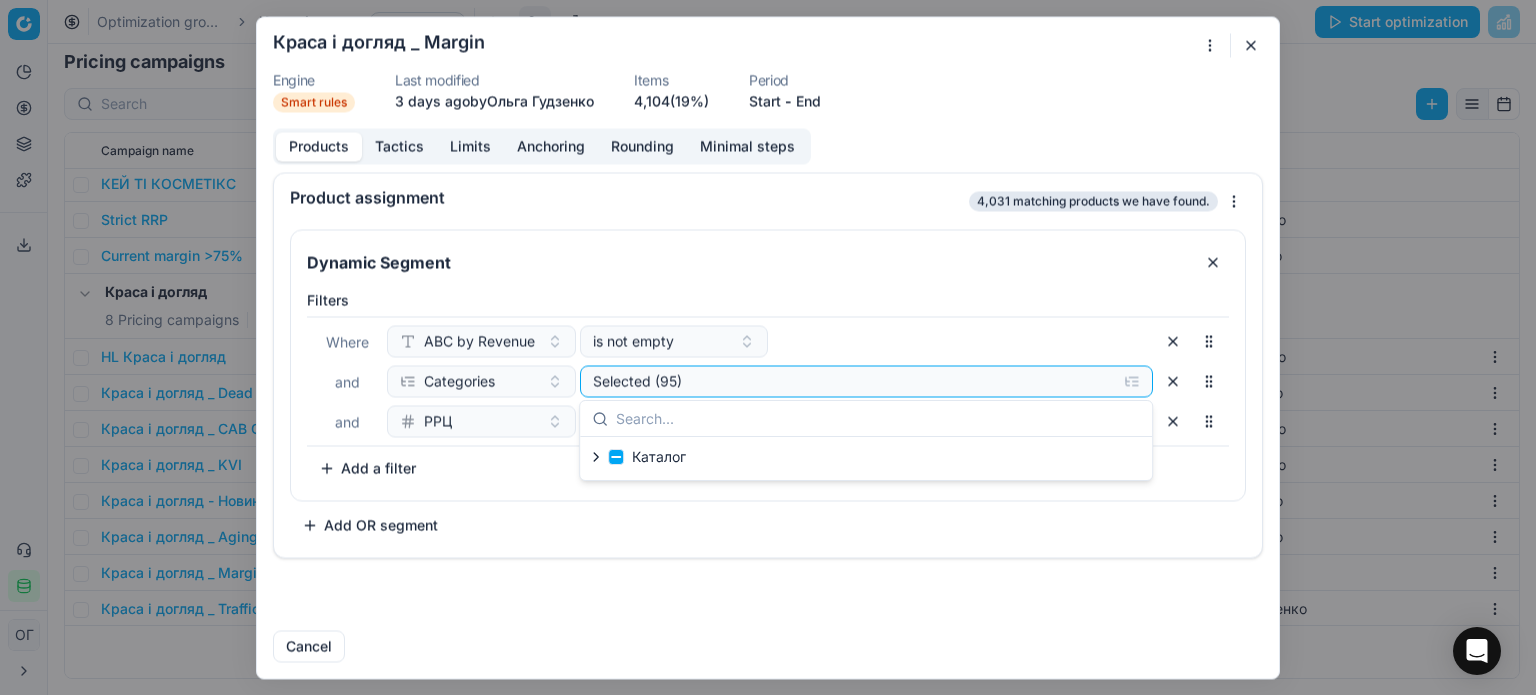 click 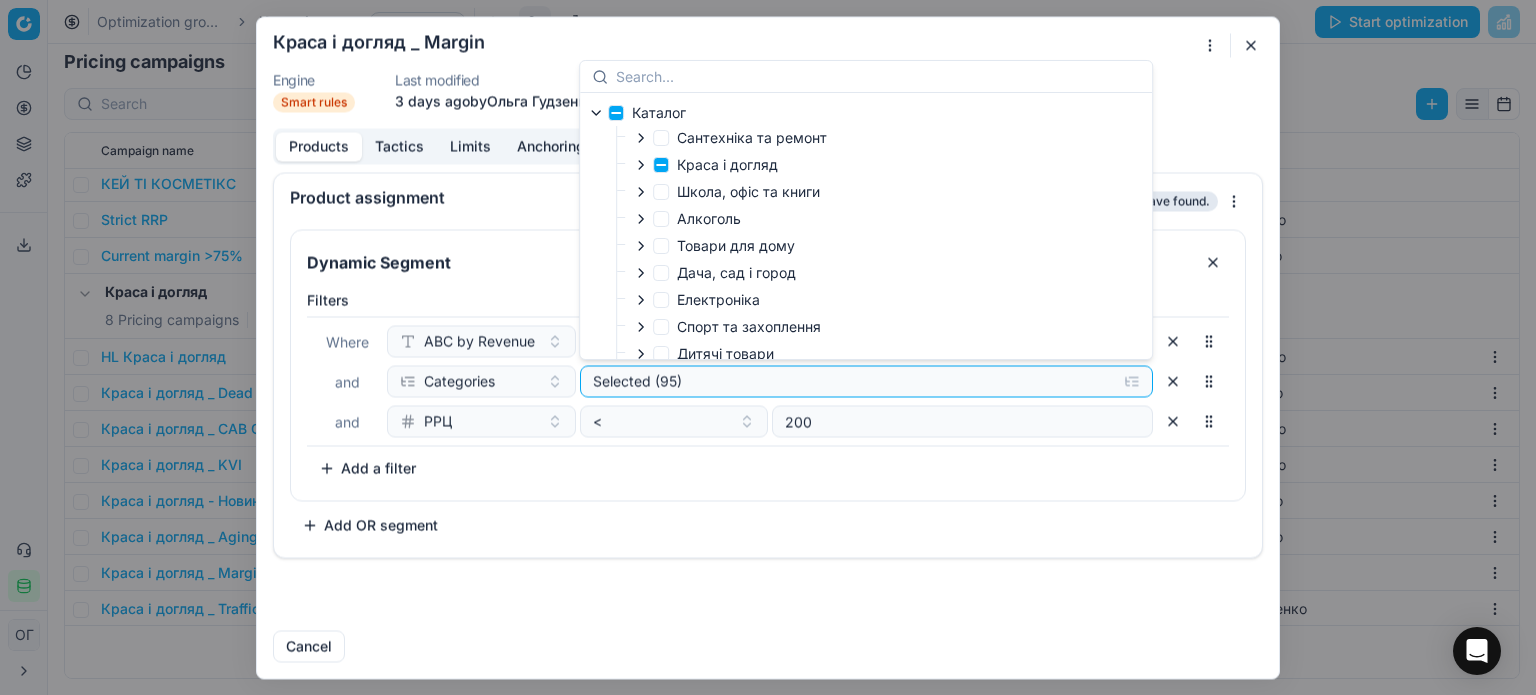 click 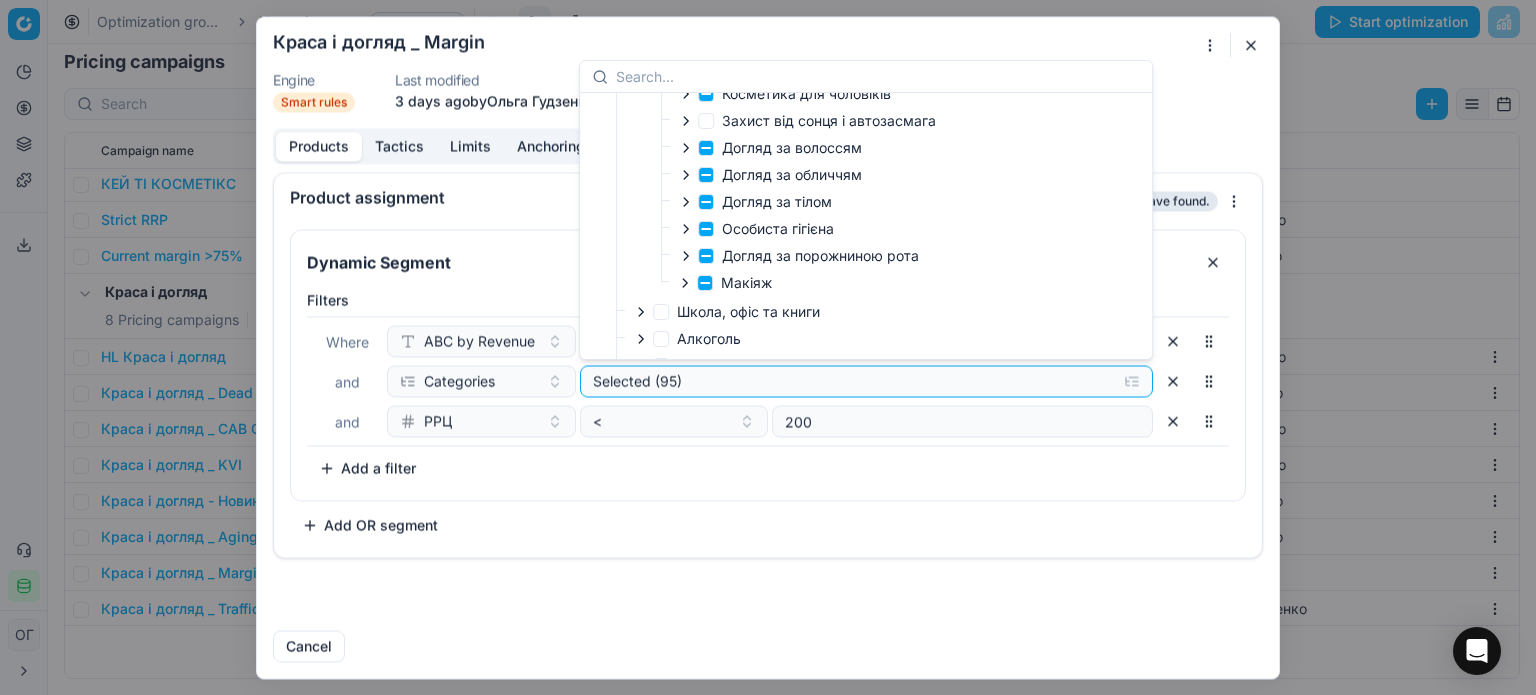 scroll, scrollTop: 200, scrollLeft: 0, axis: vertical 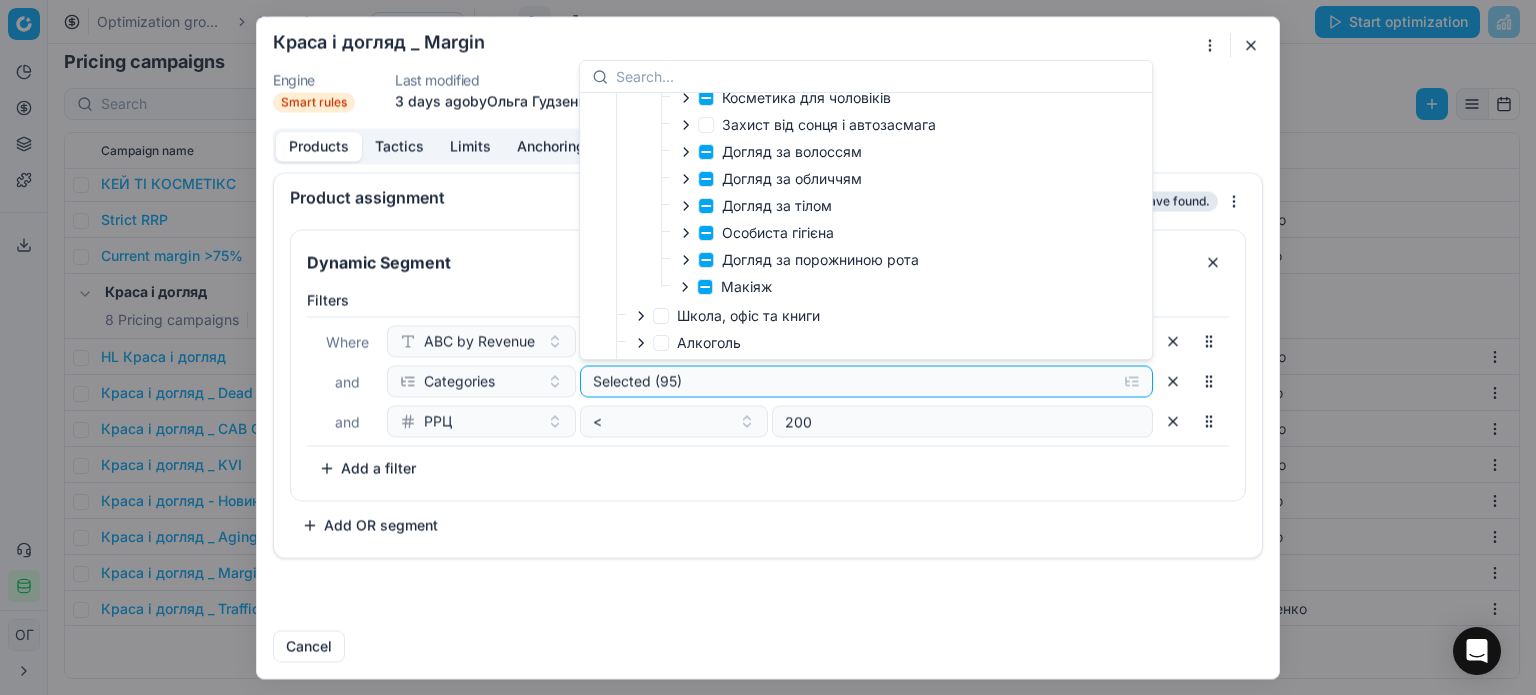 click 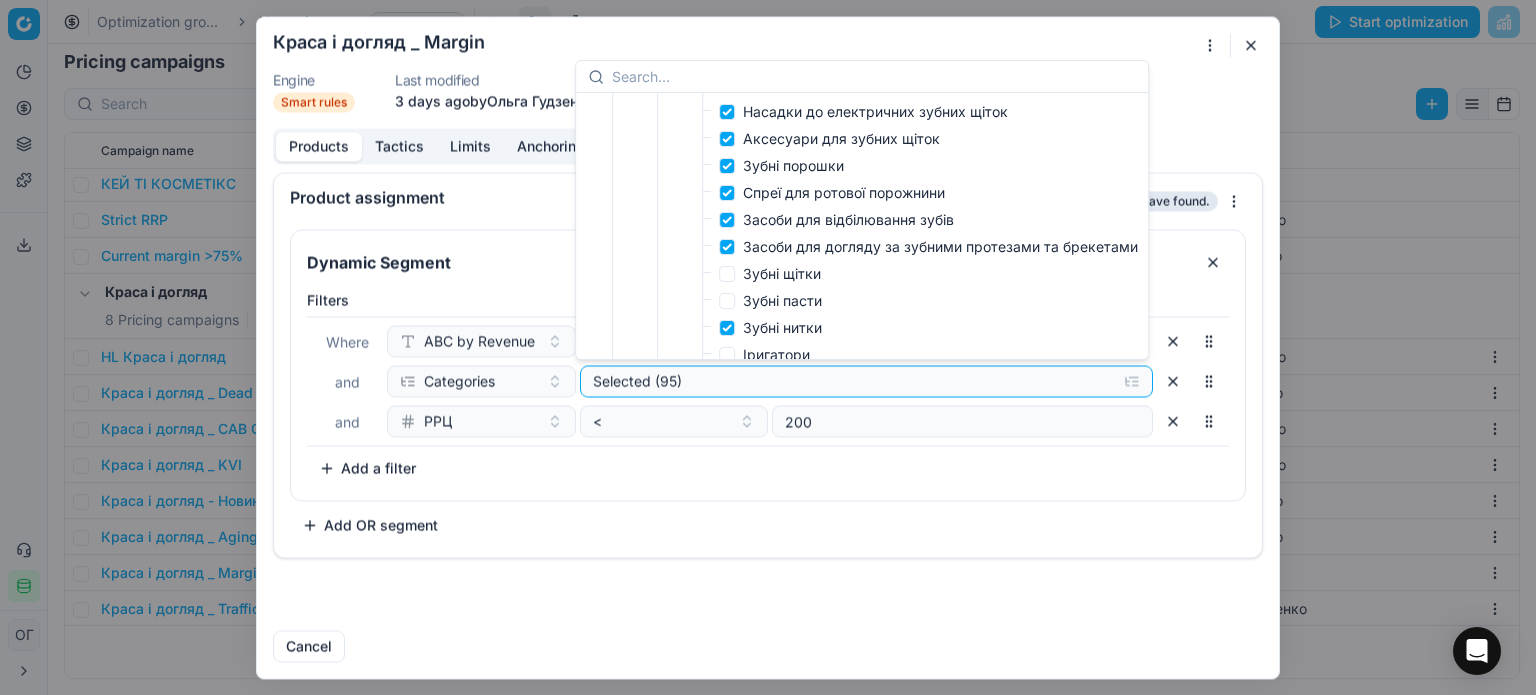 scroll, scrollTop: 500, scrollLeft: 0, axis: vertical 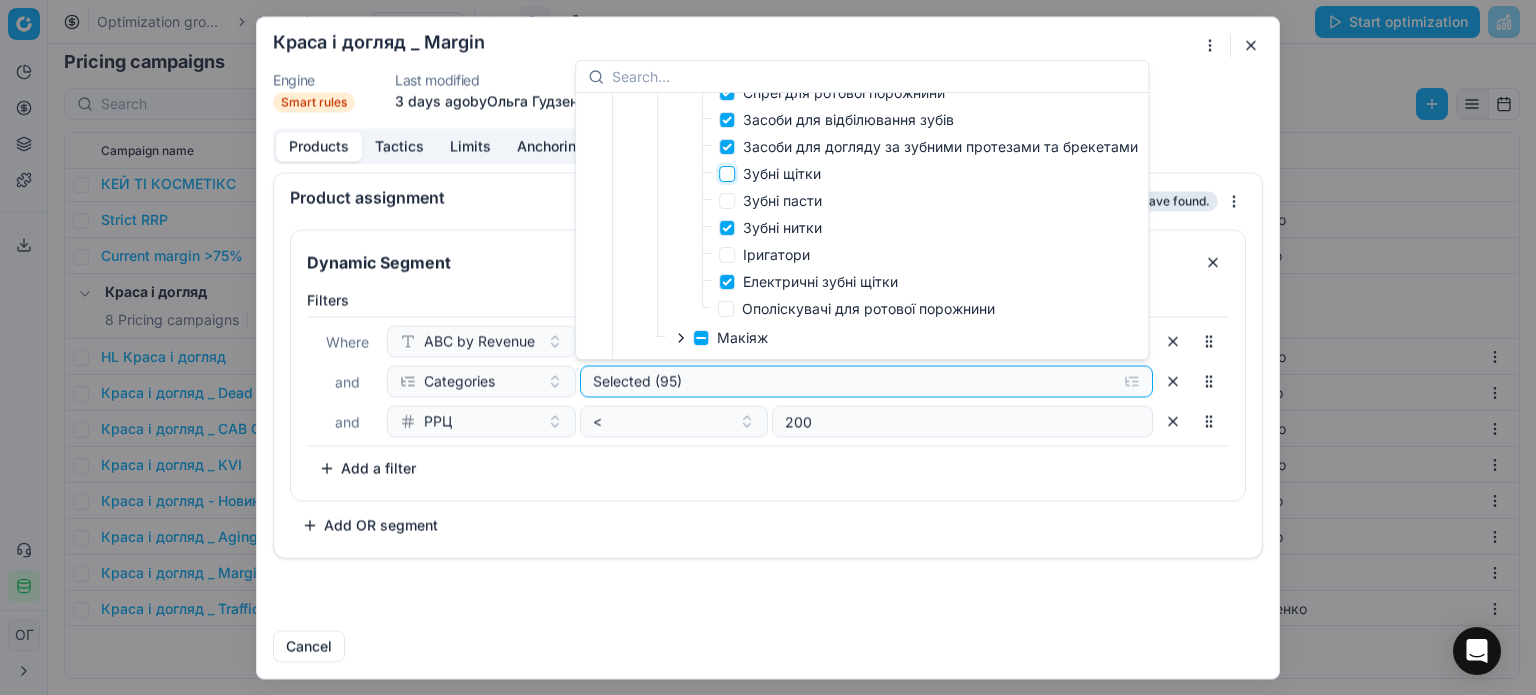 click on "Зубні щітки" at bounding box center (727, 174) 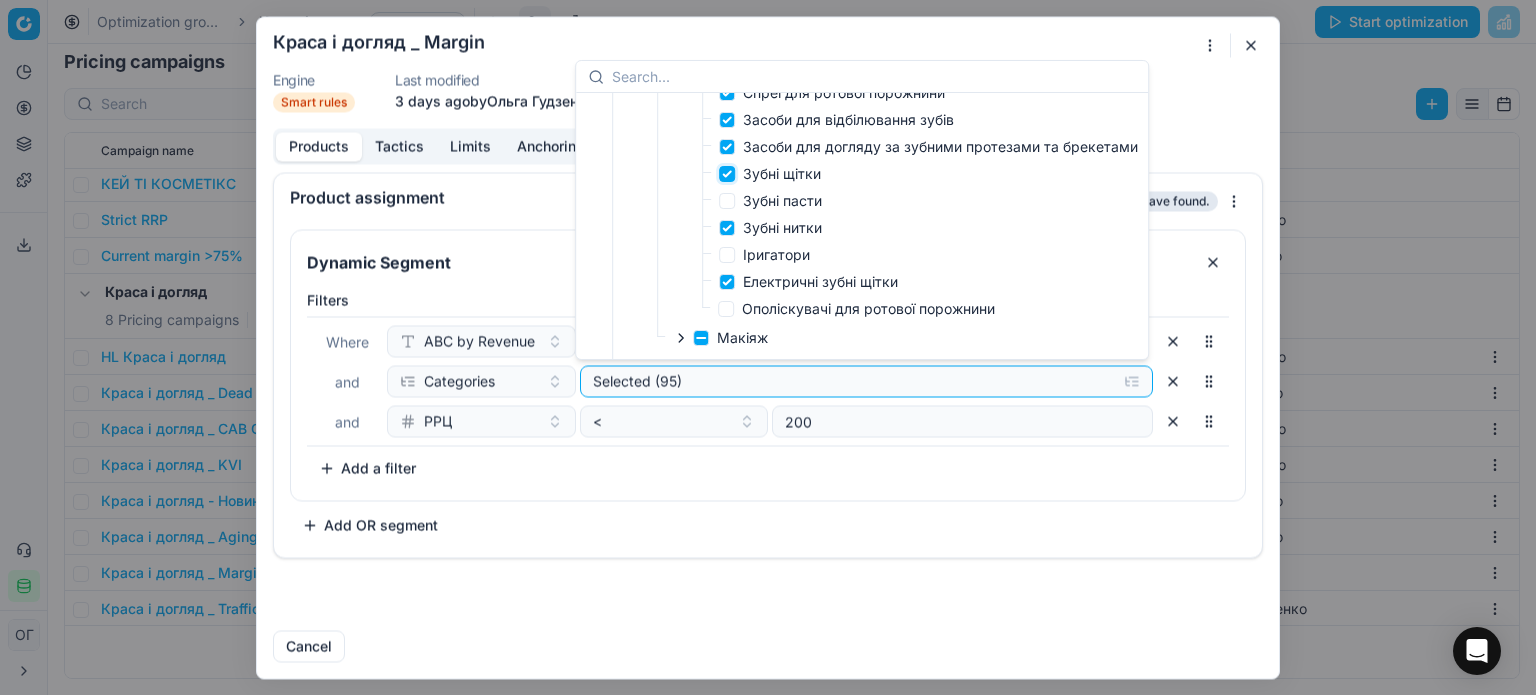 checkbox on "true" 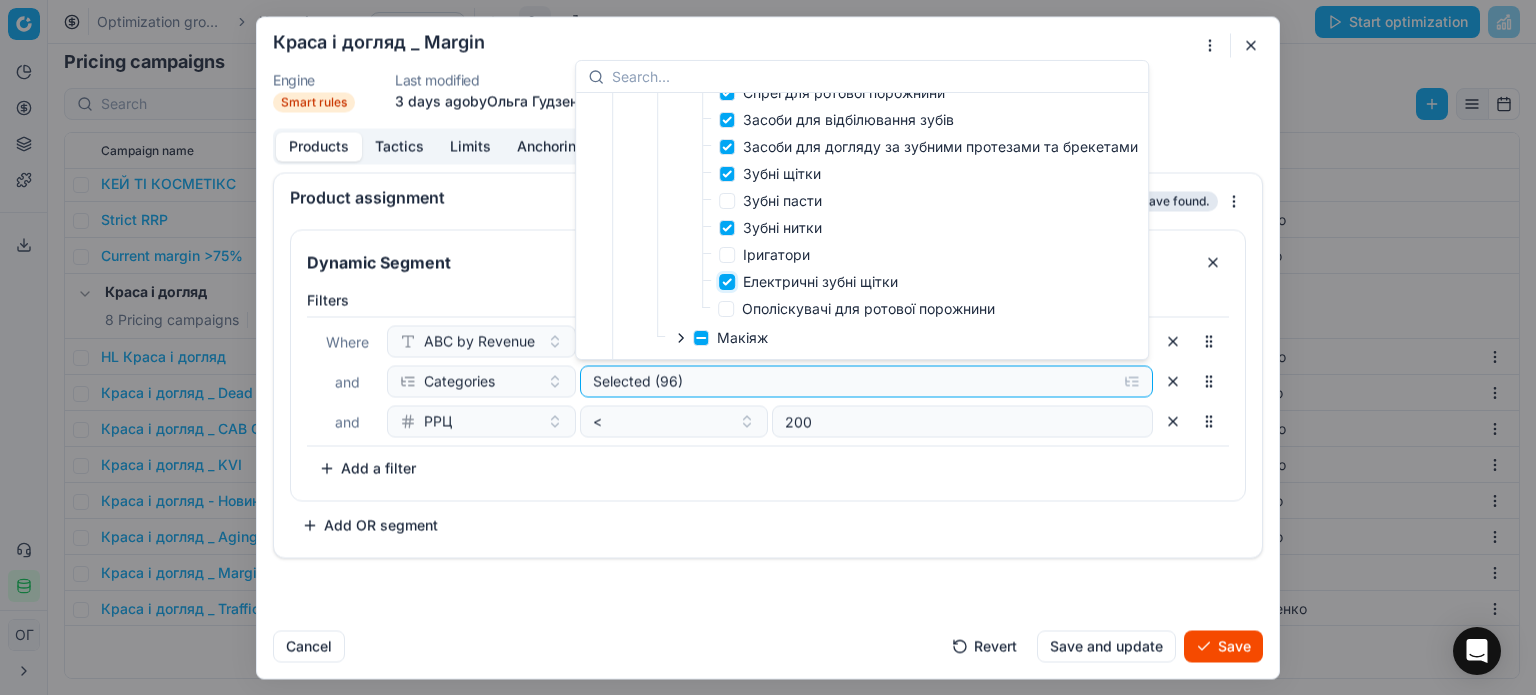 click on "Електричні зубні щітки" at bounding box center (727, 282) 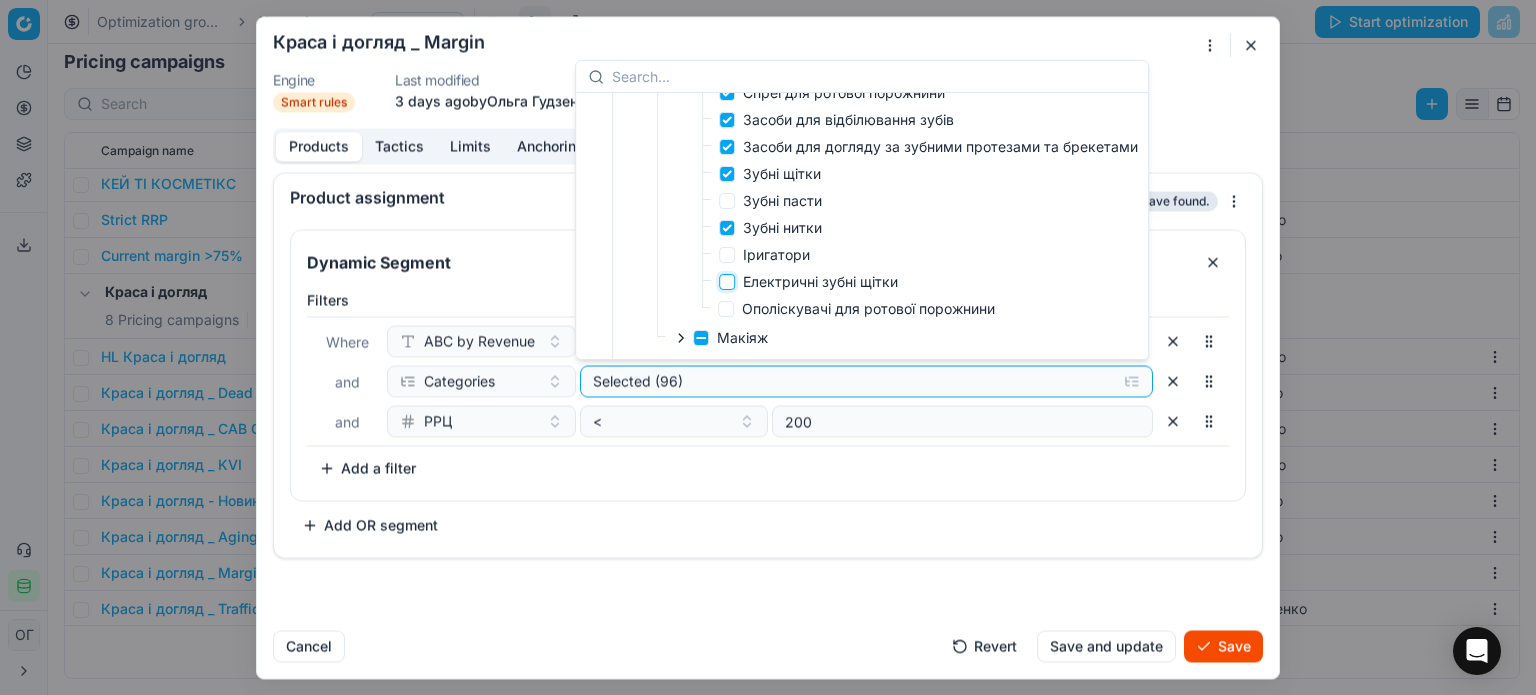 checkbox on "false" 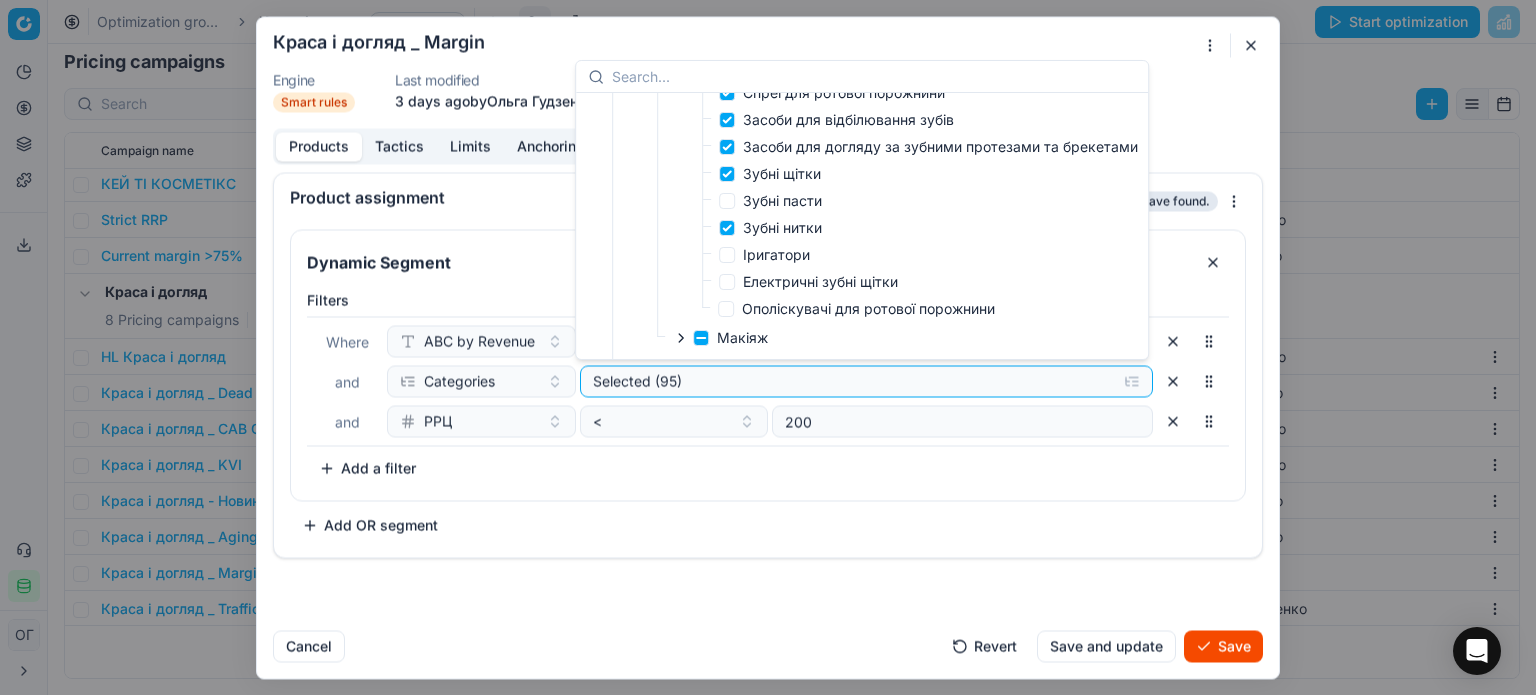 click on "Макіяж" at bounding box center (905, 339) 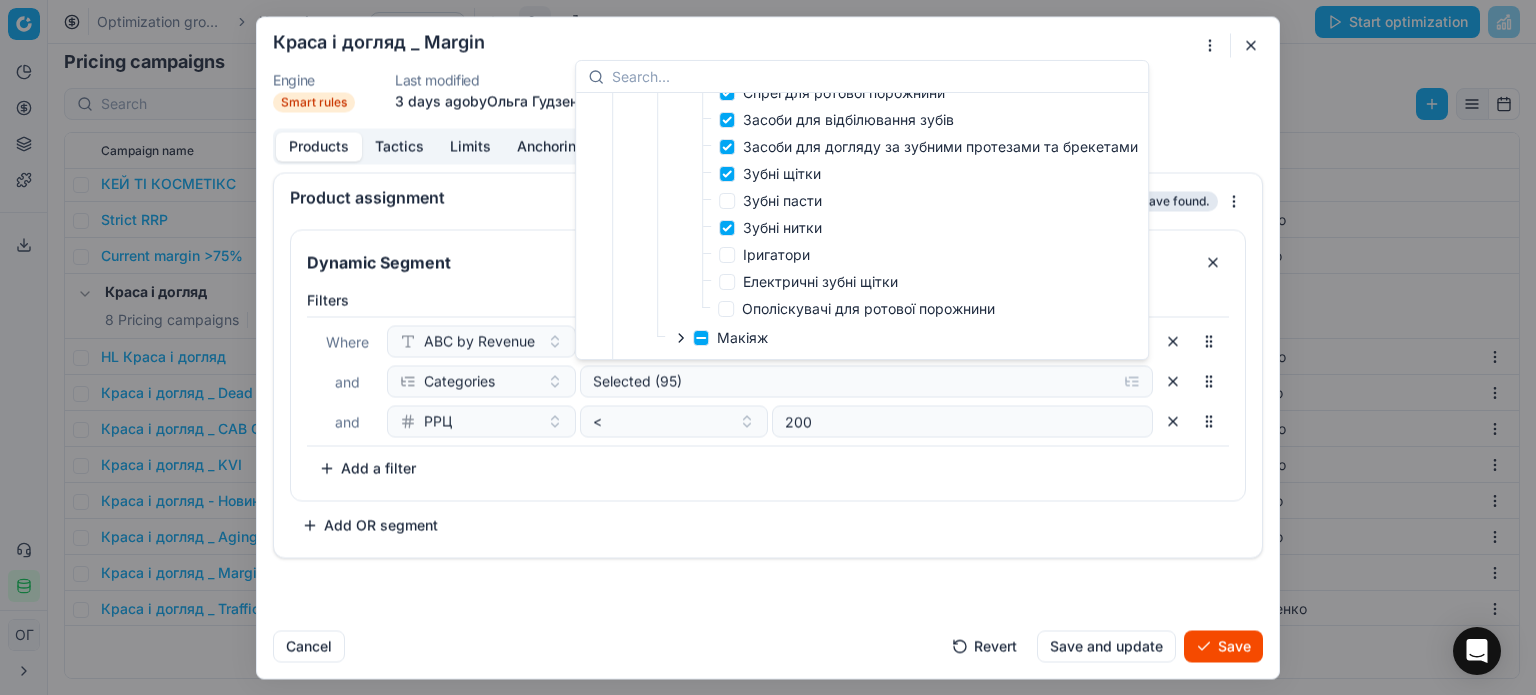click on "Dynamic Segment Filters Where ABC by Revenue is not empty and Categories Selected (95) and РРЦ < 200
To pick up a sortable item, press space or enter.
While dragging, use the up and down keys to move the item.
Press space or enter again to drop the item in its new position, or press escape to cancel.
Add a filter Add OR segment" at bounding box center (768, 389) 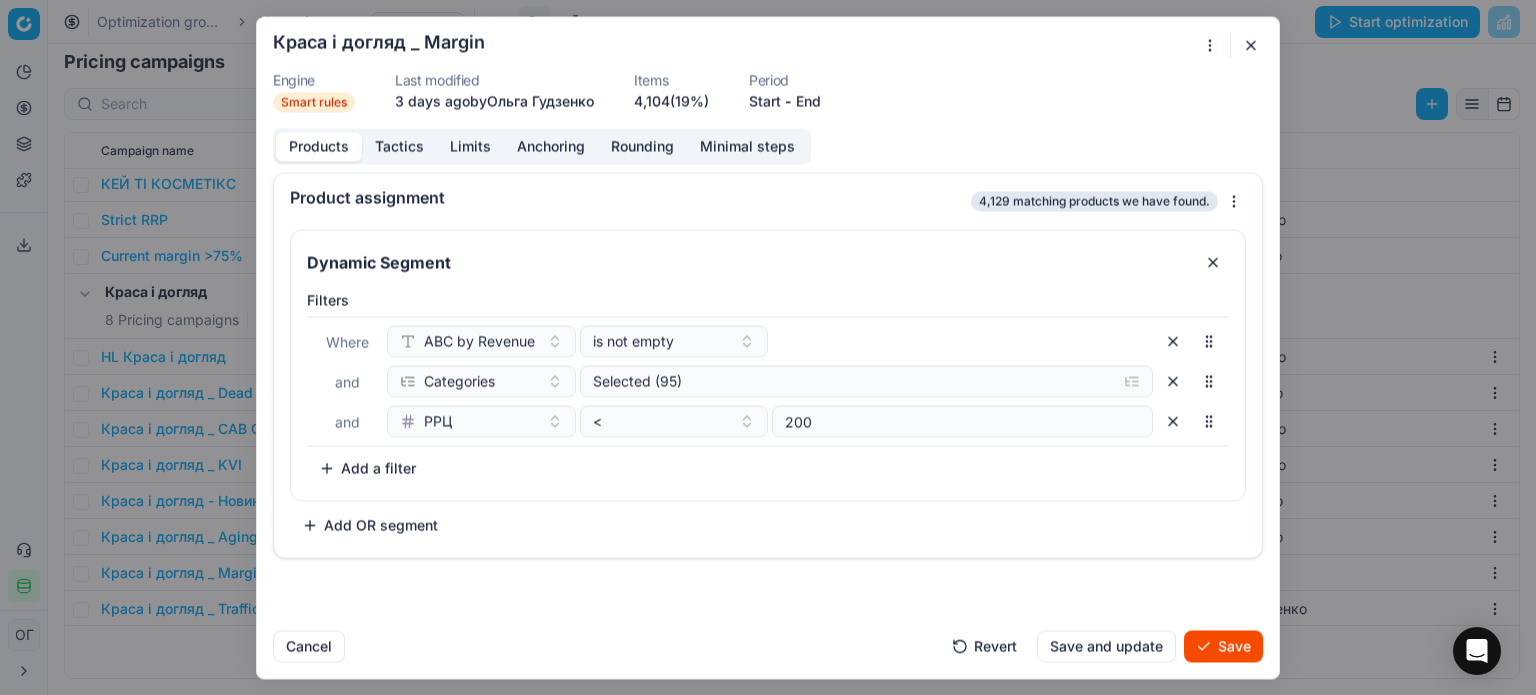 click on "Save" at bounding box center [1223, 646] 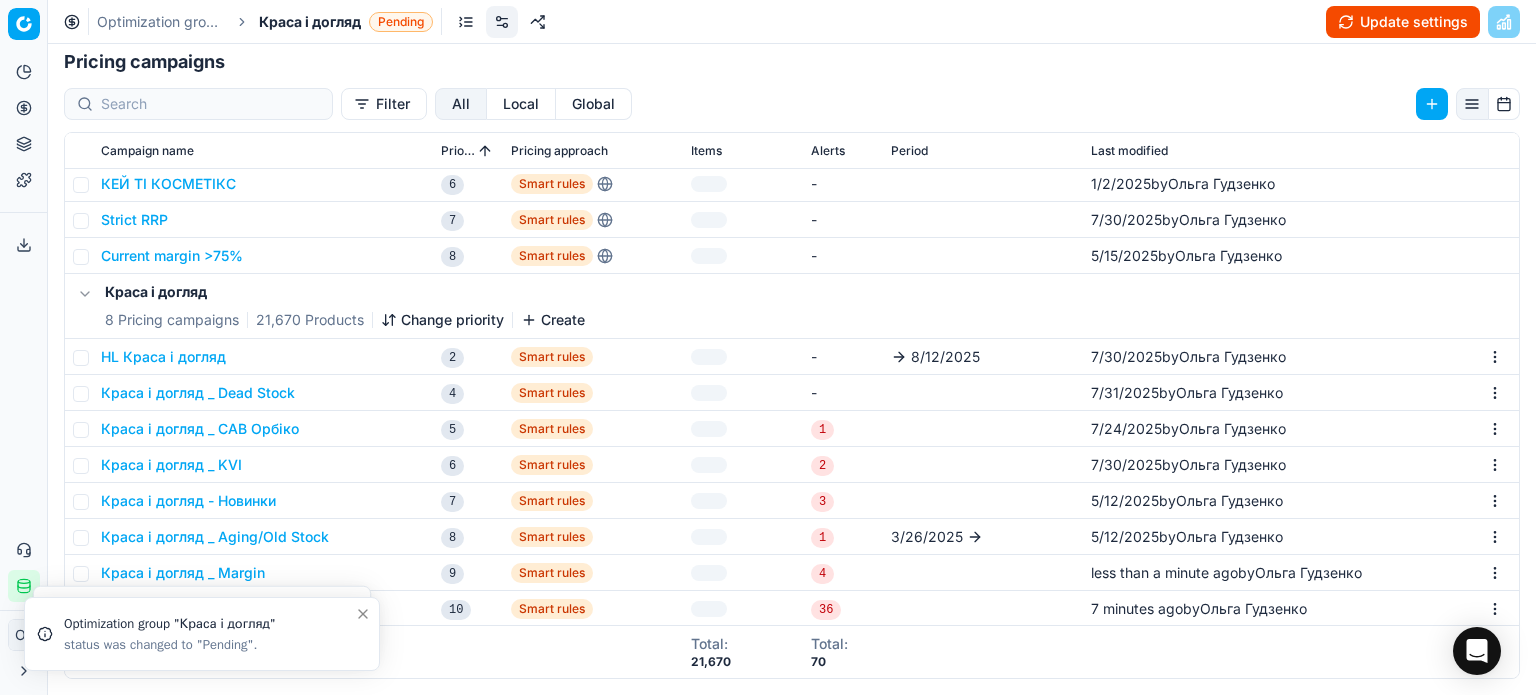 click on "Update settings" at bounding box center (1403, 22) 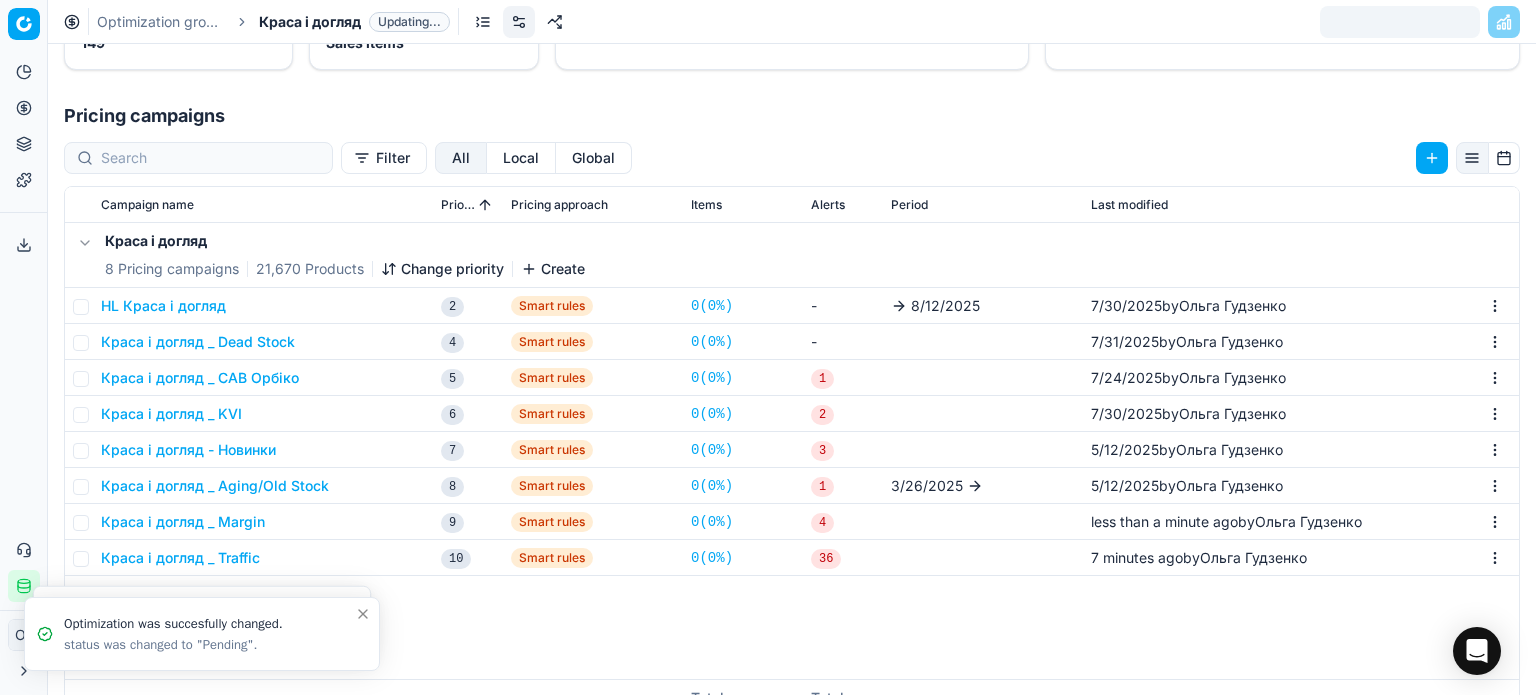 scroll, scrollTop: 0, scrollLeft: 0, axis: both 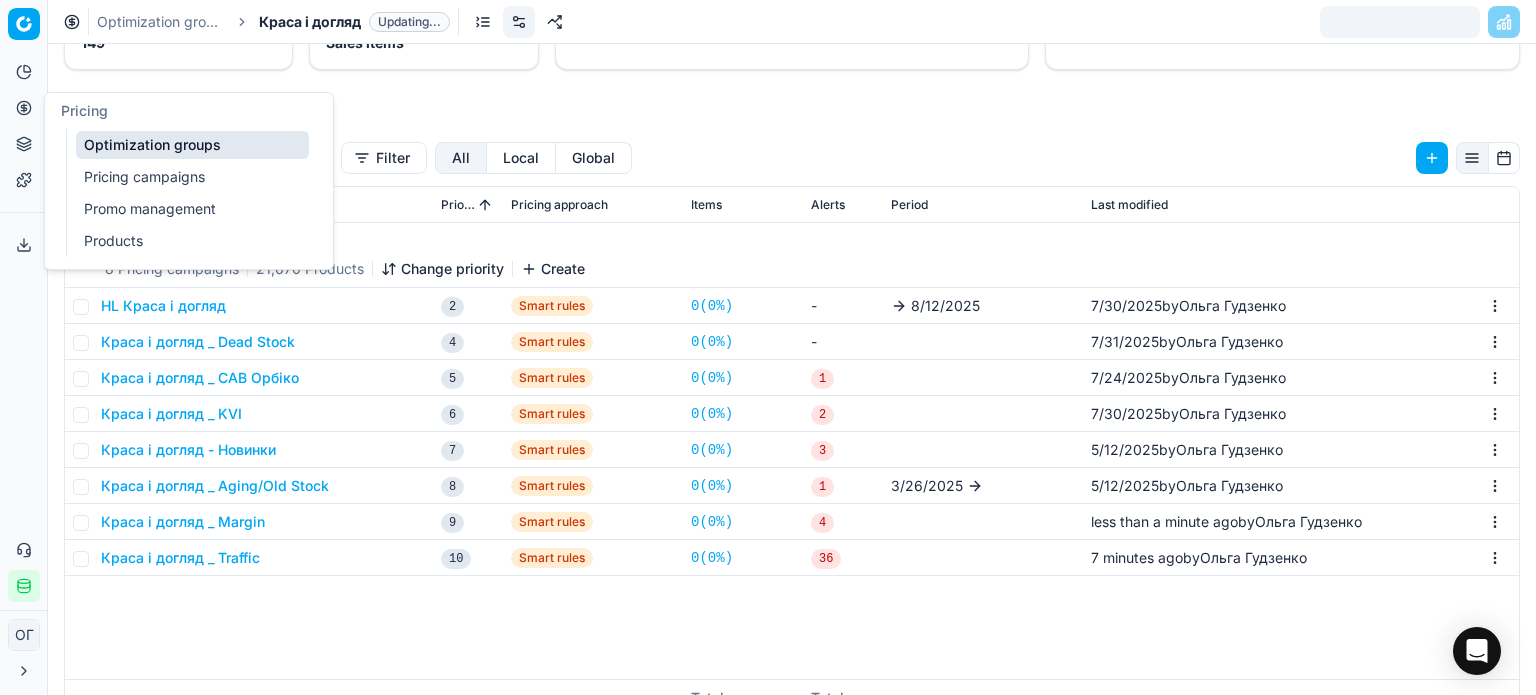 click 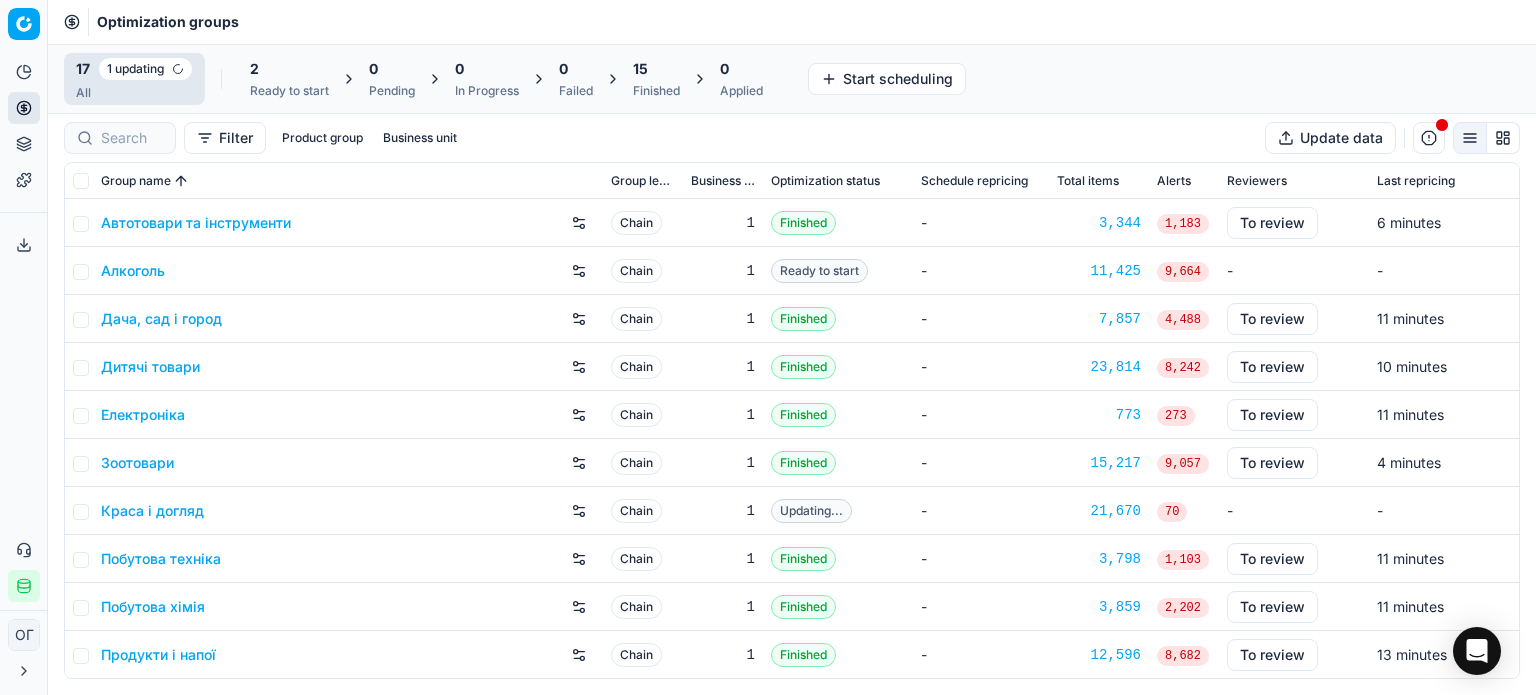 click on "2" at bounding box center (289, 69) 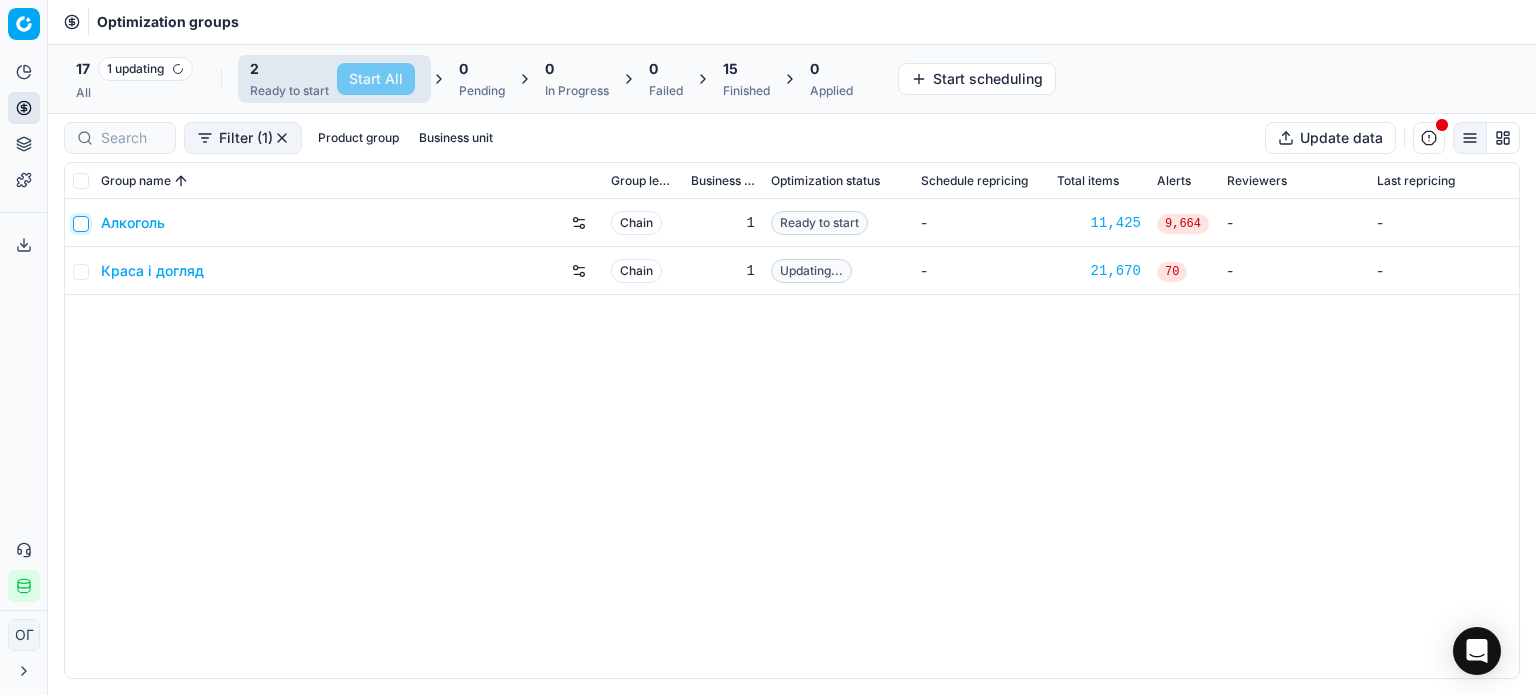 click at bounding box center [81, 224] 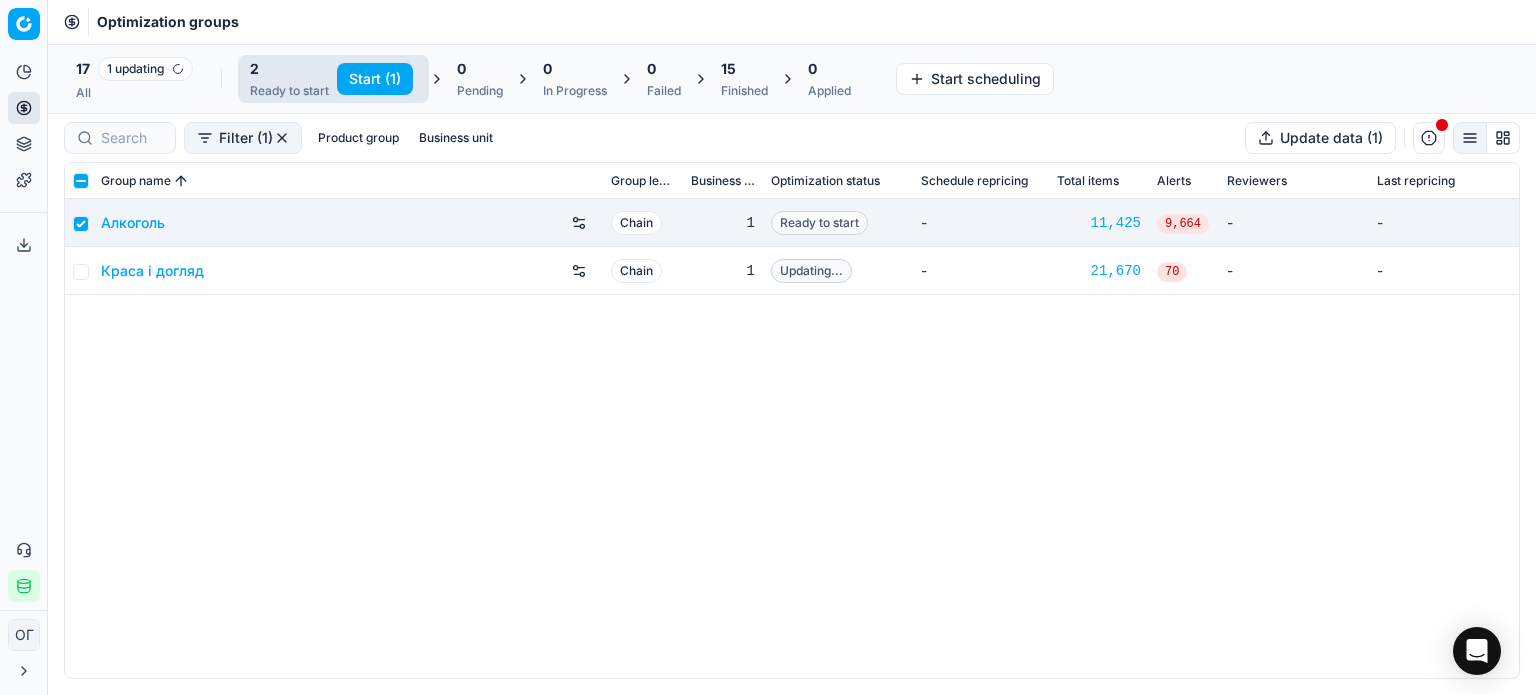 click on "Start   (1)" at bounding box center [375, 79] 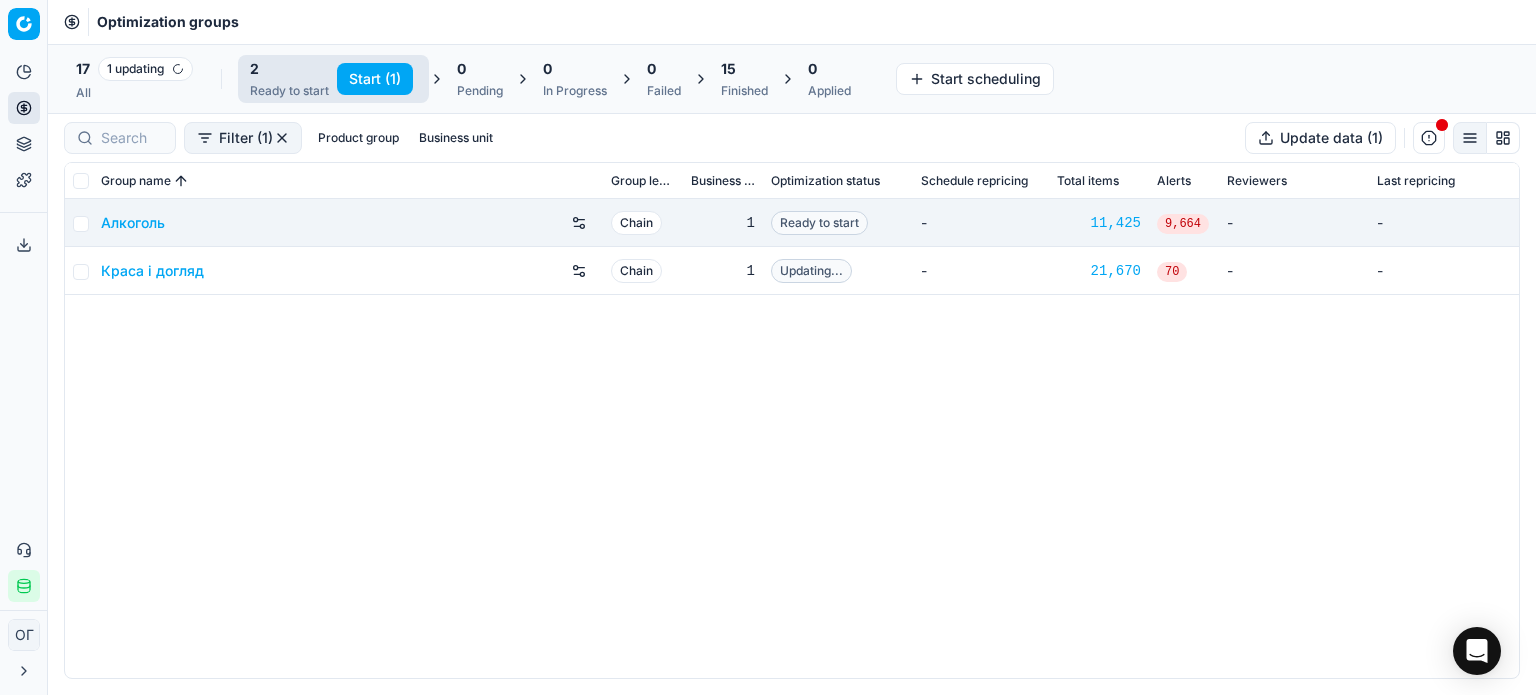 checkbox on "false" 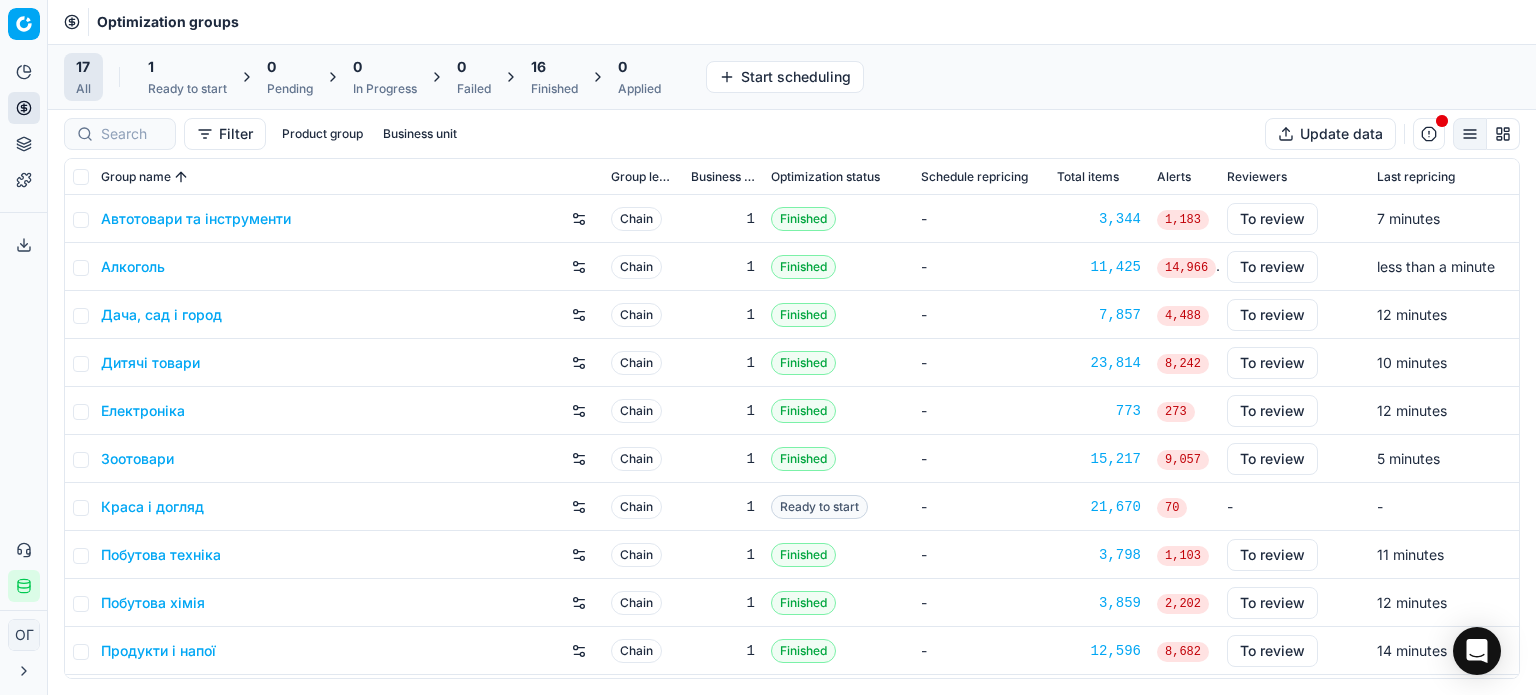 drag, startPoint x: 201, startPoint y: 66, endPoint x: 220, endPoint y: 71, distance: 19.646883 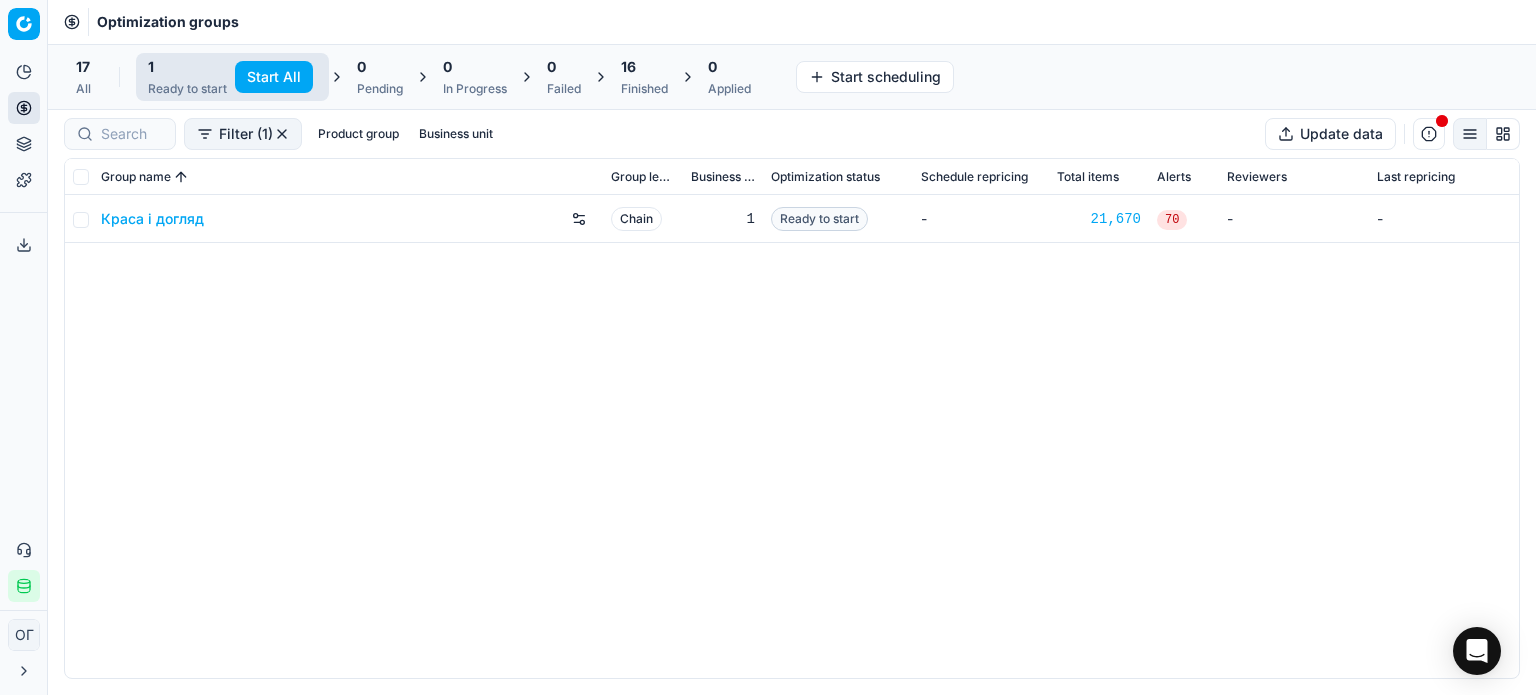 click on "Start   All" at bounding box center (274, 77) 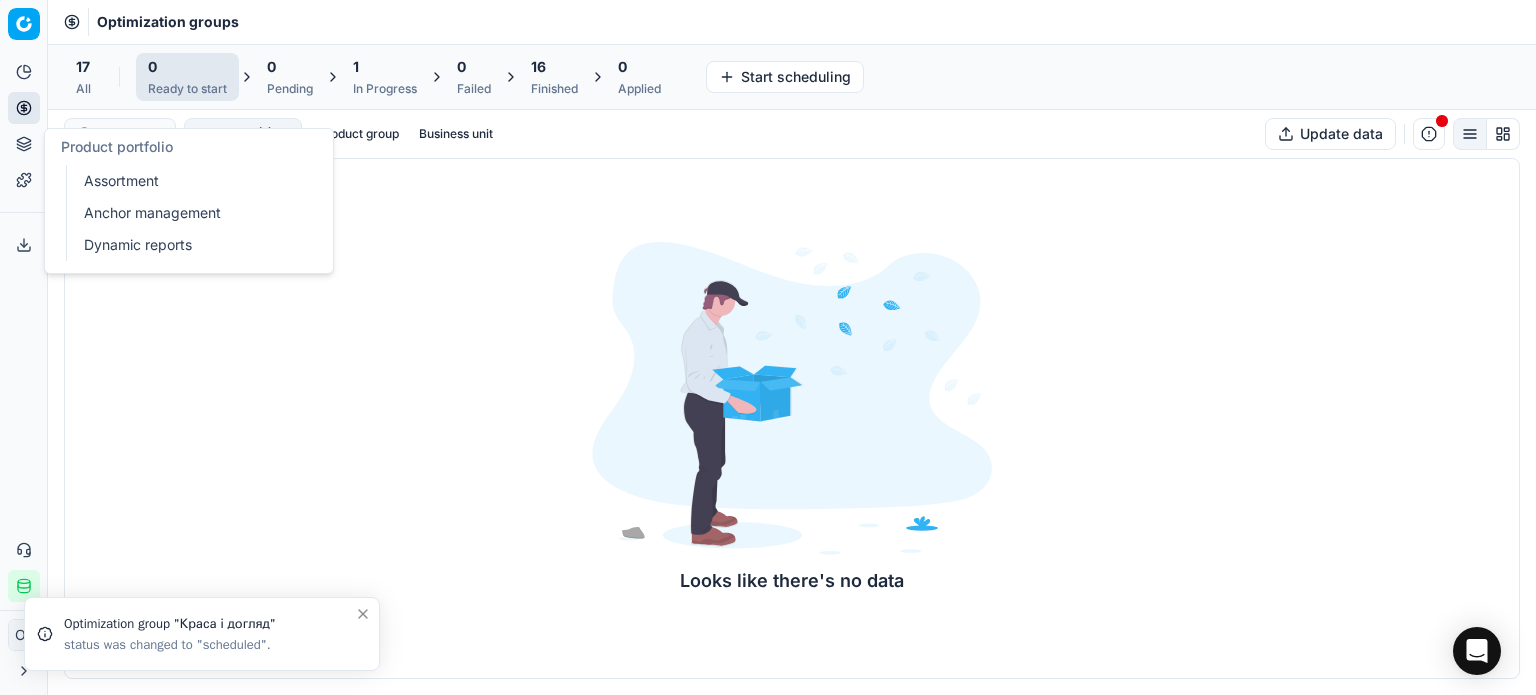click on "Product portfolio" at bounding box center [24, 144] 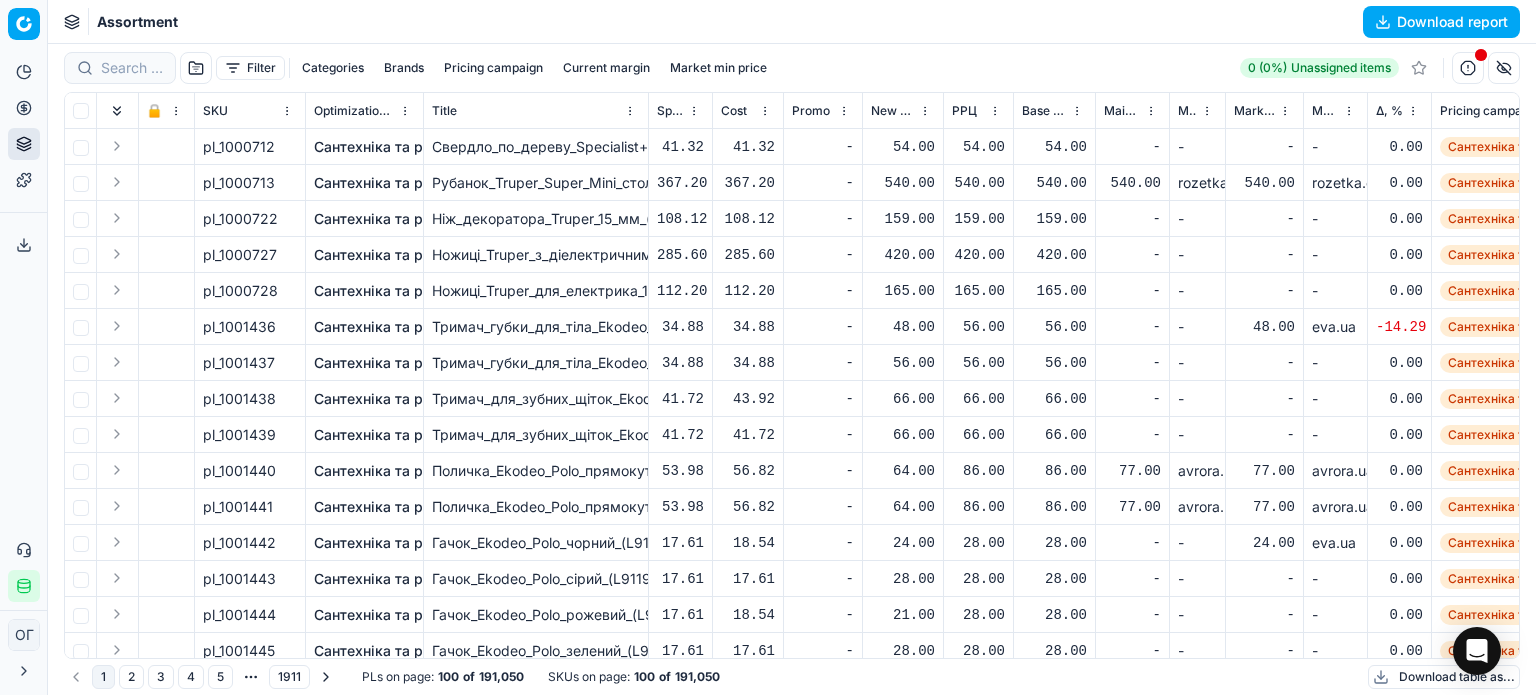 click on "Filter" at bounding box center [250, 68] 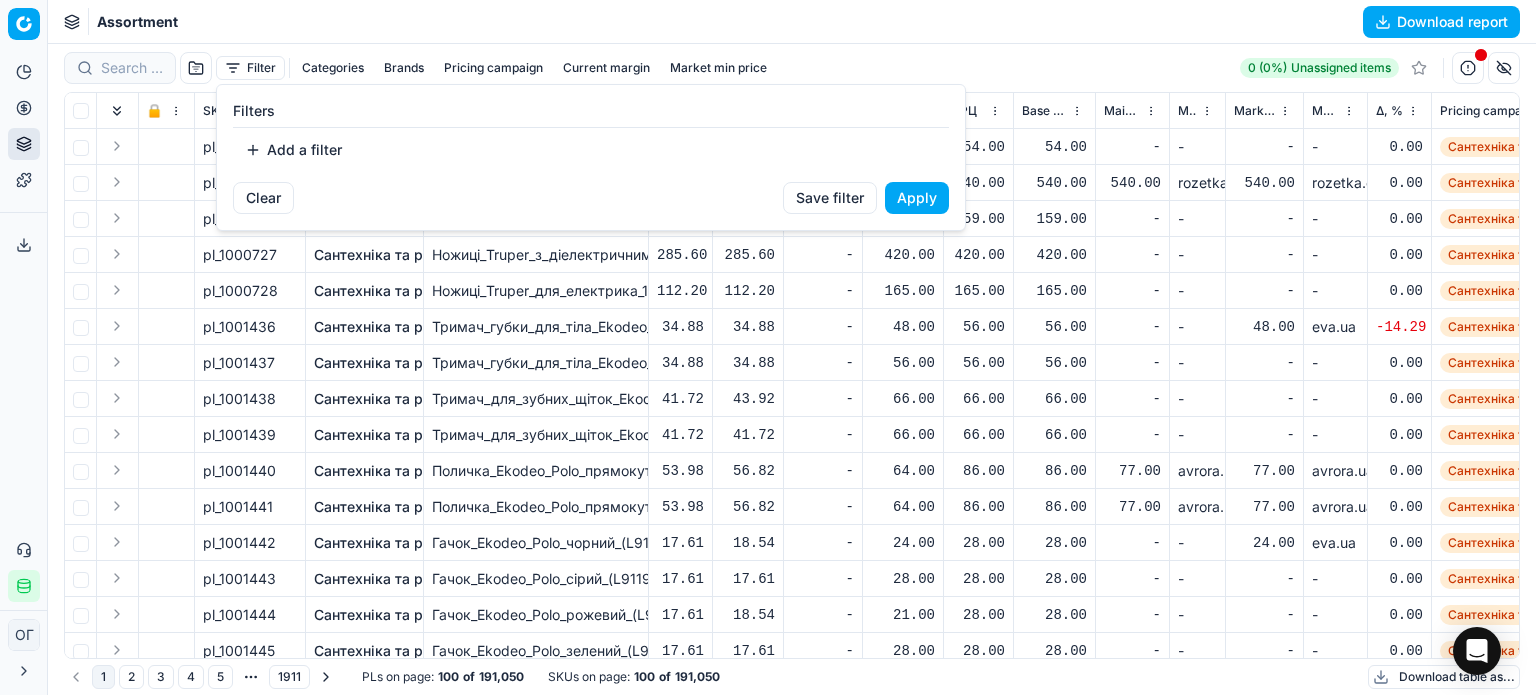 click on "Add a filter" at bounding box center (293, 150) 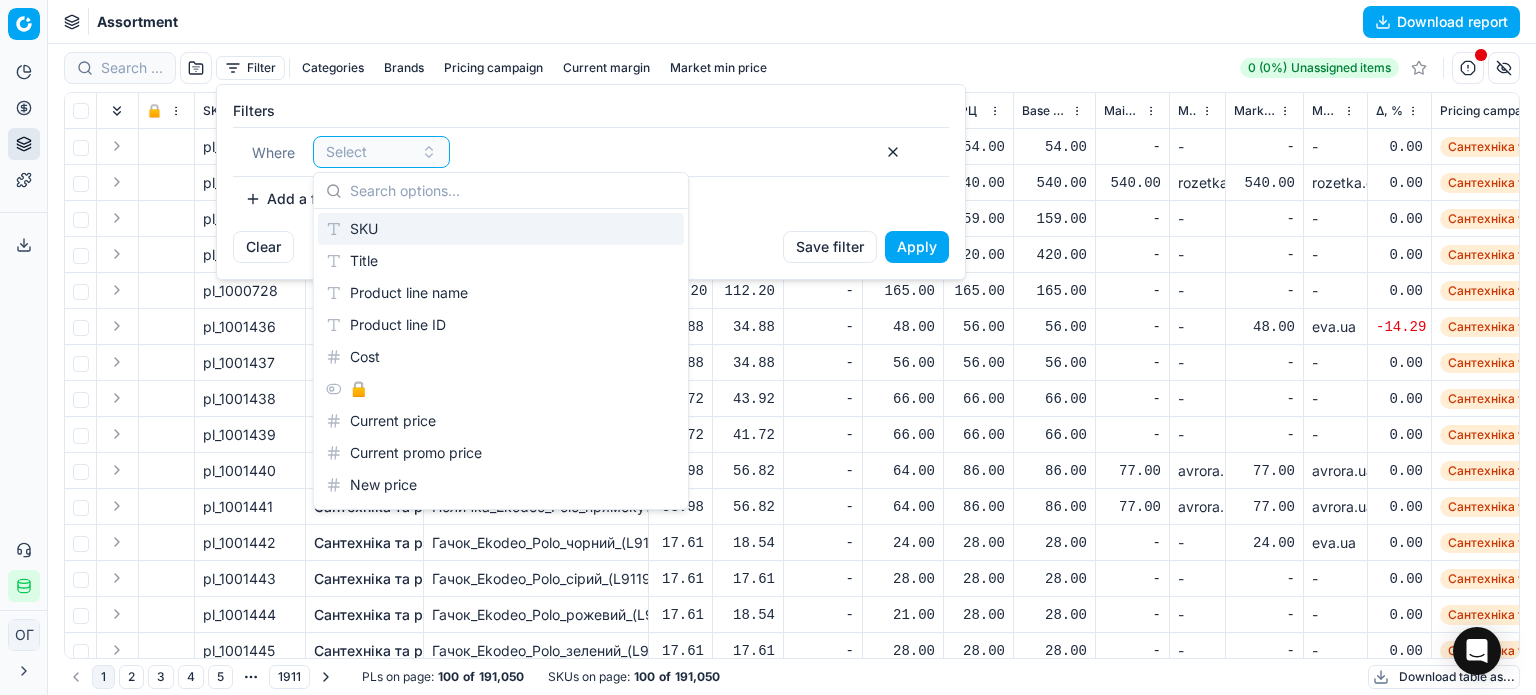 click on "SKU" at bounding box center (501, 229) 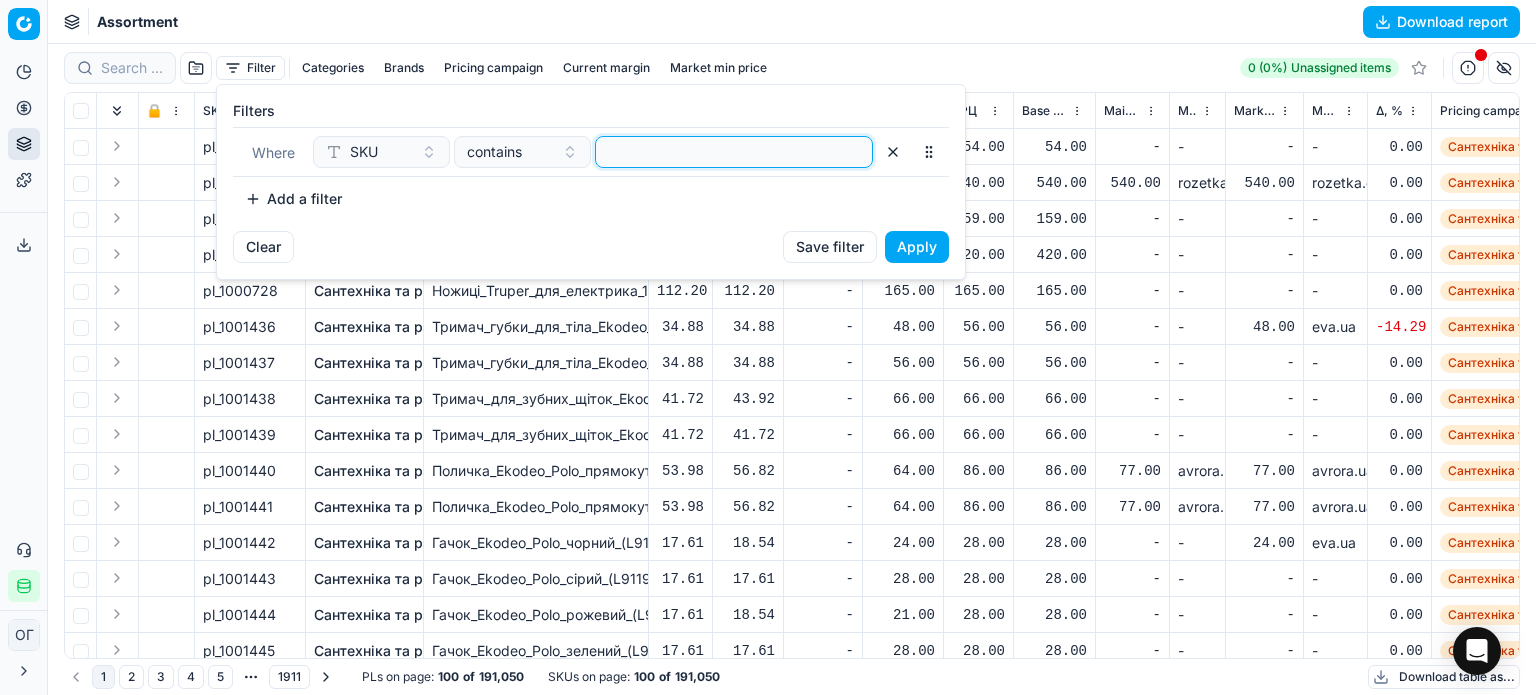 click at bounding box center [734, 152] 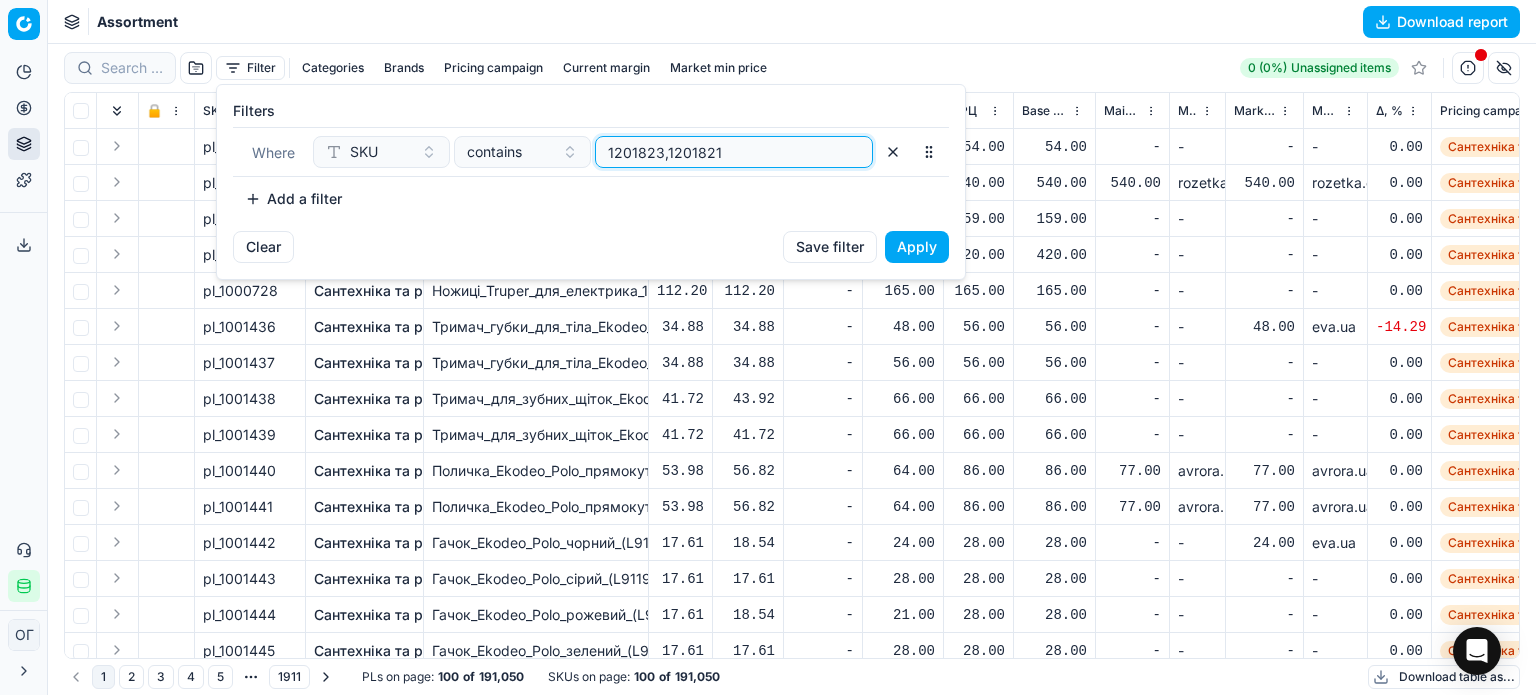 type on "1201823,1201821" 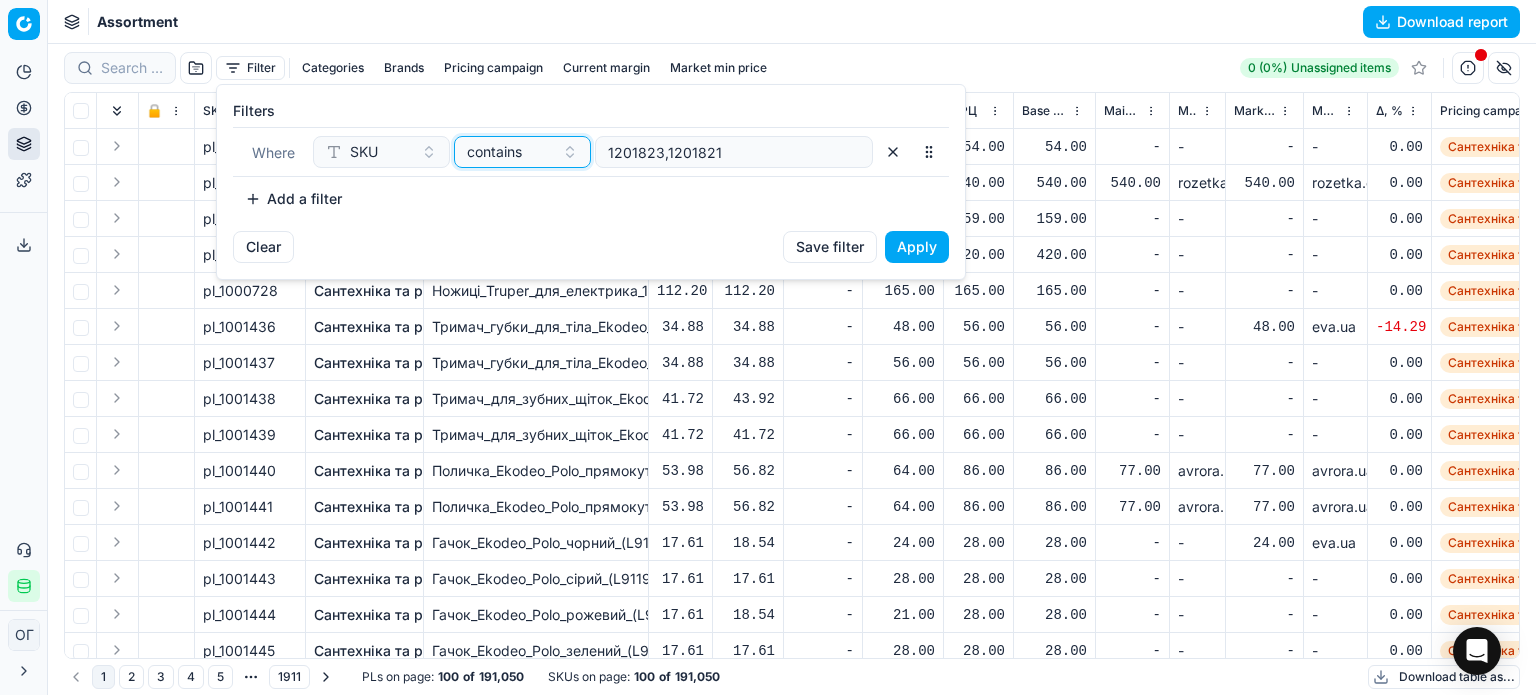 click on "contains" at bounding box center [494, 152] 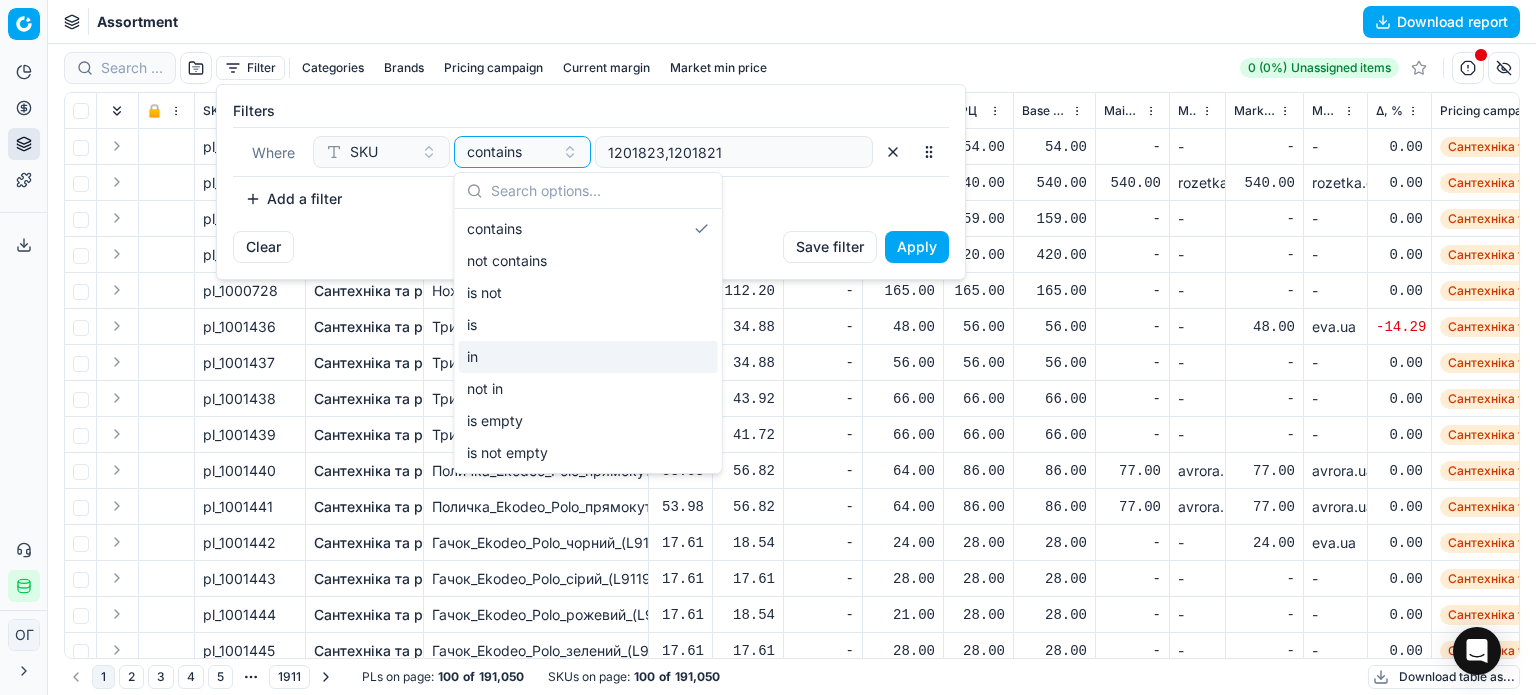 click on "in" at bounding box center (588, 357) 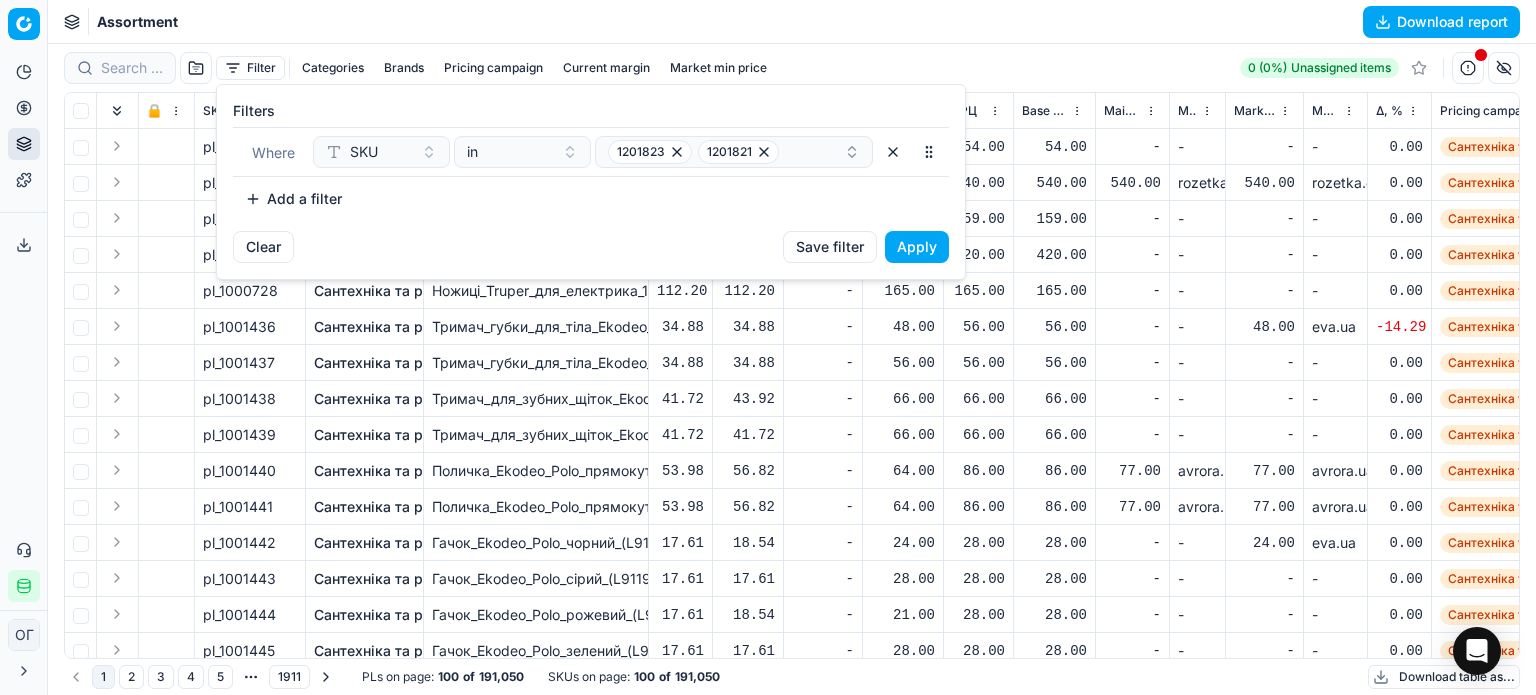 click on "Apply" at bounding box center (917, 247) 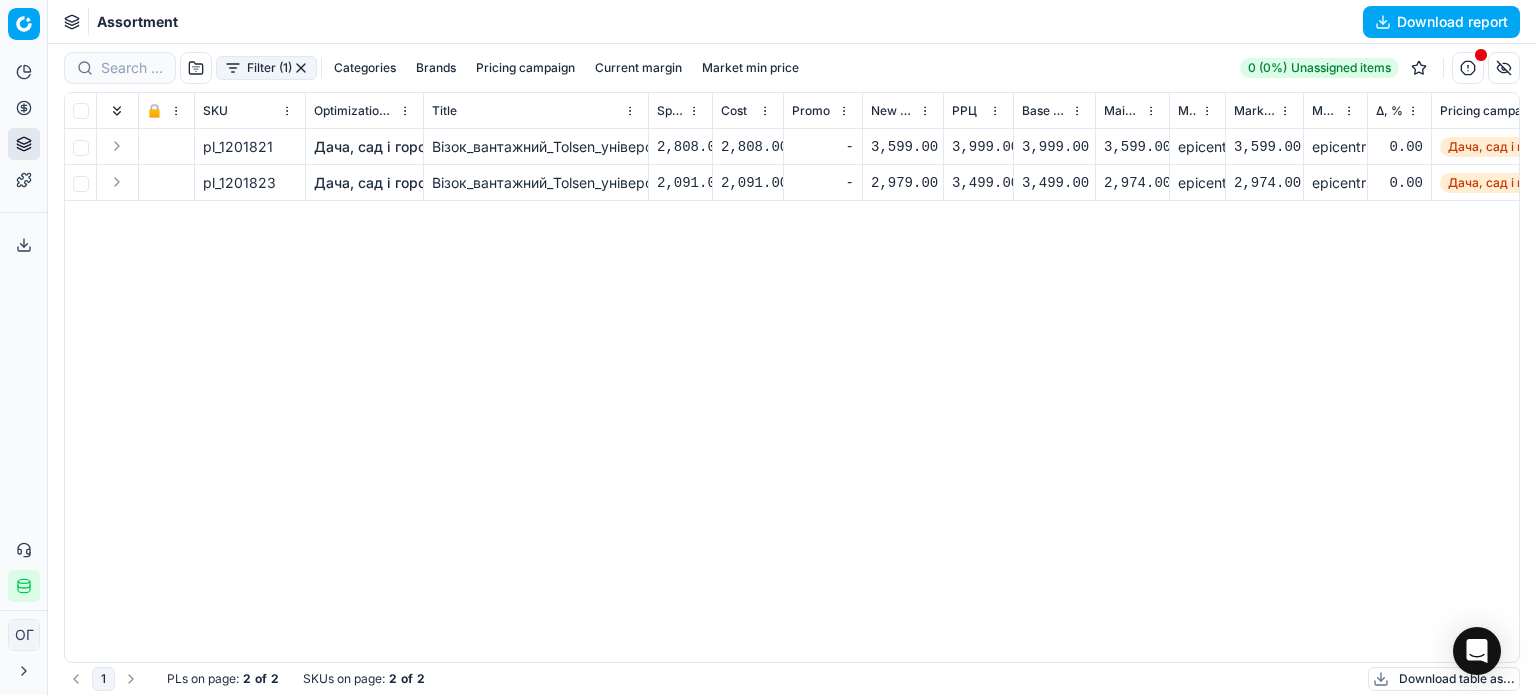 click on "Дача, сад і город" at bounding box center (374, 147) 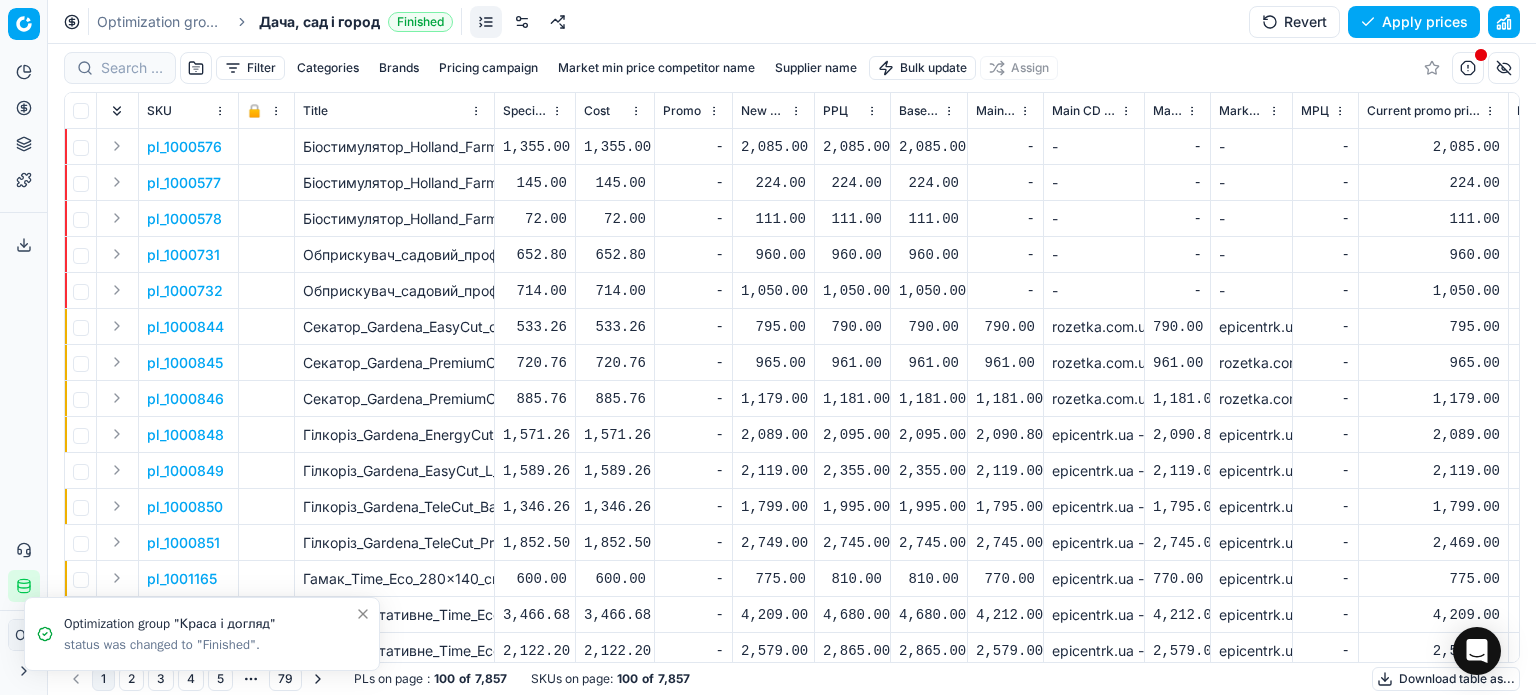 click on "Filter" at bounding box center [250, 68] 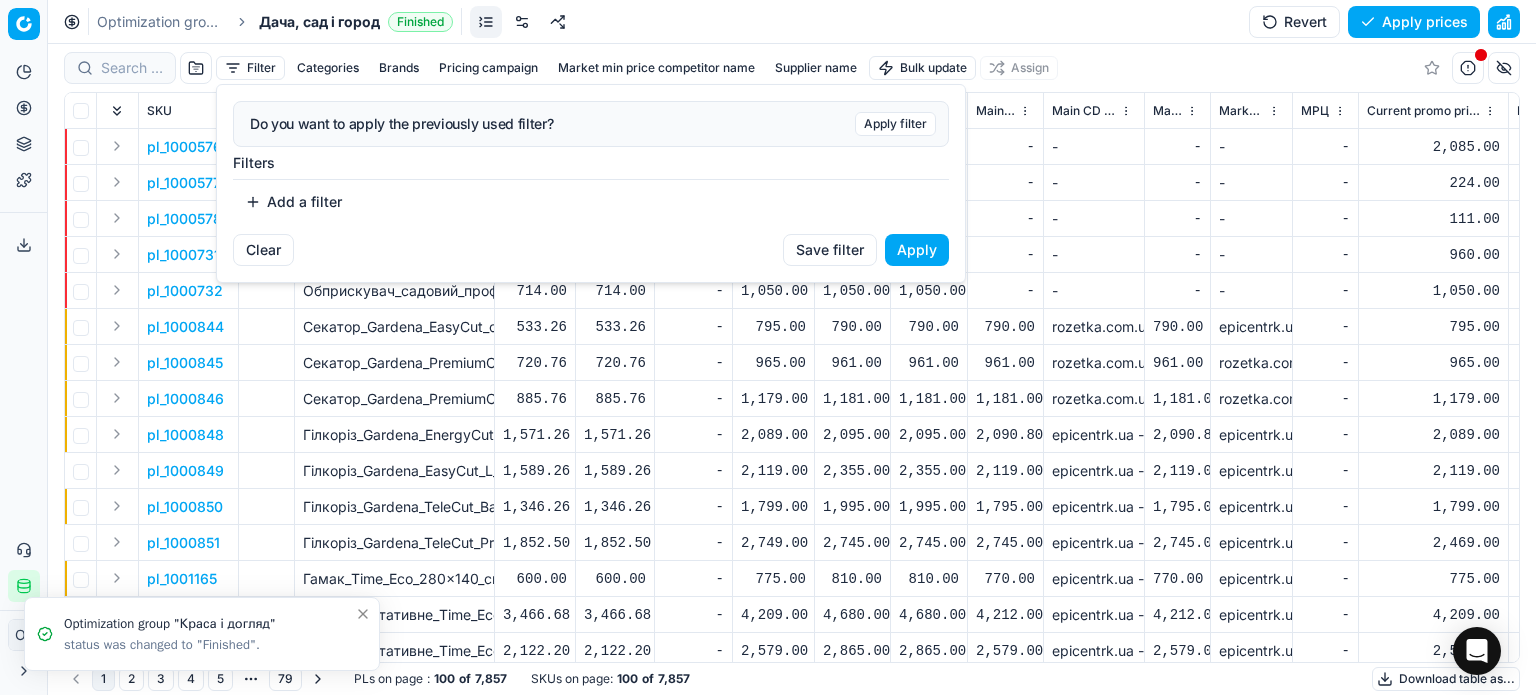 click on "Add a filter" at bounding box center (293, 202) 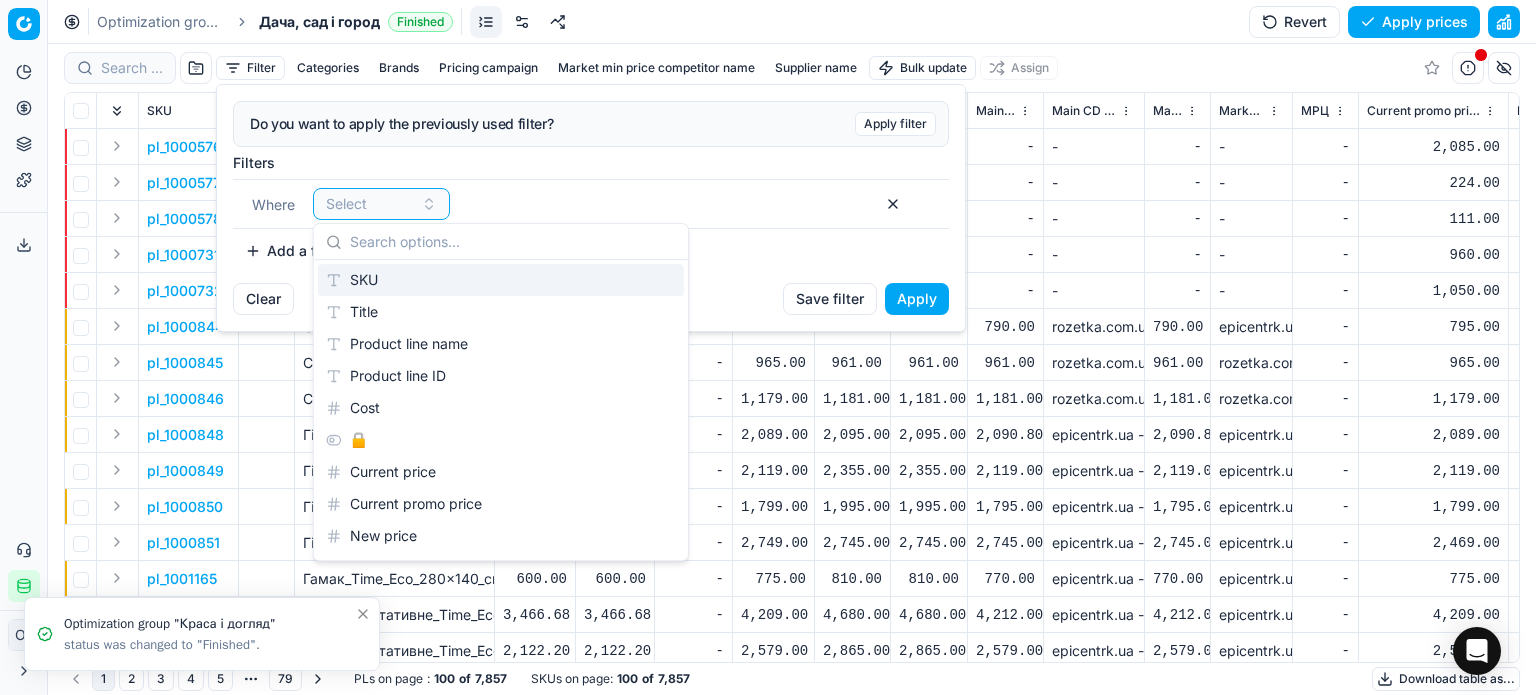 click on "SKU" at bounding box center [501, 280] 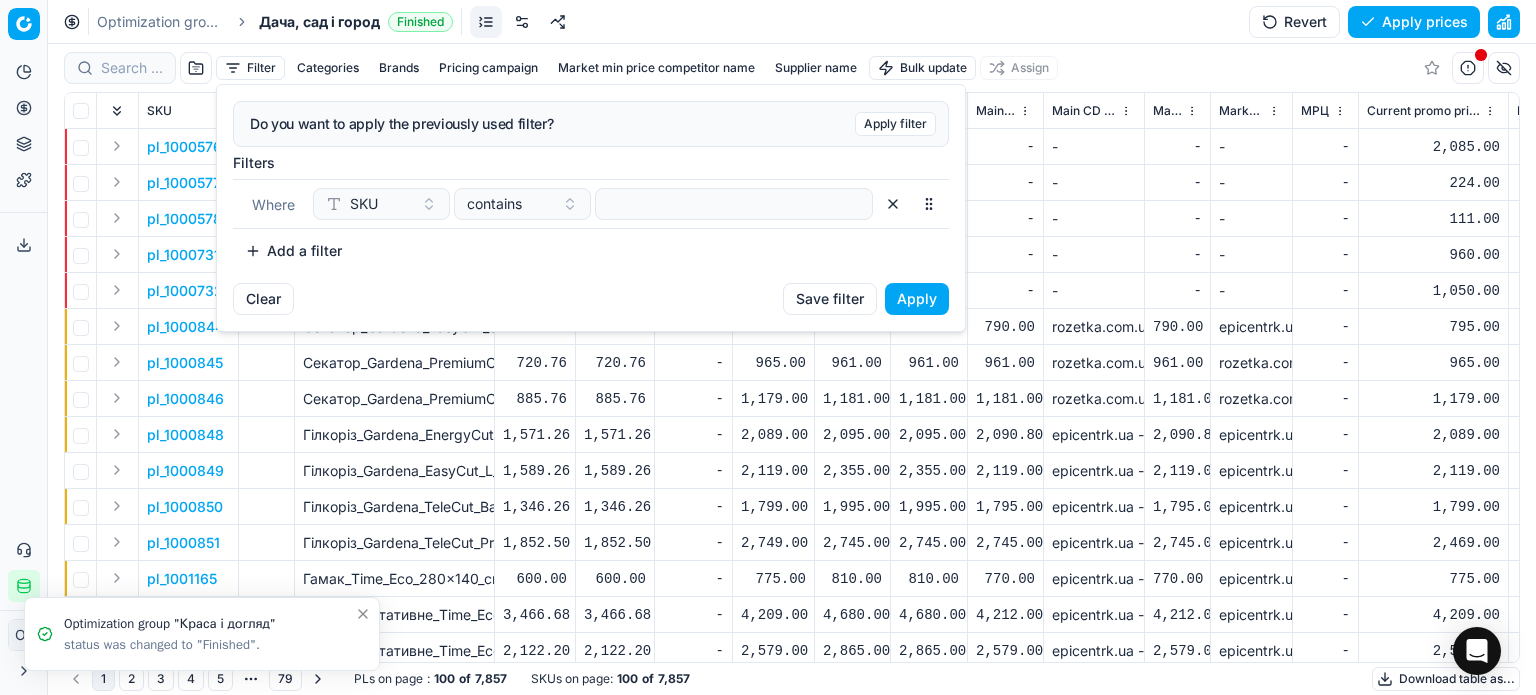 type 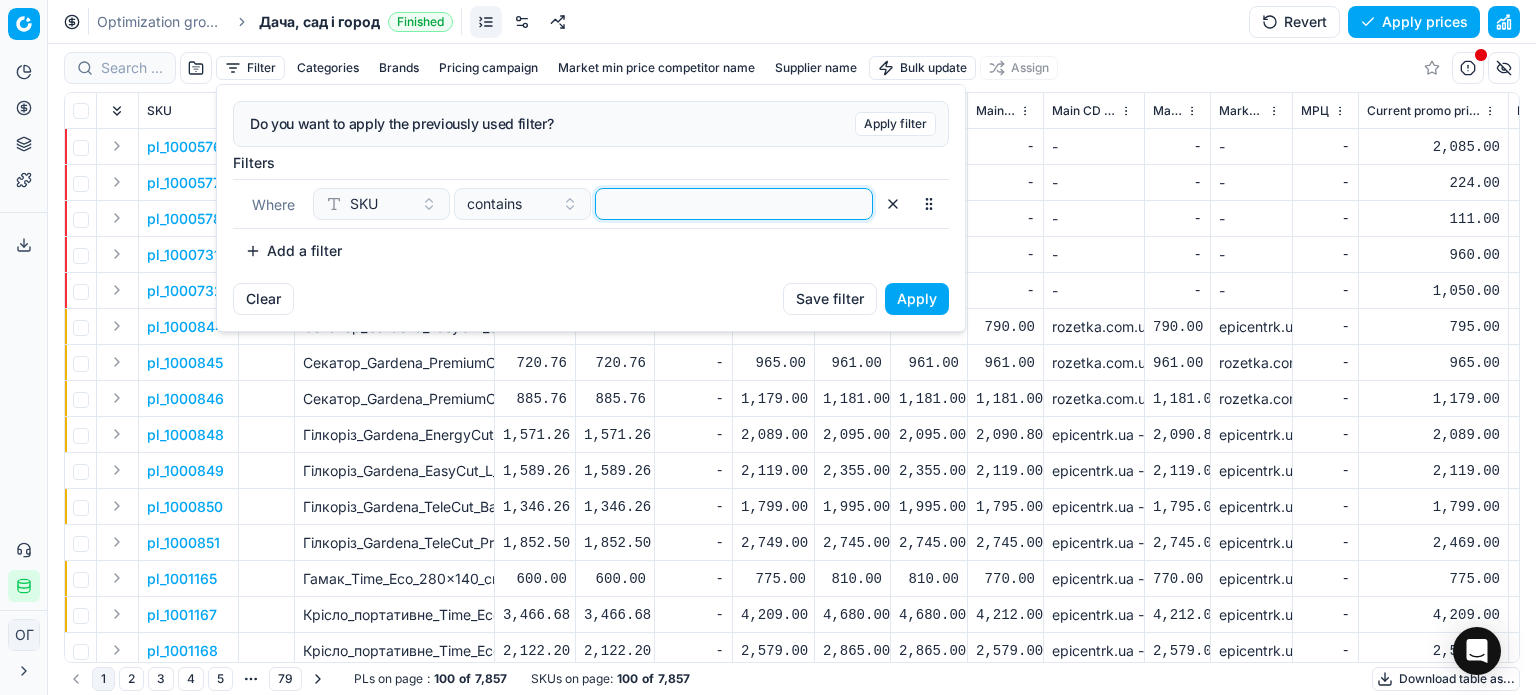click at bounding box center [734, 204] 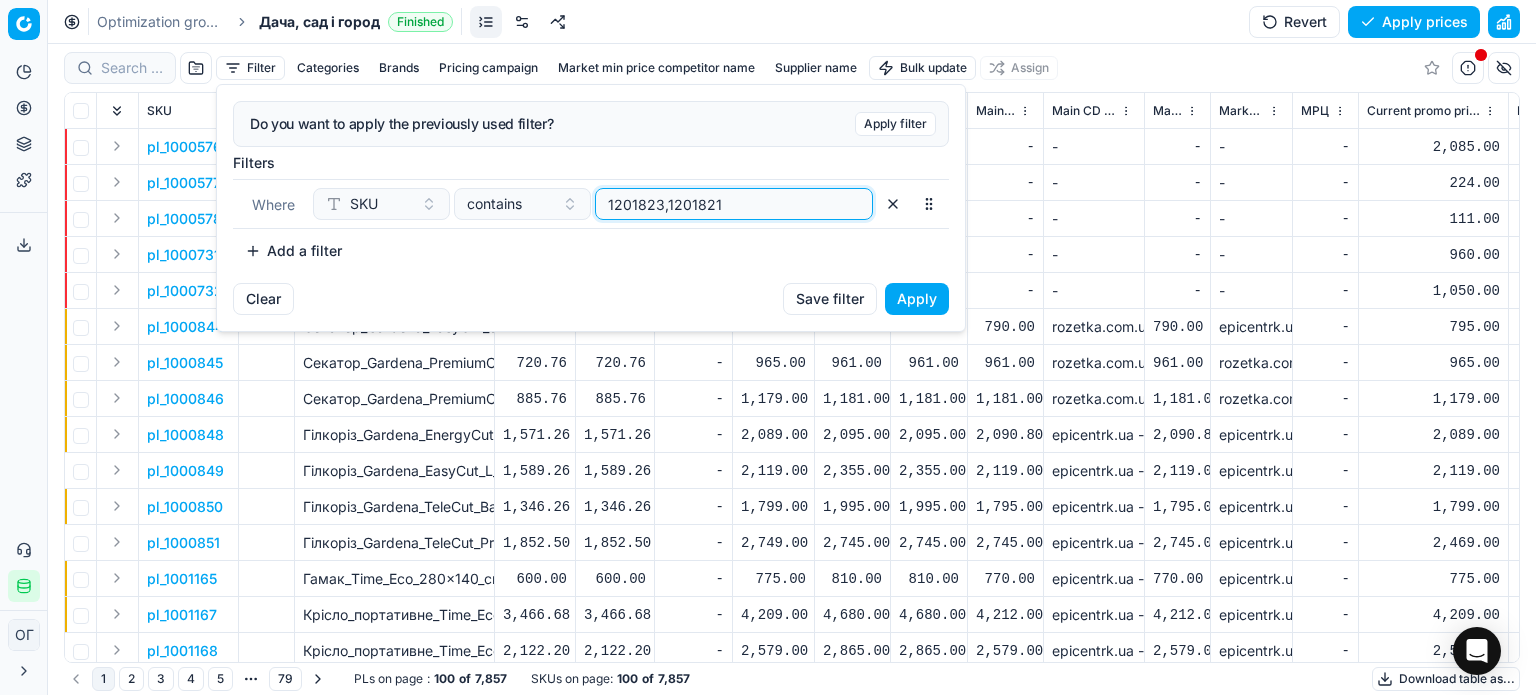 type on "1201823,1201821" 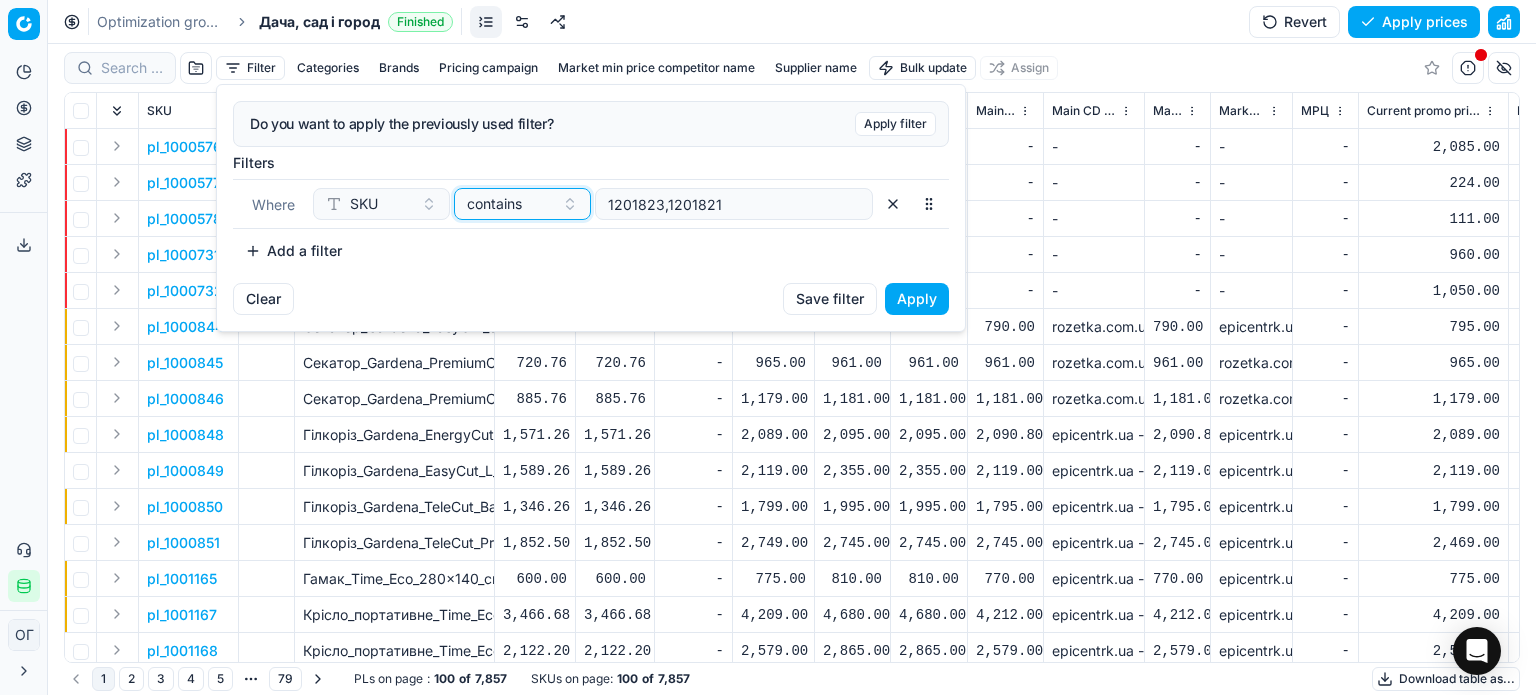 click on "contains" at bounding box center [494, 204] 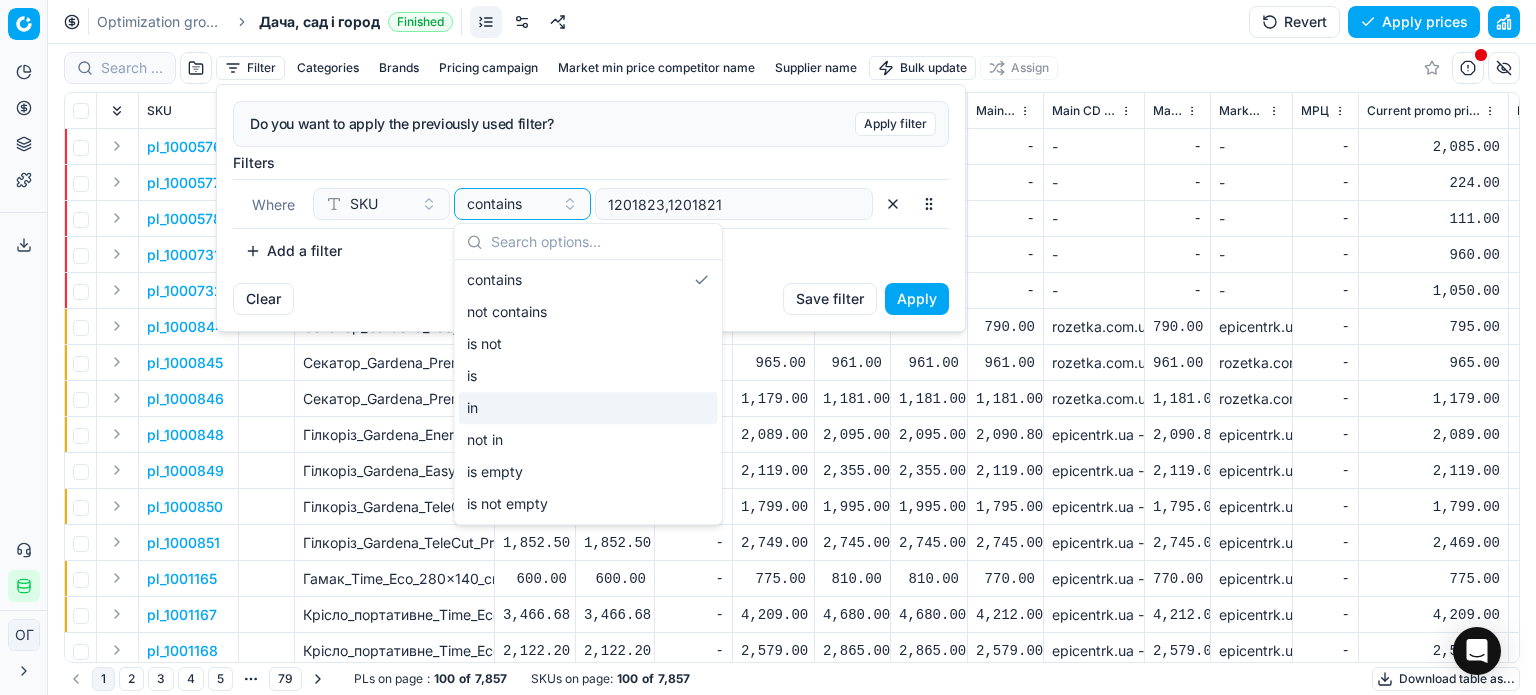 click on "in" at bounding box center [588, 408] 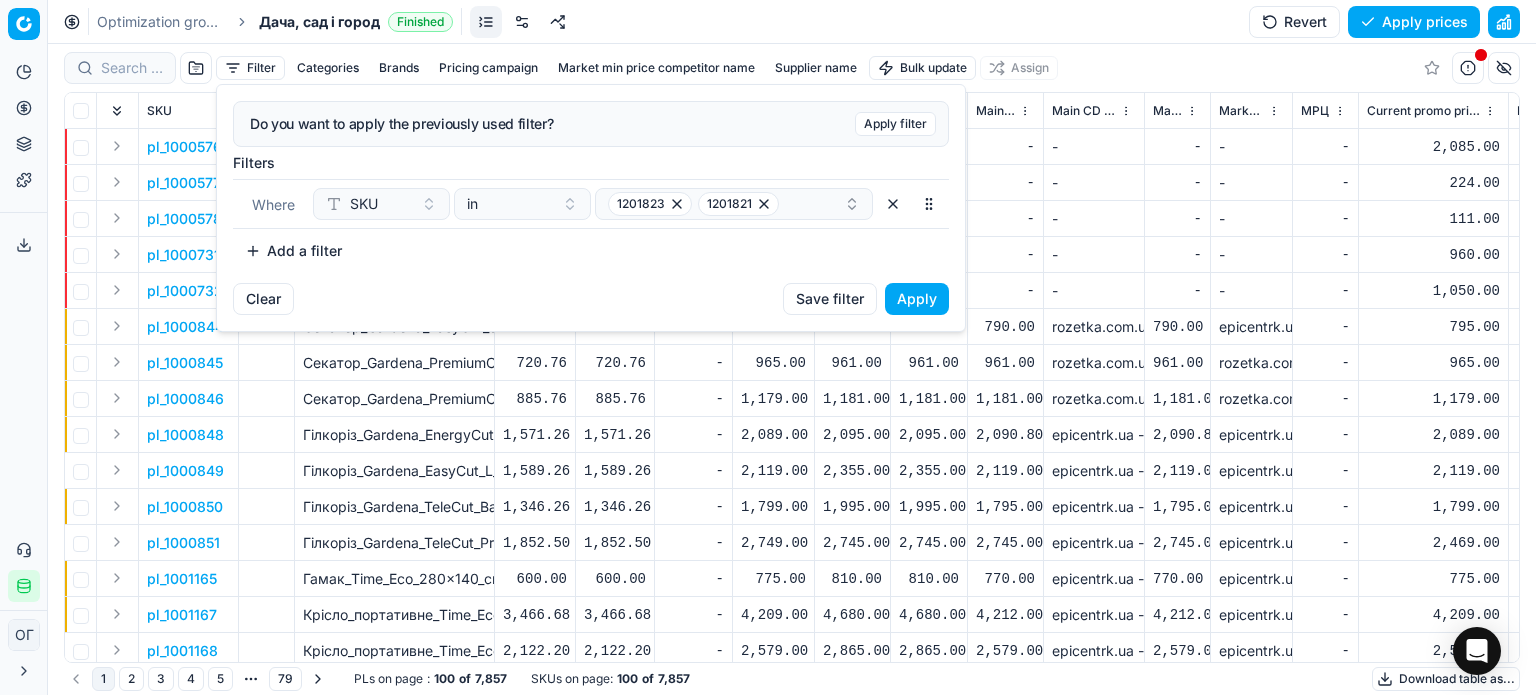 click on "Apply" at bounding box center (917, 299) 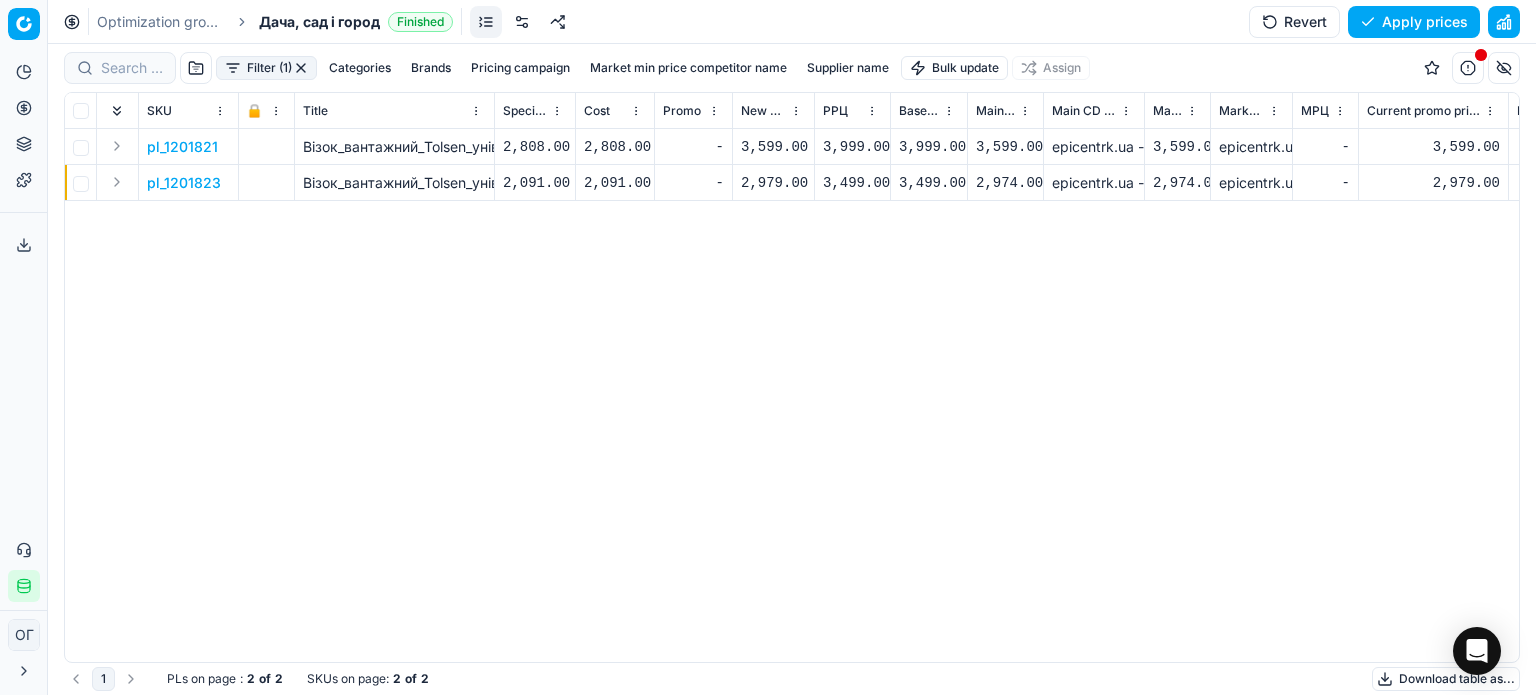 click on "3,599.00" at bounding box center [773, 147] 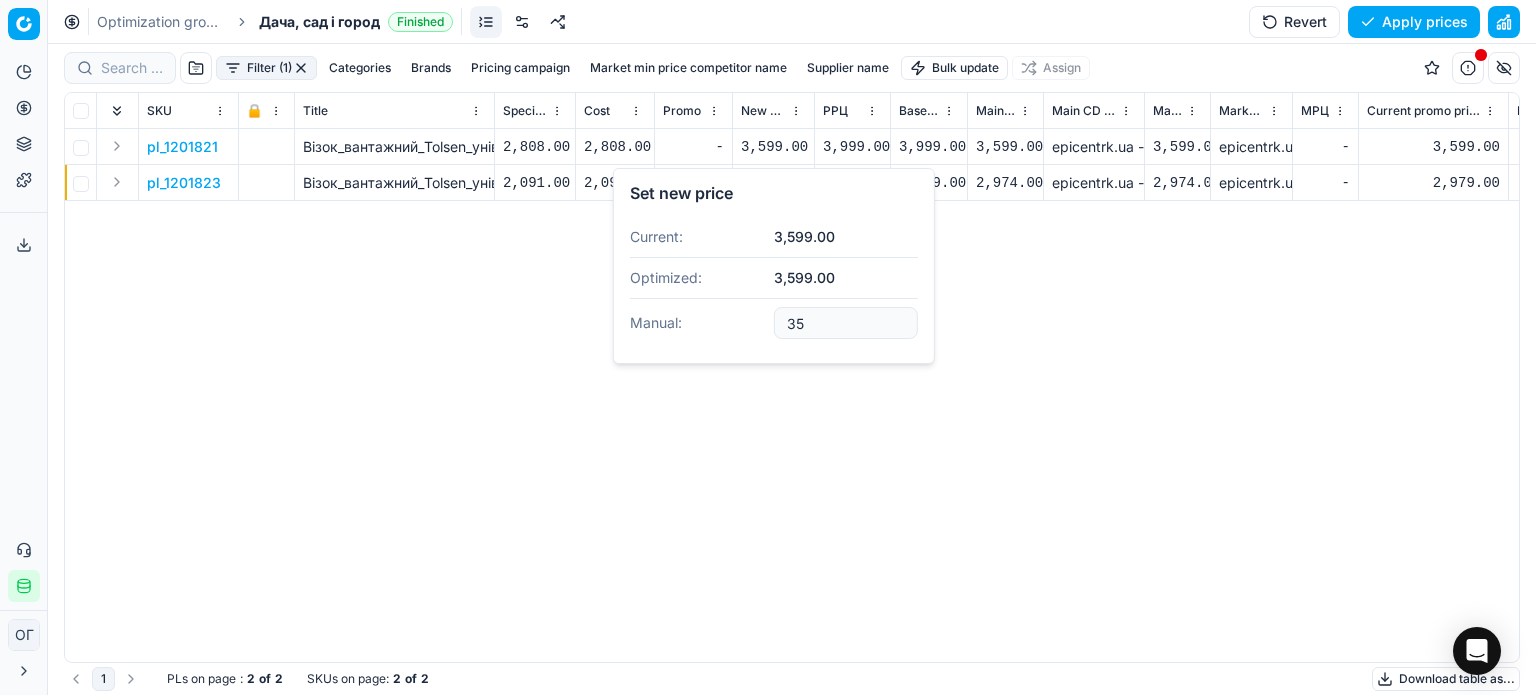 type on "3" 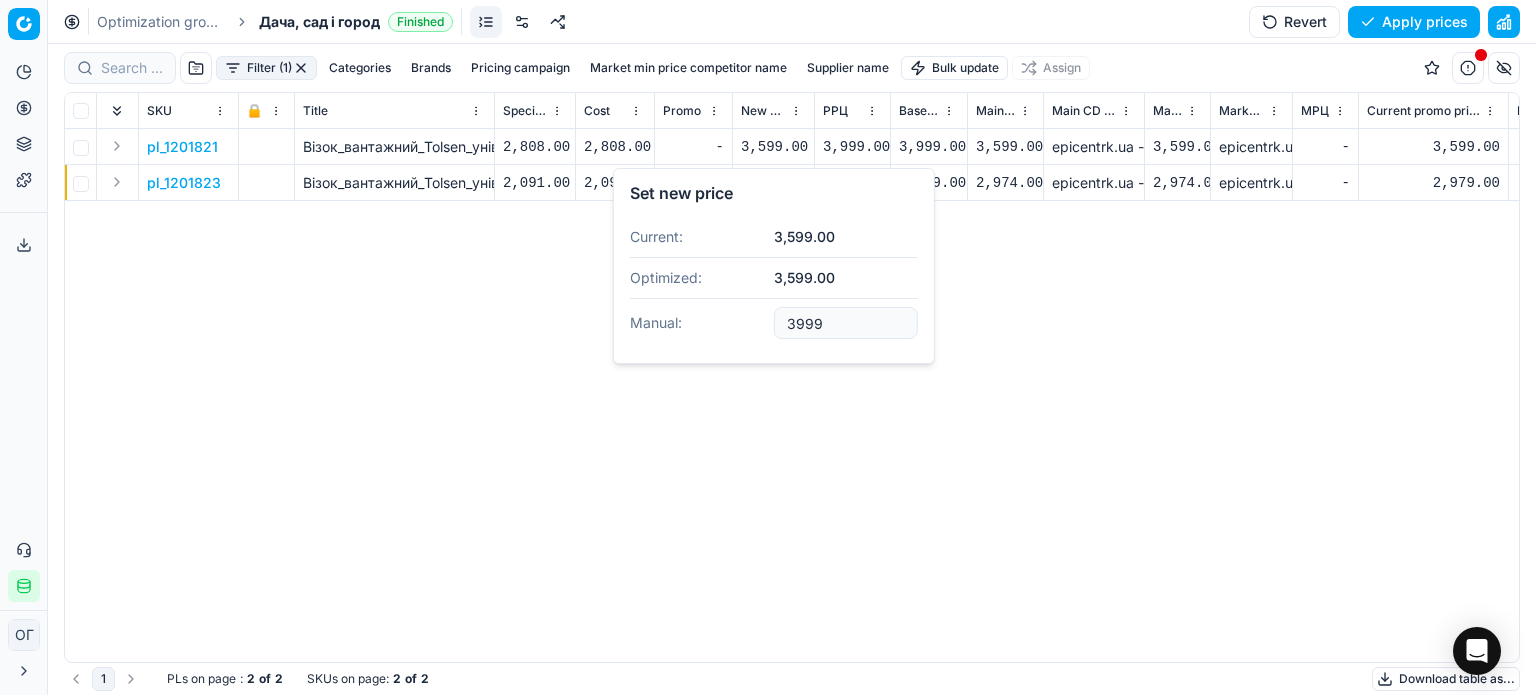 type on "3999.00" 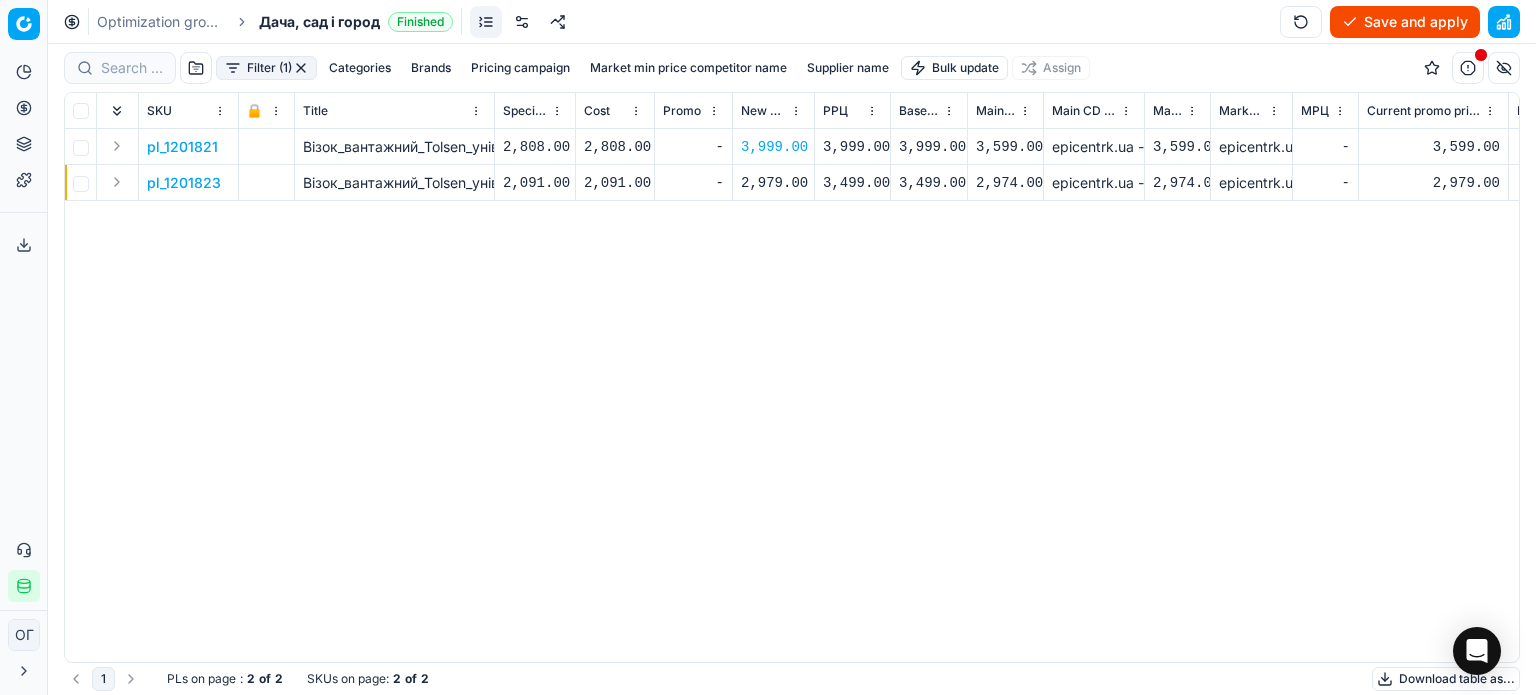 click on "2,979.00" at bounding box center (773, 183) 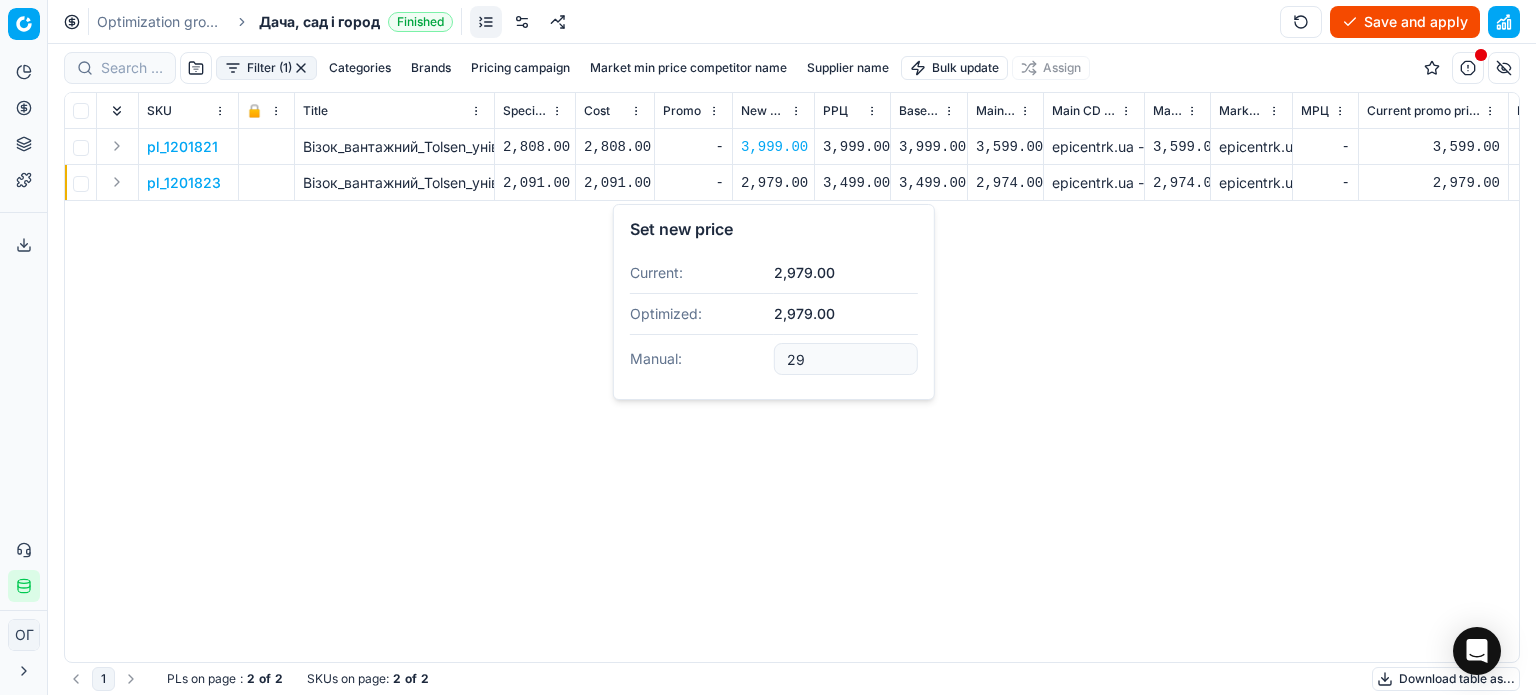 type on "2" 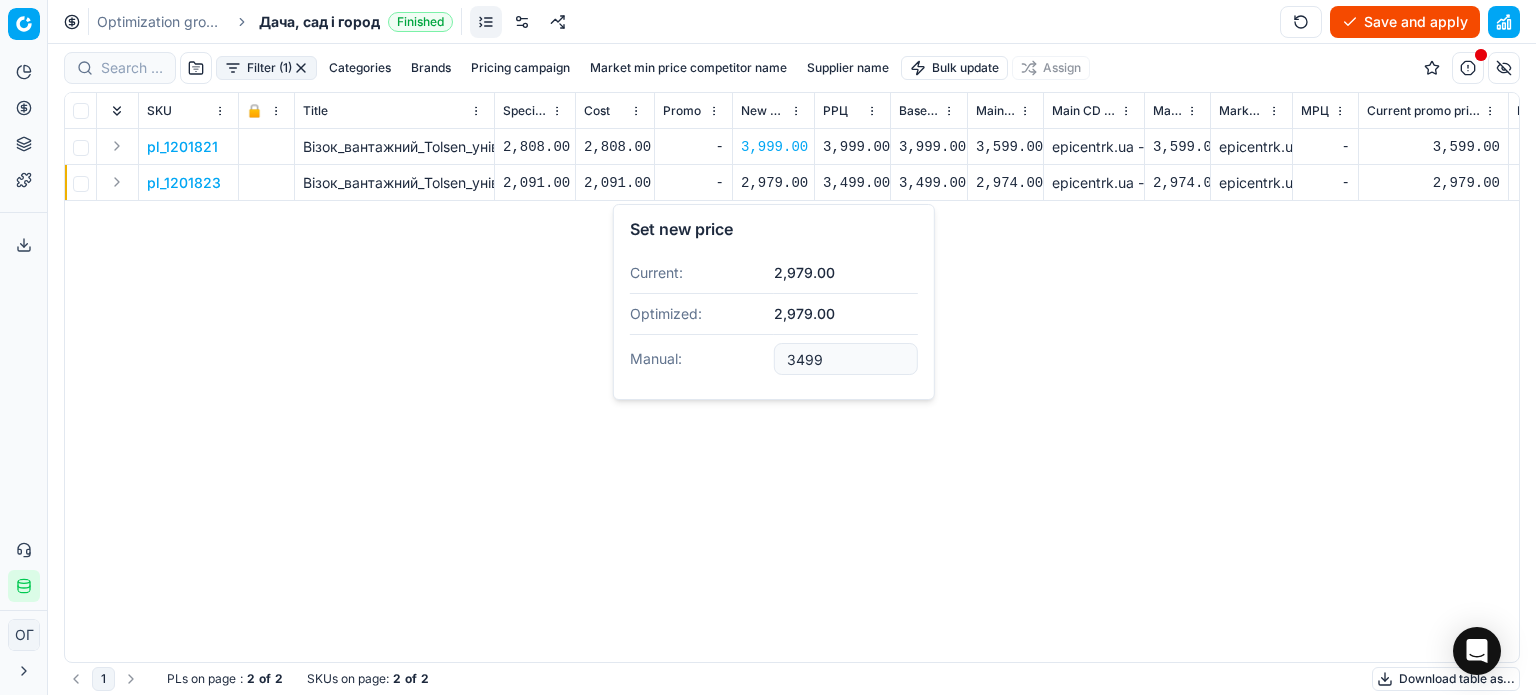 type on "3499.00" 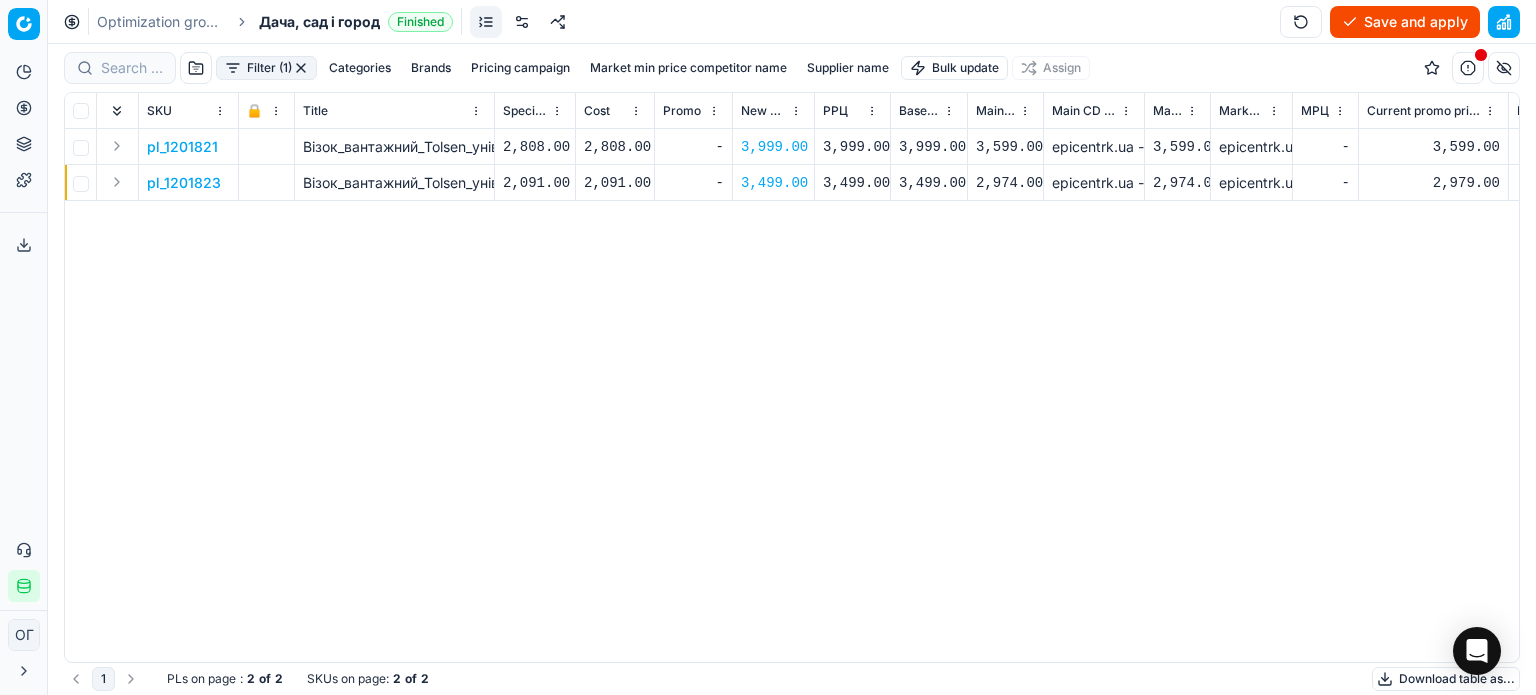 click on "Save and apply" at bounding box center [1405, 22] 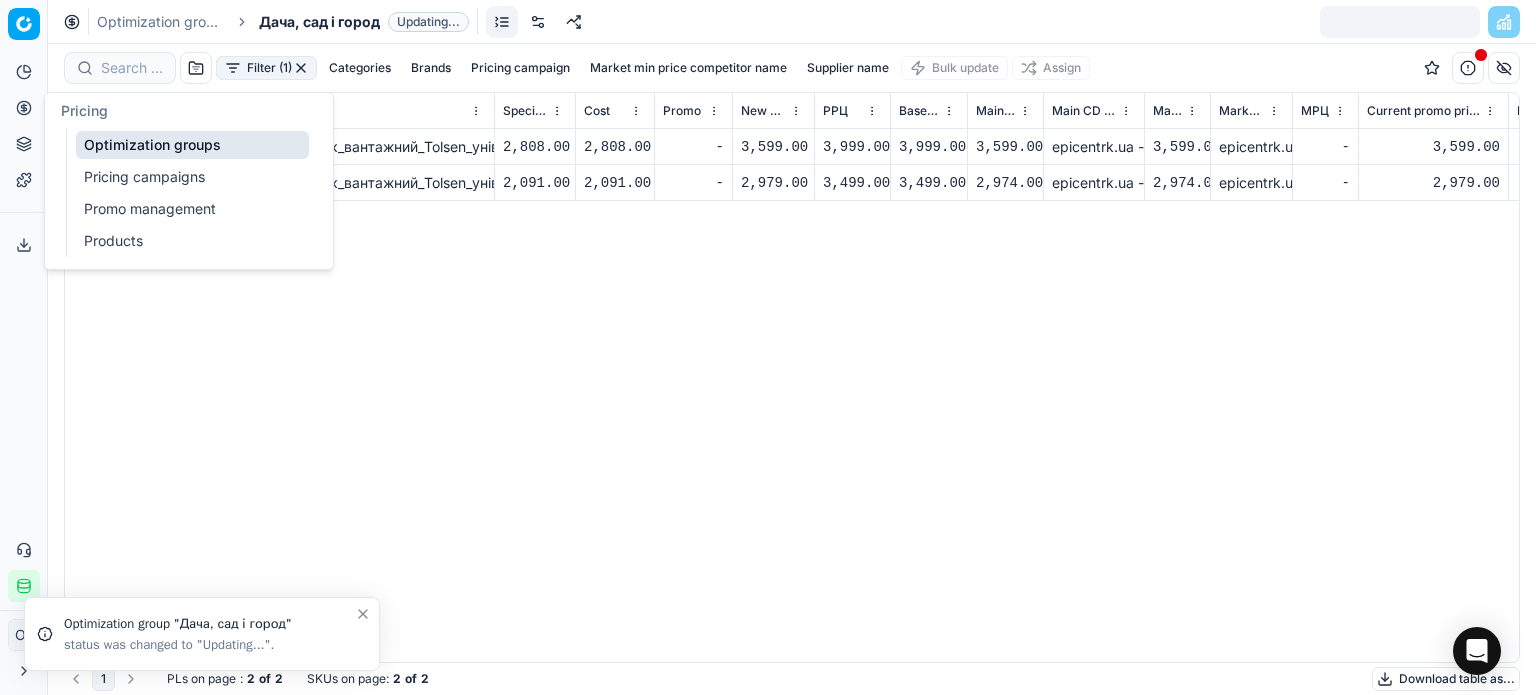 click on "Optimization groups" at bounding box center (192, 145) 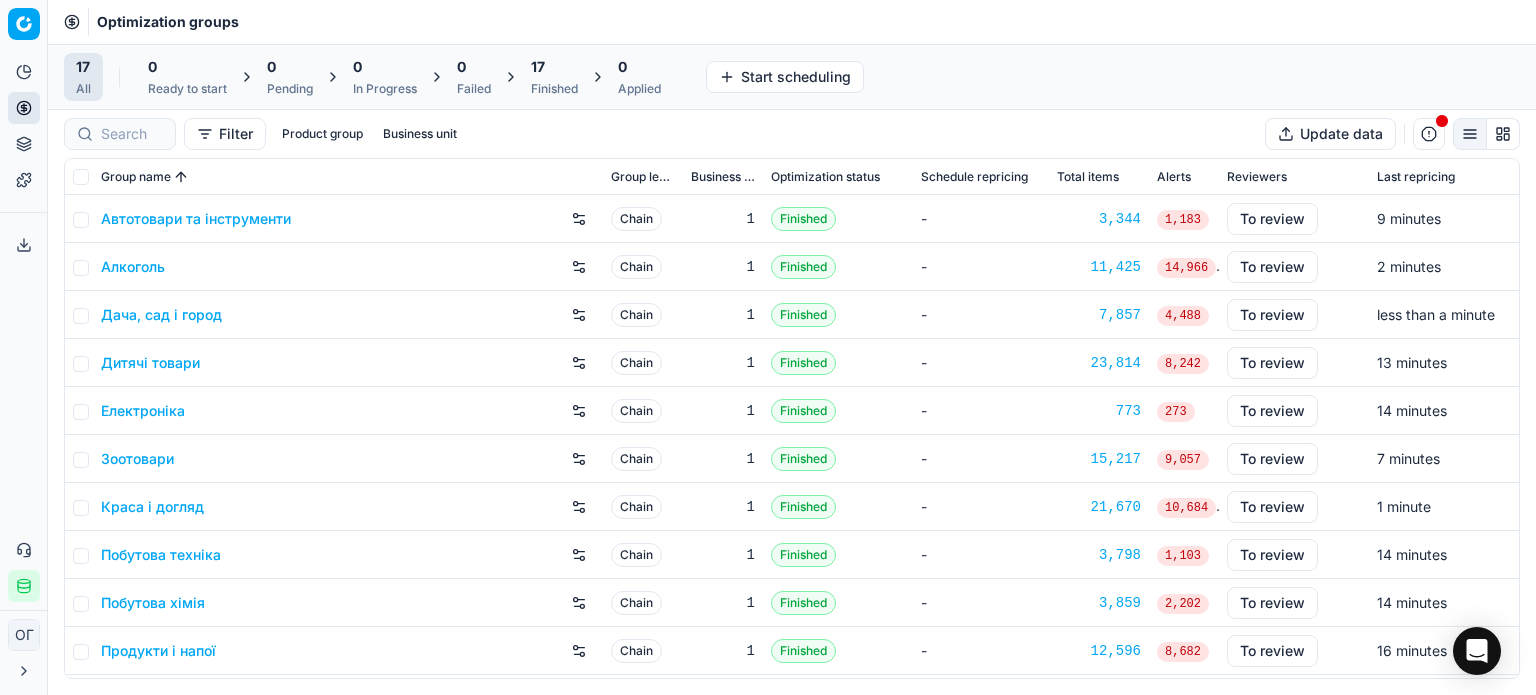 click on "17" at bounding box center (538, 67) 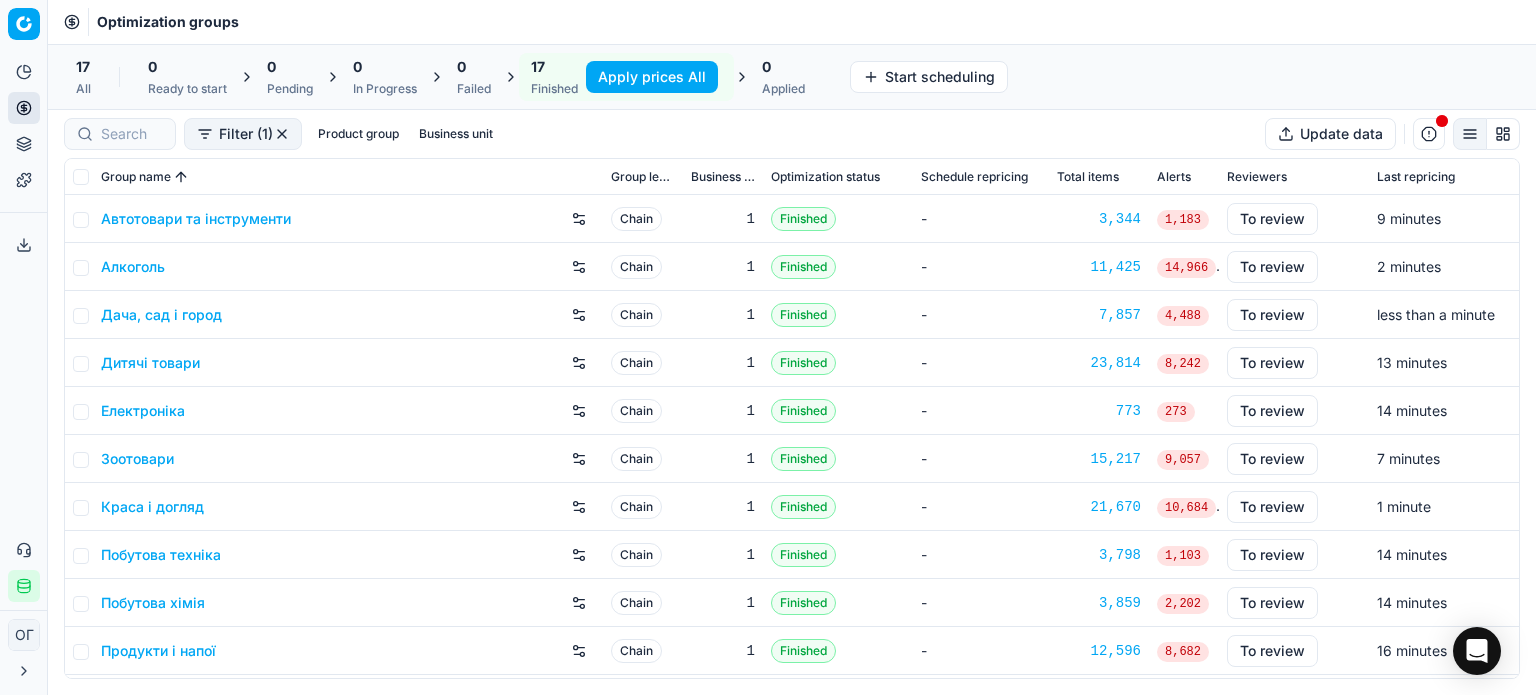 click on "Краса і догляд" at bounding box center (152, 507) 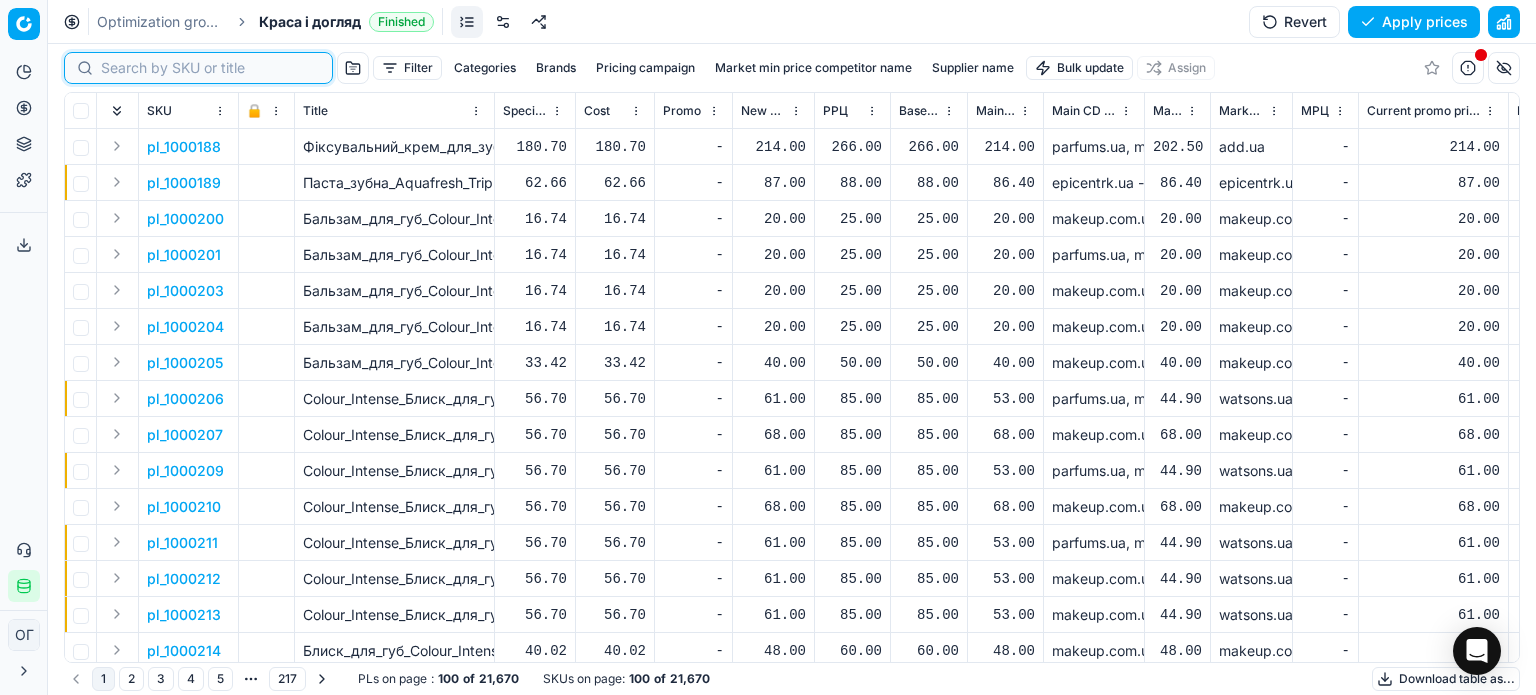 paste on "511711" 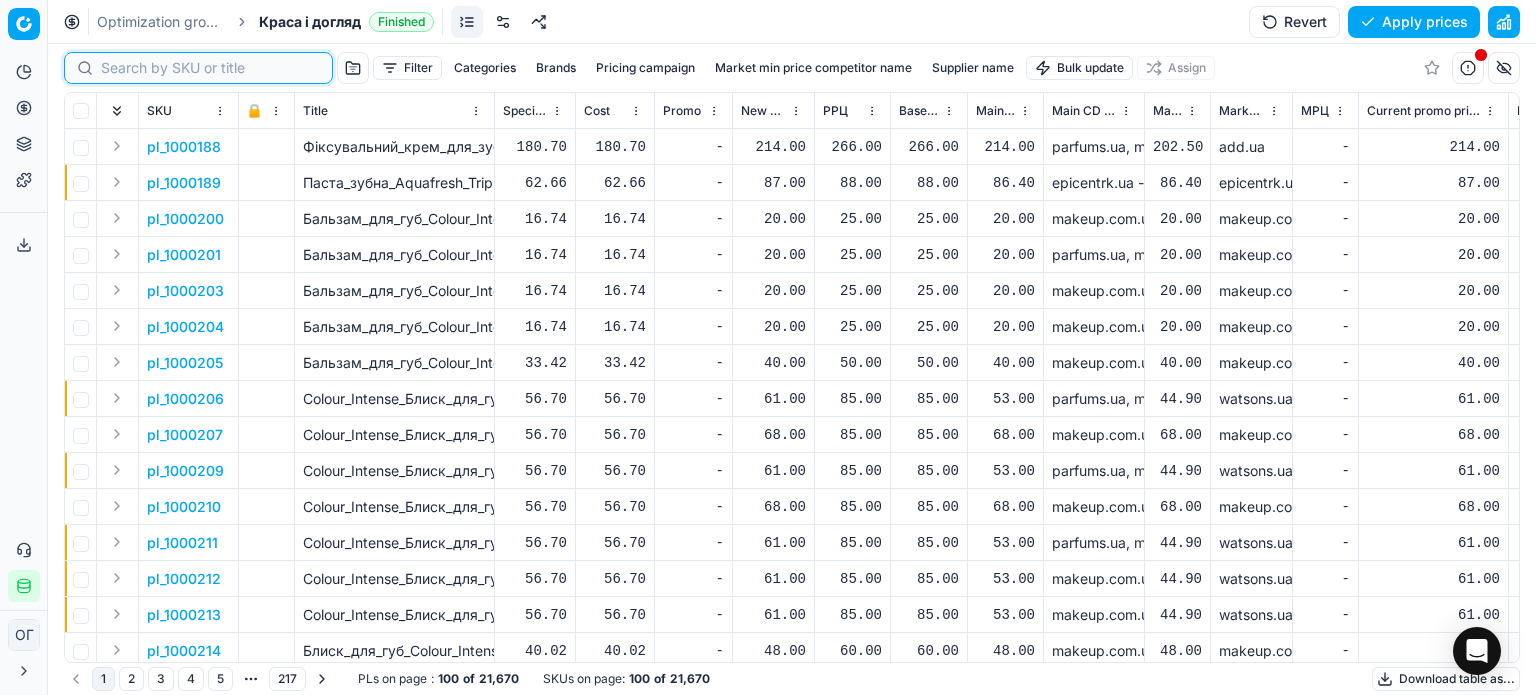 click at bounding box center [210, 68] 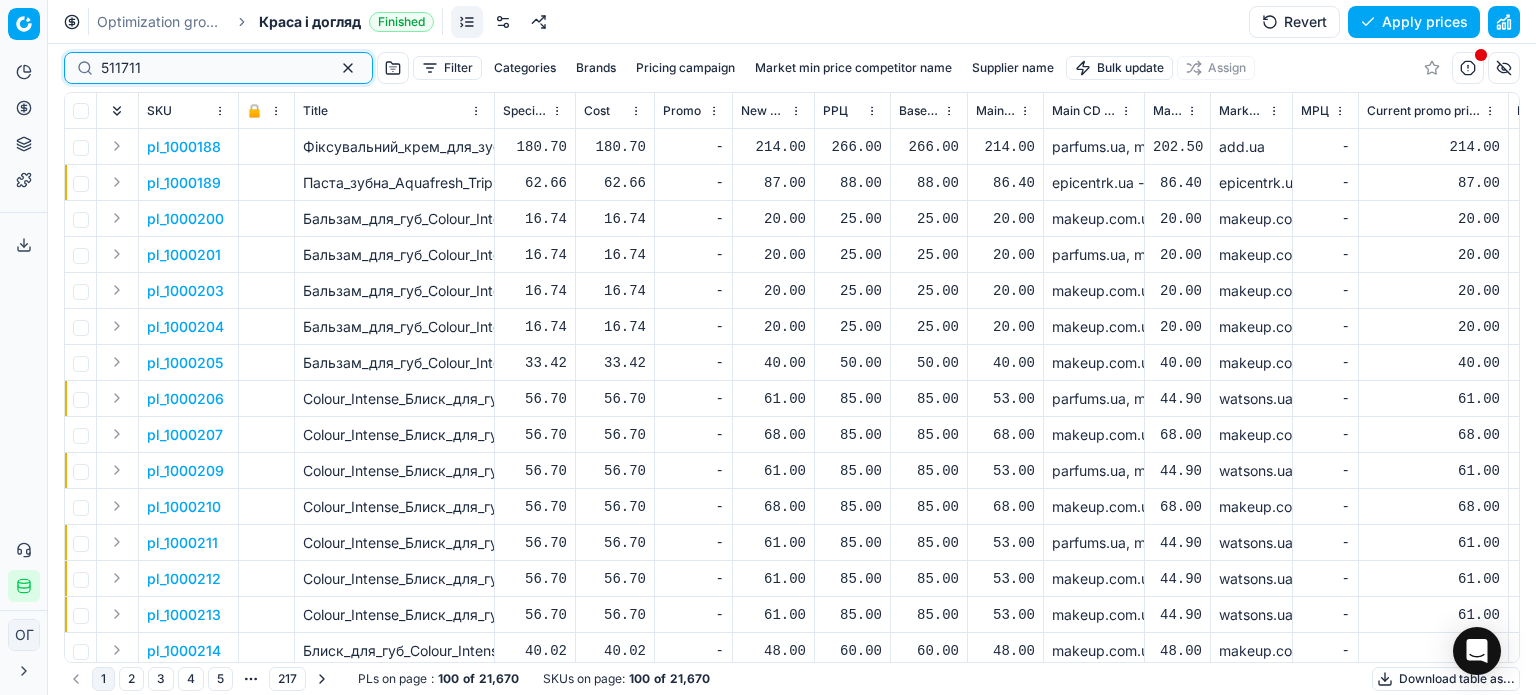 type on "511711" 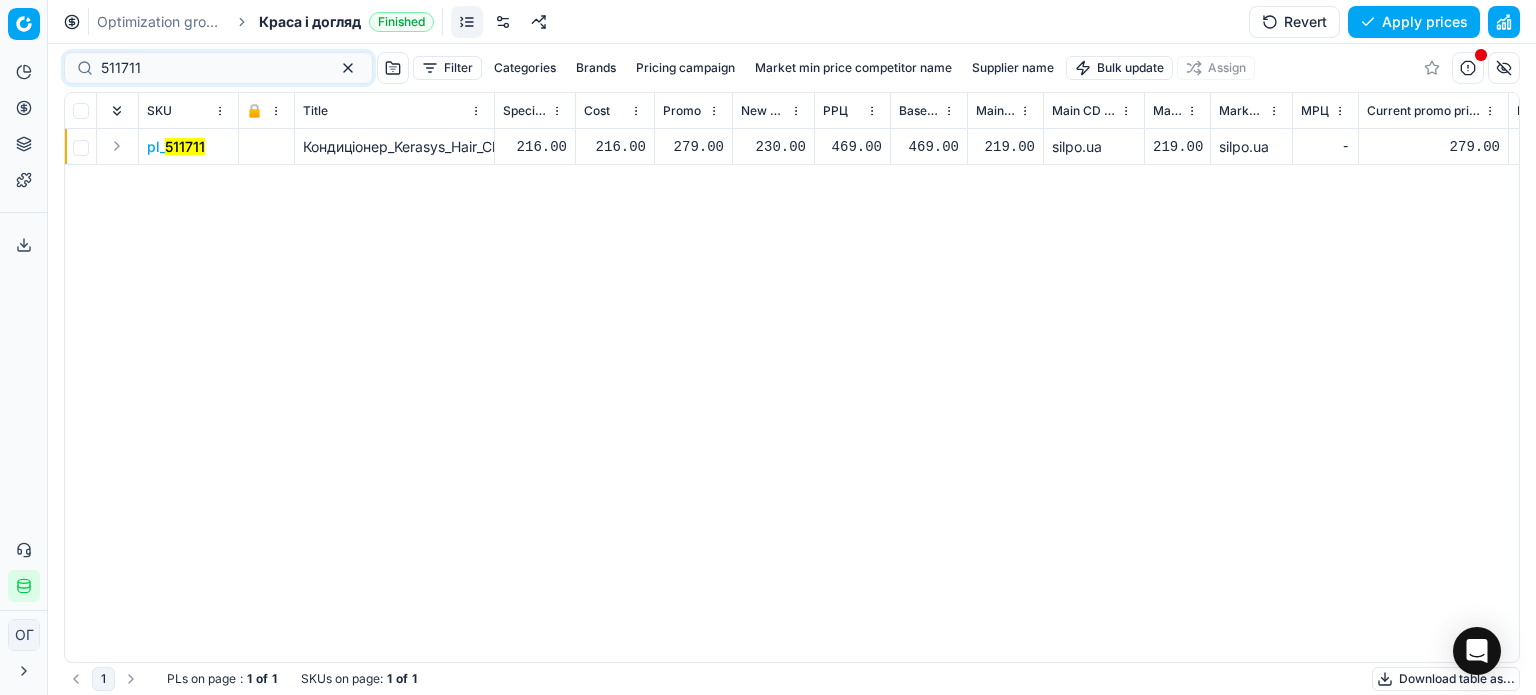 click on "230.00" at bounding box center (773, 147) 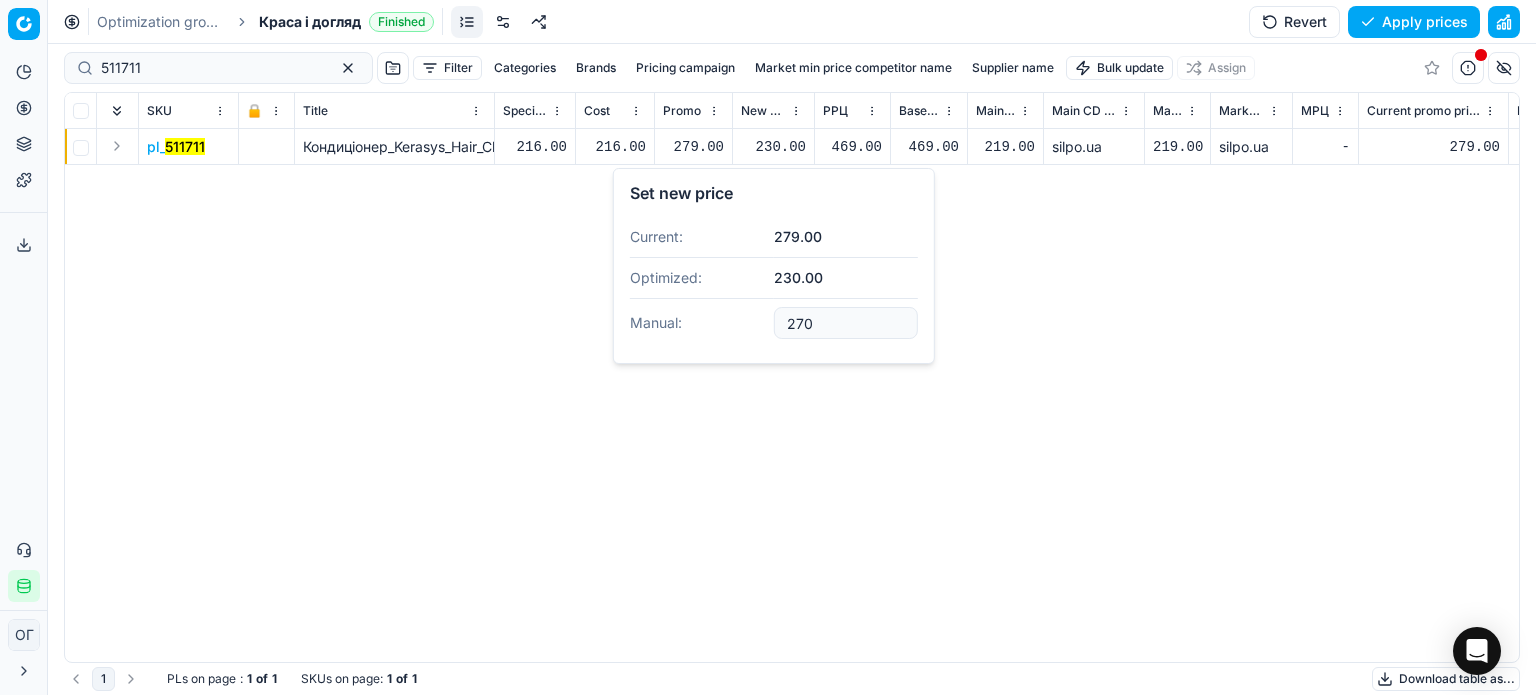 type on "270.00" 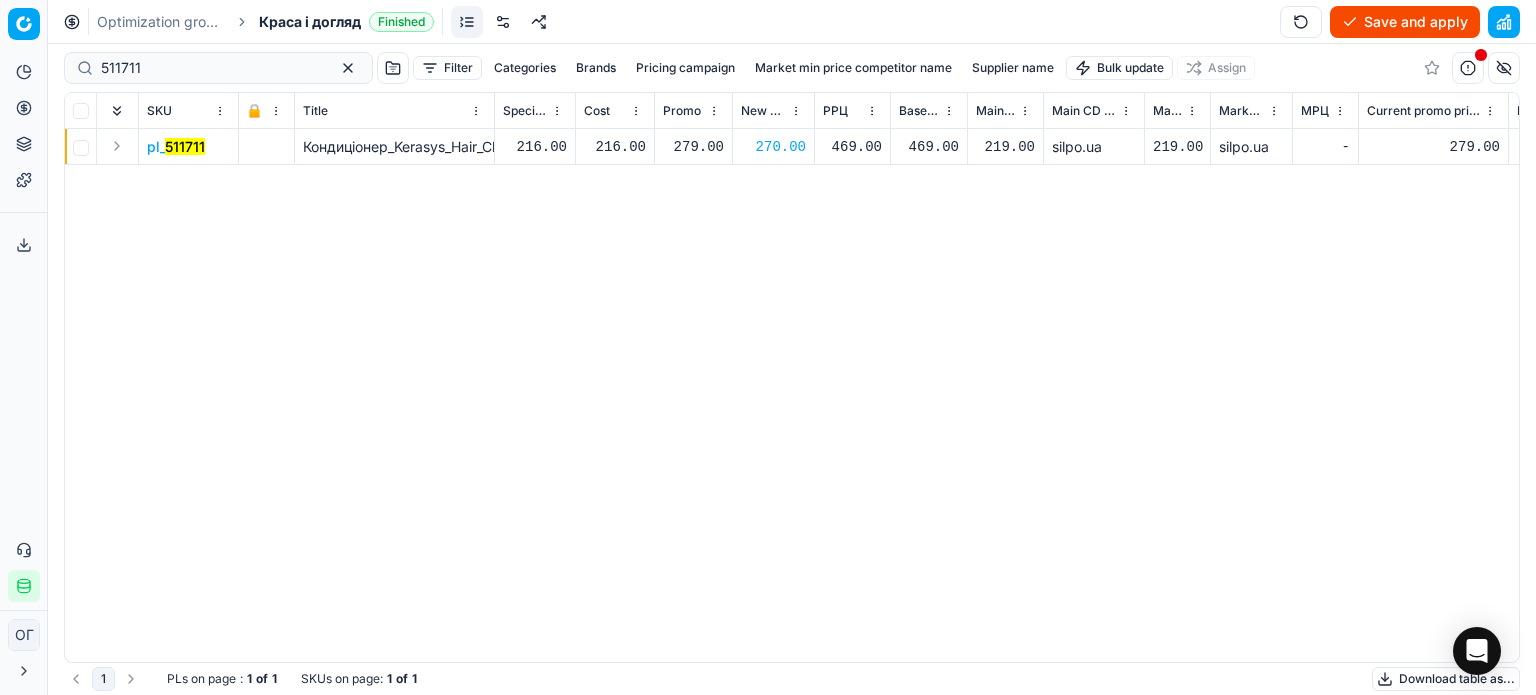 click on "270.00" at bounding box center (773, 147) 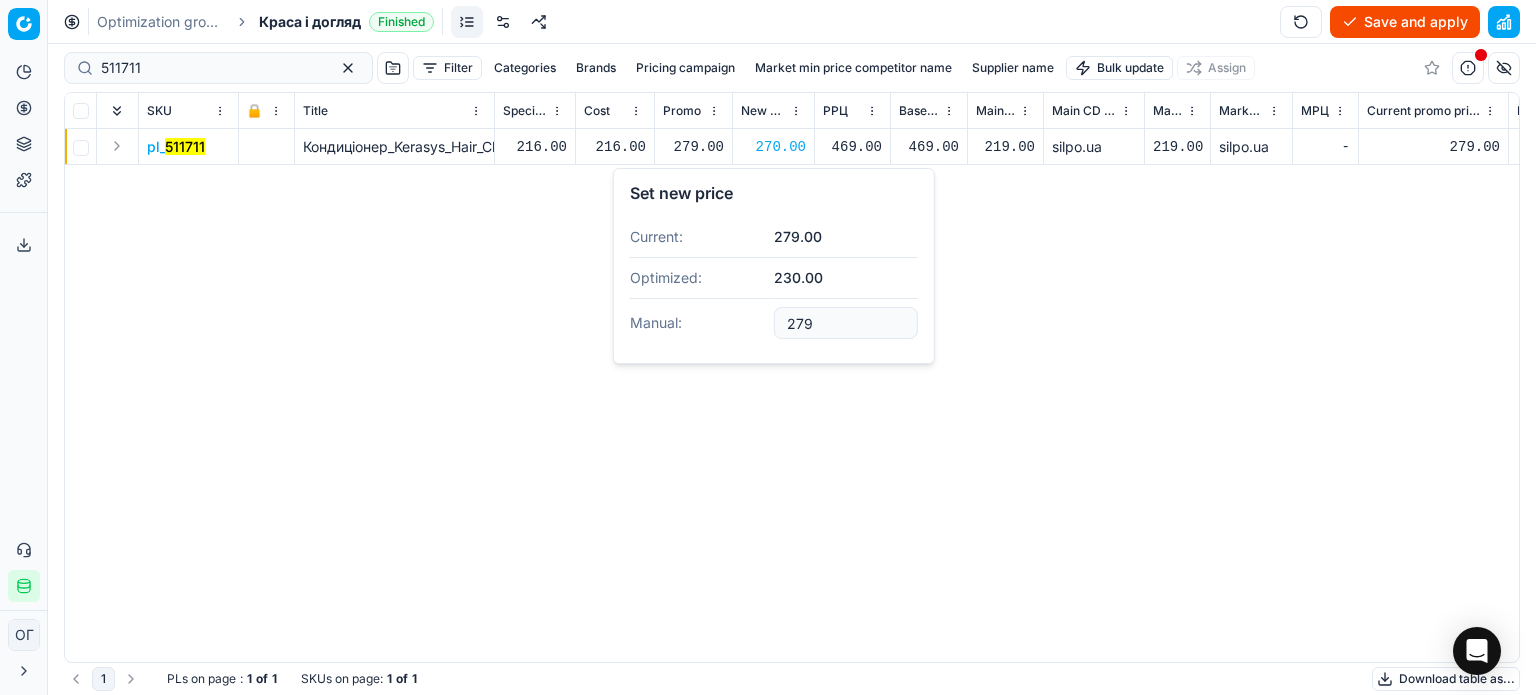type on "279.00" 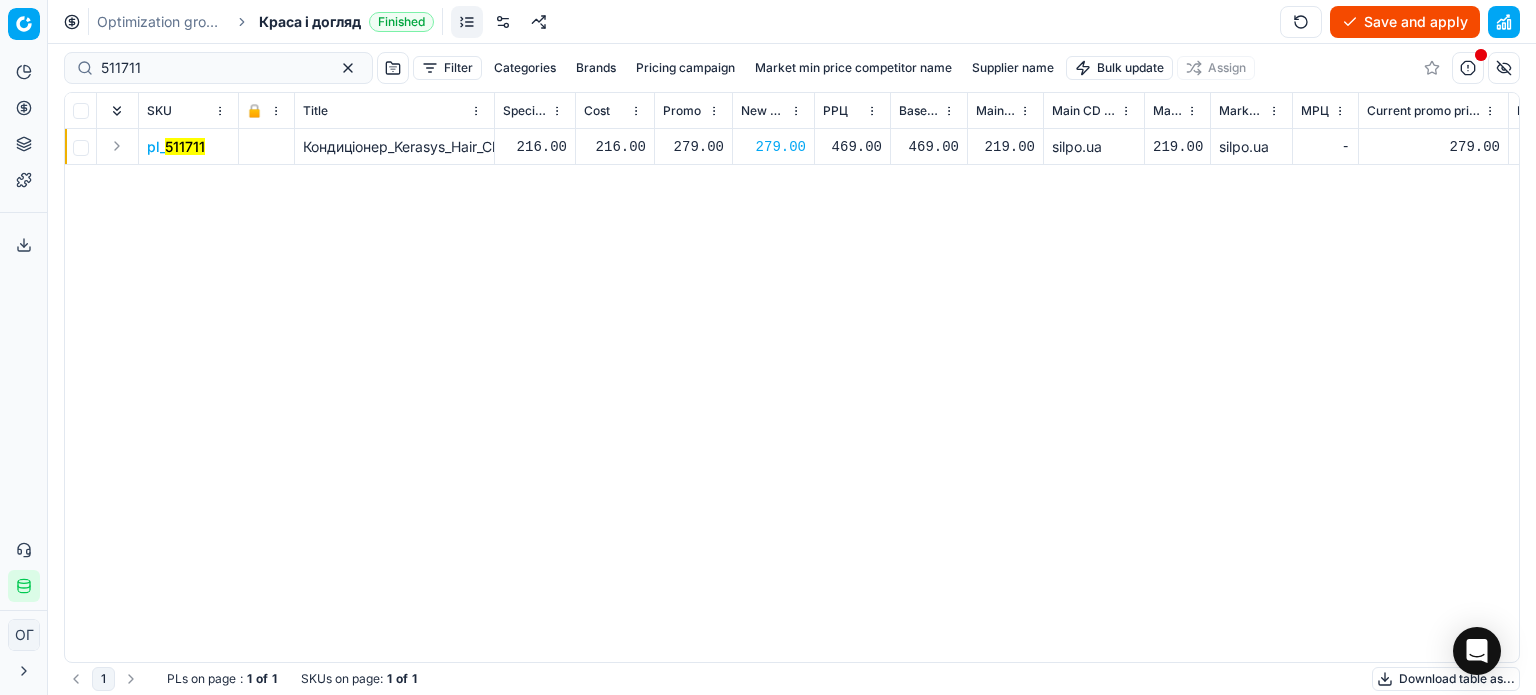 click on "Save and apply" at bounding box center [1405, 22] 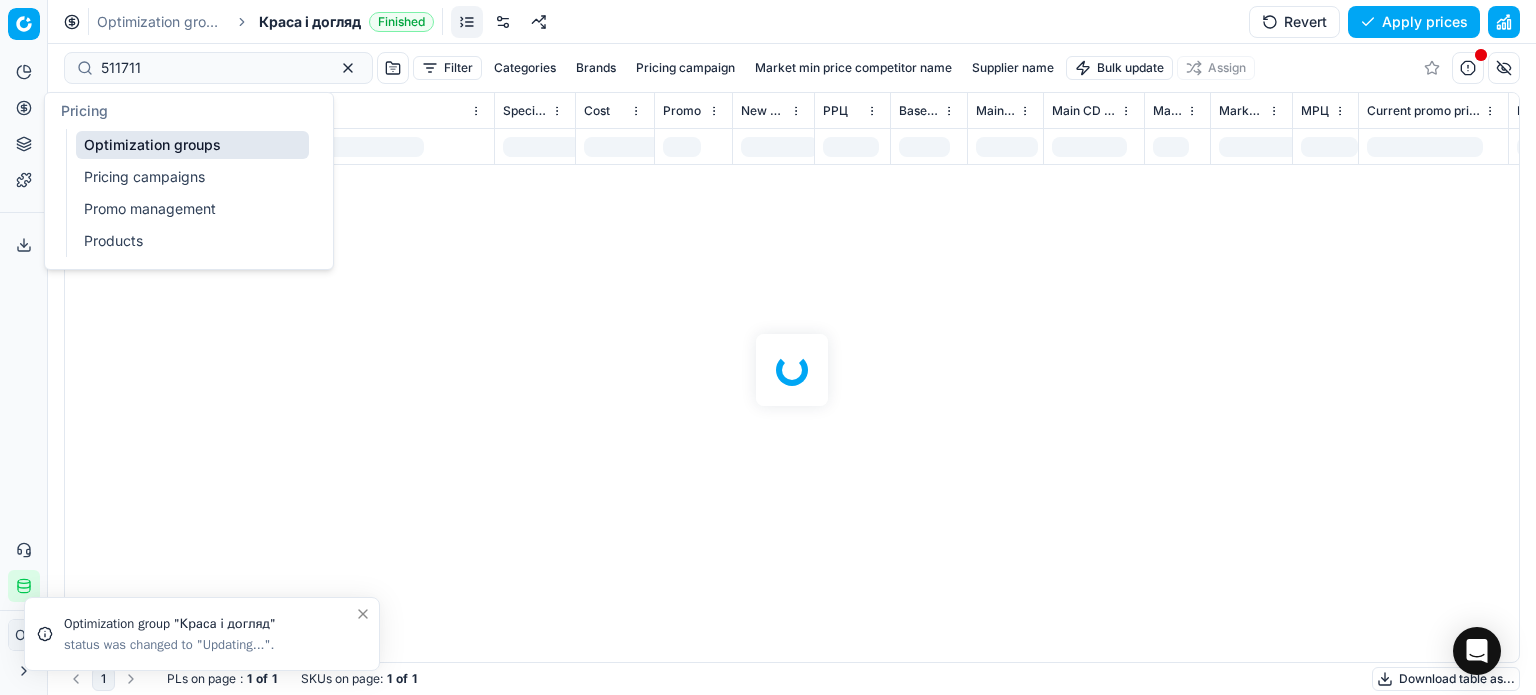 click on "Optimization groups" at bounding box center [192, 145] 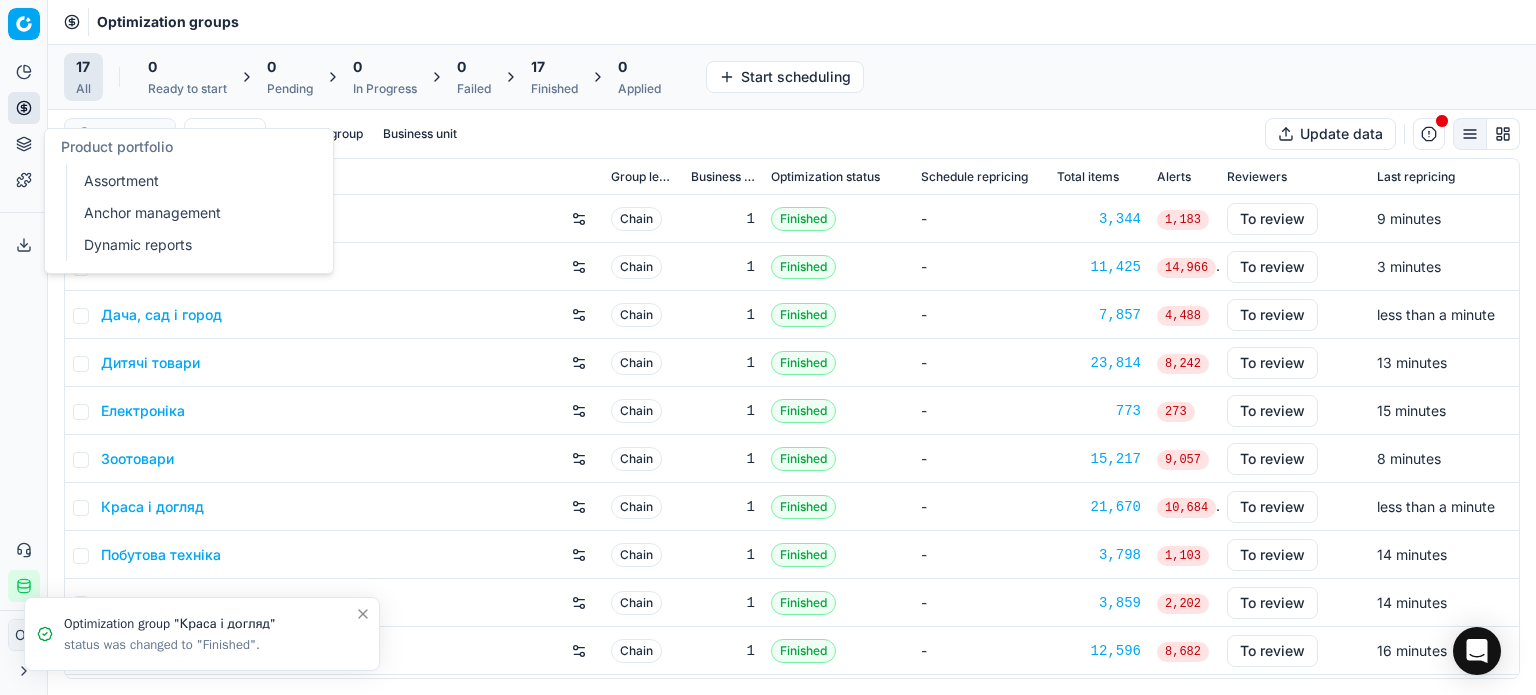 click on "Assortment" at bounding box center (192, 181) 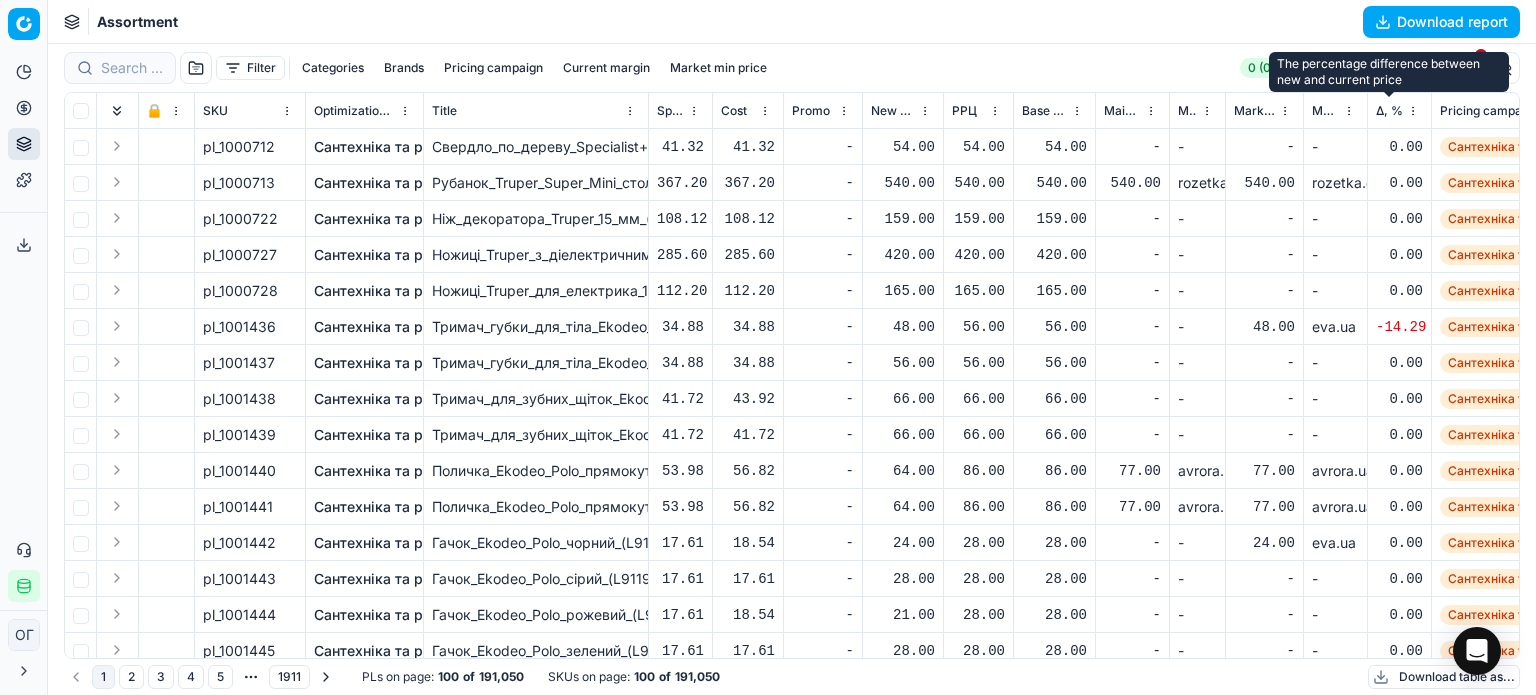 click on "Δ, %" at bounding box center [1389, 111] 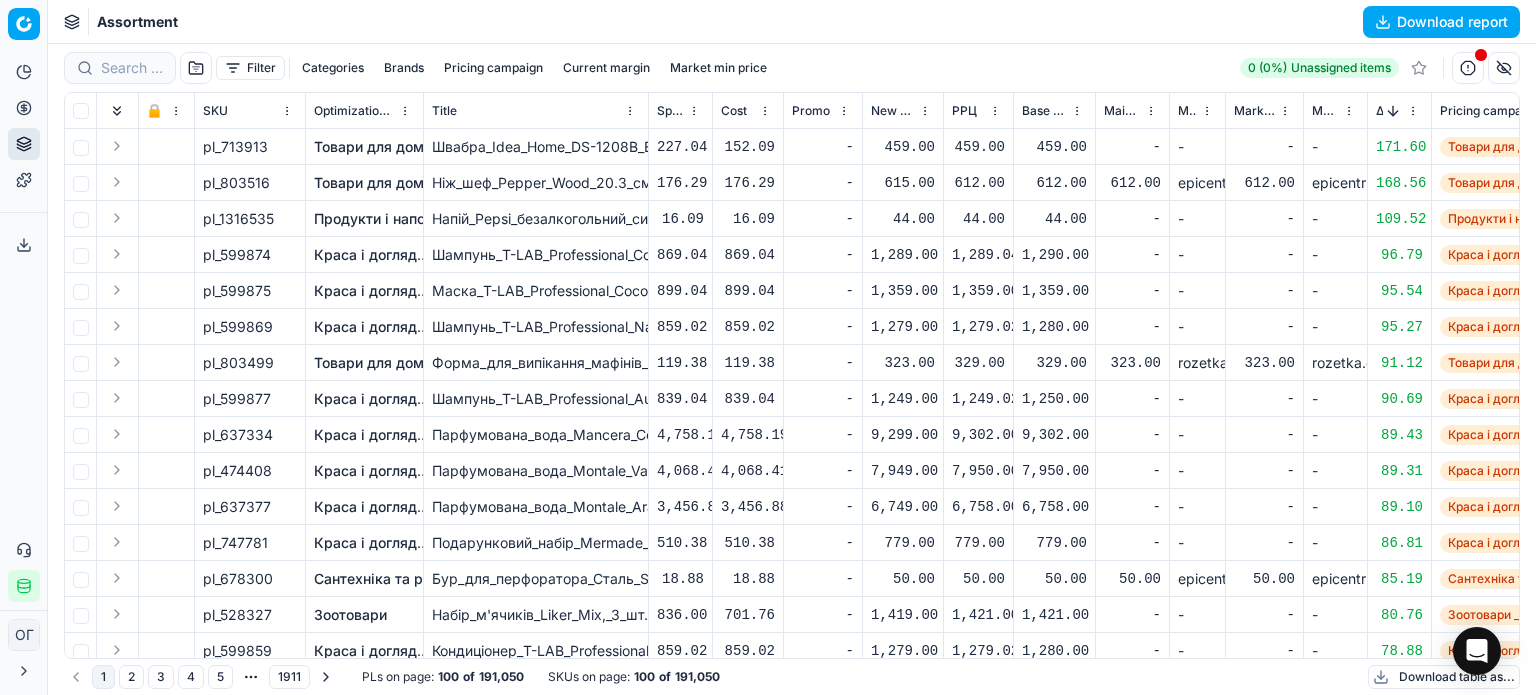 click on "Товари для дому" at bounding box center (373, 147) 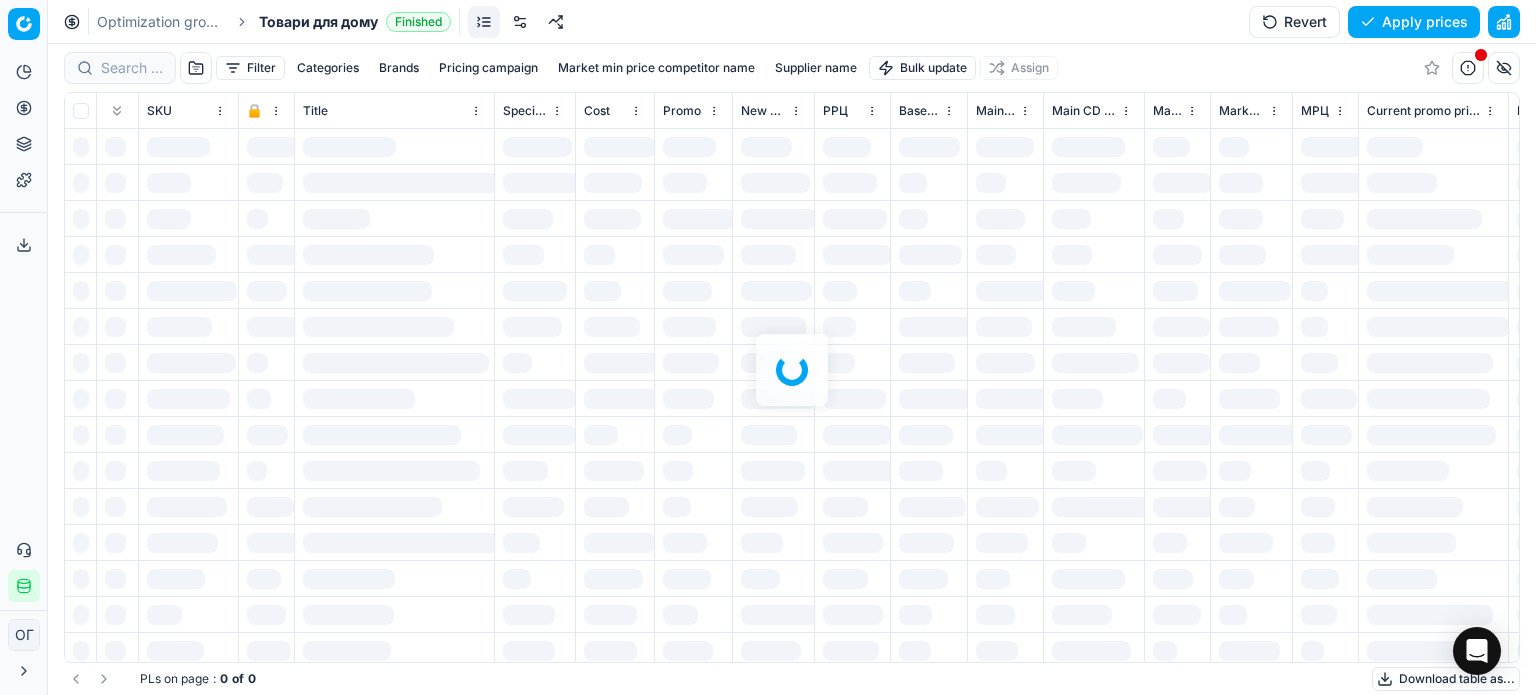 click at bounding box center (792, 369) 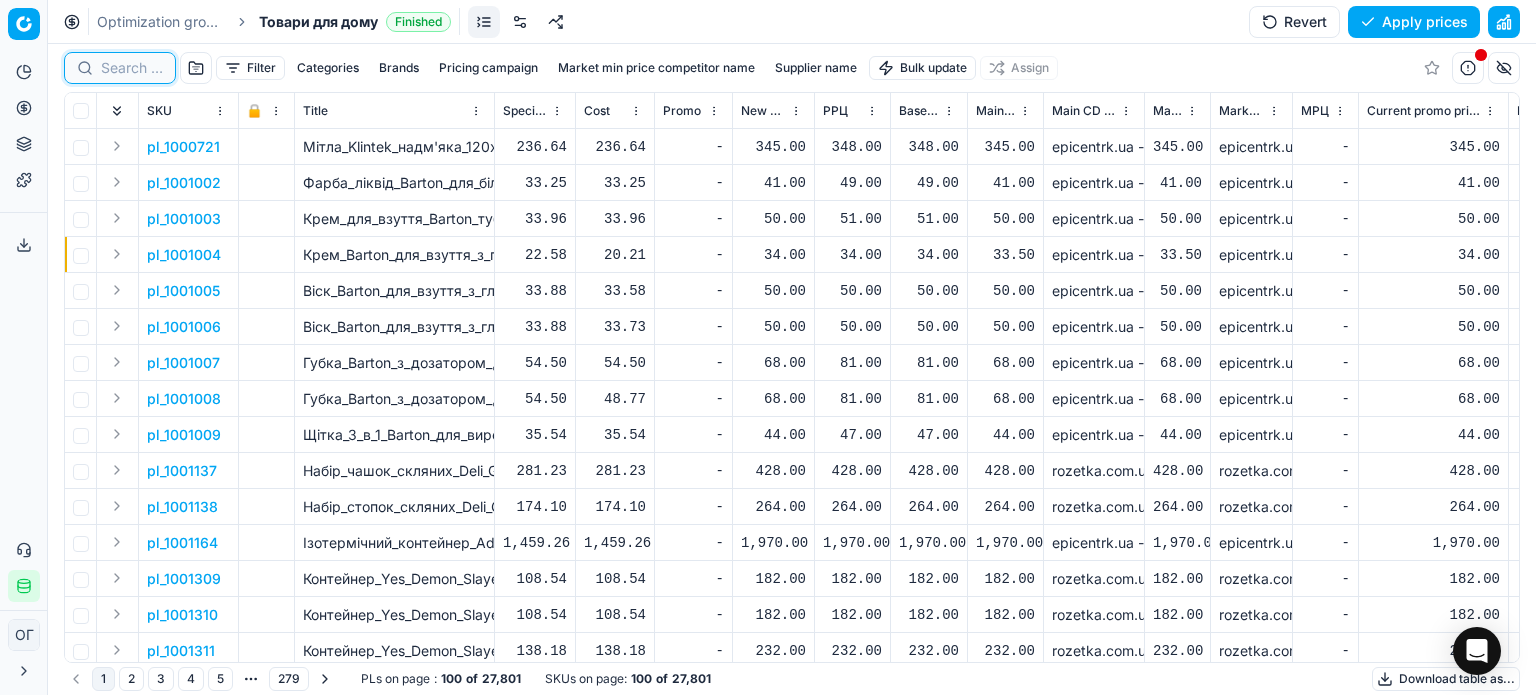 click at bounding box center [132, 68] 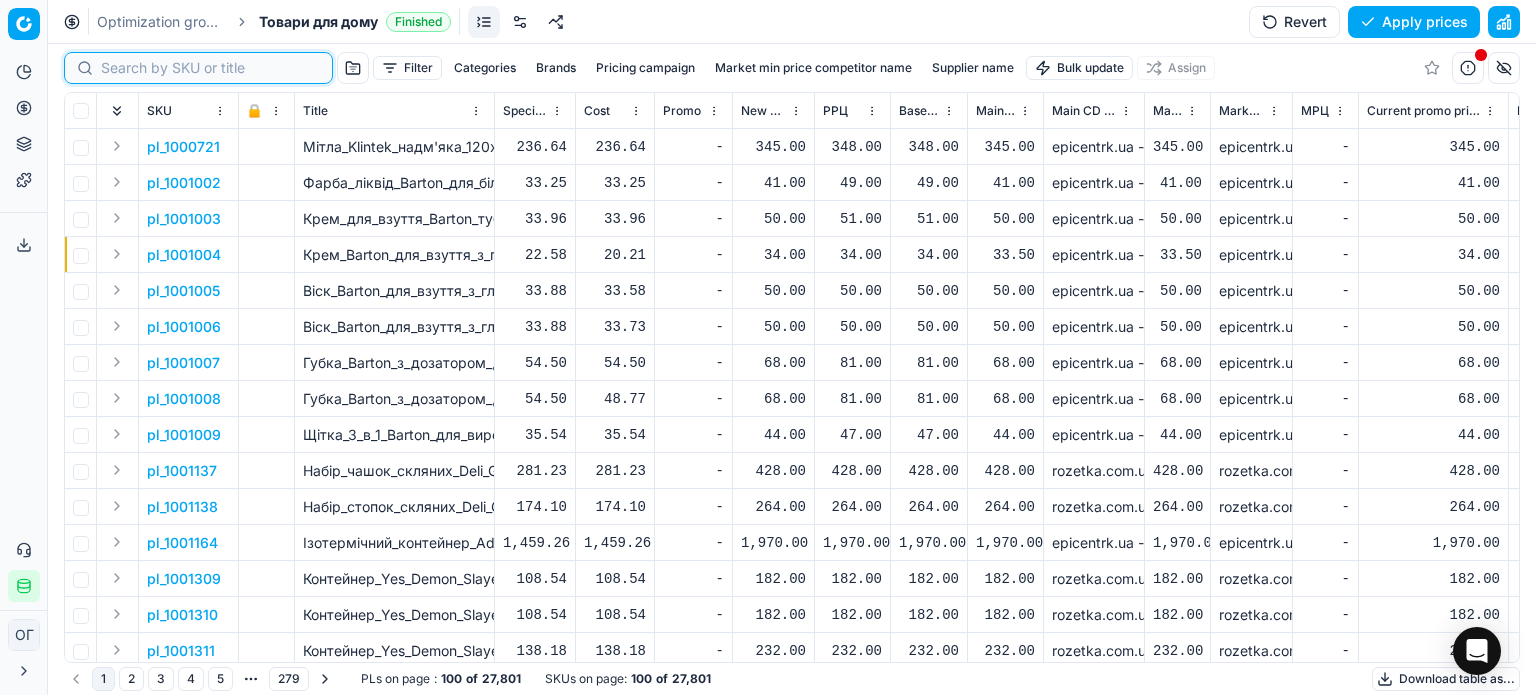 paste on "713913" 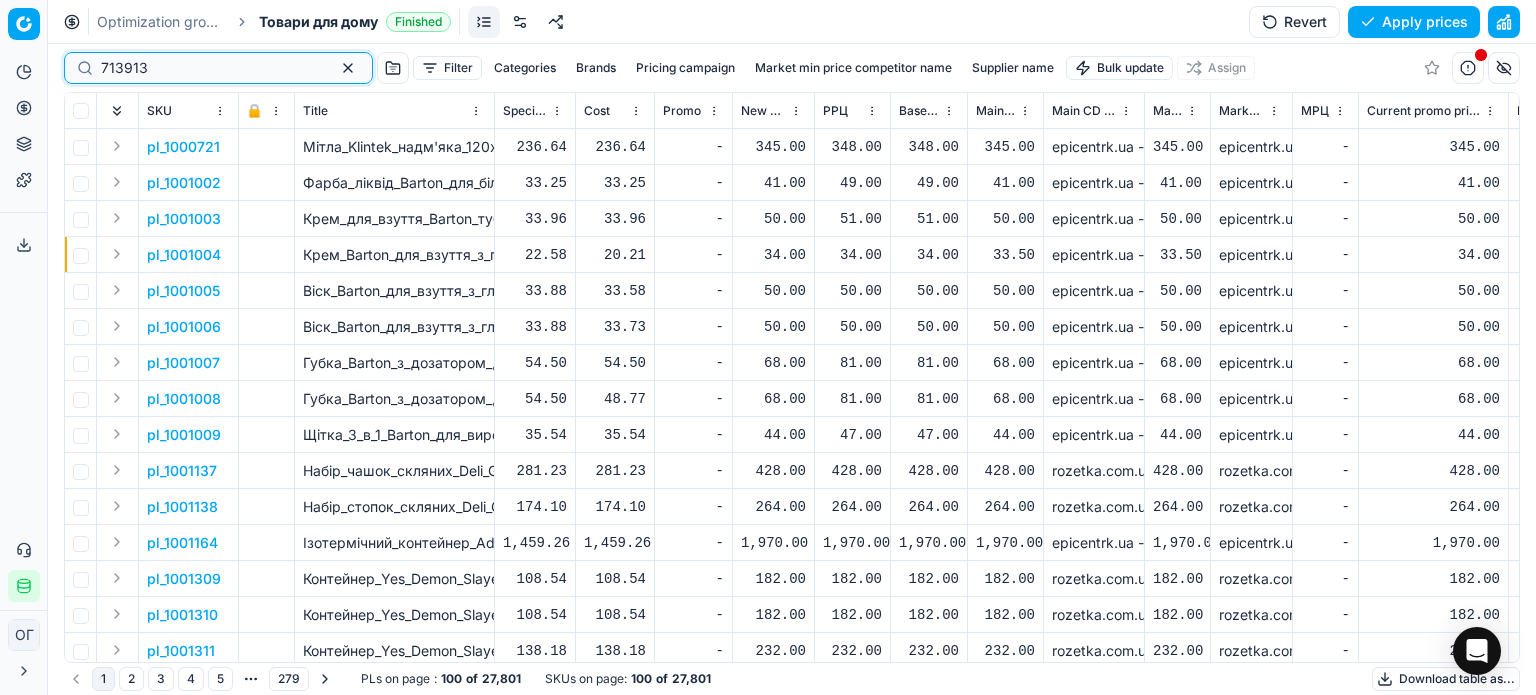 type on "713913" 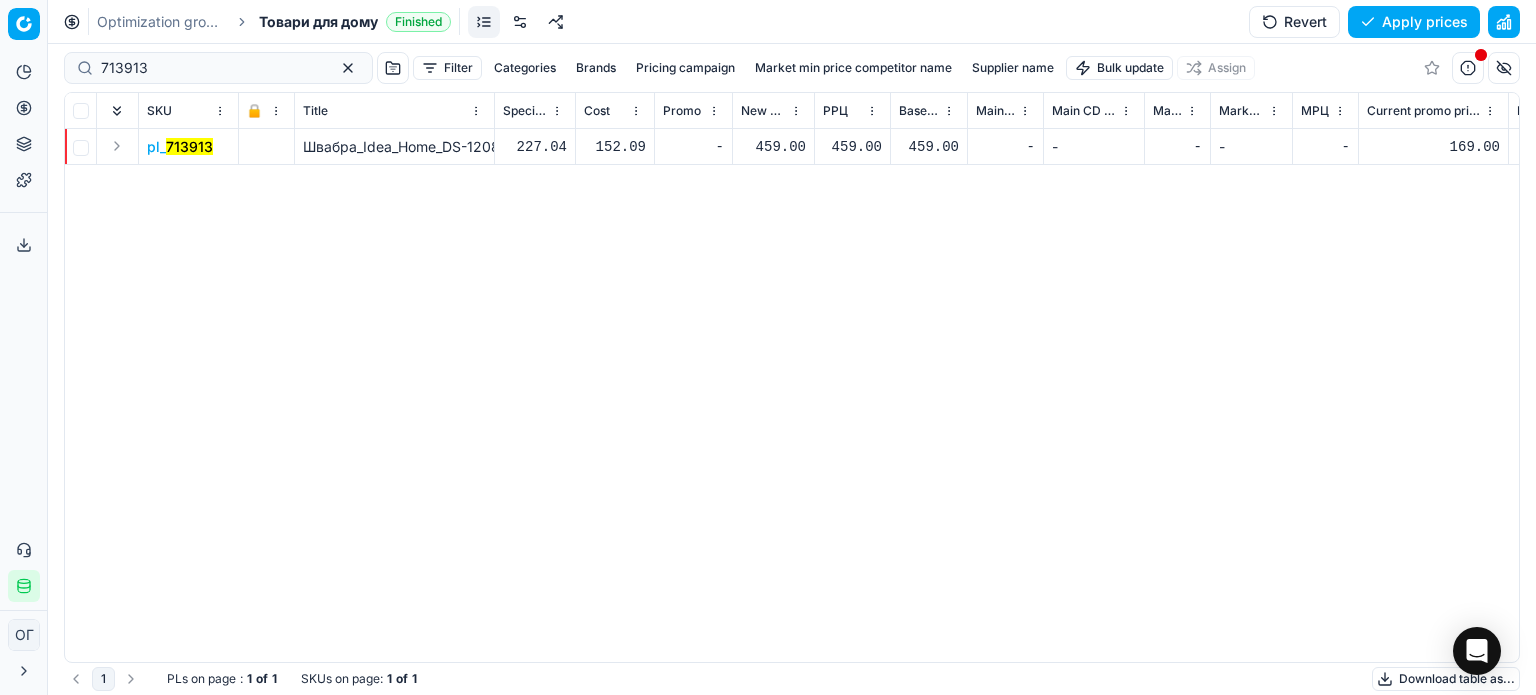 click on "459.00" at bounding box center (773, 147) 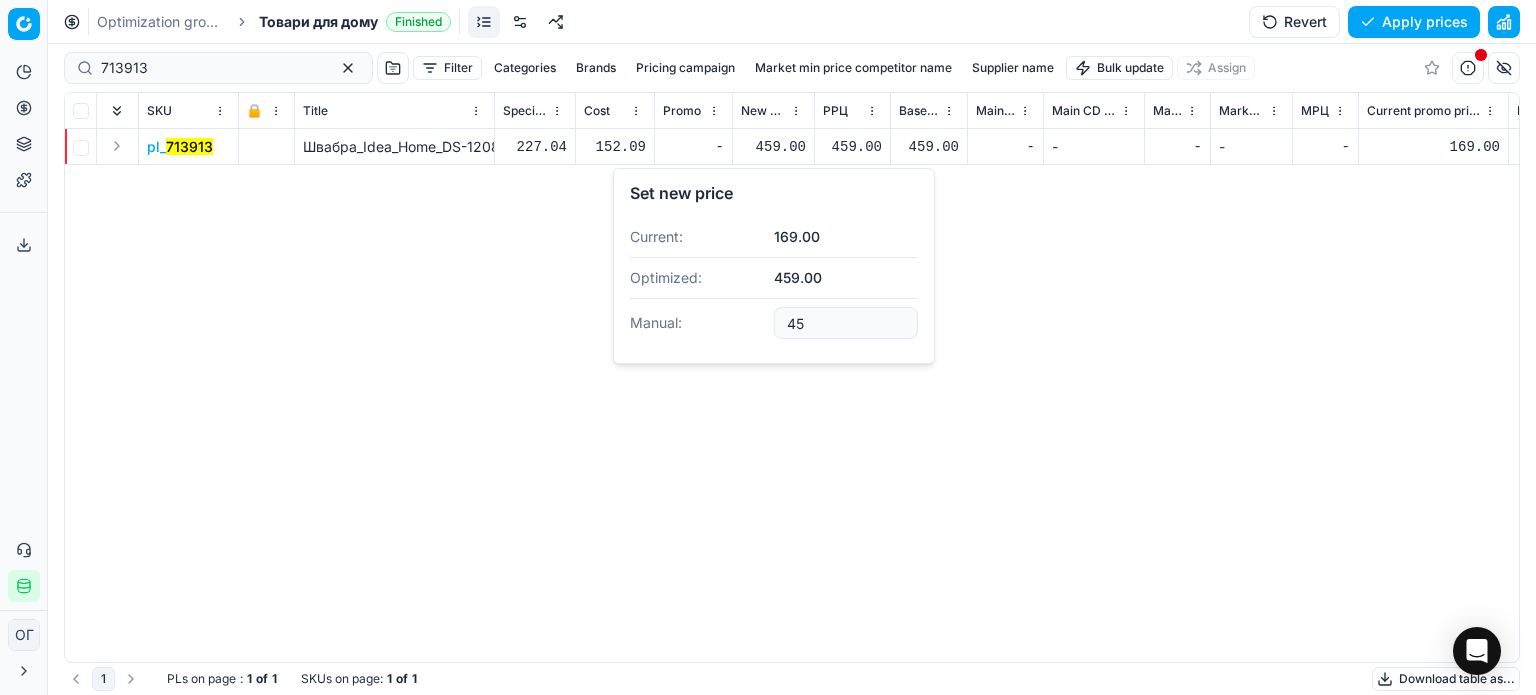 type on "4" 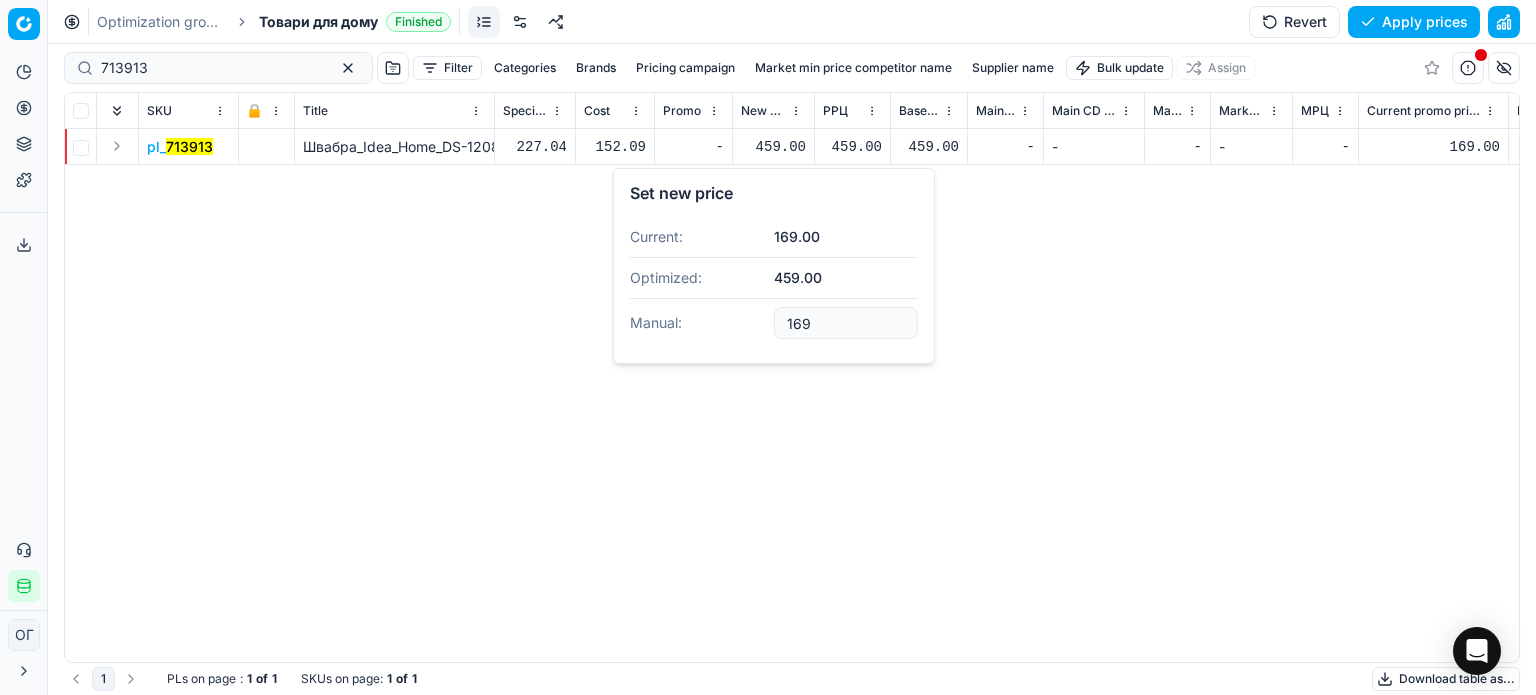 type on "169.00" 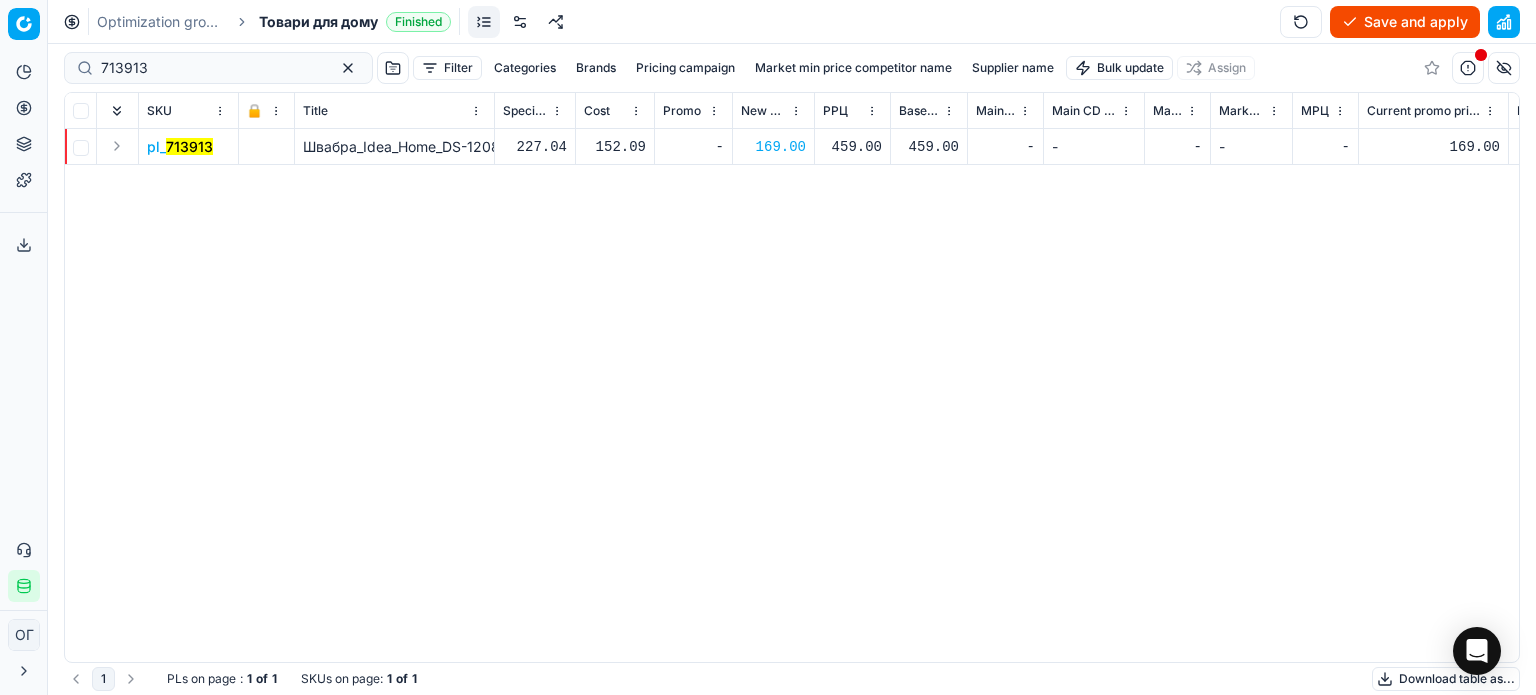 click on "Save and apply" at bounding box center (1405, 22) 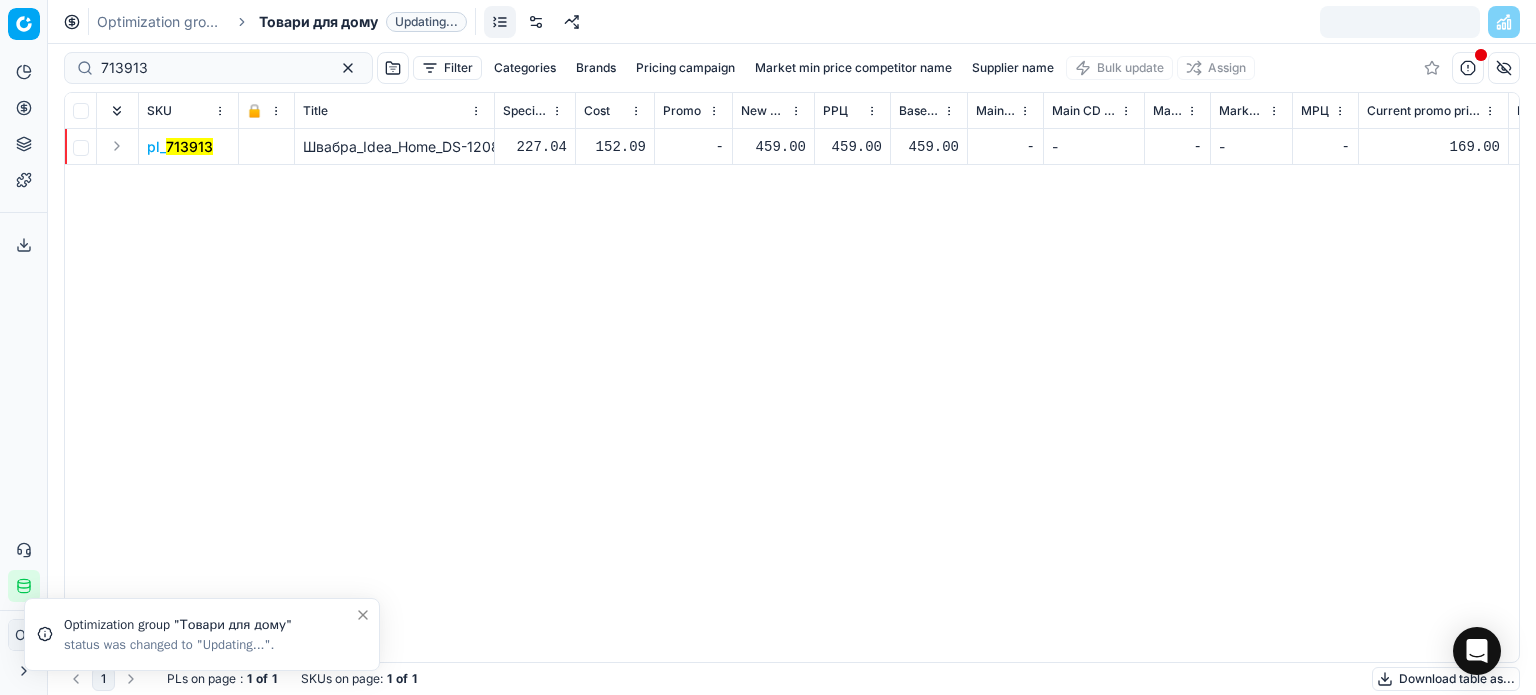 click 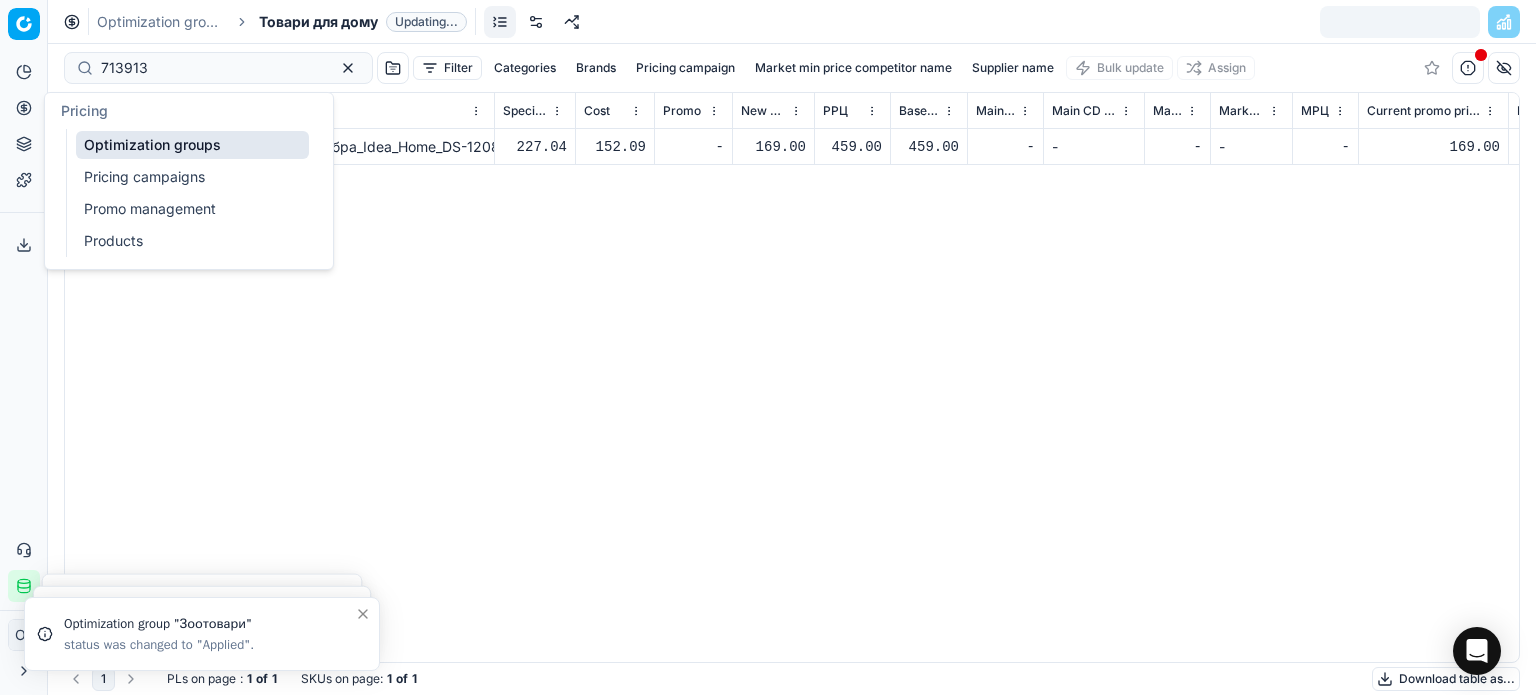 click on "Optimization groups" at bounding box center (192, 145) 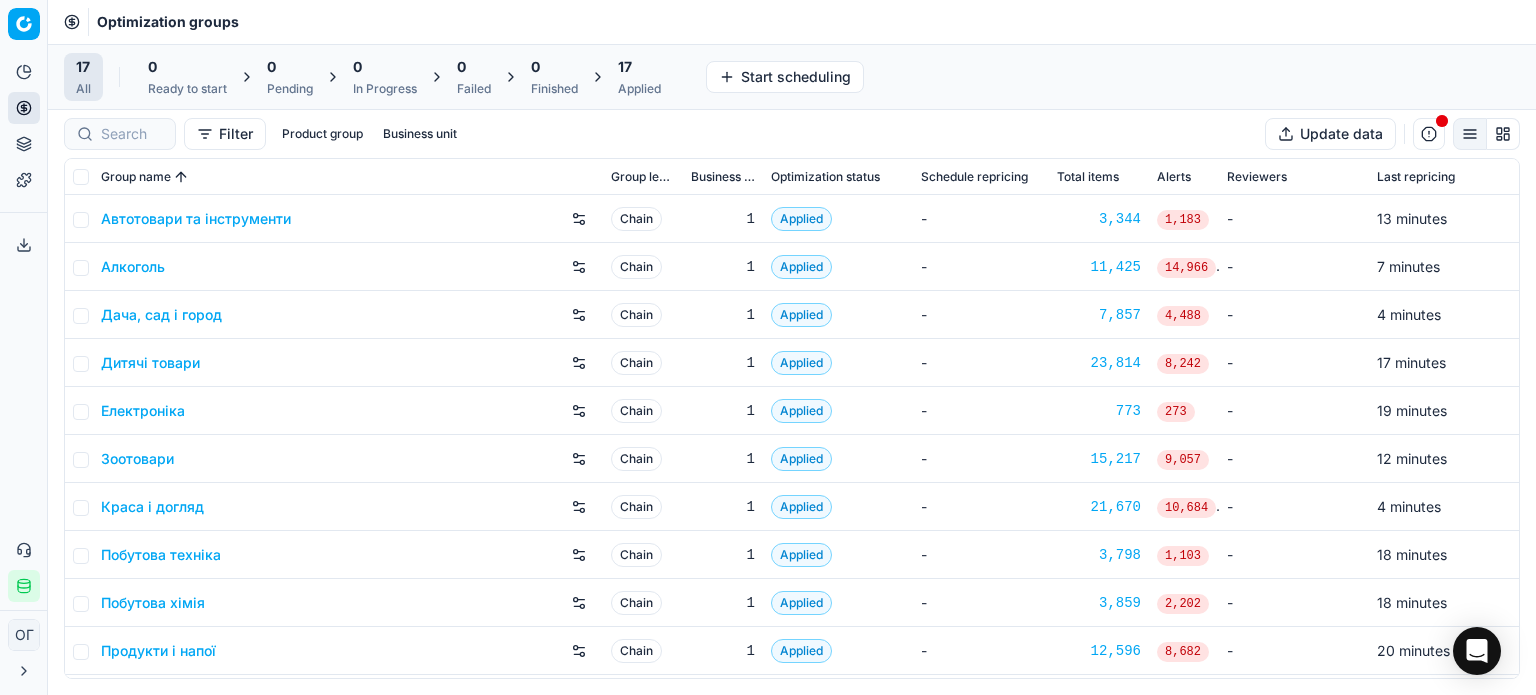 click on "17" at bounding box center (639, 67) 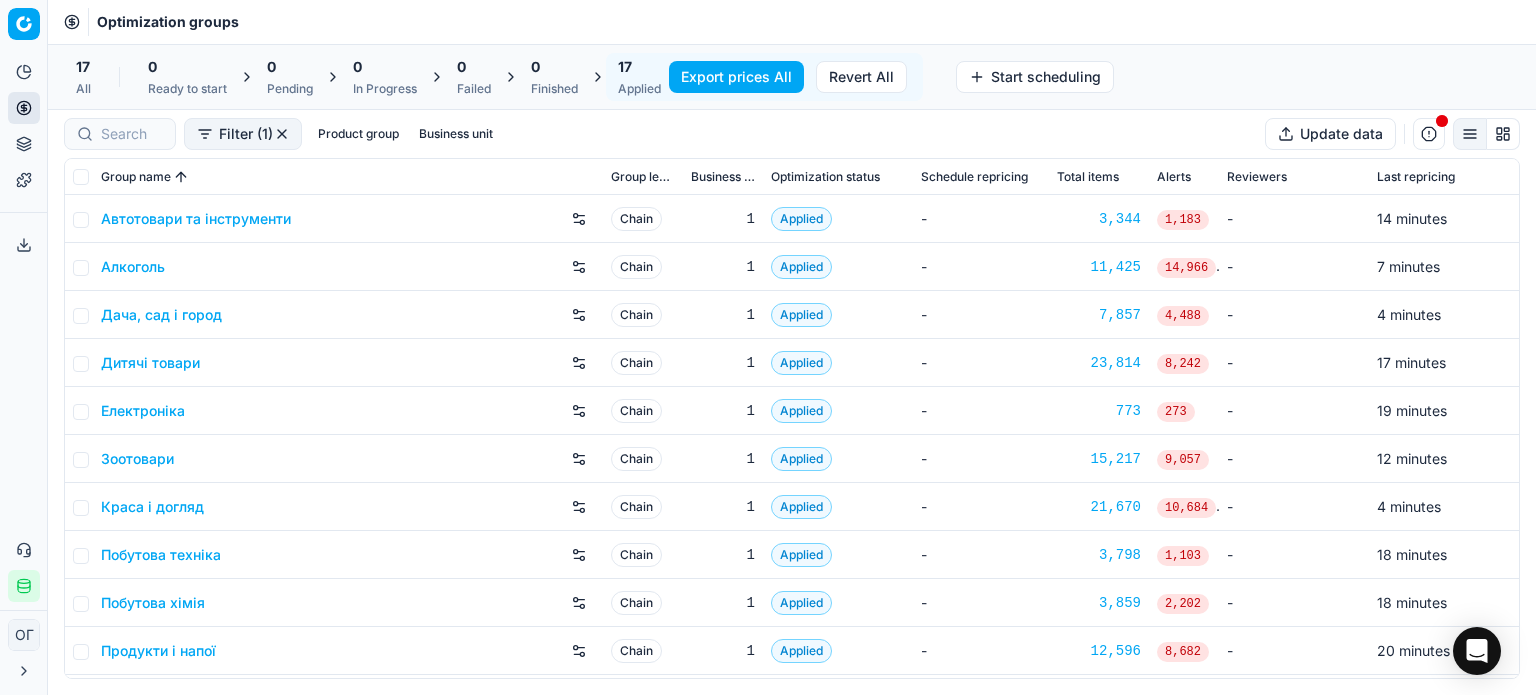 click on "Export prices   All" at bounding box center [736, 77] 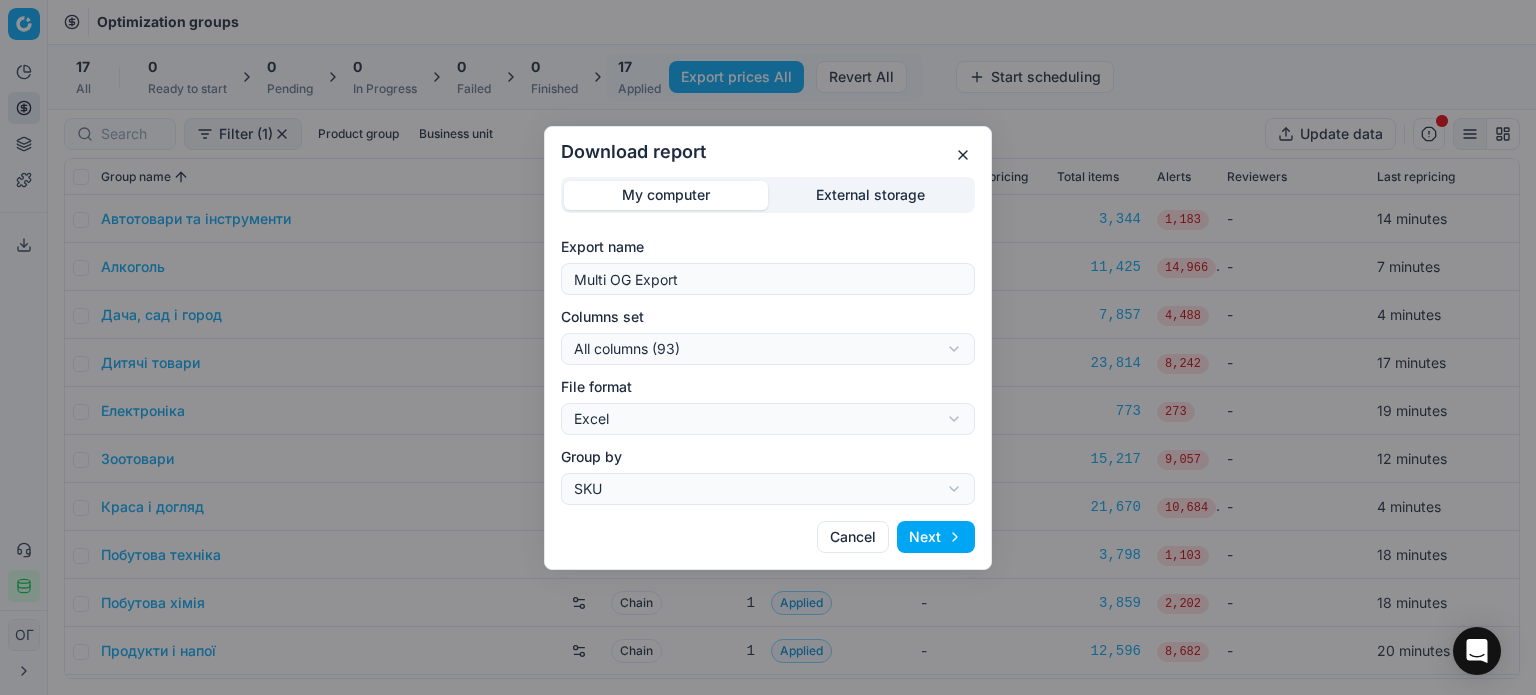 click on "Download report My computer External storage Export name Multi OG Export Columns set All columns (93) All columns (93) Current table state (74) My export template (67) Export (6) File format Excel Excel CSV Group by SKU SKU Product line Cancel Next" at bounding box center (768, 347) 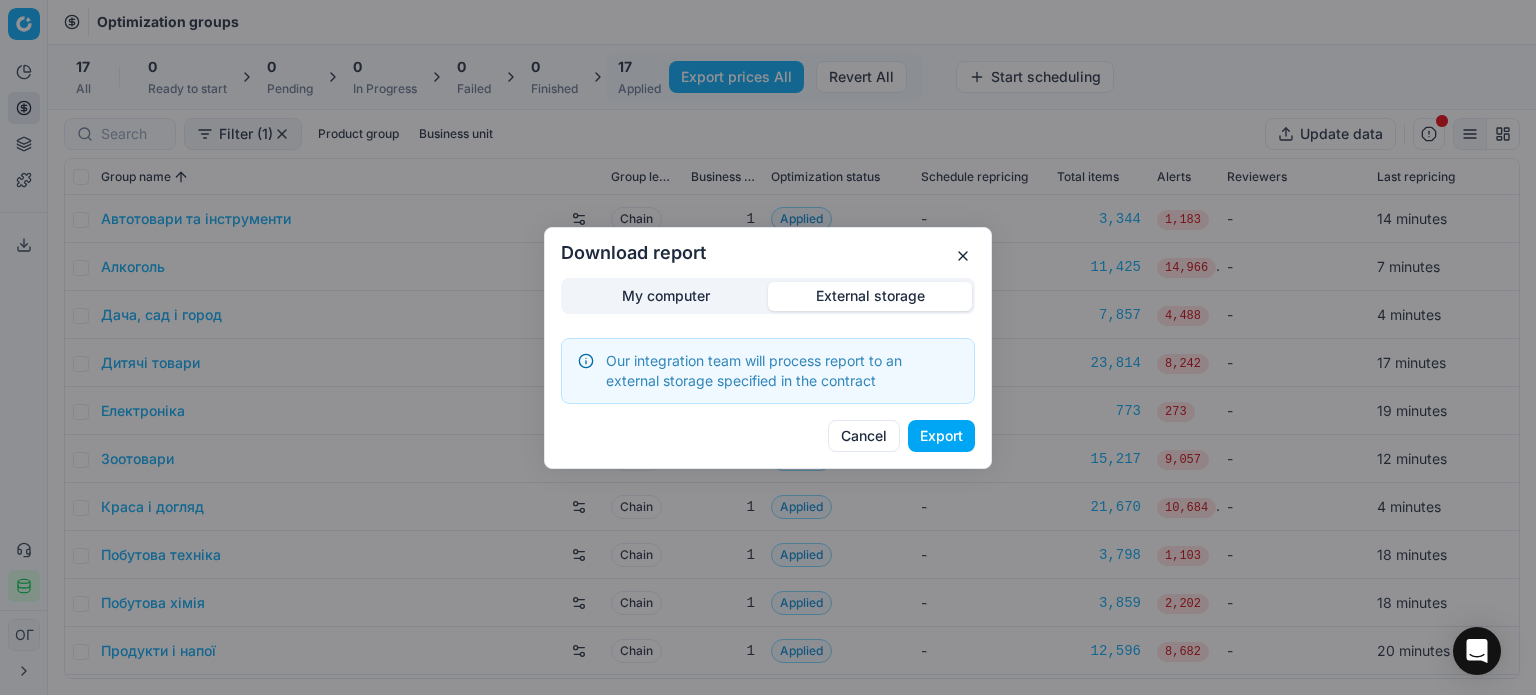 click on "Export" at bounding box center (941, 436) 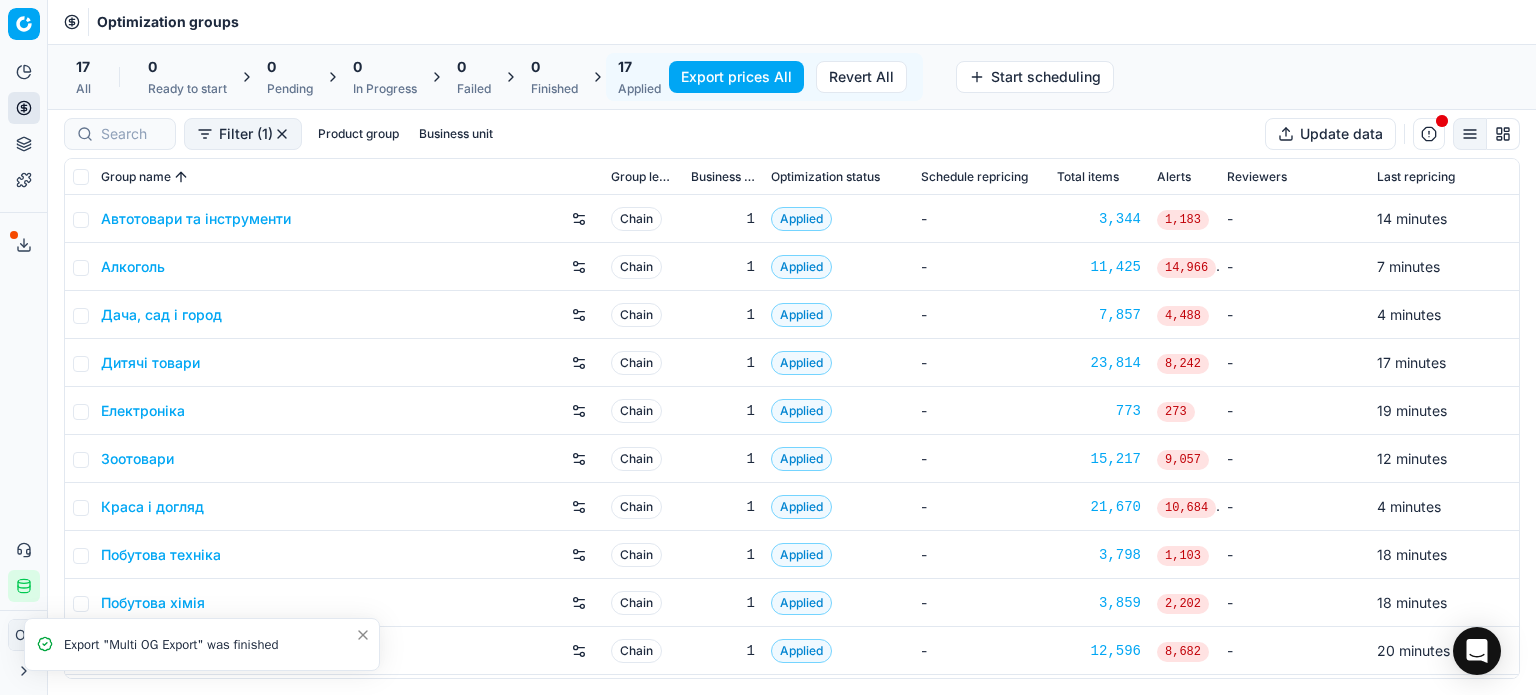 click on "Export service" at bounding box center (24, 245) 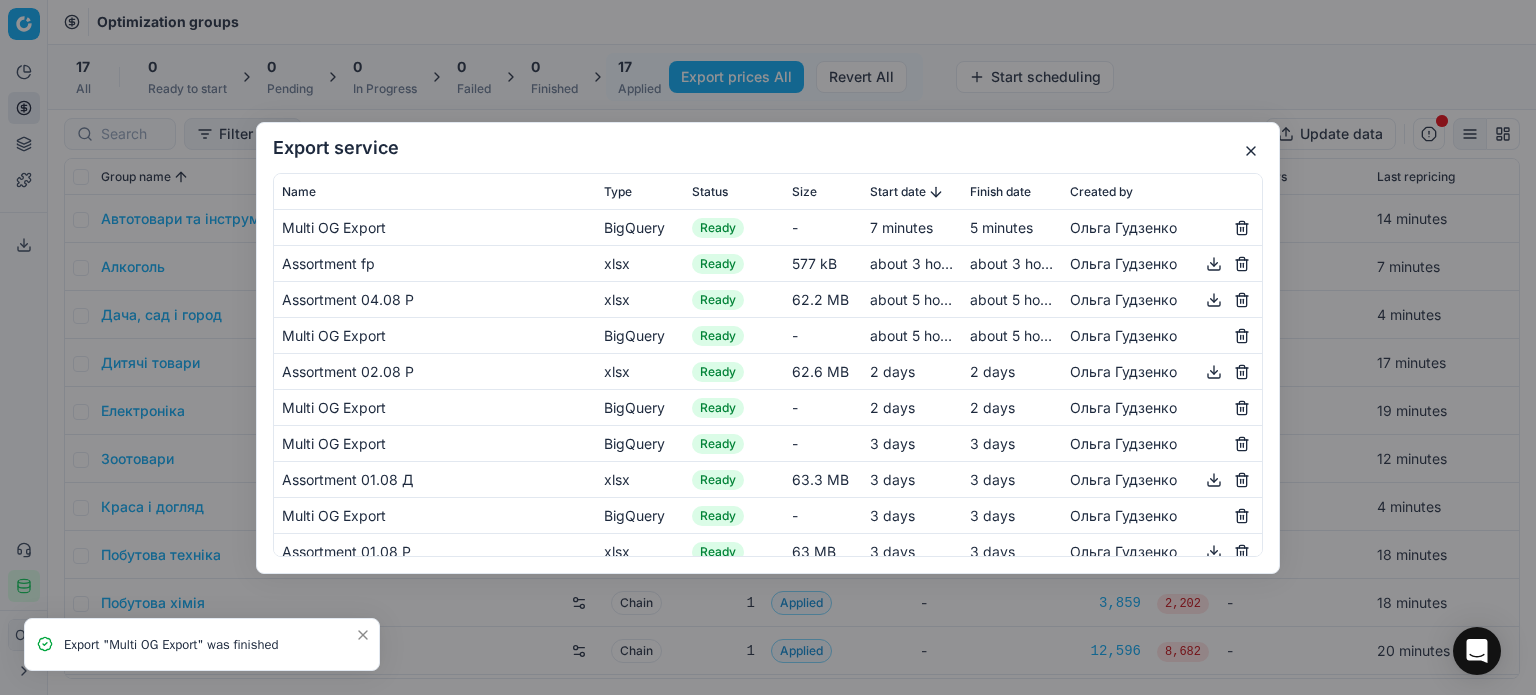 click at bounding box center [1251, 151] 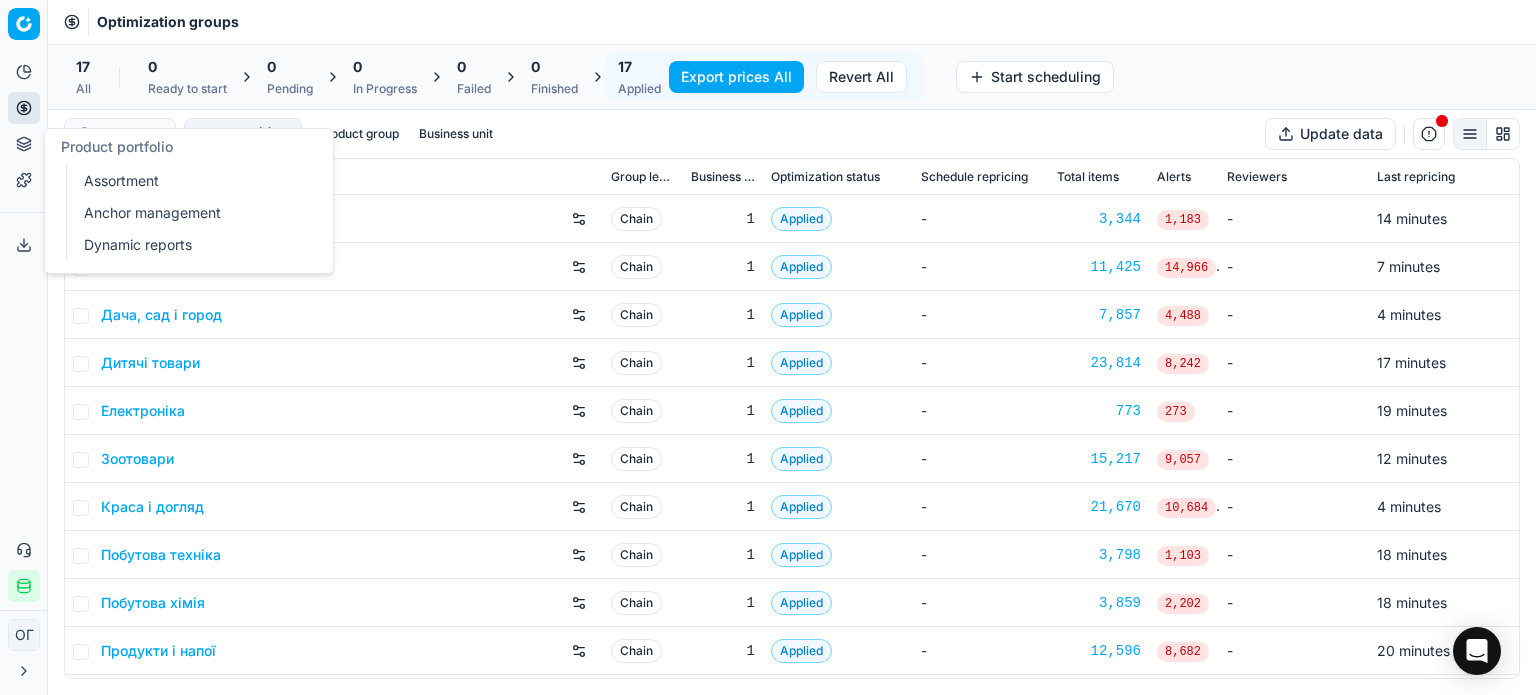 click on "Product portfolio" at bounding box center (24, 144) 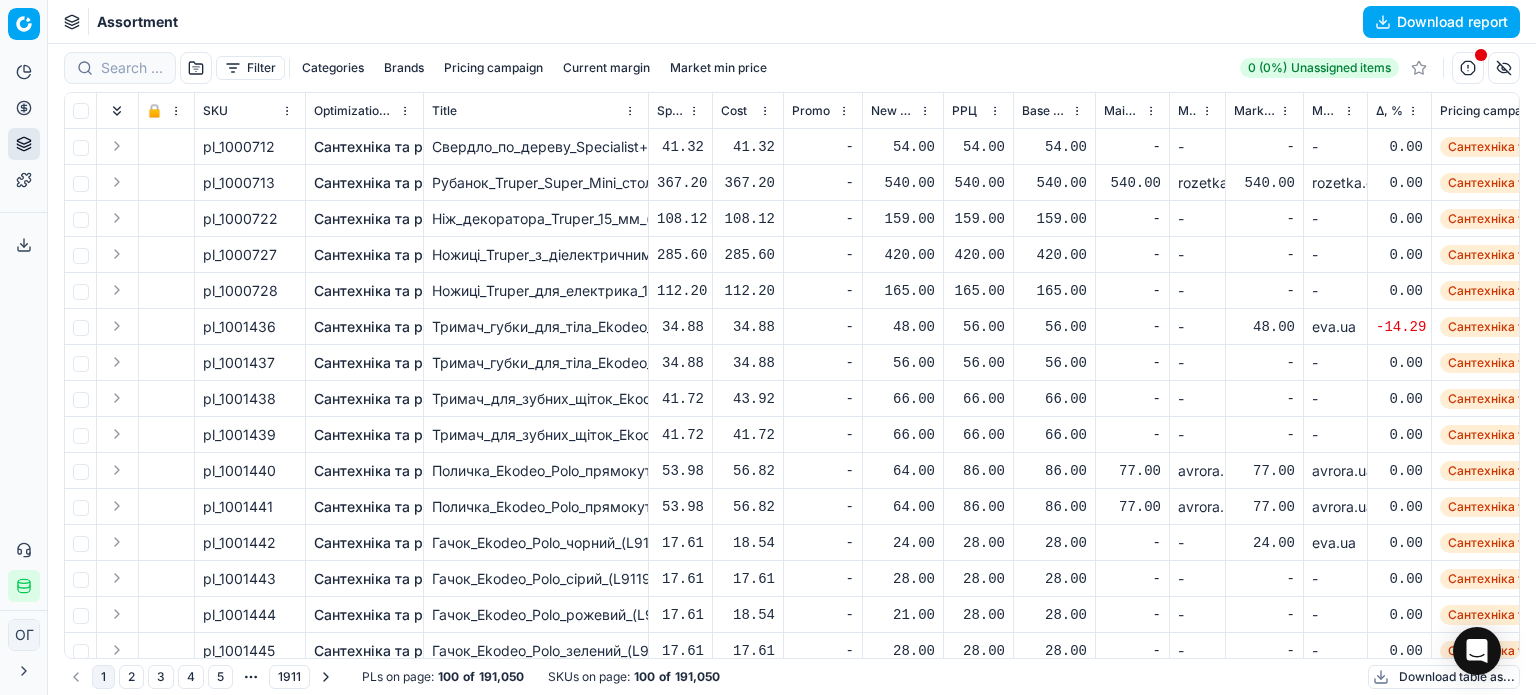 click on "Download table as..." at bounding box center (1444, 677) 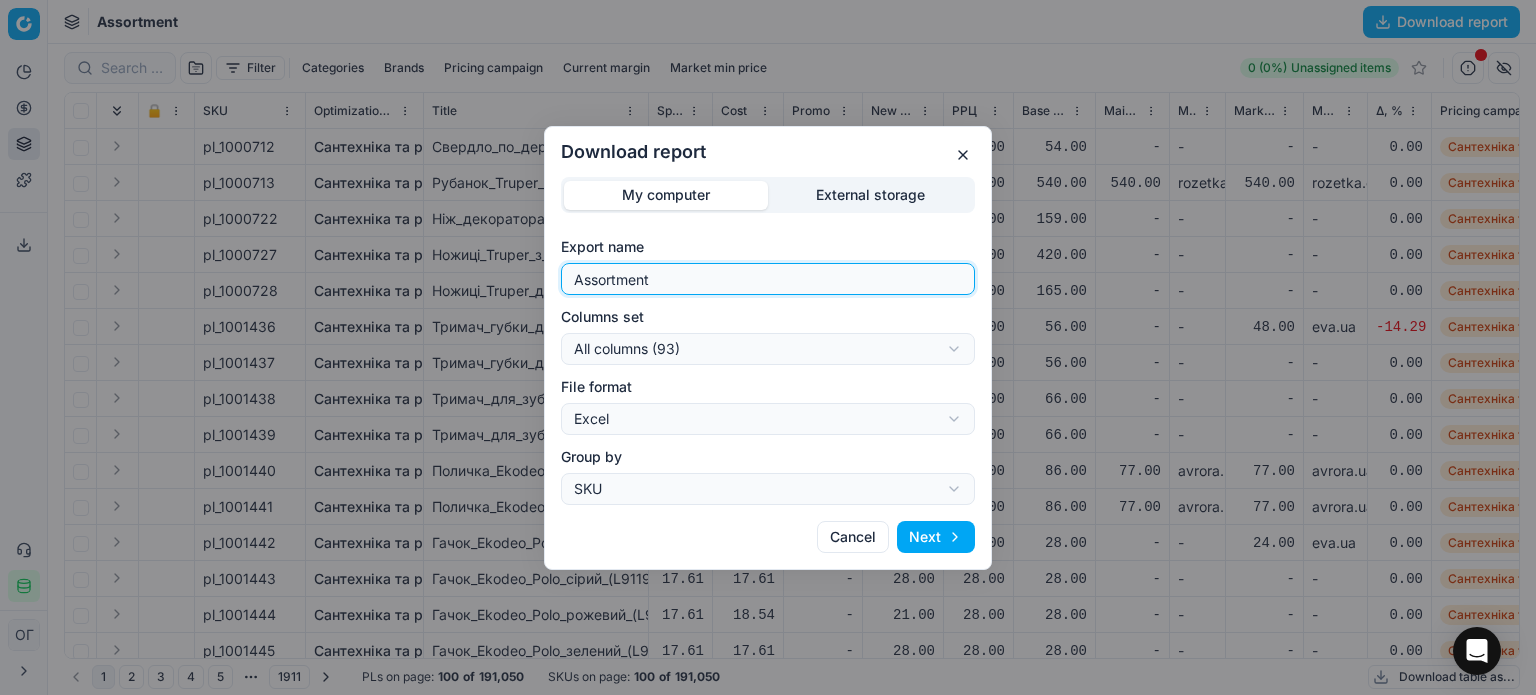 click on "Assortment" at bounding box center [768, 279] 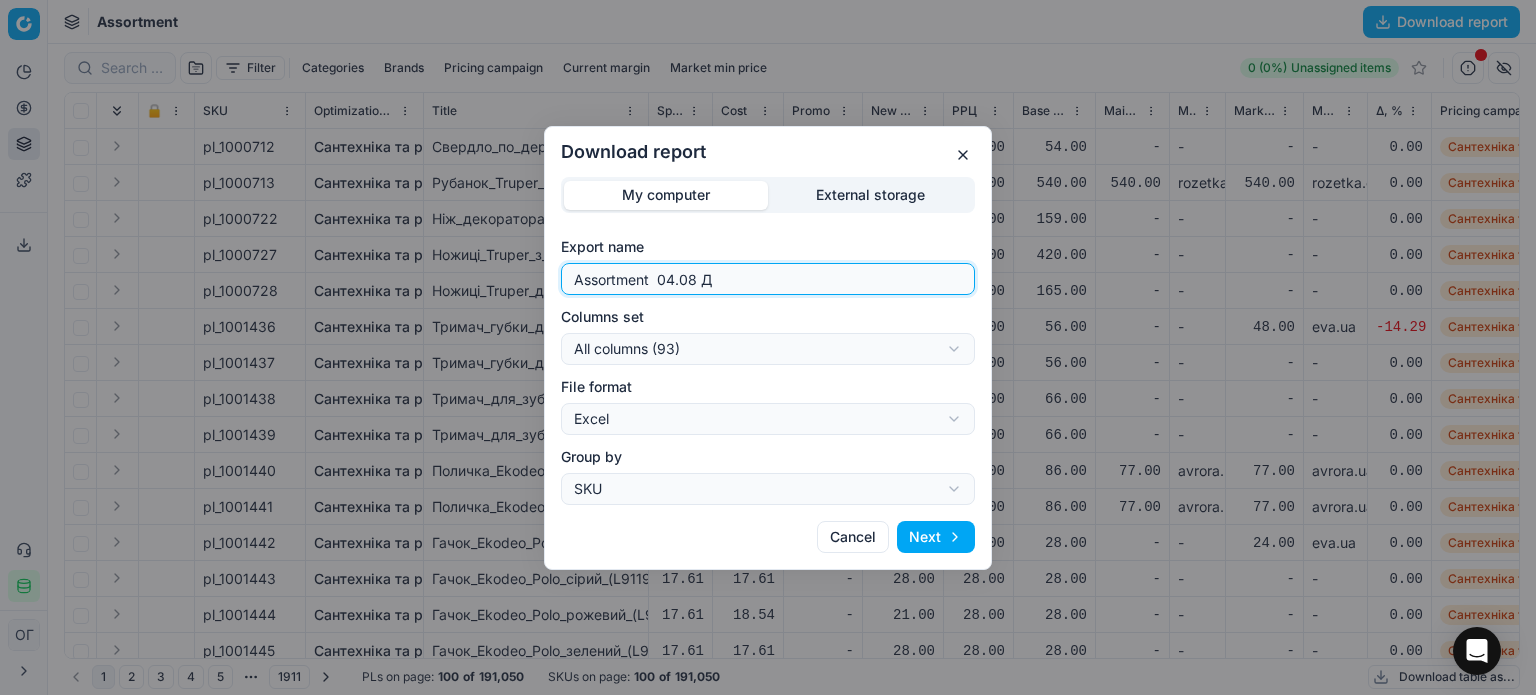 type on "Assortment  04.08 Д" 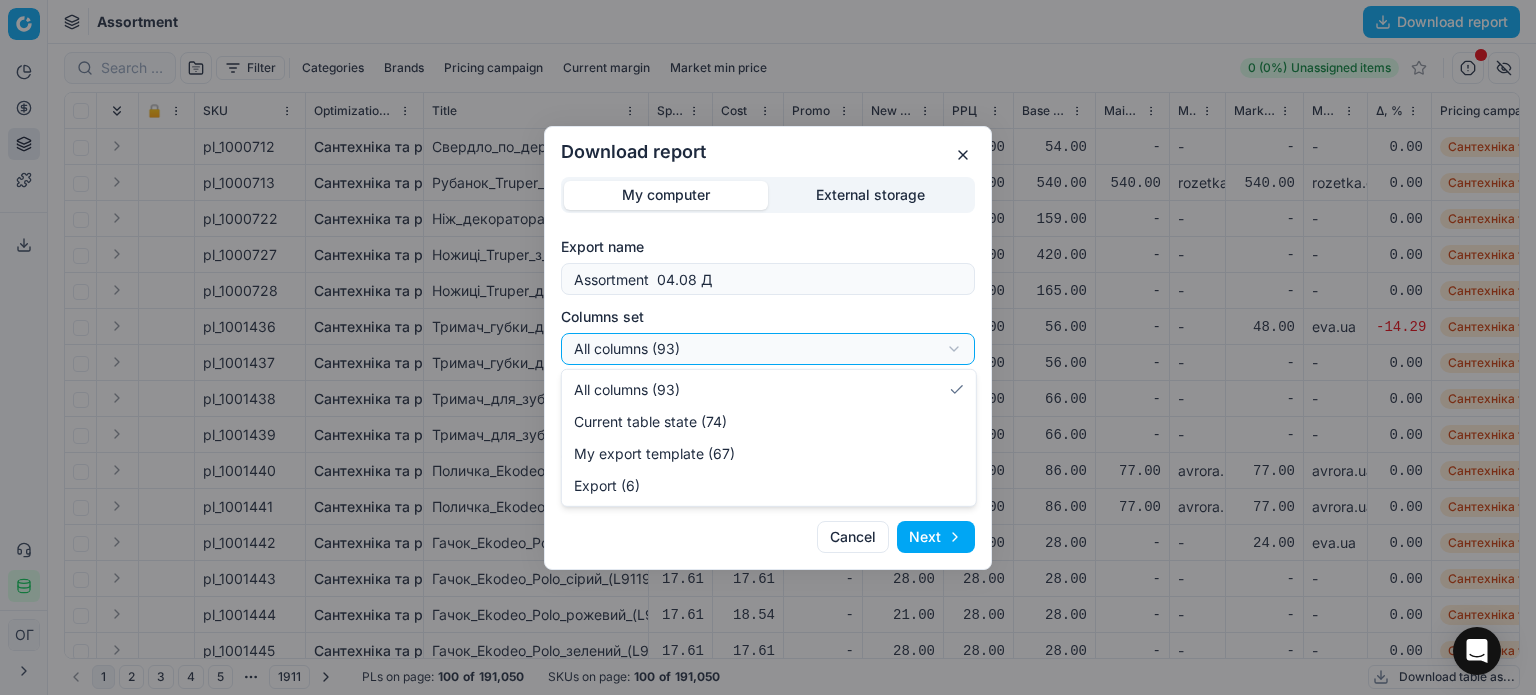 click on "Download report My computer External storage Export name Assortment  04.08 Д Columns set All columns (93) All columns (93) Current table state (74) My export template (67) Export (6) File format Excel Excel CSV Group by SKU SKU Product line Cancel Next" at bounding box center [768, 347] 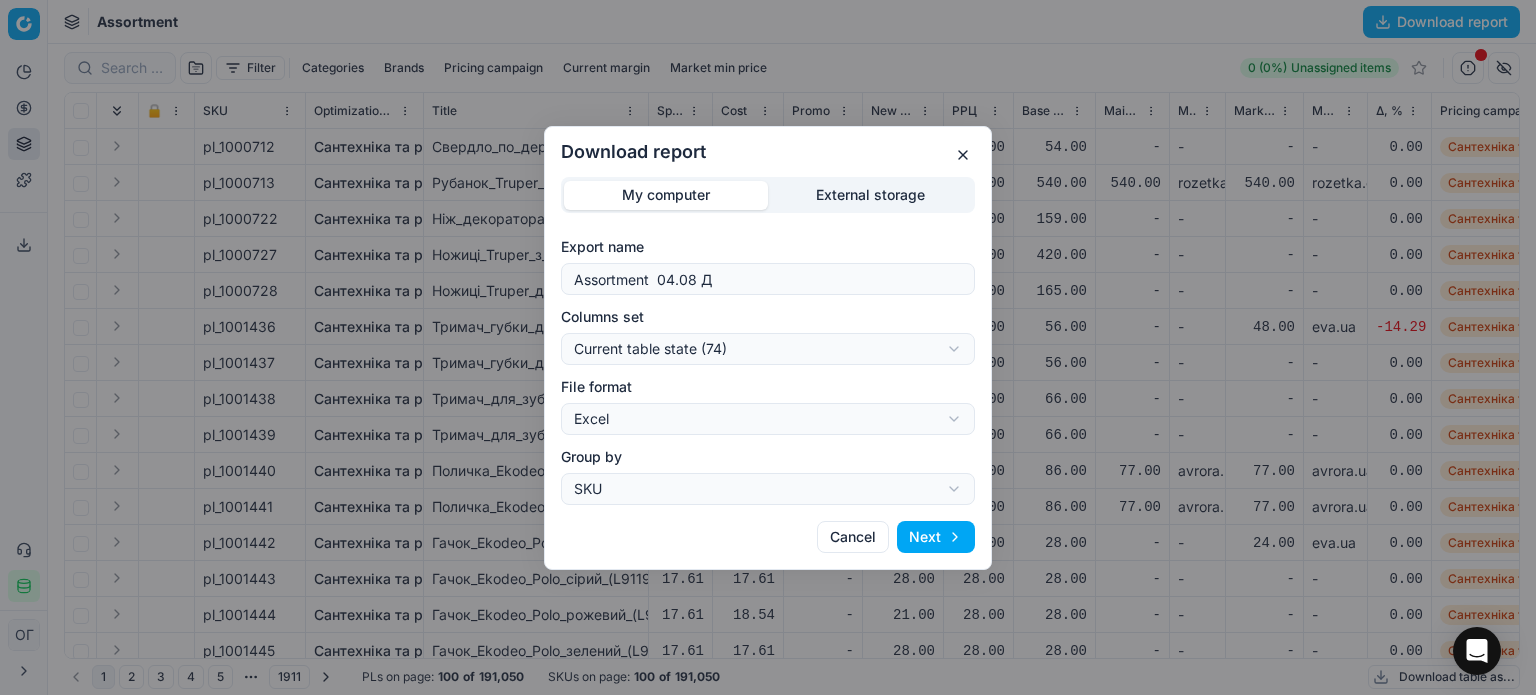 click on "Next" at bounding box center (936, 537) 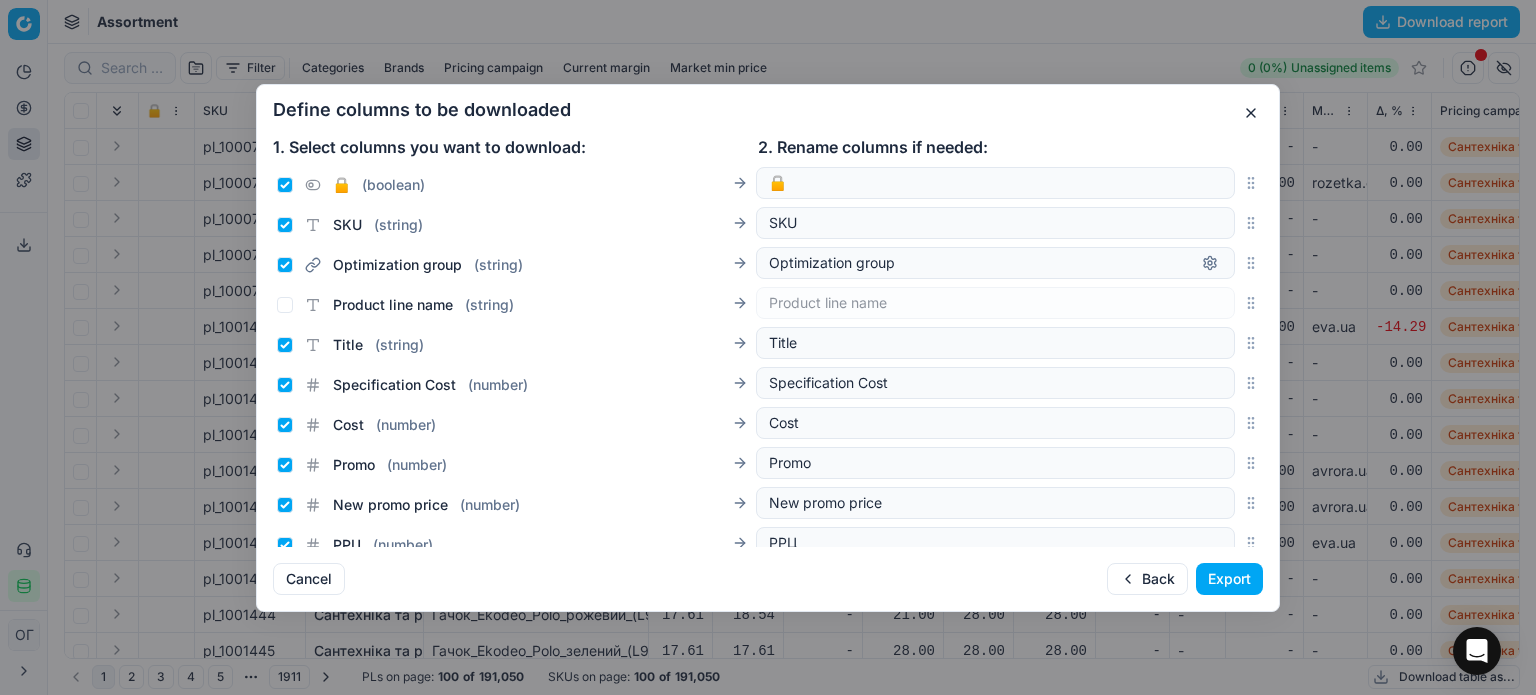 click on "Export" at bounding box center (1229, 579) 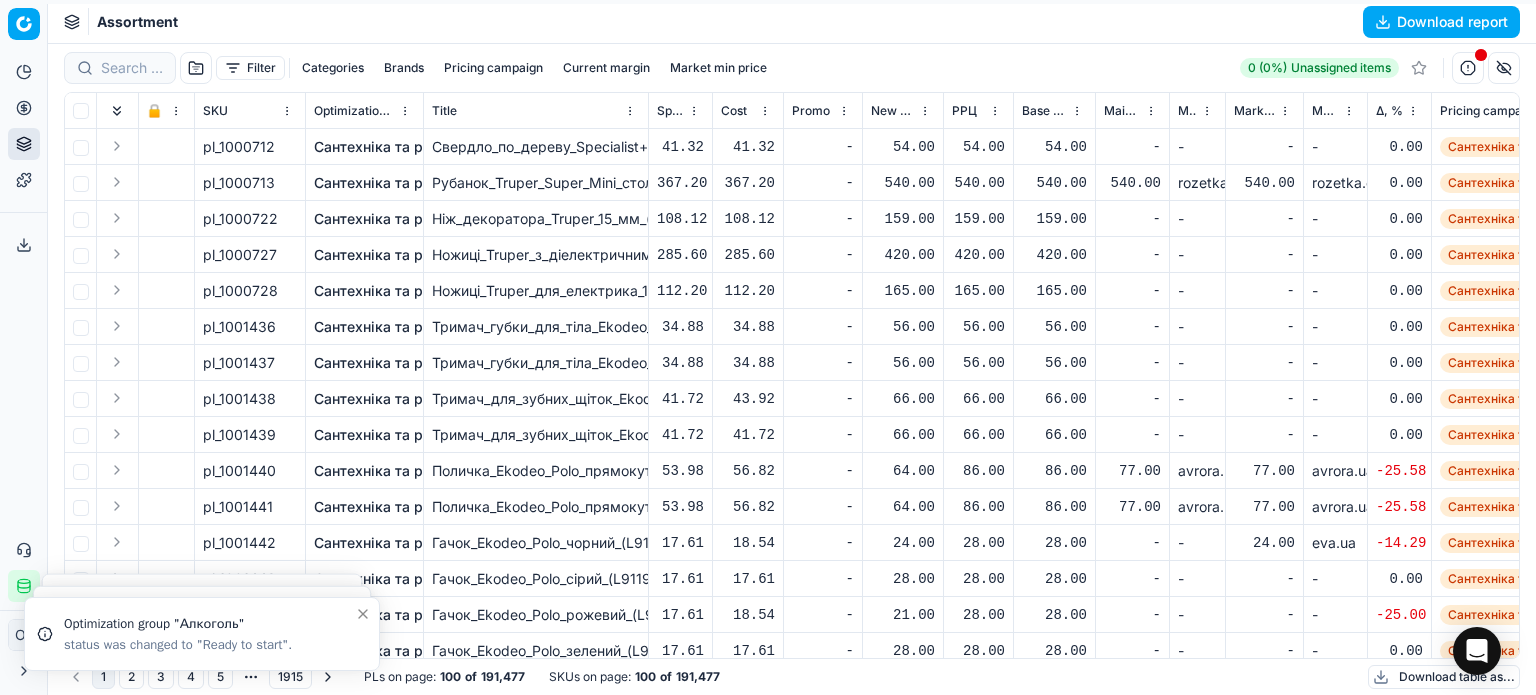 scroll, scrollTop: 0, scrollLeft: 0, axis: both 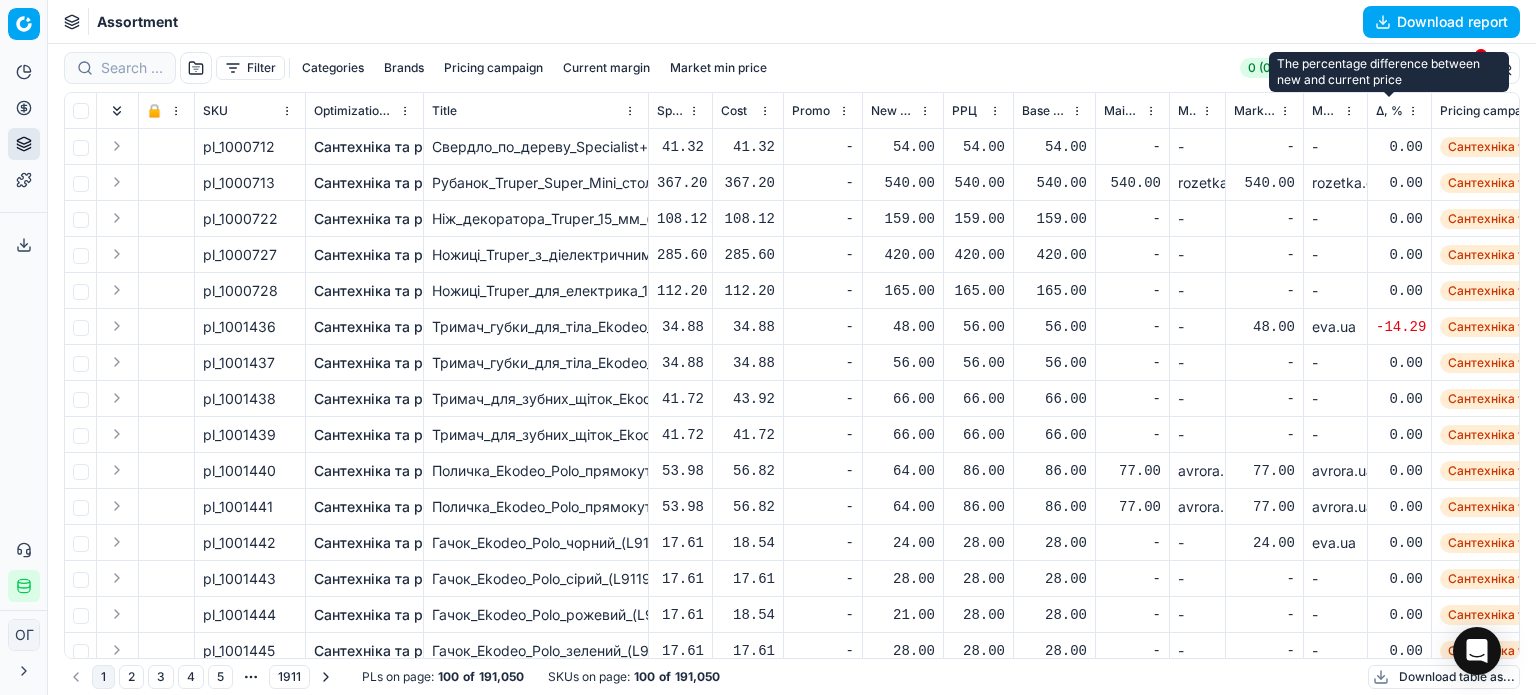 click on "Δ, %" at bounding box center [1389, 111] 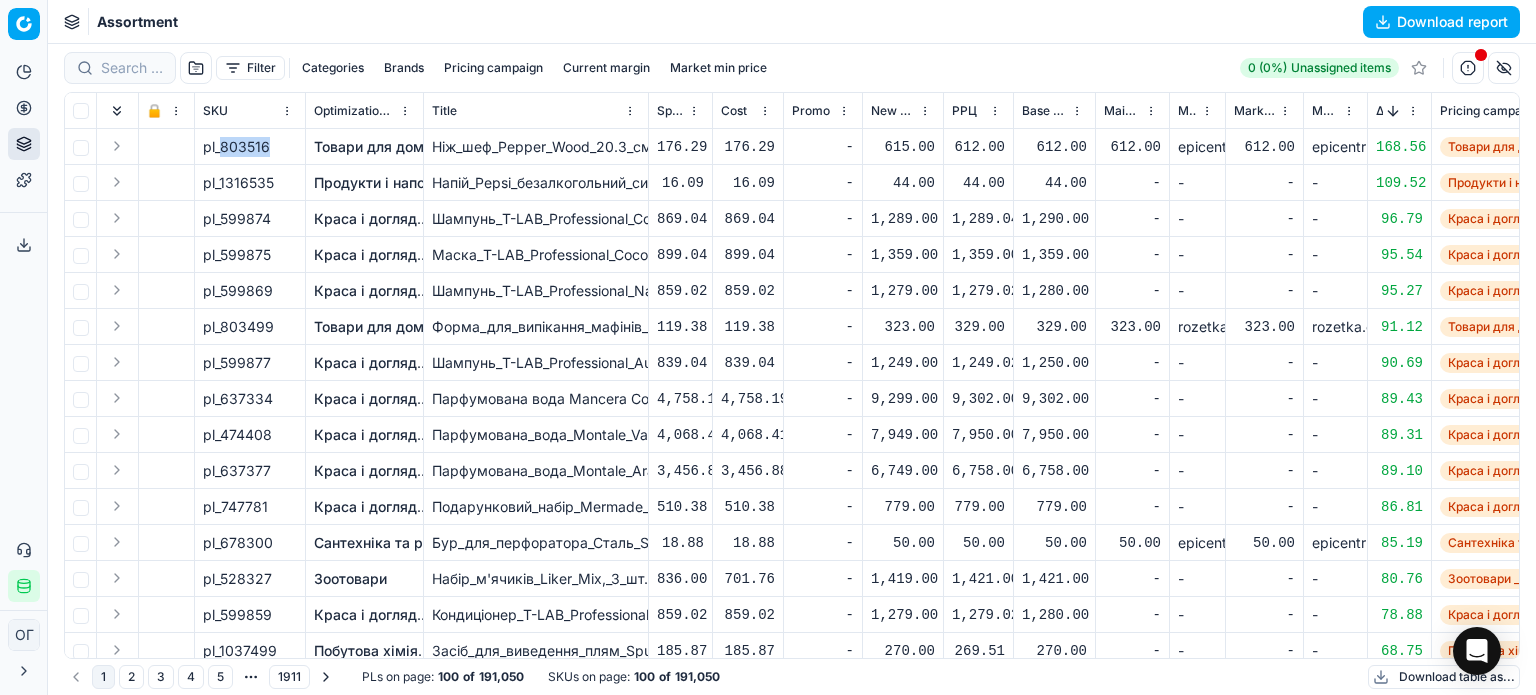 drag, startPoint x: 272, startPoint y: 143, endPoint x: 220, endPoint y: 149, distance: 52.34501 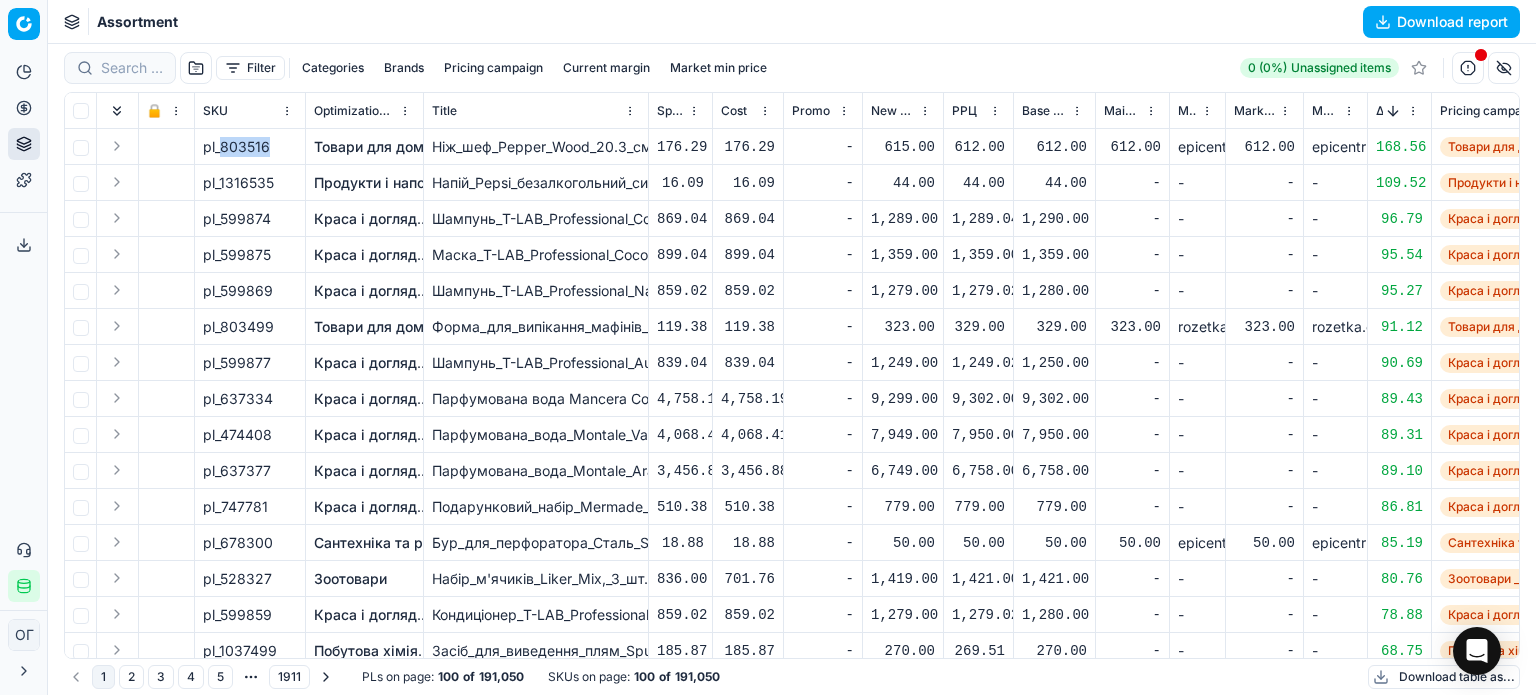click on "pl_803516" at bounding box center (250, 147) 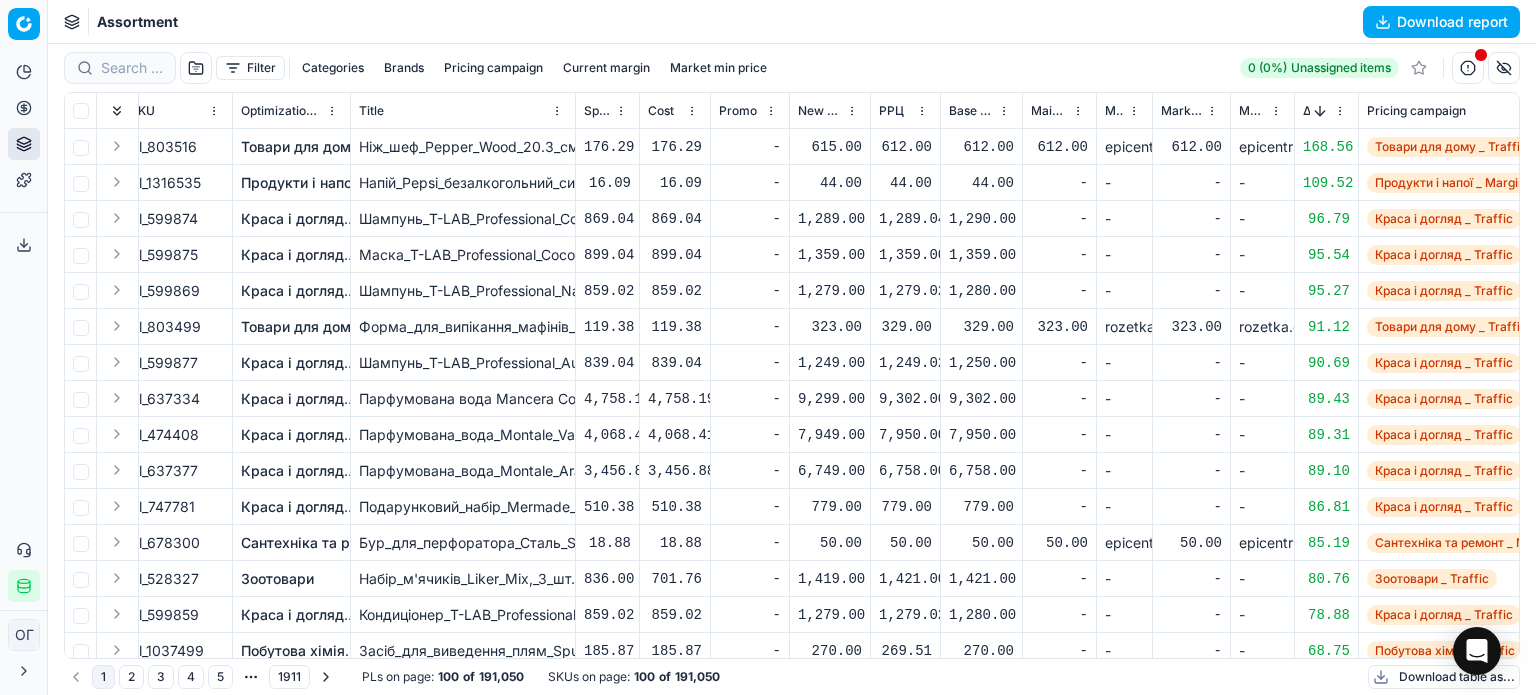 scroll, scrollTop: 0, scrollLeft: 0, axis: both 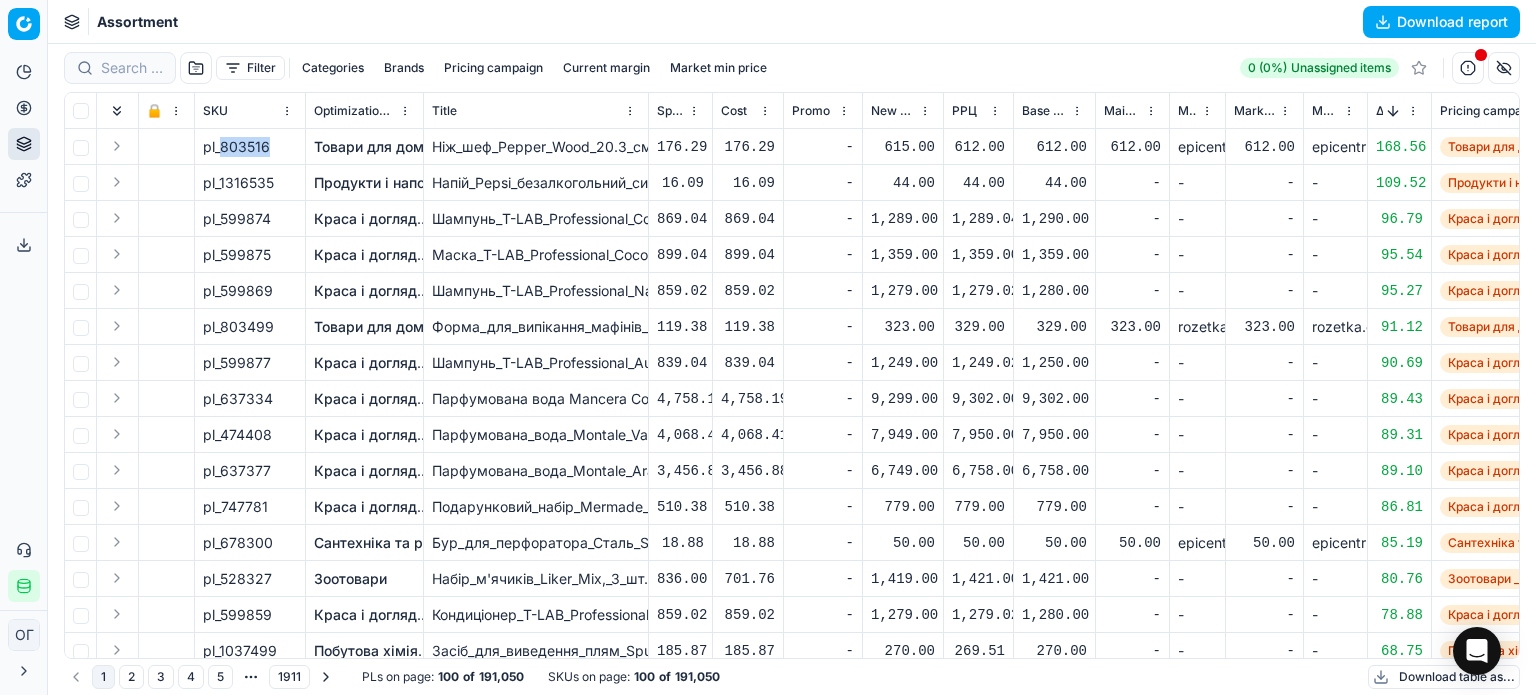 drag, startPoint x: 271, startPoint y: 146, endPoint x: 220, endPoint y: 148, distance: 51.0392 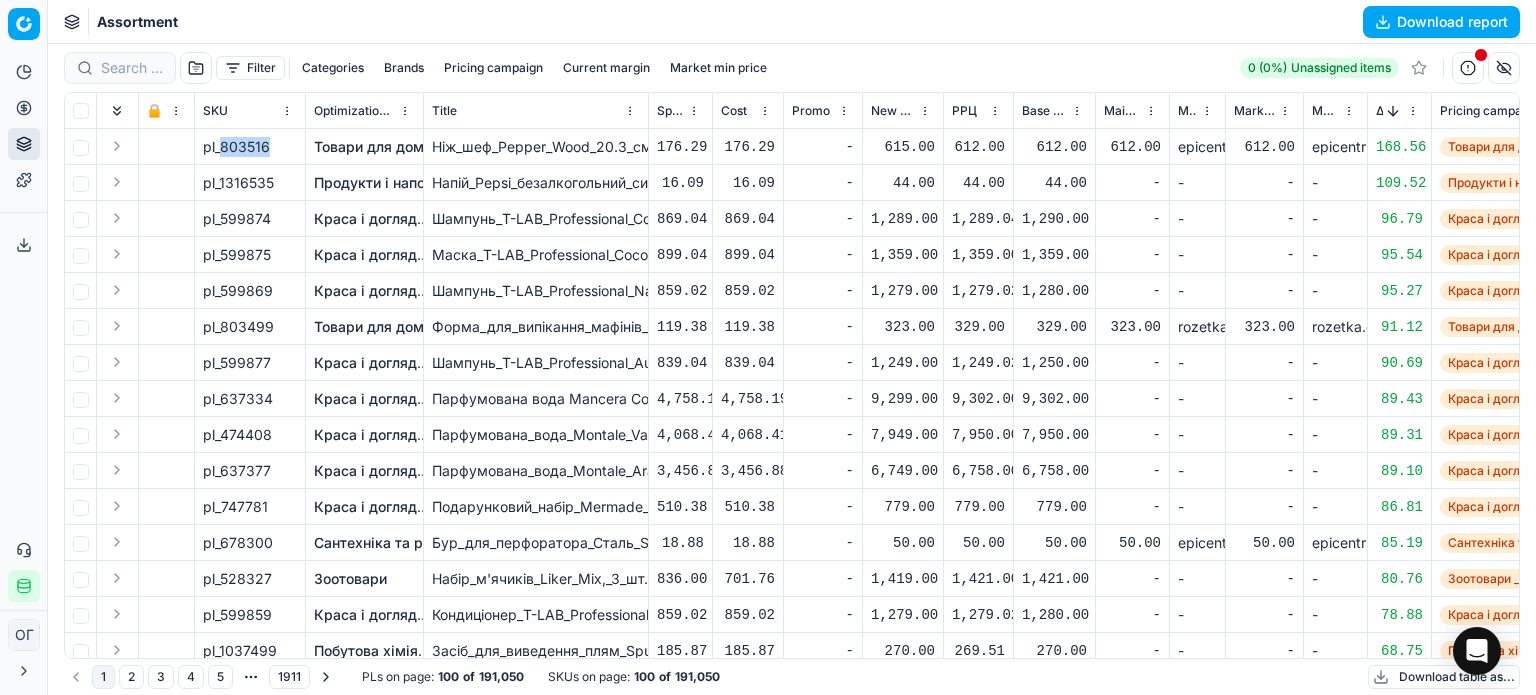 copy on "803516" 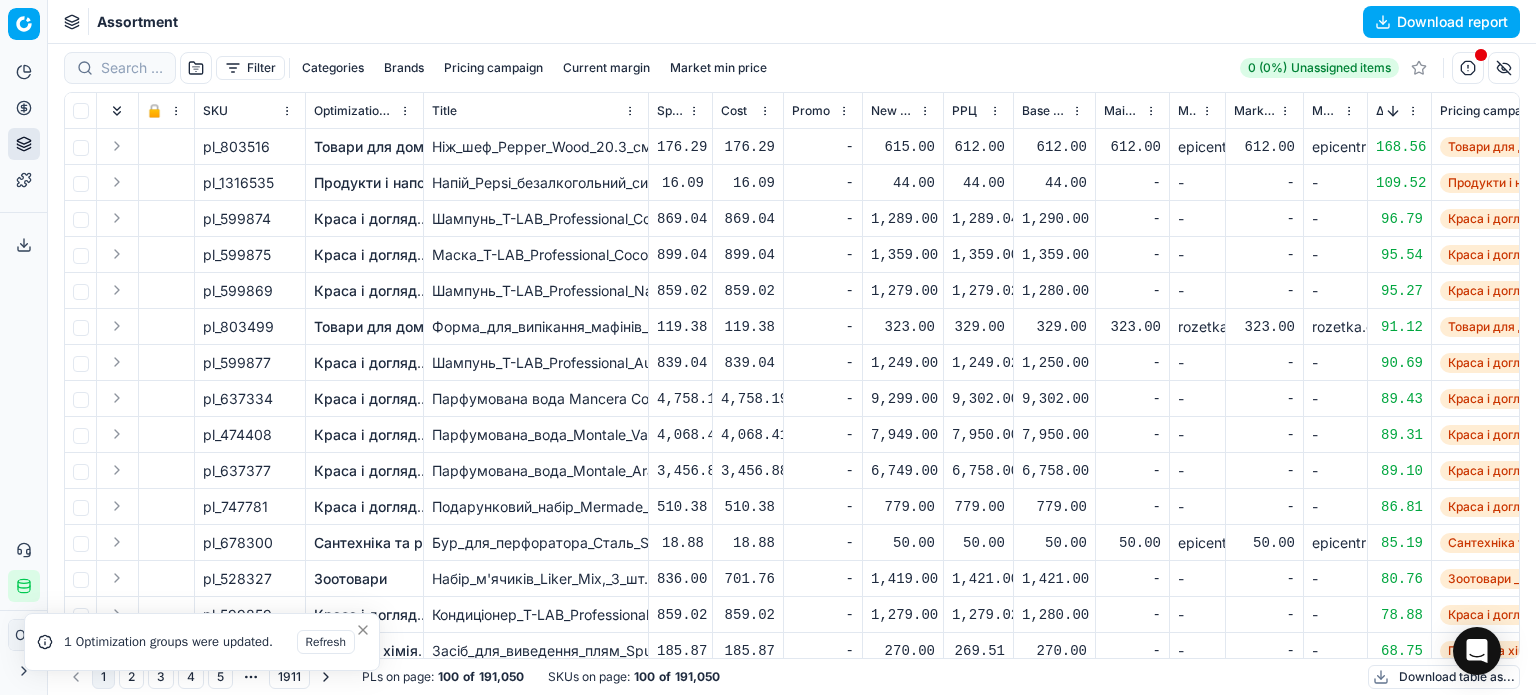 click at bounding box center [1393, 111] 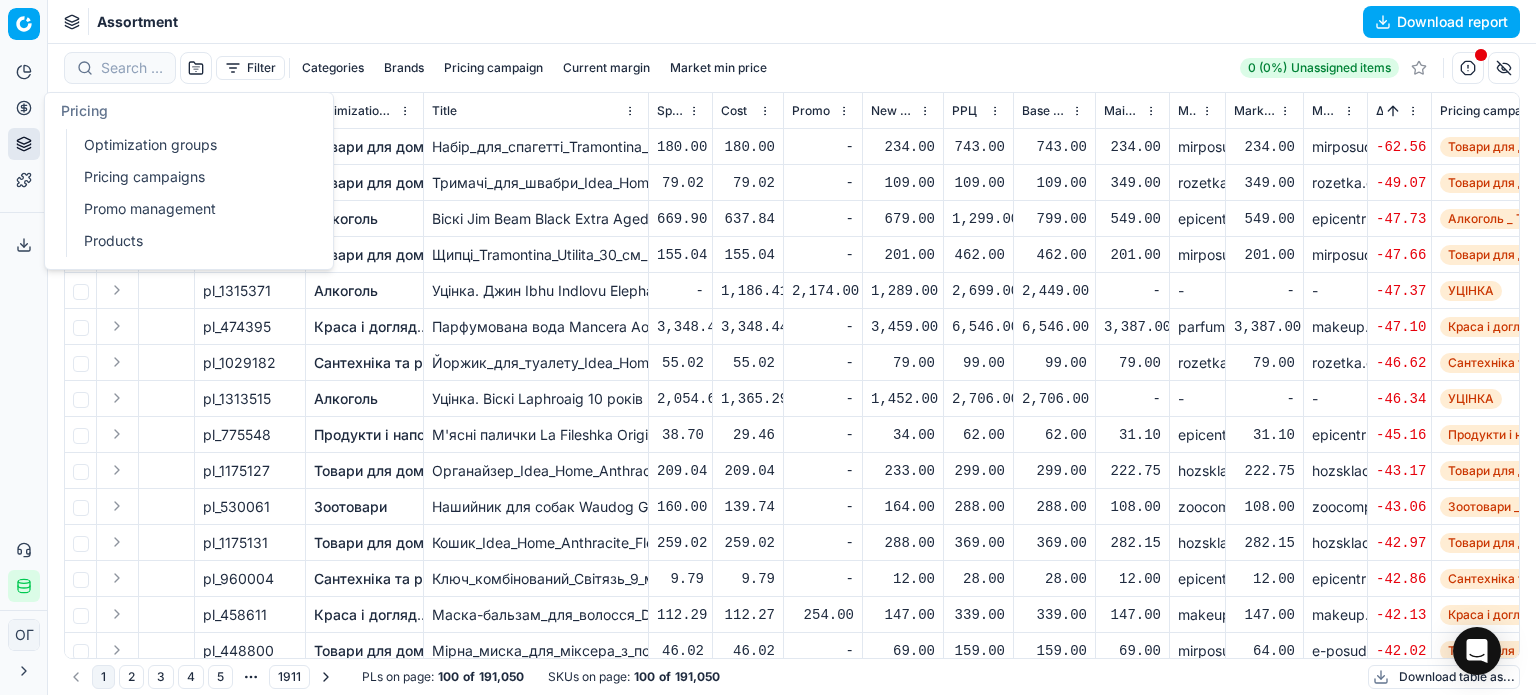 click on "Optimization groups" at bounding box center [192, 145] 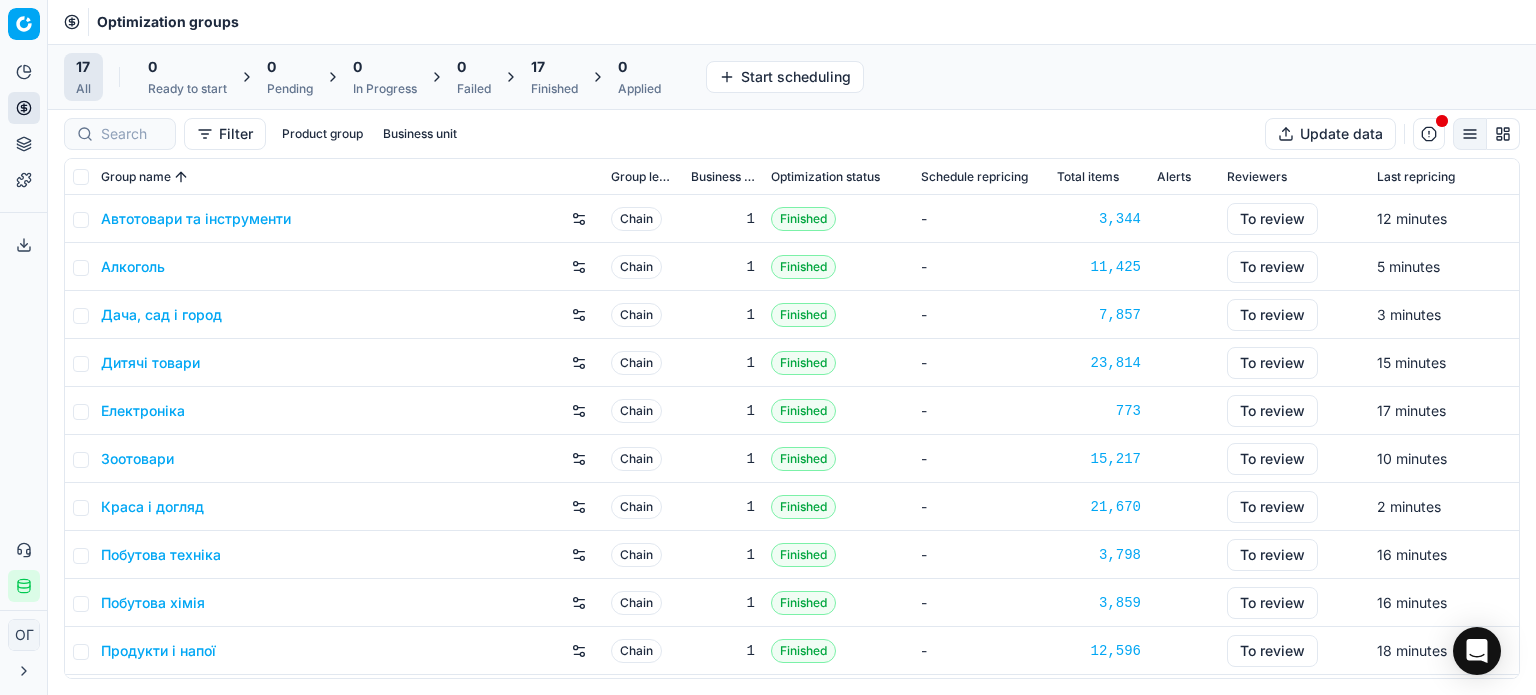 click on "17" at bounding box center [538, 67] 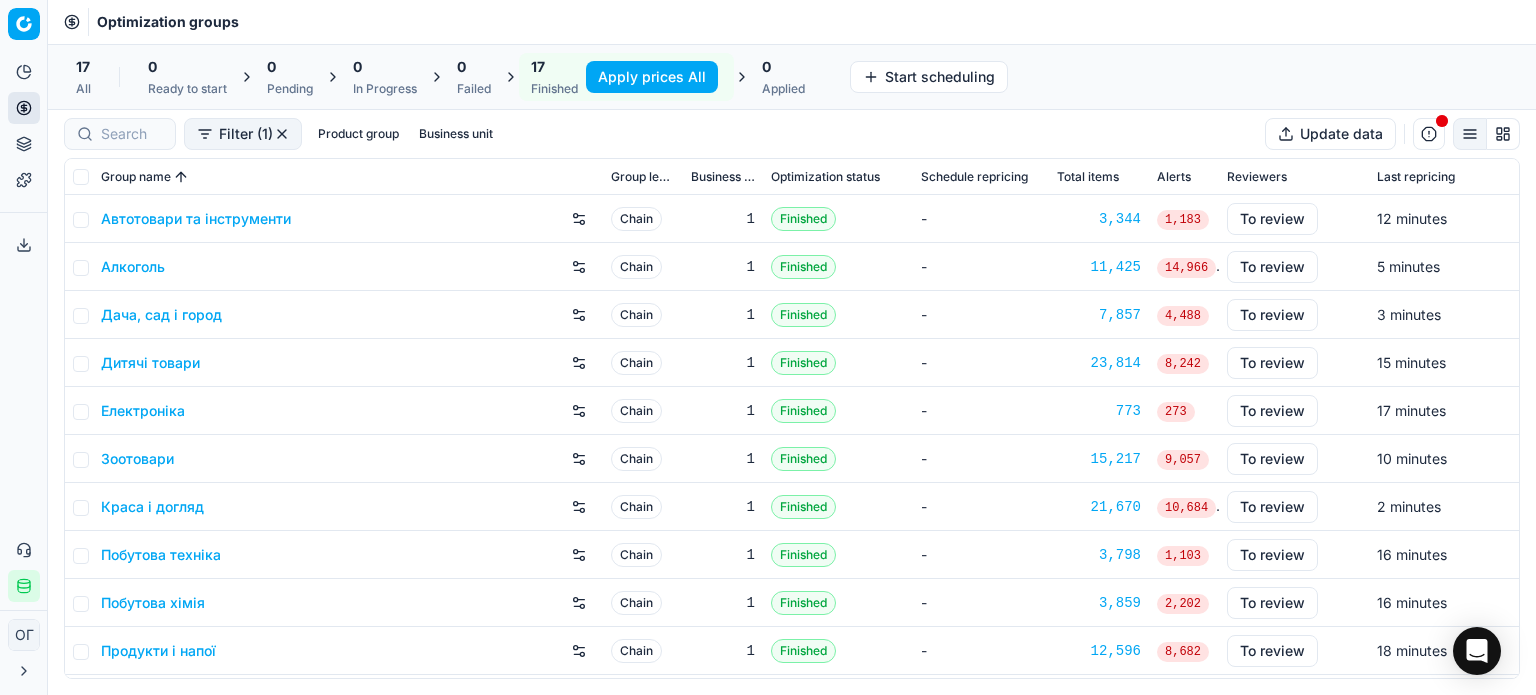click on "Apply prices   All" at bounding box center (652, 77) 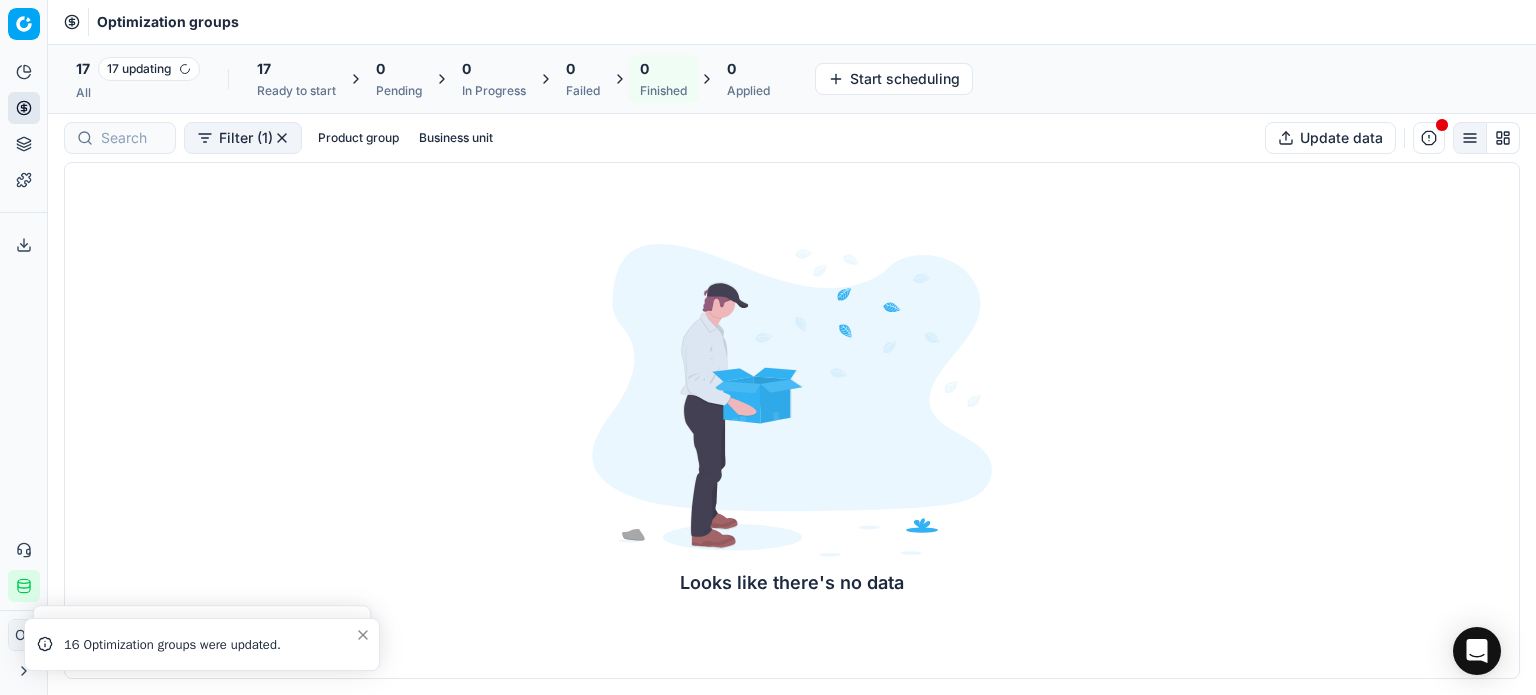 click on "17" at bounding box center [296, 69] 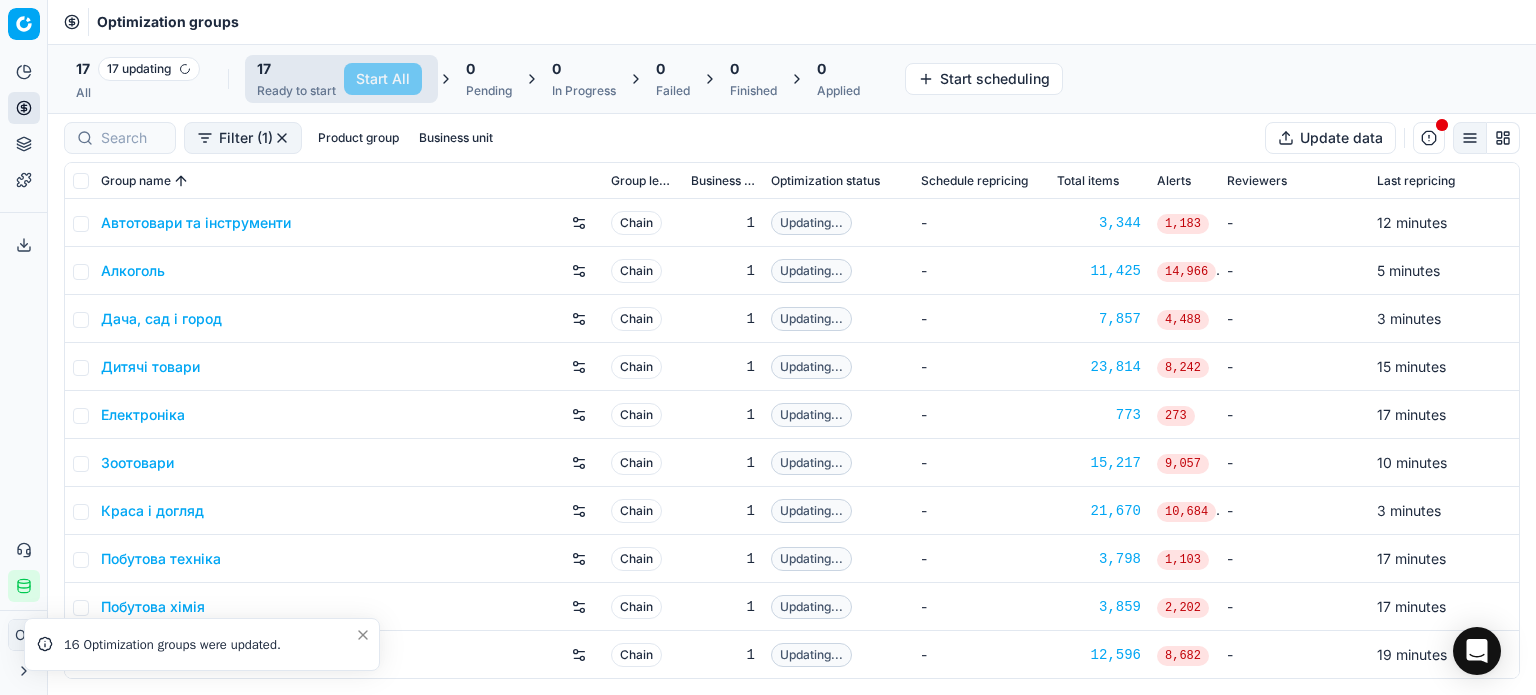 click on "Алкоголь" at bounding box center (133, 271) 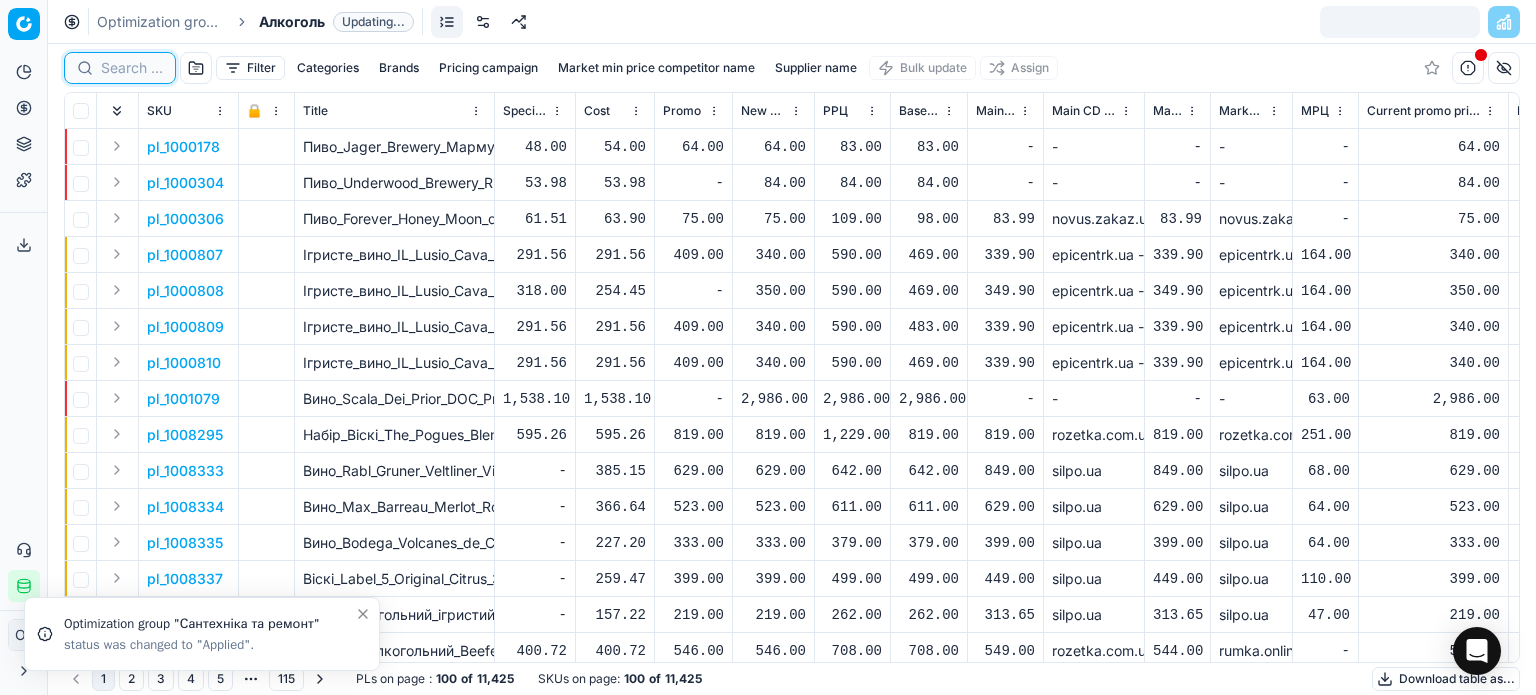 click at bounding box center [132, 68] 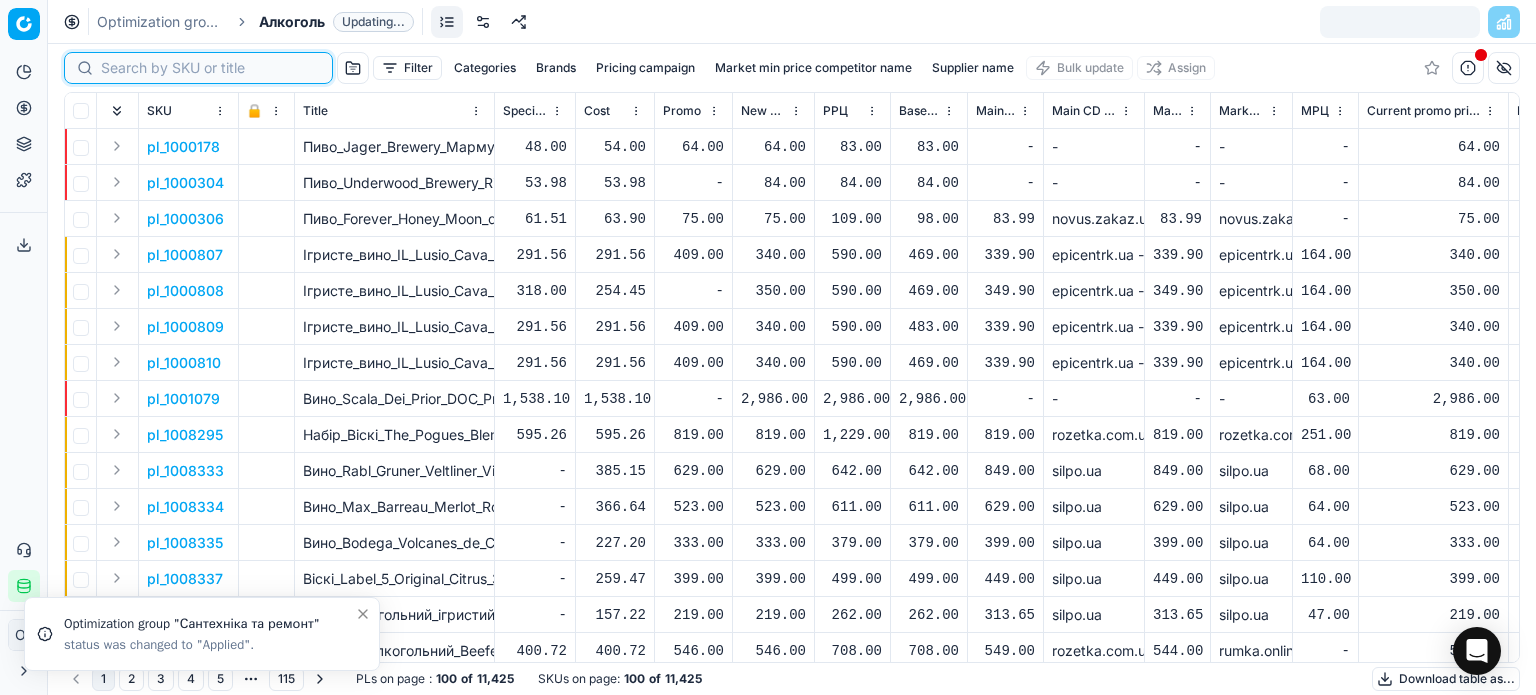 paste on "475637" 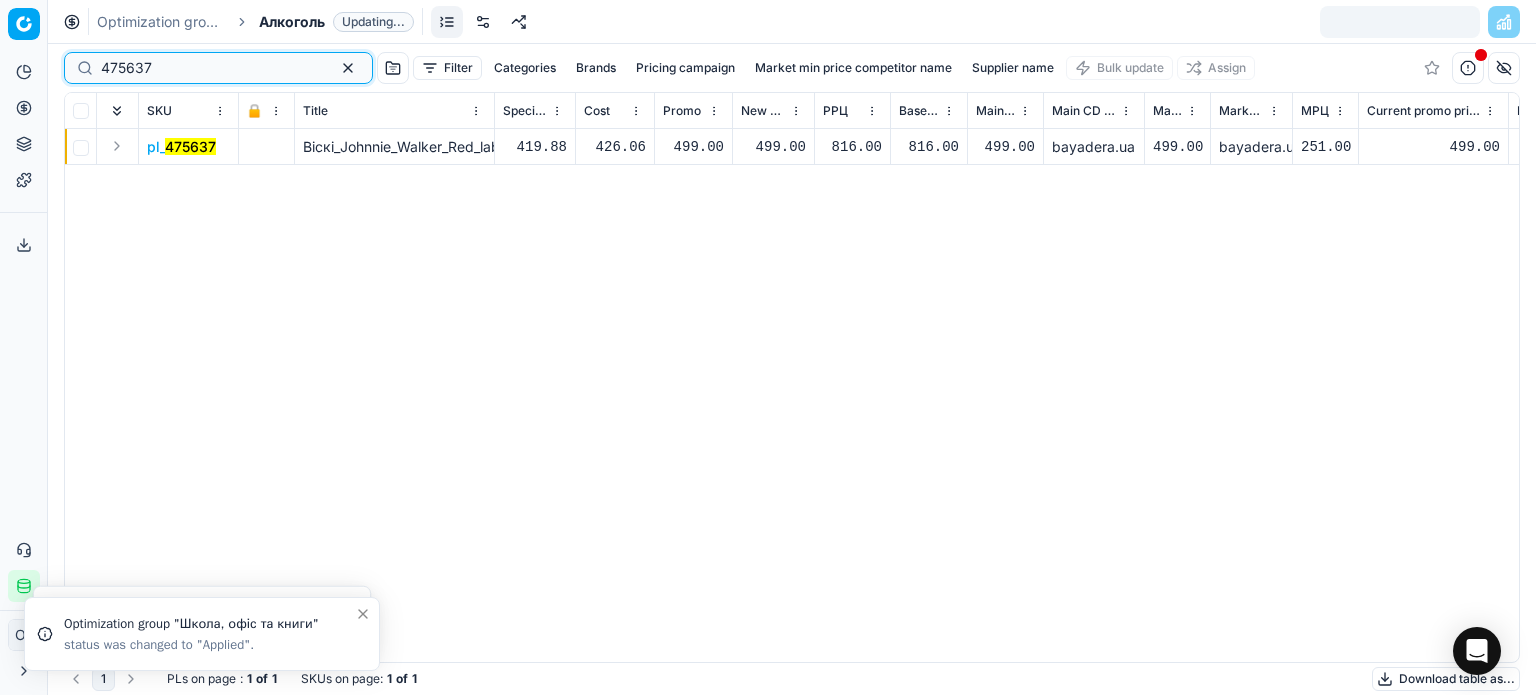 drag, startPoint x: 196, startPoint y: 65, endPoint x: 60, endPoint y: 76, distance: 136.44412 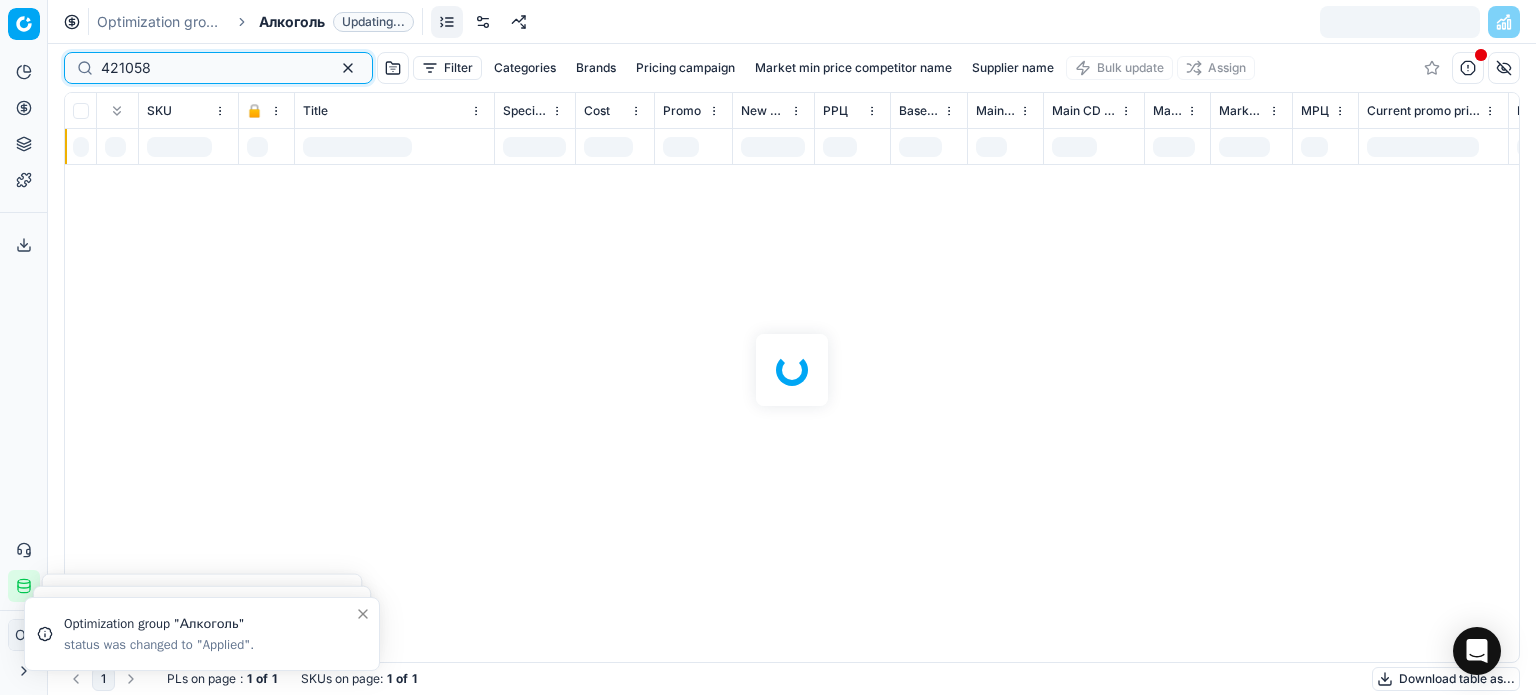 type on "421058" 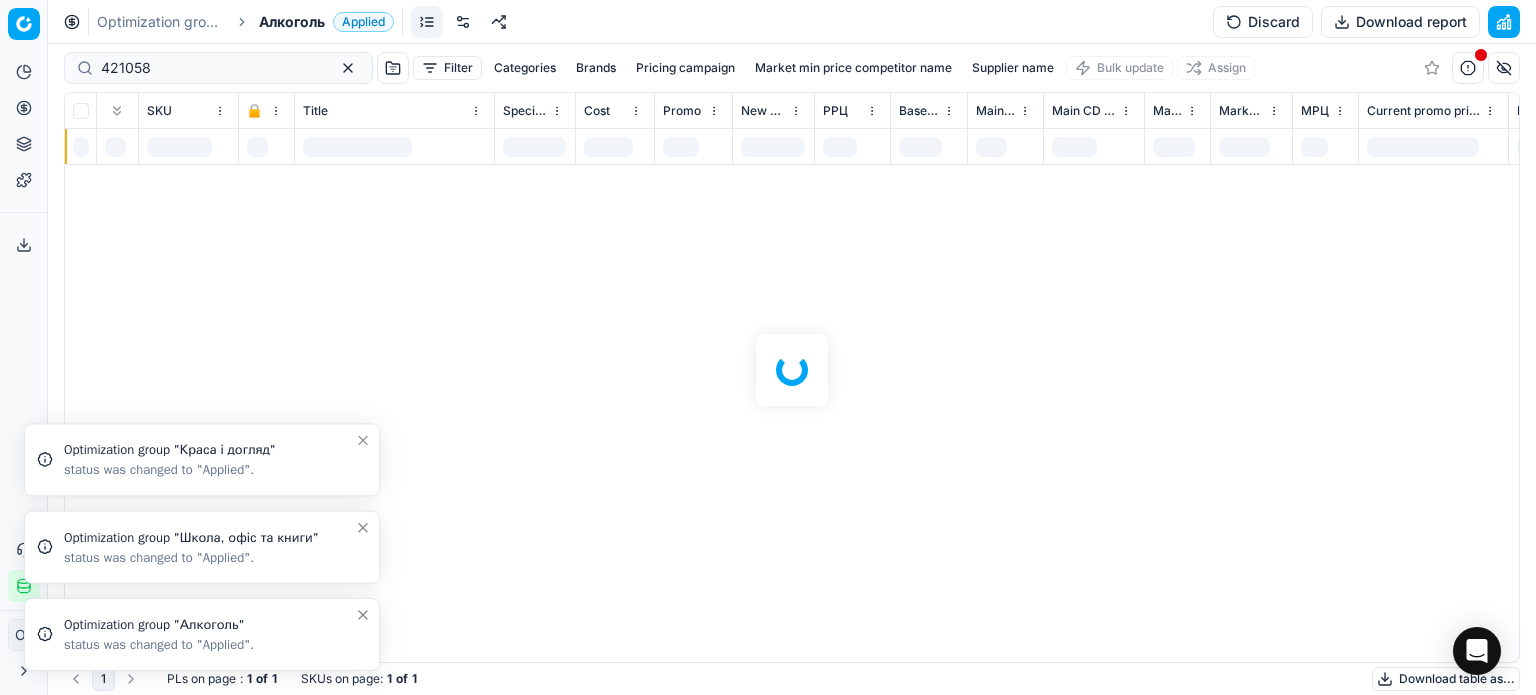 click 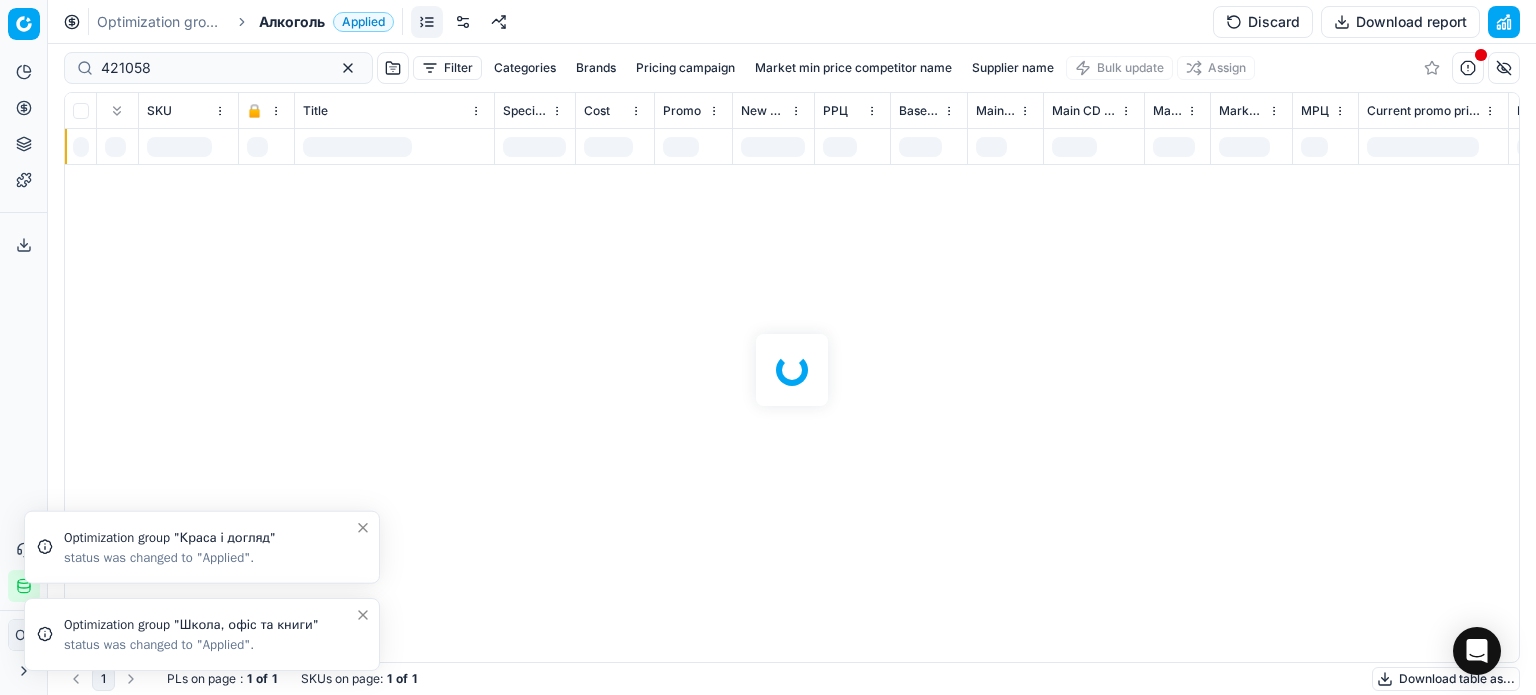 click at bounding box center [363, 615] 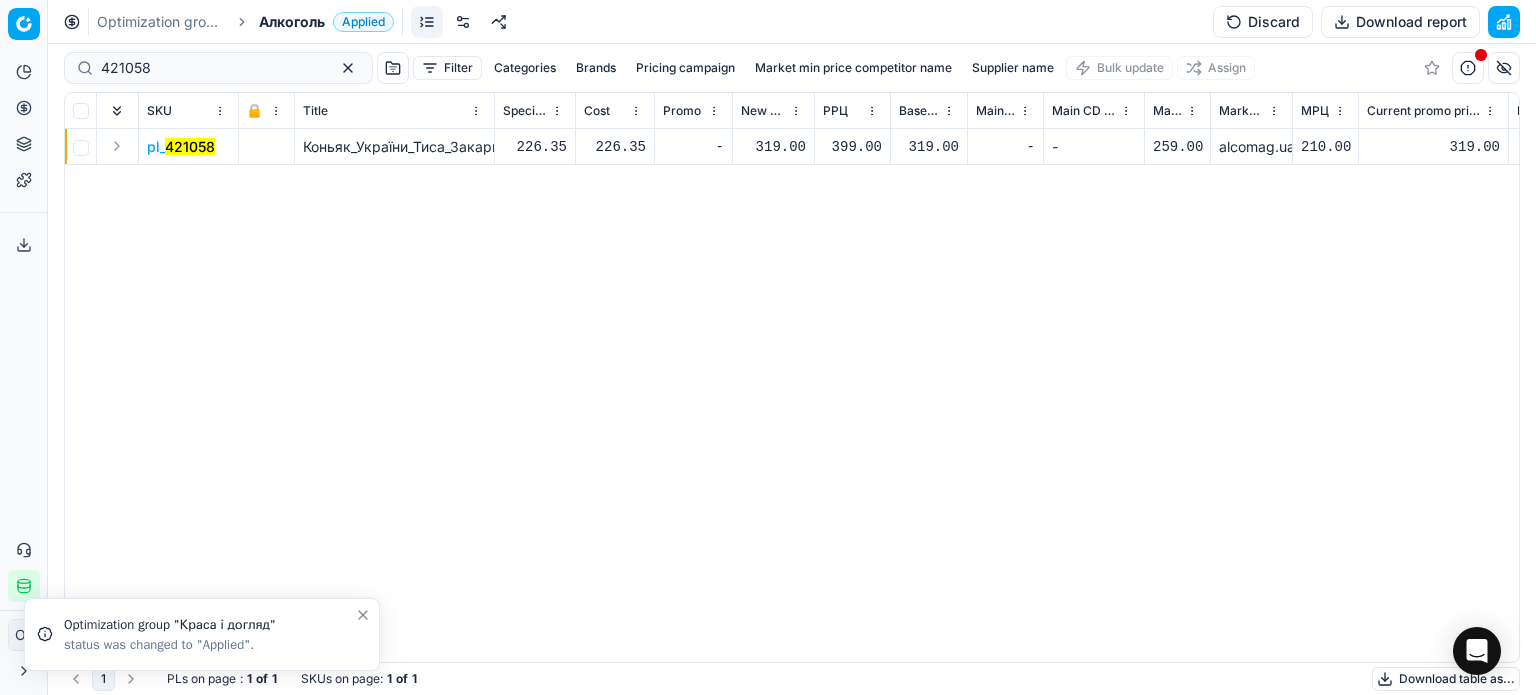 click 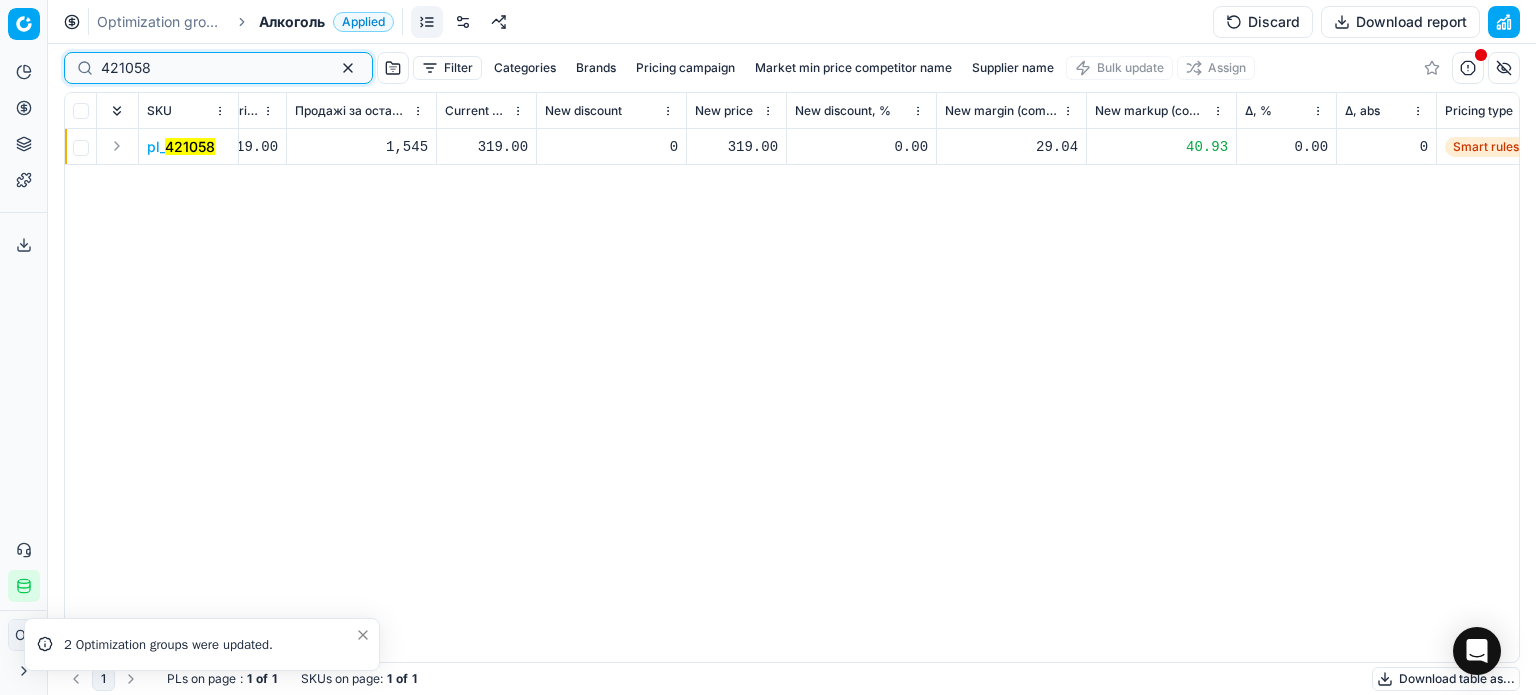 scroll, scrollTop: 0, scrollLeft: 1819, axis: horizontal 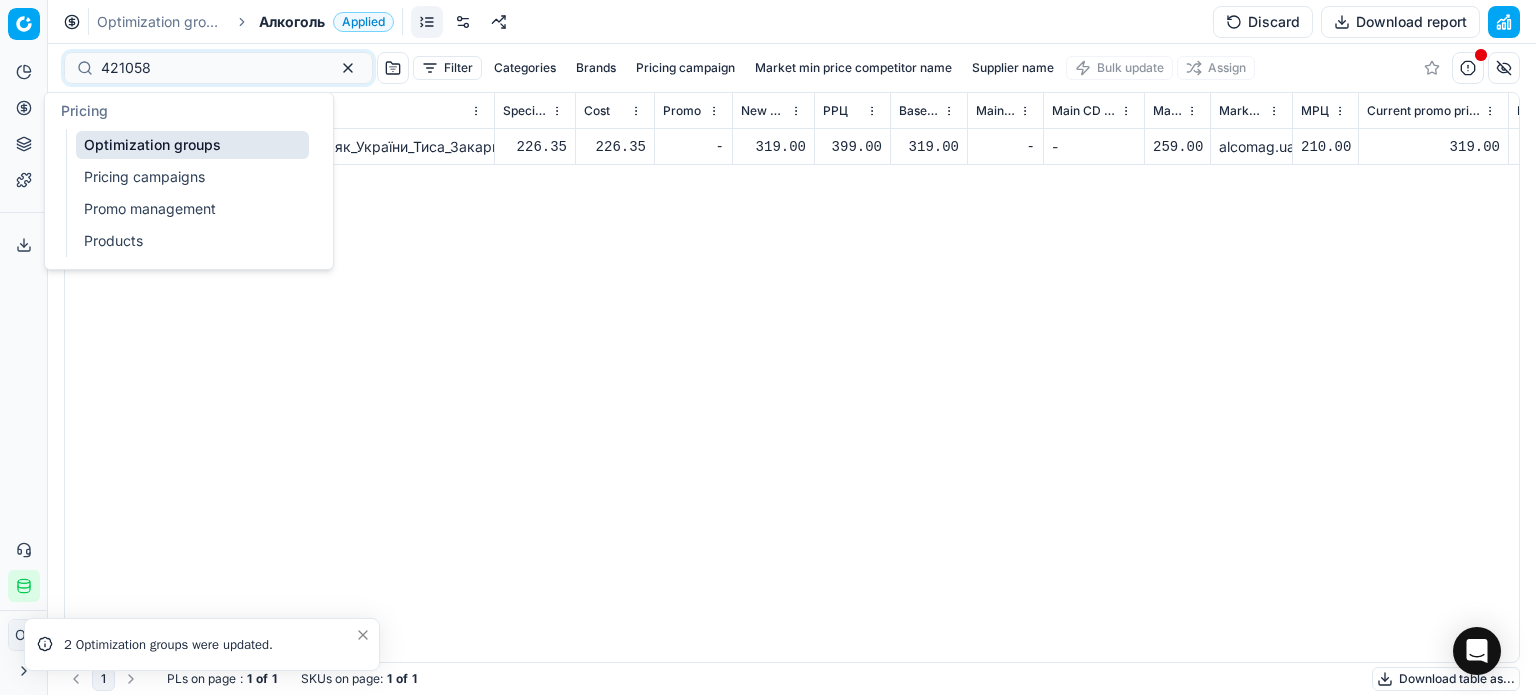 click on "Optimization groups" at bounding box center (192, 145) 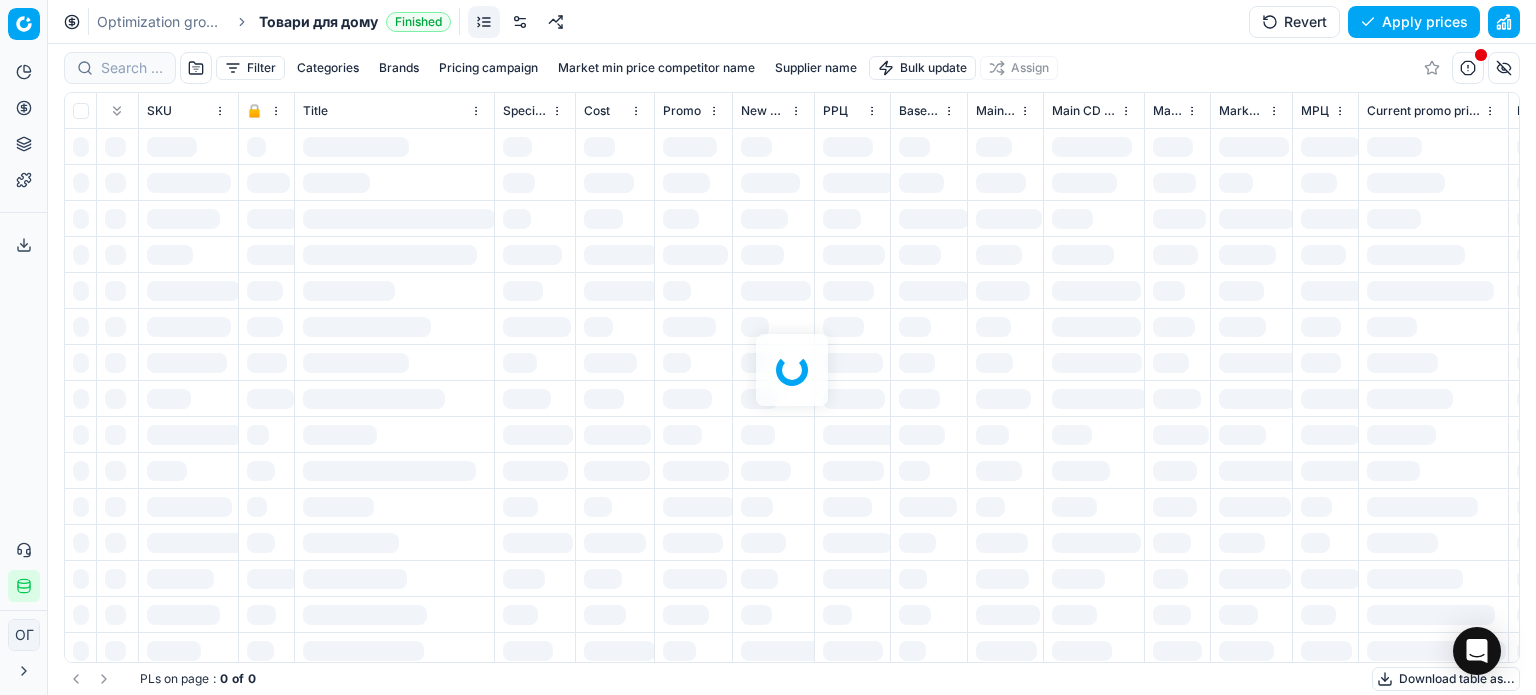 scroll, scrollTop: 0, scrollLeft: 0, axis: both 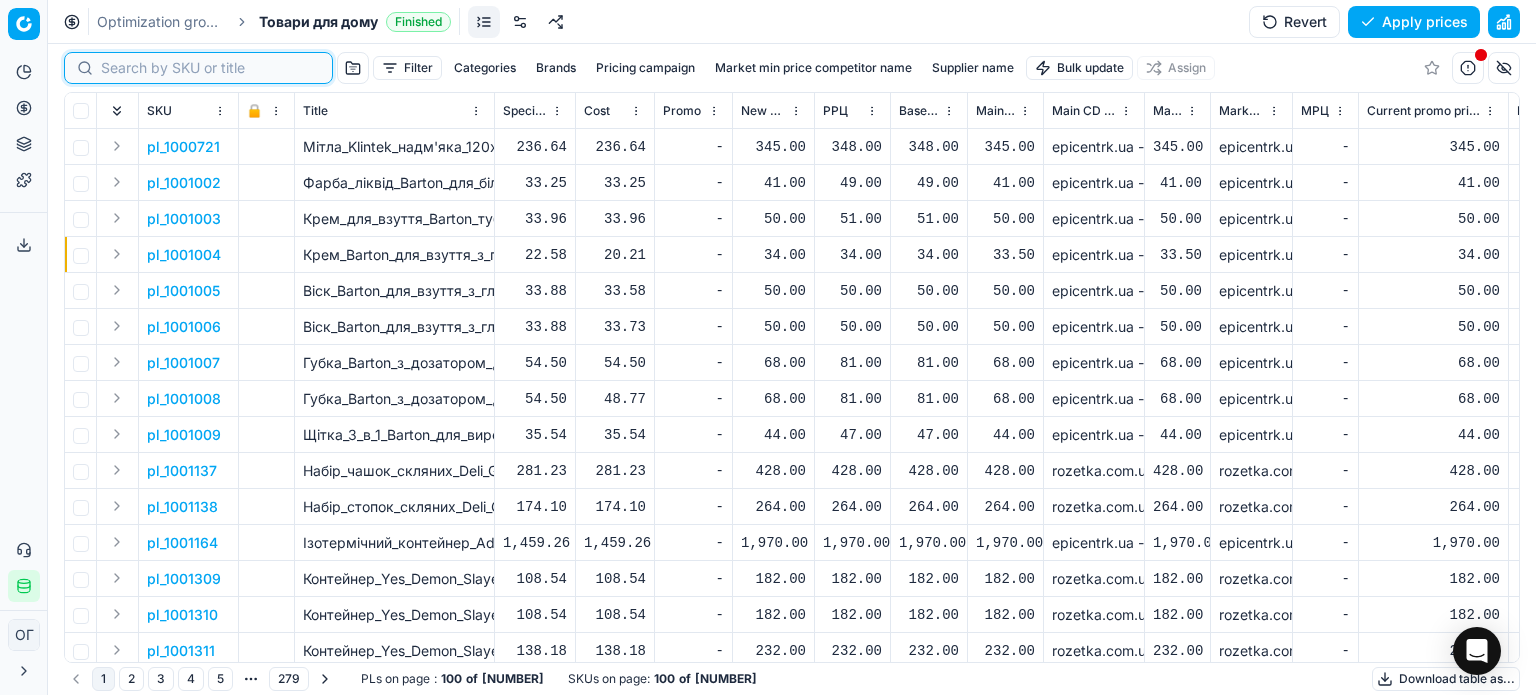click at bounding box center (210, 68) 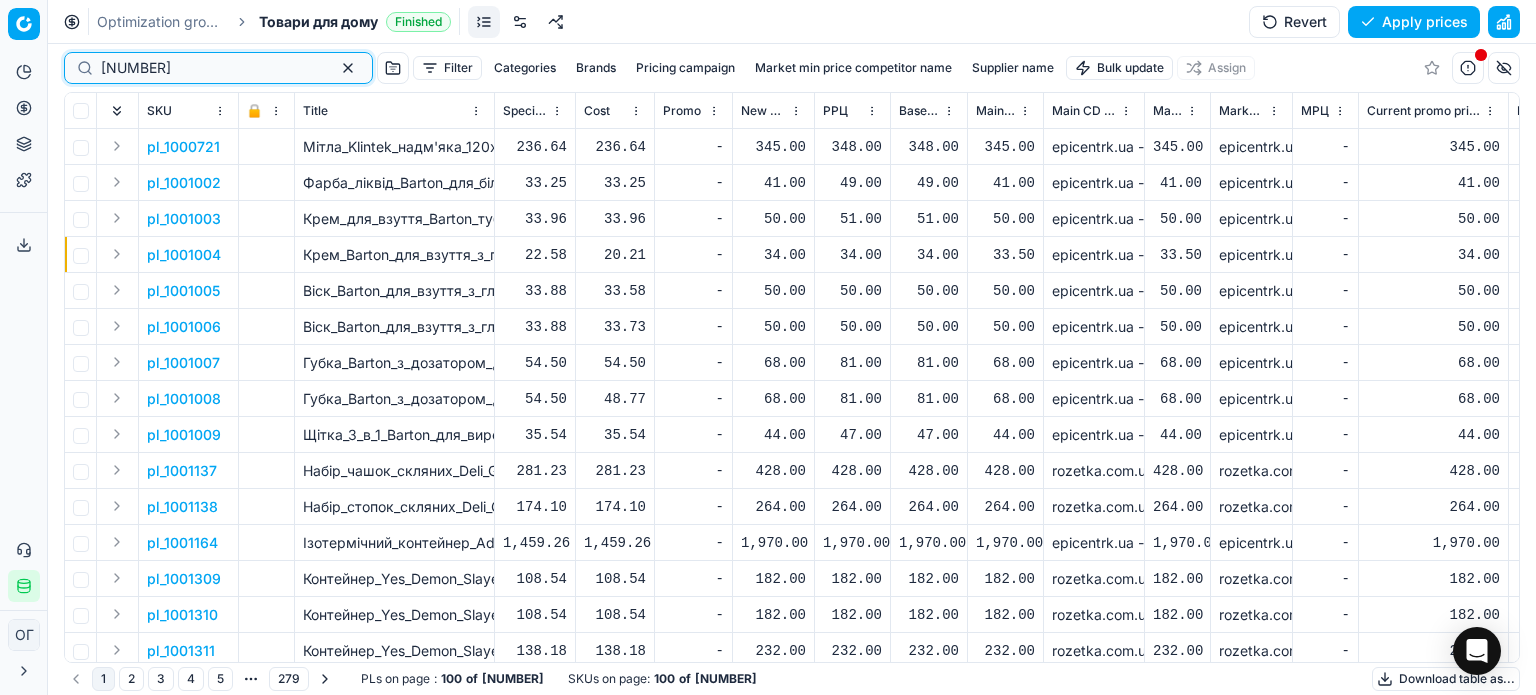 type on "803516" 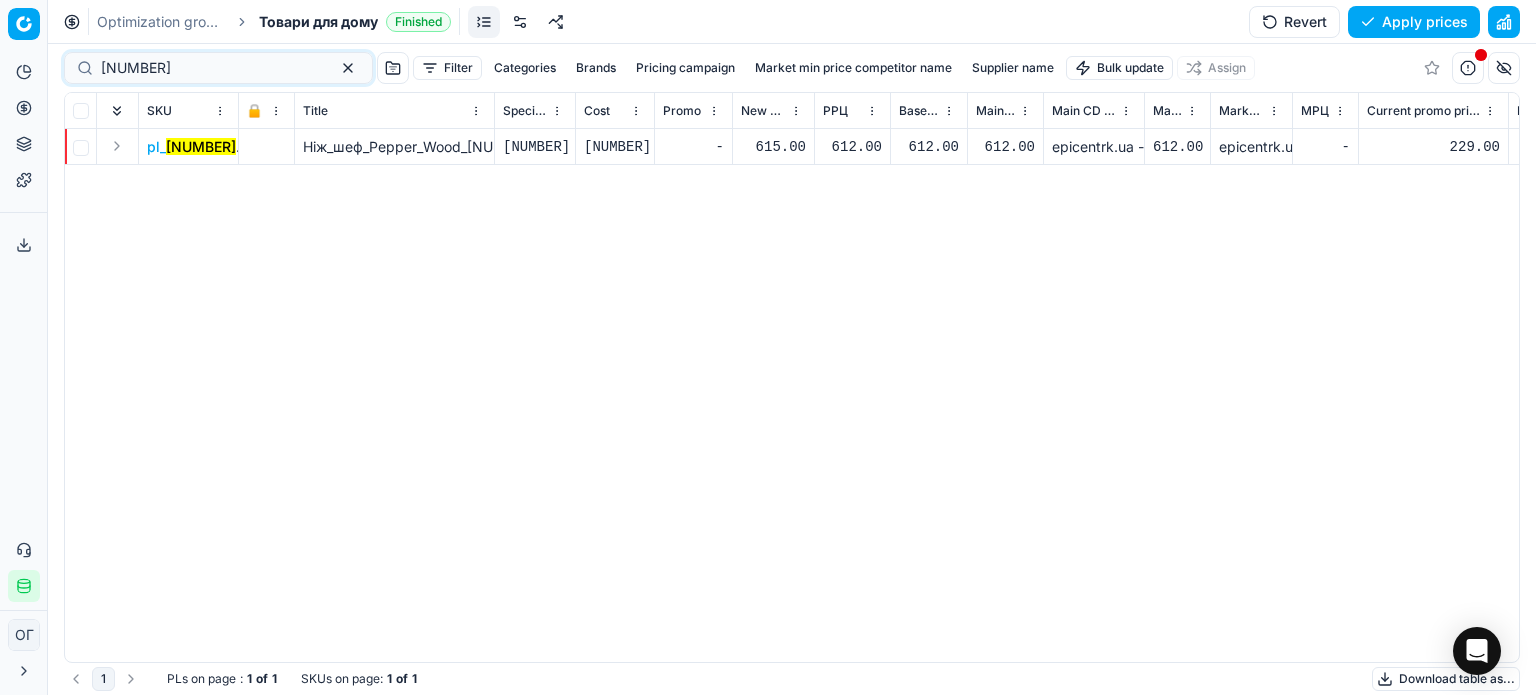 click on "615.00" at bounding box center (773, 147) 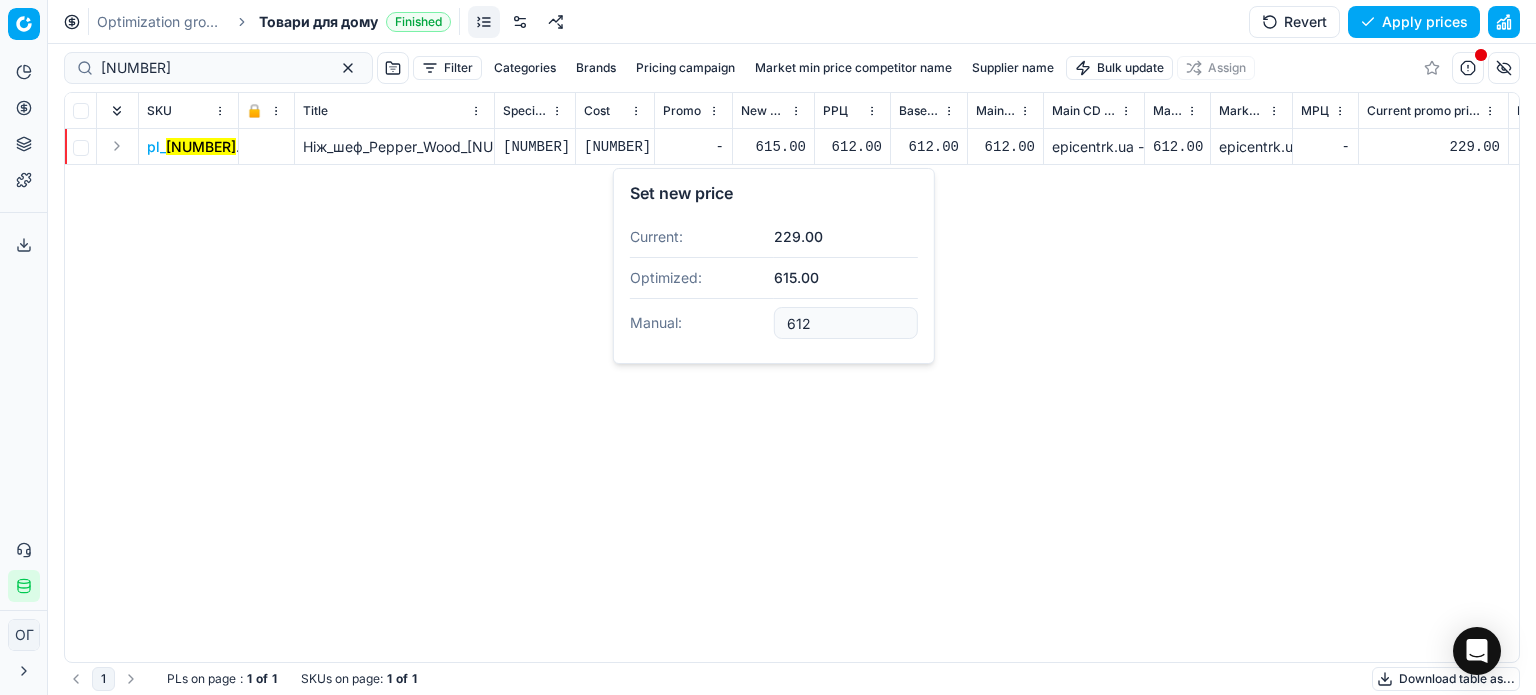 type on "612.00" 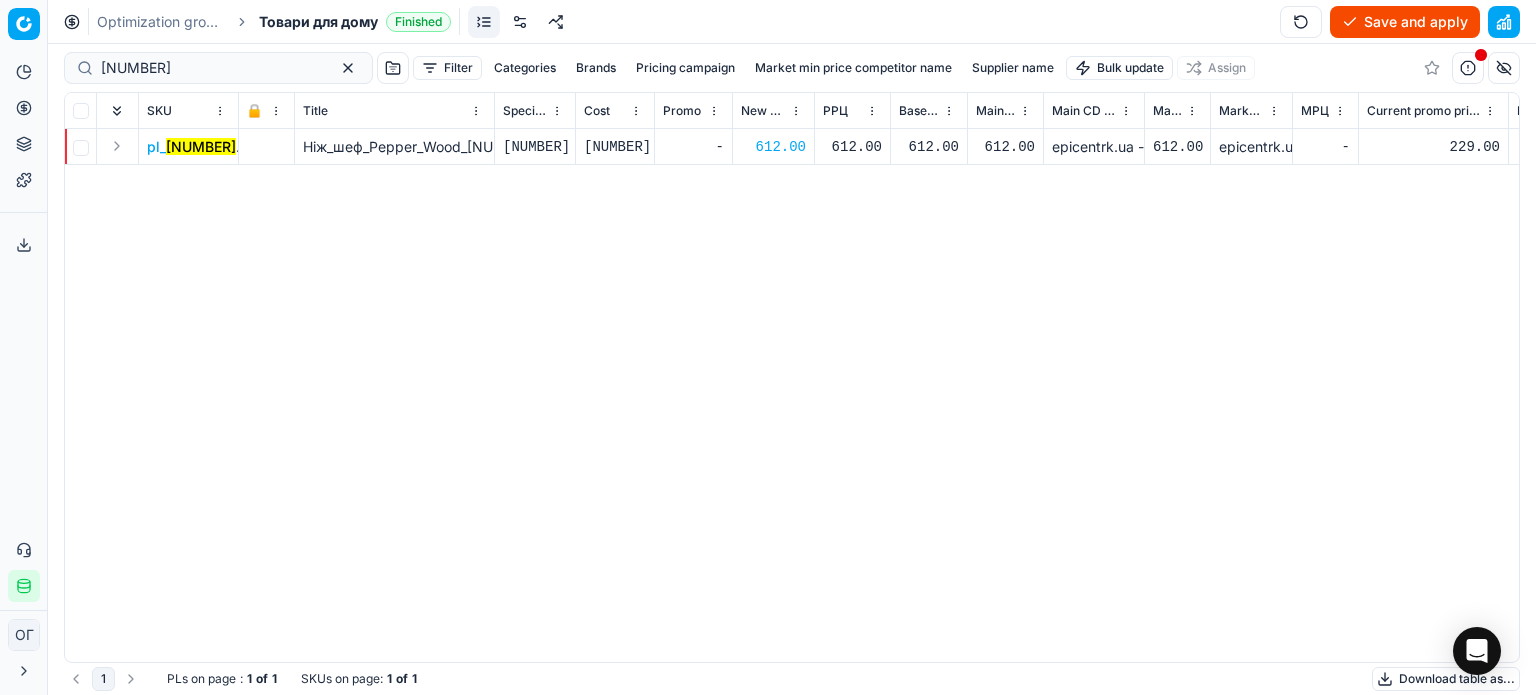 click on "Save and apply" at bounding box center [1405, 22] 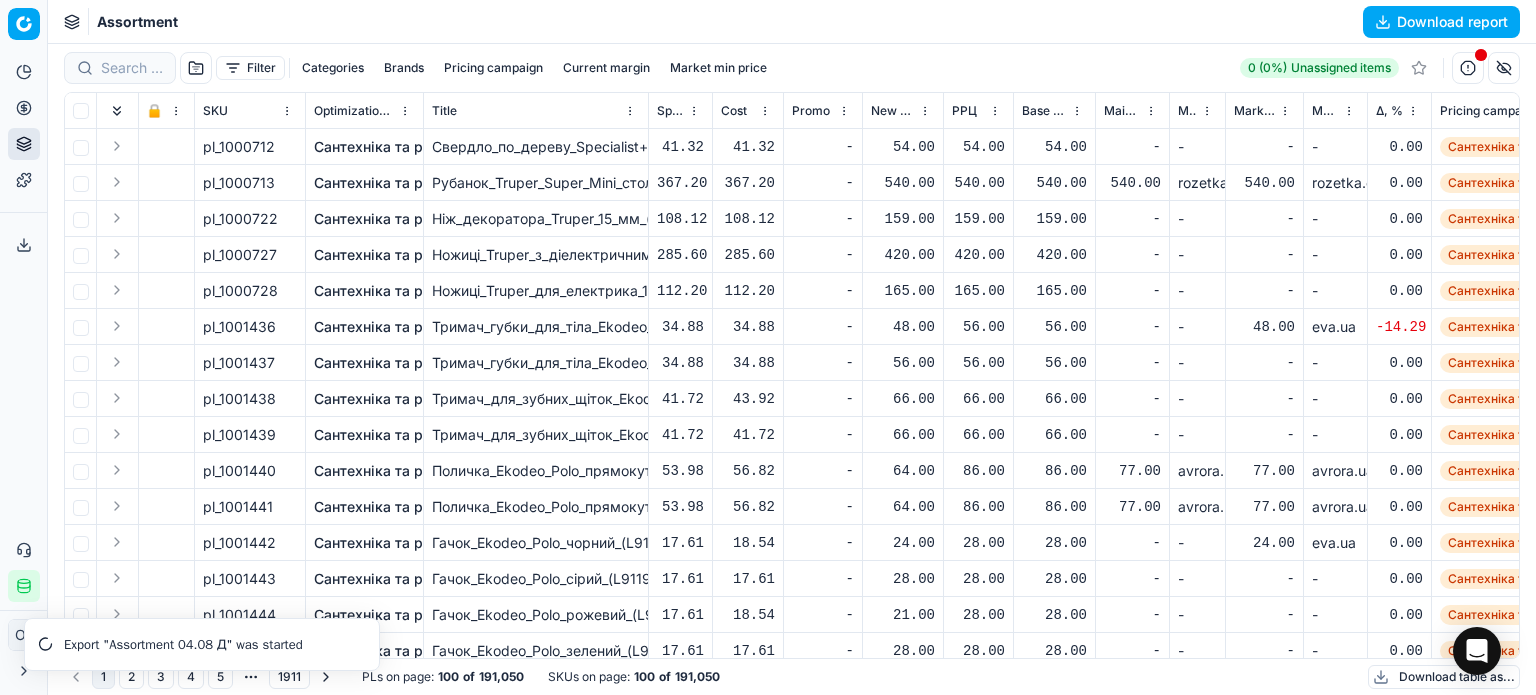 scroll, scrollTop: 0, scrollLeft: 0, axis: both 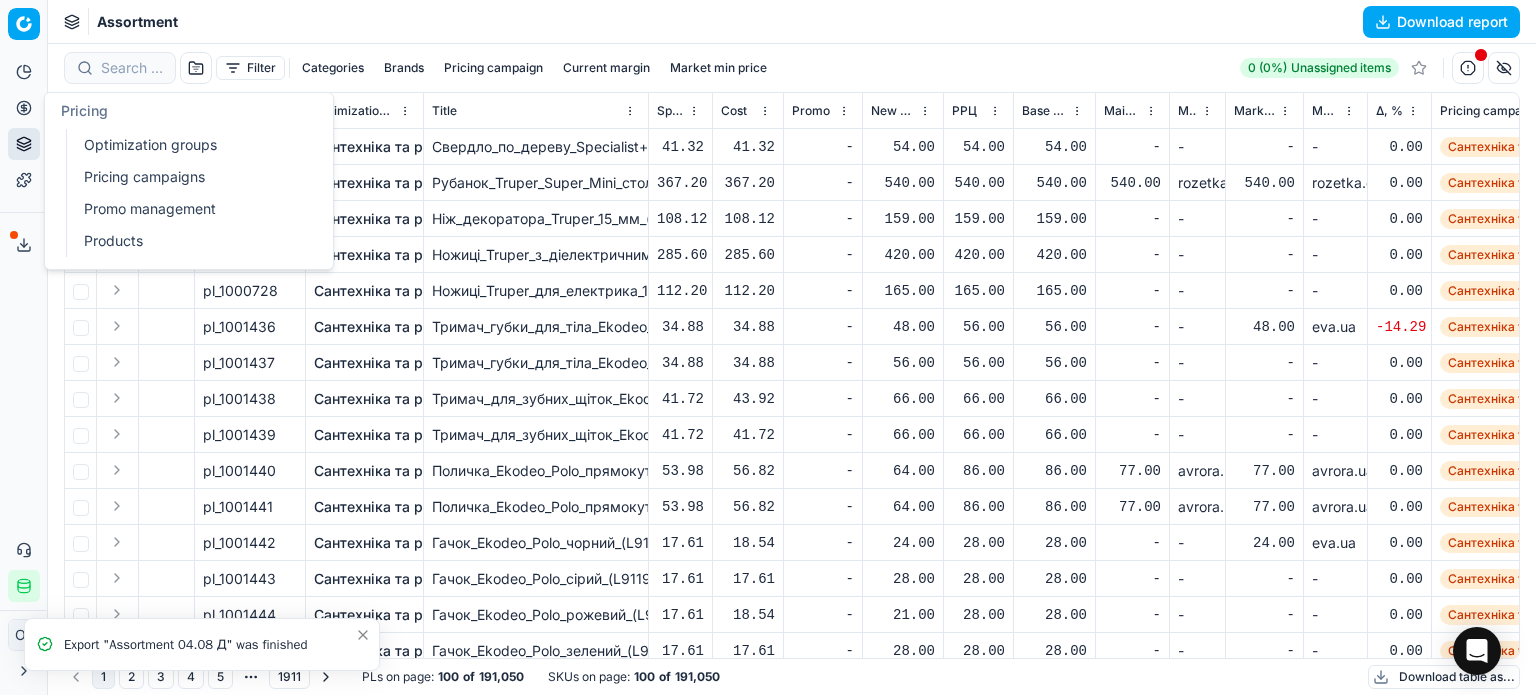 click on "Optimization groups" at bounding box center (192, 145) 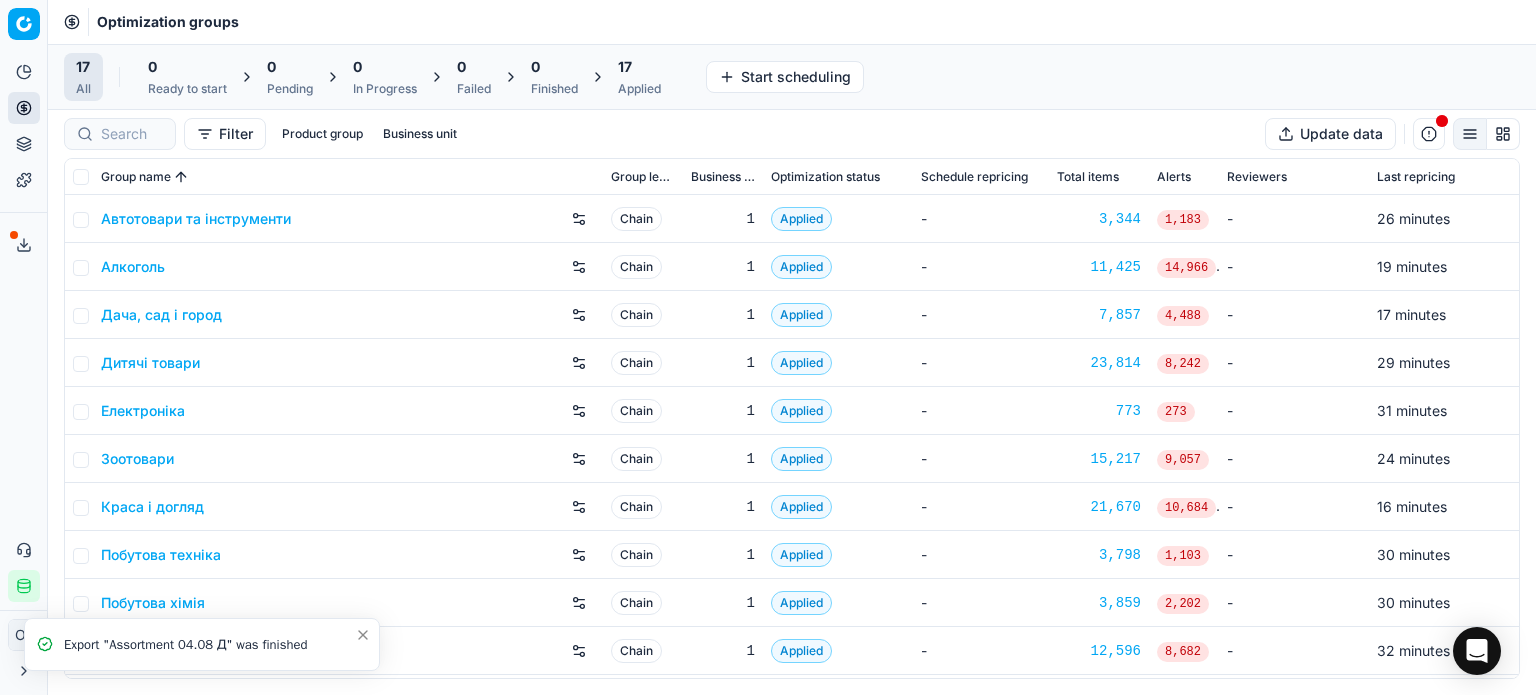 click on "17 Applied" at bounding box center [639, 77] 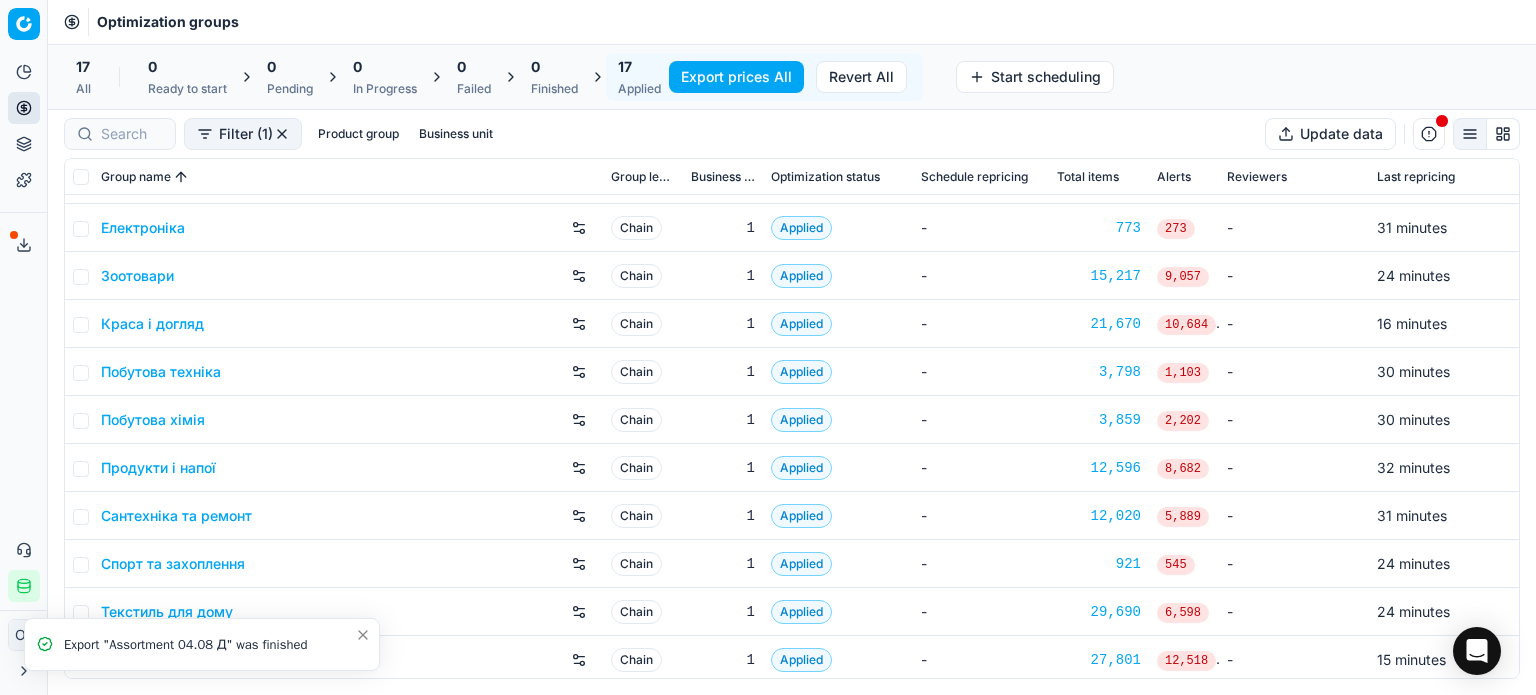 scroll, scrollTop: 332, scrollLeft: 0, axis: vertical 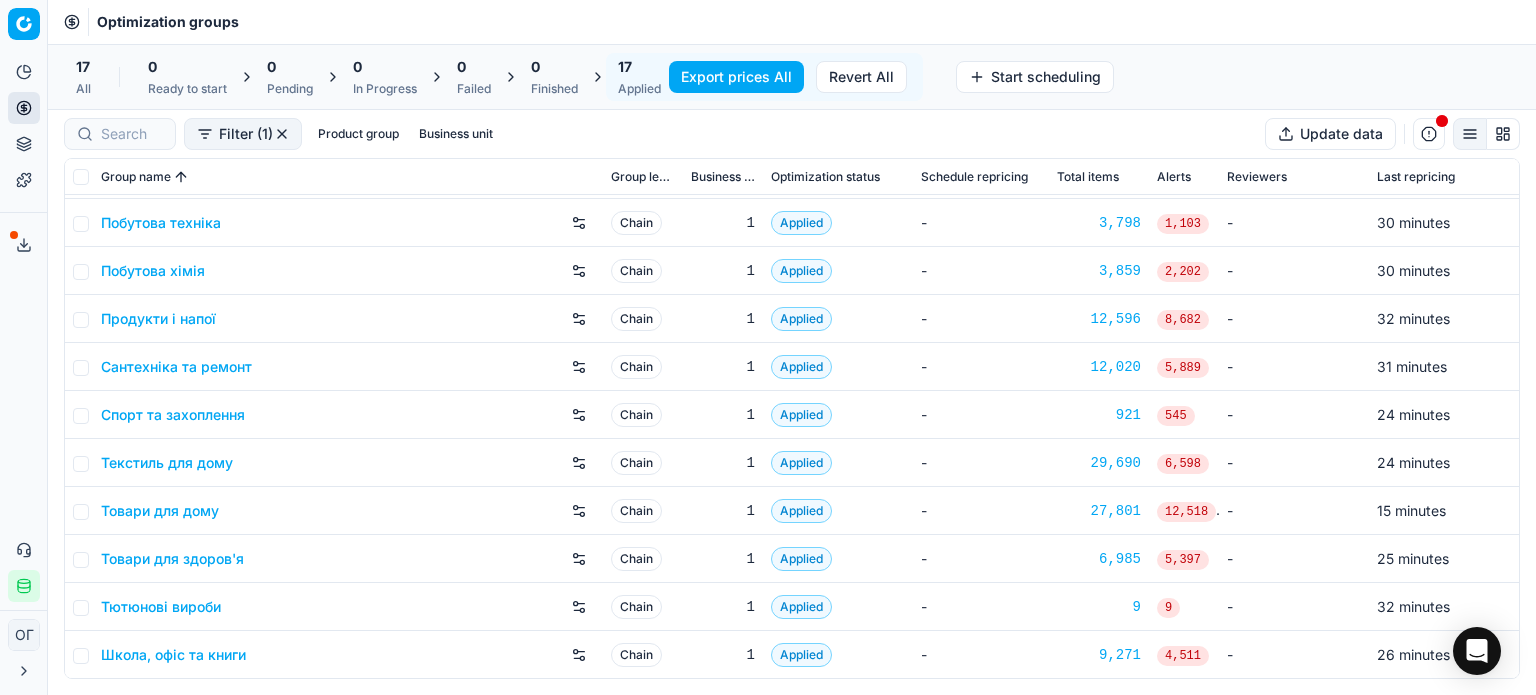 click on "Текстиль для дому" at bounding box center (167, 463) 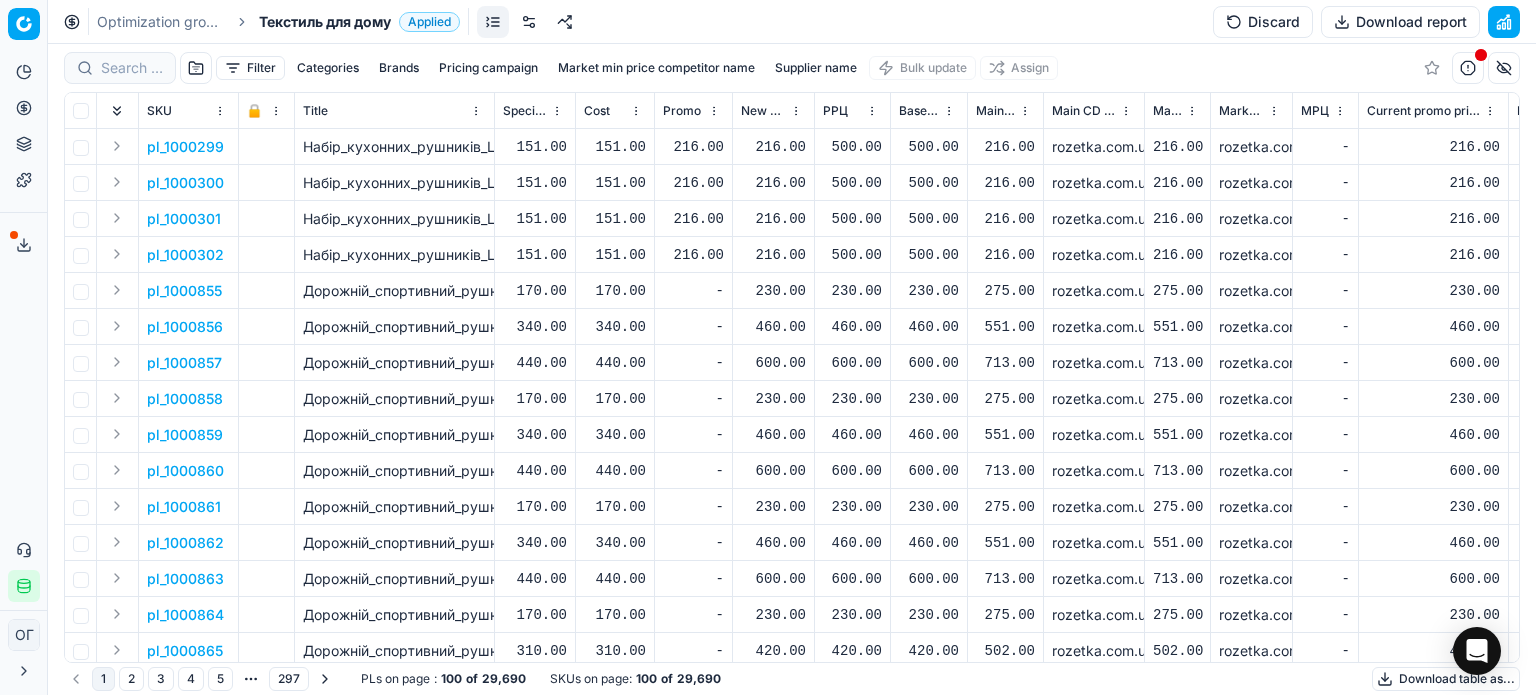 click at bounding box center (529, 22) 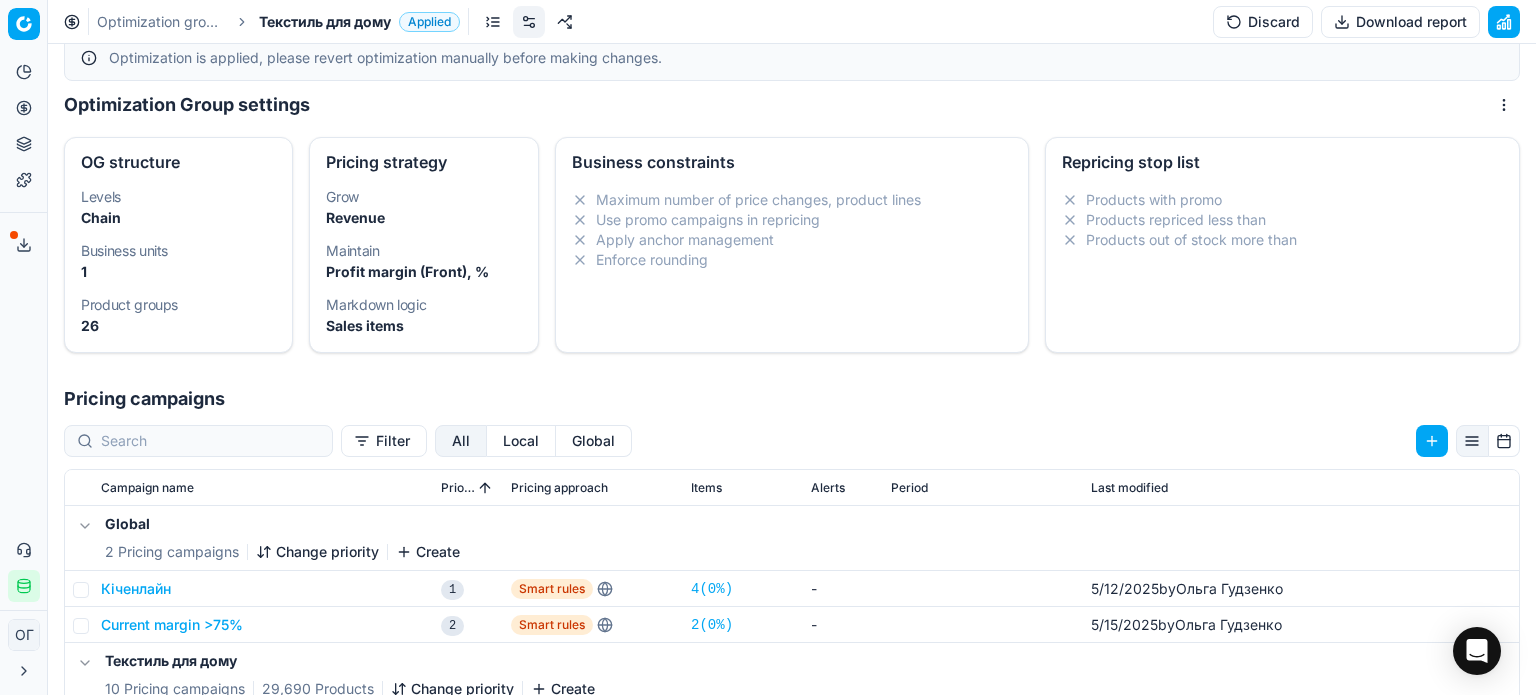 scroll, scrollTop: 361, scrollLeft: 0, axis: vertical 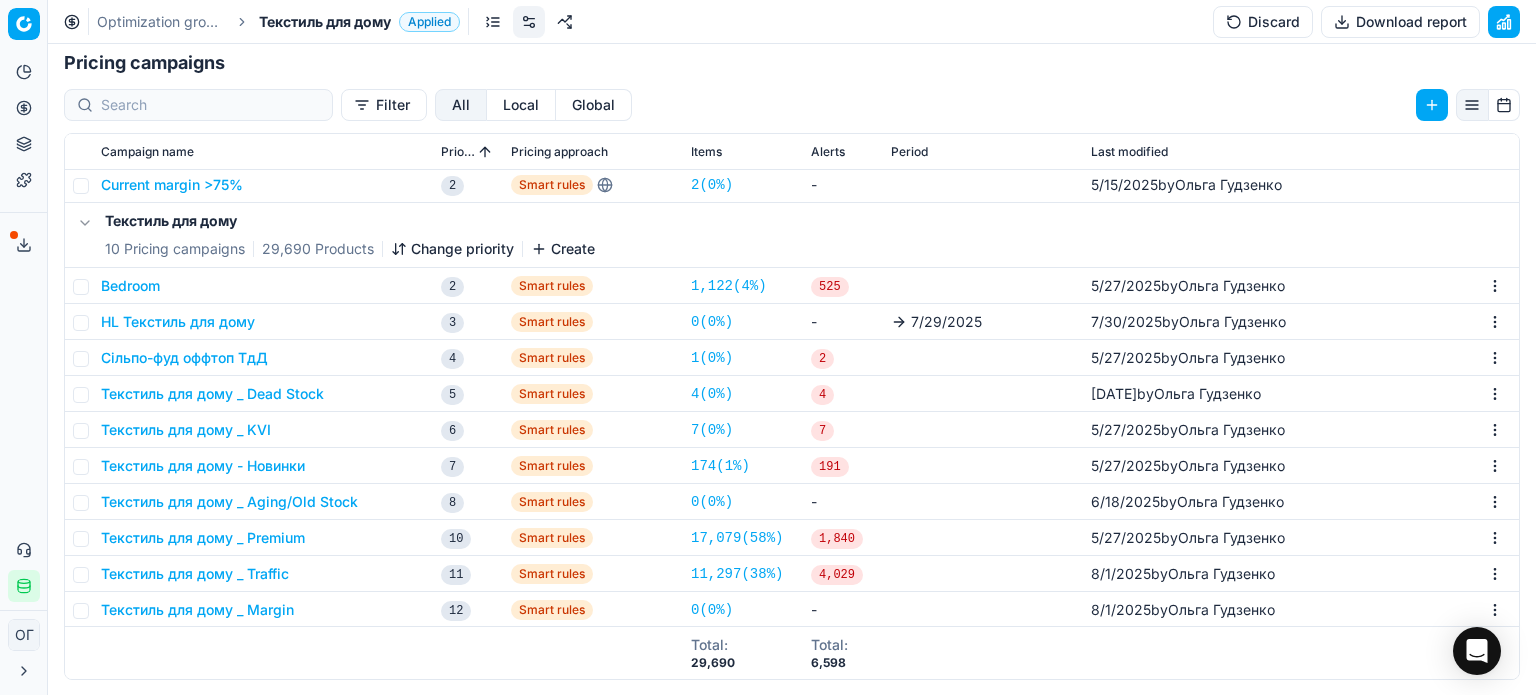 click on "Pricing platform Analytics Pricing Product portfolio Templates Export service 164 Contact support Integration status ОГ Ольга Гудзенко o.gudzenko@maudau.com.ua Close menu Command Palette Search for a command to run... Optimization groups Текстиль для дому Applied Discard Download report Optimization is applied, please revert optimization manually before making changes. Optimization Group settings OG structure Levels Chain Business units 1 Product groups 26 Pricing strategy Grow Revenue Maintain Profit margin (Front), % Markdown logic Sales items Business constraints   Maximum number of price changes, product lines   Use promo campaigns in repricing   Apply anchor management   Enforce rounding Repricing stop list   Products with promo   Products repriced less than   Products out of stock more than Pricing campaigns Filter   All Local Global Campaign name Priority Pricing approach Items Alerts Period Last modified Global 2   Pricing campaigns   Change priority   Create 1 4  ( 0% )" at bounding box center [768, 347] 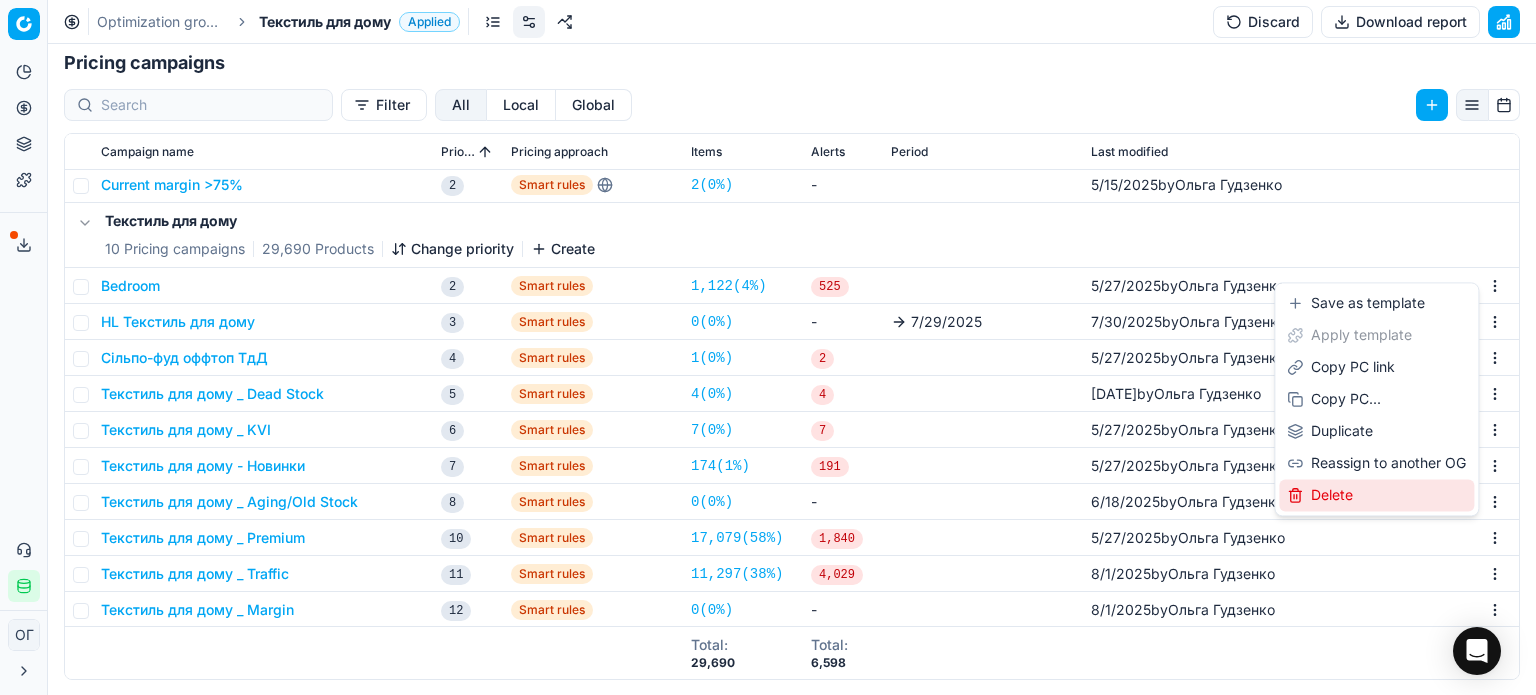 click on "Delete" at bounding box center [1376, 495] 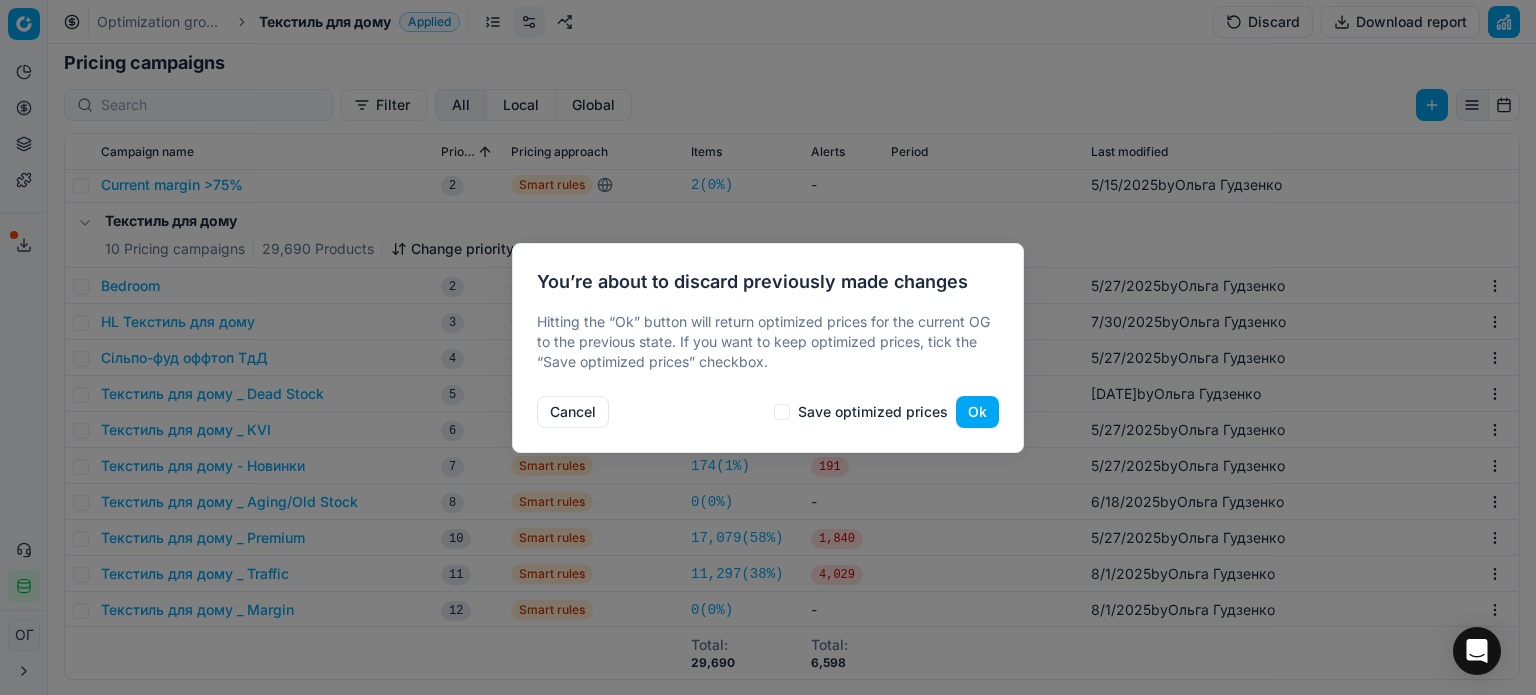 click on "Ok" at bounding box center [977, 412] 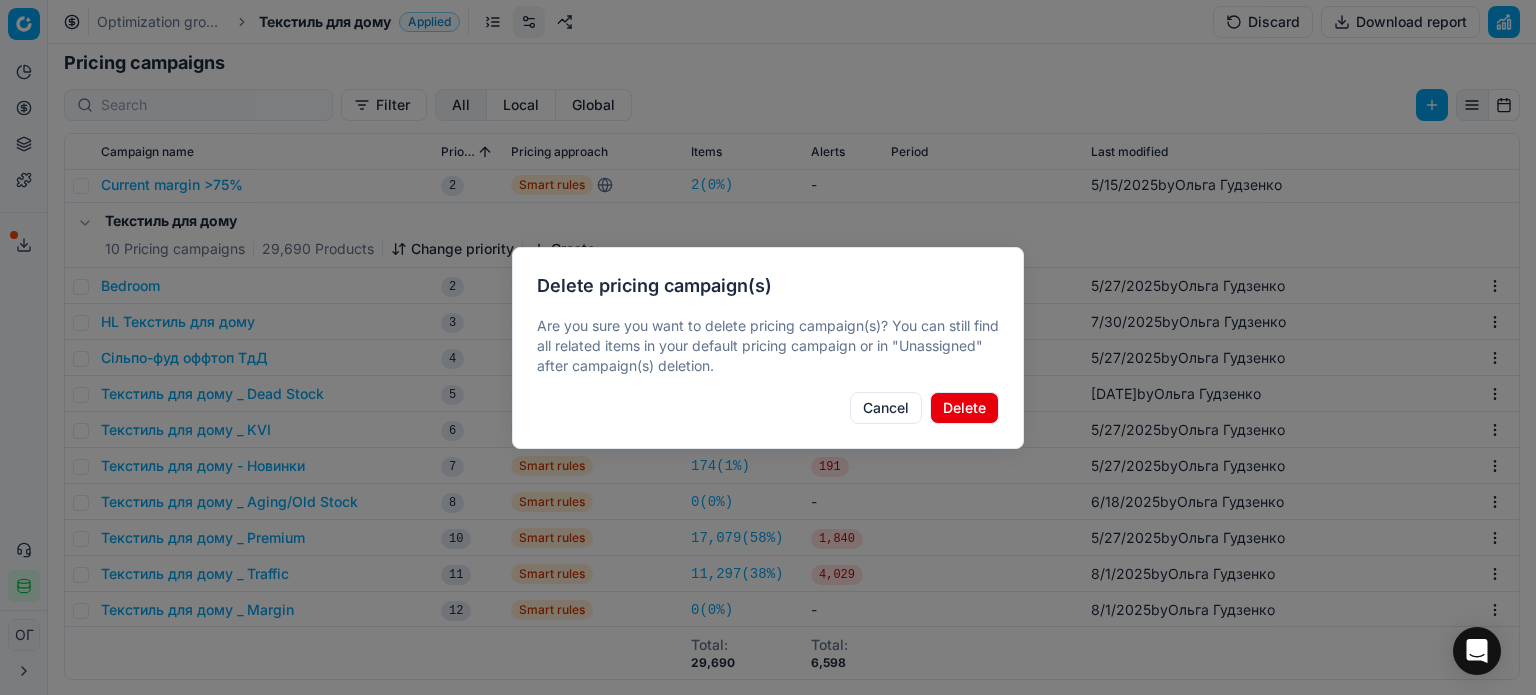 drag, startPoint x: 1000, startPoint y: 398, endPoint x: 986, endPoint y: 403, distance: 14.866069 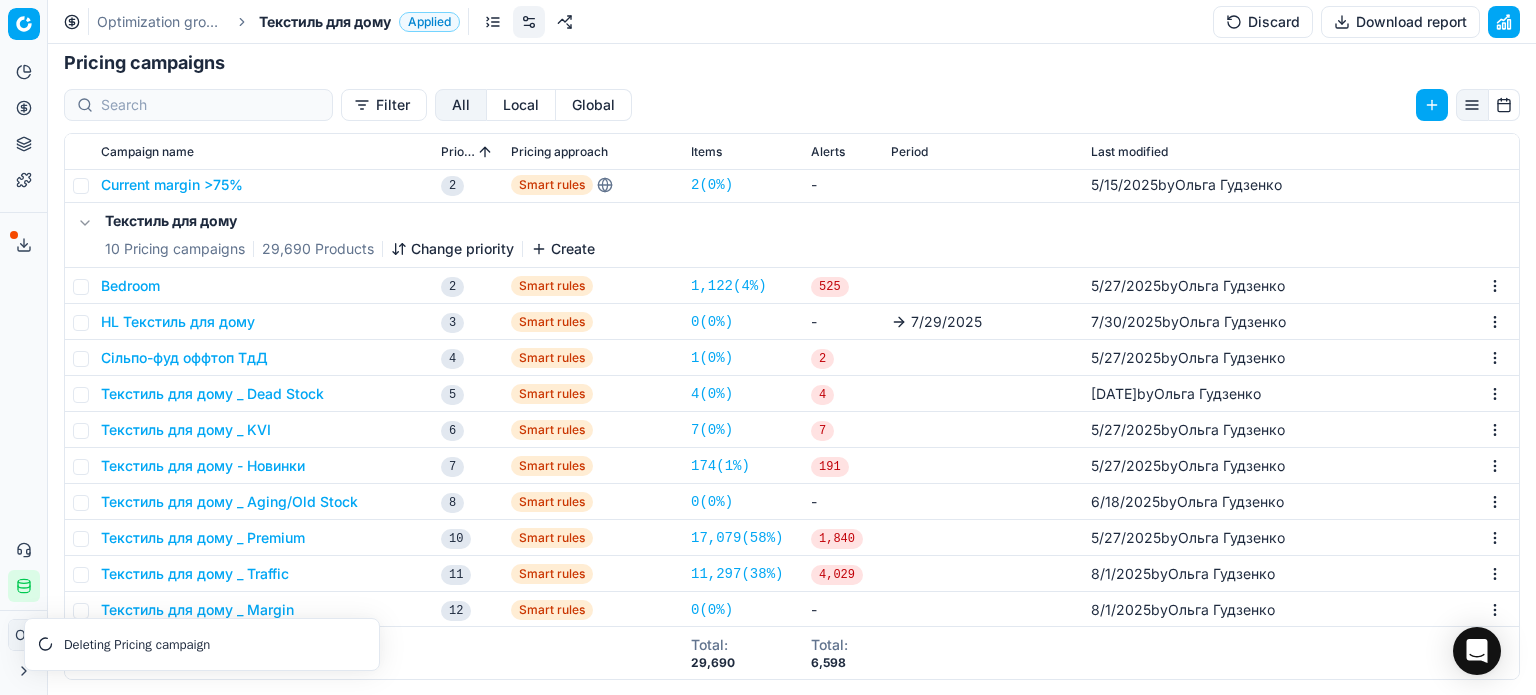 scroll, scrollTop: 308, scrollLeft: 0, axis: vertical 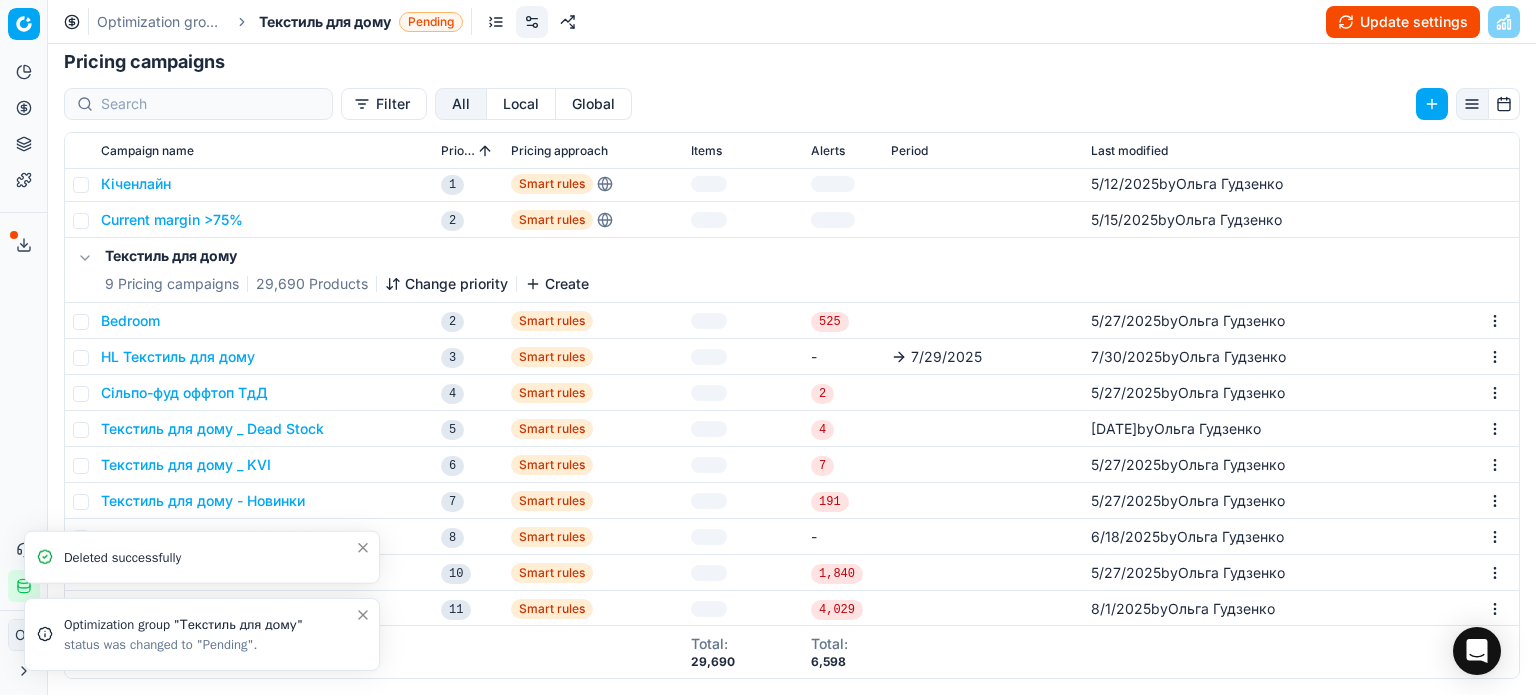 click 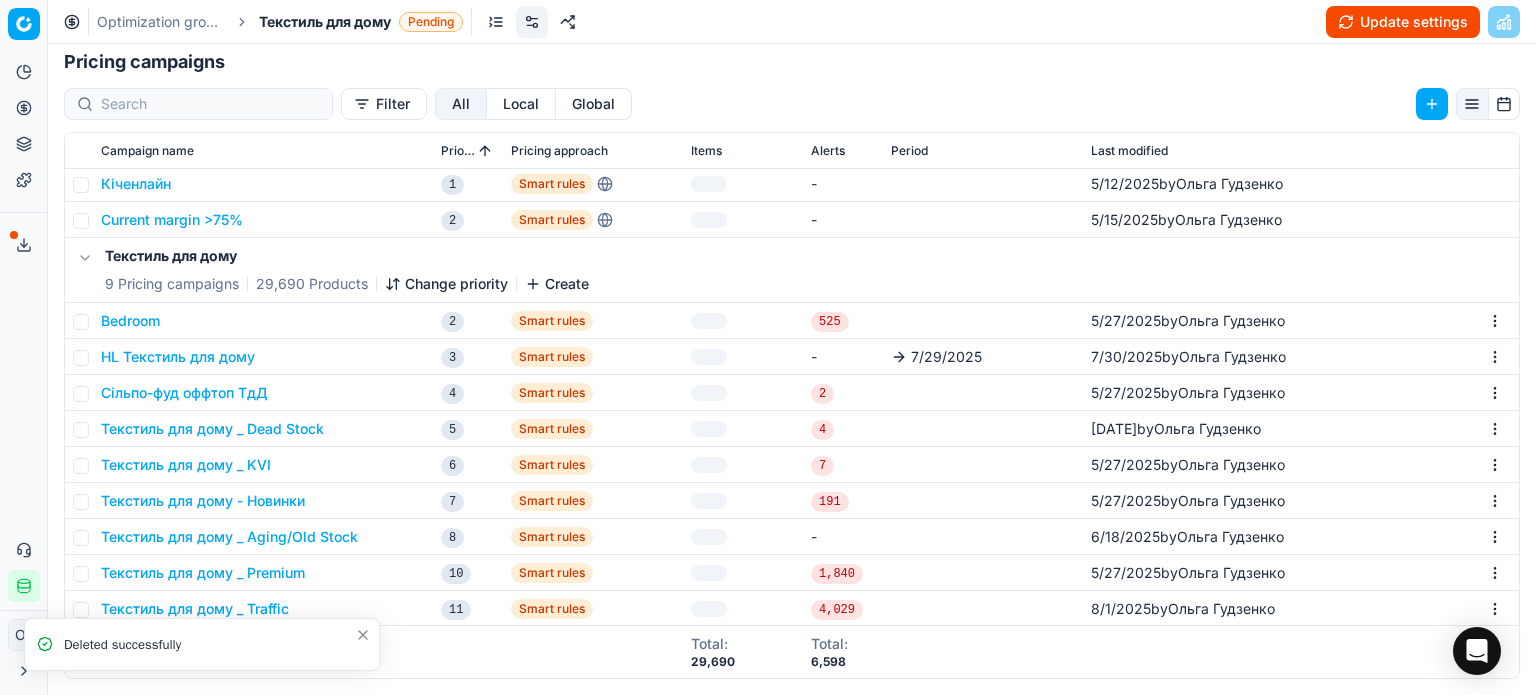 click 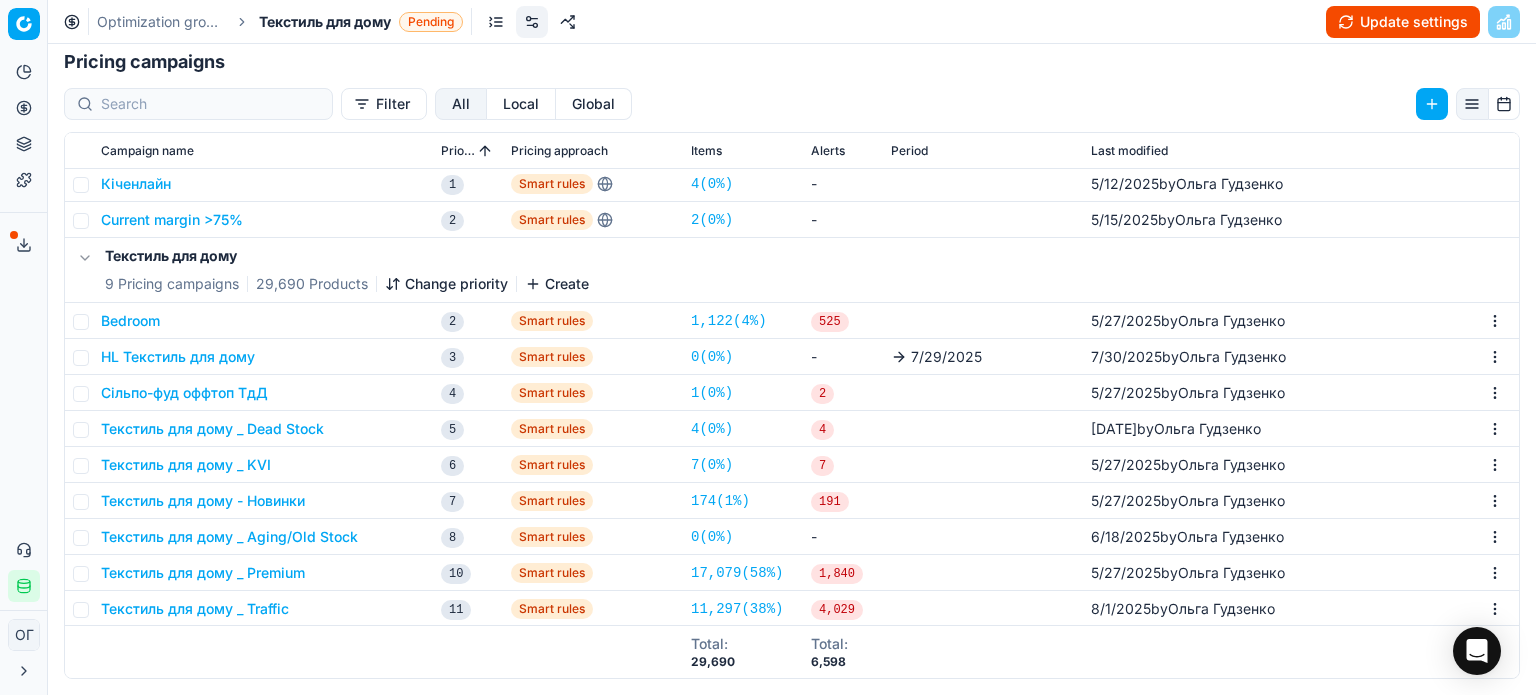 scroll, scrollTop: 68, scrollLeft: 0, axis: vertical 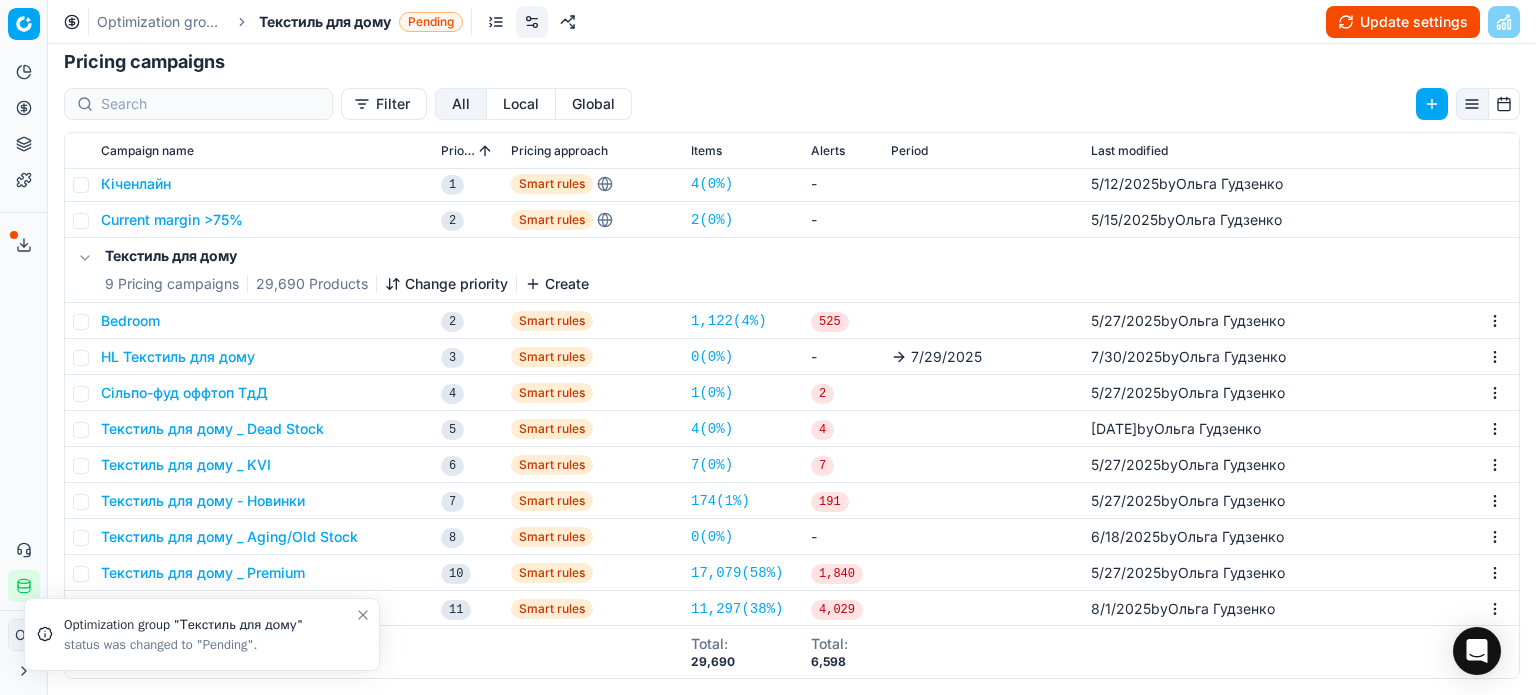 click 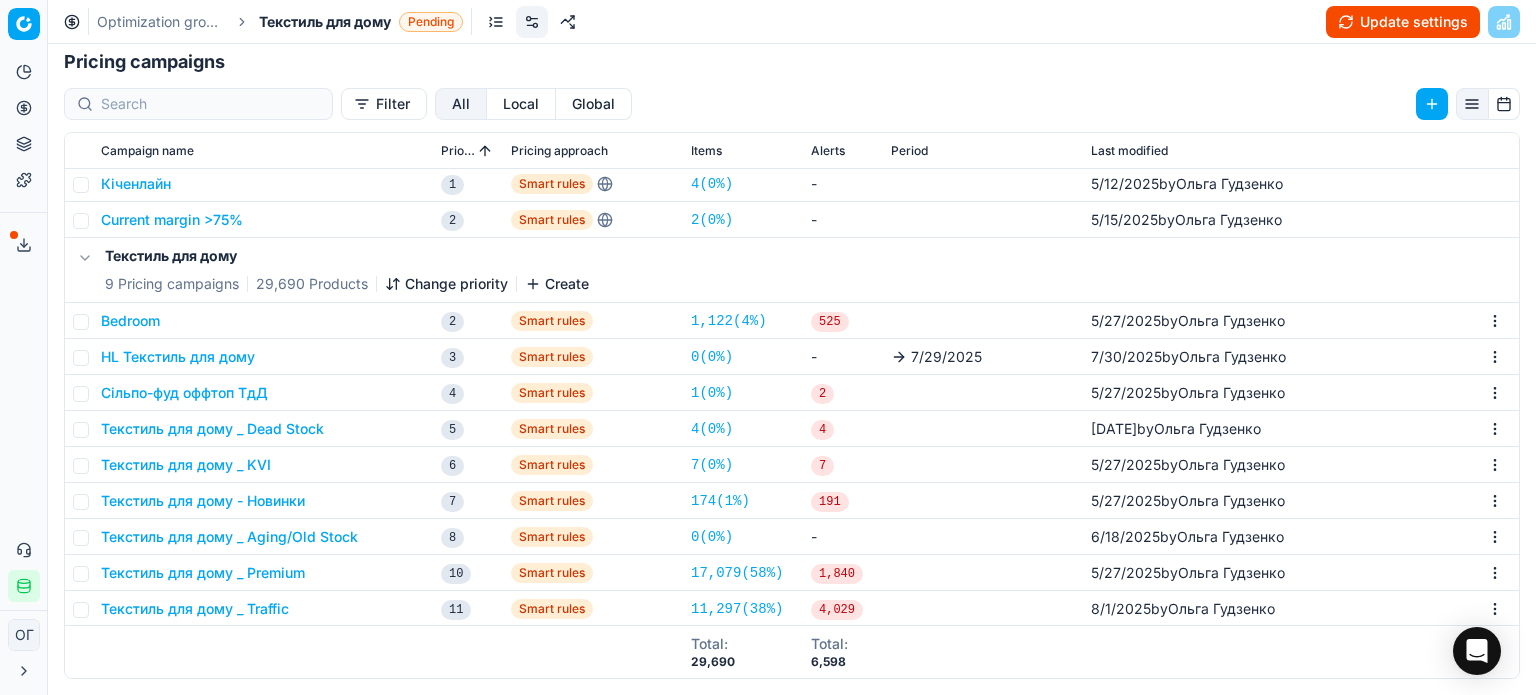 click on "Текстиль для дому _ Premium" at bounding box center [203, 573] 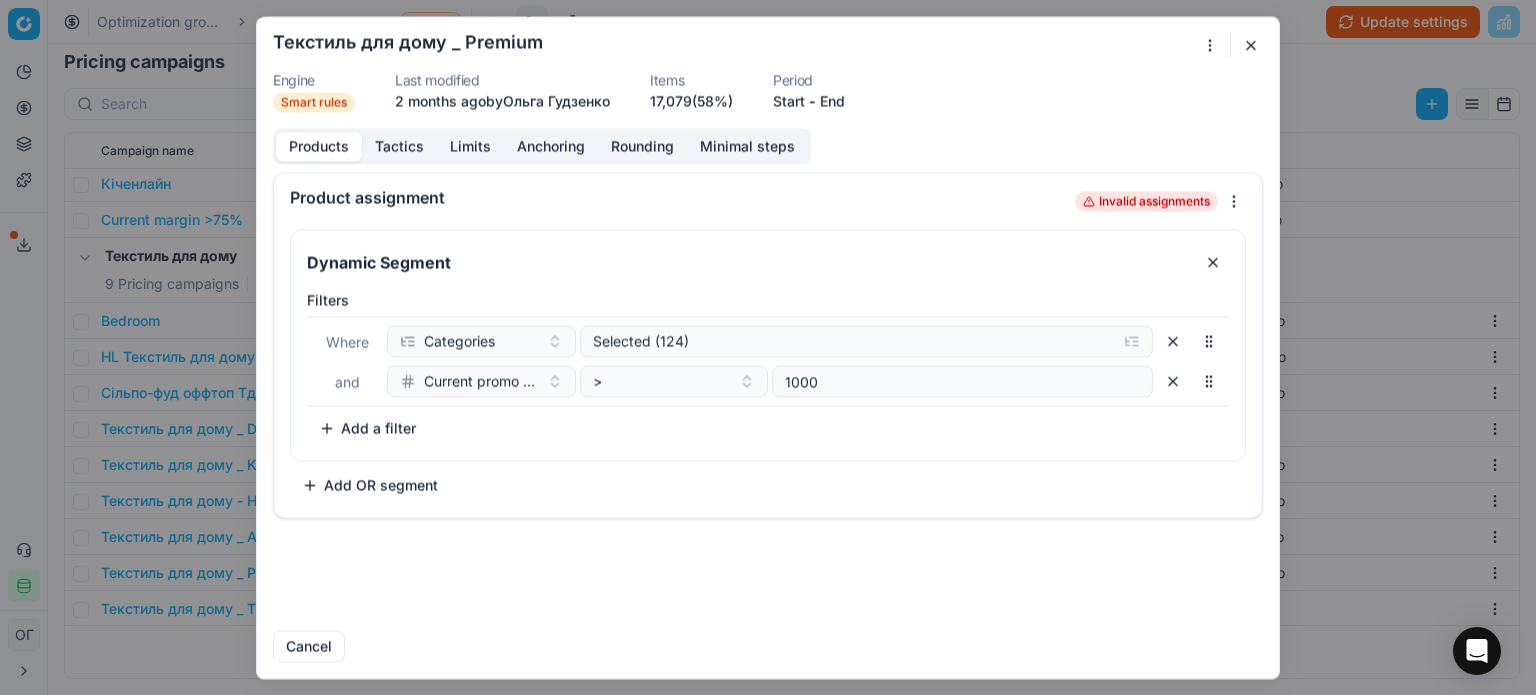 click on "We are saving PC settings. Please wait, it should take a few minutes Текстиль для дому _ Premium  Engine Smart rules Last modified 2 months ago  by  Ольга Гудзенко Items 17,079  (58%) Period Start - End Products Tactics Limits Anchoring Rounding Minimal steps Product assignment Invalid assignments Dynamic Segment Filters Where Categories Selected (124) and Current promo price > 1000
To pick up a sortable item, press space or enter.
While dragging, use the up and down keys to move the item.
Press space or enter again to drop the item in its new position, or press escape to cancel.
Add a filter Add OR segment Cancel" at bounding box center [768, 347] 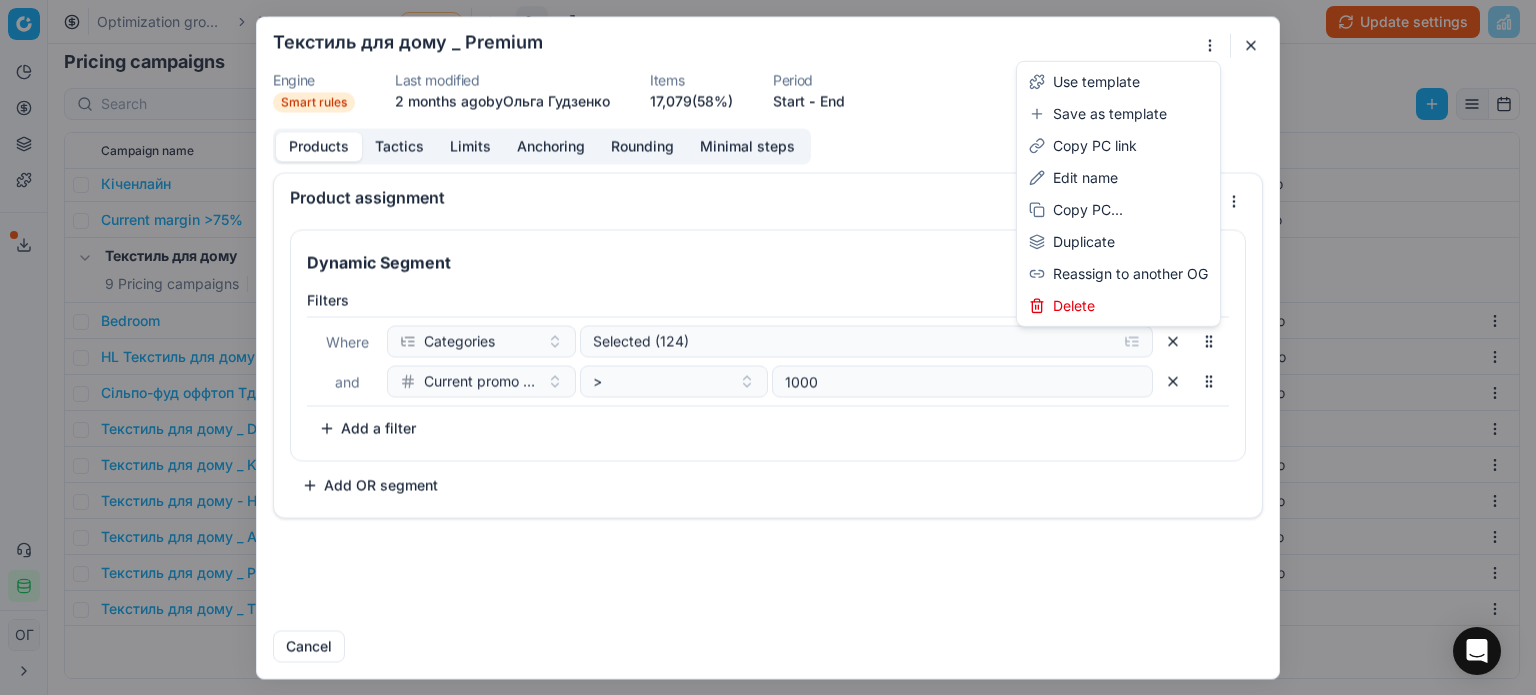 click on "We are saving PC settings. Please wait, it should take a few minutes Текстиль для дому _ Premium  Engine Smart rules Last modified 2 months ago  by  Ольга Гудзенко Items 17,079  (58%) Period Start - End Products Tactics Limits Anchoring Rounding Minimal steps Product assignment Invalid assignments Dynamic Segment Filters Where Categories Selected (124) and Current promo price > 1000
To pick up a sortable item, press space or enter.
While dragging, use the up and down keys to move the item.
Press space or enter again to drop the item in its new position, or press escape to cancel.
Add a filter Add OR segment Cancel" at bounding box center [768, 347] 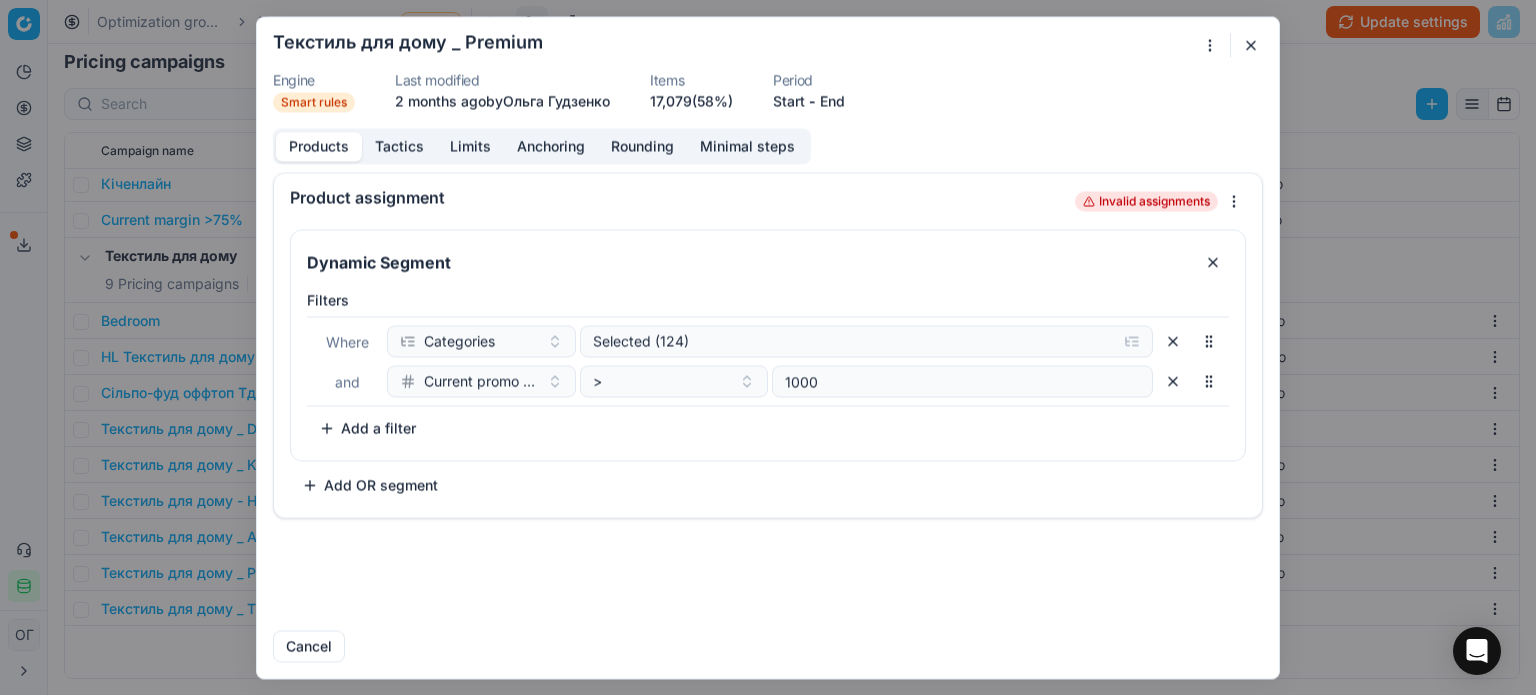 click at bounding box center [1251, 45] 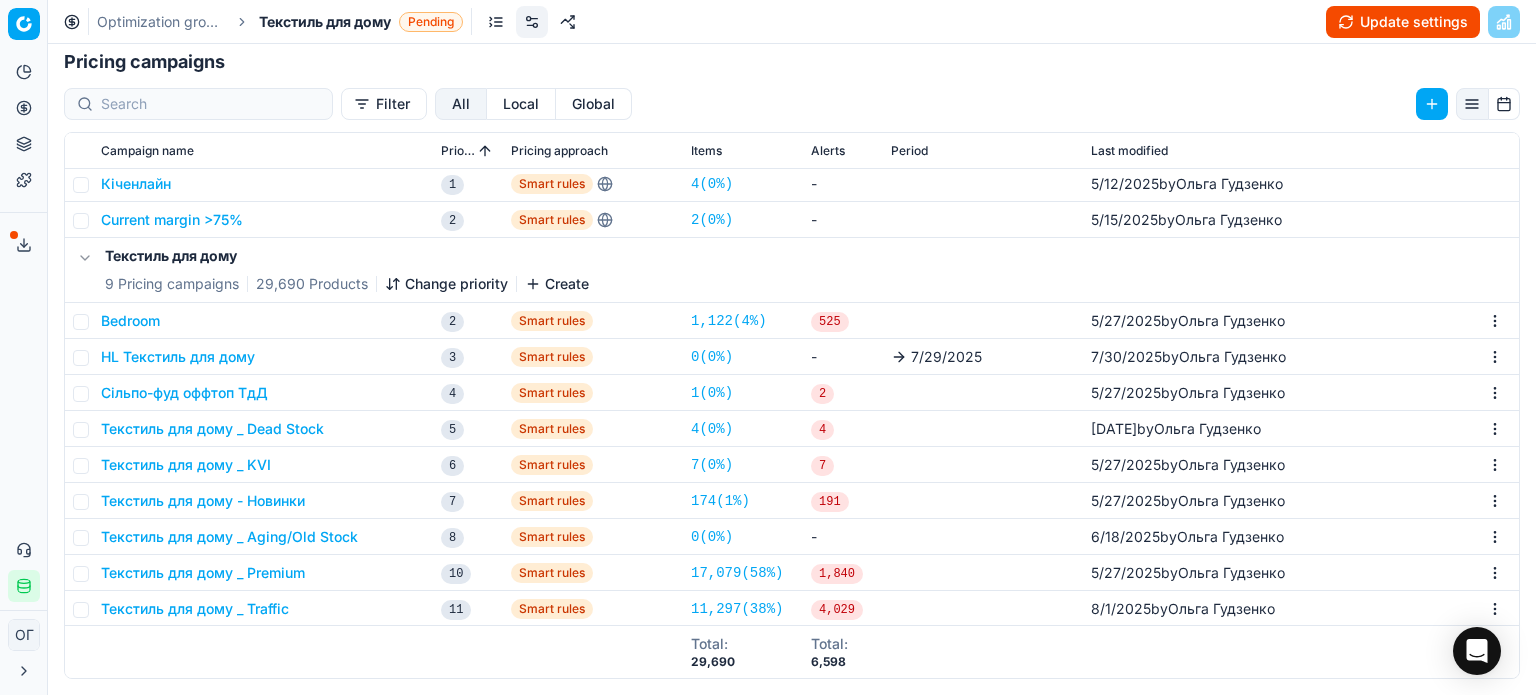 click on "Update settings" at bounding box center [1403, 22] 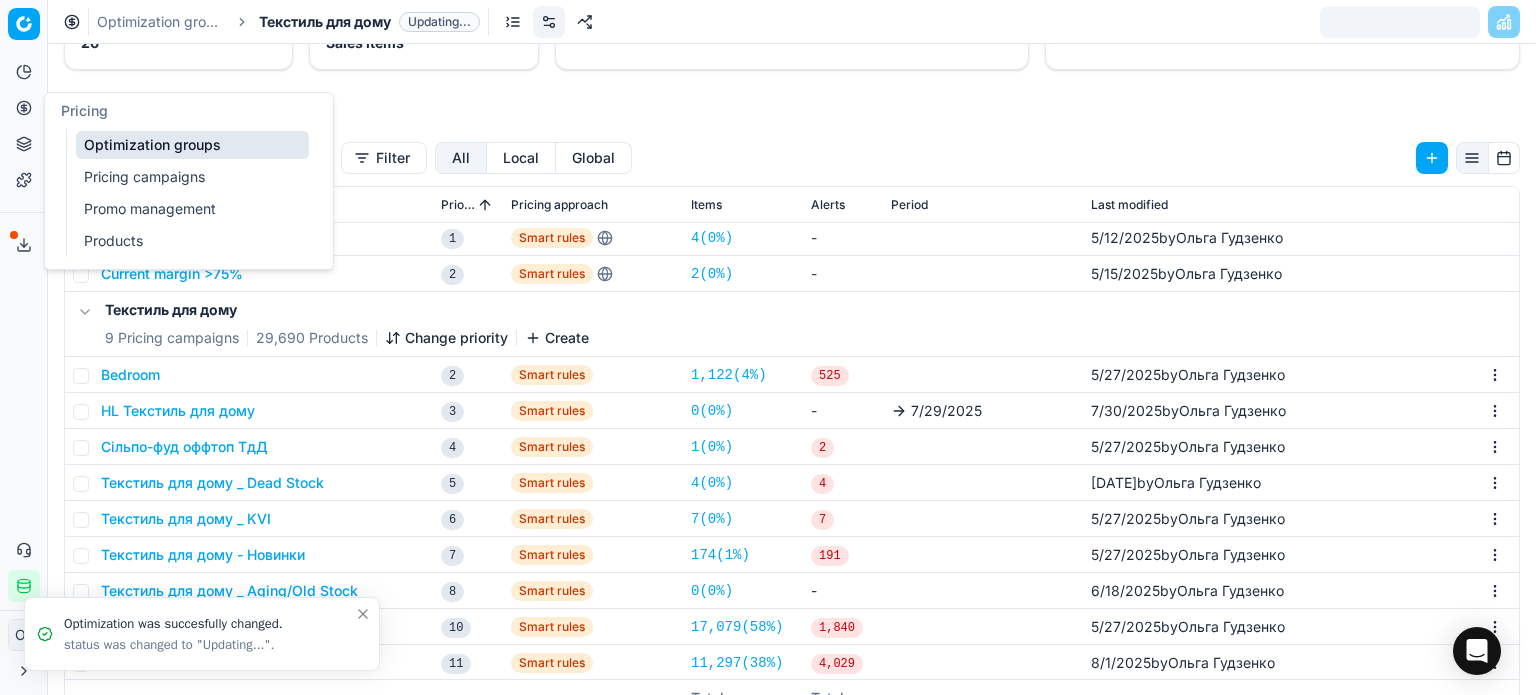 click on "Optimization groups" at bounding box center (192, 145) 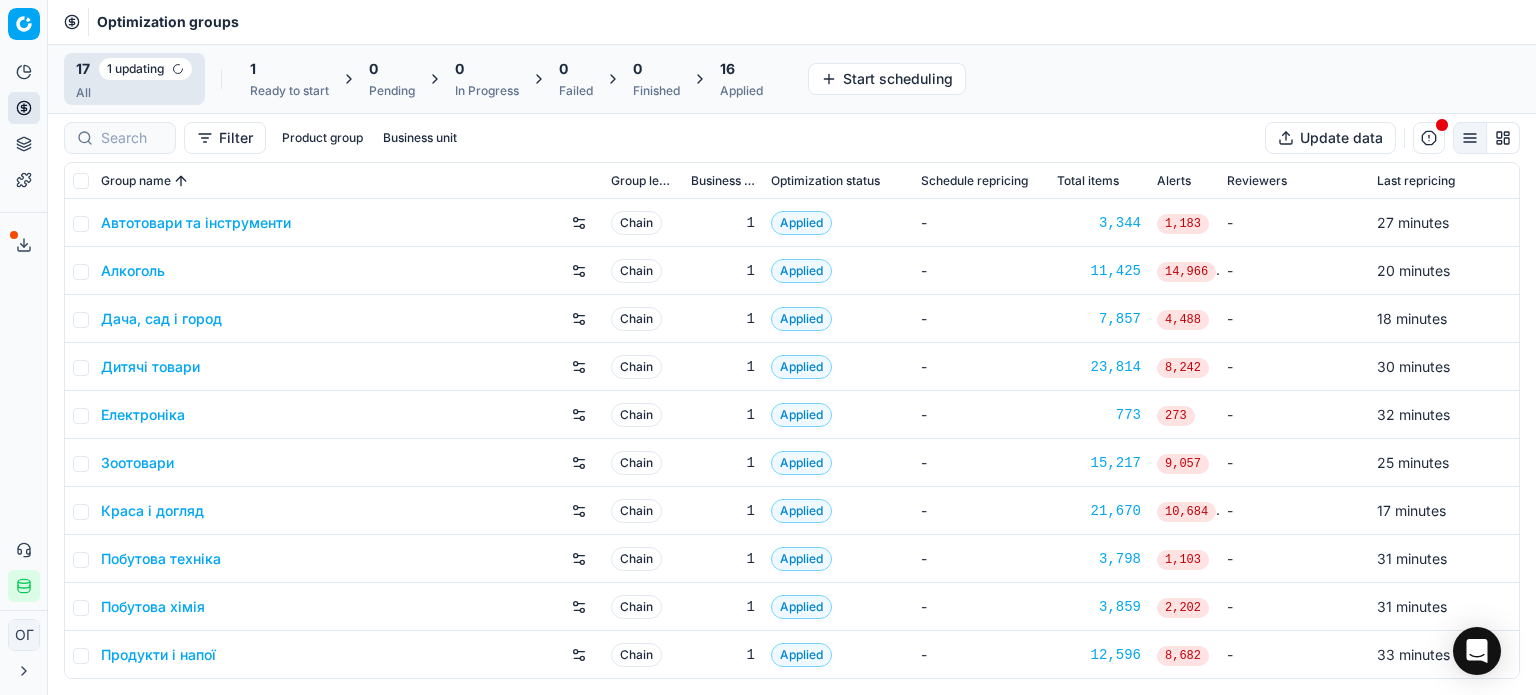 click on "Ready to start" at bounding box center [289, 91] 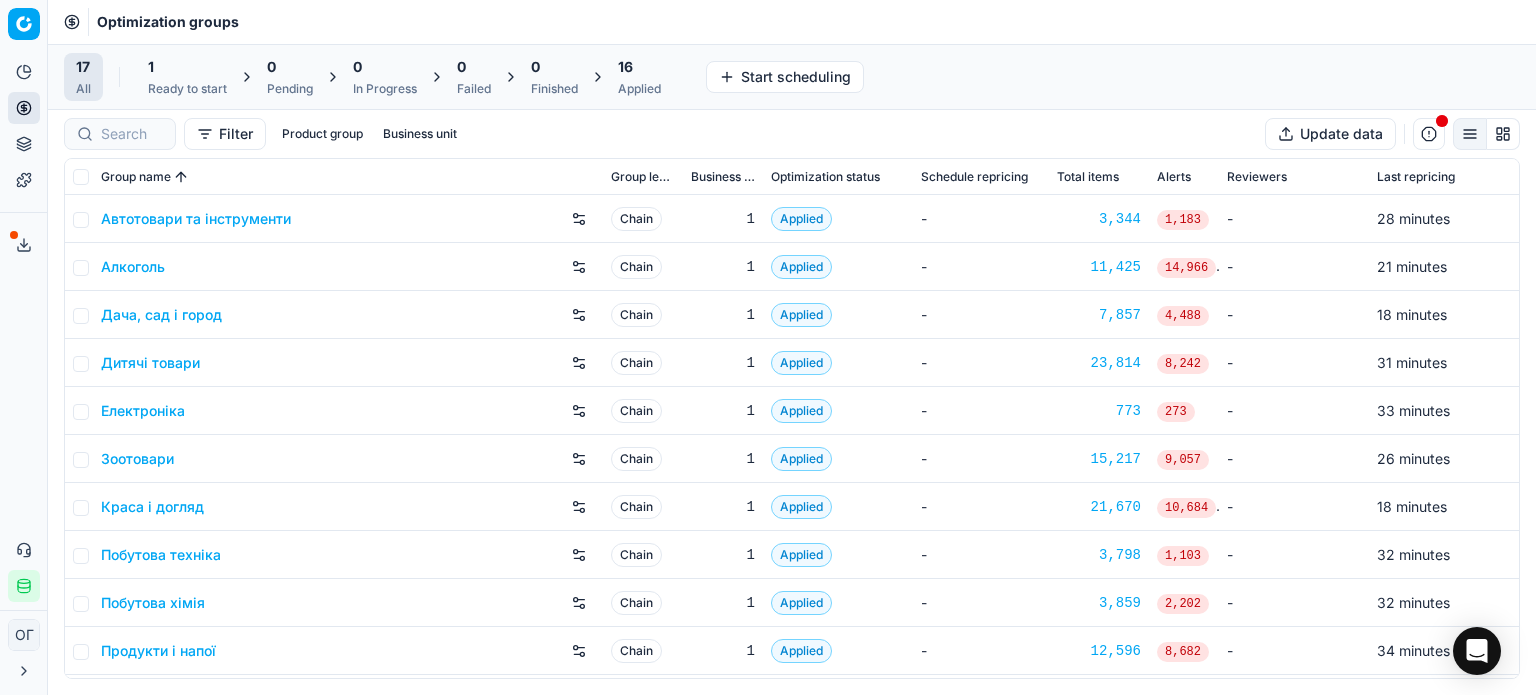 click on "Ready to start" at bounding box center [187, 89] 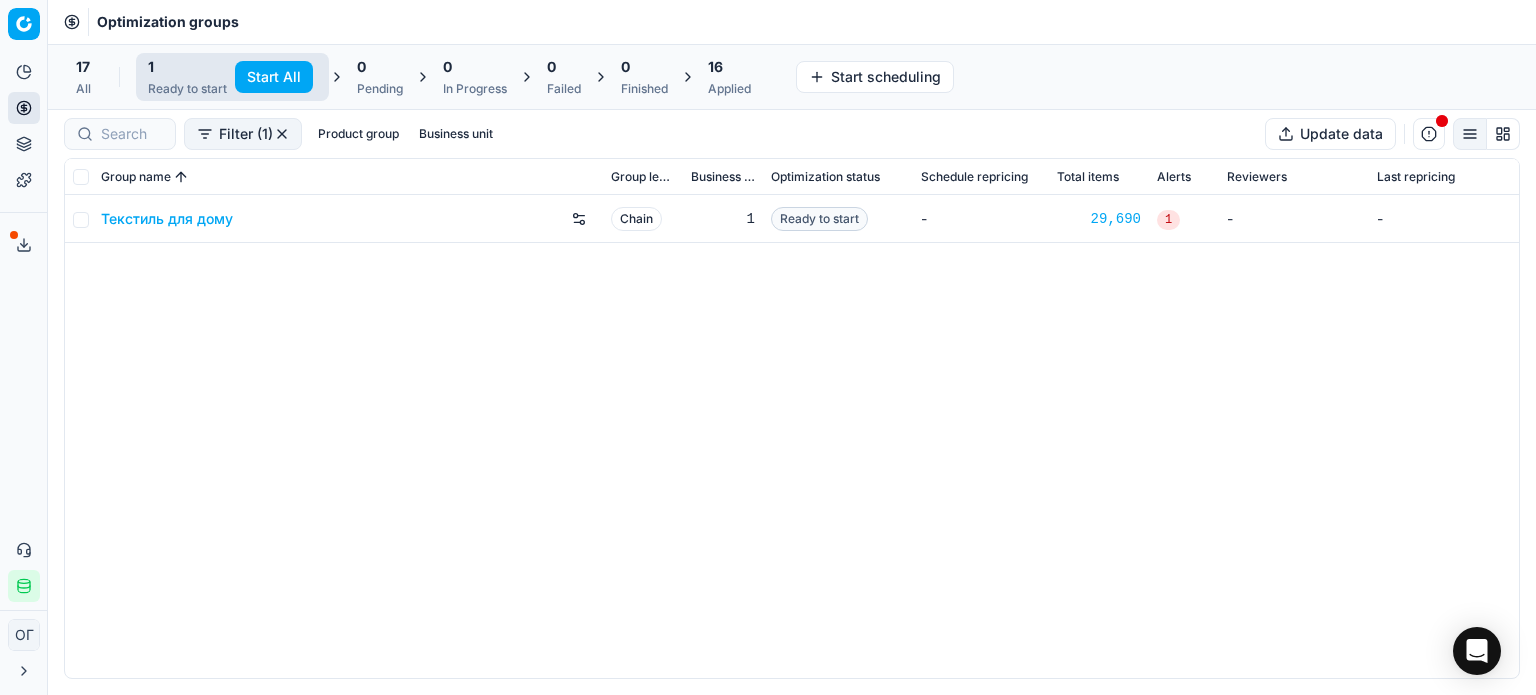 click on "Текстиль для дому" at bounding box center [167, 219] 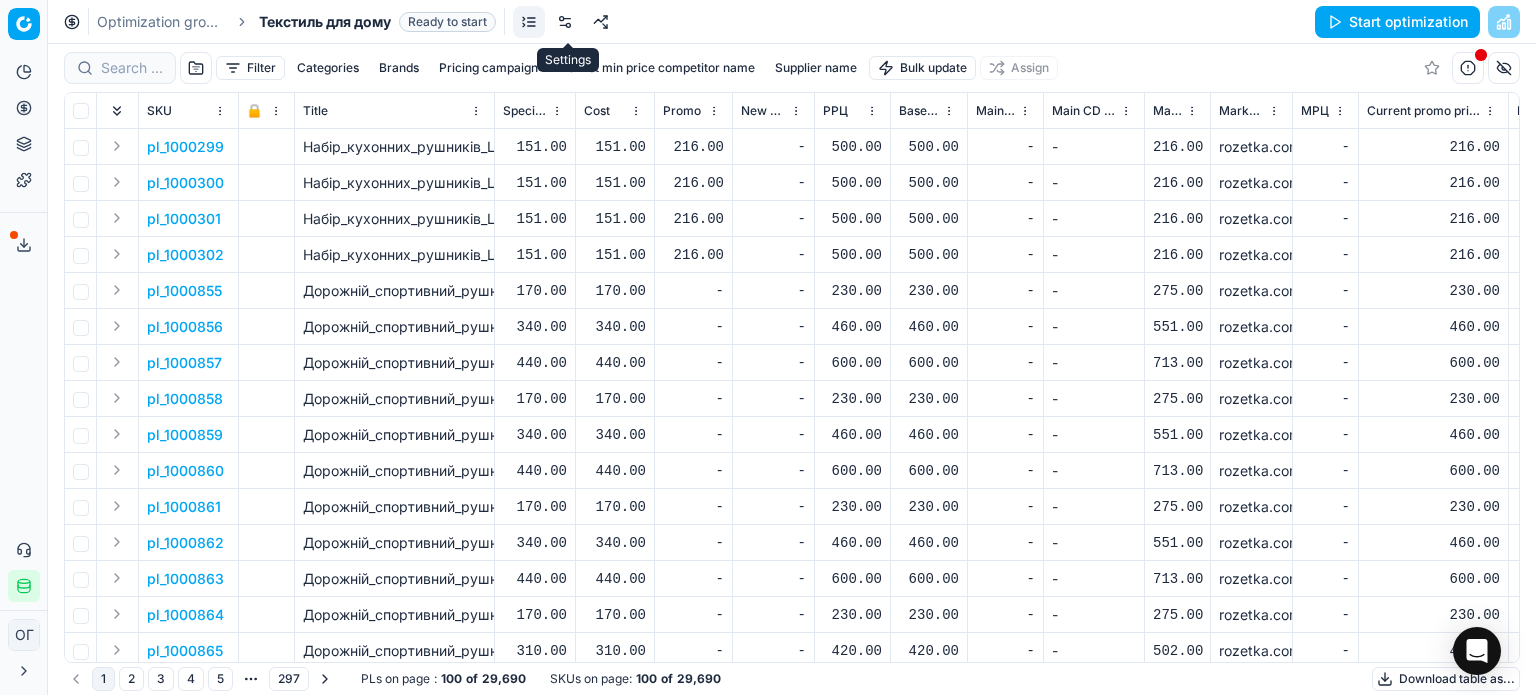 drag, startPoint x: 571, startPoint y: 27, endPoint x: 560, endPoint y: 25, distance: 11.18034 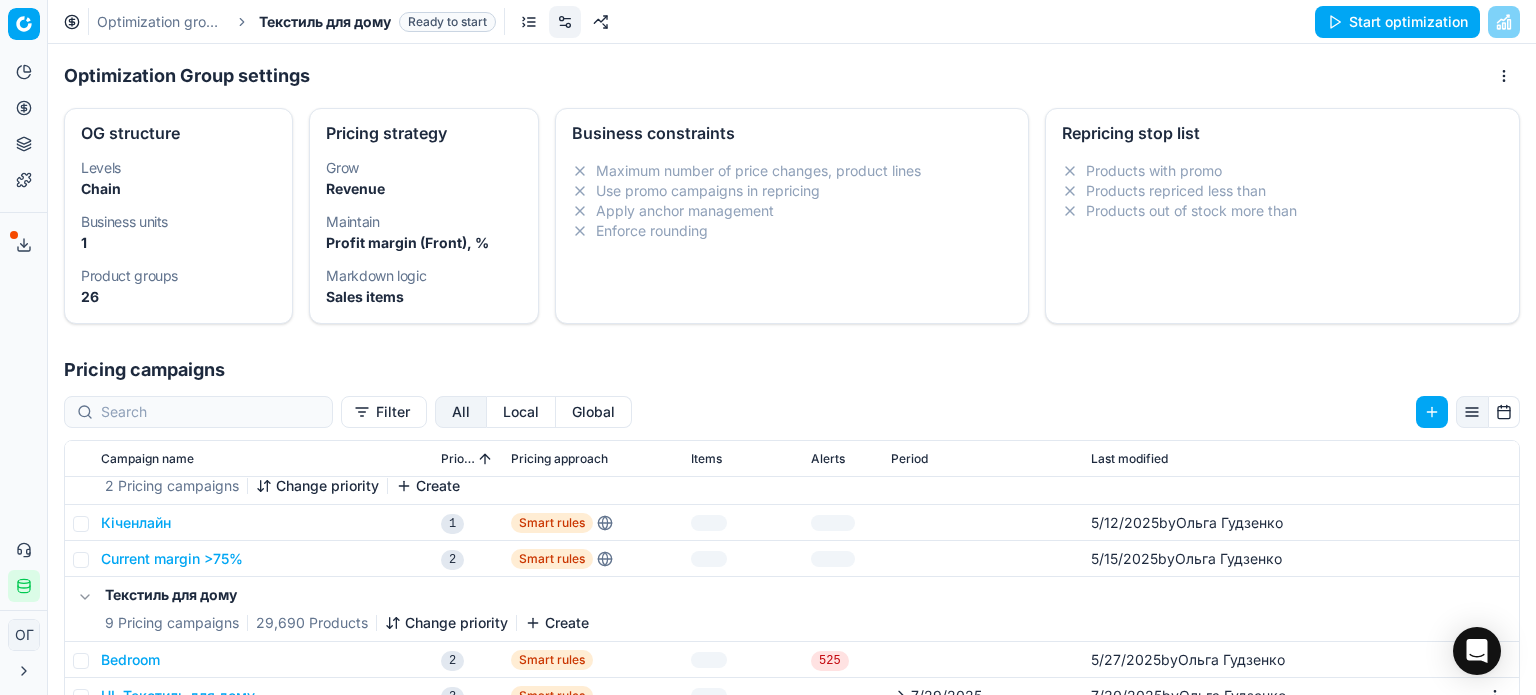 scroll, scrollTop: 68, scrollLeft: 0, axis: vertical 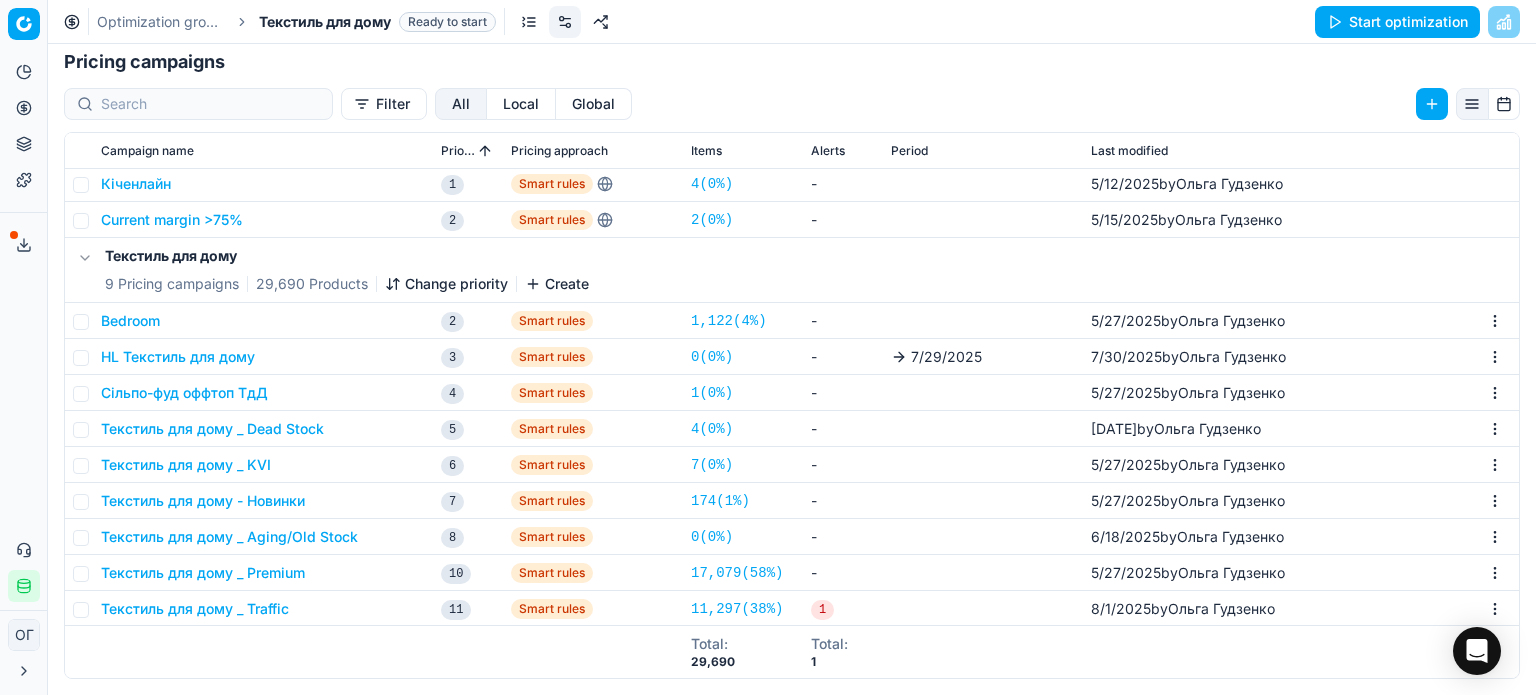 click on "Текстиль для дому _ Premium" at bounding box center [203, 573] 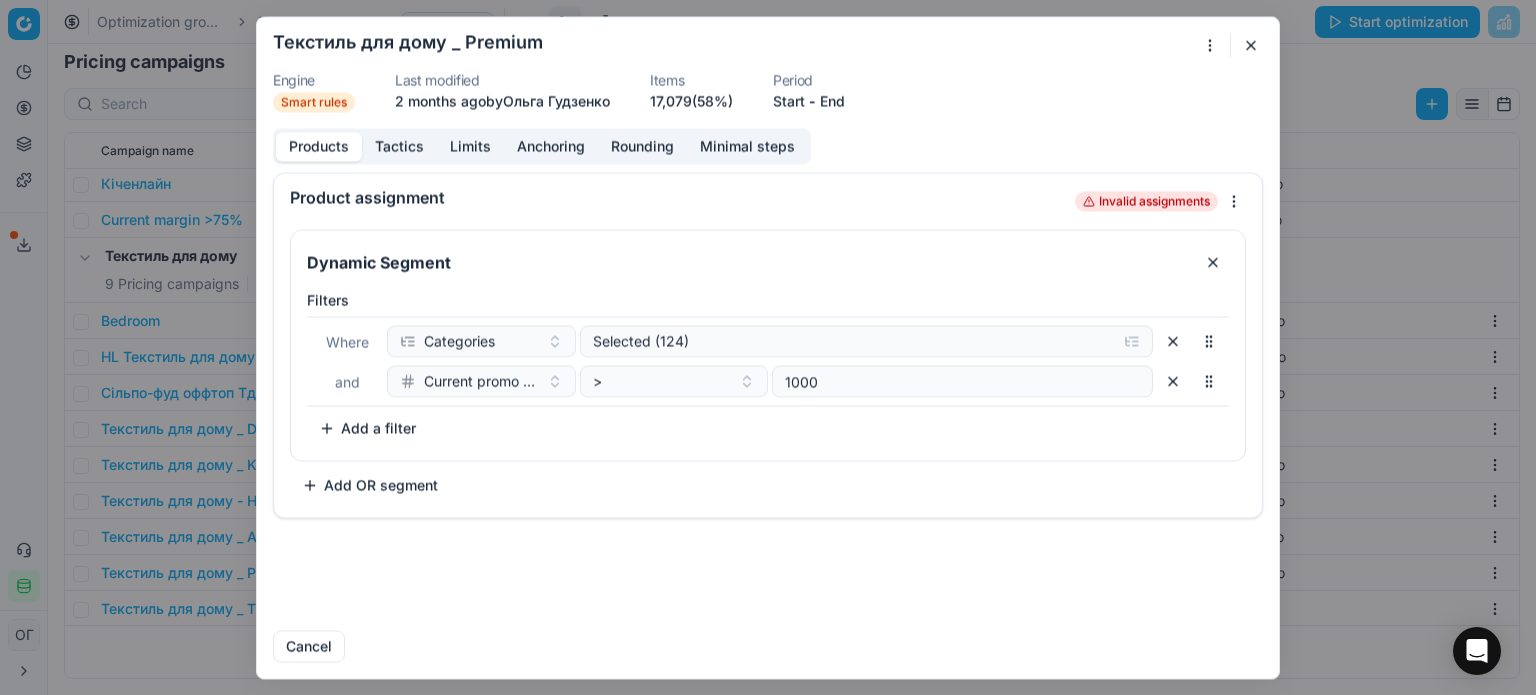click on "We are saving PC settings. Please wait, it should take a few minutes Текстиль для дому _ Premium  Engine Smart rules Last modified 2 months ago  by  Ольга Гудзенко Items 17,079  (58%) Period Start - End Products Tactics Limits Anchoring Rounding Minimal steps Product assignment Invalid assignments Dynamic Segment Filters Where Categories Selected (124) and Current promo price > 1000
To pick up a sortable item, press space or enter.
While dragging, use the up and down keys to move the item.
Press space or enter again to drop the item in its new position, or press escape to cancel.
Add a filter Add OR segment Cancel" at bounding box center [768, 347] 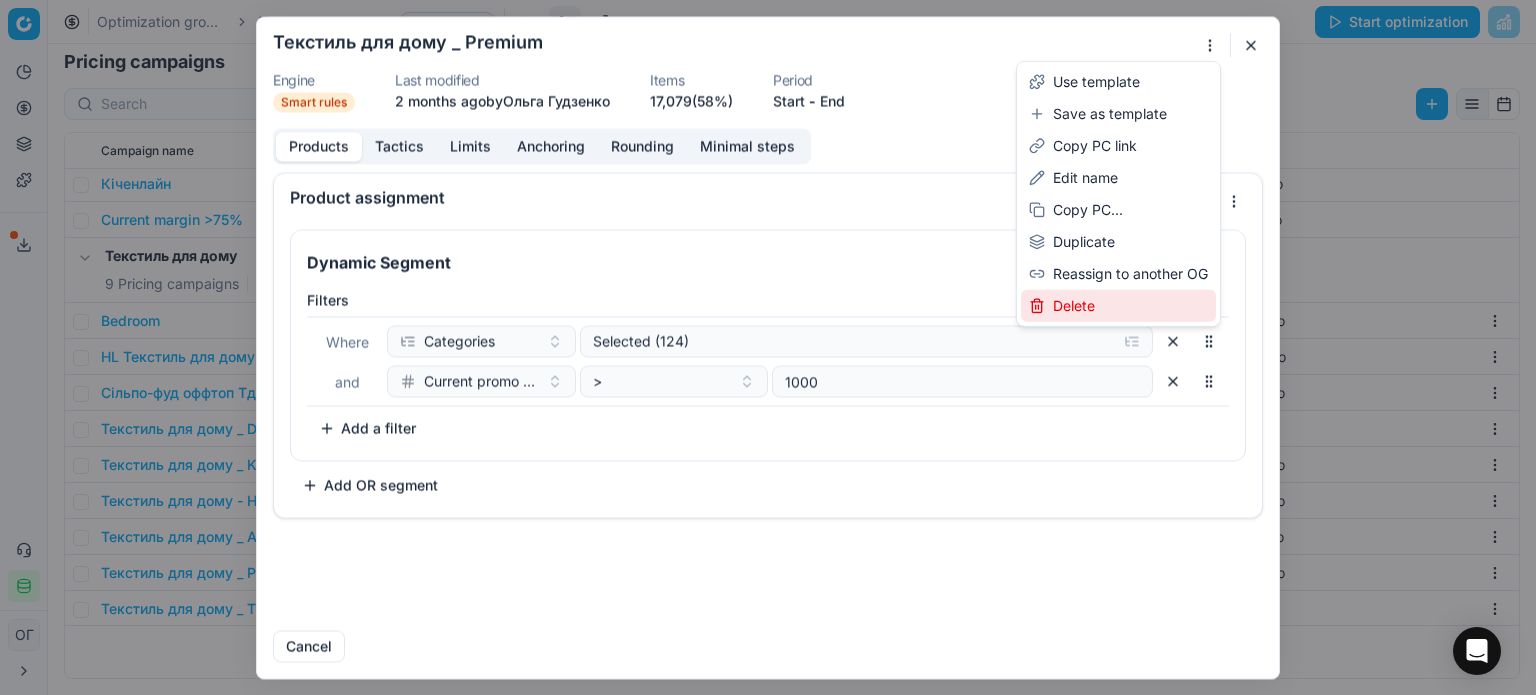 click on "Delete" at bounding box center [1118, 306] 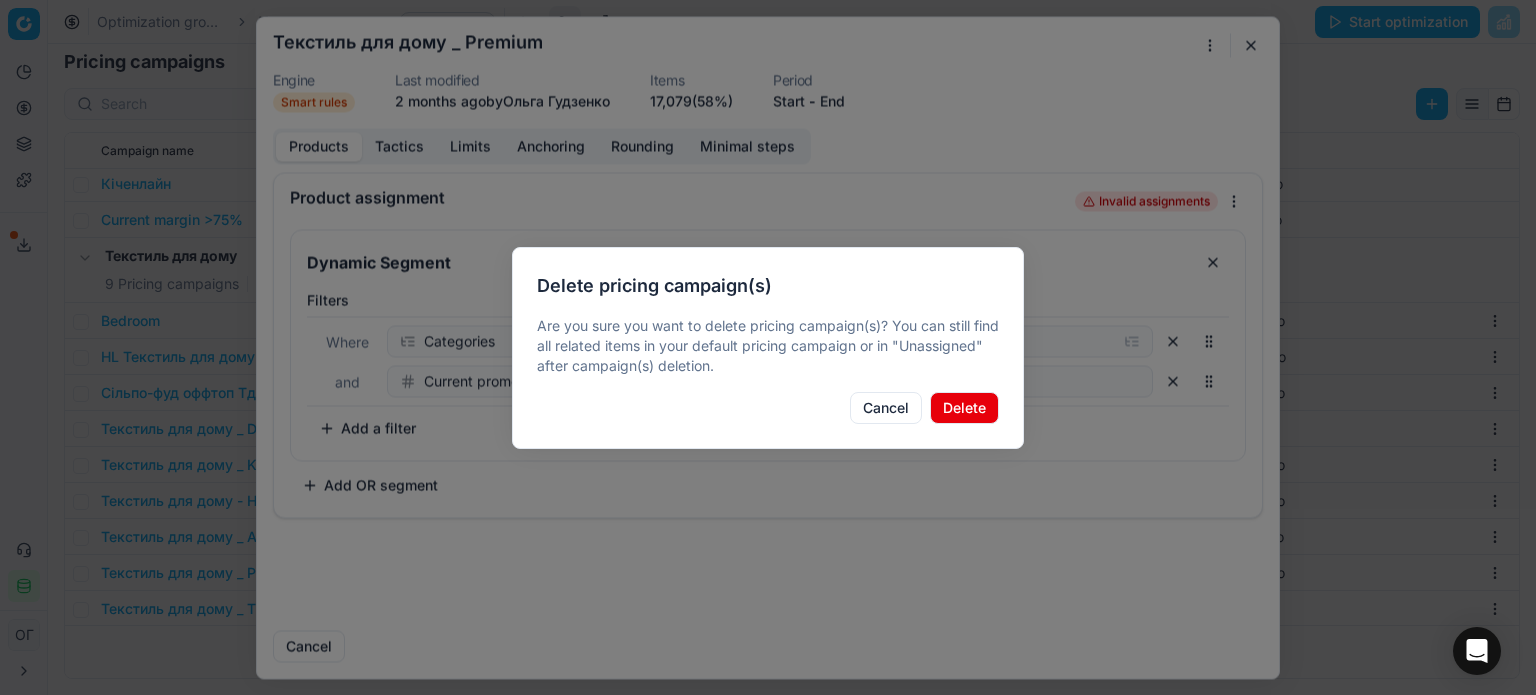 click on "Delete" at bounding box center [964, 408] 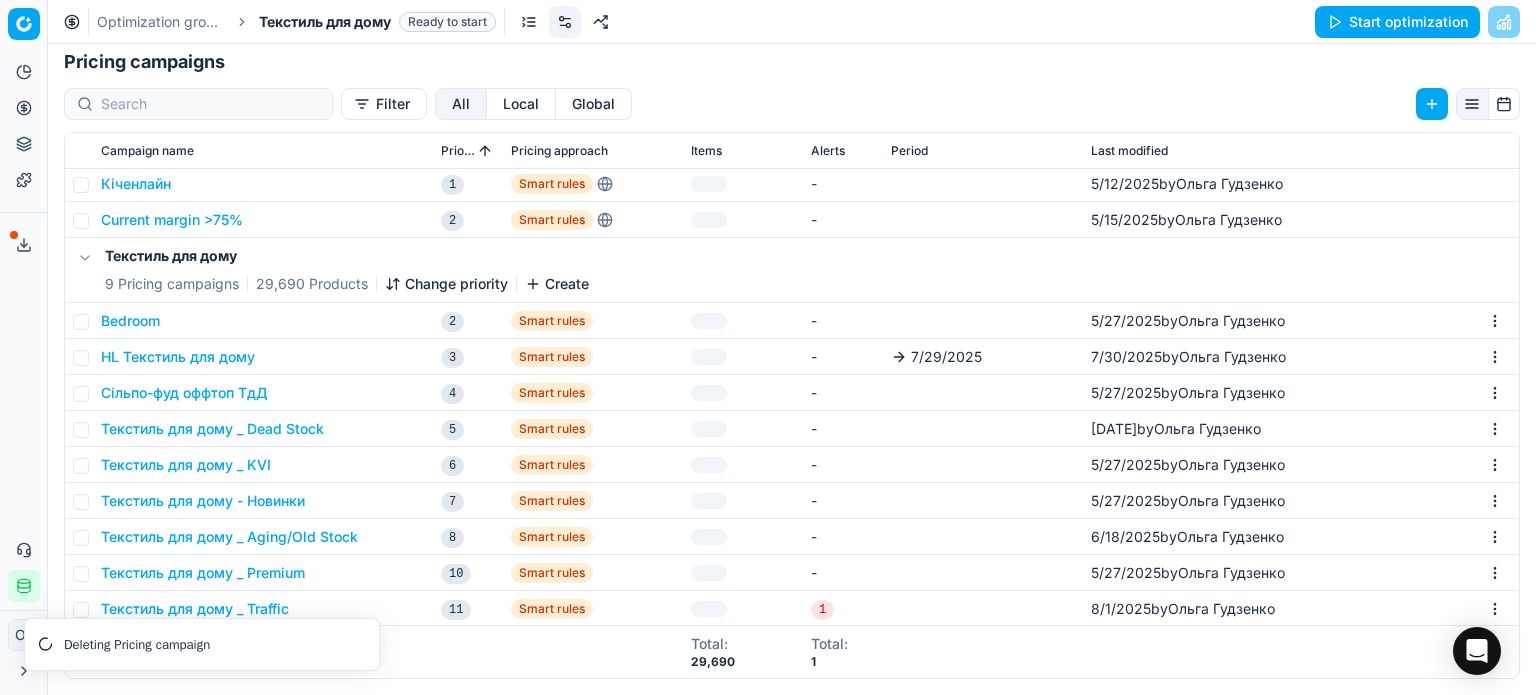 scroll, scrollTop: 32, scrollLeft: 0, axis: vertical 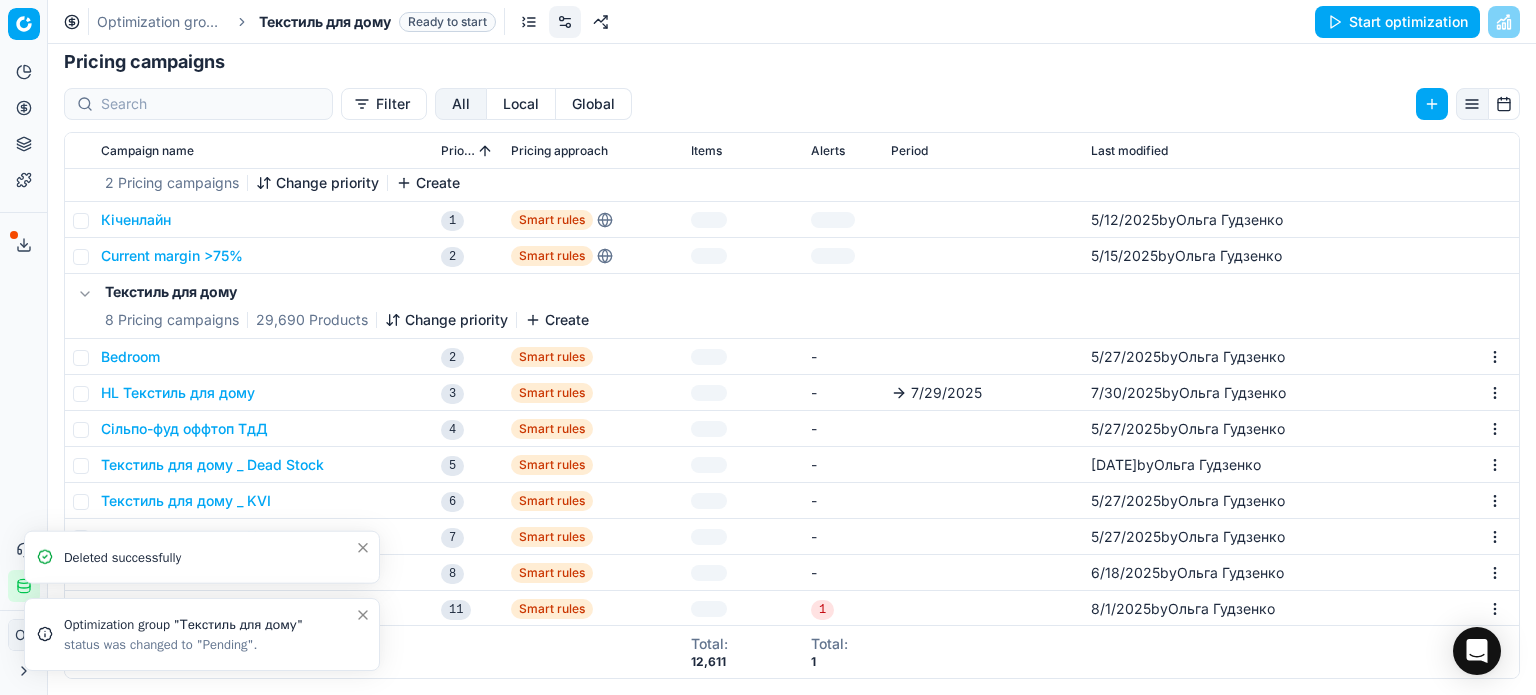 click 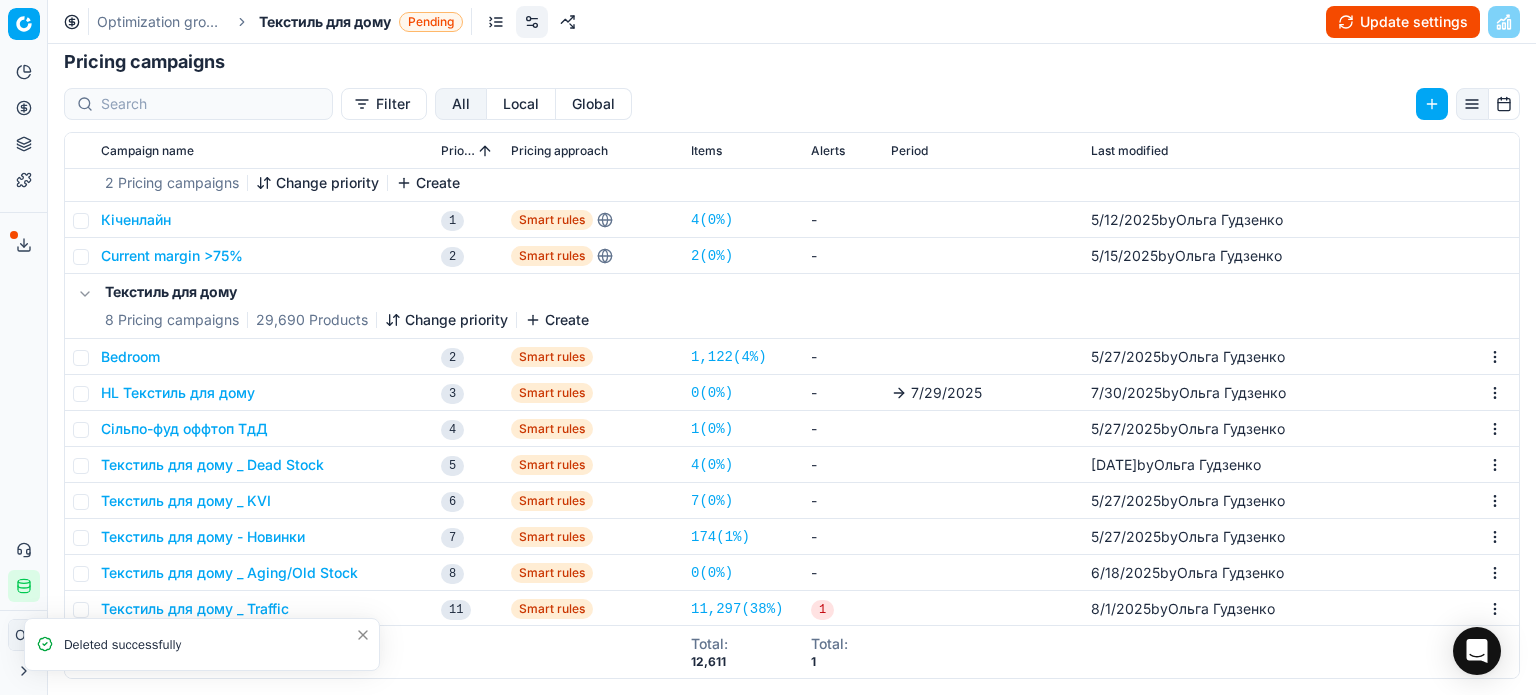 click 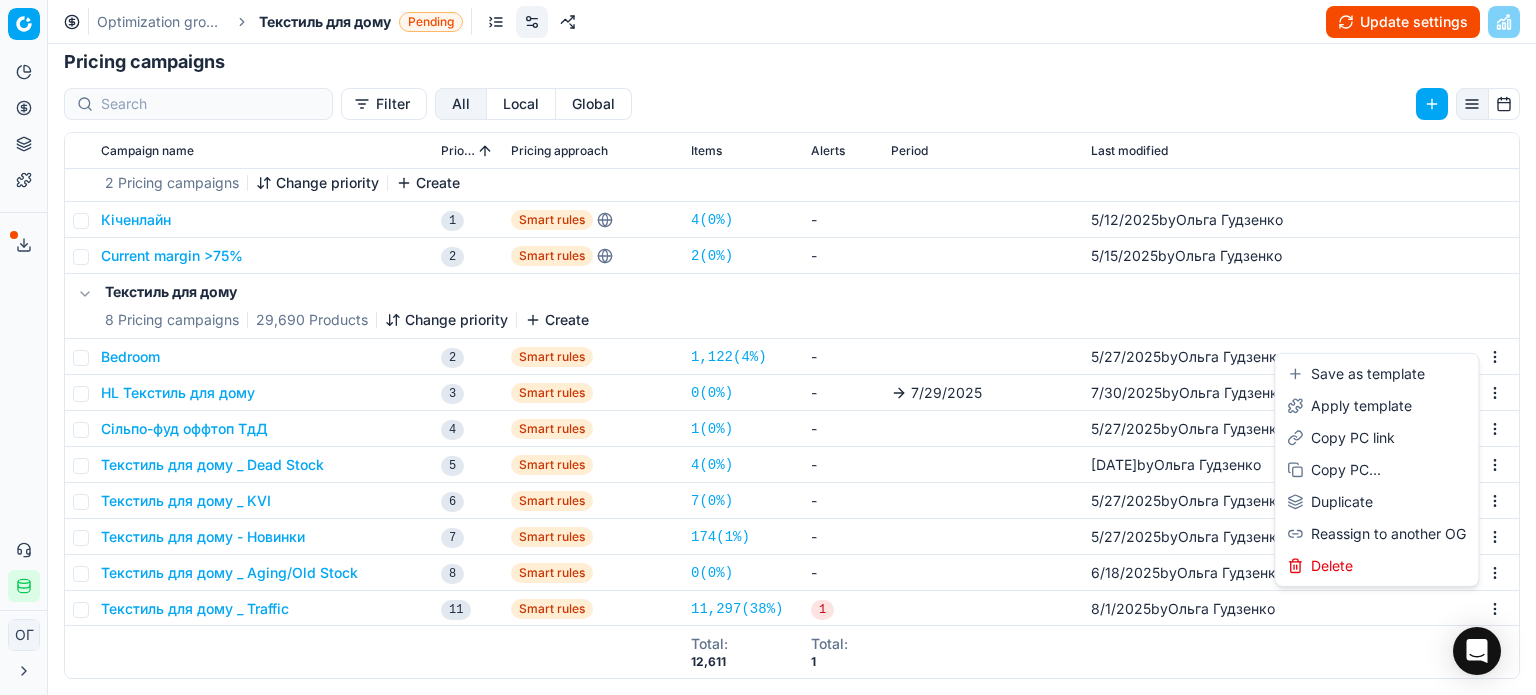 click on "Pricing platform Analytics Pricing Product portfolio Templates Export service 164 Contact support Integration status ОГ Ольга Гудзенко o.gudzenko@maudau.com.ua Close menu Command Palette Search for a command to run... Optimization groups Текстиль для дому Pending Update settings Optimization Group settings OG structure Levels Chain Business units 1 Product groups 26 Pricing strategy Grow Revenue Maintain Profit margin (Front), % Markdown logic Sales items Business constraints   Maximum number of price changes, product lines   Use promo campaigns in repricing   Apply anchor management   Enforce rounding Repricing stop list   Products with promo   Products repriced less than   Products out of stock more than Pricing campaigns Filter   All Local Global Campaign name Priority Pricing approach Items Alerts Period Last modified Global 2   Pricing campaigns   Change priority   Create Кіченлайн 1 Smart rules 4  ( 0% ) - 5/12/2025  by  Ольга Гудзенко 2 Smart rules 2" at bounding box center [768, 347] 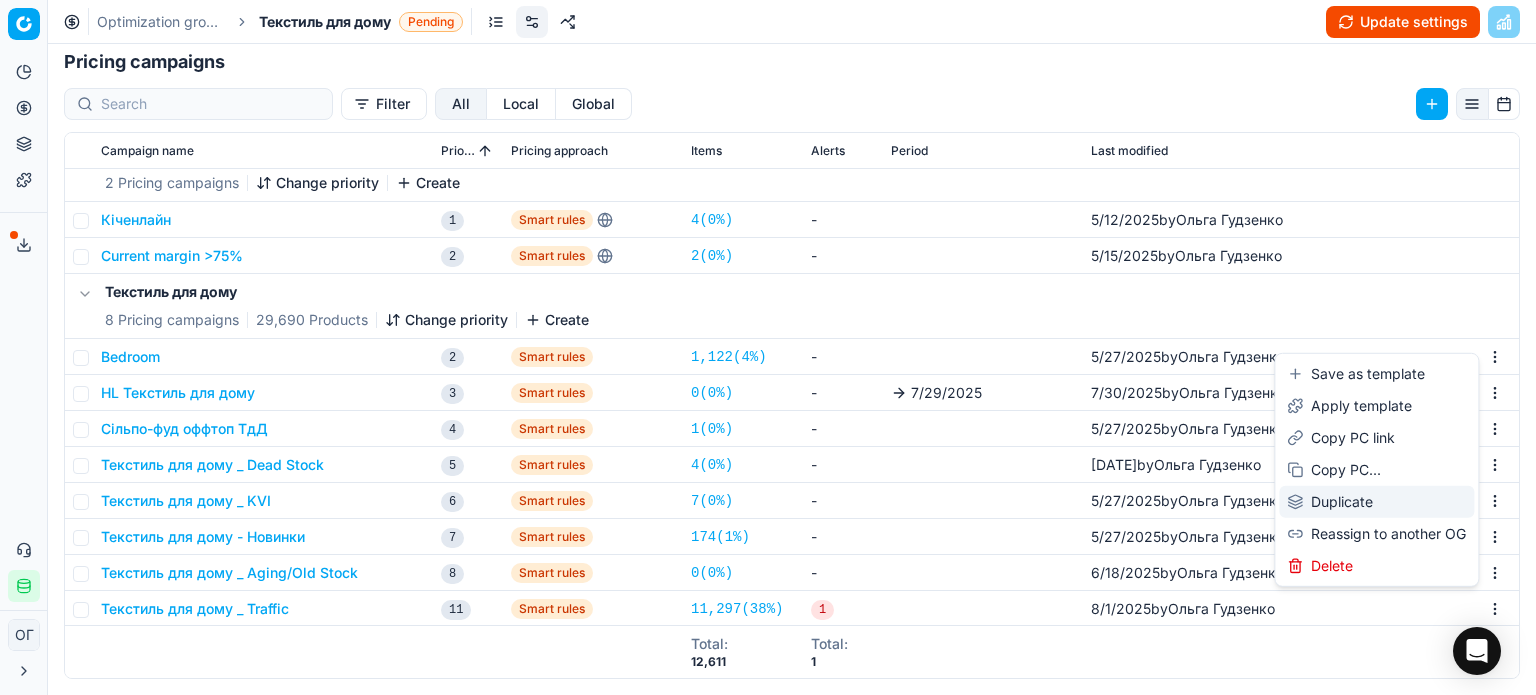 click on "Duplicate" at bounding box center [1376, 502] 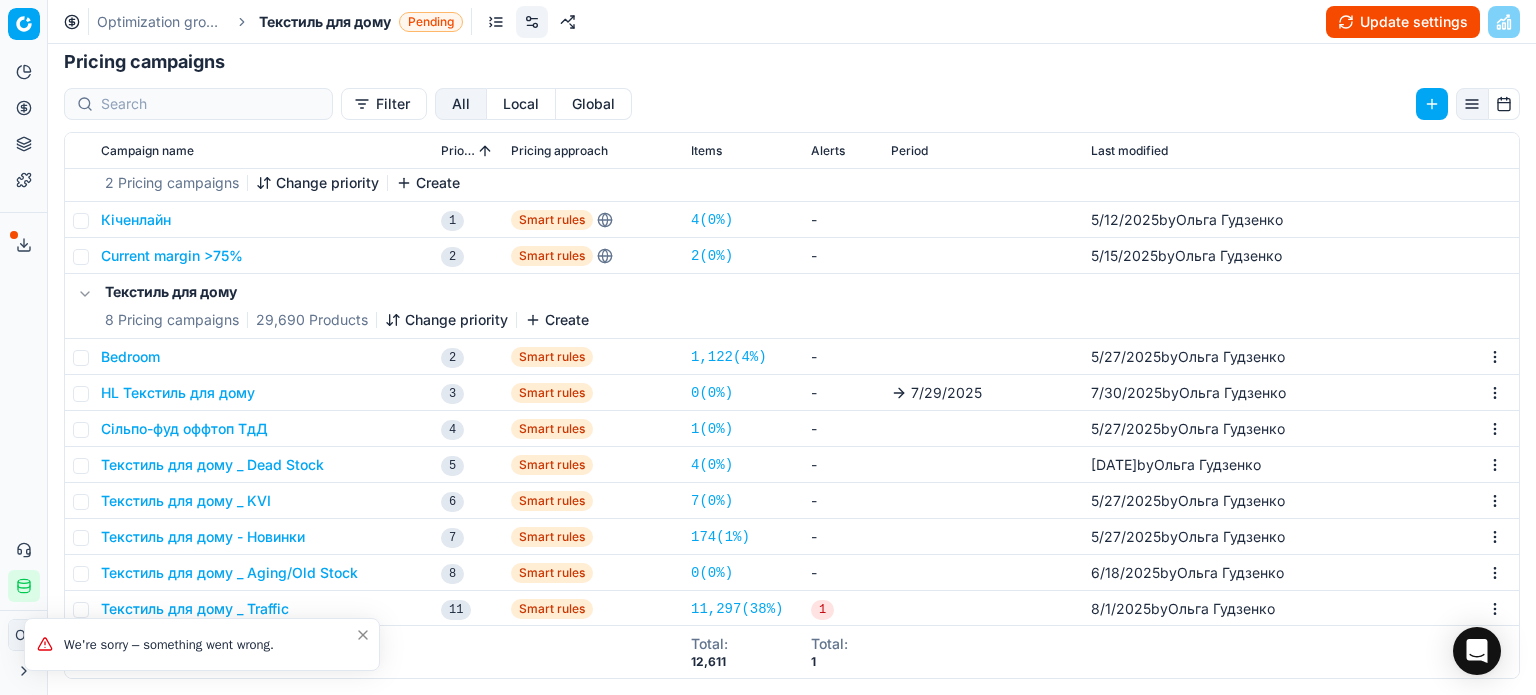 click 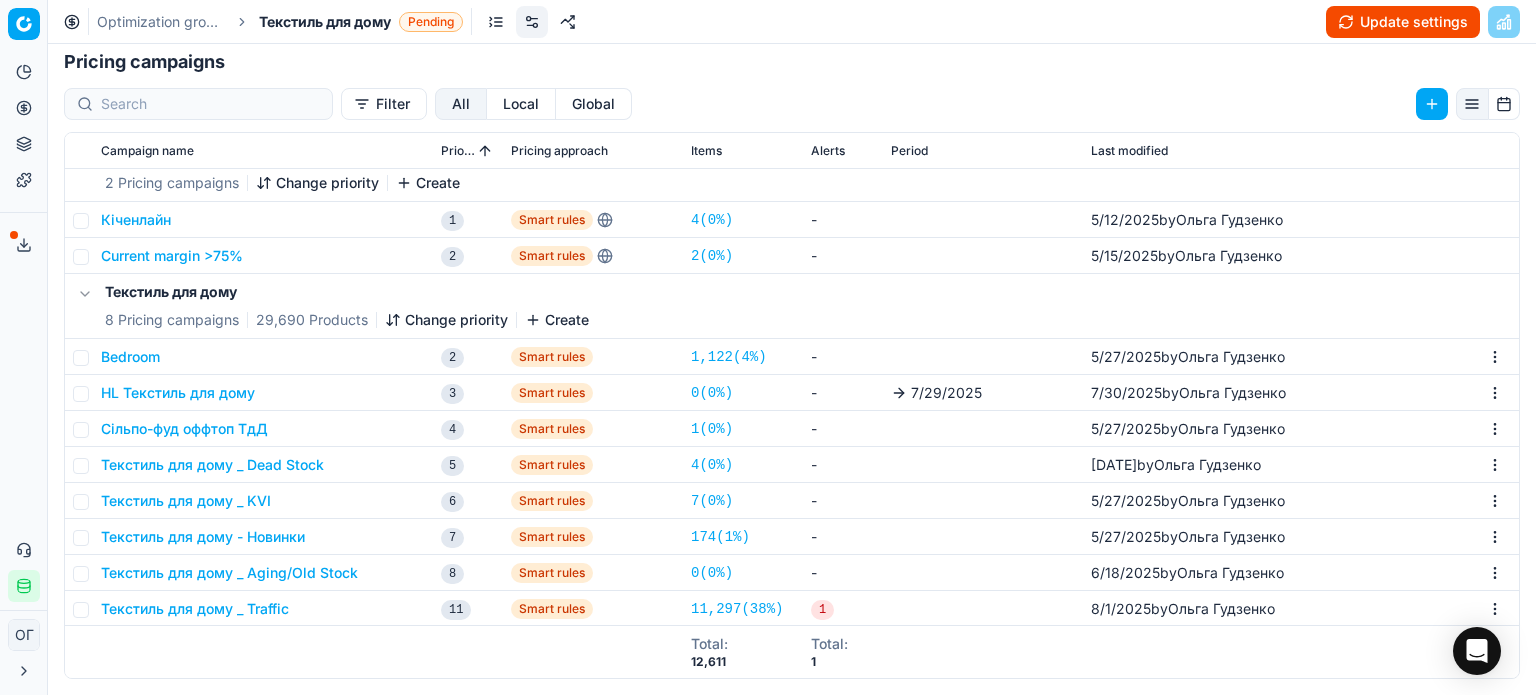 click on "Текстиль для дому _ Traffic" at bounding box center [195, 609] 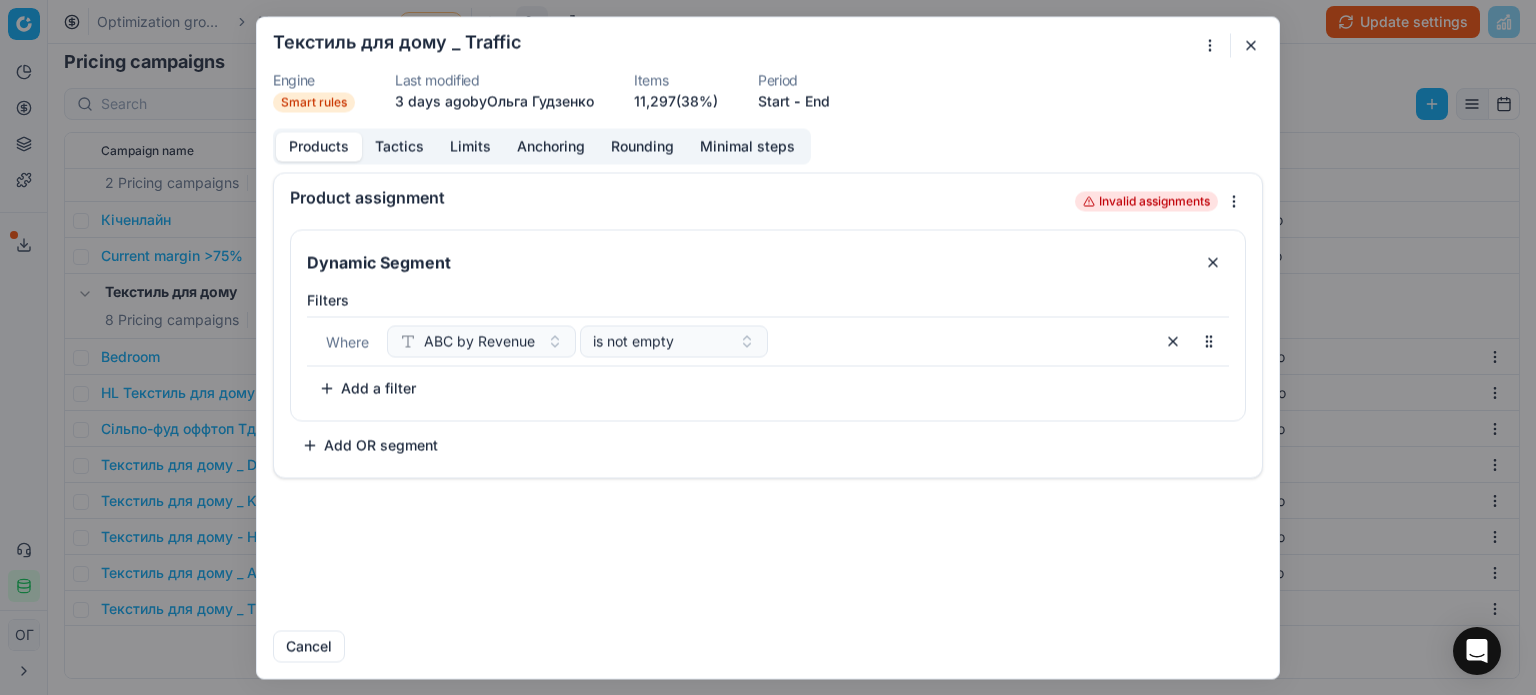 click on "We are saving PC settings. Please wait, it should take a few minutes Текстиль для дому _ Traffic Engine Smart rules Last modified 3 days ago  by  Ольга Гудзенко Items 11,297  (38%) Period Start - End Products Tactics Limits Anchoring Rounding Minimal steps Product assignment Invalid assignments Dynamic Segment Filters Where ABC by Revenue is not empty
To pick up a sortable item, press space or enter.
While dragging, use the up and down keys to move the item.
Press space or enter again to drop the item in its new position, or press escape to cancel.
Add a filter Add OR segment Cancel" at bounding box center [768, 347] 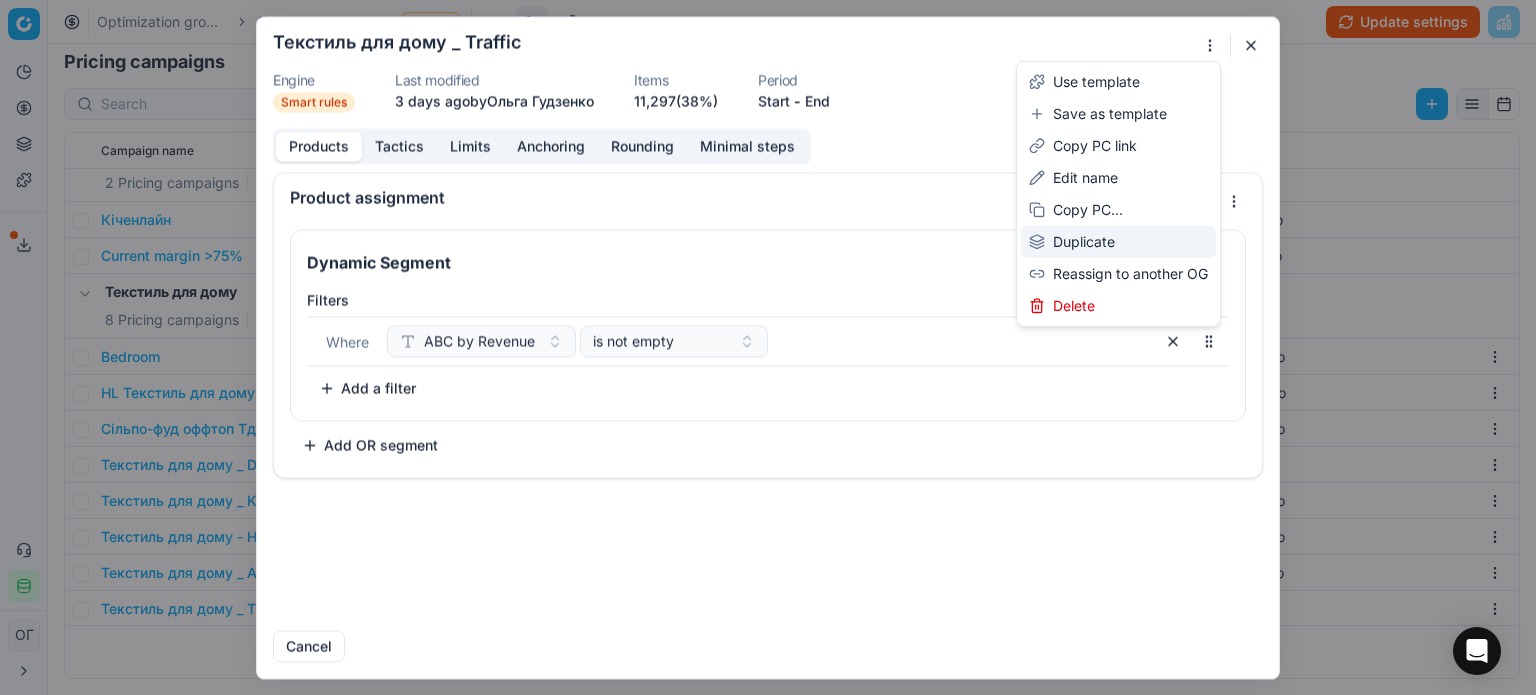 click on "Duplicate" at bounding box center [1118, 242] 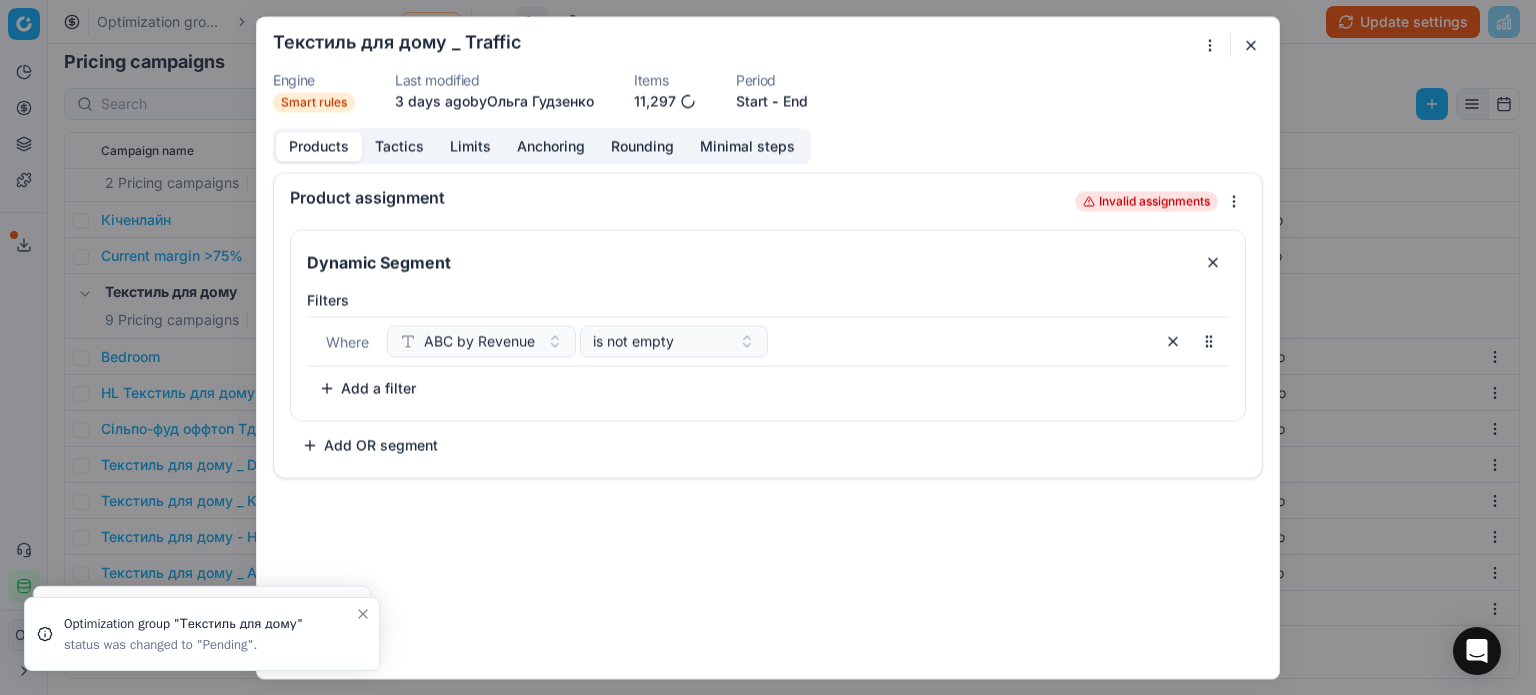 click at bounding box center (1251, 45) 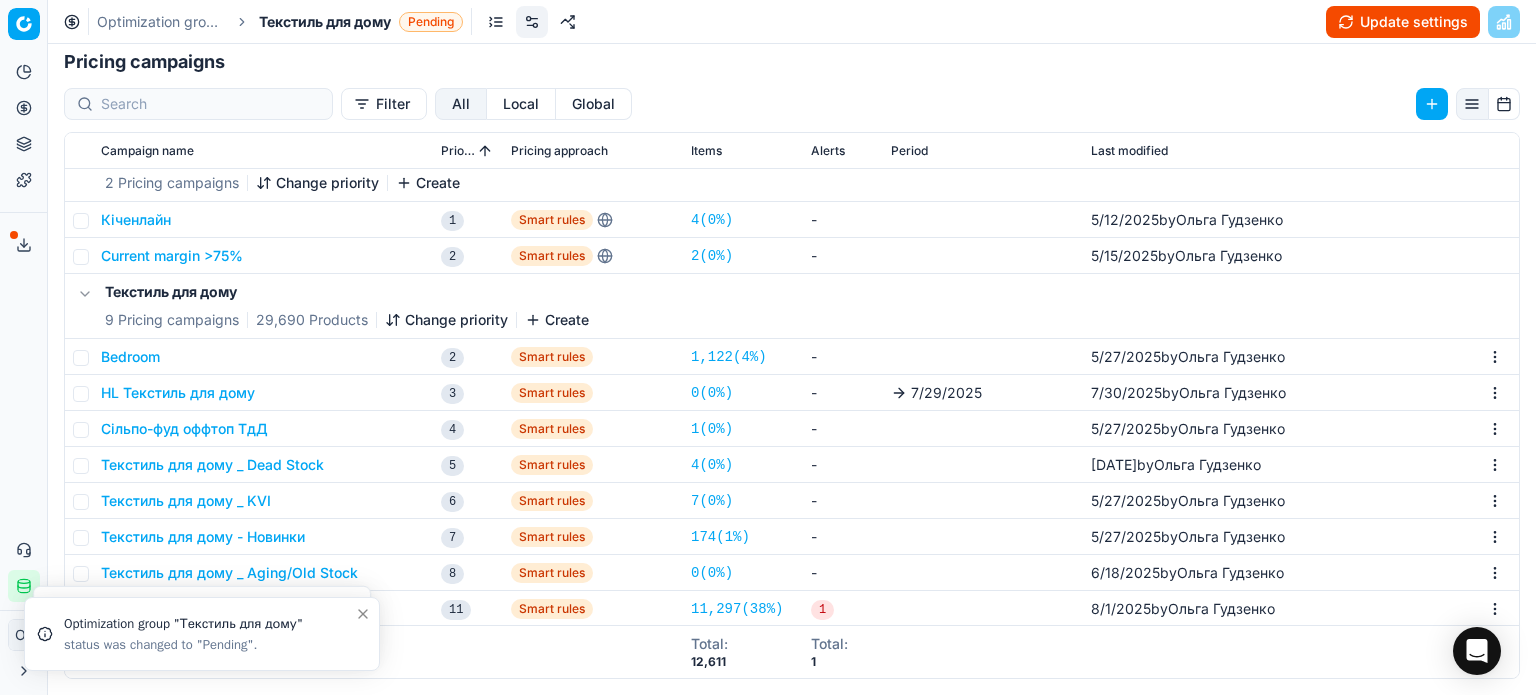 click on "Update settings" at bounding box center [1403, 22] 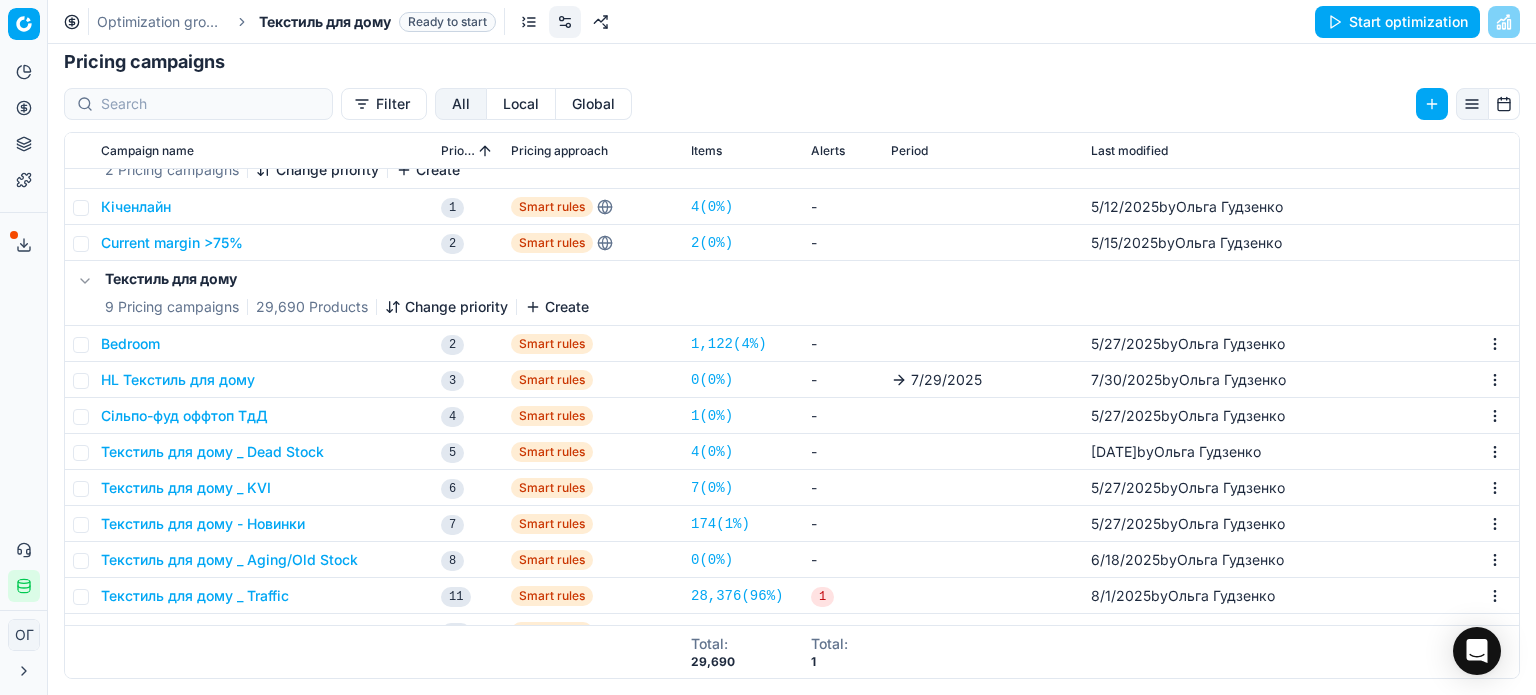 scroll, scrollTop: 68, scrollLeft: 0, axis: vertical 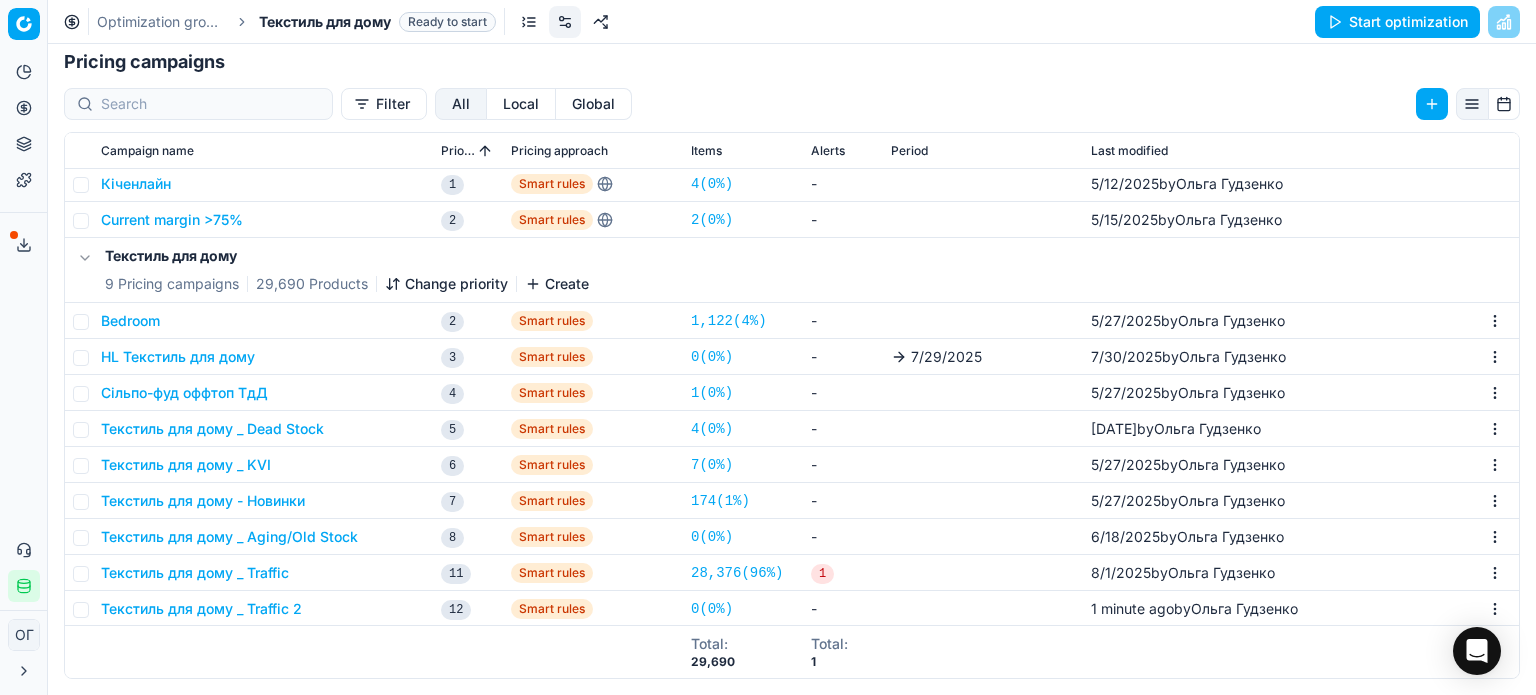 click on "Текстиль для дому _ Traffic 2" at bounding box center (201, 609) 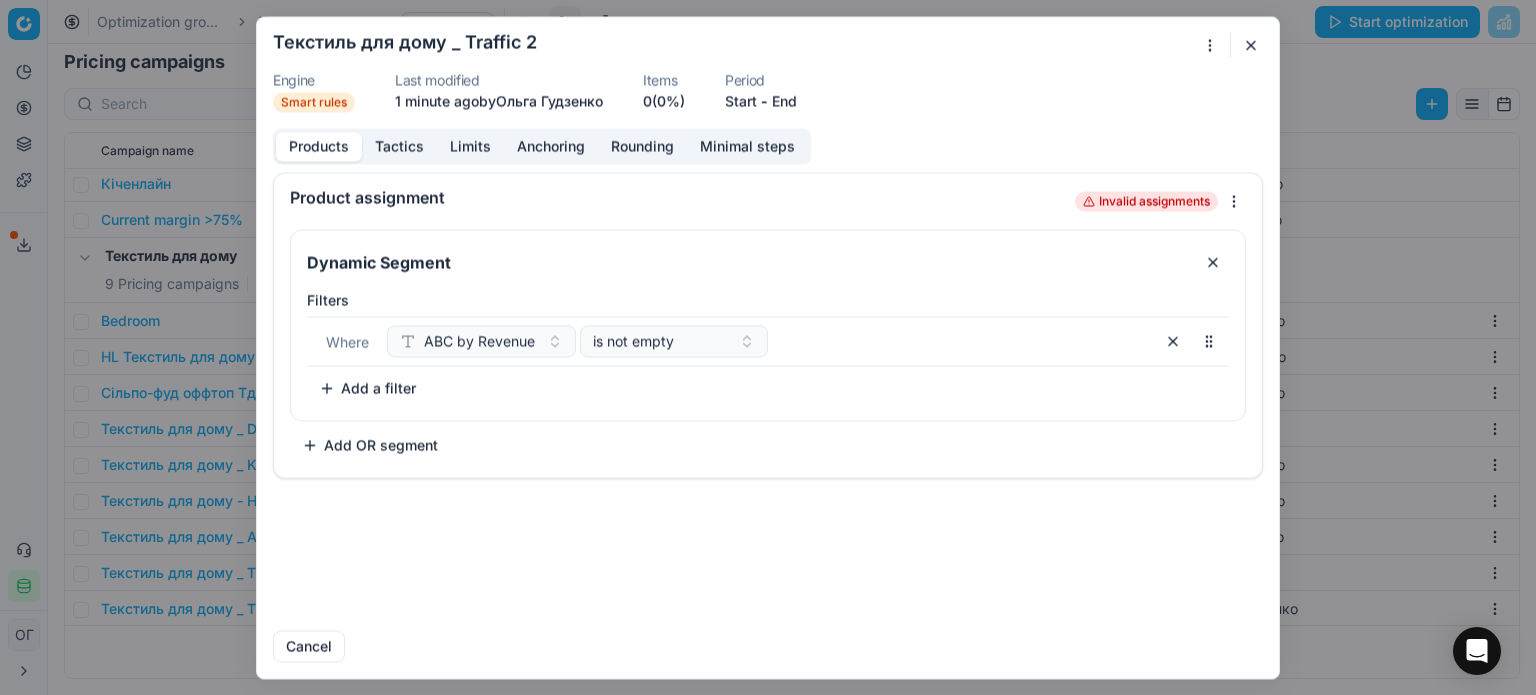 click on "We are saving PC settings. Please wait, it should take a few minutes Текстиль для дому _ Traffic 2 Engine Smart rules Last modified 1 minute ago  by  Ольга Гудзенко Items 0  (0%) Period Start - End Products Tactics Limits Anchoring Rounding Minimal steps Product assignment Invalid assignments Dynamic Segment Filters Where ABC by Revenue is not empty
To pick up a sortable item, press space or enter.
While dragging, use the up and down keys to move the item.
Press space or enter again to drop the item in its new position, or press escape to cancel.
Add a filter Add OR segment Cancel" at bounding box center (768, 347) 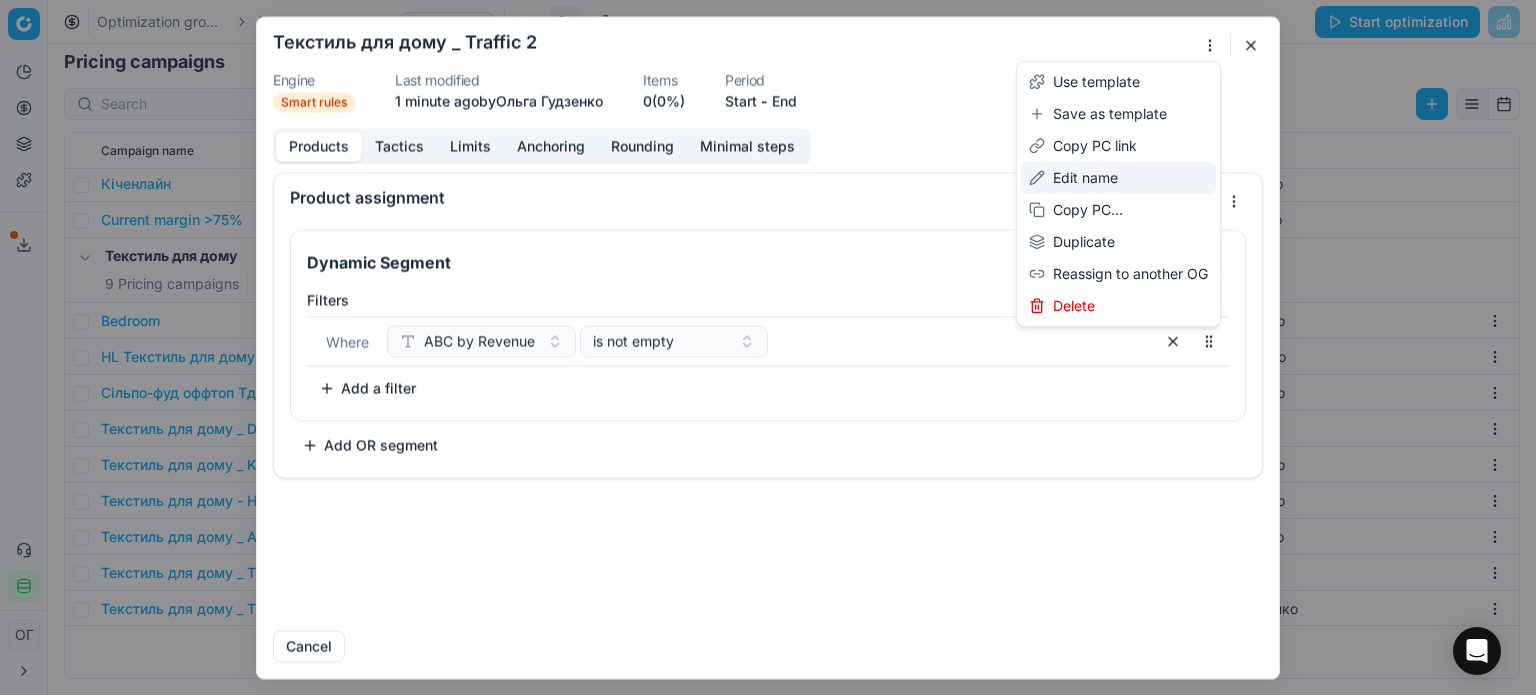 click on "Edit name" at bounding box center [1118, 178] 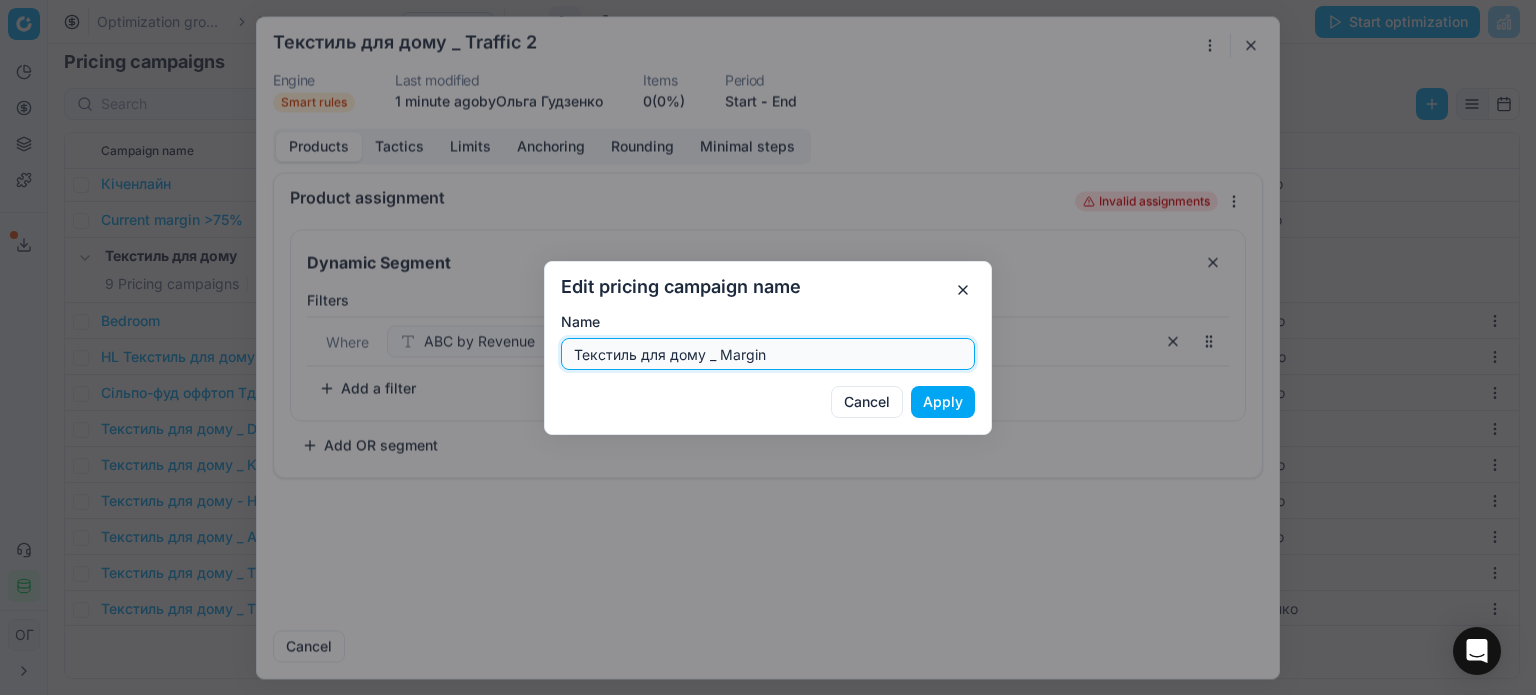 type on "Текстиль для дому _ Margin" 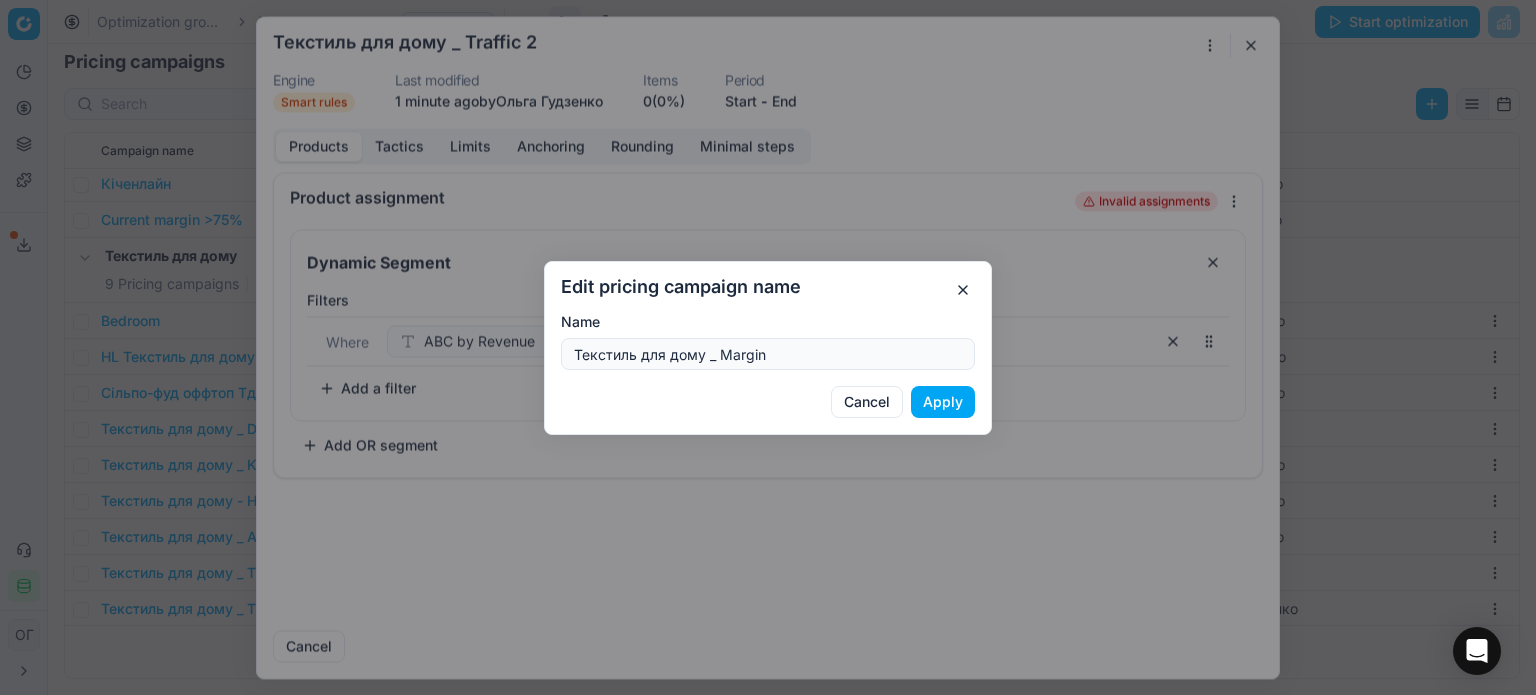 click on "Apply" at bounding box center (943, 402) 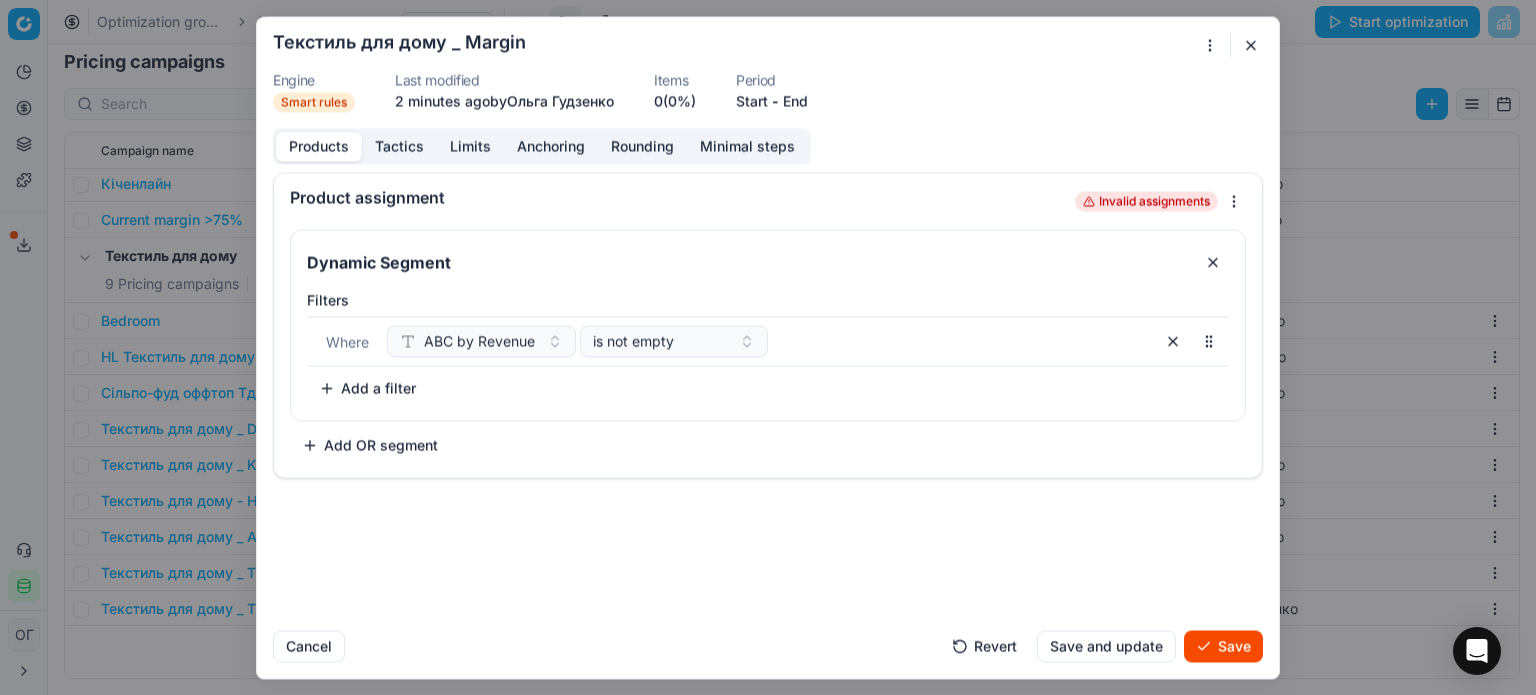 click on "Add a filter" at bounding box center (367, 388) 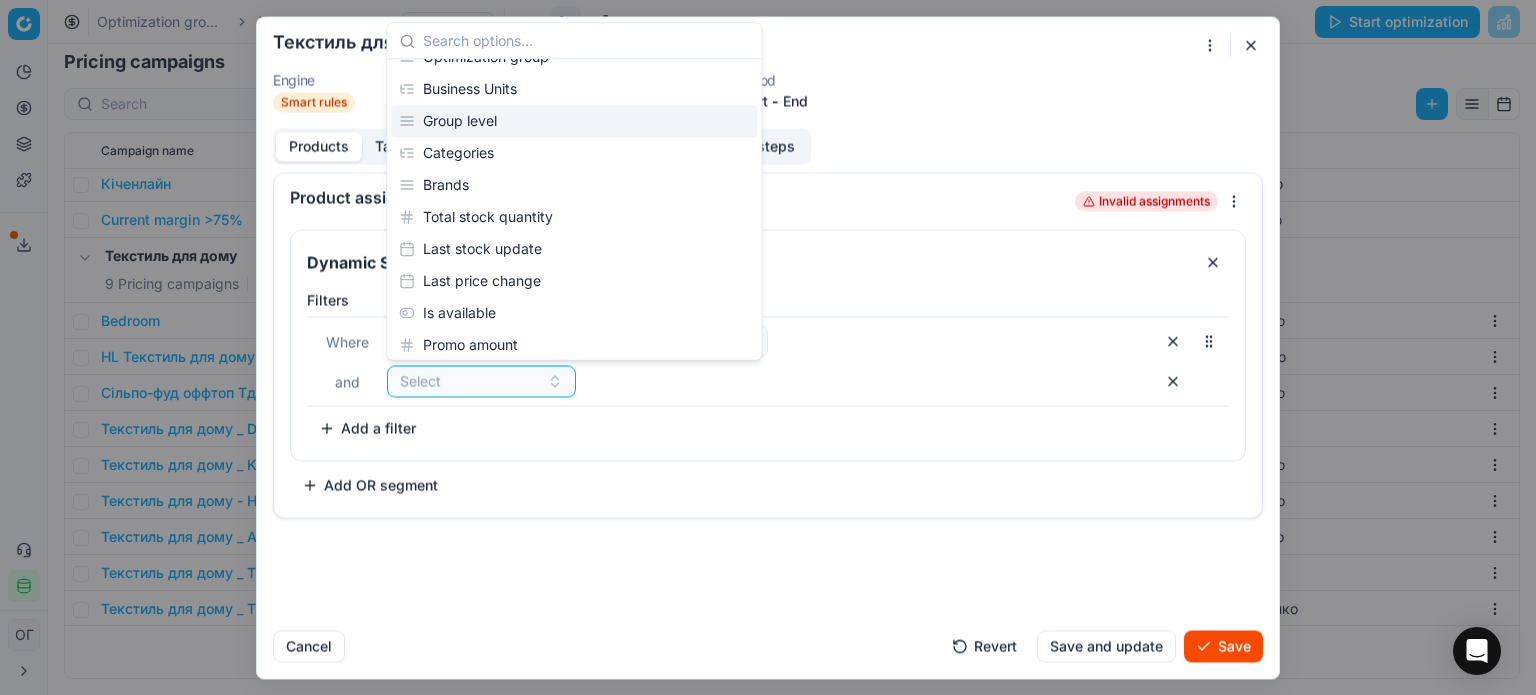 scroll, scrollTop: 300, scrollLeft: 0, axis: vertical 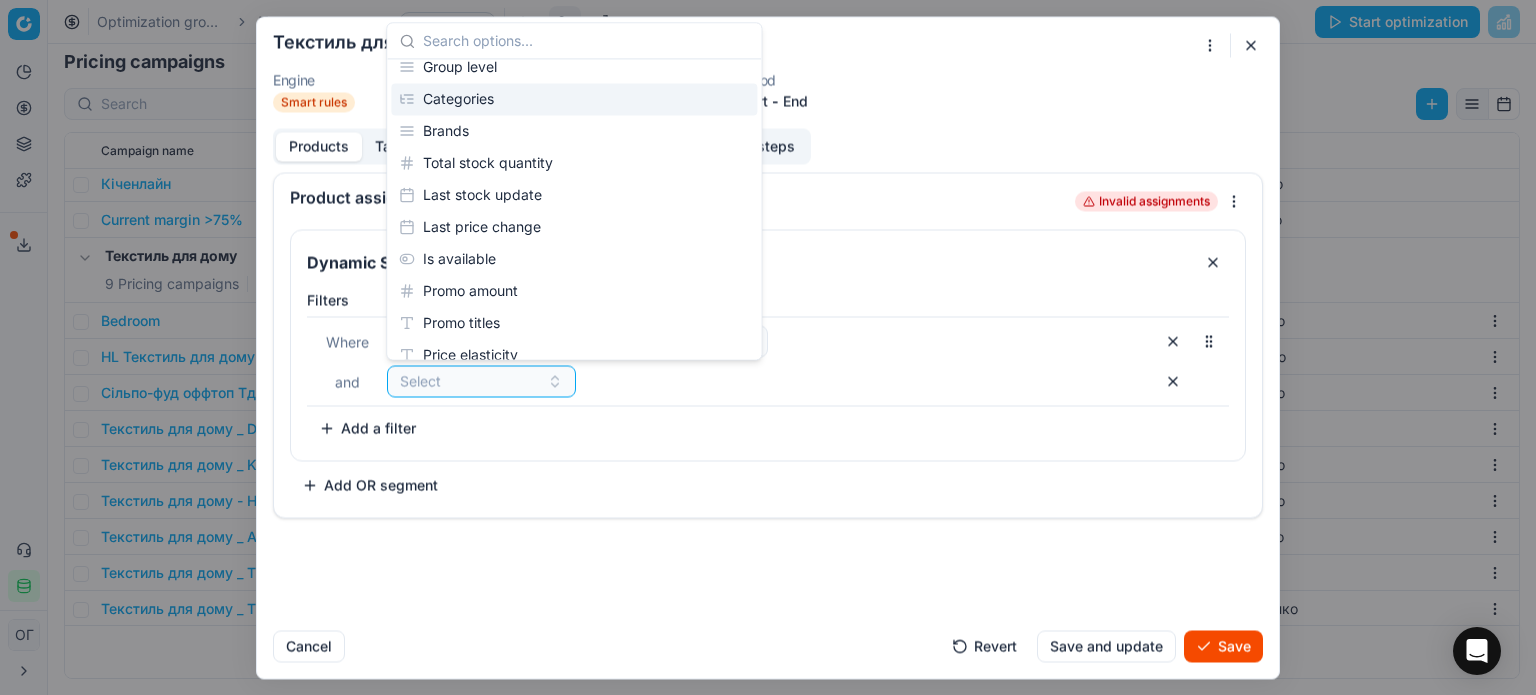 click on "Categories" at bounding box center [574, 99] 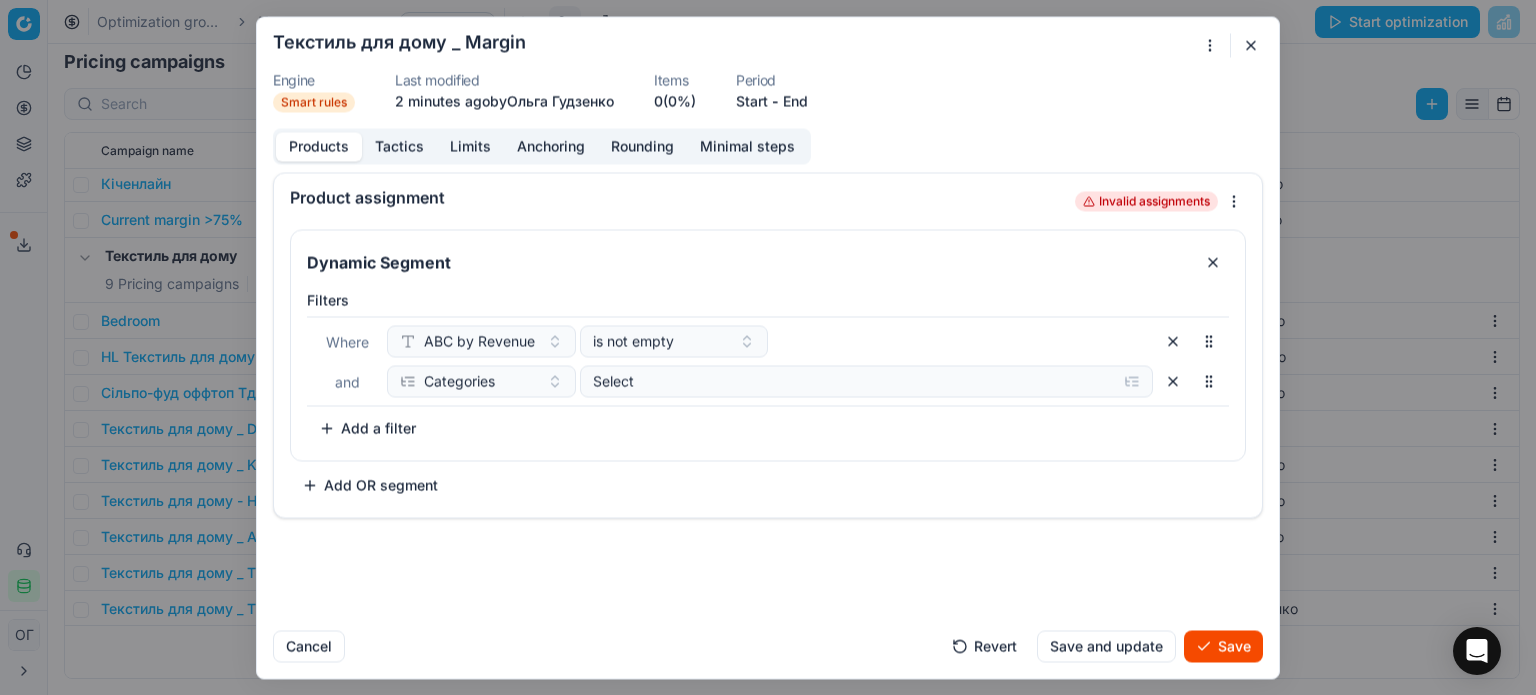 click on "Add a filter" at bounding box center [367, 428] 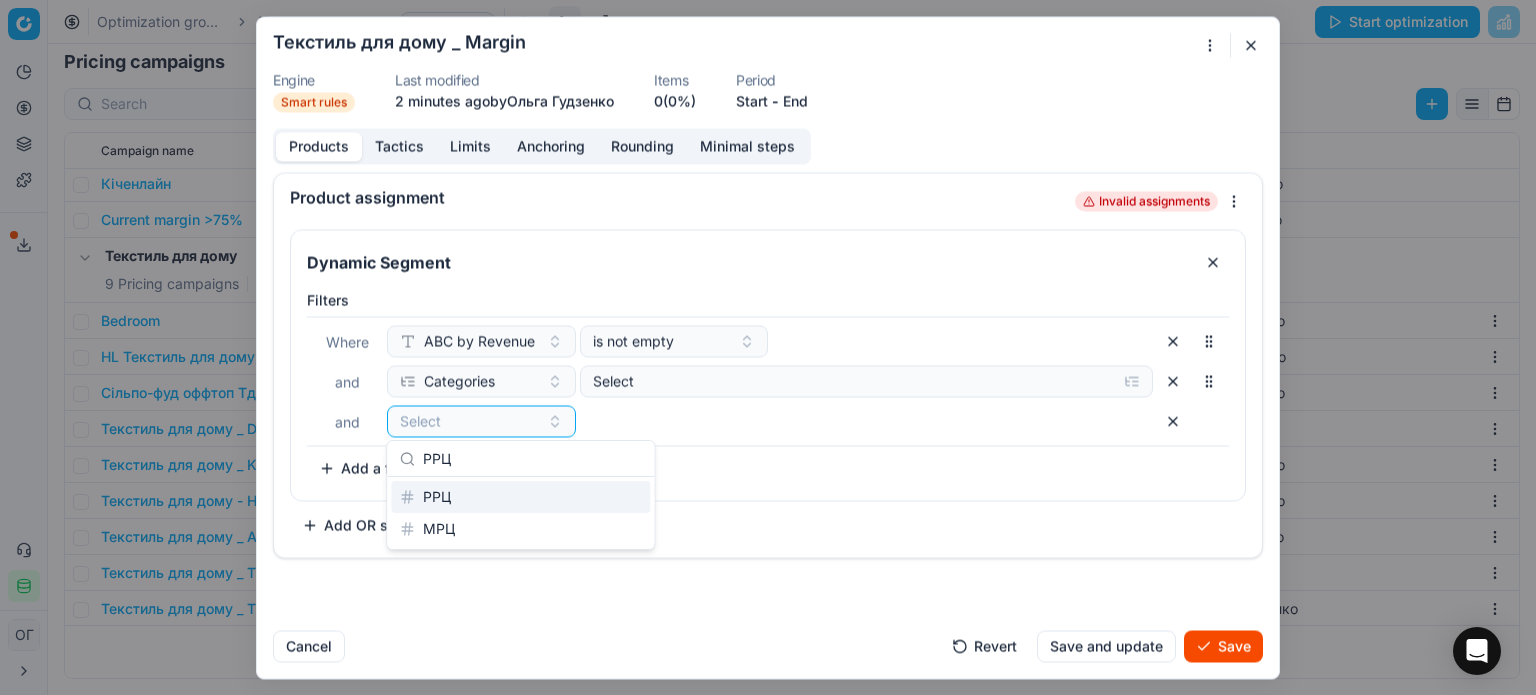 type on "РРЦ" 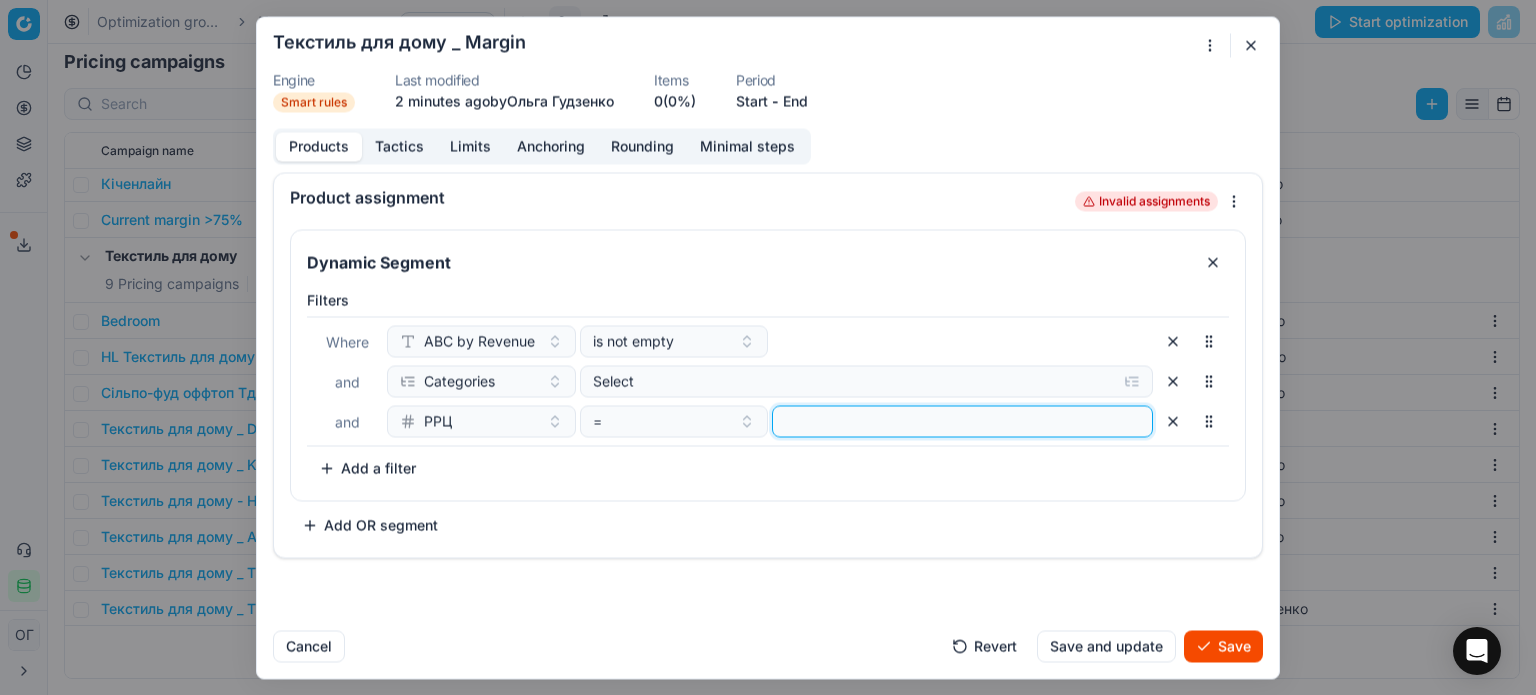 click at bounding box center (962, 421) 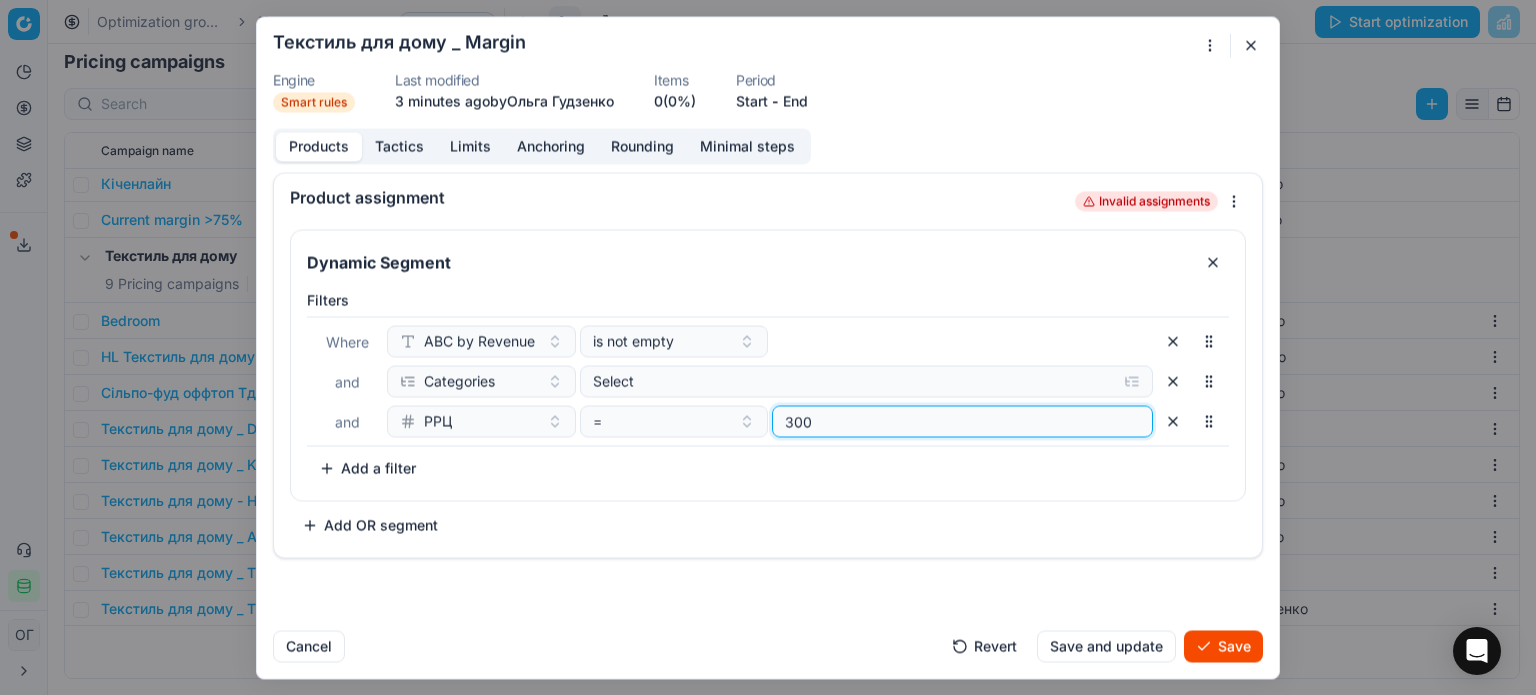 type on "300" 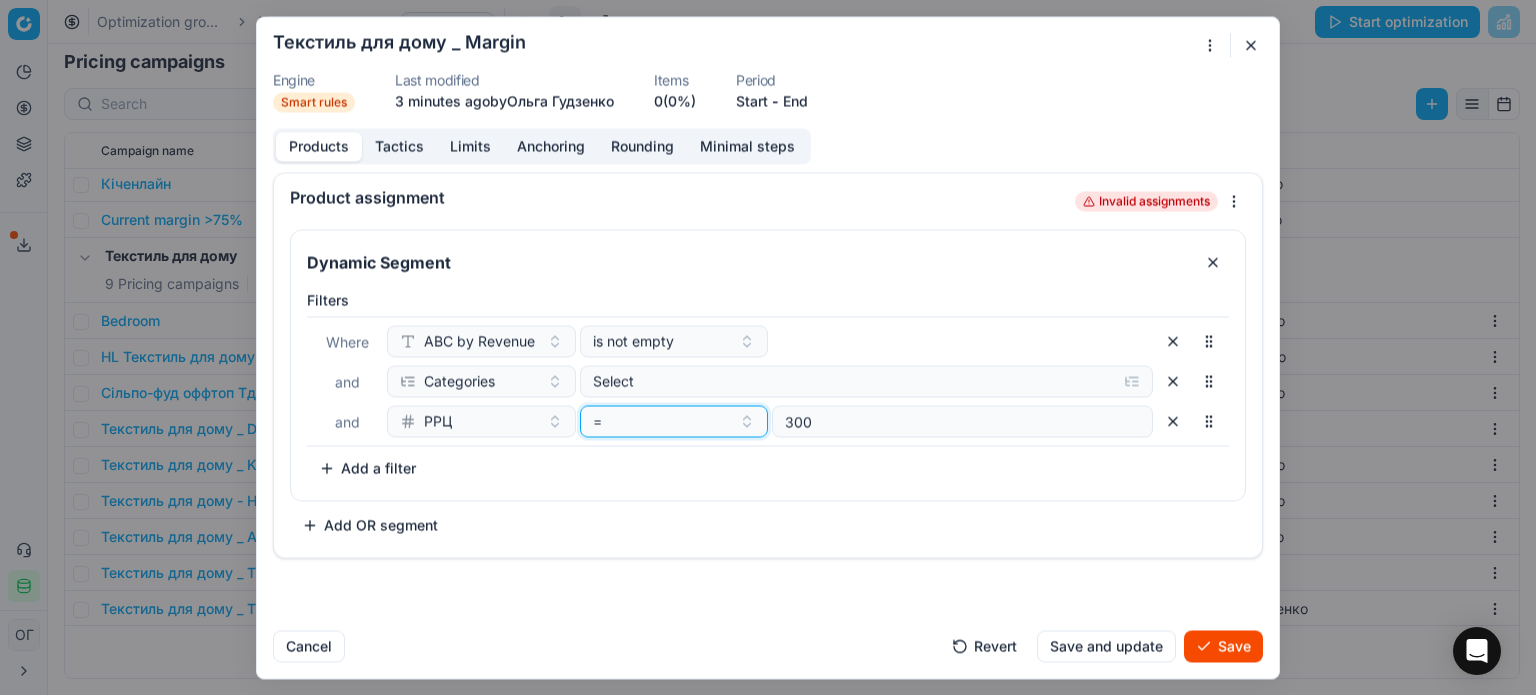 click on "=" at bounding box center (662, 421) 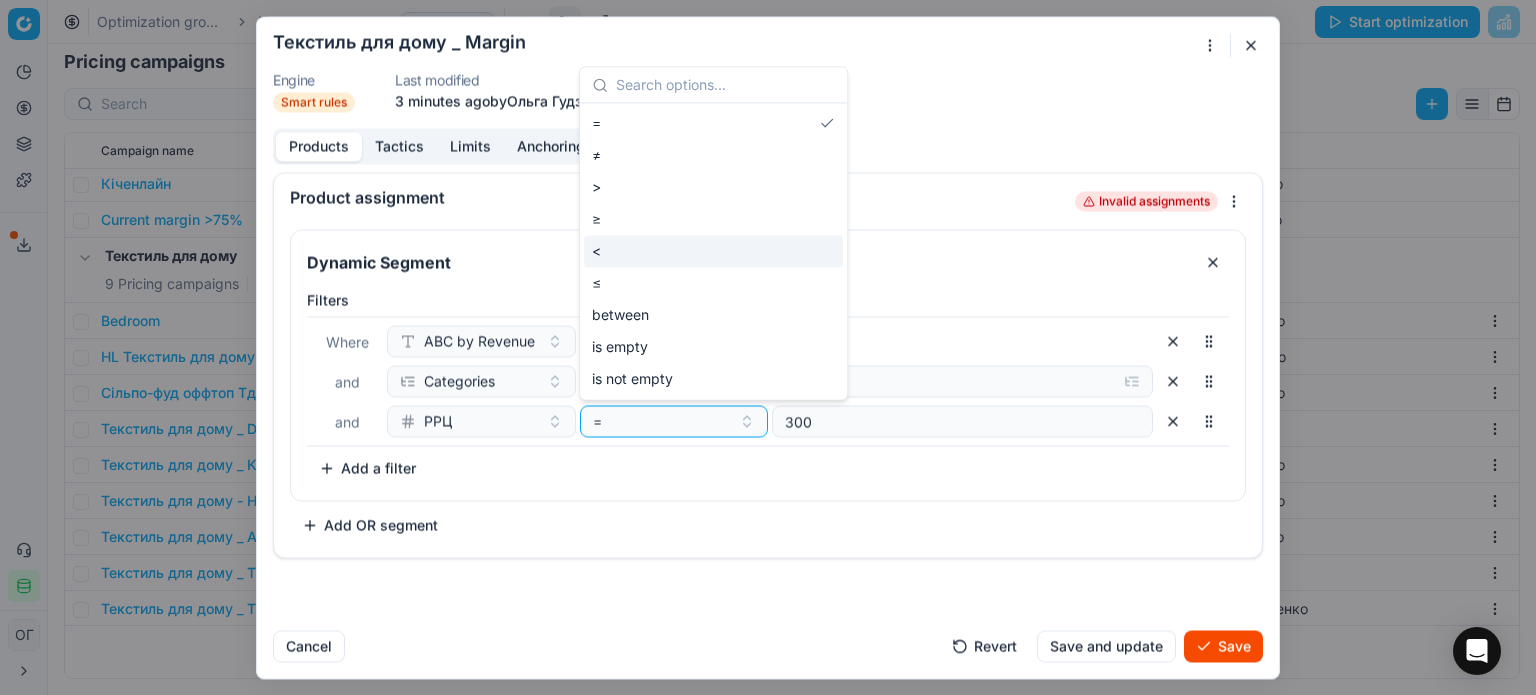 click on "<" at bounding box center [713, 251] 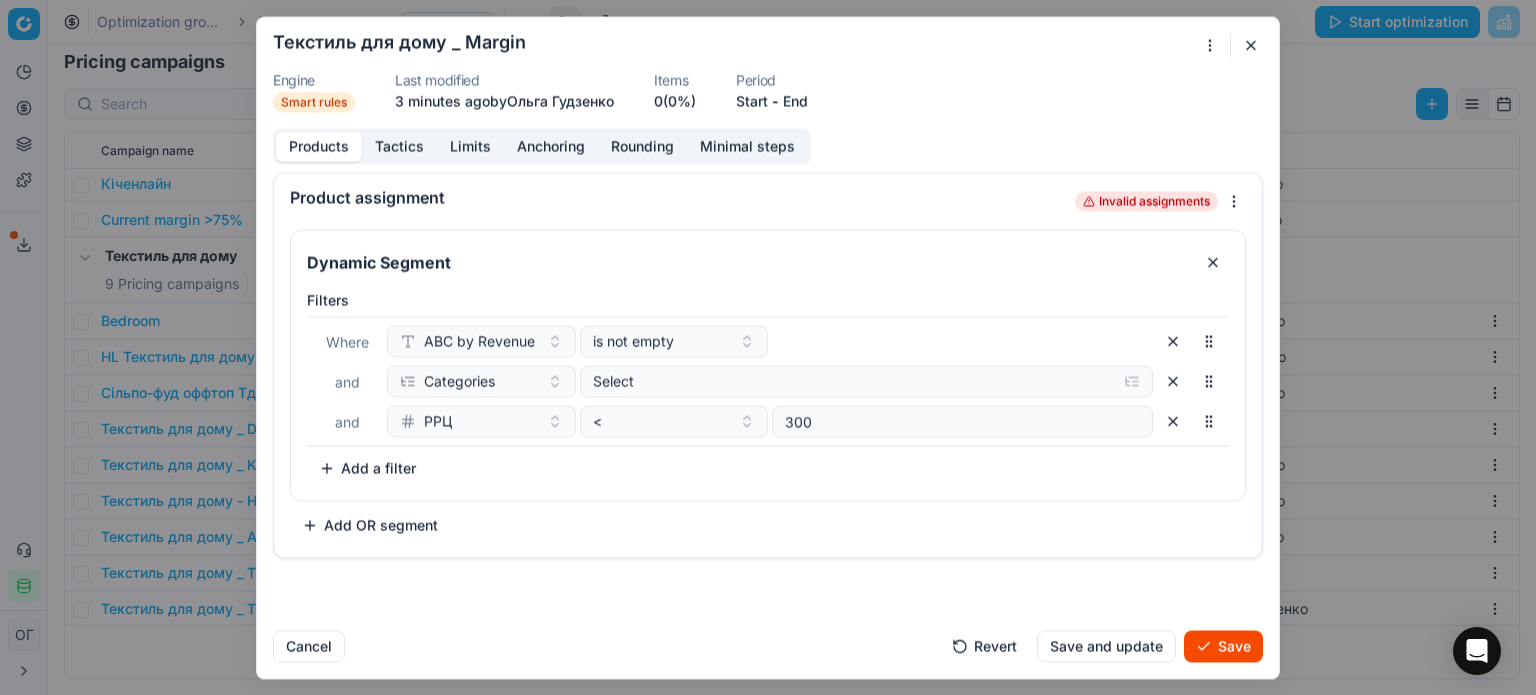 click on "Filters Where ABC by Revenue is not empty and Categories Select and РРЦ < 300
To pick up a sortable item, press space or enter.
While dragging, use the up and down keys to move the item.
Press space or enter again to drop the item in its new position, or press escape to cancel.
Add a filter" at bounding box center [768, 387] 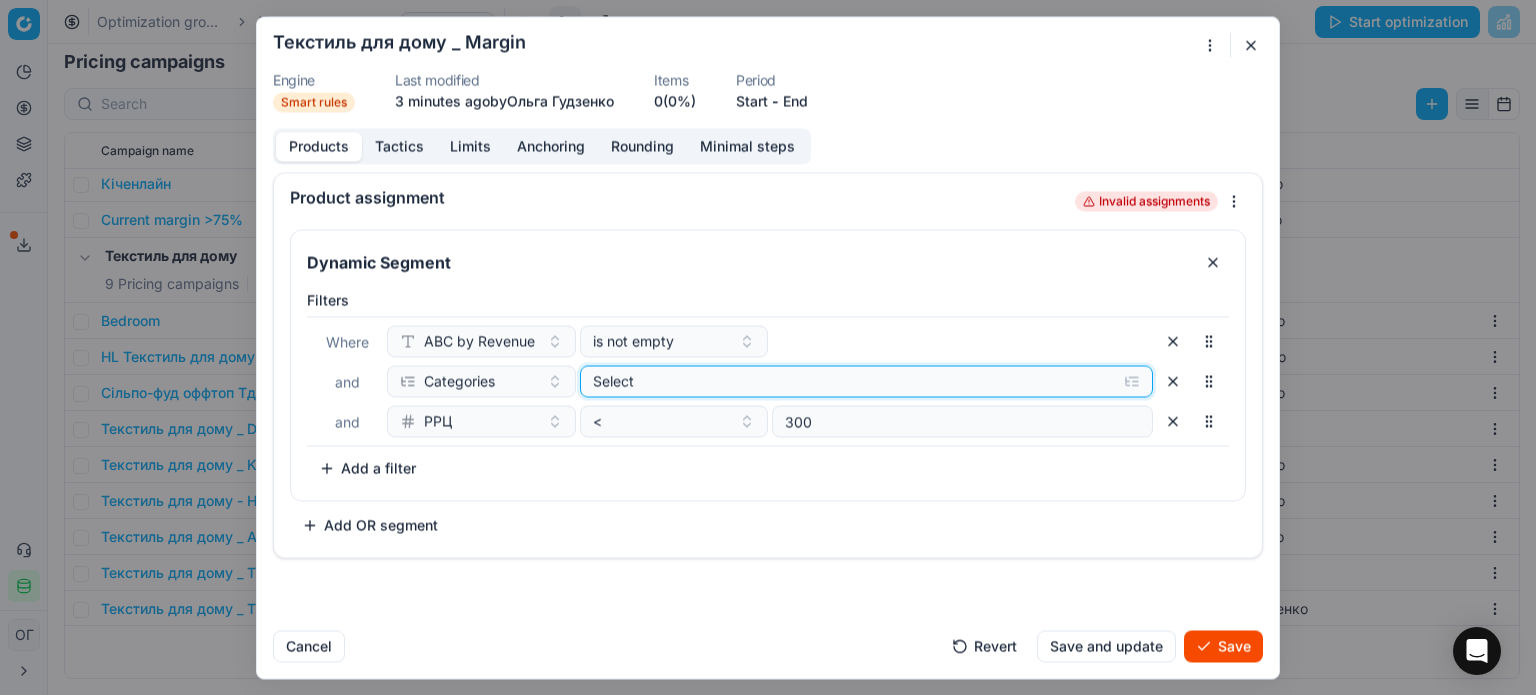 click on "Select" at bounding box center (851, 381) 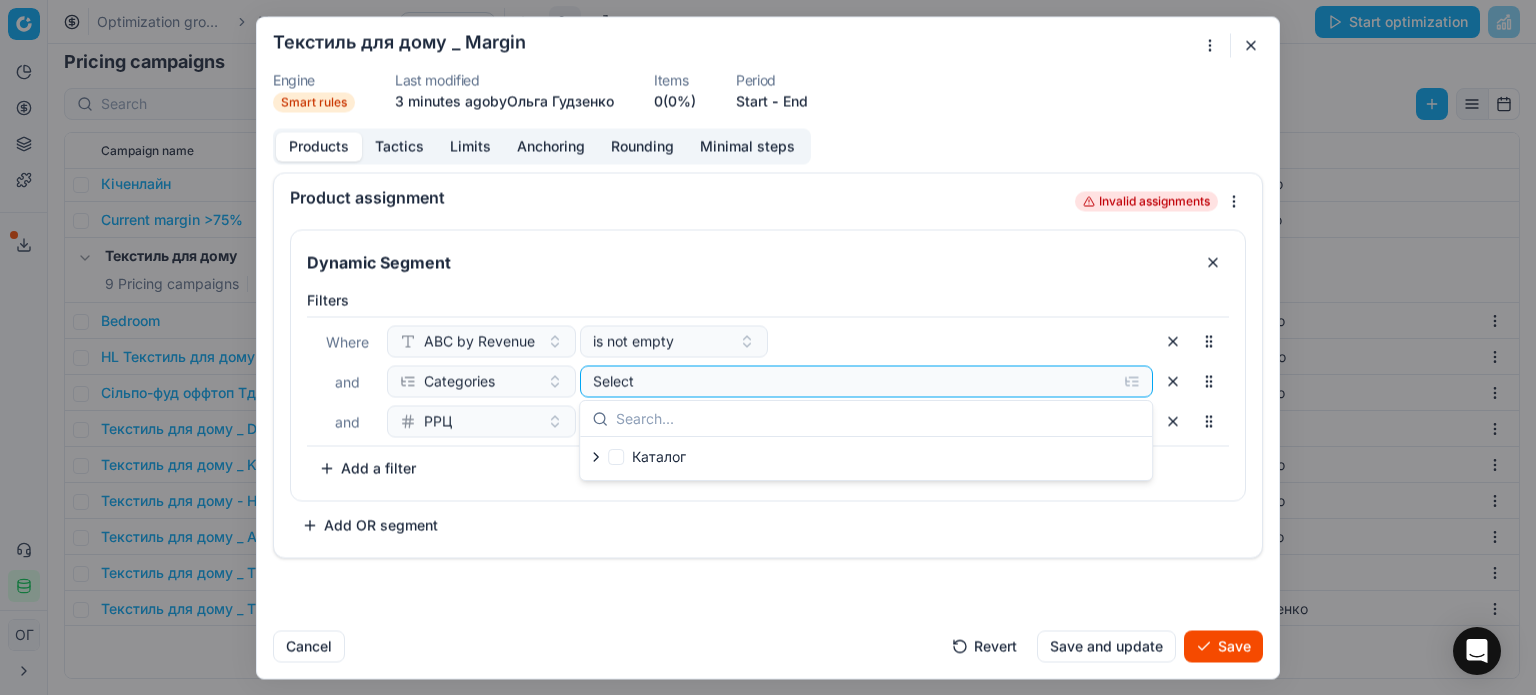 click 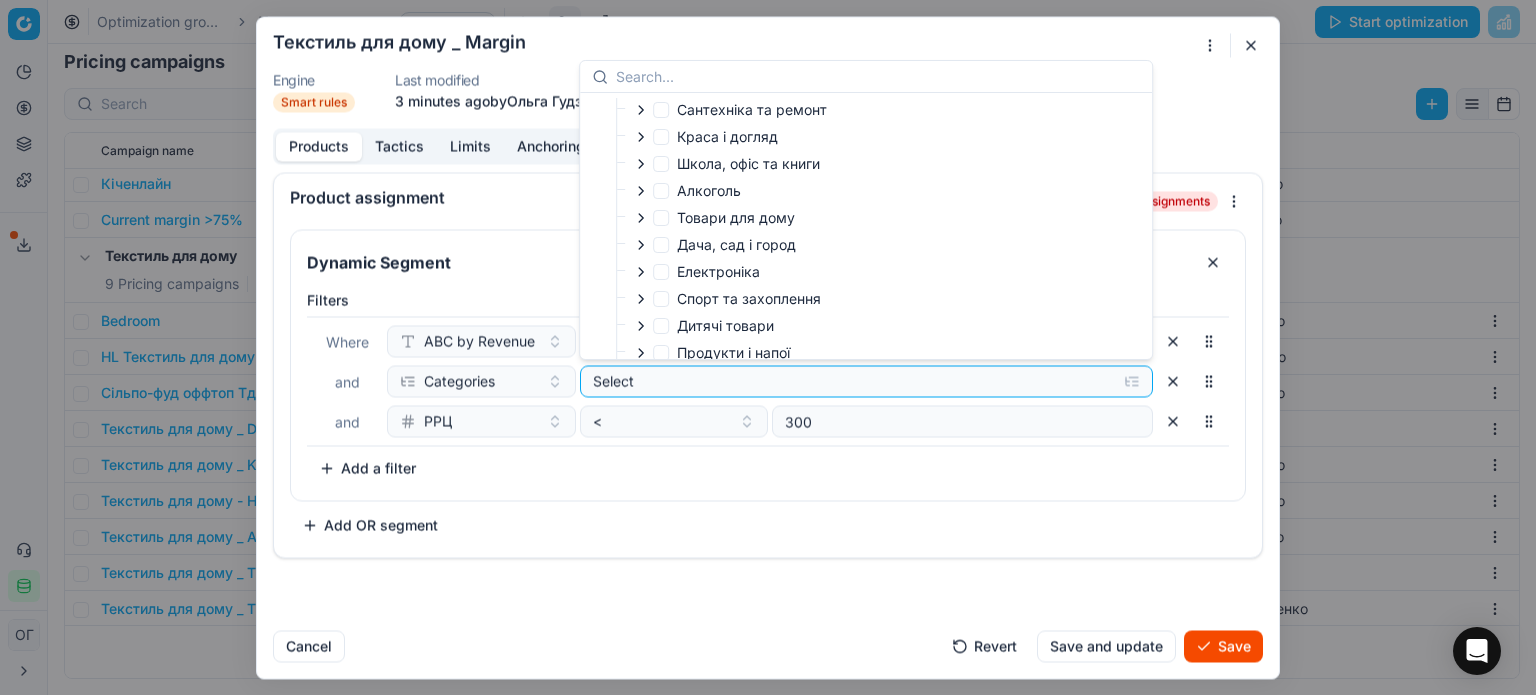 scroll, scrollTop: 0, scrollLeft: 0, axis: both 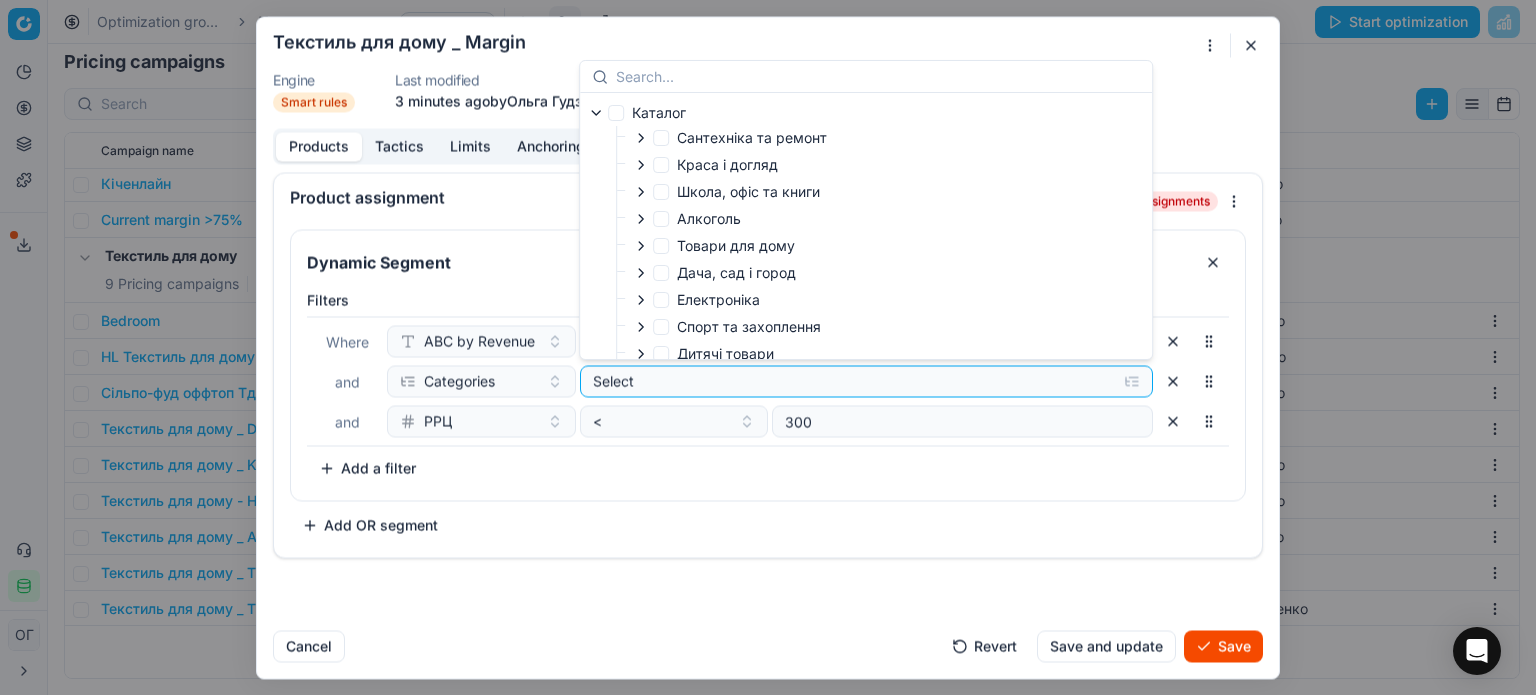 click 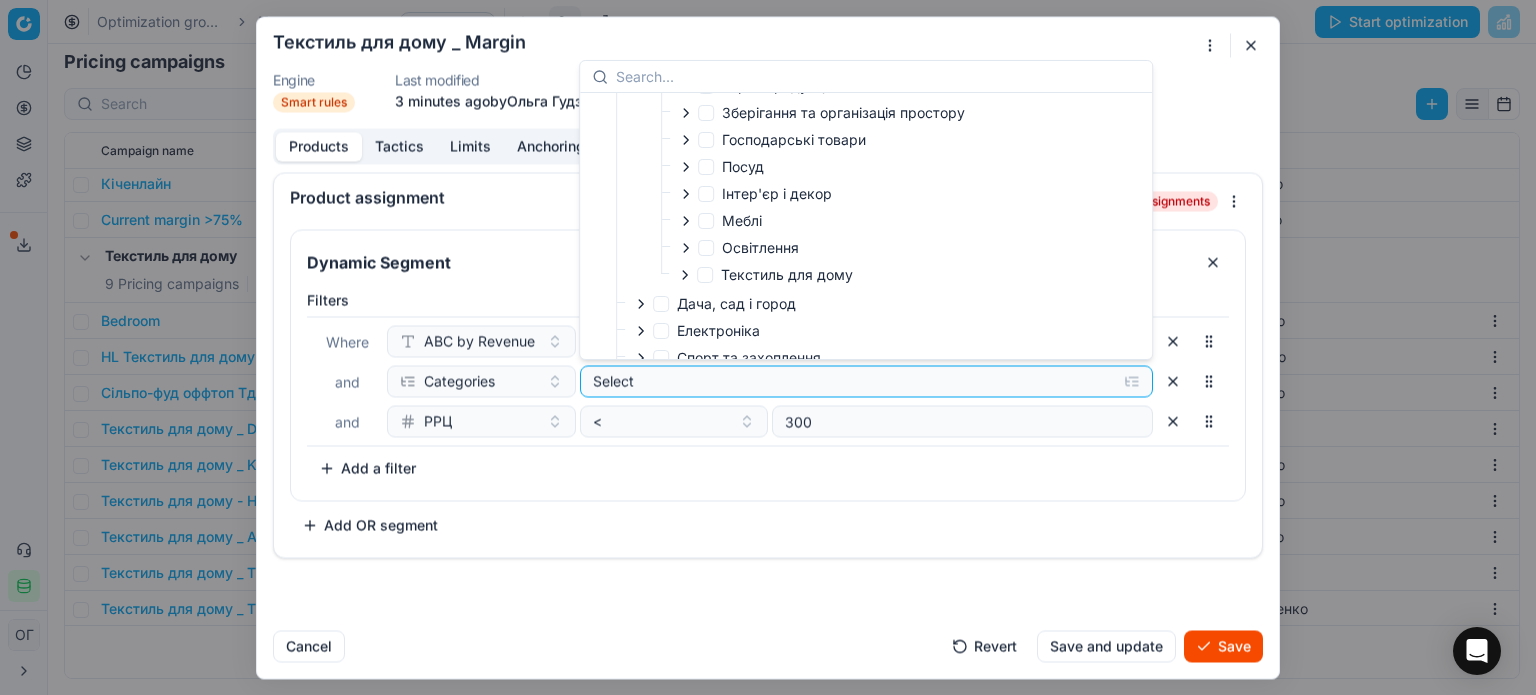 scroll, scrollTop: 300, scrollLeft: 0, axis: vertical 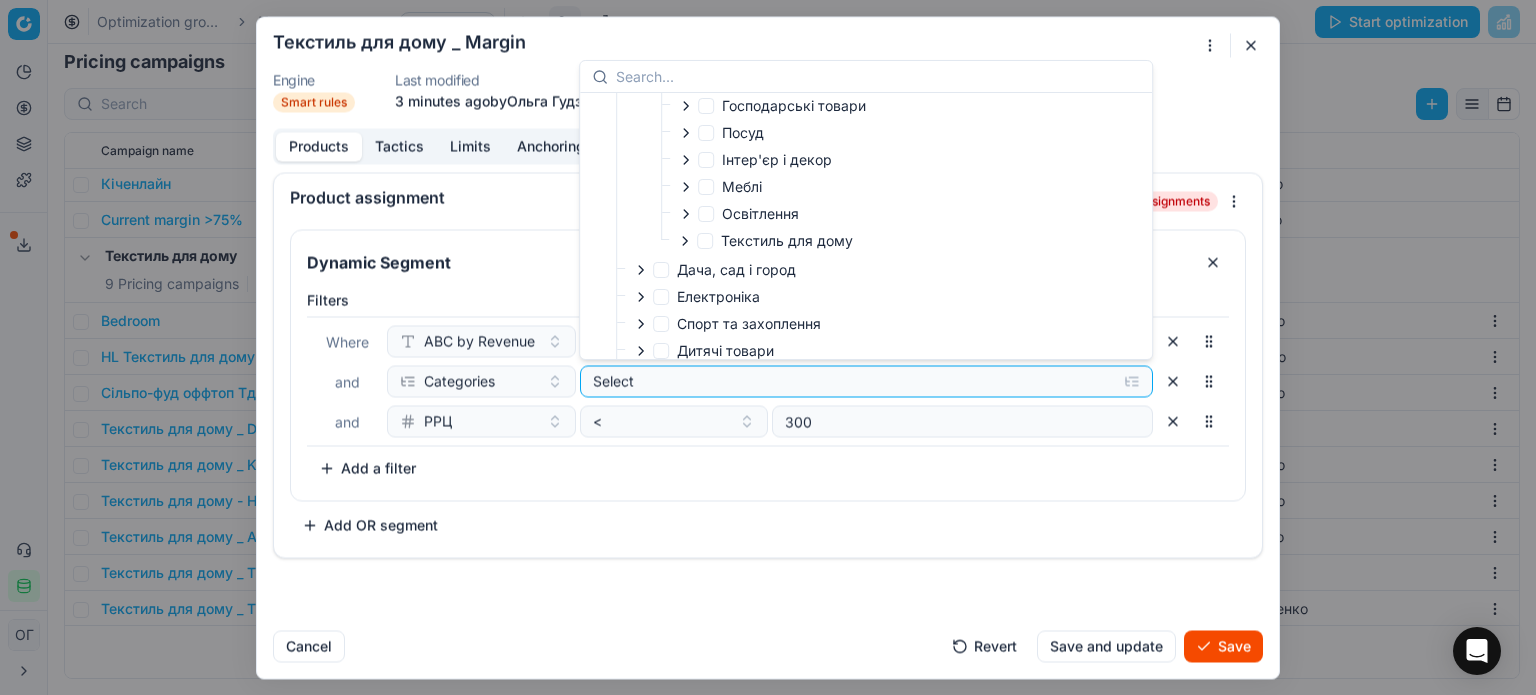 click 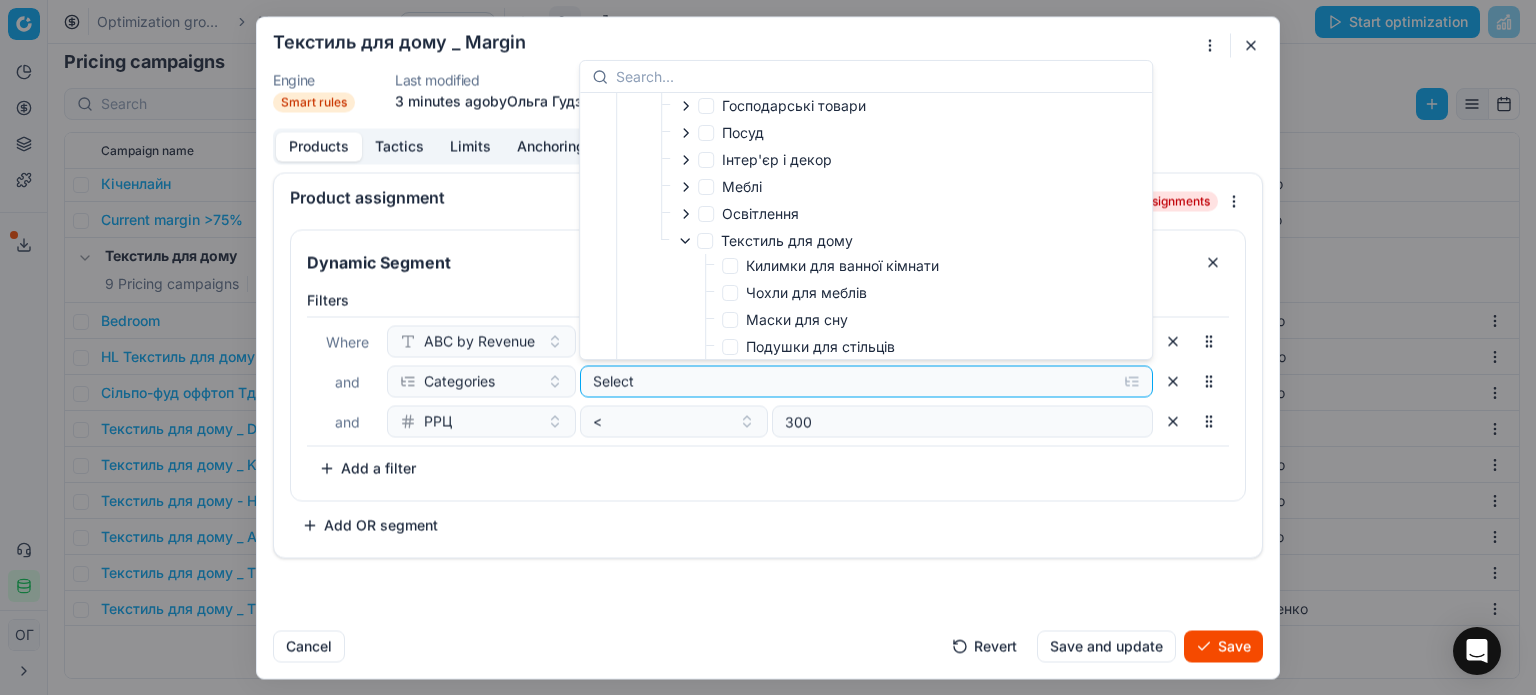scroll, scrollTop: 400, scrollLeft: 0, axis: vertical 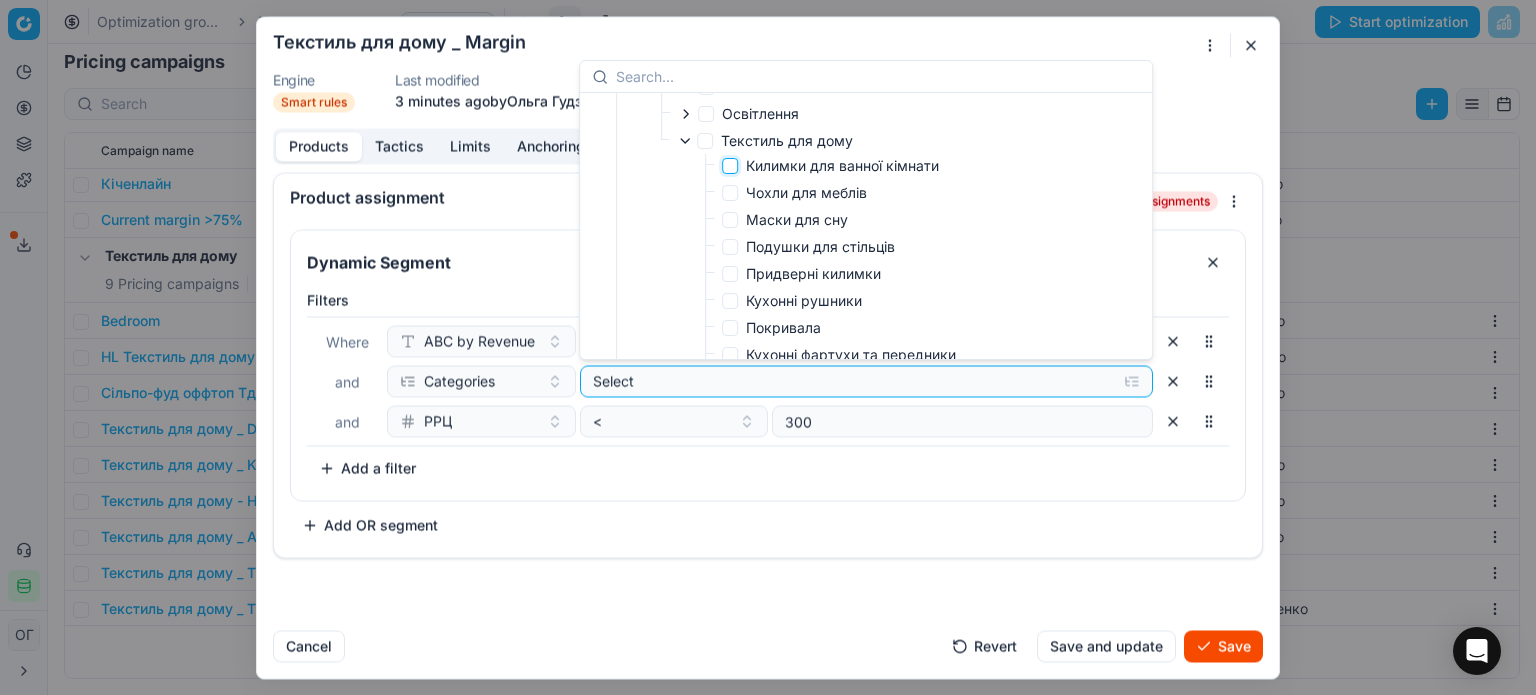 click on "Килимки для ванної кімнати" at bounding box center [730, 166] 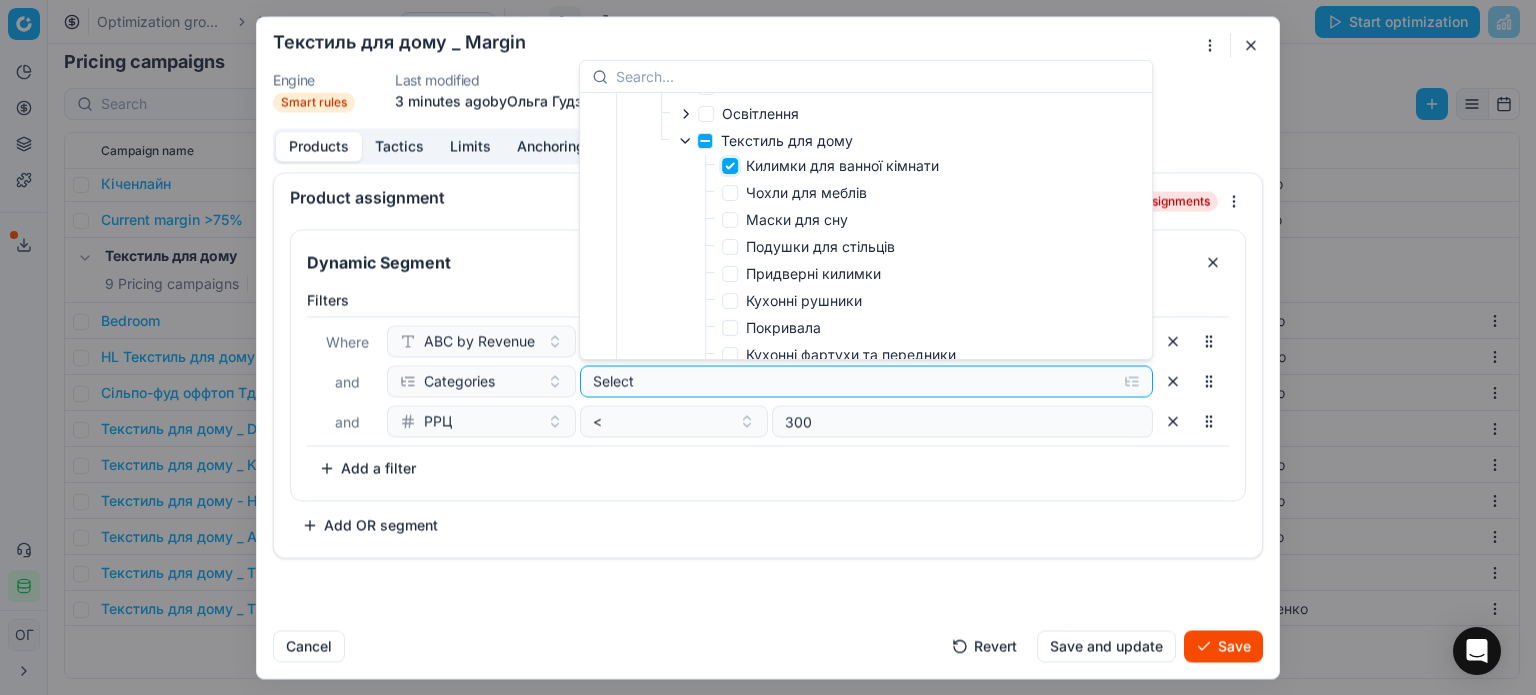 checkbox on "true" 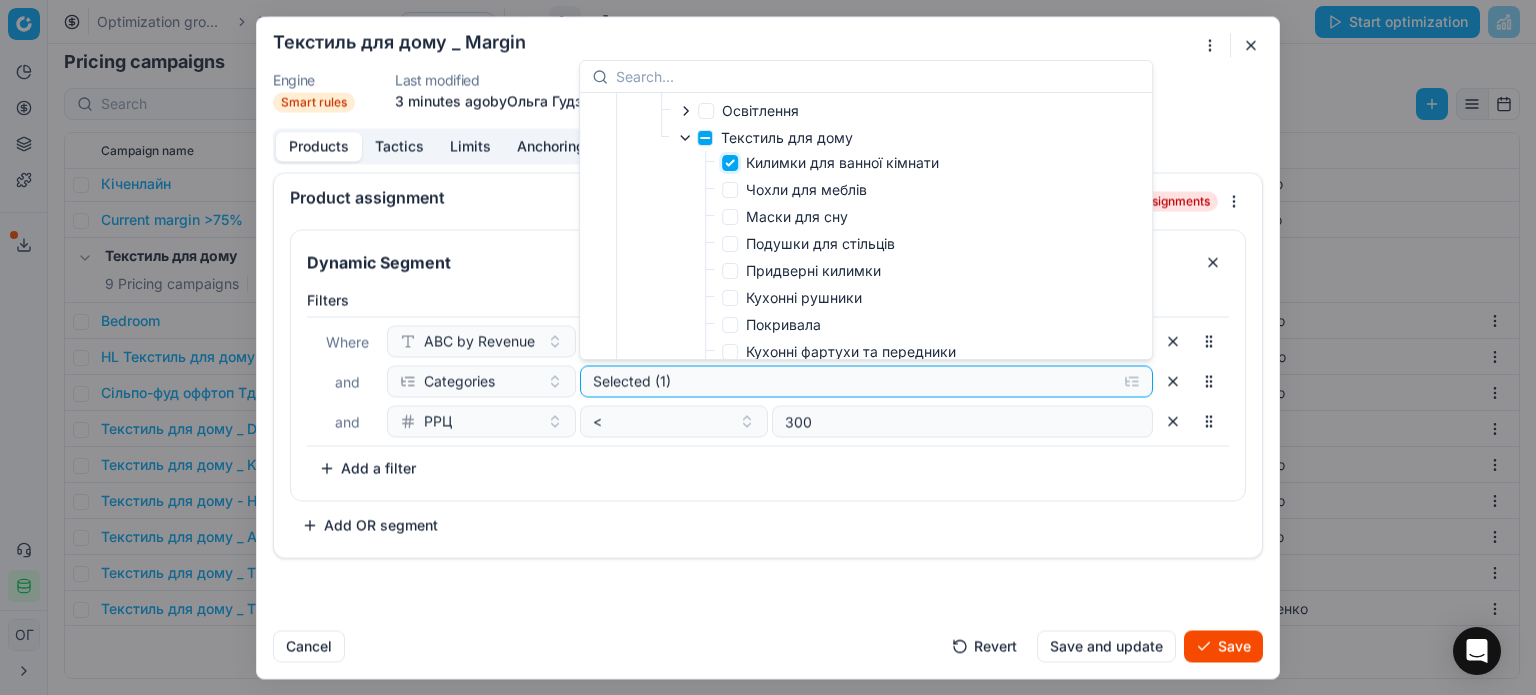 scroll, scrollTop: 400, scrollLeft: 0, axis: vertical 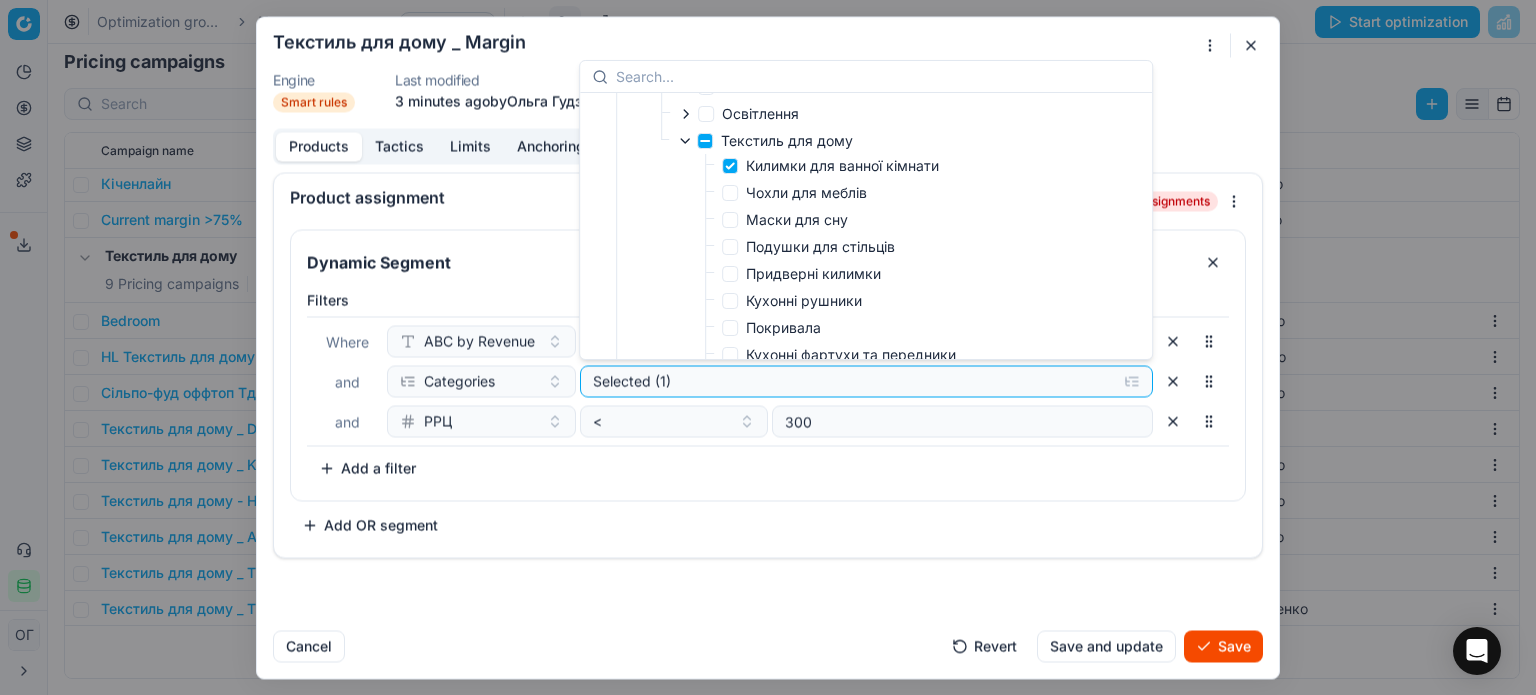 click on "Подушки для стільців" at bounding box center (820, 246) 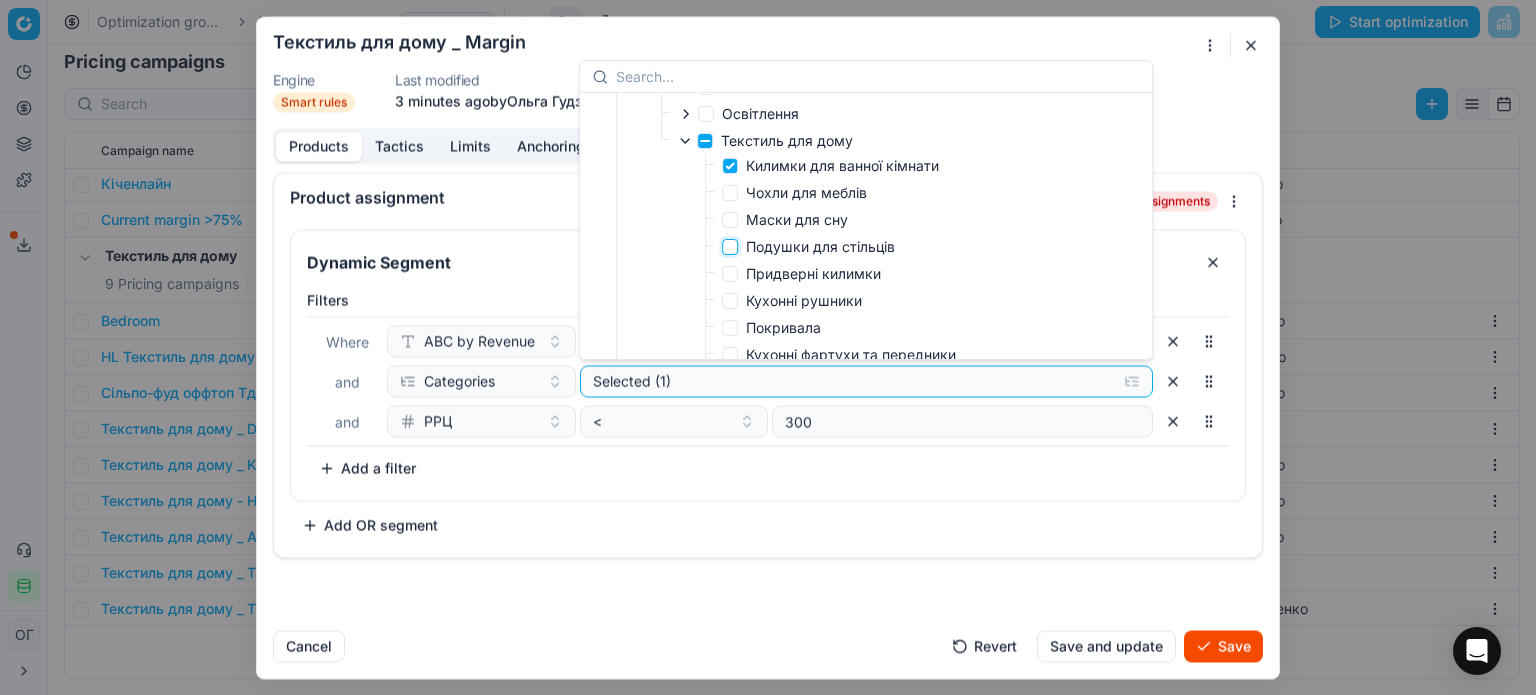 click on "Подушки для стільців" at bounding box center [730, 247] 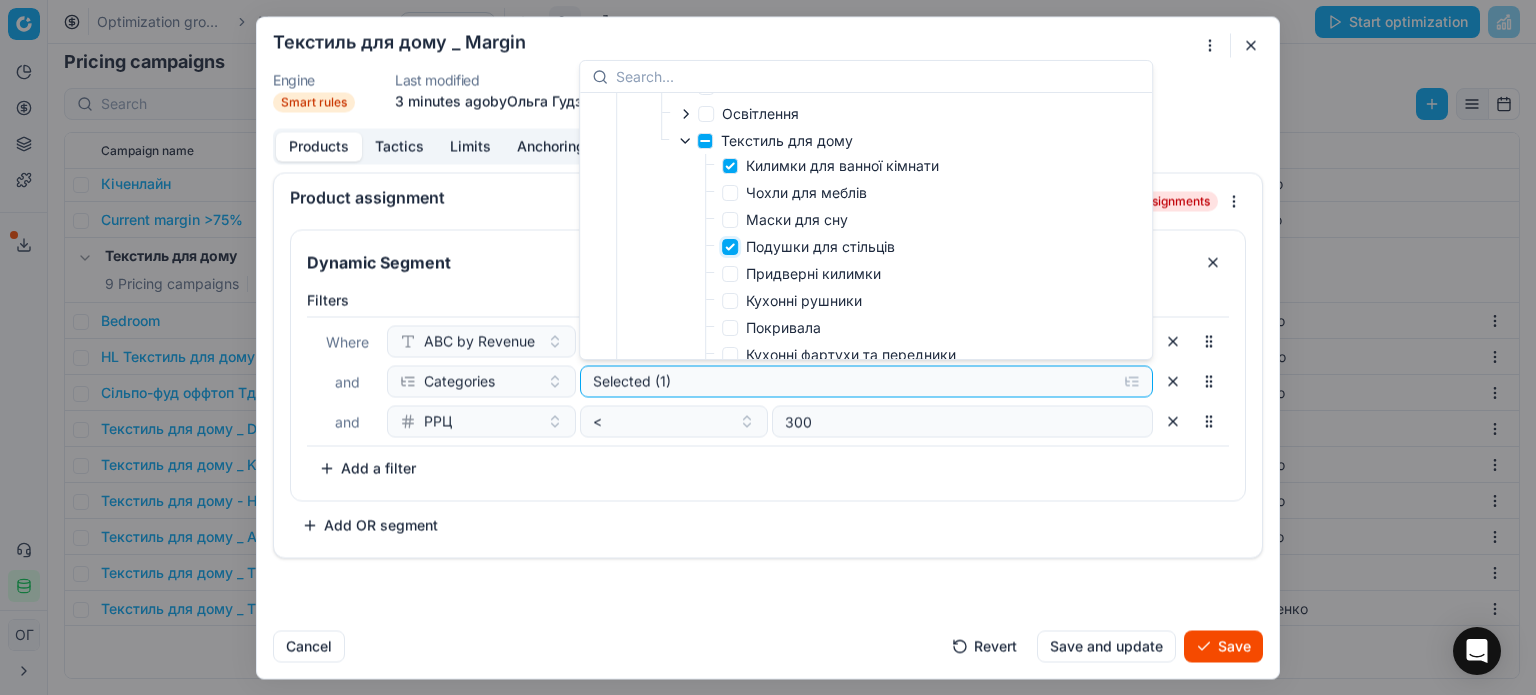 checkbox on "true" 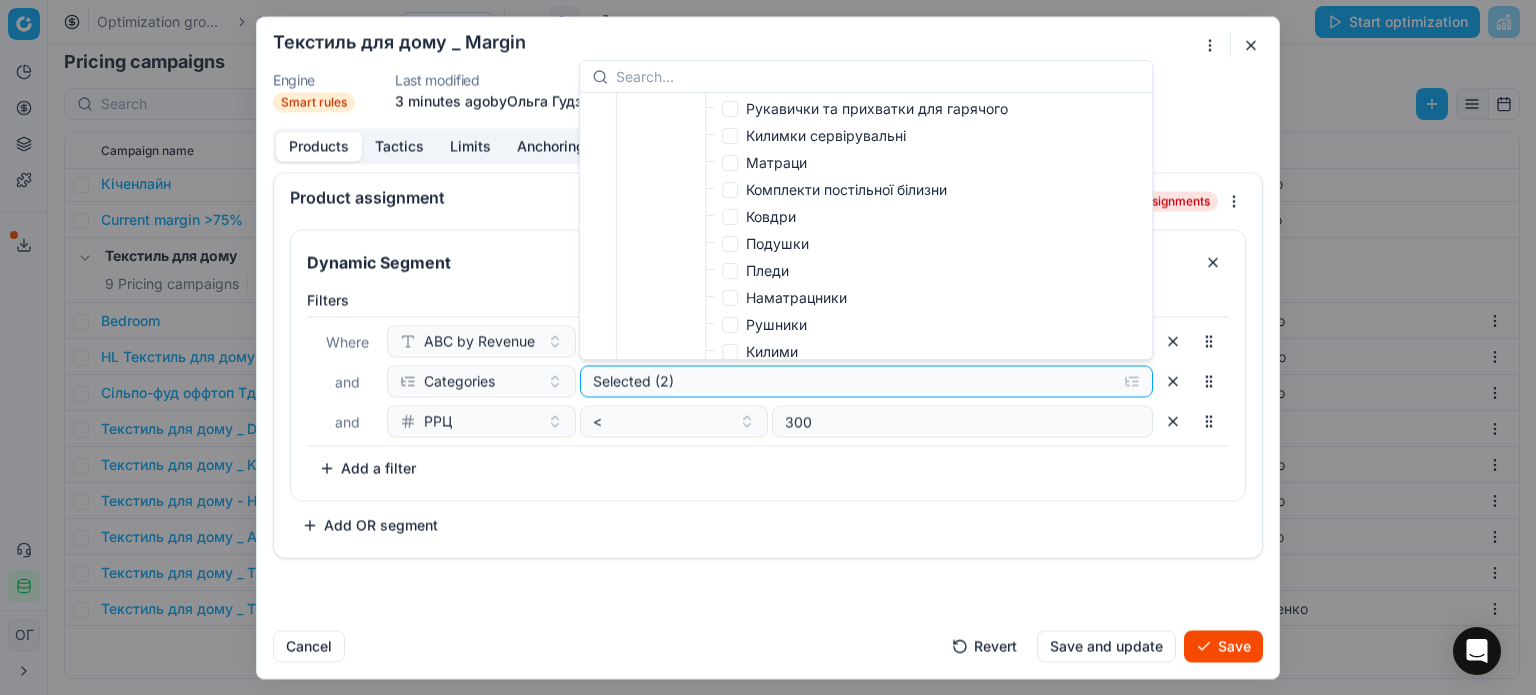 scroll, scrollTop: 700, scrollLeft: 0, axis: vertical 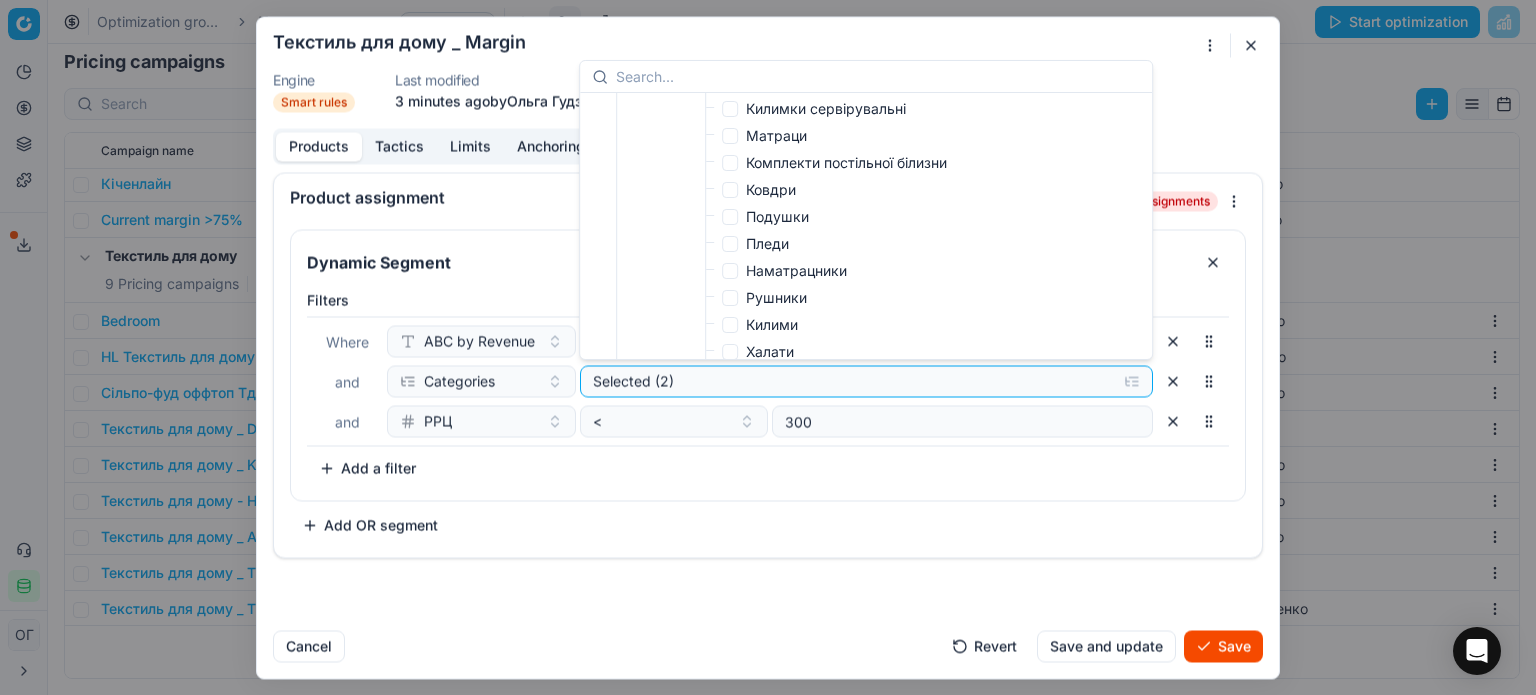 click on "Подушки" at bounding box center [777, 216] 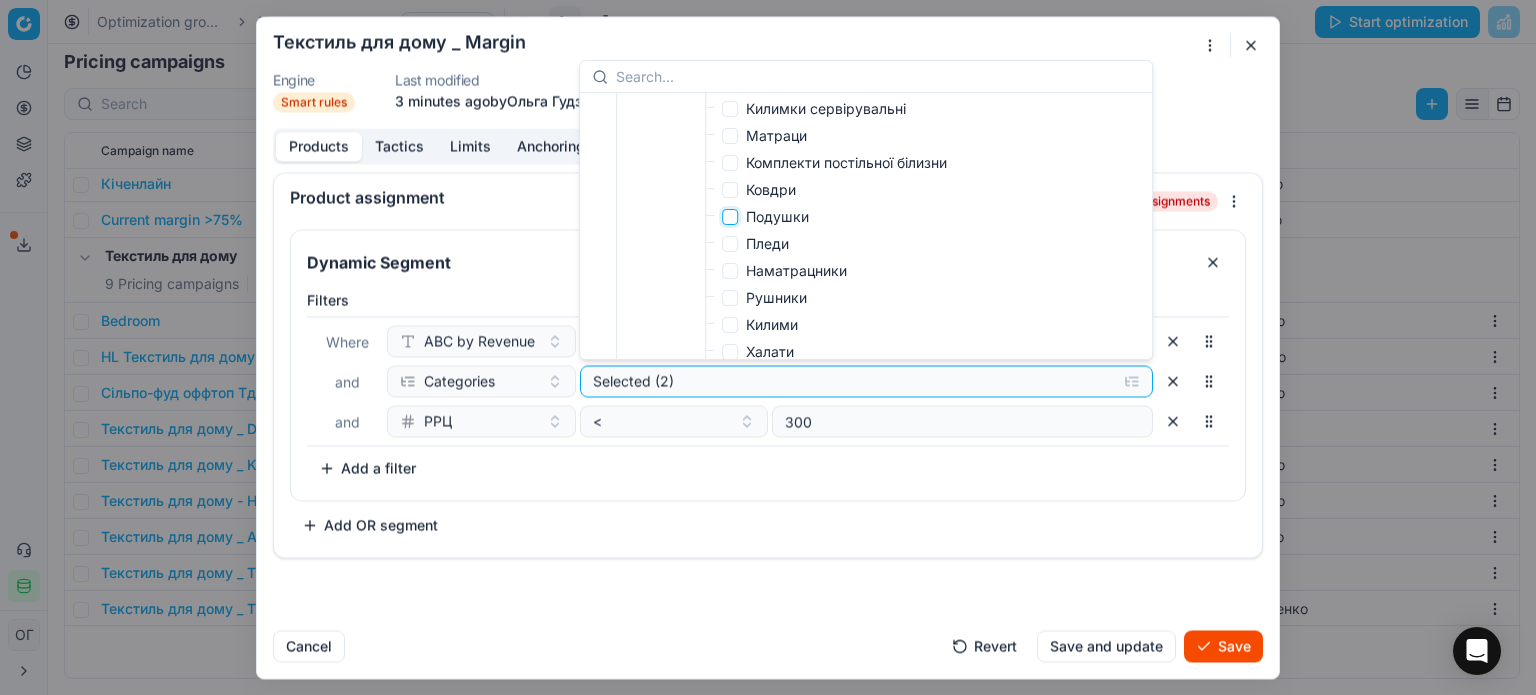 click on "Подушки" at bounding box center (730, 217) 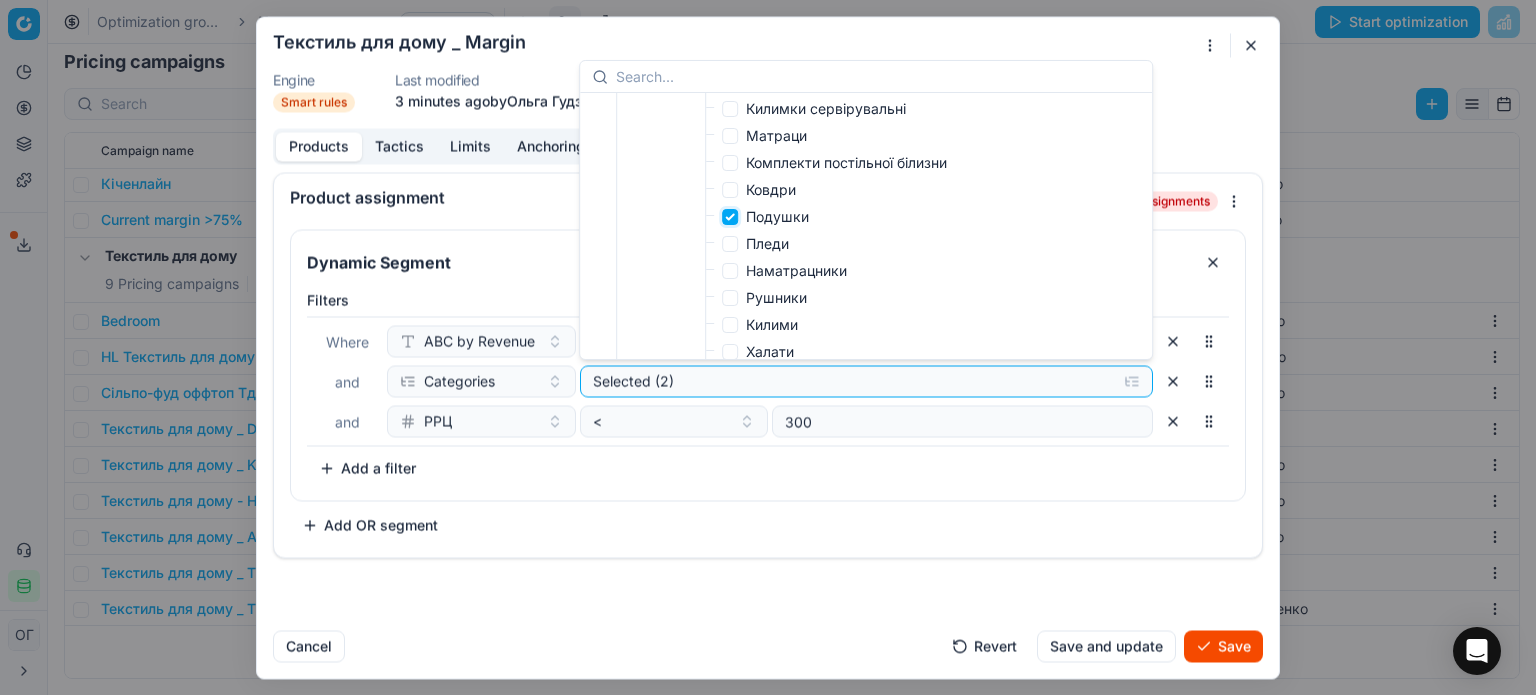 checkbox on "true" 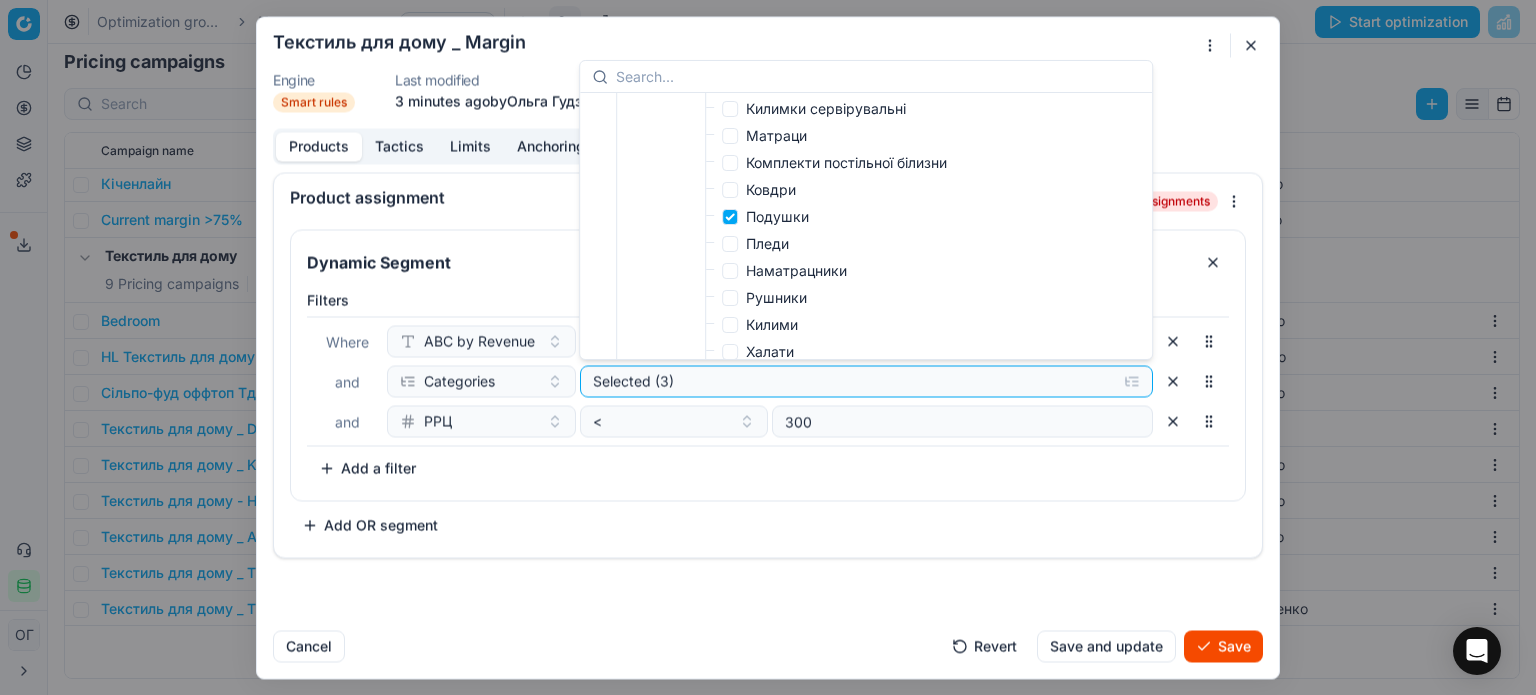 click on "Наматрацники" at bounding box center [796, 270] 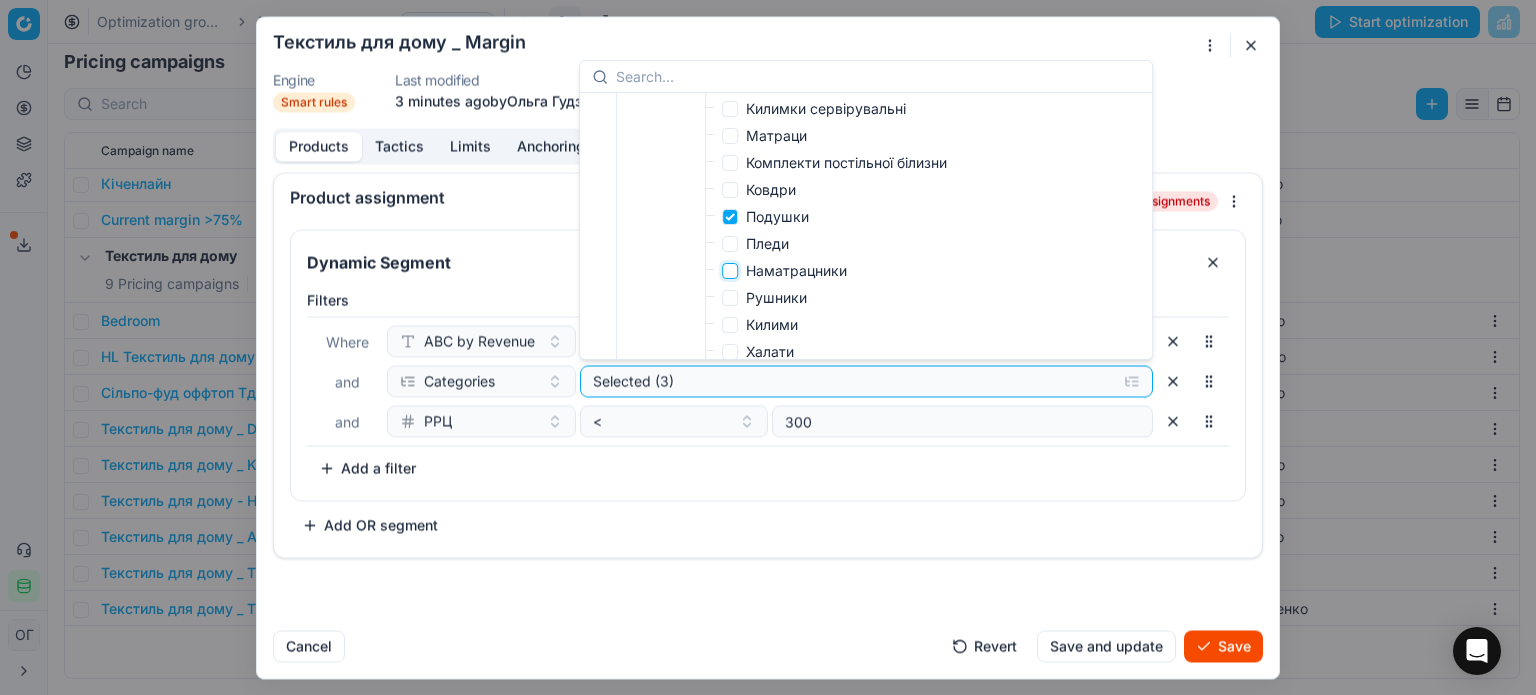 click on "Наматрацники" at bounding box center [730, 271] 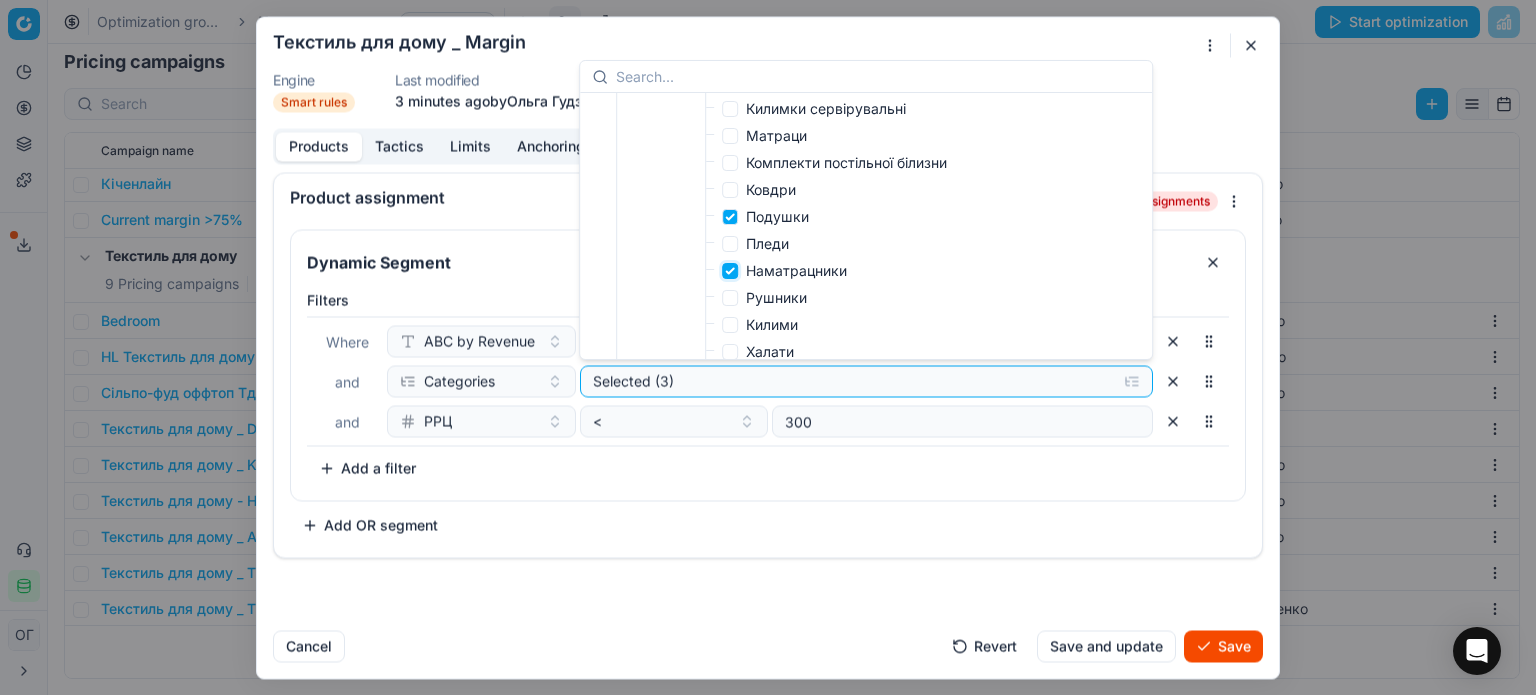 checkbox on "true" 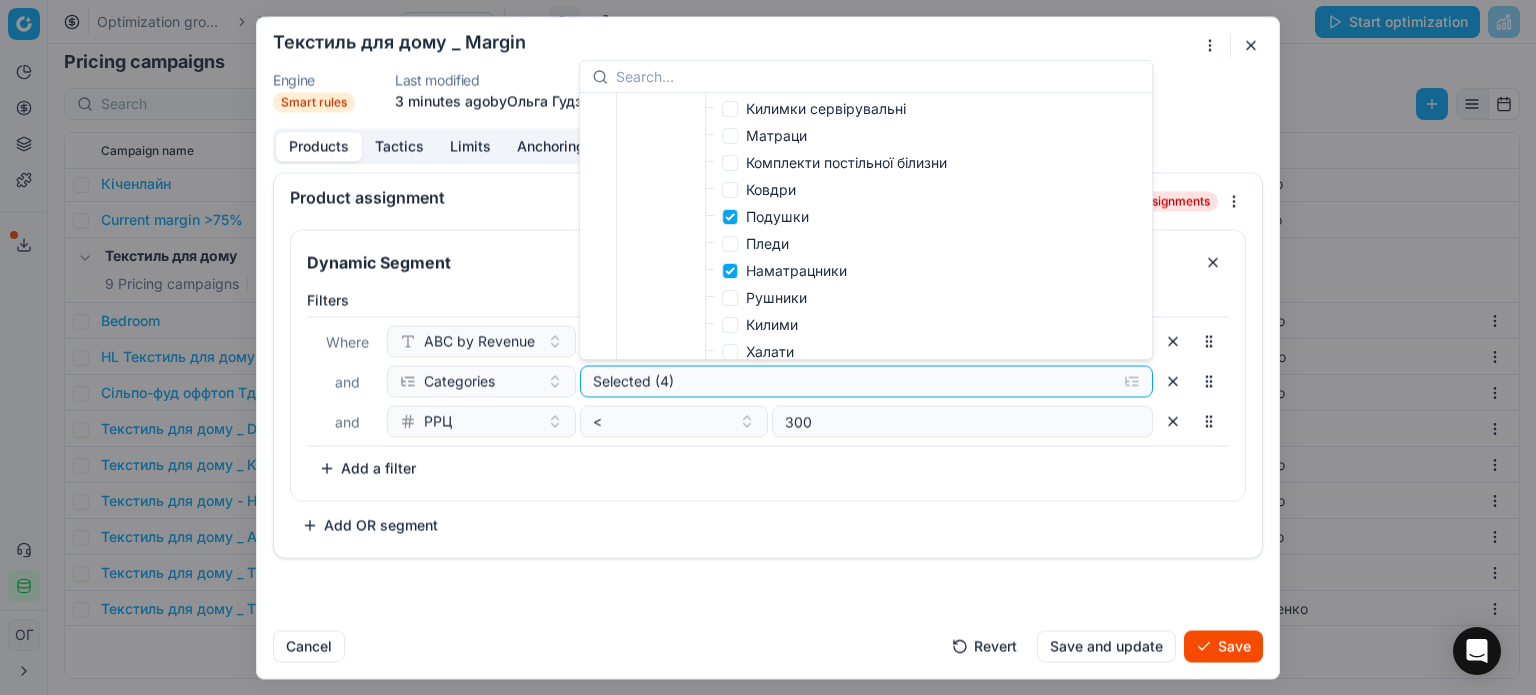 click on "Рушники" at bounding box center (776, 297) 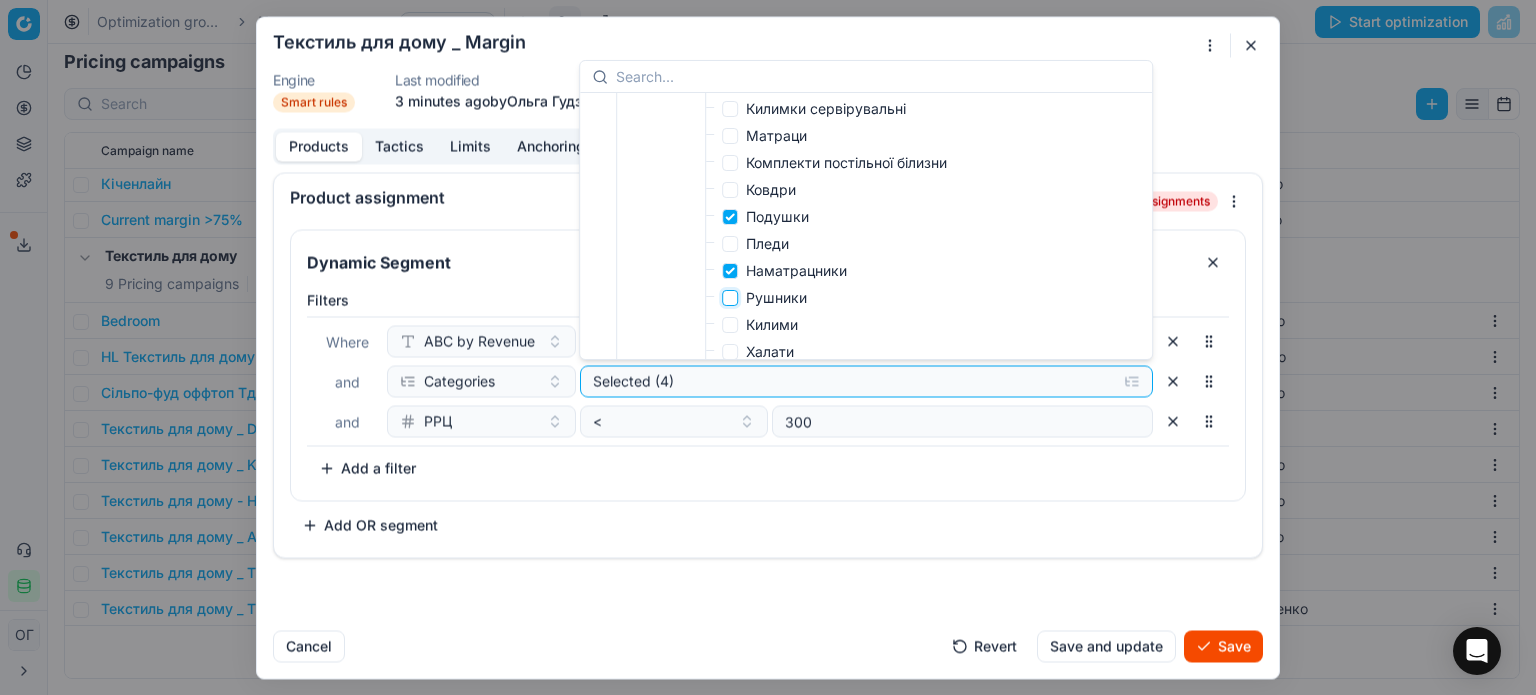 click on "Рушники" at bounding box center (730, 298) 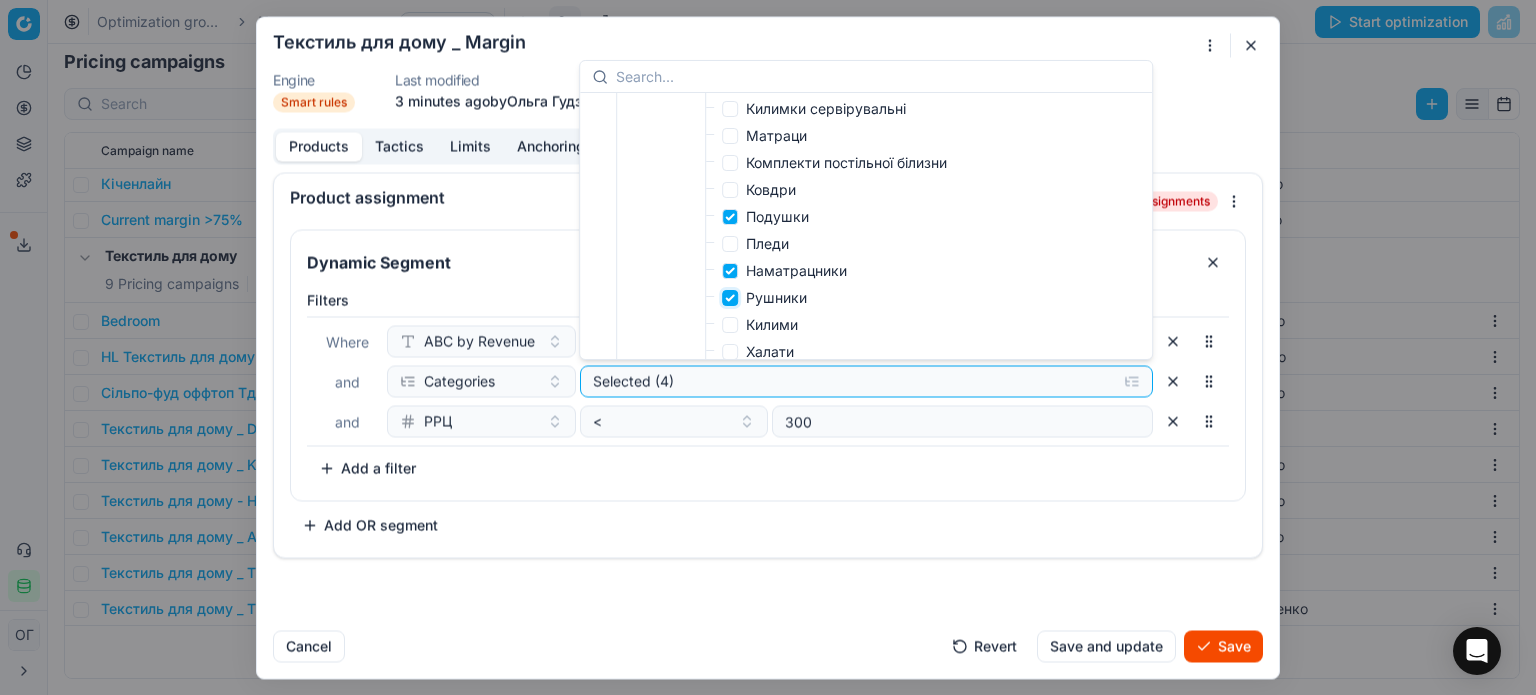 checkbox on "true" 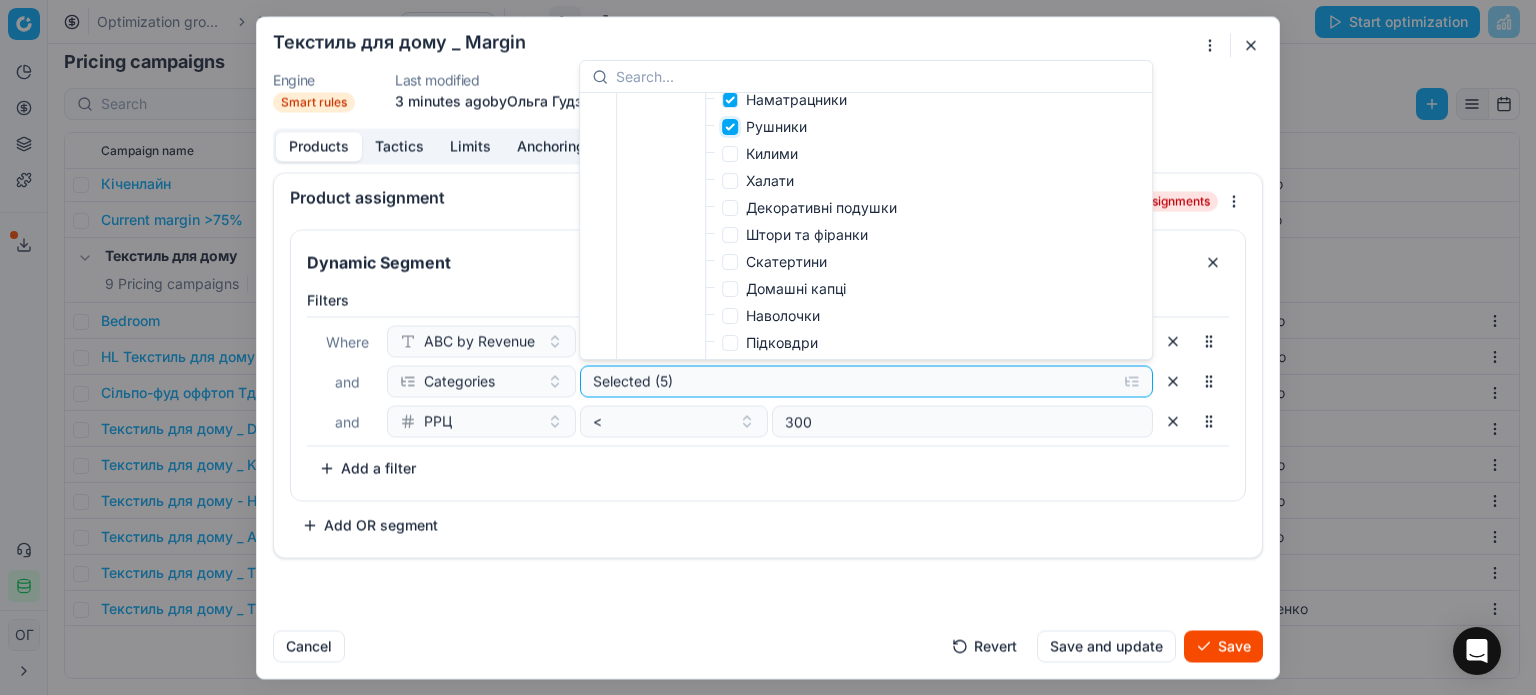 scroll, scrollTop: 900, scrollLeft: 0, axis: vertical 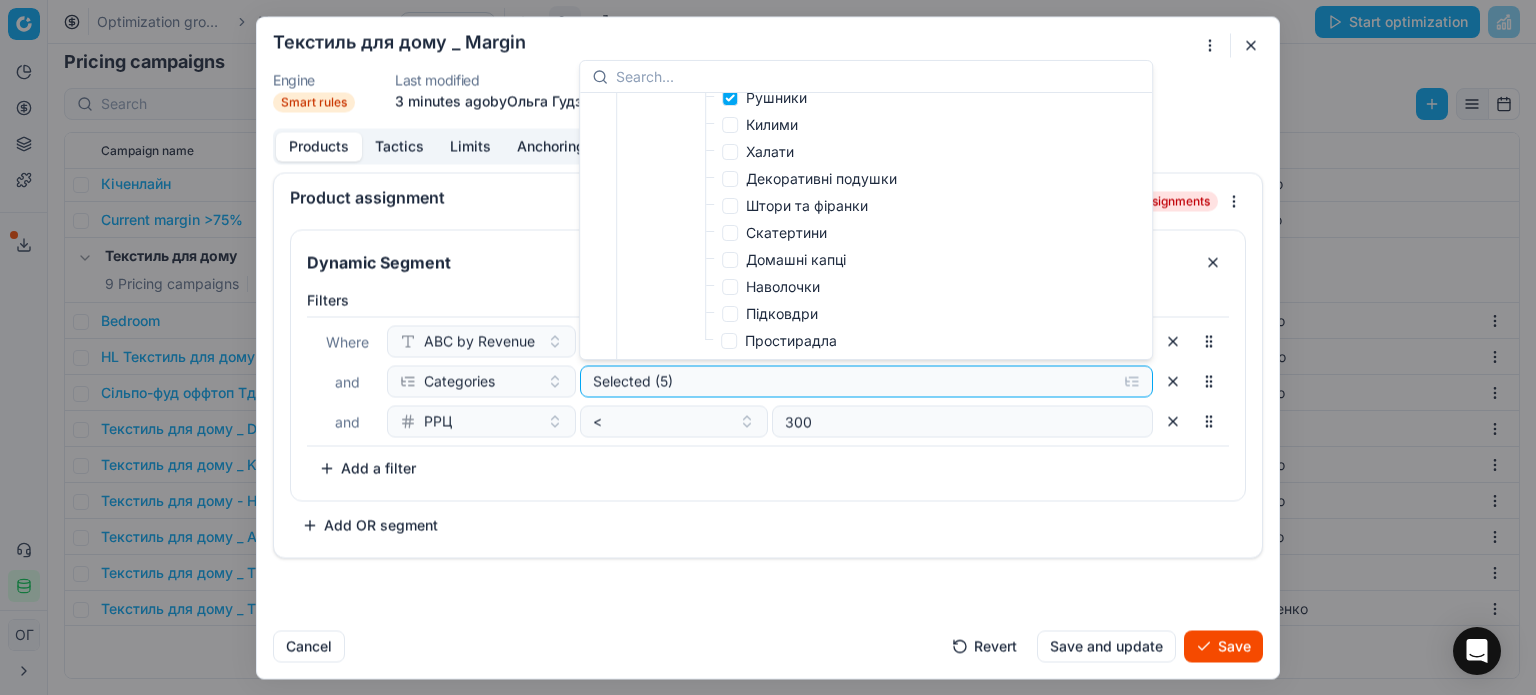 click on "Декоративні подушки" at bounding box center (821, 179) 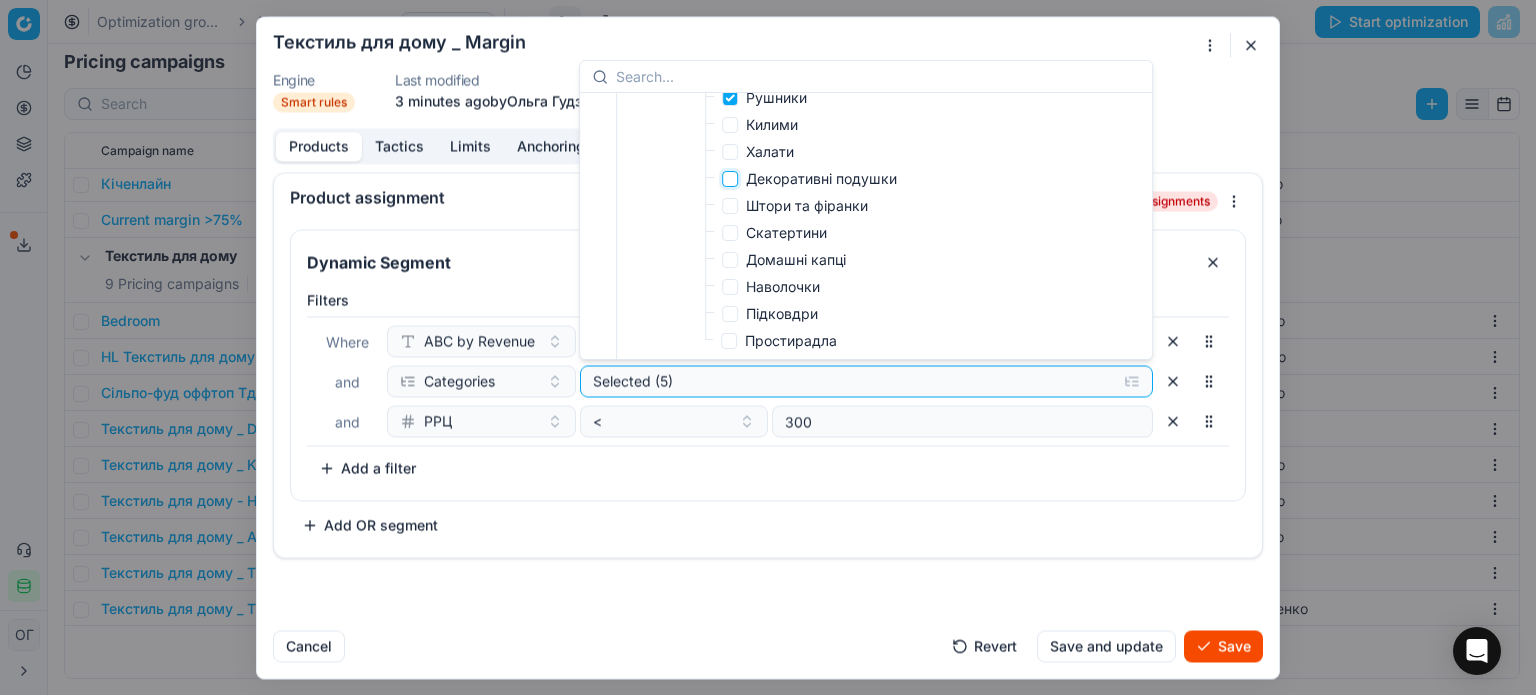 click on "Декоративні подушки" at bounding box center (730, 179) 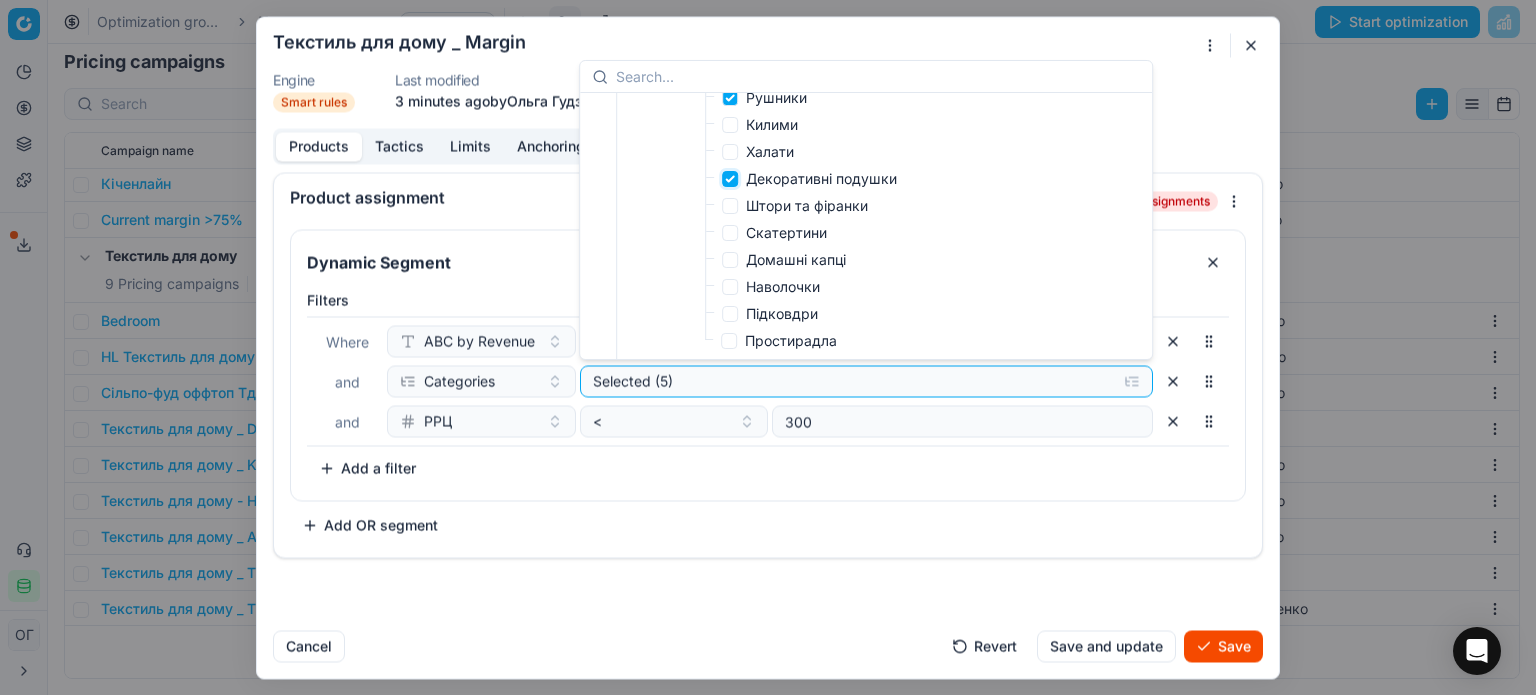 checkbox on "true" 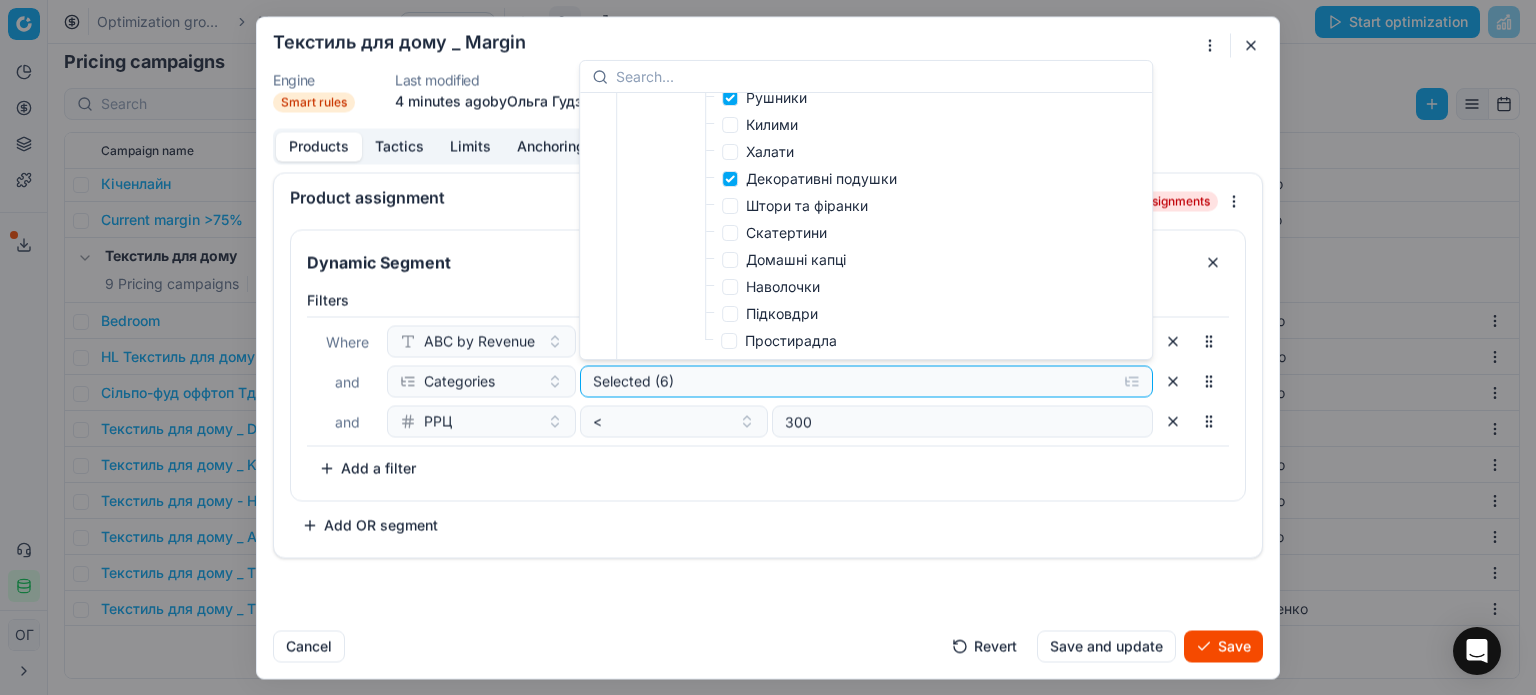 click on "Скатертини" at bounding box center [786, 232] 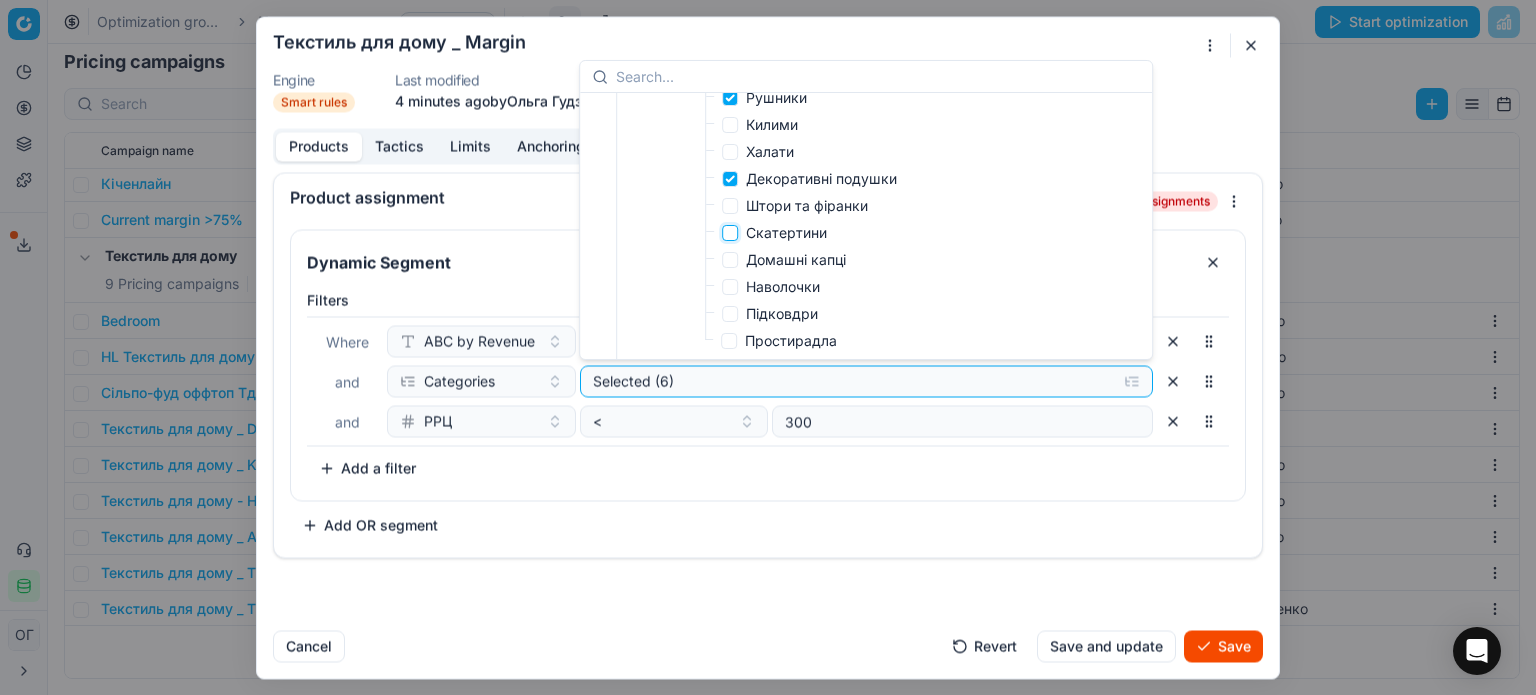 click on "Скатертини" at bounding box center [730, 233] 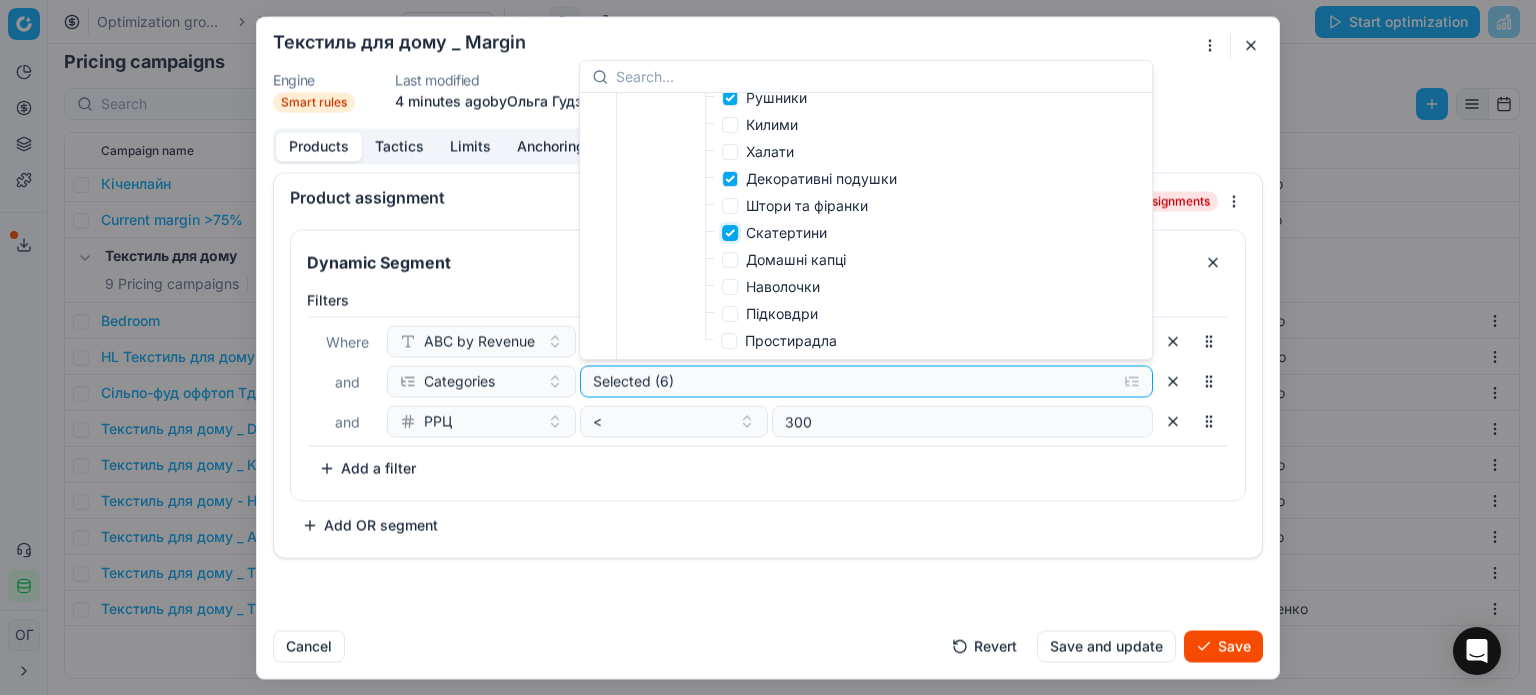 checkbox on "true" 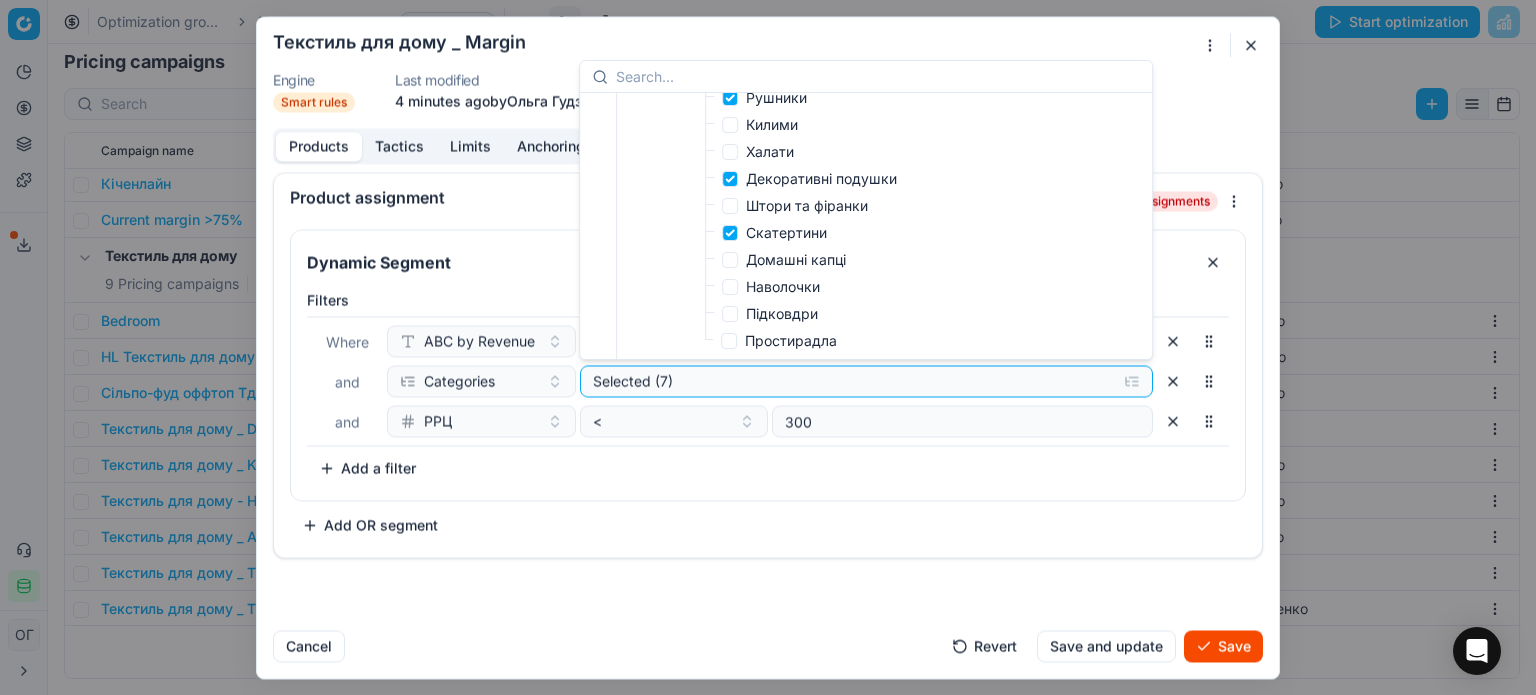 click on "Домашні капці" at bounding box center [796, 259] 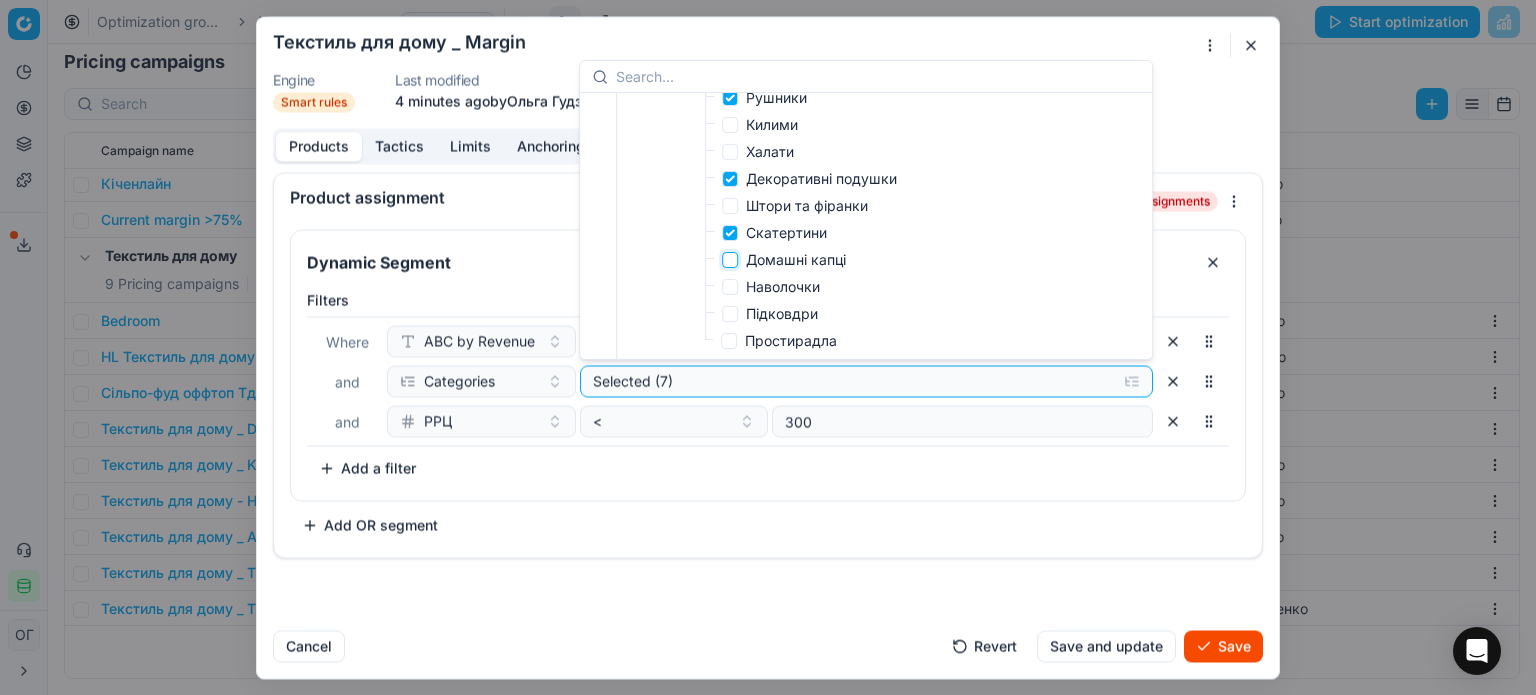 click on "Домашні капці" at bounding box center [730, 260] 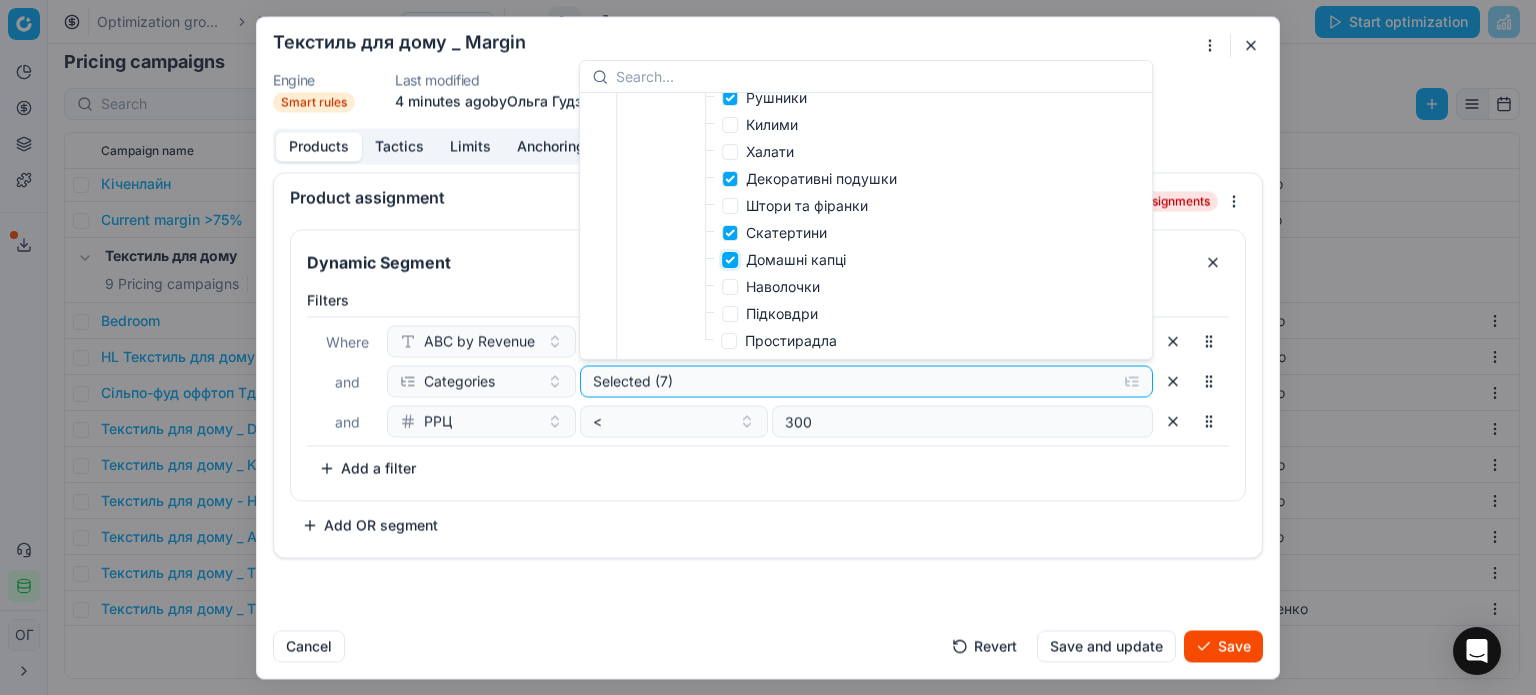checkbox on "true" 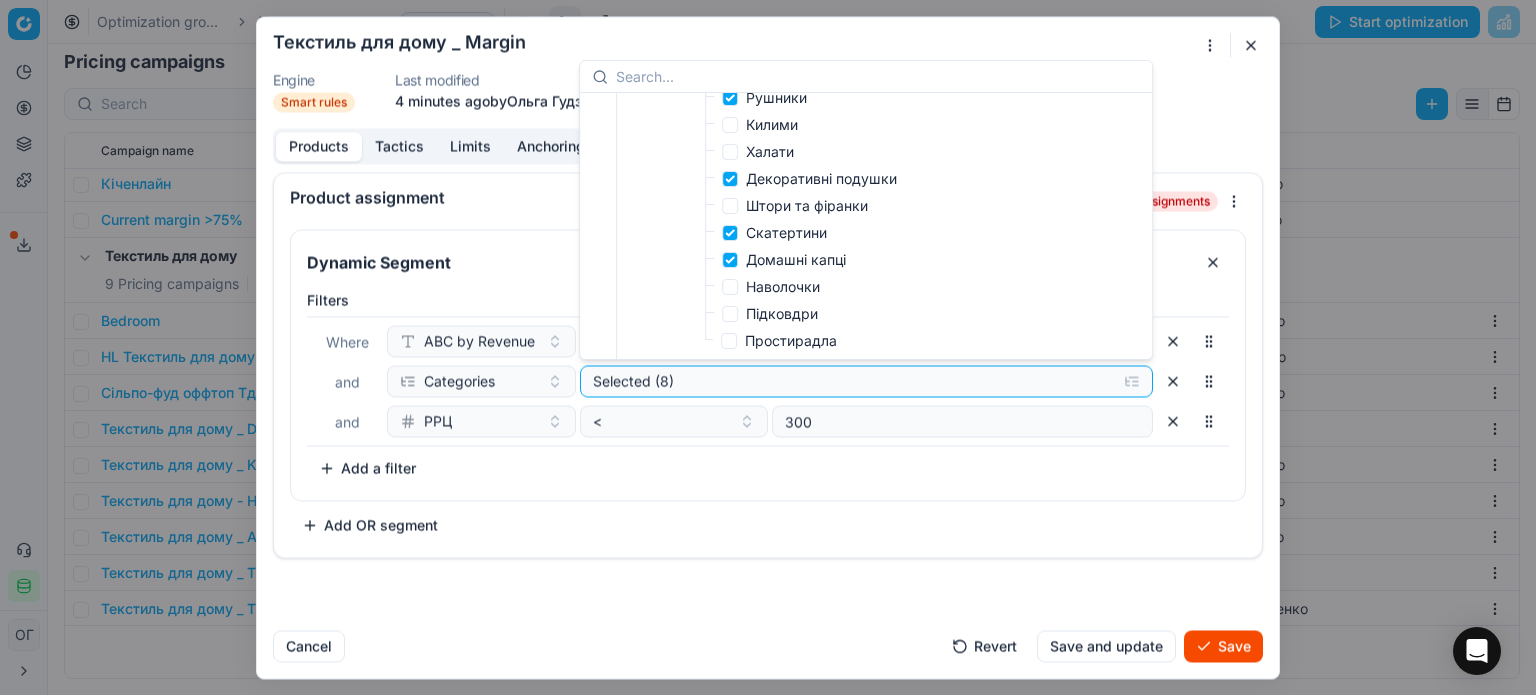 click on "Наволочки" at bounding box center [783, 286] 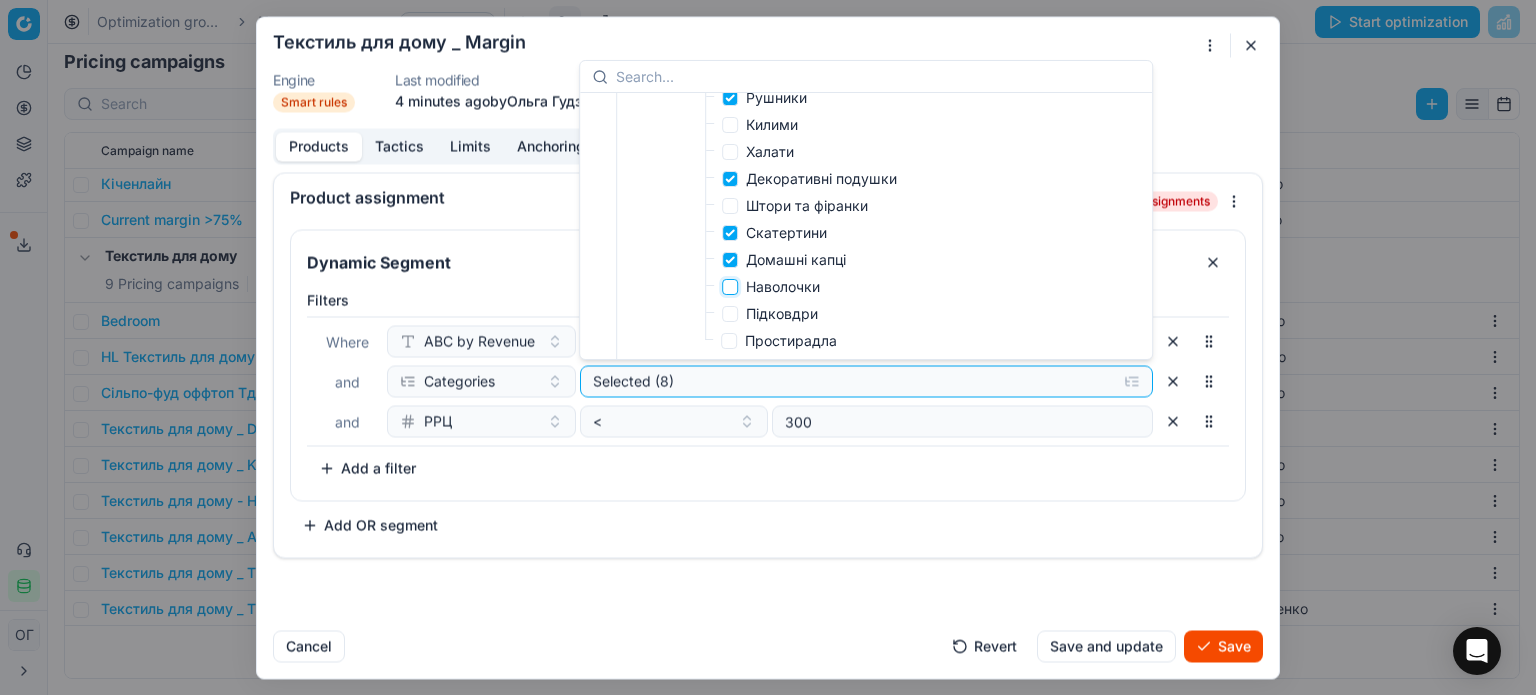 click on "Наволочки" at bounding box center [730, 287] 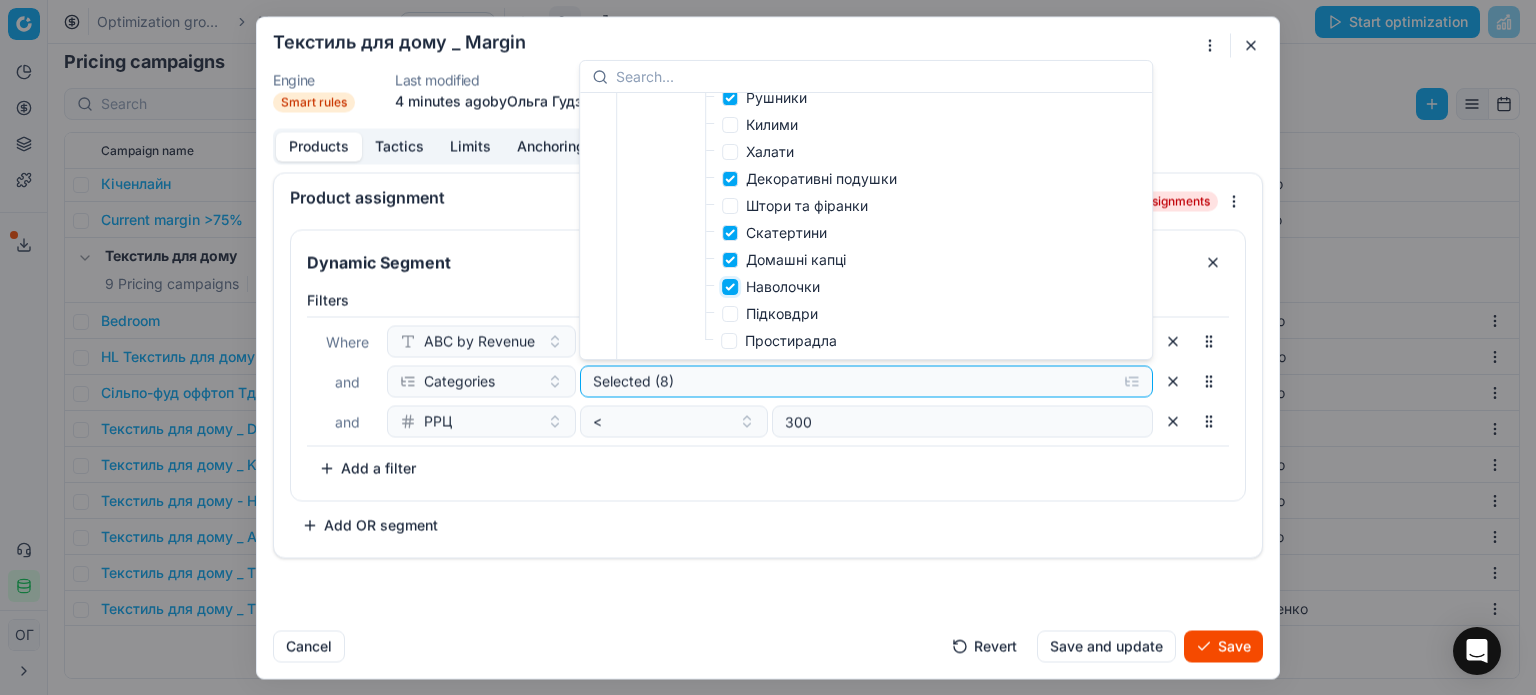checkbox on "true" 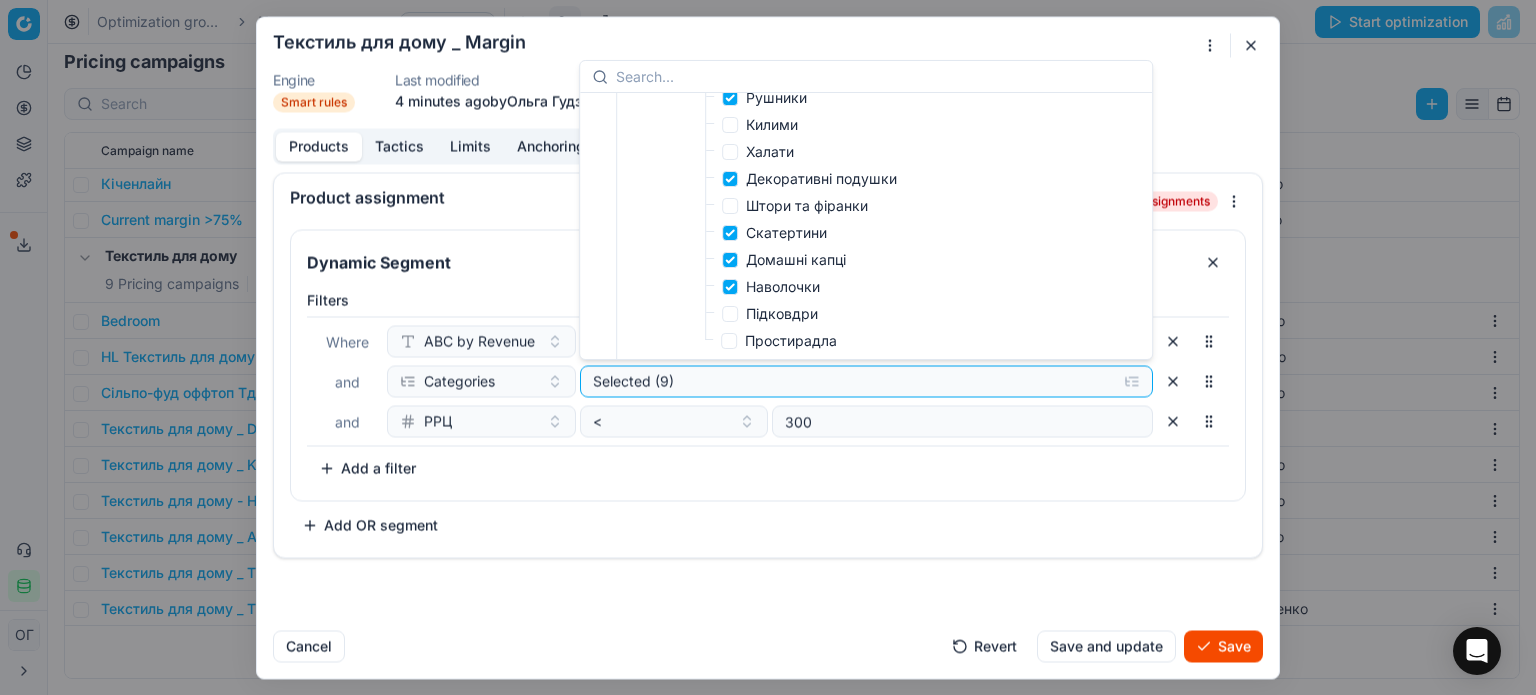 click on "Простирадла" at bounding box center [791, 340] 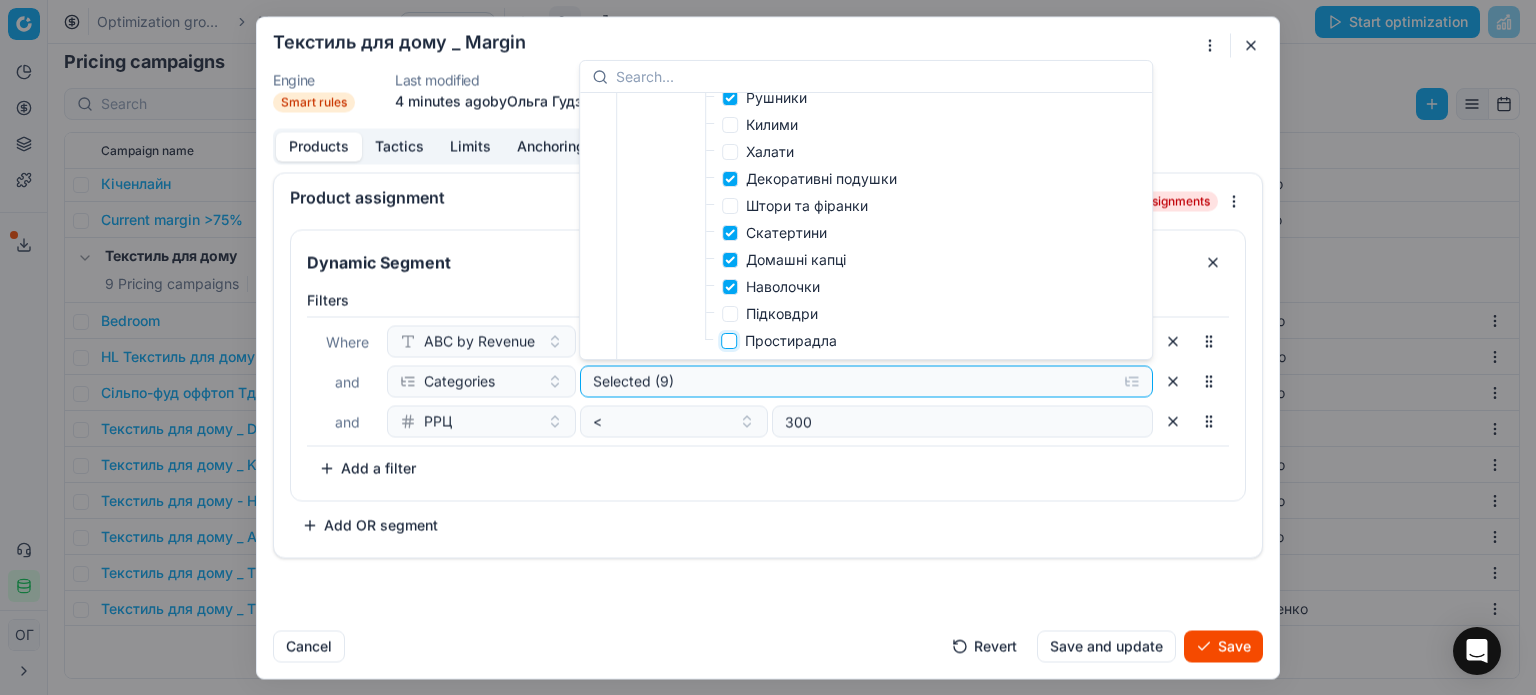 click on "Простирадла" at bounding box center (729, 341) 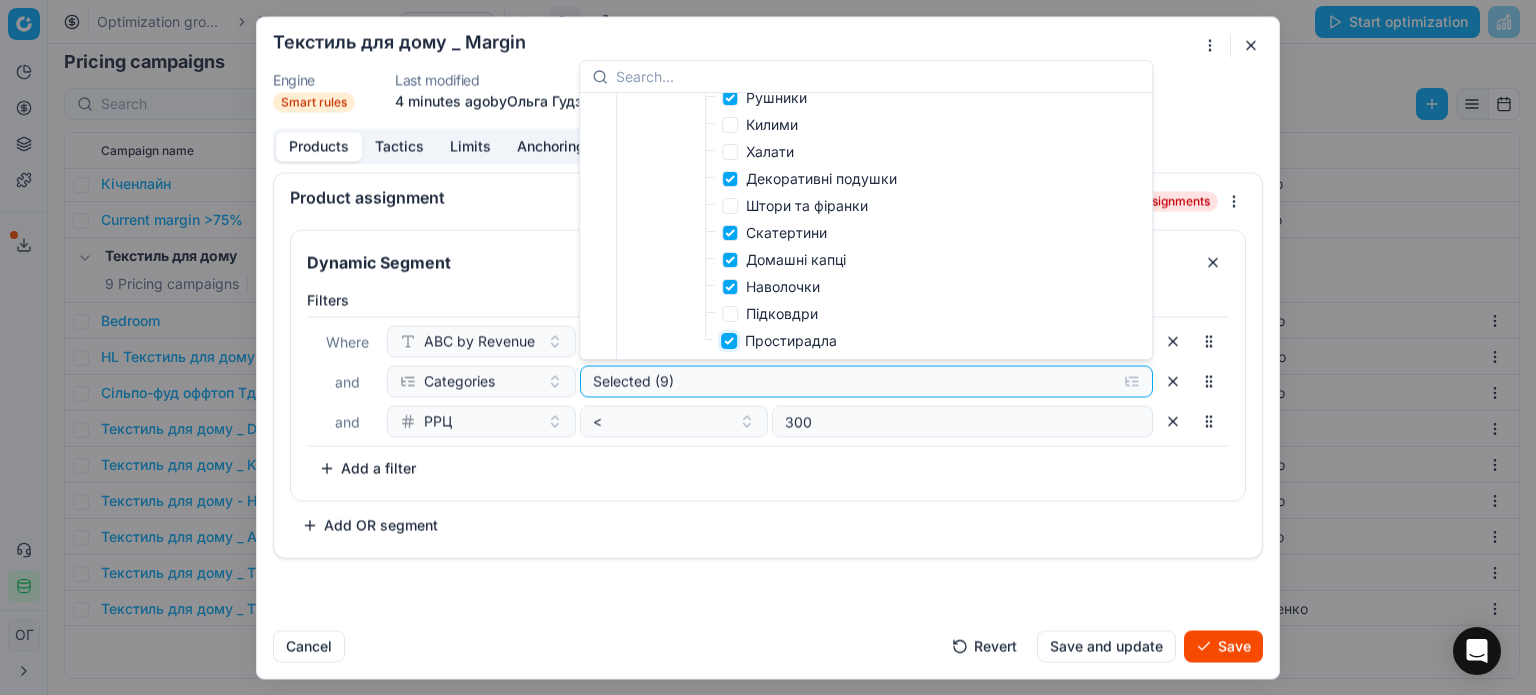 checkbox on "true" 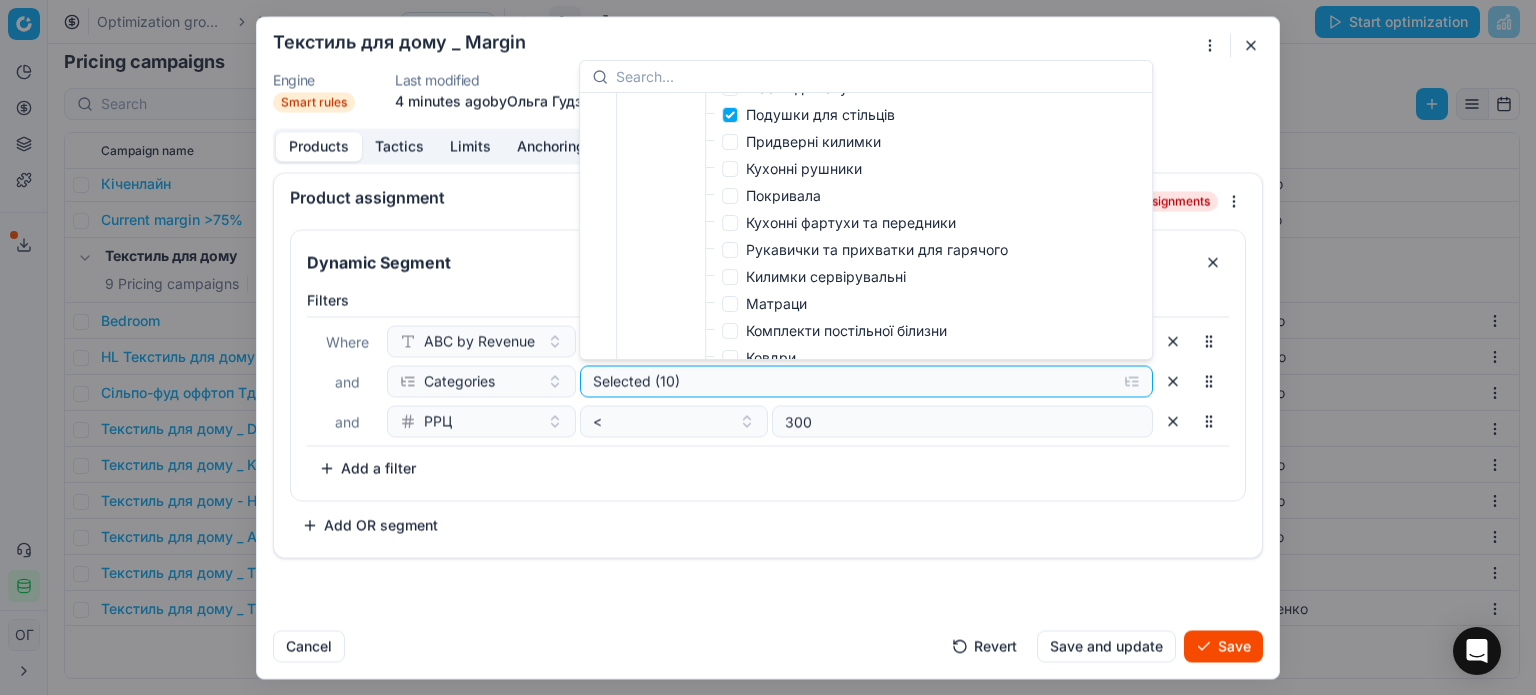 scroll, scrollTop: 500, scrollLeft: 0, axis: vertical 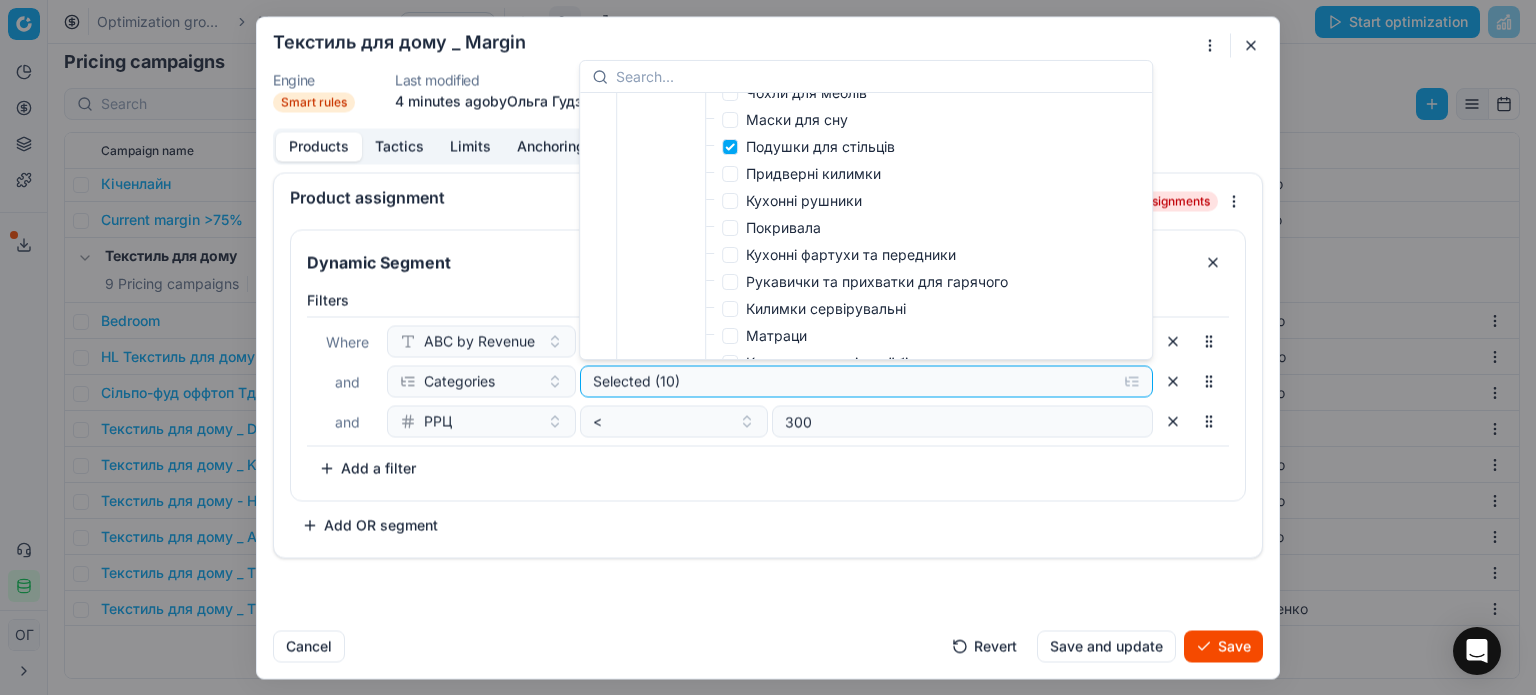 click on "Рукавички та прихватки для гарячого" at bounding box center [877, 281] 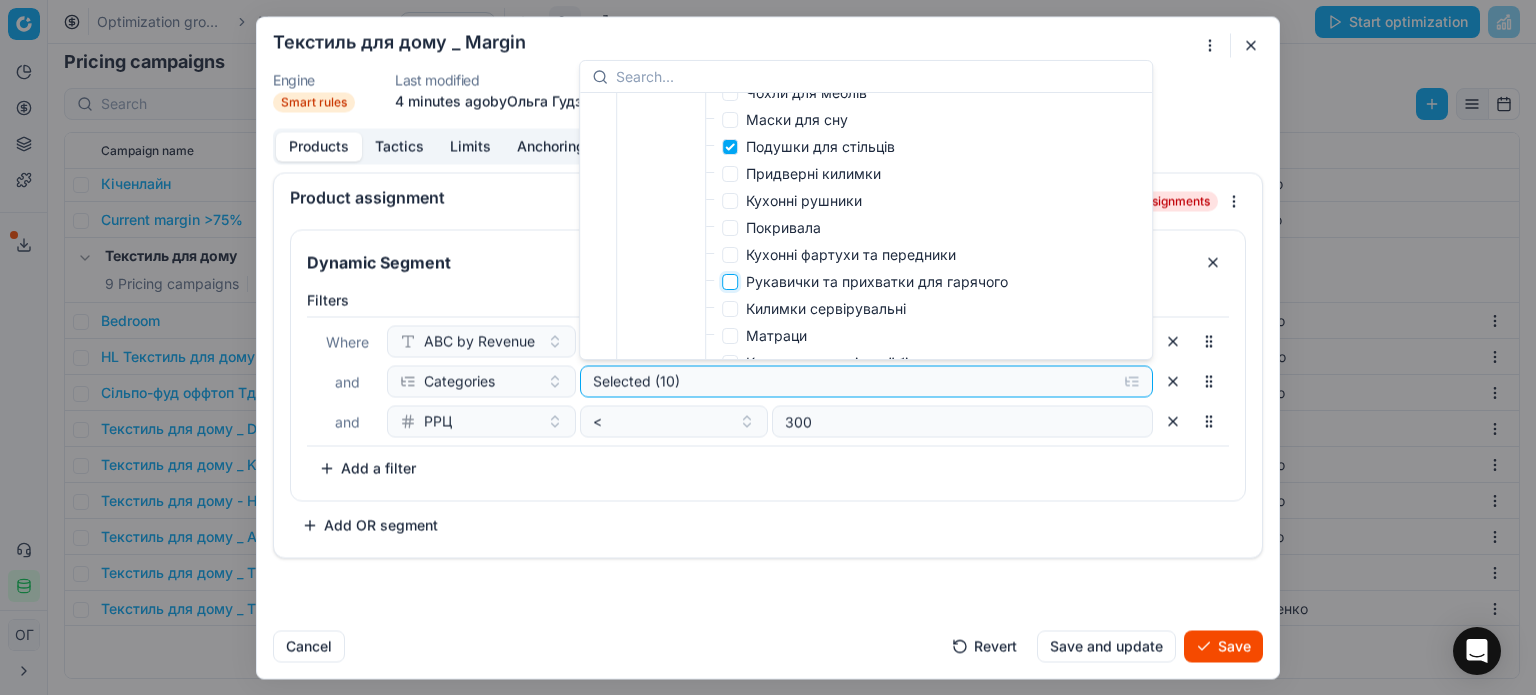 click on "Рукавички та прихватки для гарячого" at bounding box center [730, 282] 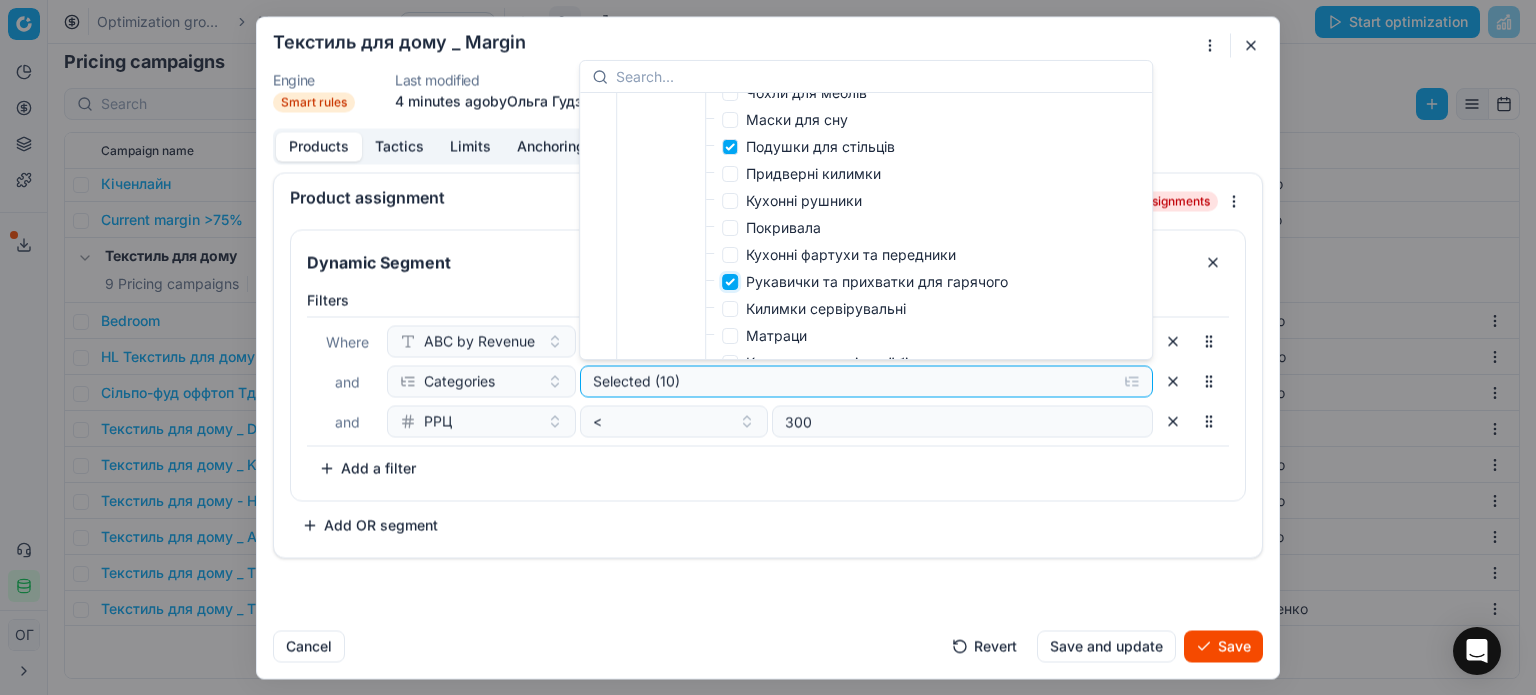 checkbox on "true" 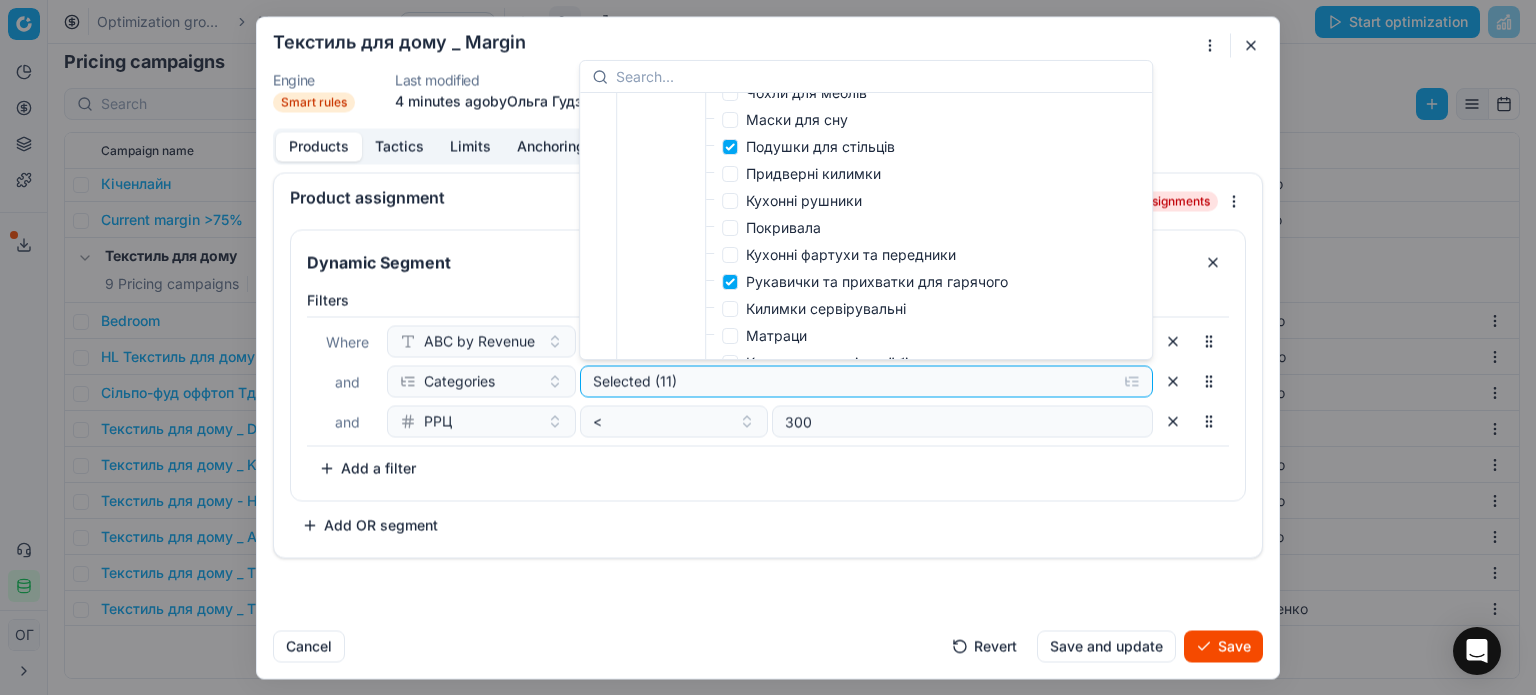 click on "Кухонні фартухи та передники" at bounding box center [851, 254] 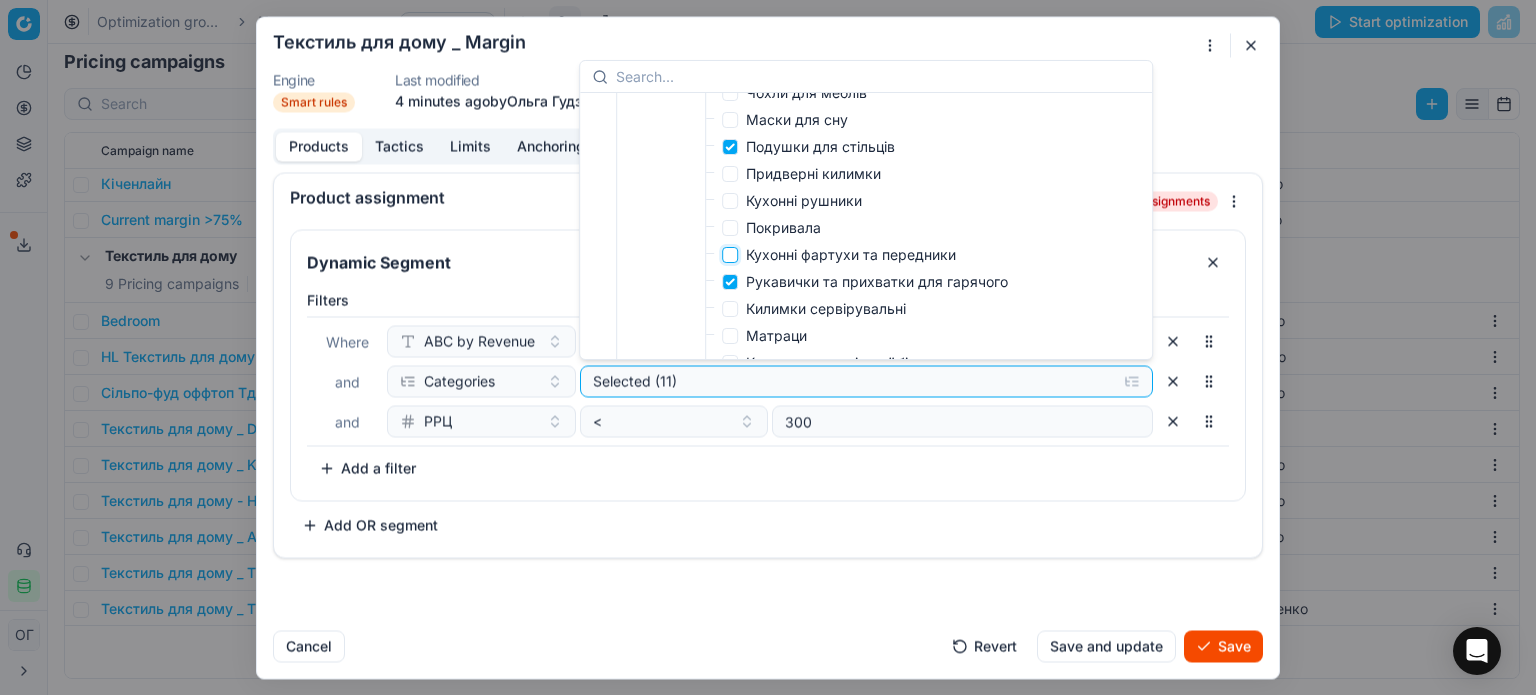 click on "Кухонні фартухи та передники" at bounding box center (730, 255) 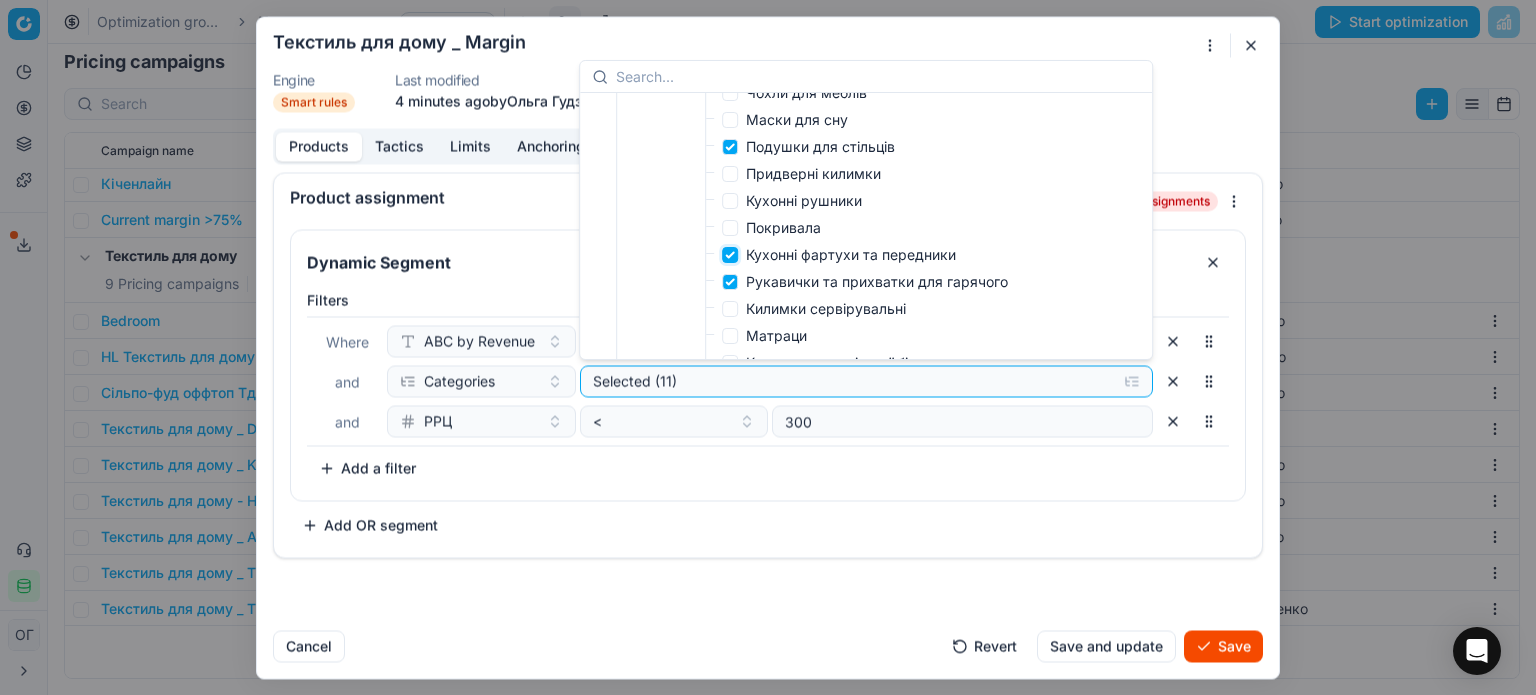 checkbox on "true" 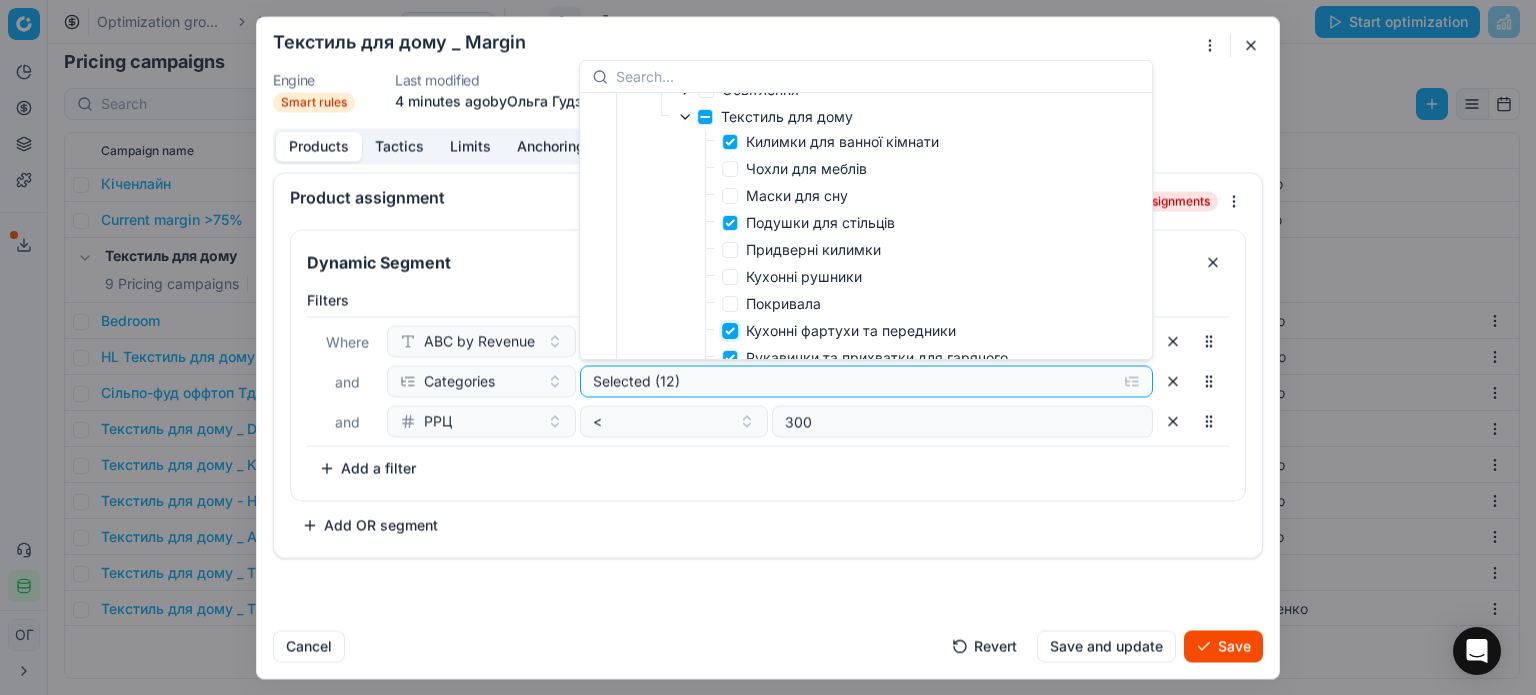 scroll, scrollTop: 300, scrollLeft: 0, axis: vertical 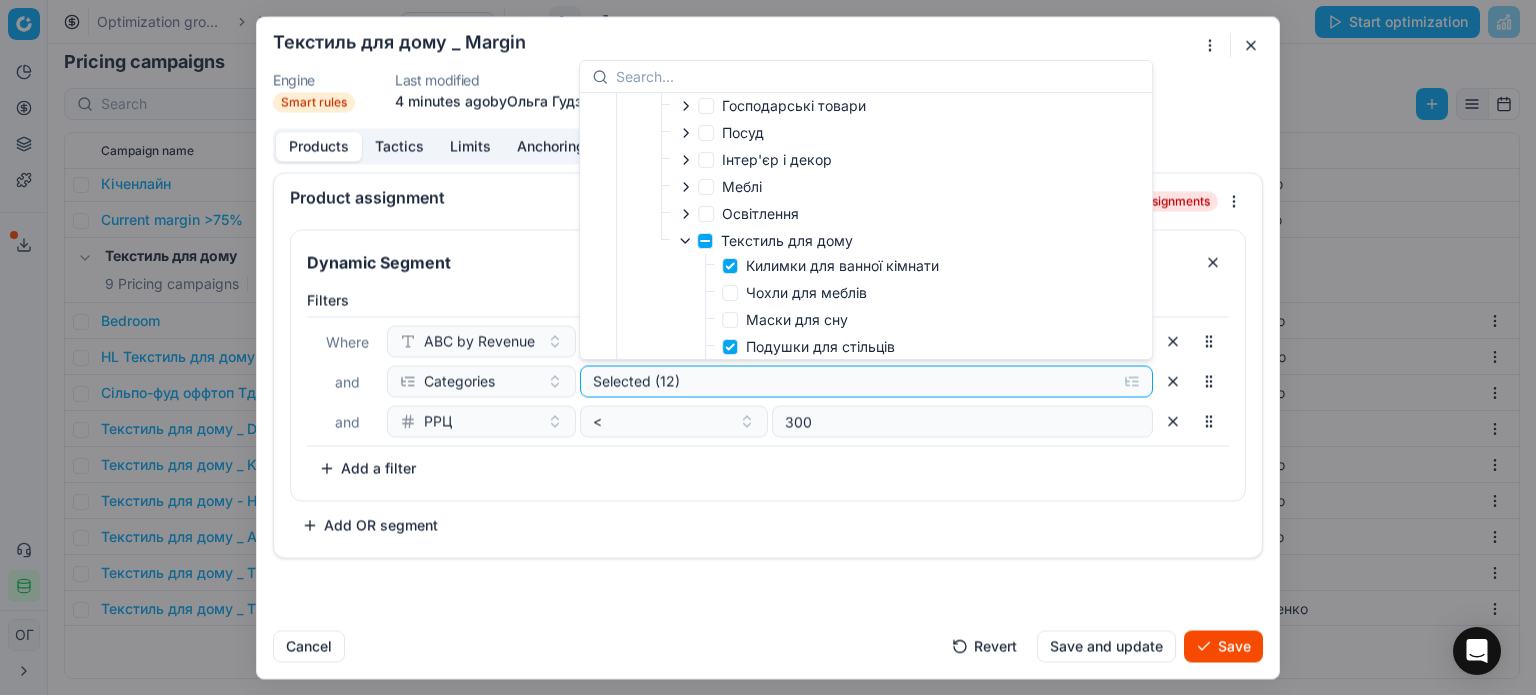 click on "Маски для сну" at bounding box center [797, 319] 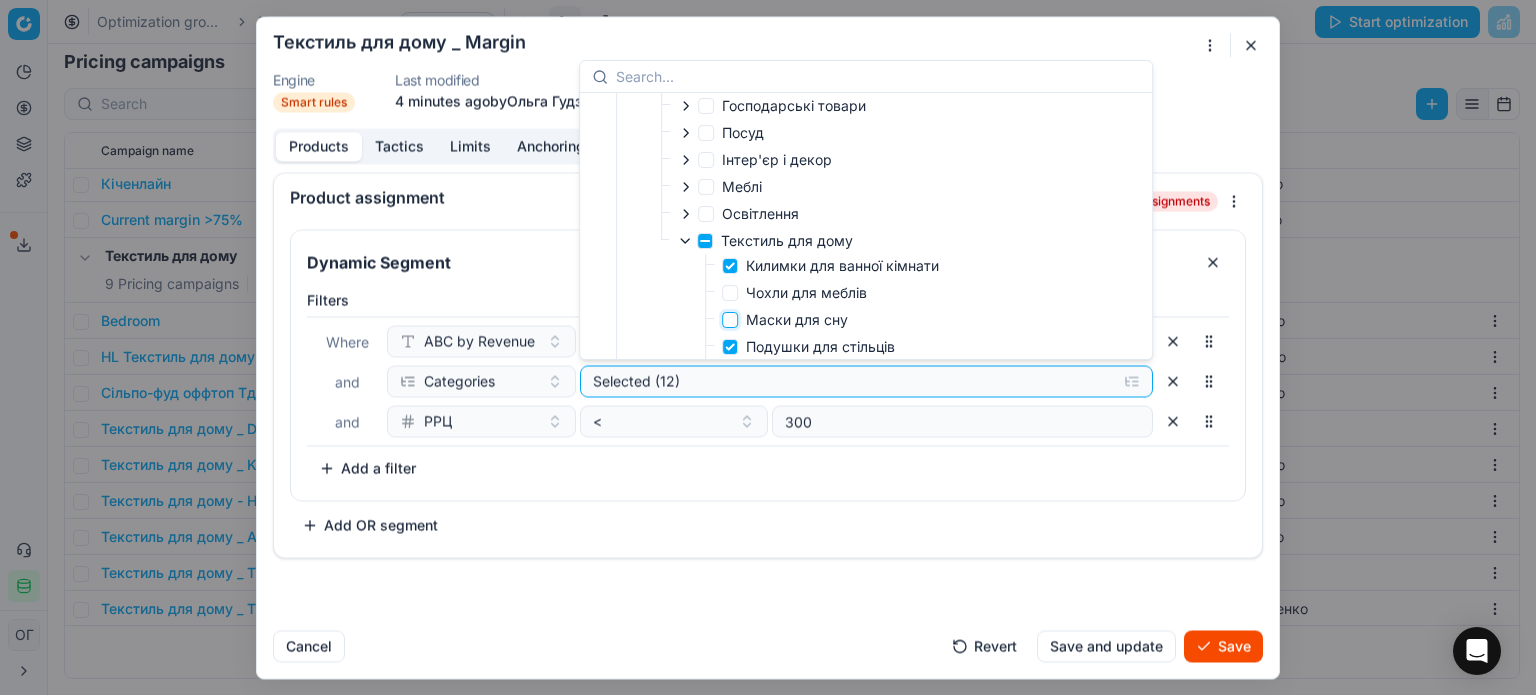 click on "Маски для сну" at bounding box center (730, 320) 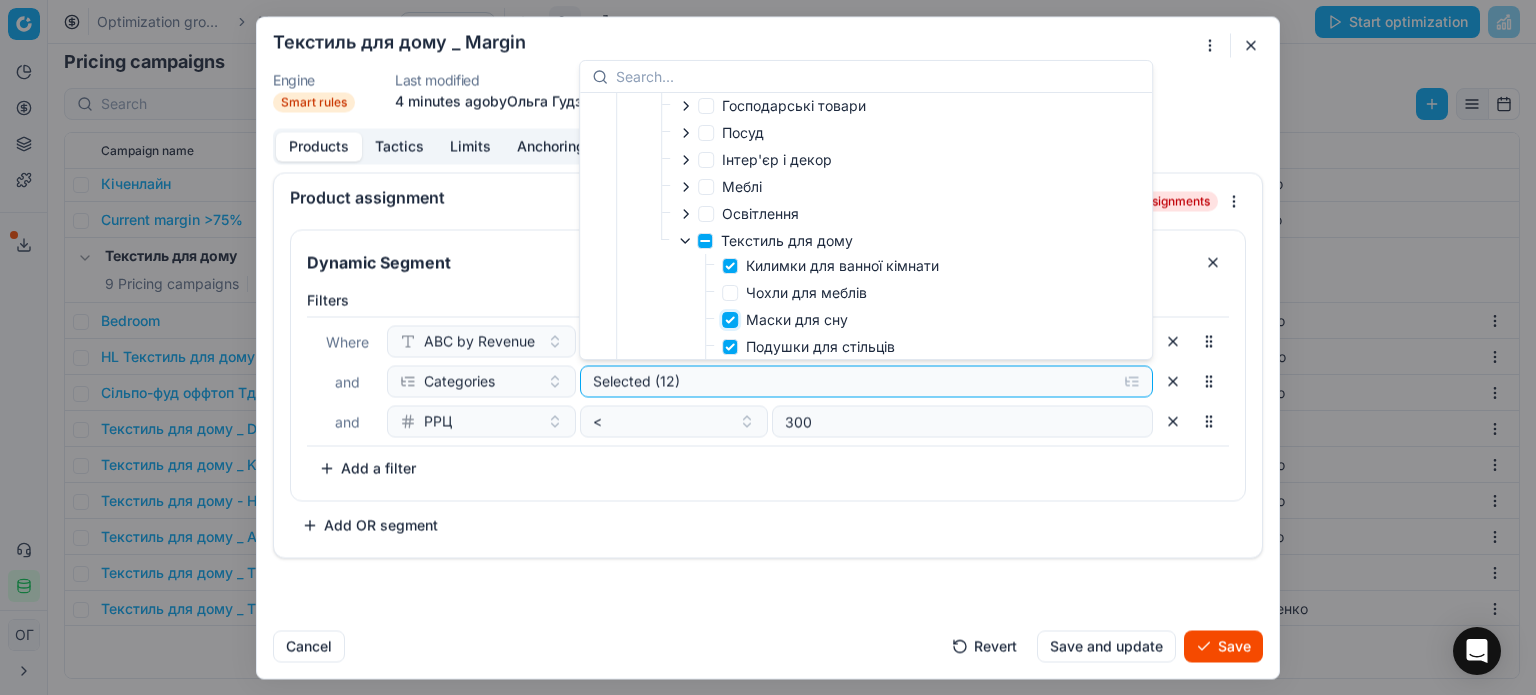 checkbox on "true" 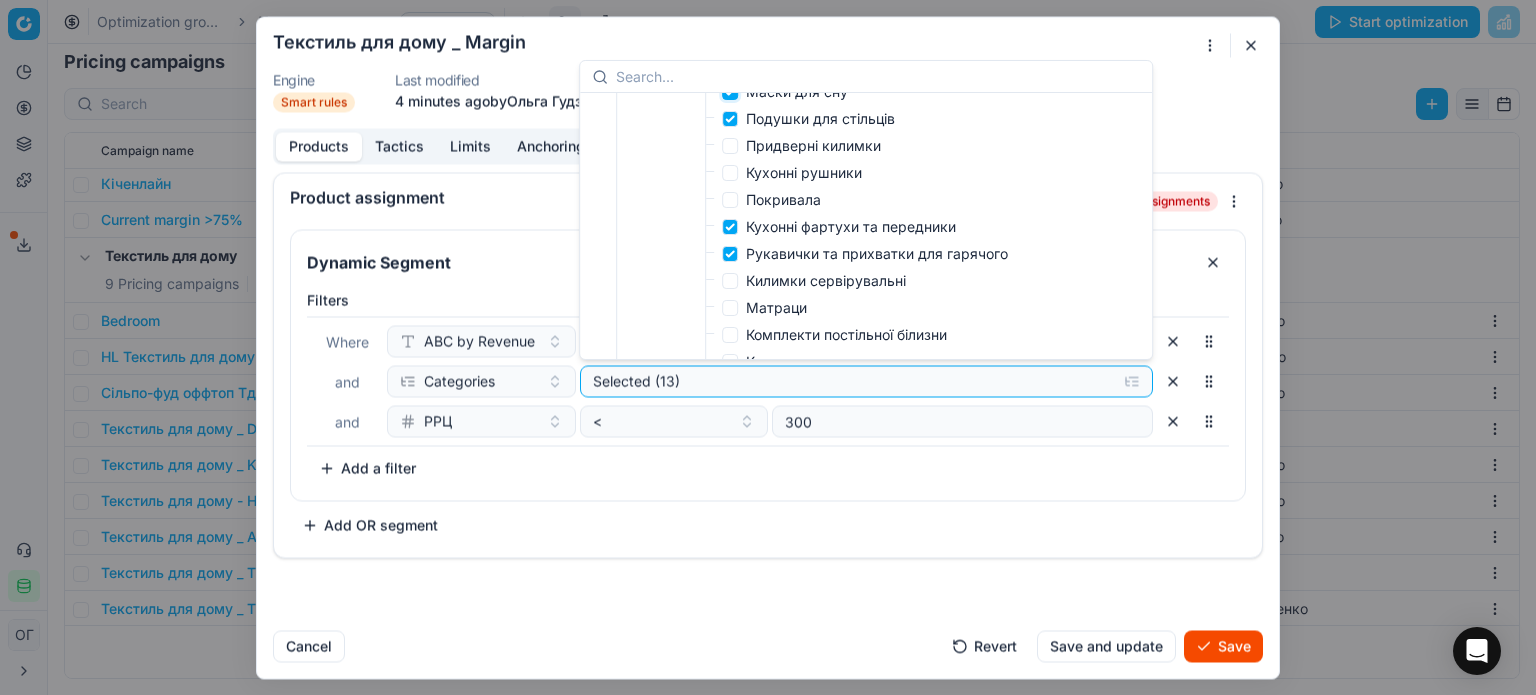 scroll, scrollTop: 500, scrollLeft: 0, axis: vertical 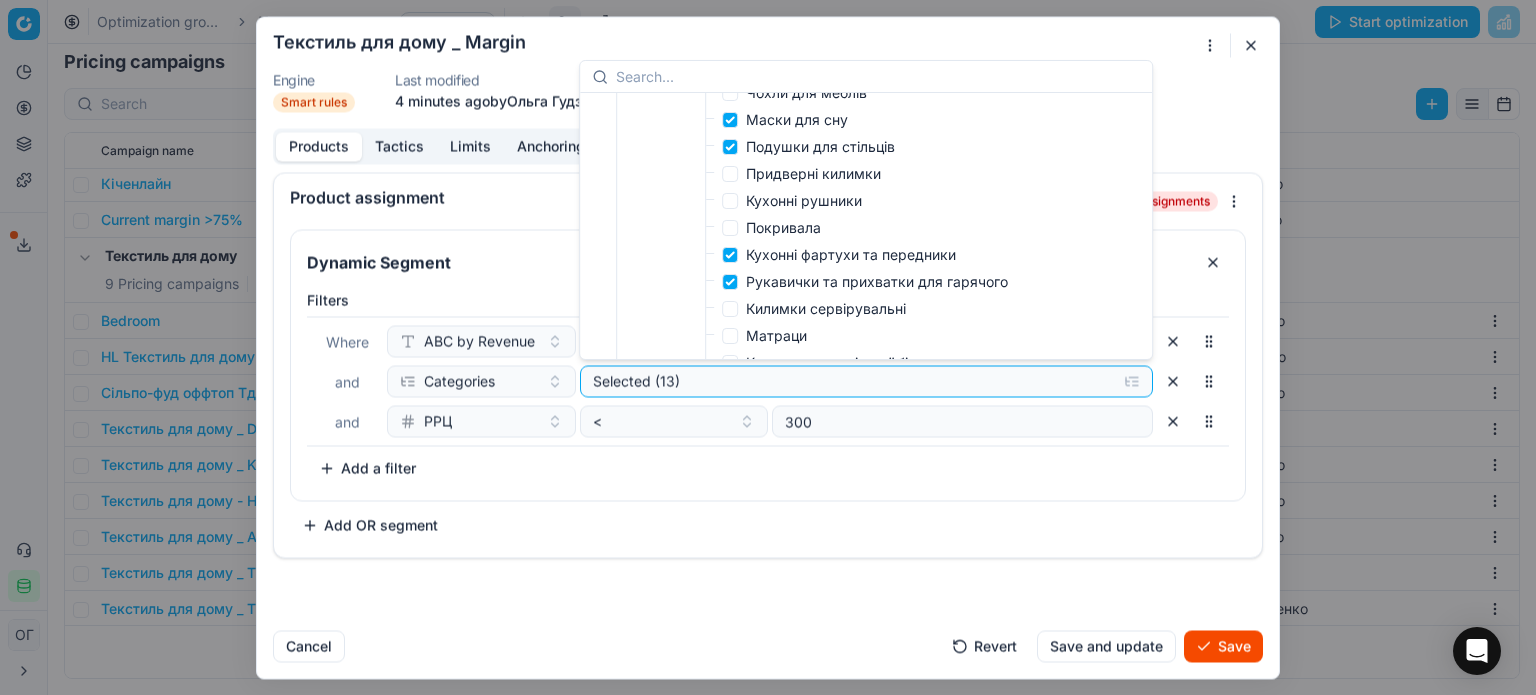 click on "Придверні килимки" at bounding box center [813, 173] 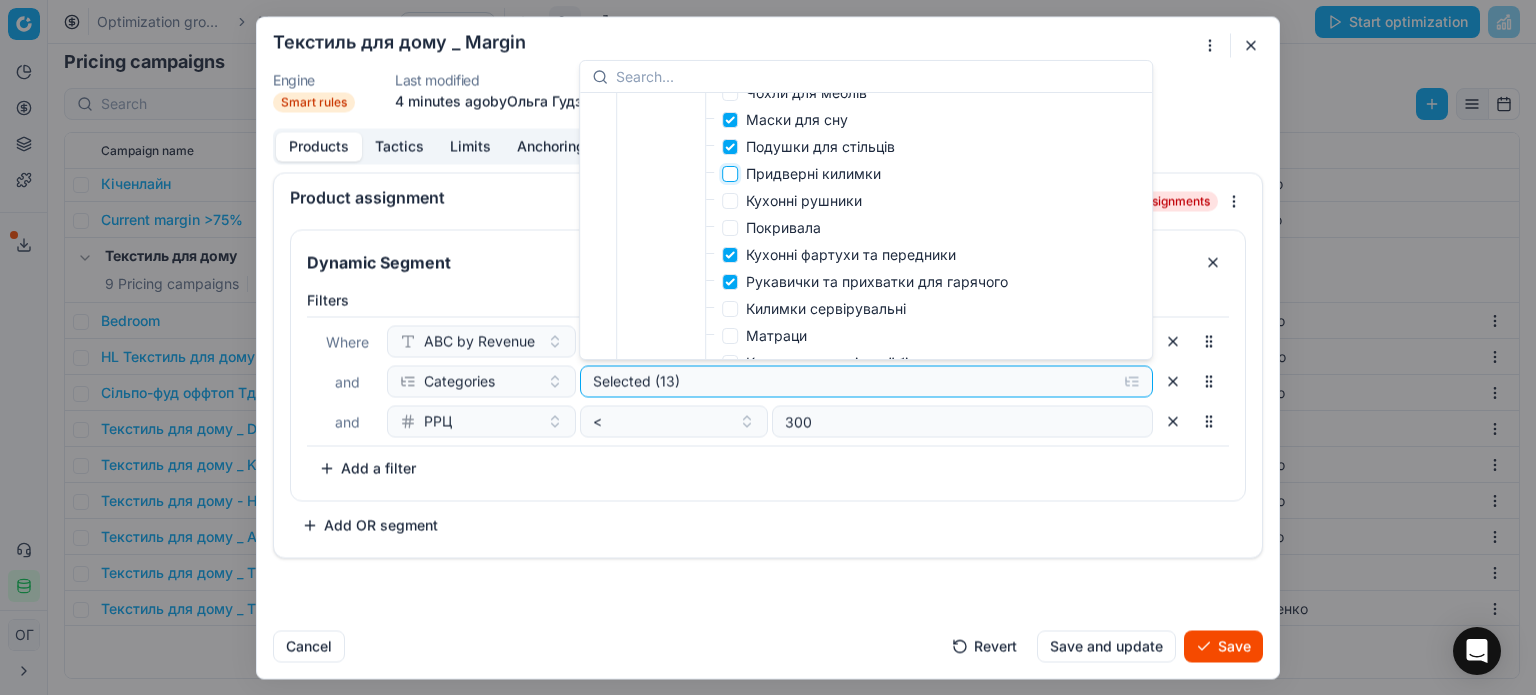 click on "Придверні килимки" at bounding box center (730, 174) 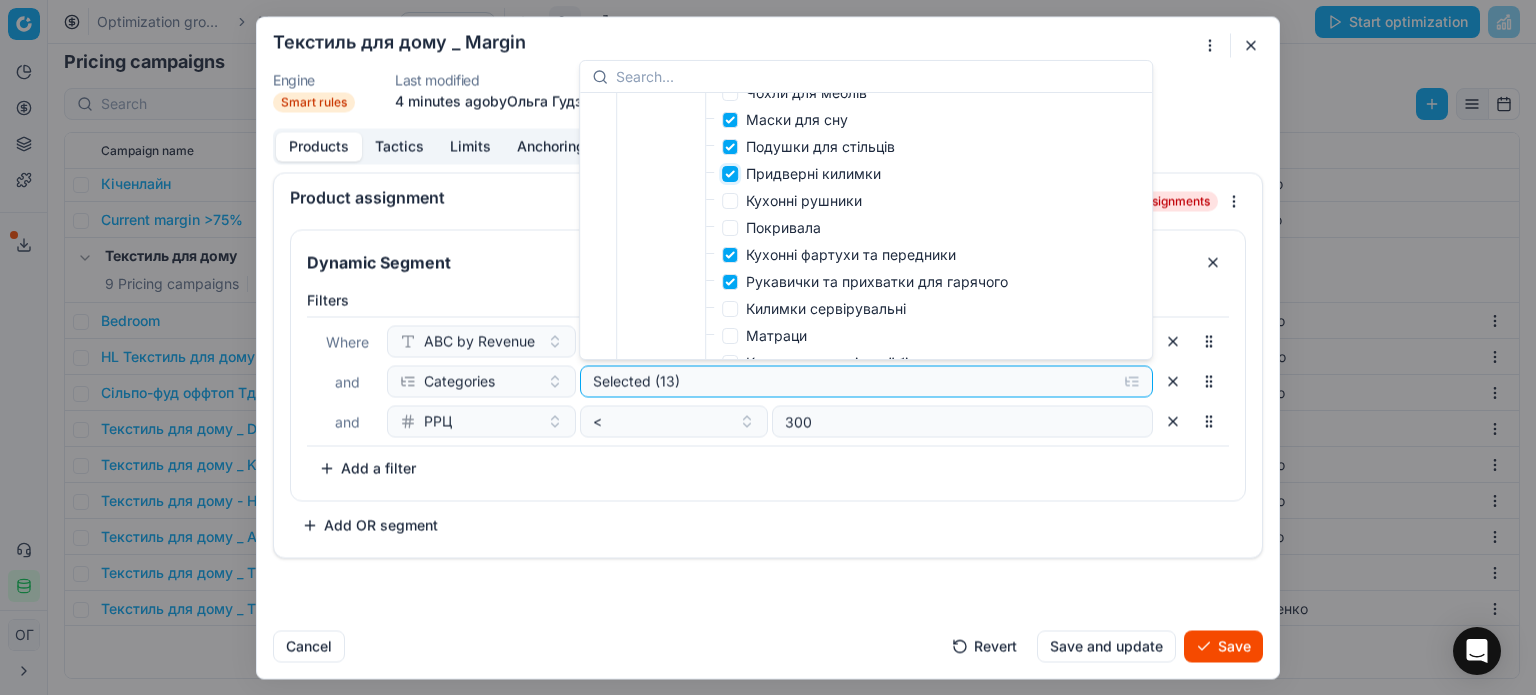 checkbox on "true" 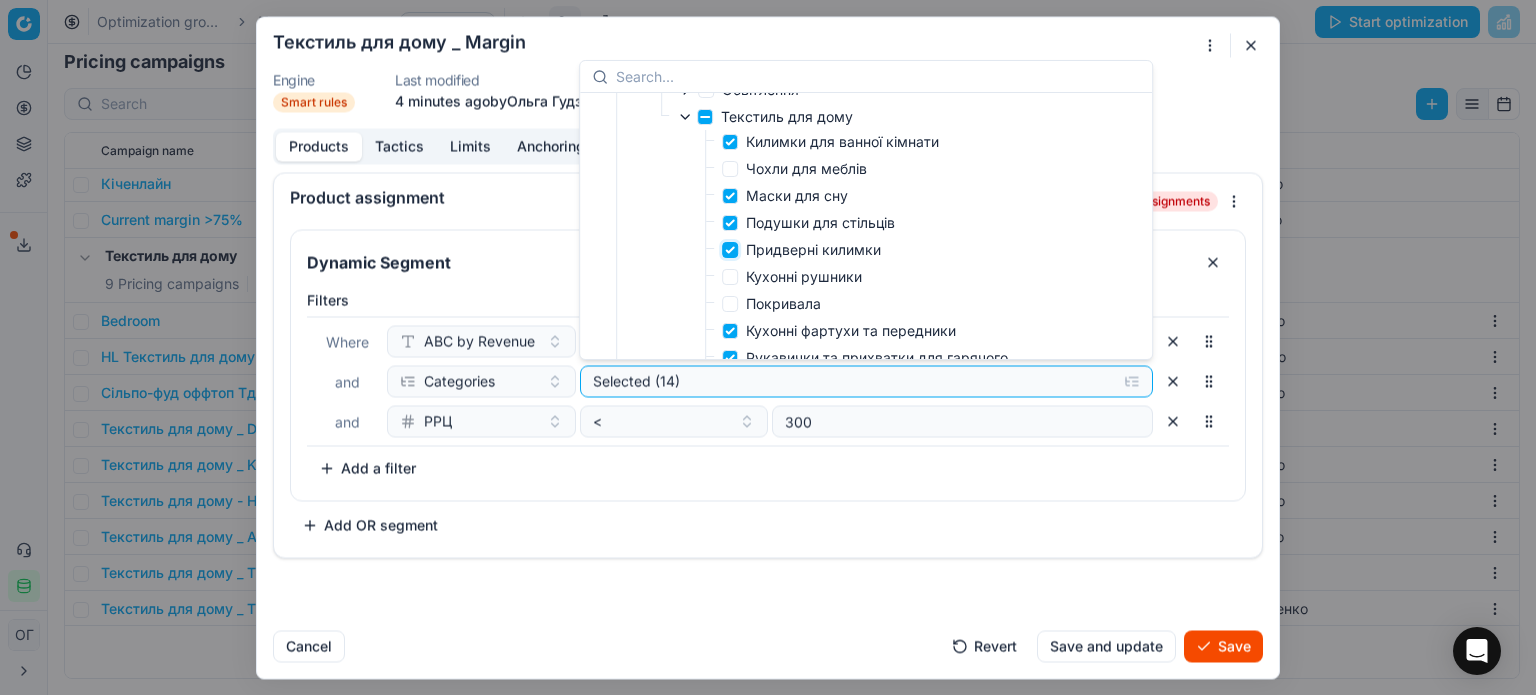 scroll, scrollTop: 400, scrollLeft: 0, axis: vertical 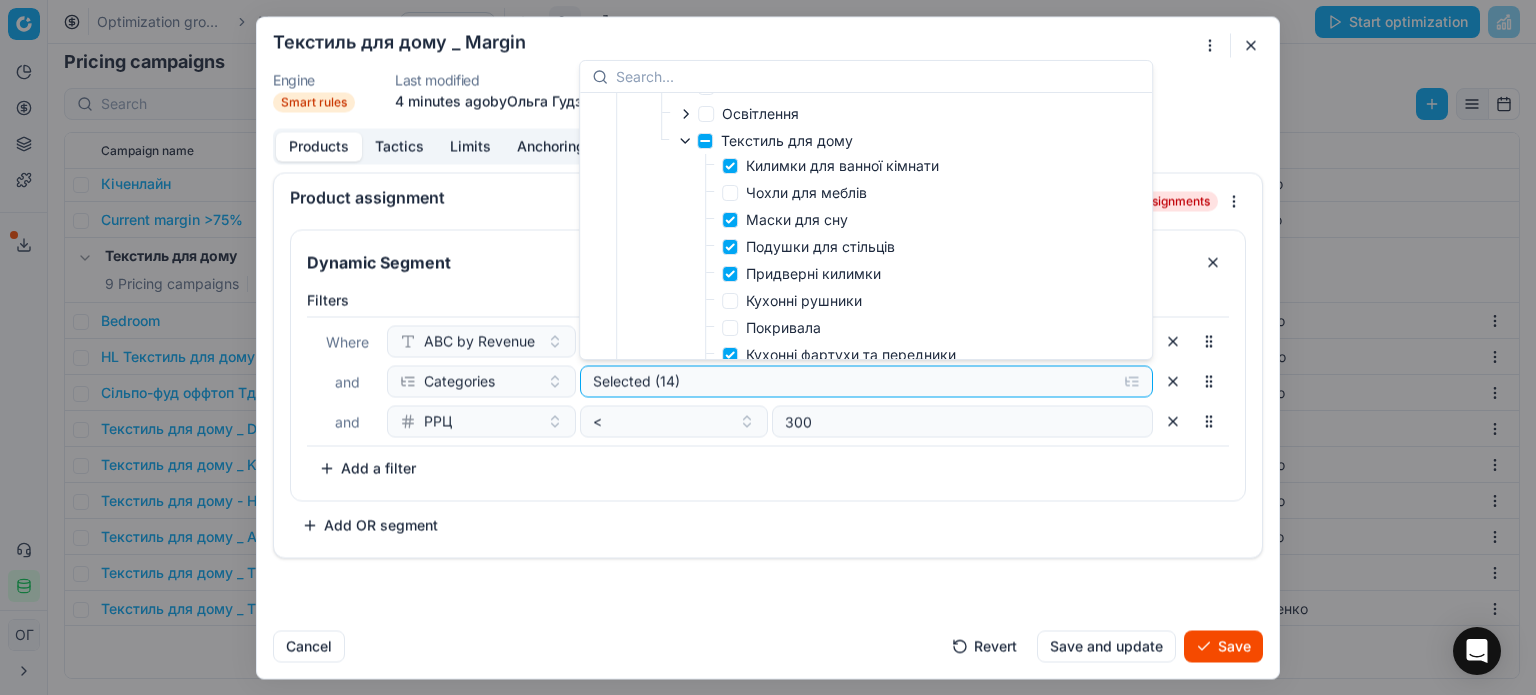 click on "Чохли для меблів" at bounding box center (806, 192) 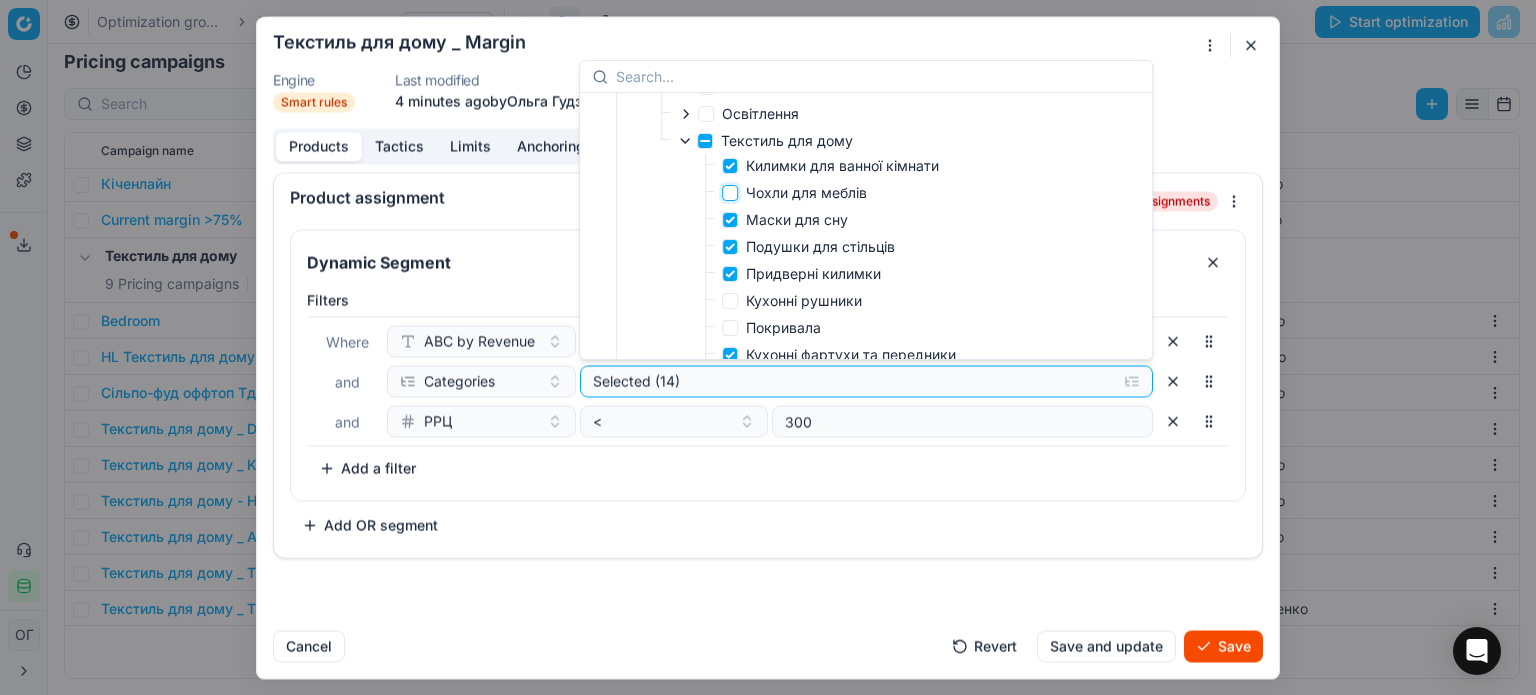click on "Чохли для меблів" at bounding box center (730, 193) 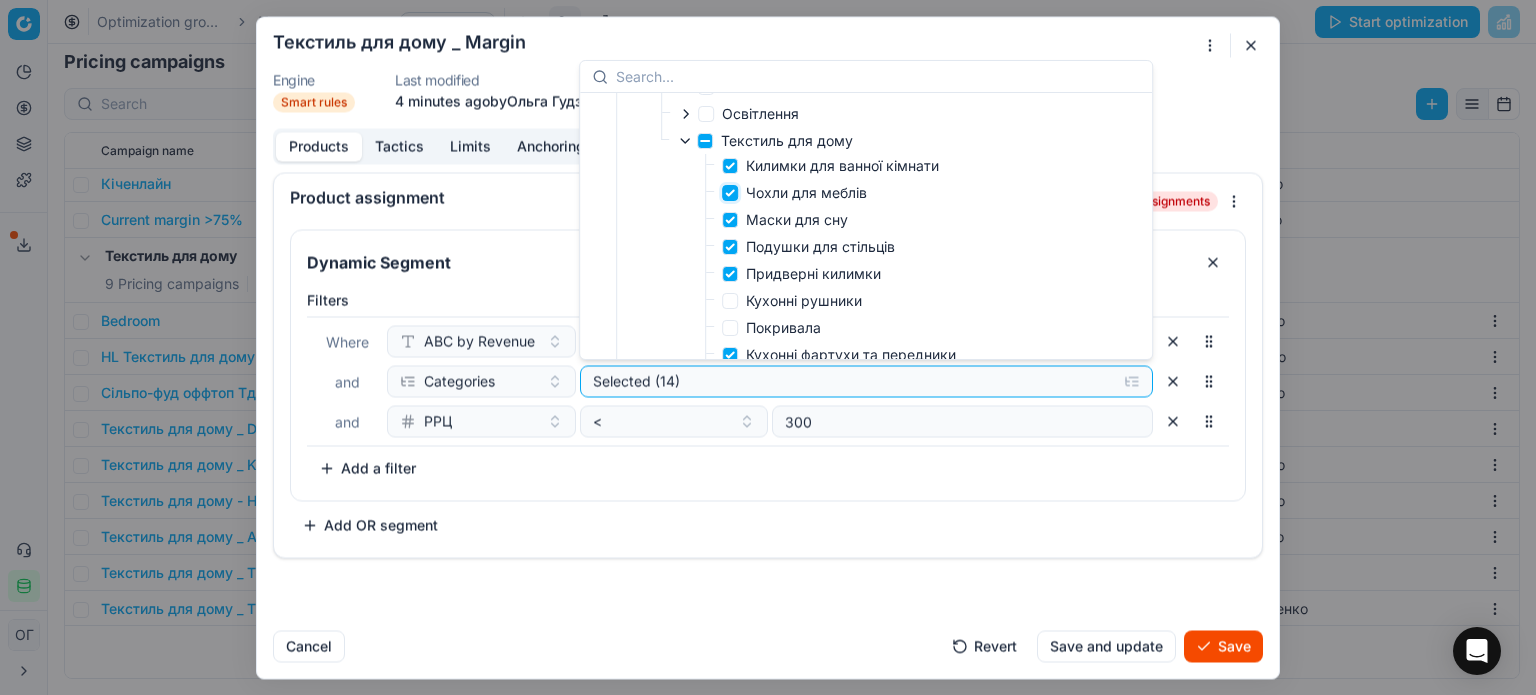 checkbox on "true" 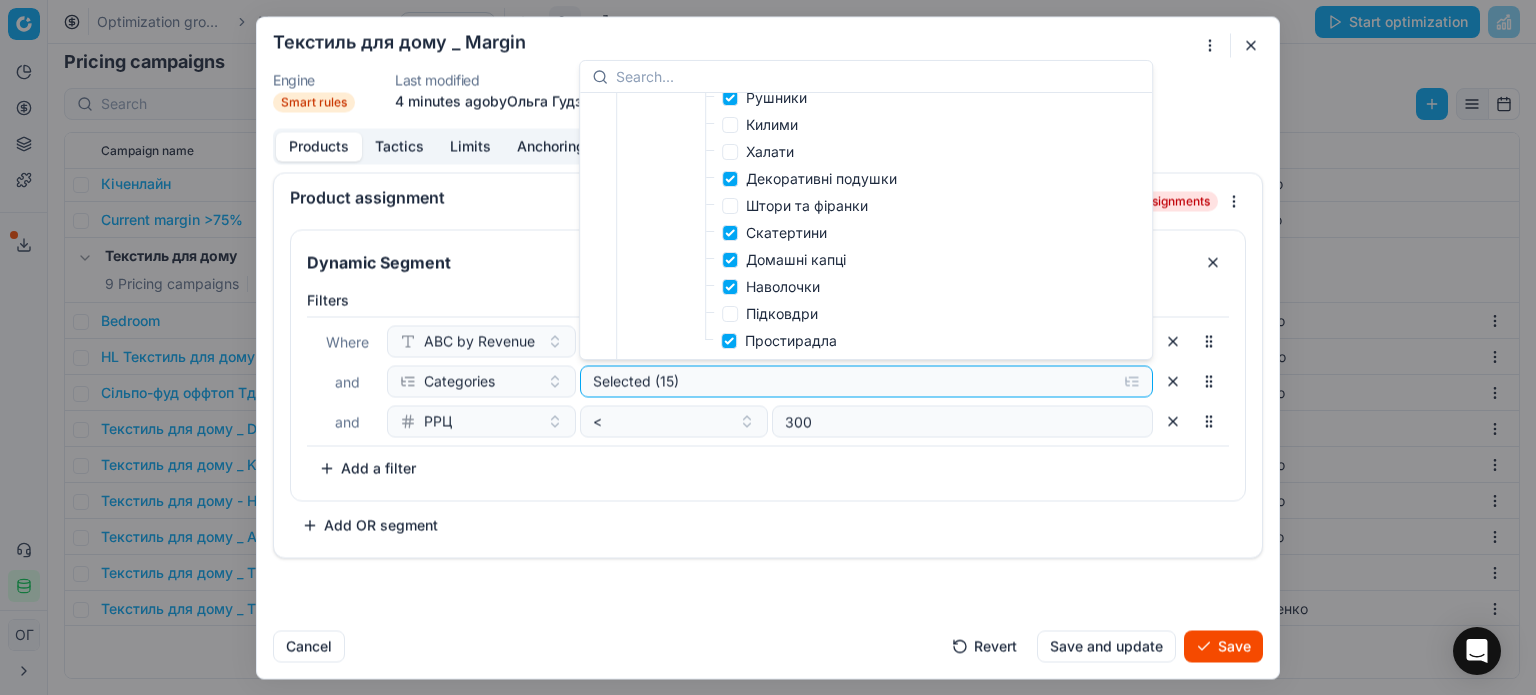 scroll, scrollTop: 800, scrollLeft: 0, axis: vertical 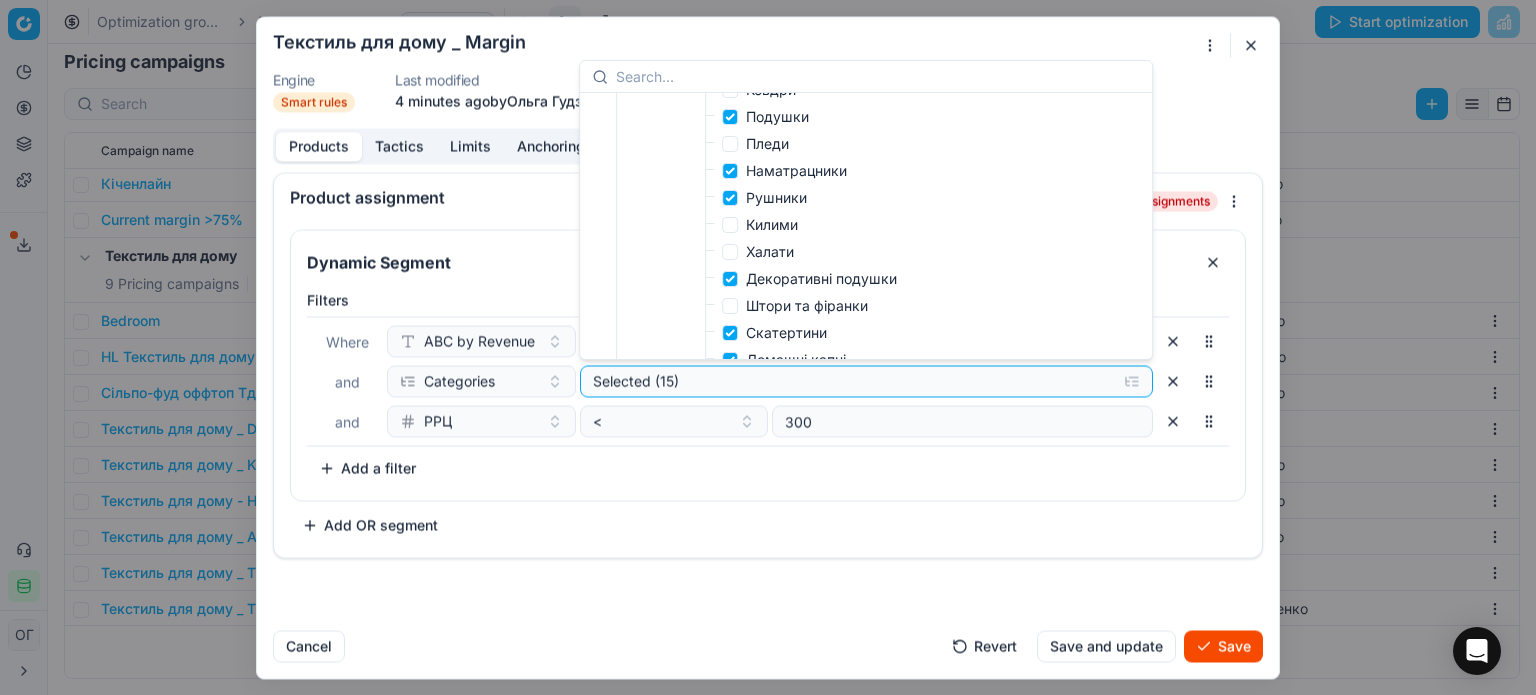 click on "Халати" at bounding box center (770, 251) 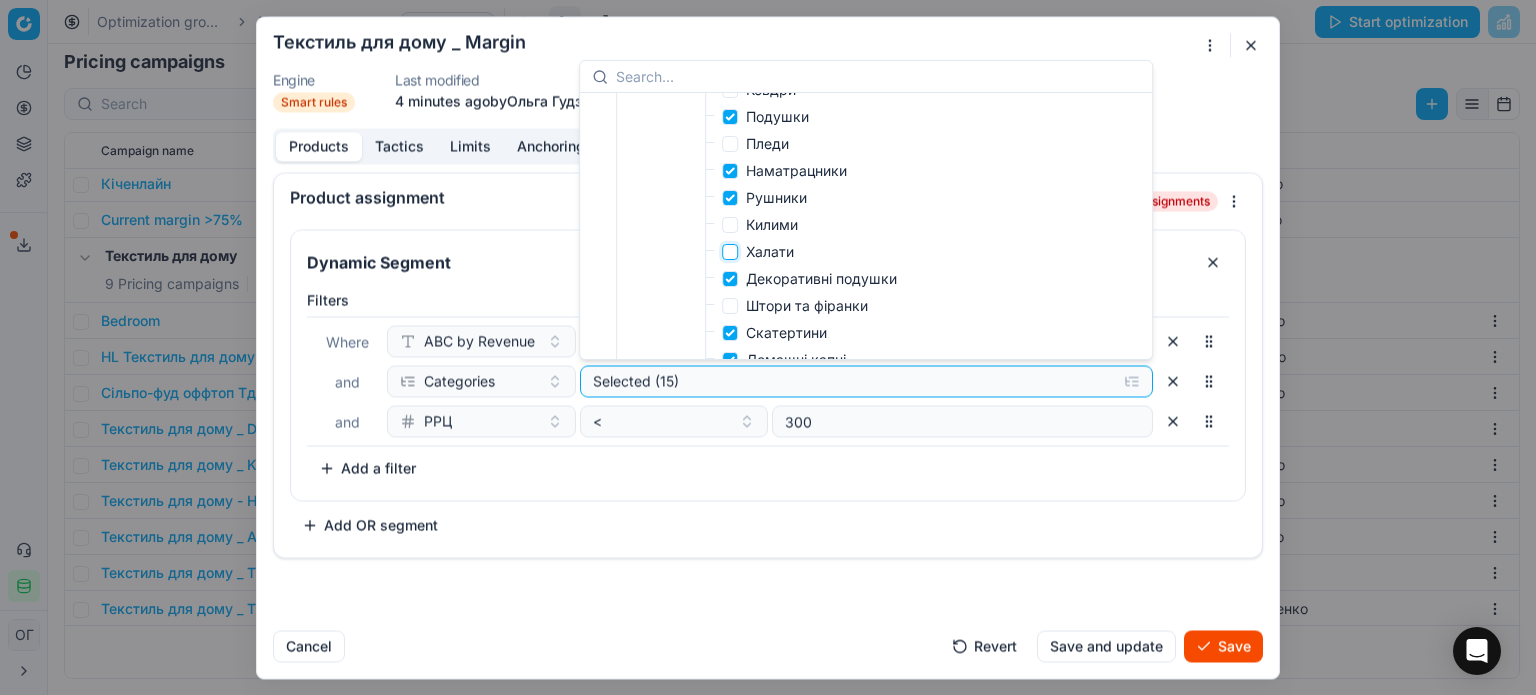 click on "Халати" at bounding box center (730, 252) 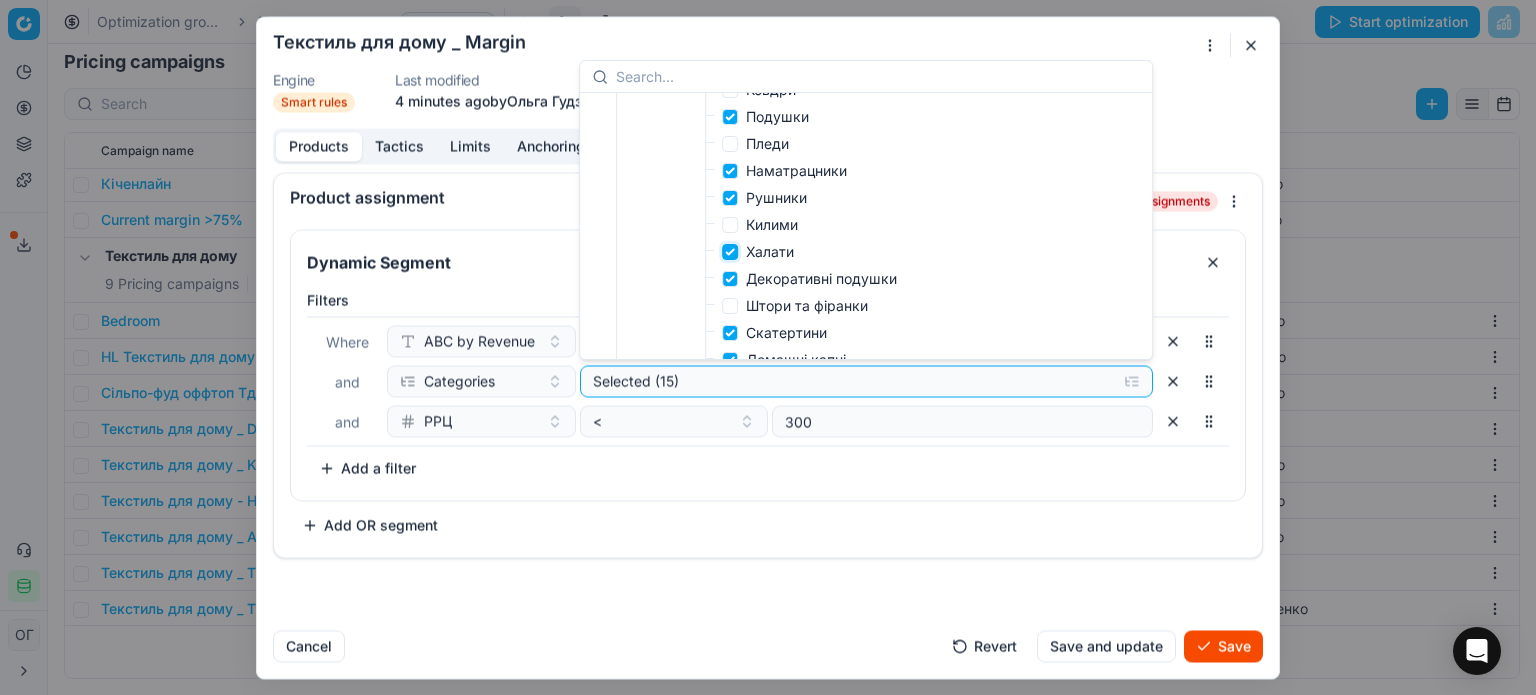 checkbox on "true" 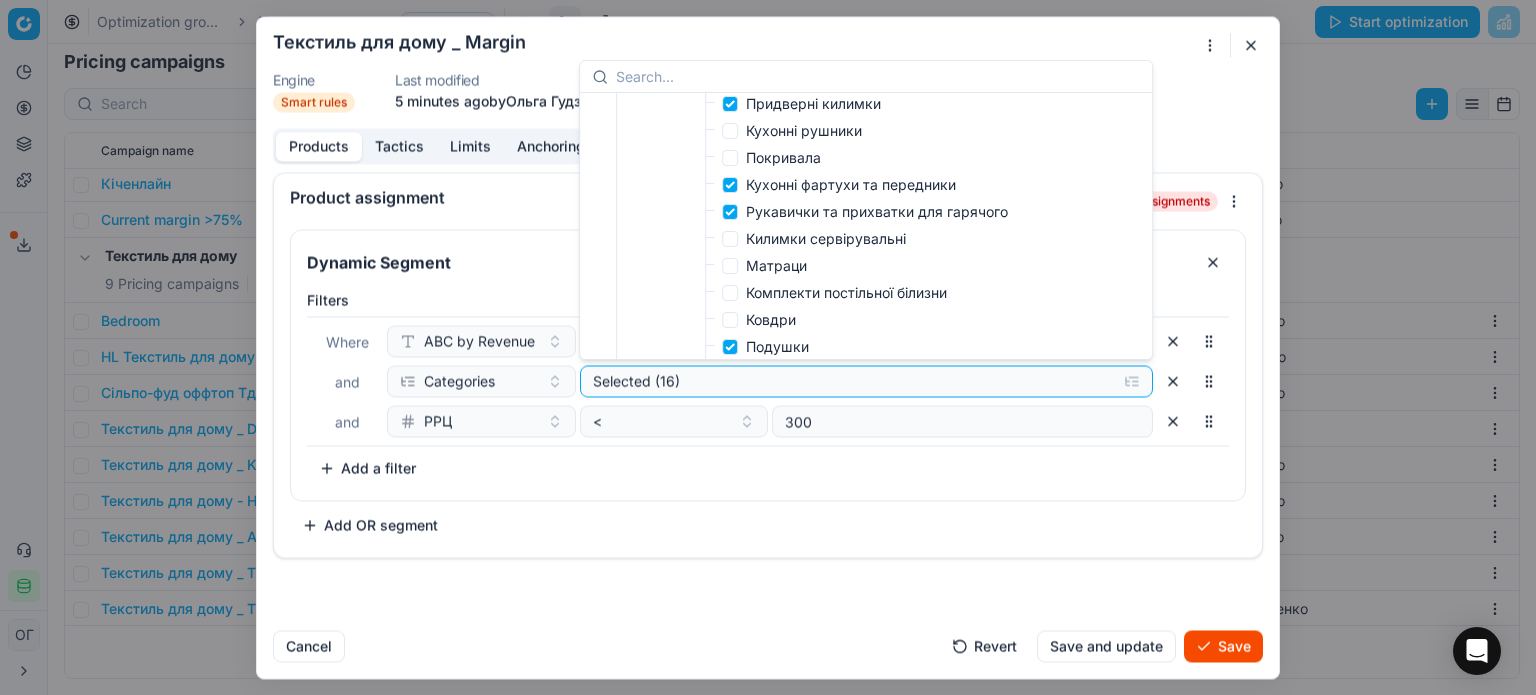 scroll, scrollTop: 600, scrollLeft: 0, axis: vertical 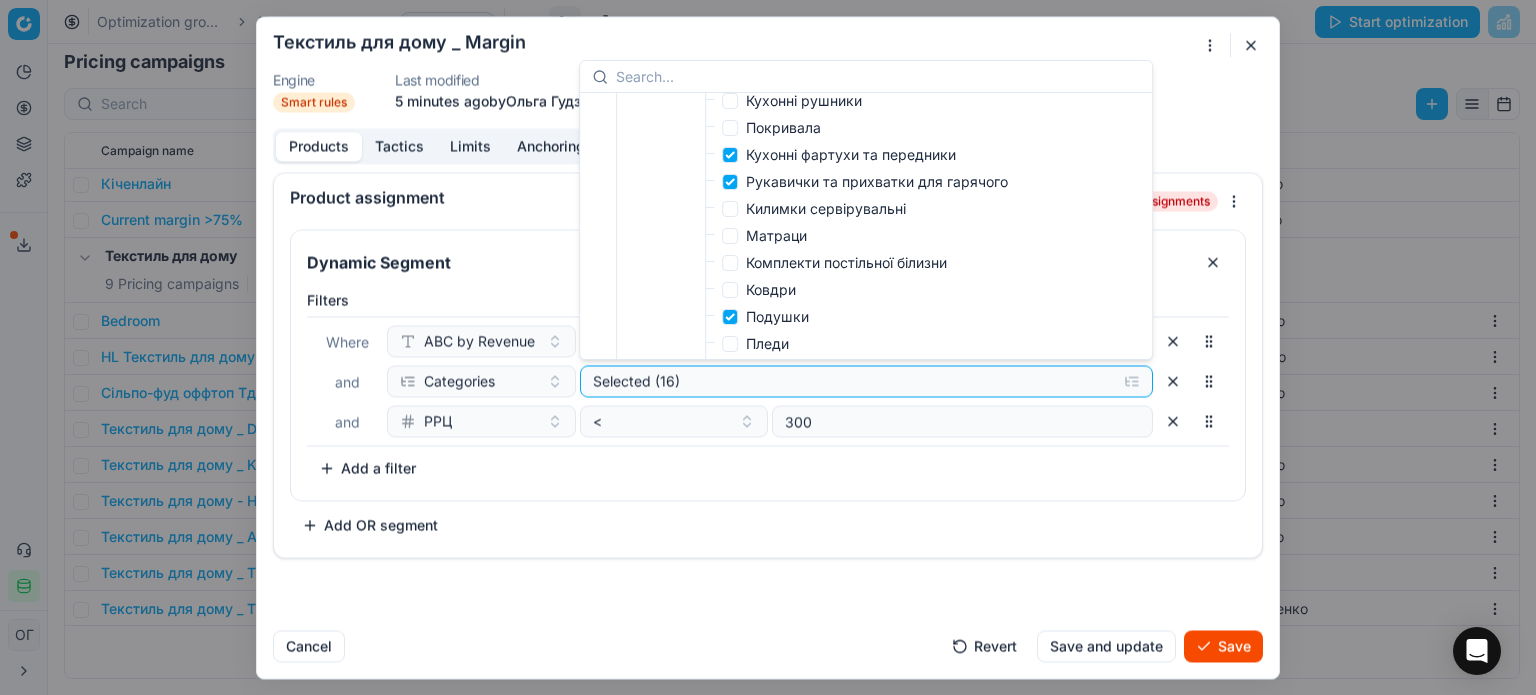 click on "Килимки сервірувальні" at bounding box center [826, 208] 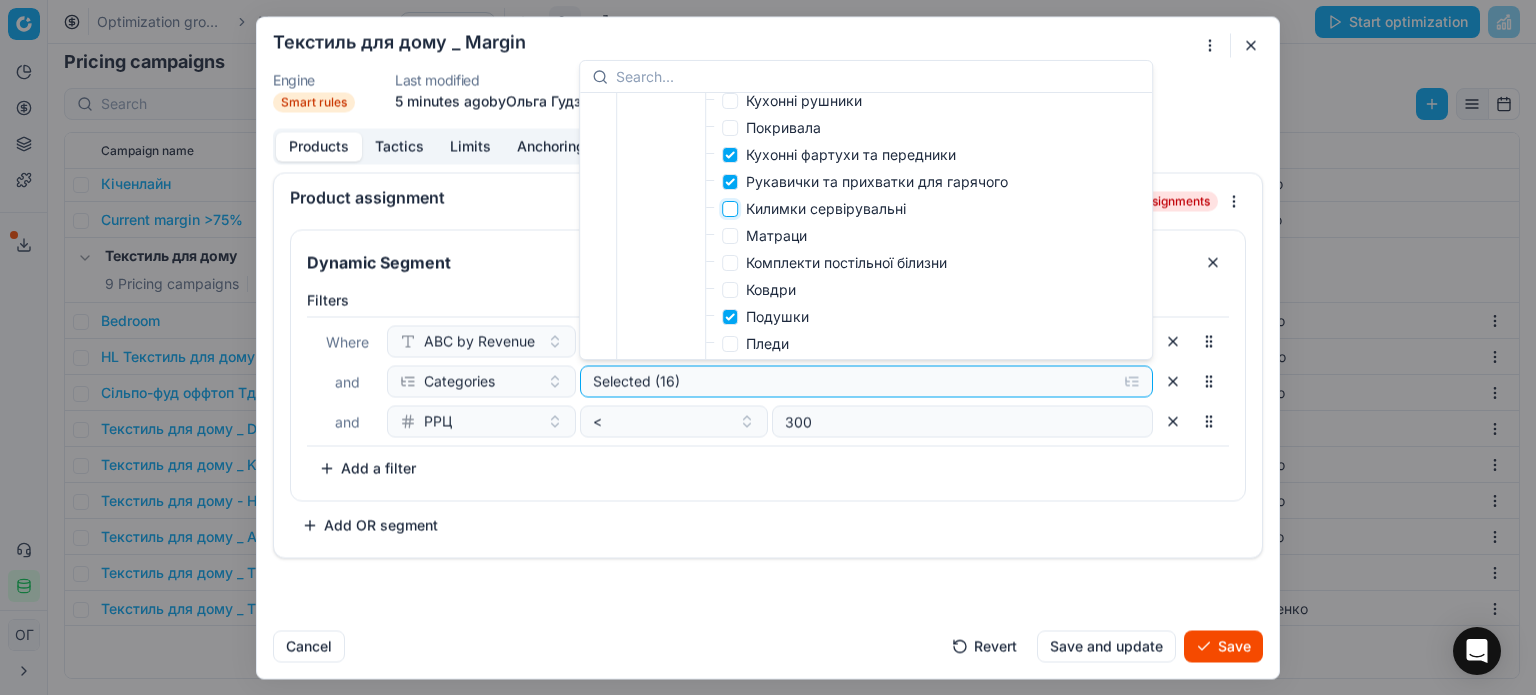 click on "Килимки сервірувальні" at bounding box center [730, 209] 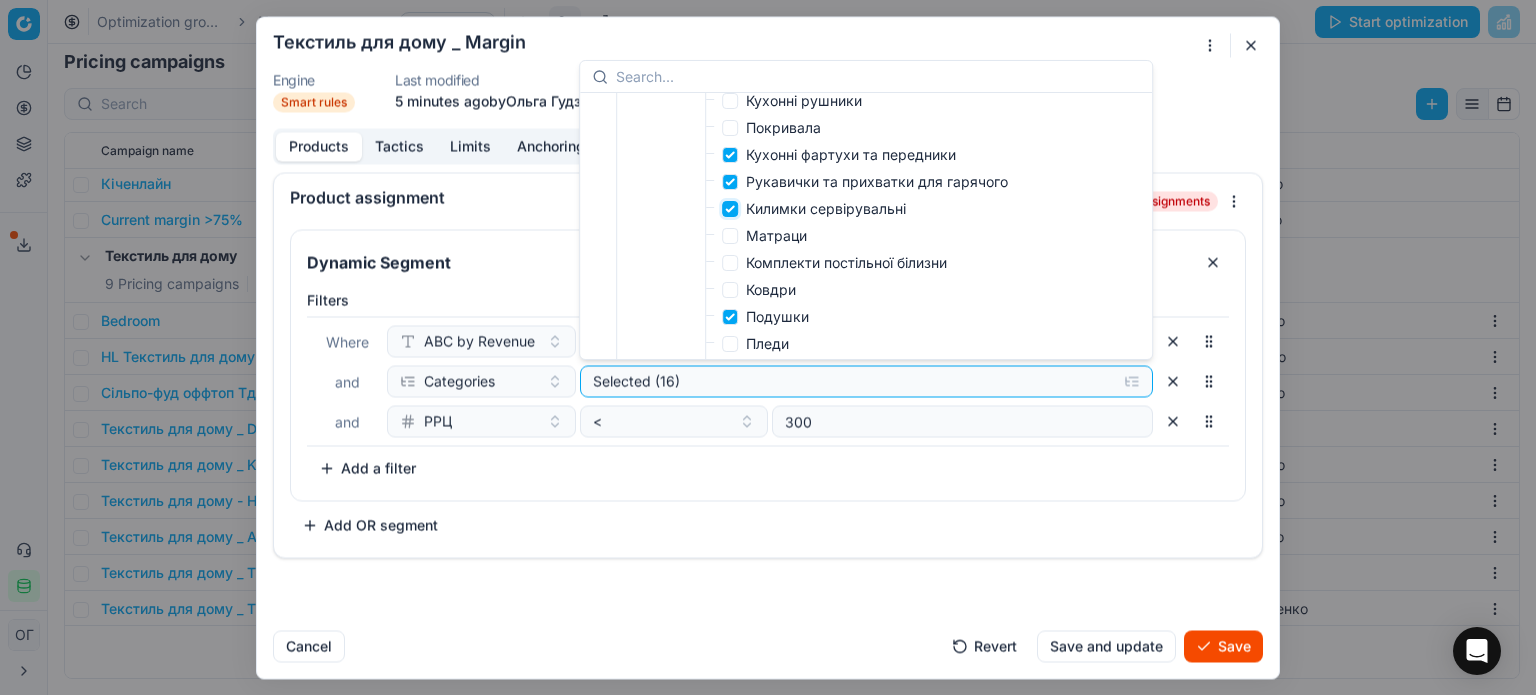 checkbox on "true" 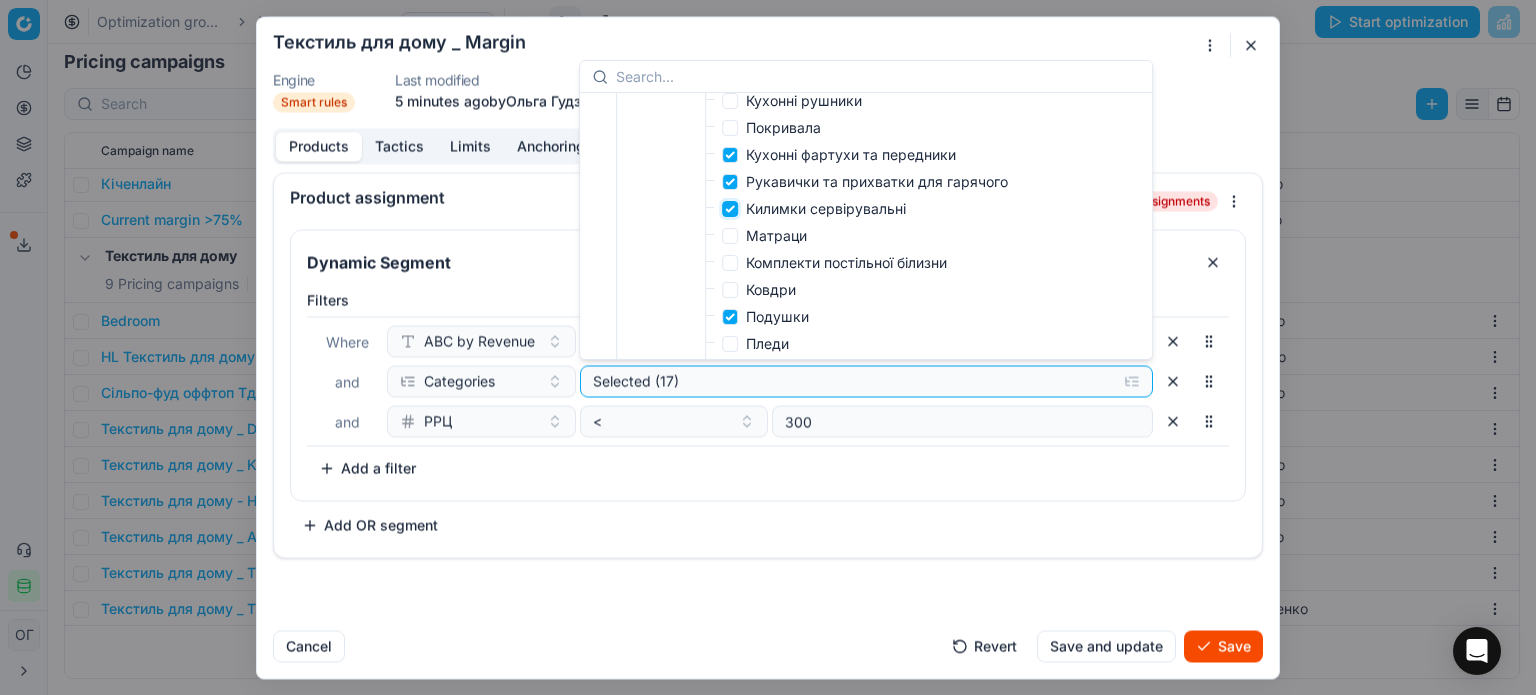scroll, scrollTop: 500, scrollLeft: 0, axis: vertical 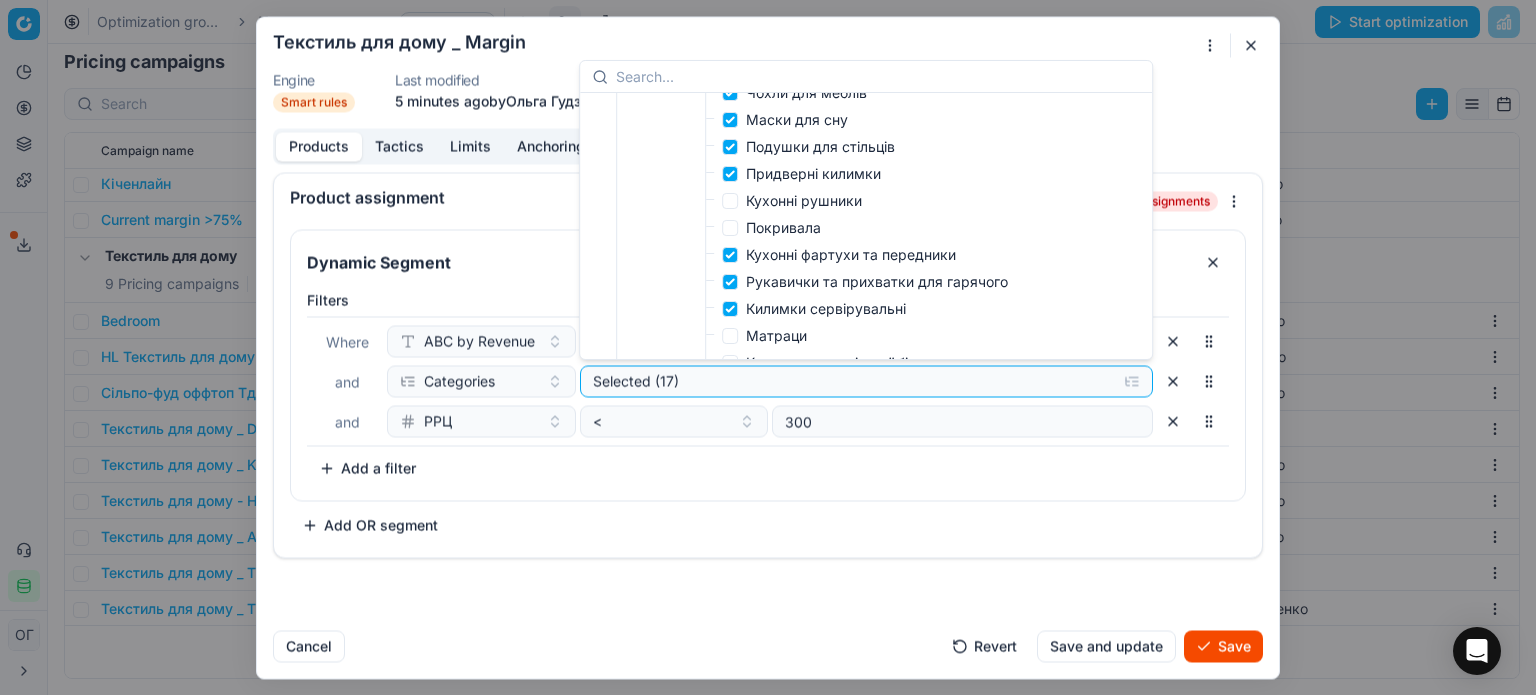 click on "Кухонні рушники" at bounding box center [804, 200] 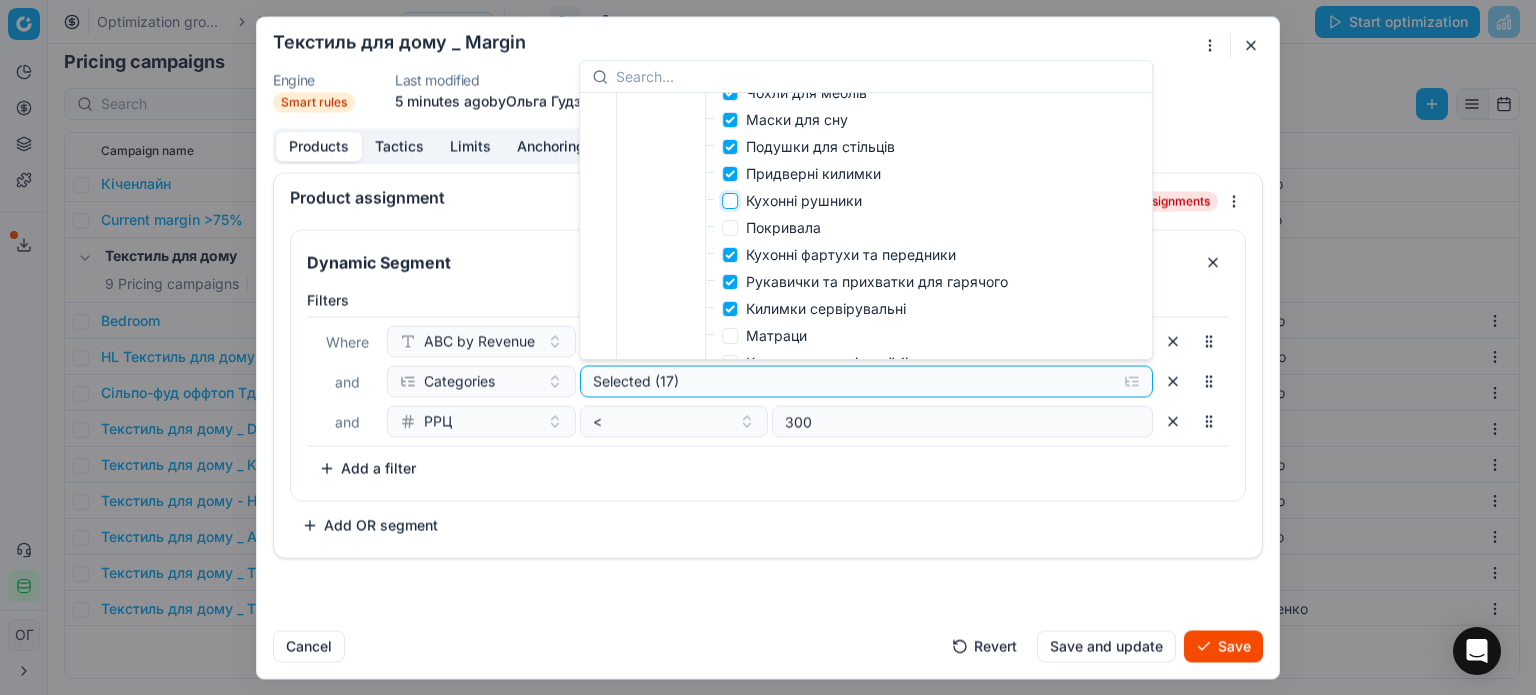 click on "Кухонні рушники" at bounding box center (730, 201) 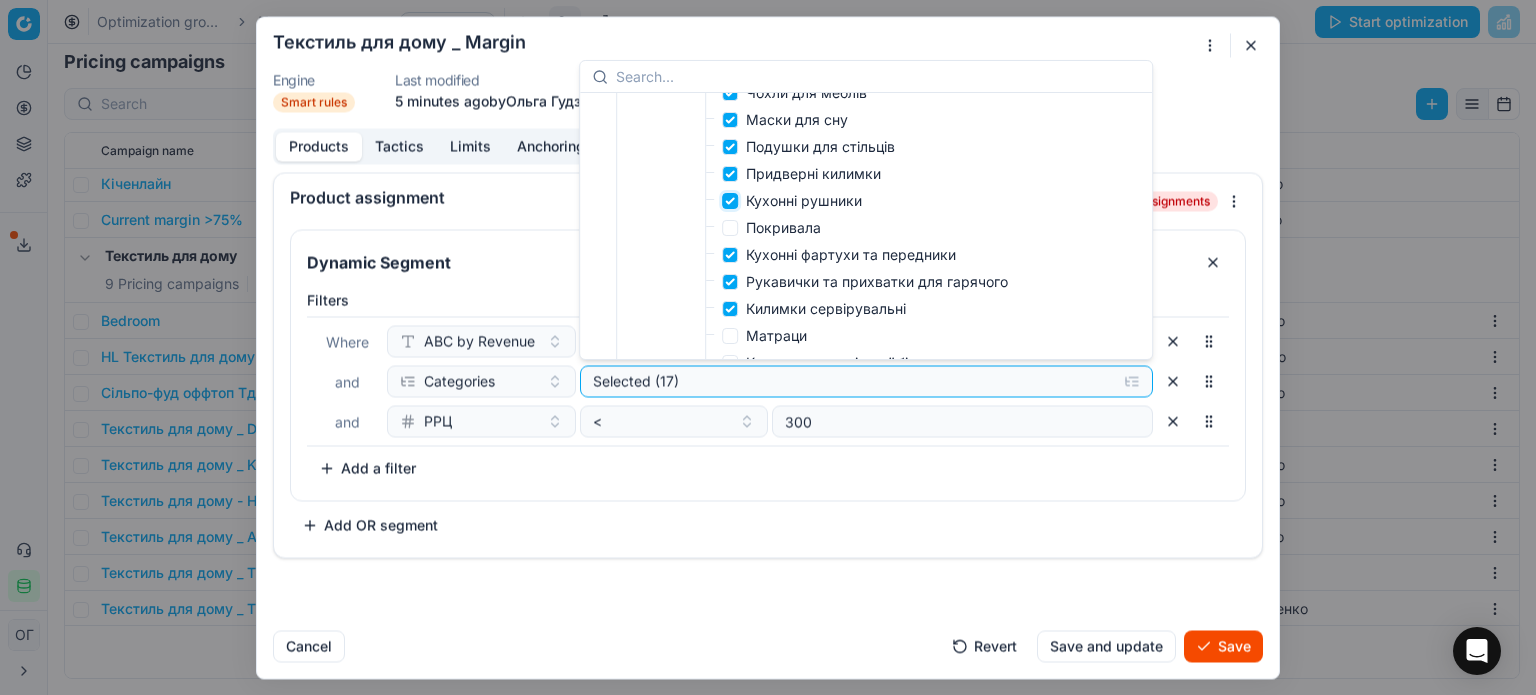 checkbox on "true" 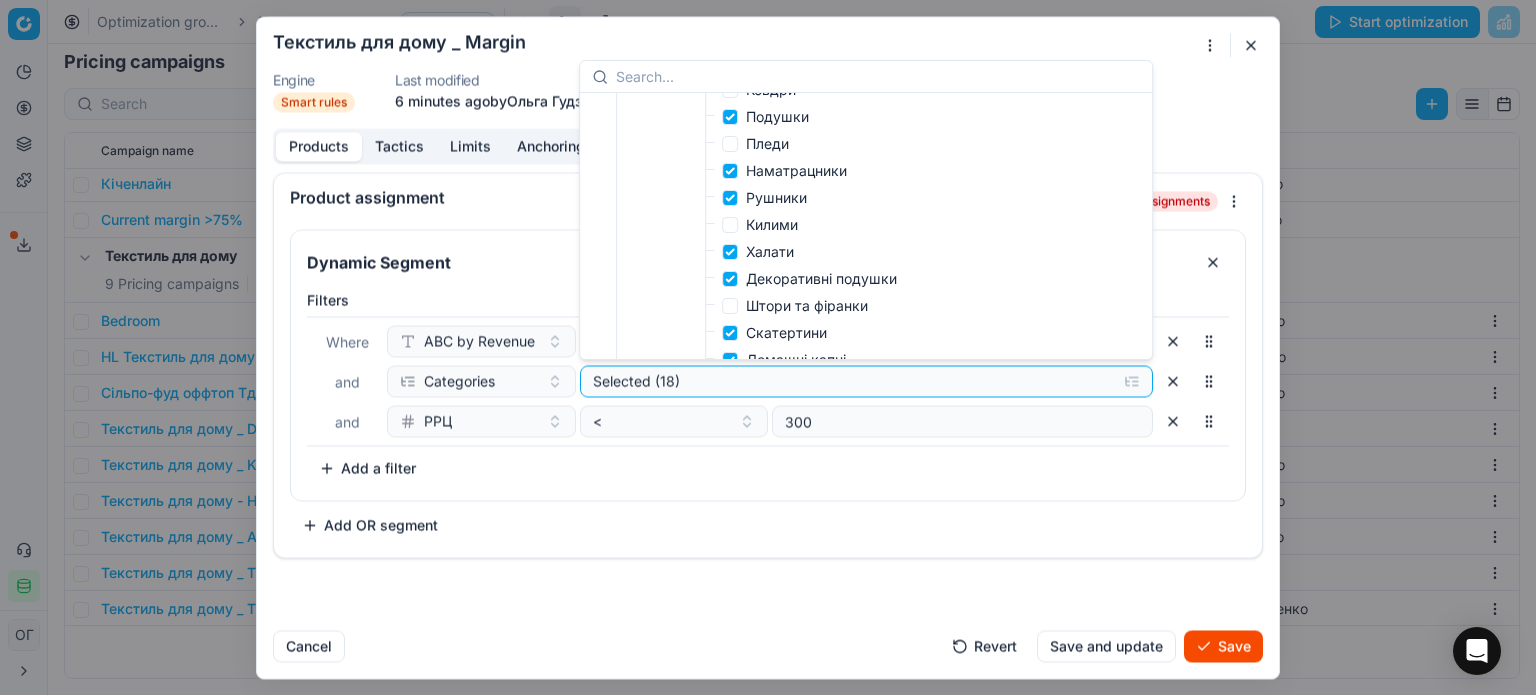 scroll, scrollTop: 900, scrollLeft: 0, axis: vertical 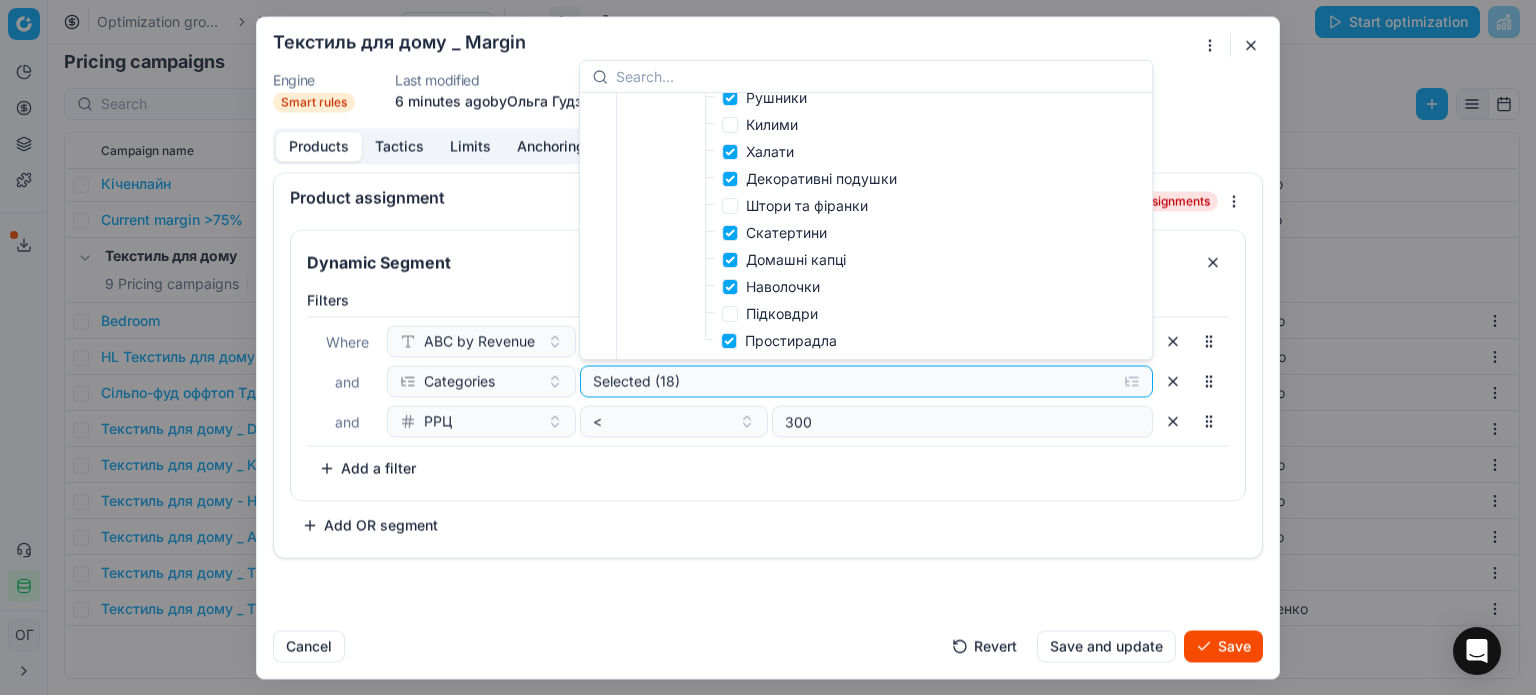 click on "Dynamic Segment Filters Where ABC by Revenue is not empty and Categories Selected (18) and РРЦ < 300
To pick up a sortable item, press space or enter.
While dragging, use the up and down keys to move the item.
Press space or enter again to drop the item in its new position, or press escape to cancel.
Add a filter Add OR segment" at bounding box center [768, 385] 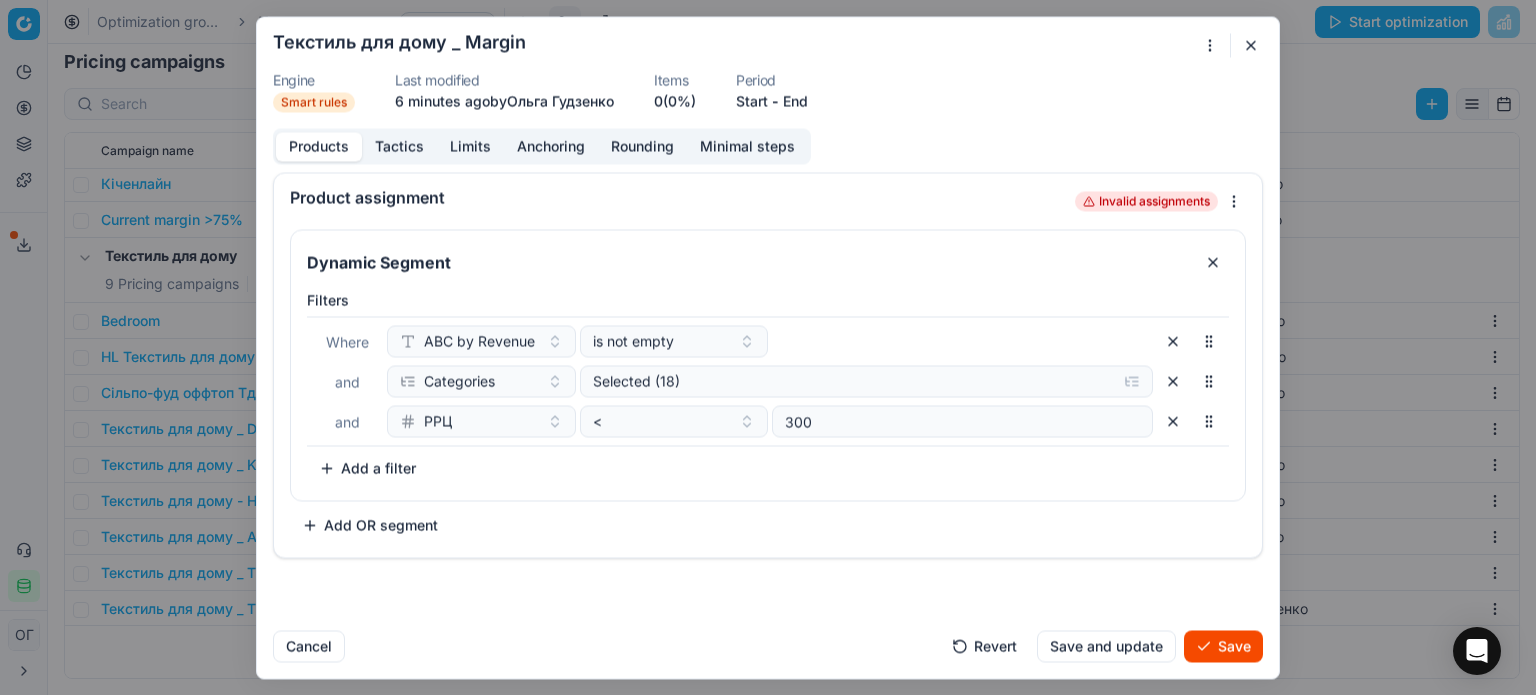 click on "Save" at bounding box center (1223, 646) 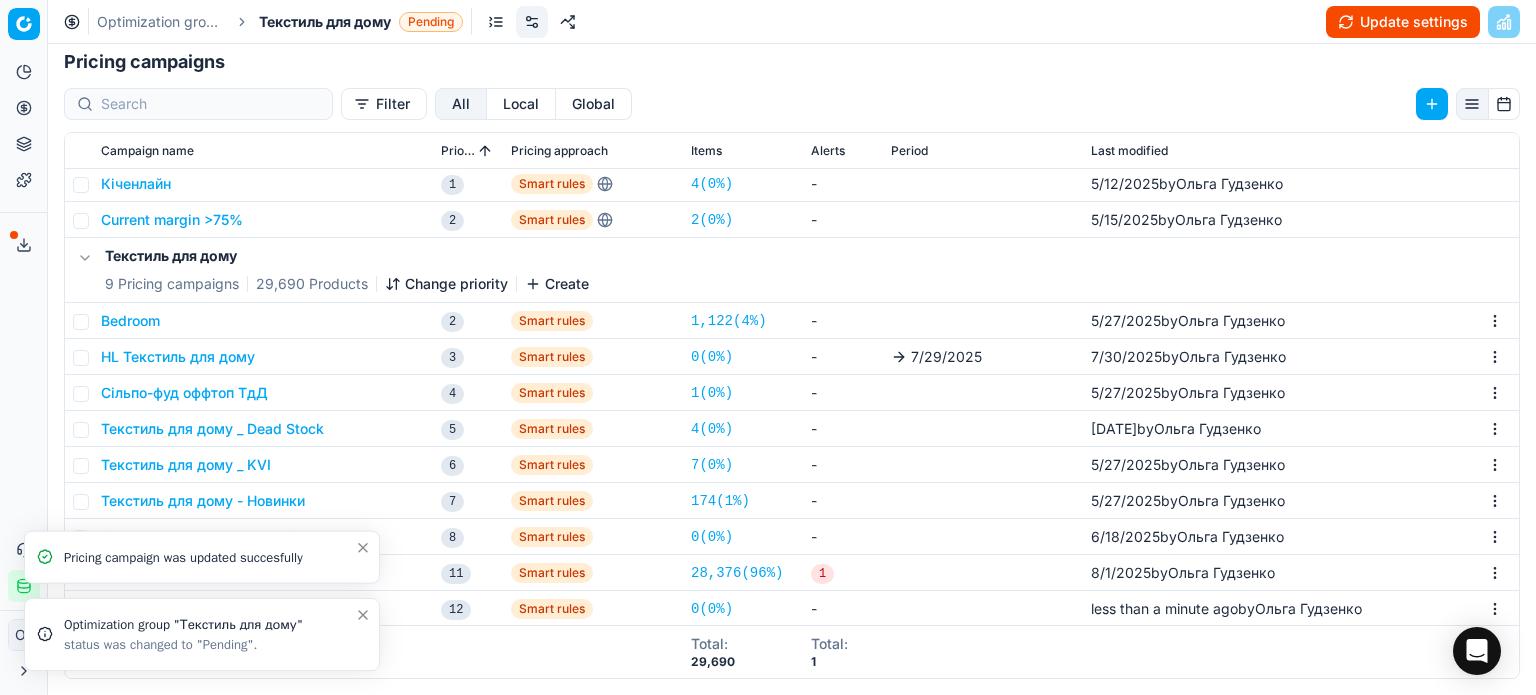 click 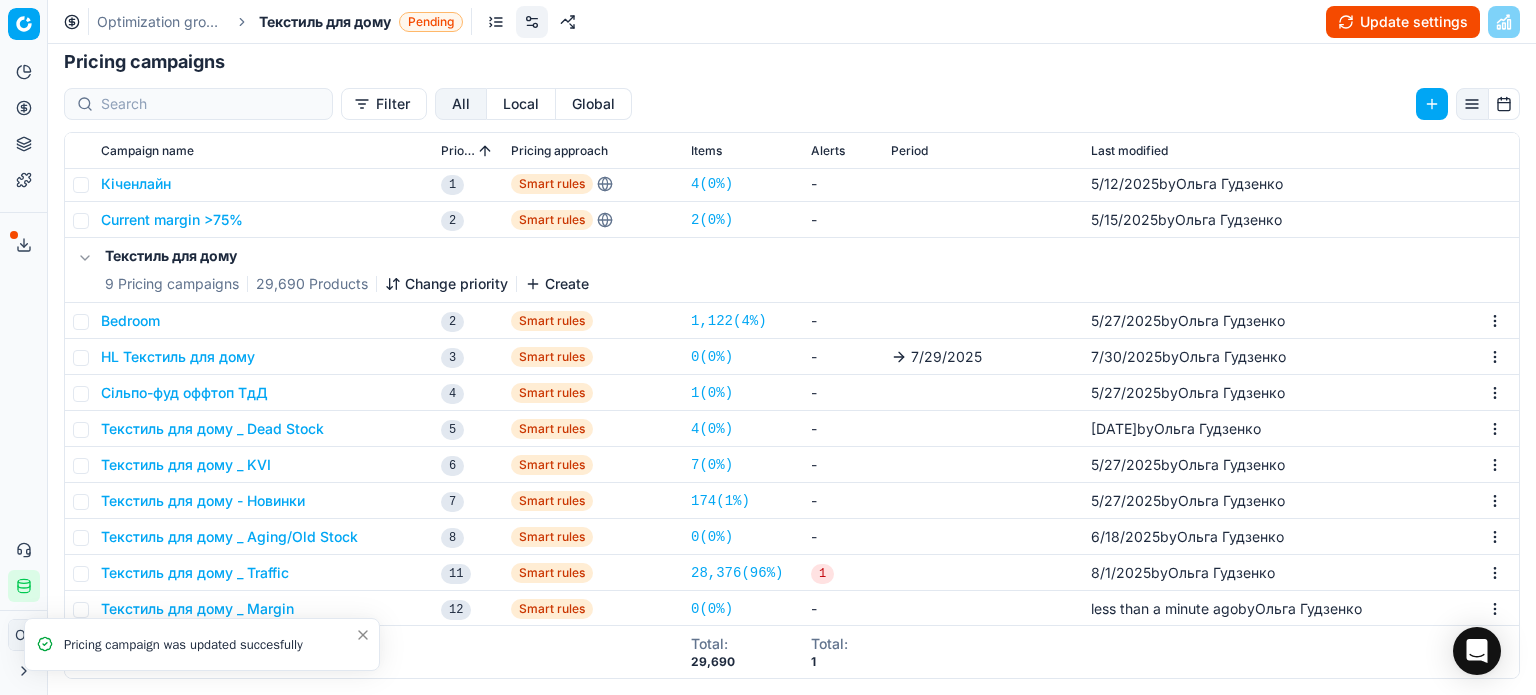 click 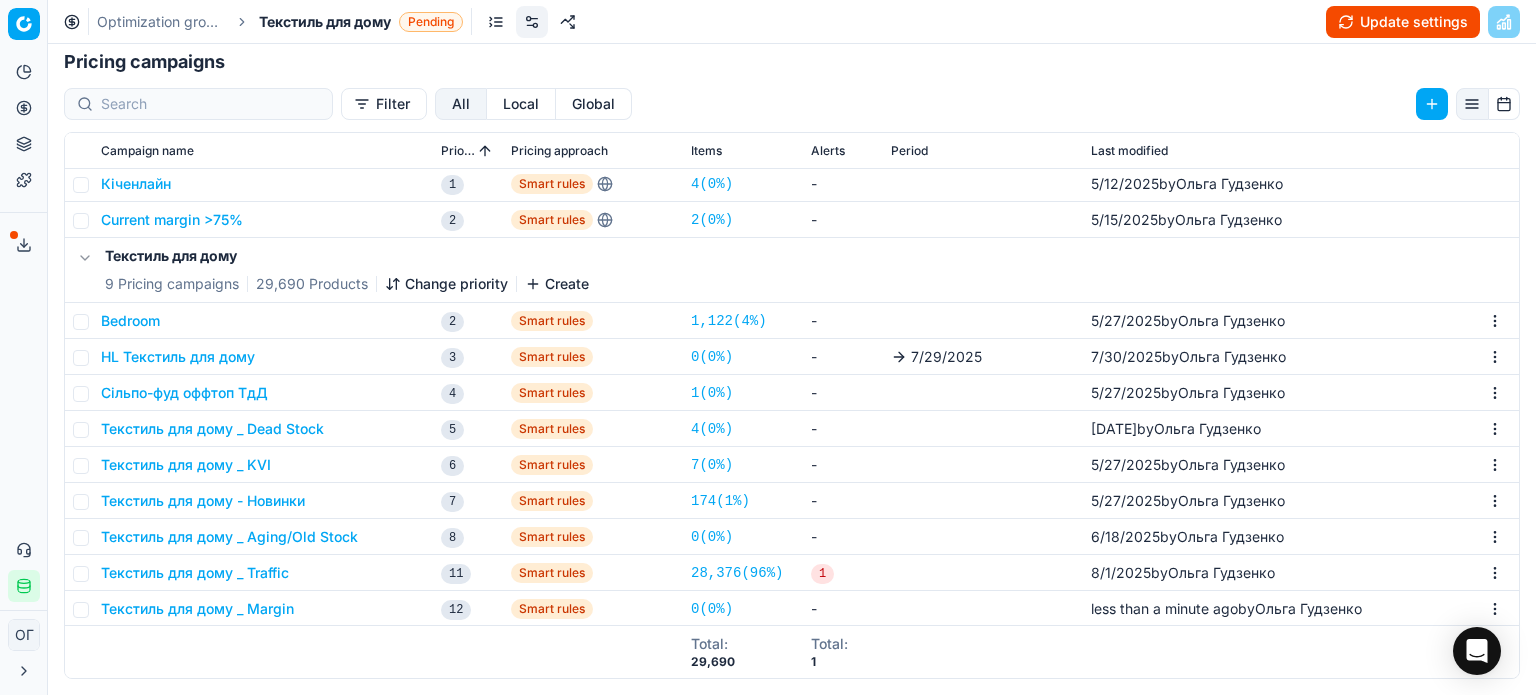 click on "Текстиль для дому _ Margin" at bounding box center [197, 609] 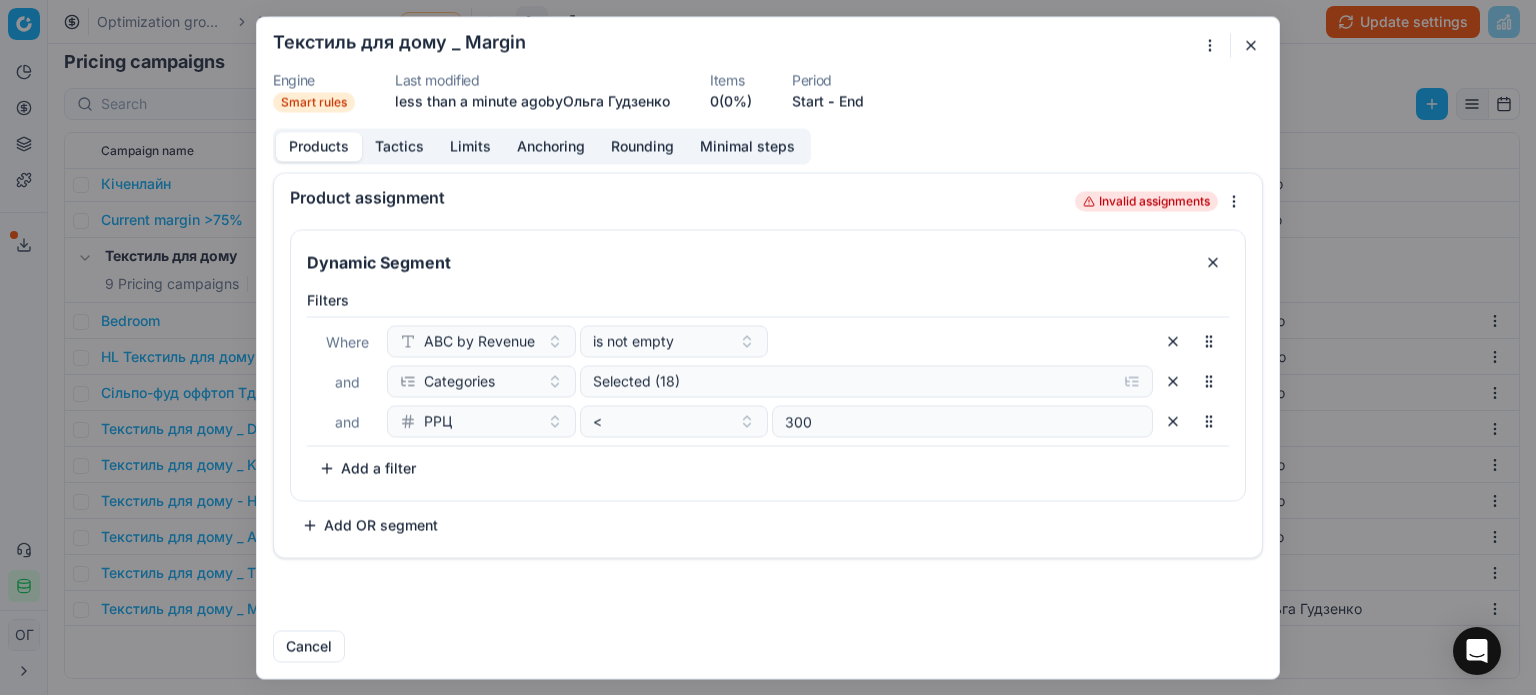 click on "Tactics" at bounding box center [399, 146] 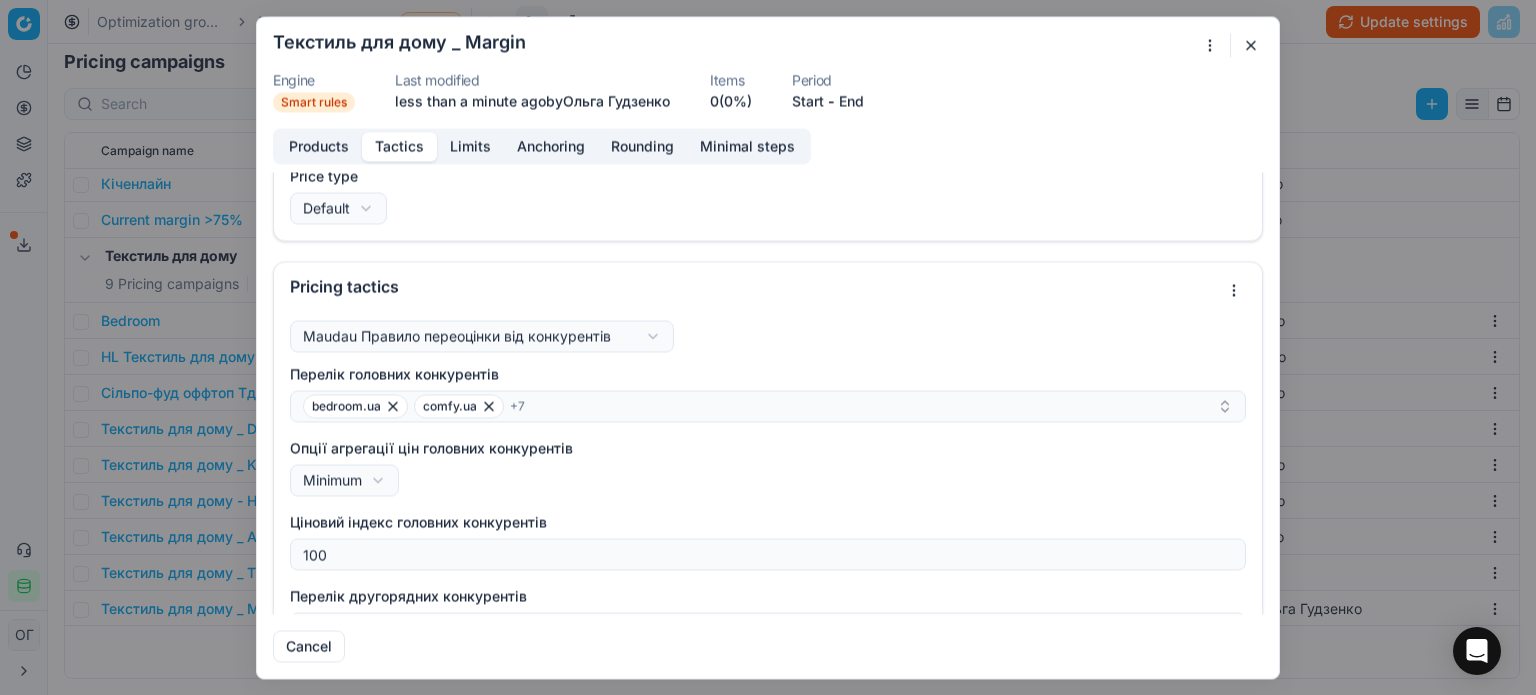 scroll, scrollTop: 0, scrollLeft: 0, axis: both 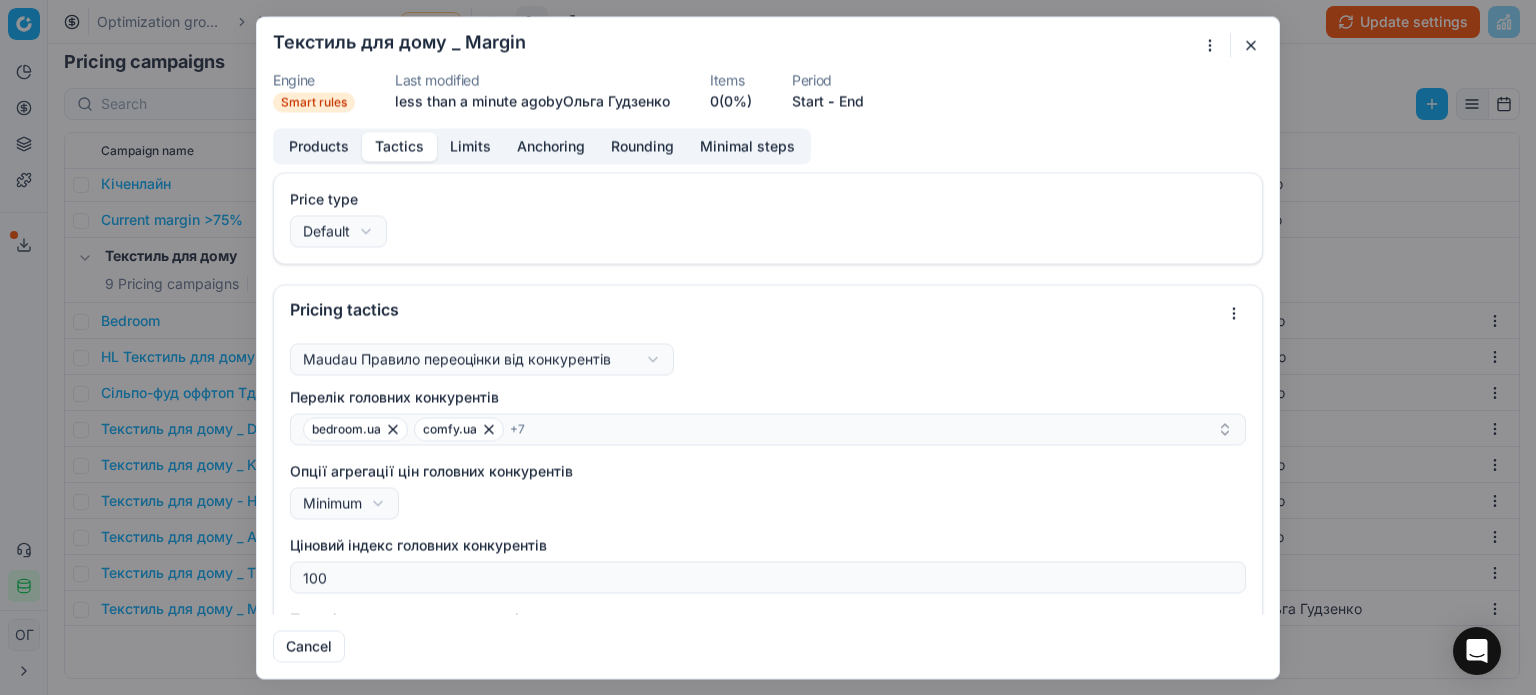 click on "Limits" at bounding box center (470, 146) 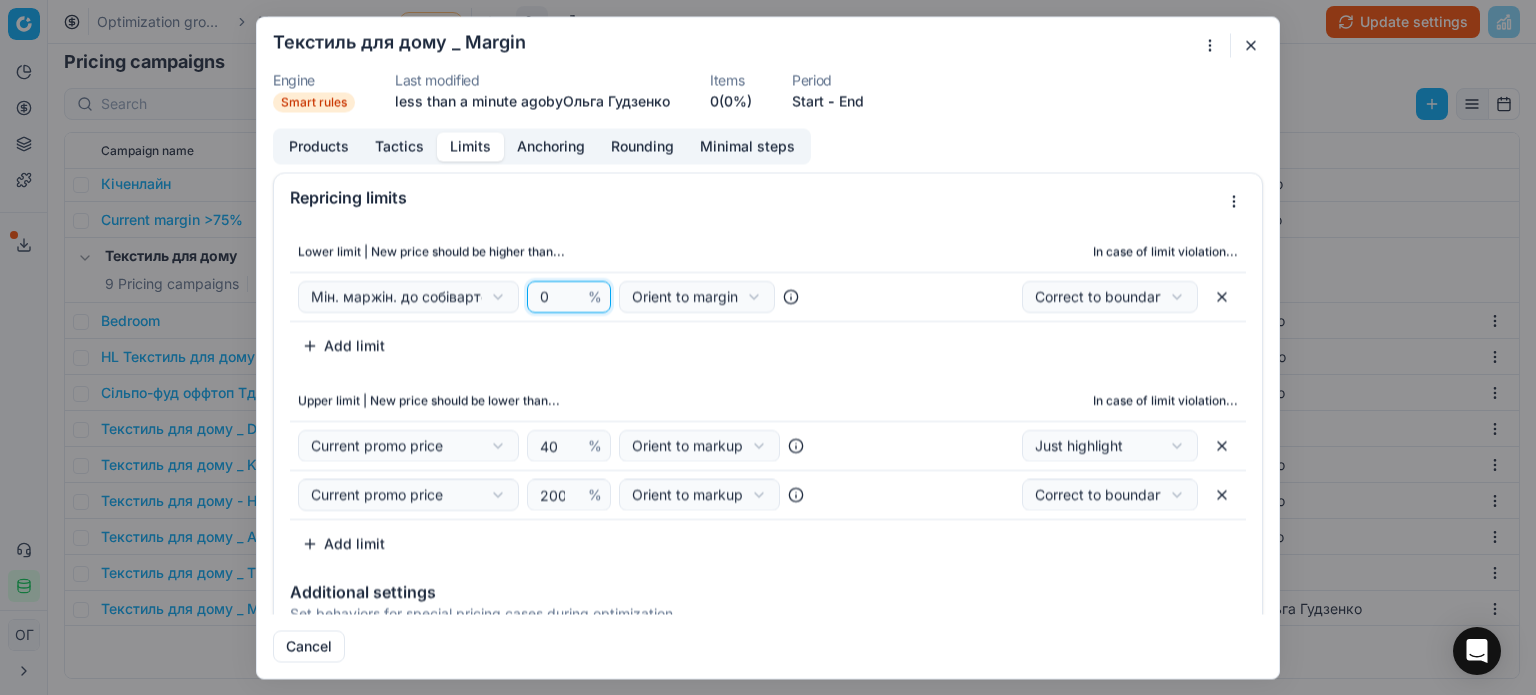 click on "0" at bounding box center [560, 296] 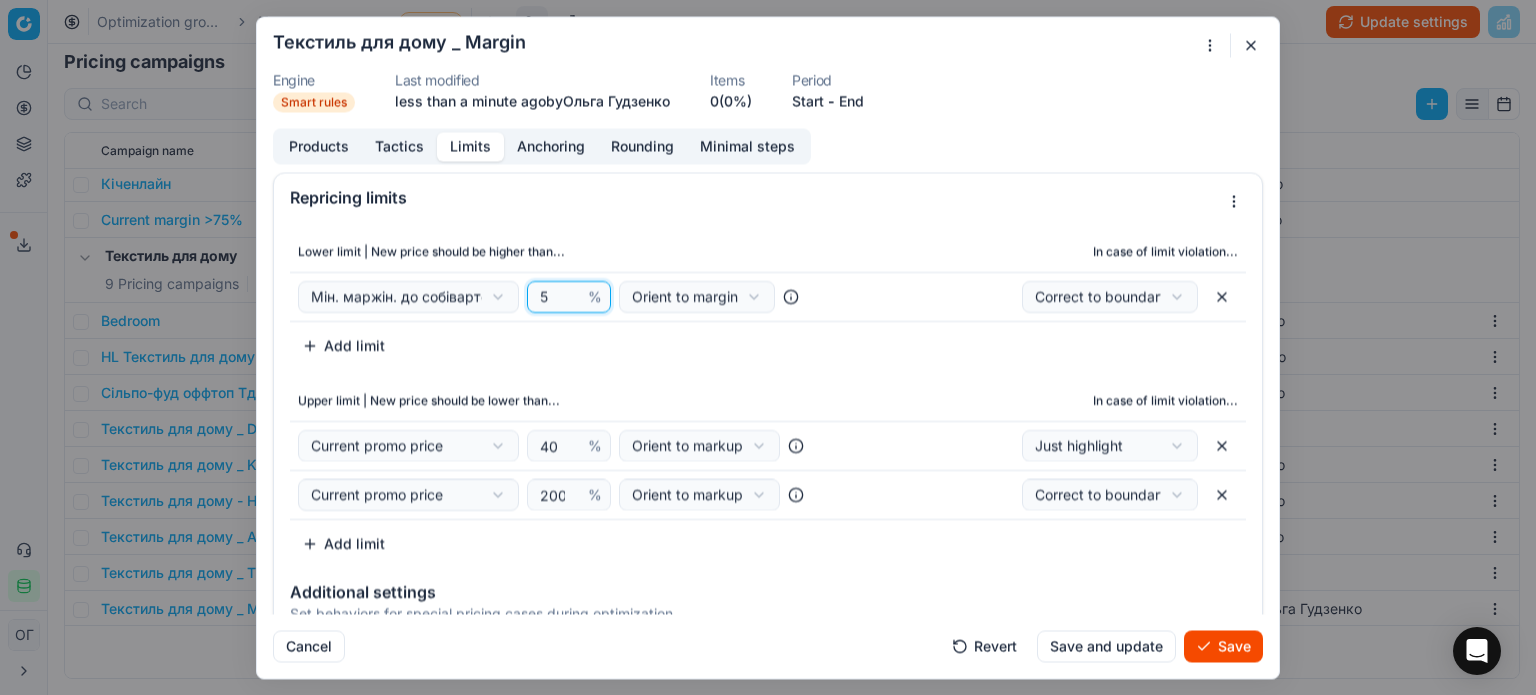 type on "5" 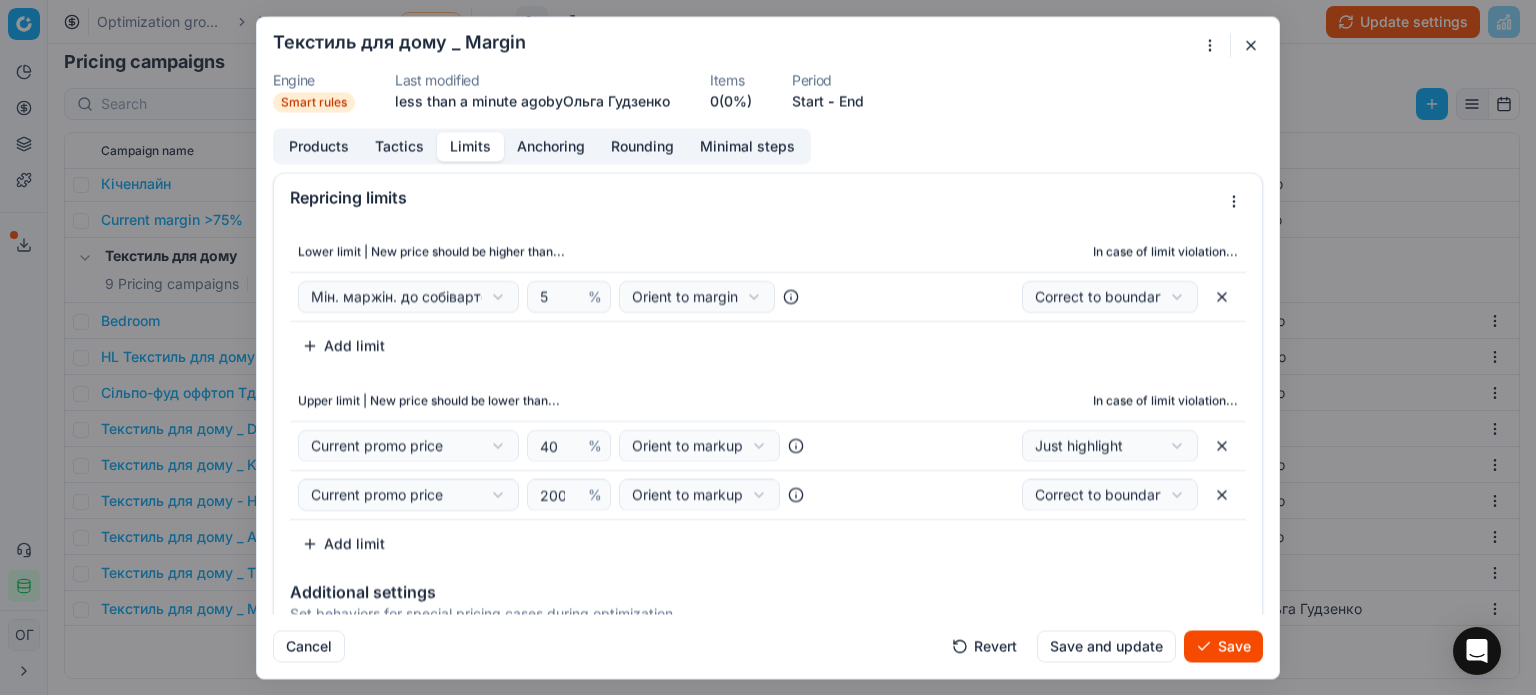 click on "Lower limit | New price should be higher than... In case of limit violation... Мін. маржін. до собівартості Cost Current price Current promo price Promo Market min price Market max price Market min price (incl OOS) Market max price (incl OOS) Мін. маржін. до собівартості Мін ціна, 30 днів Target Sales Margin Cost Specification Cost РРЦ Base price МРЦ 5 % Orient to margin Orient to markup Orient to margin Absolute Correct to boundary Correct to boundary Just highlight Add limit" at bounding box center [768, 296] 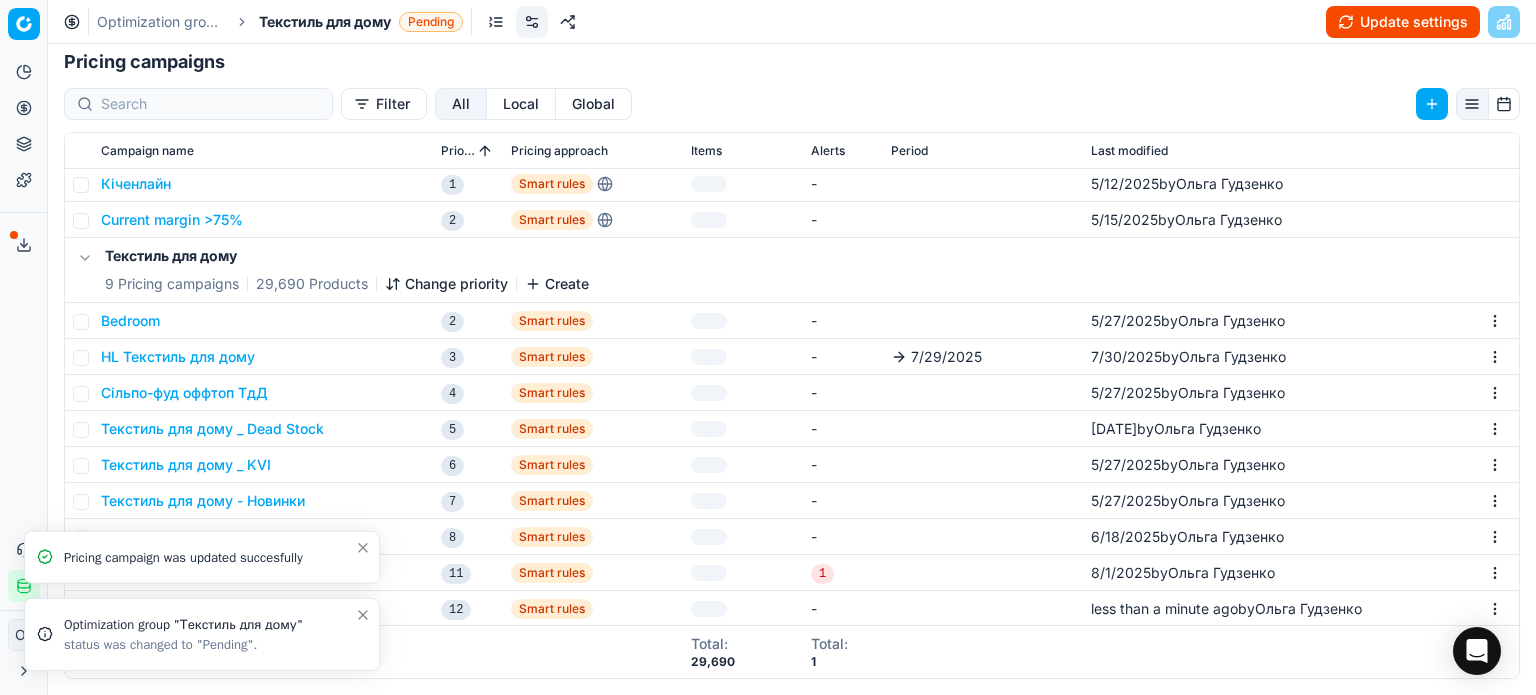 click 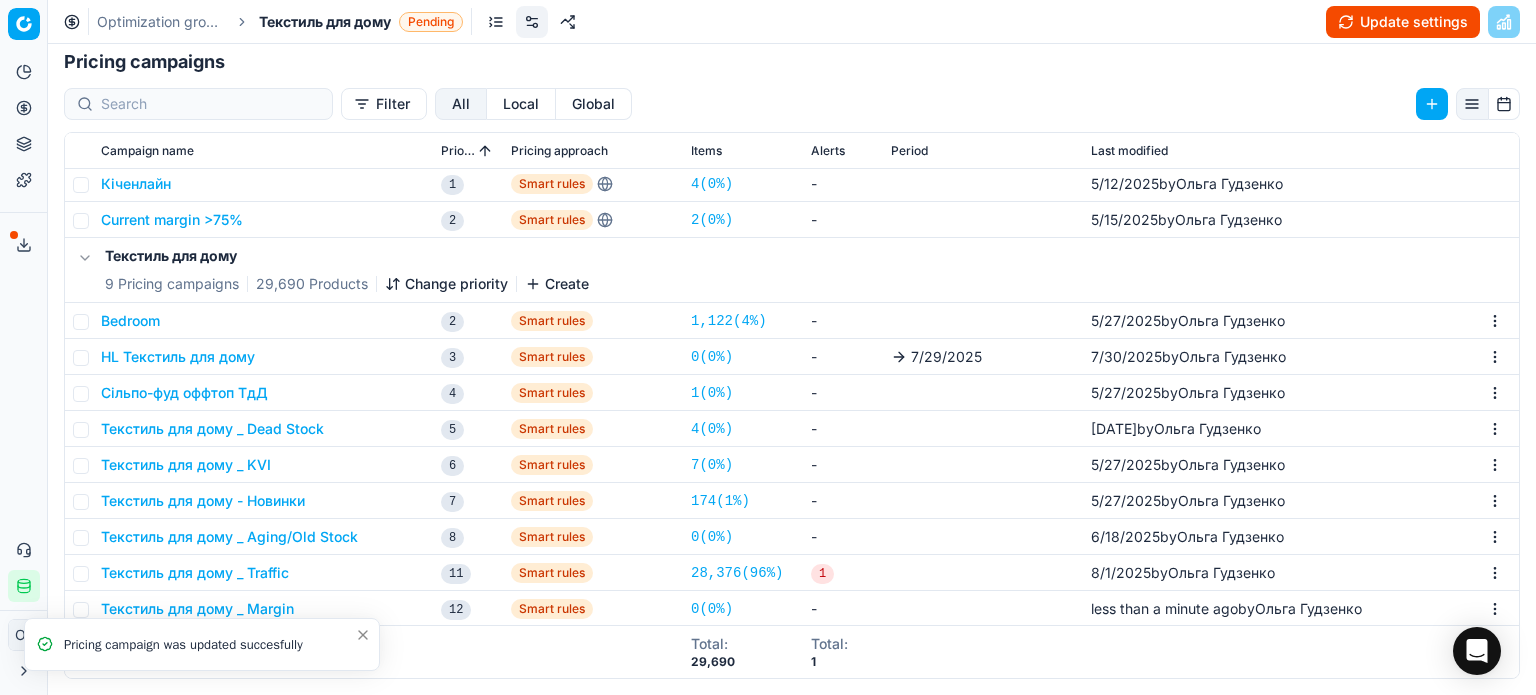 click 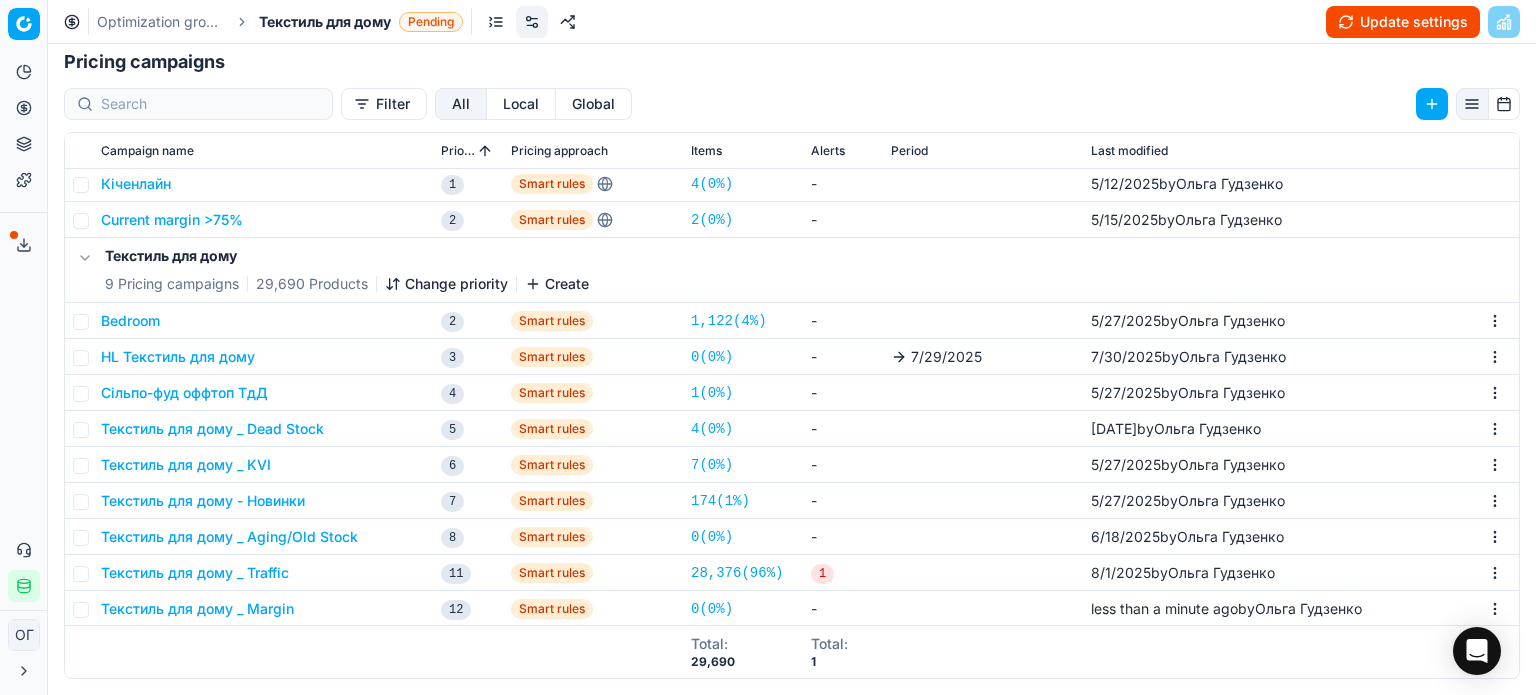 click on "Change priority" at bounding box center [446, 284] 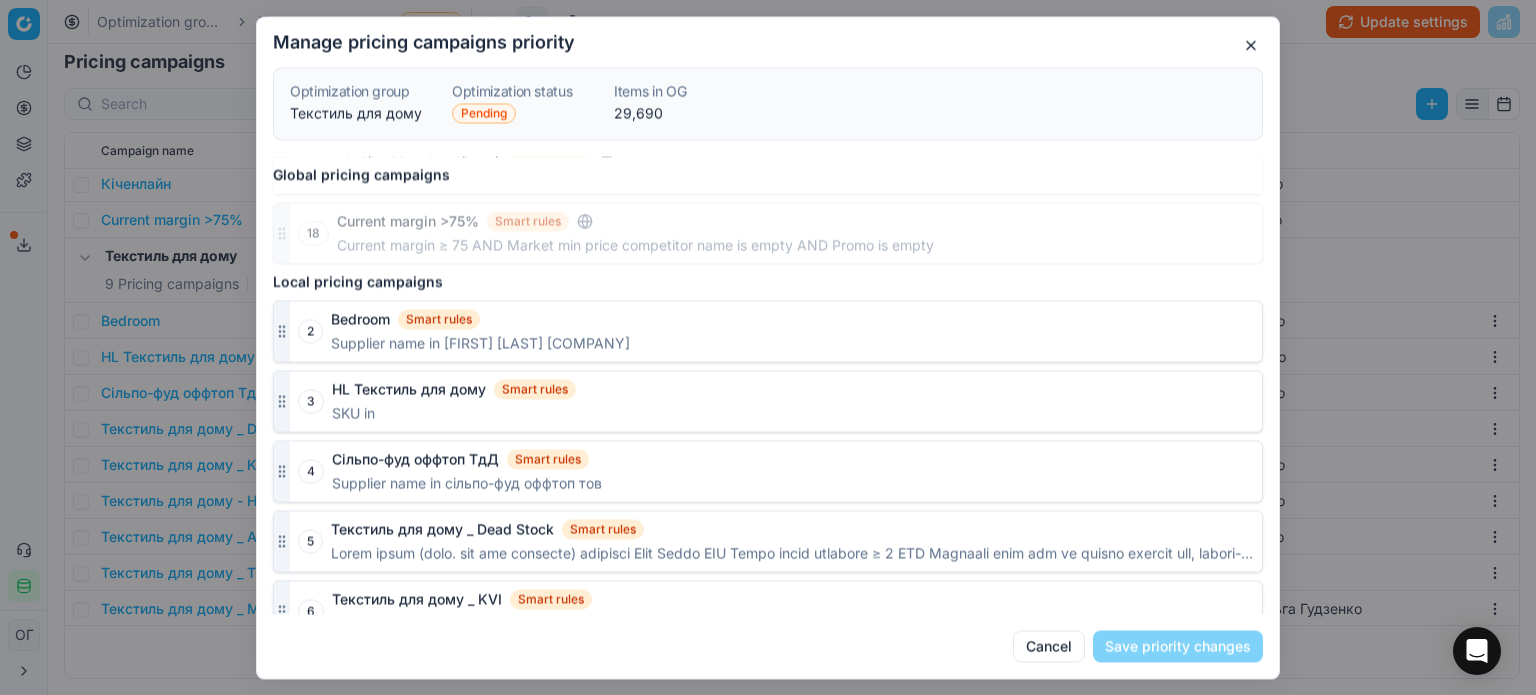 scroll, scrollTop: 1197, scrollLeft: 0, axis: vertical 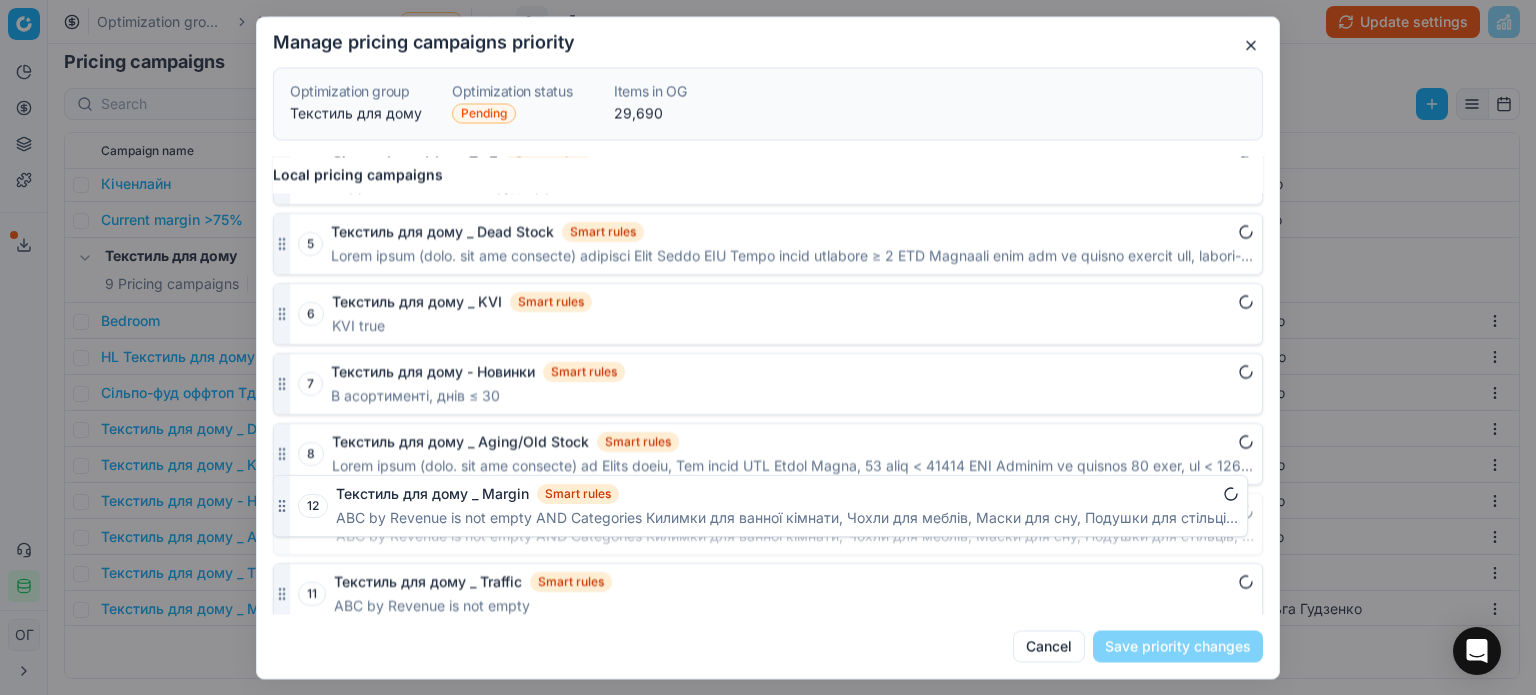 drag, startPoint x: 280, startPoint y: 585, endPoint x: 292, endPoint y: 507, distance: 78.91768 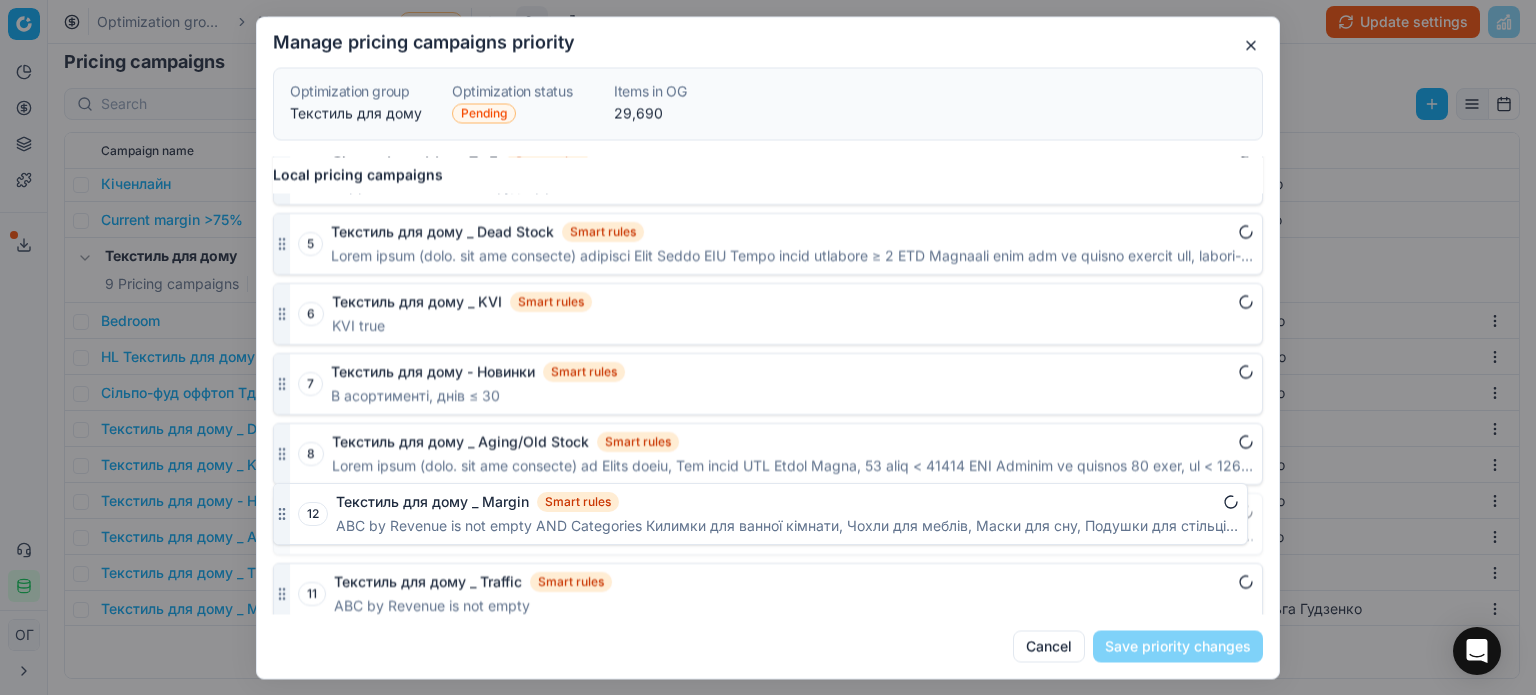 click on "12 Текстиль для дому _ Margin Smart rules ABC by Revenue is not empty  AND Categories  Килимки для ванної кімнати, Чохли для меблів, Маски для сну, Подушки для стільців, Придверні килимки, Кухонні рушники, Кухонні фартухи та передники, Рукавички та прихватки для гарячого, Килимки сервірувальні, Подушки, Наматрацники, Рушники, Халати, Декоративні подушки, Скатертини, Домашні капці, Наволочки, Простирадла AND РРЦ < 300" at bounding box center (768, 524) 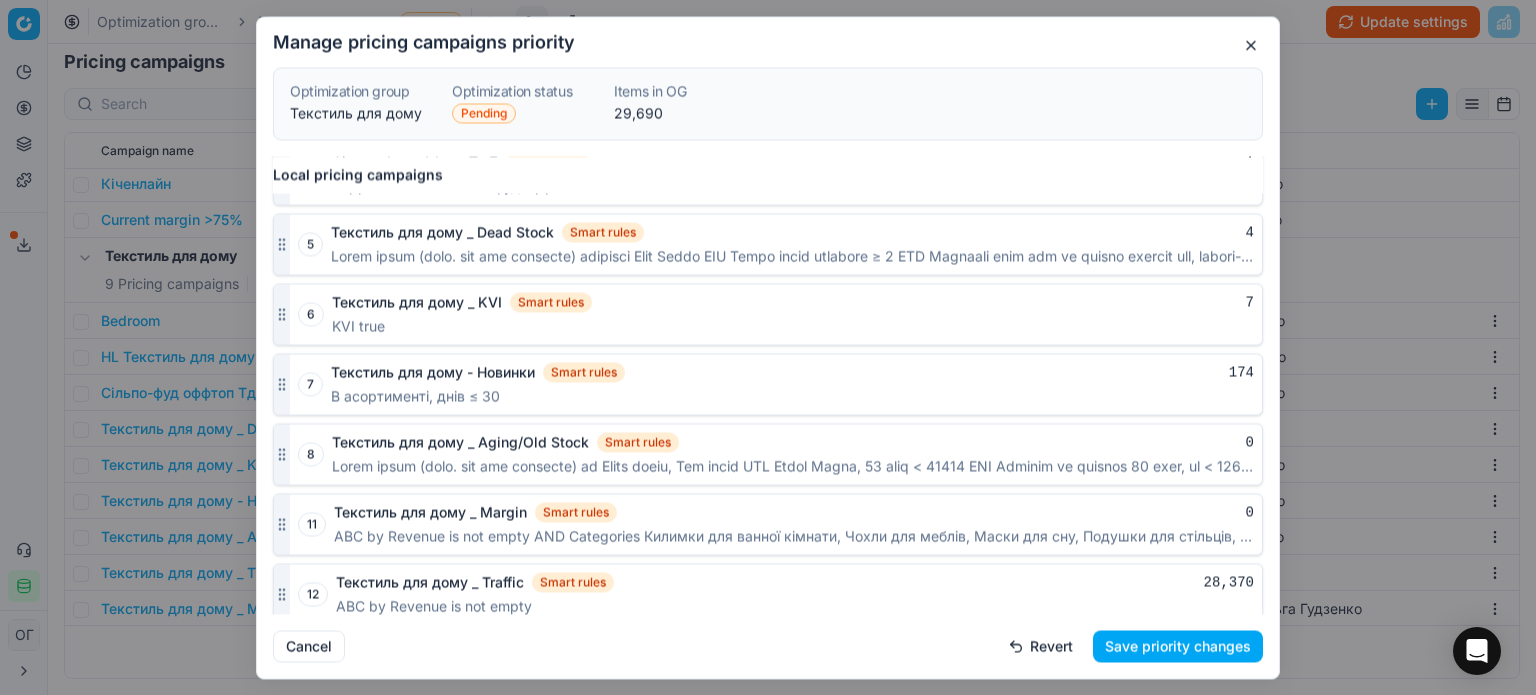click on "Save priority changes" at bounding box center [1178, 646] 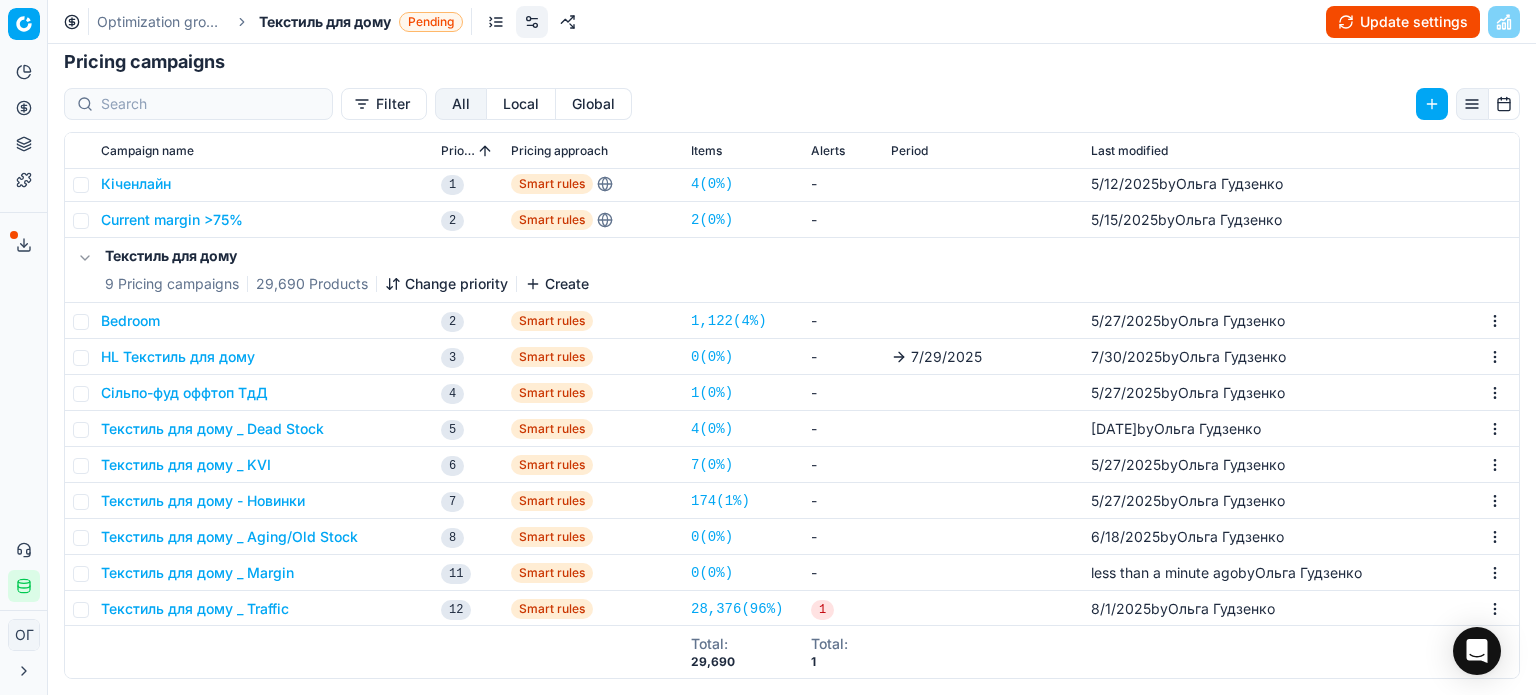 click on "Update settings" at bounding box center (1403, 22) 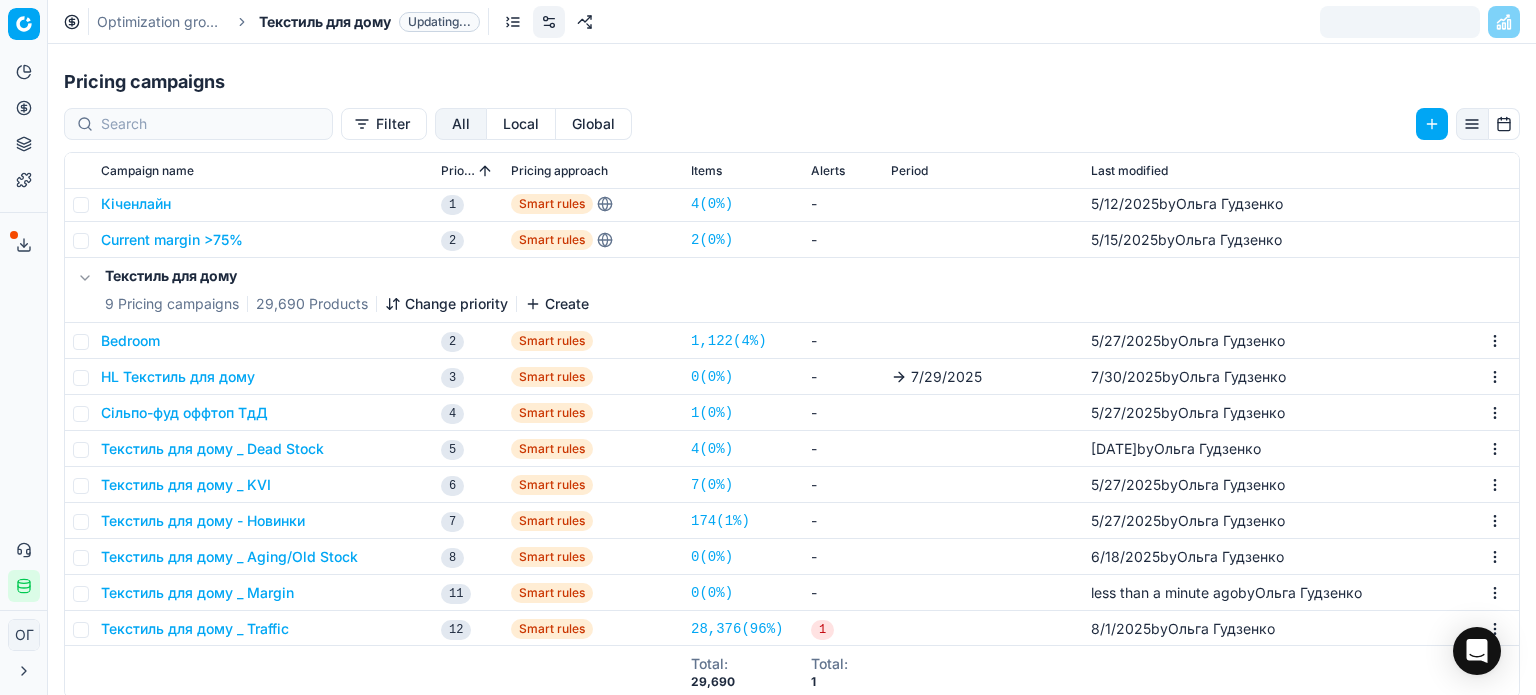 scroll, scrollTop: 361, scrollLeft: 0, axis: vertical 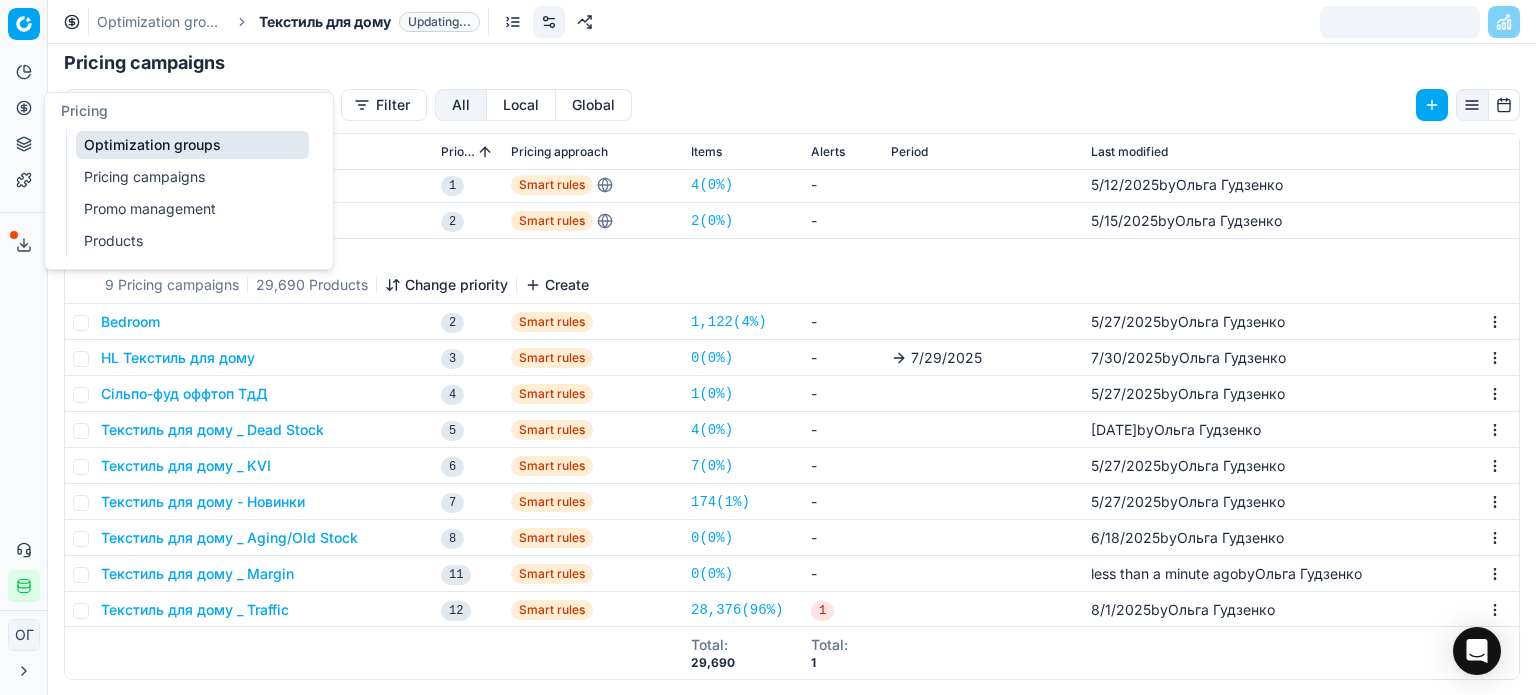 click on "Optimization groups" at bounding box center (192, 145) 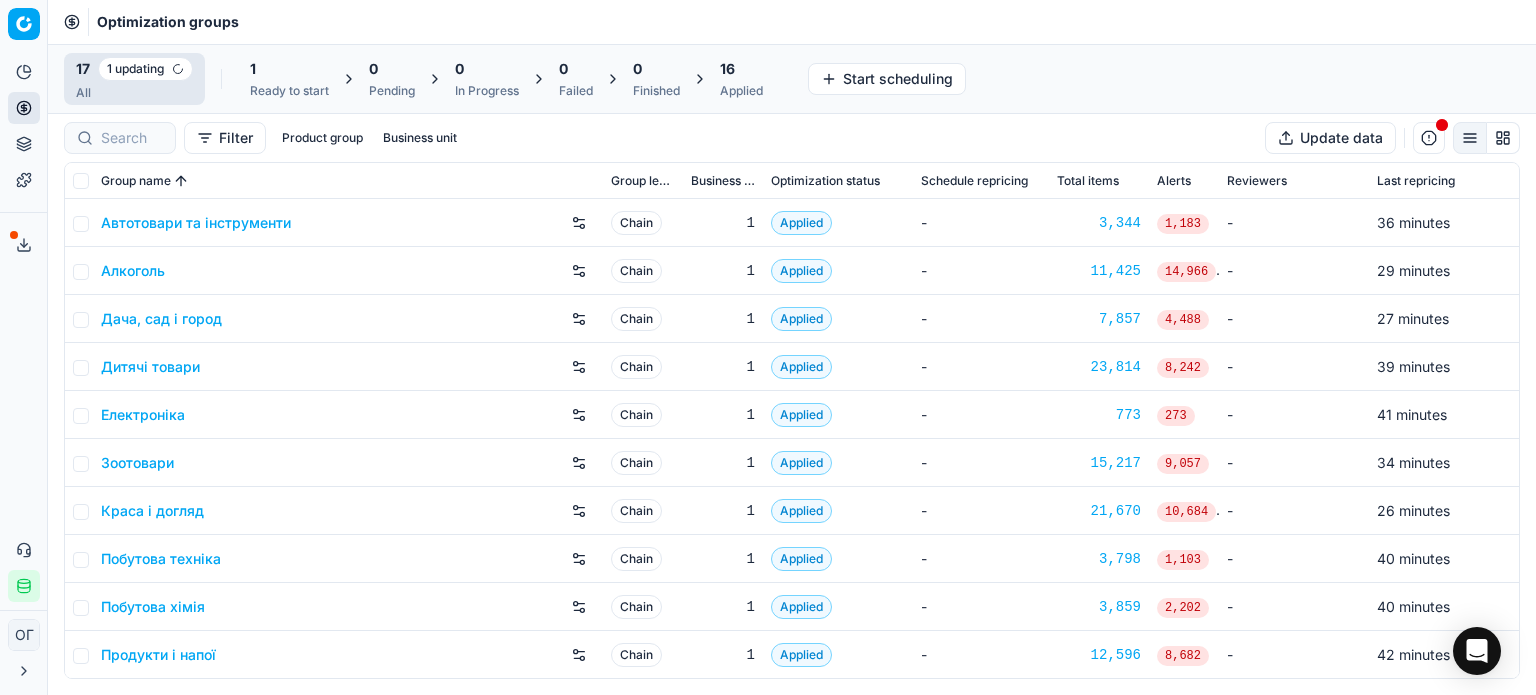 click on "1 Ready to start" at bounding box center (289, 79) 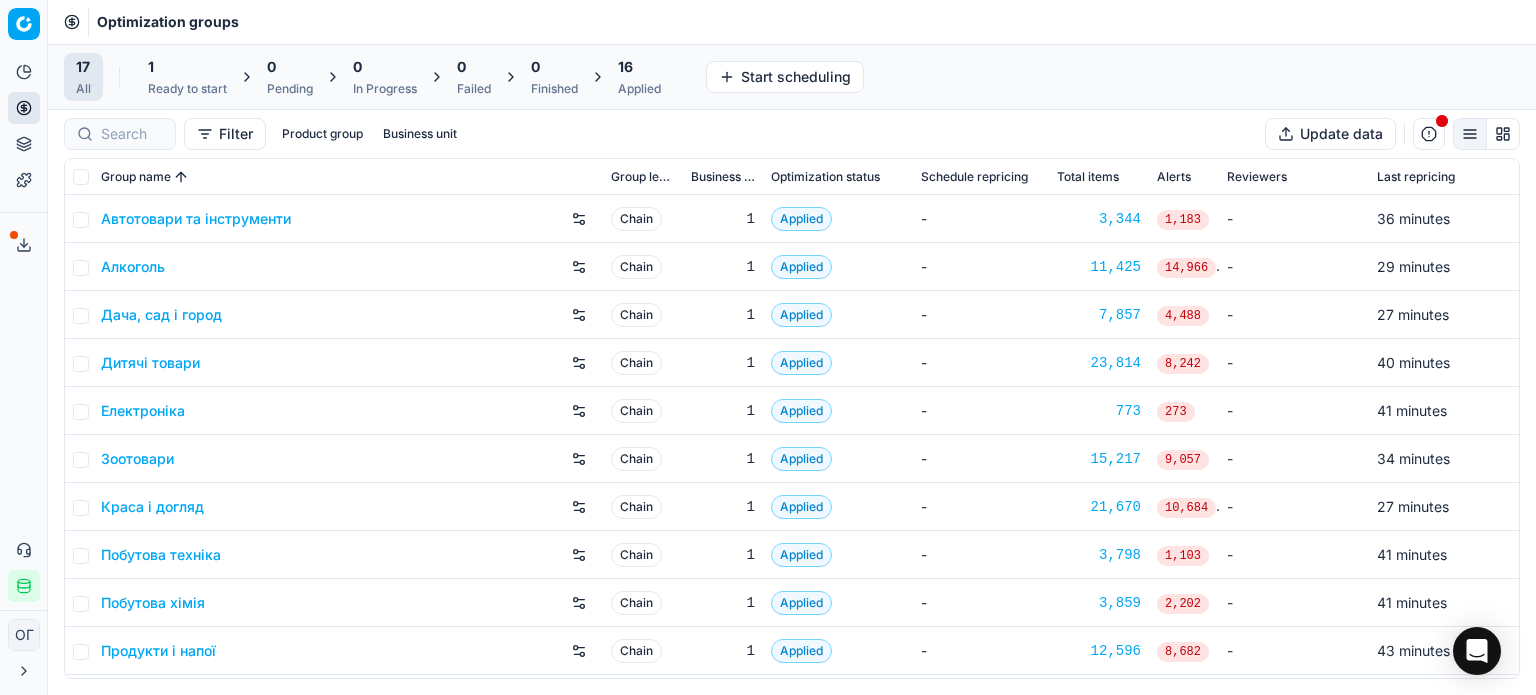 click on "1" at bounding box center [187, 67] 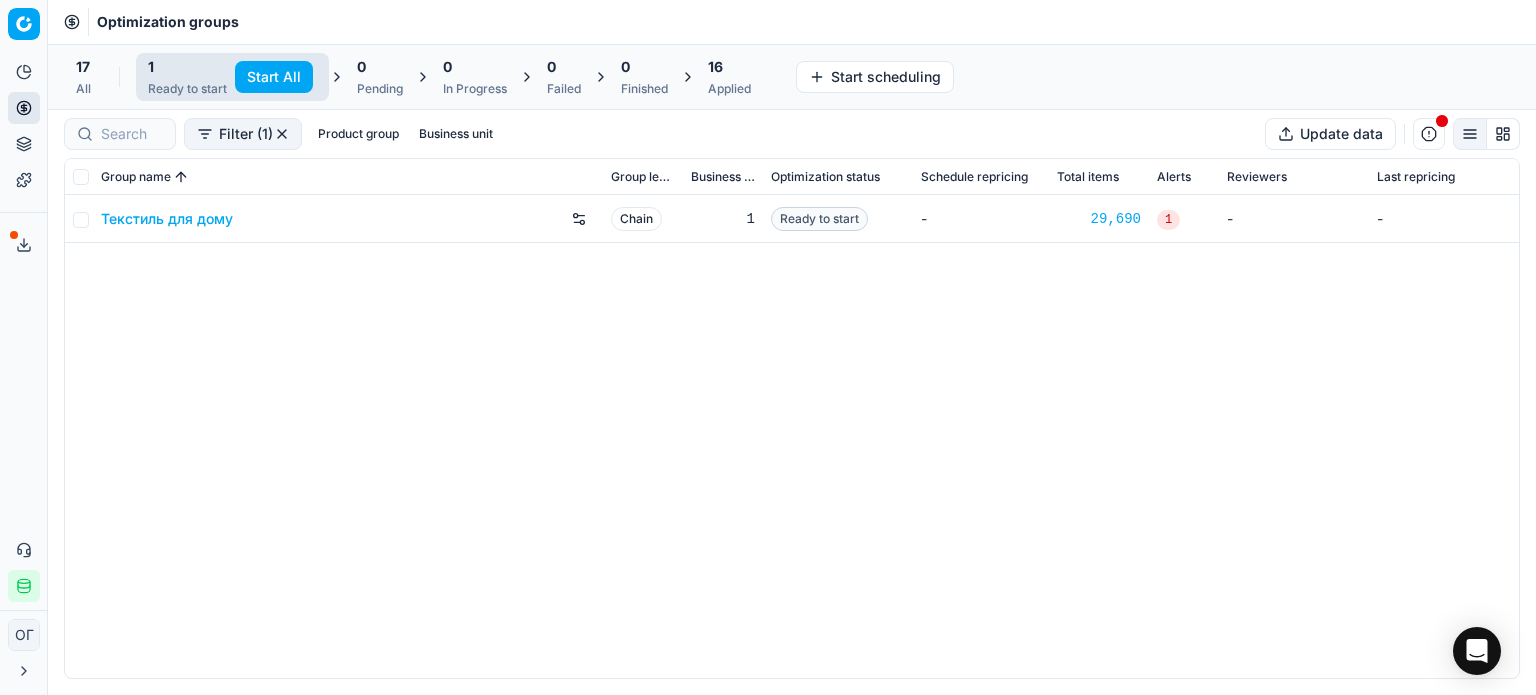 click on "Start   All" at bounding box center (274, 77) 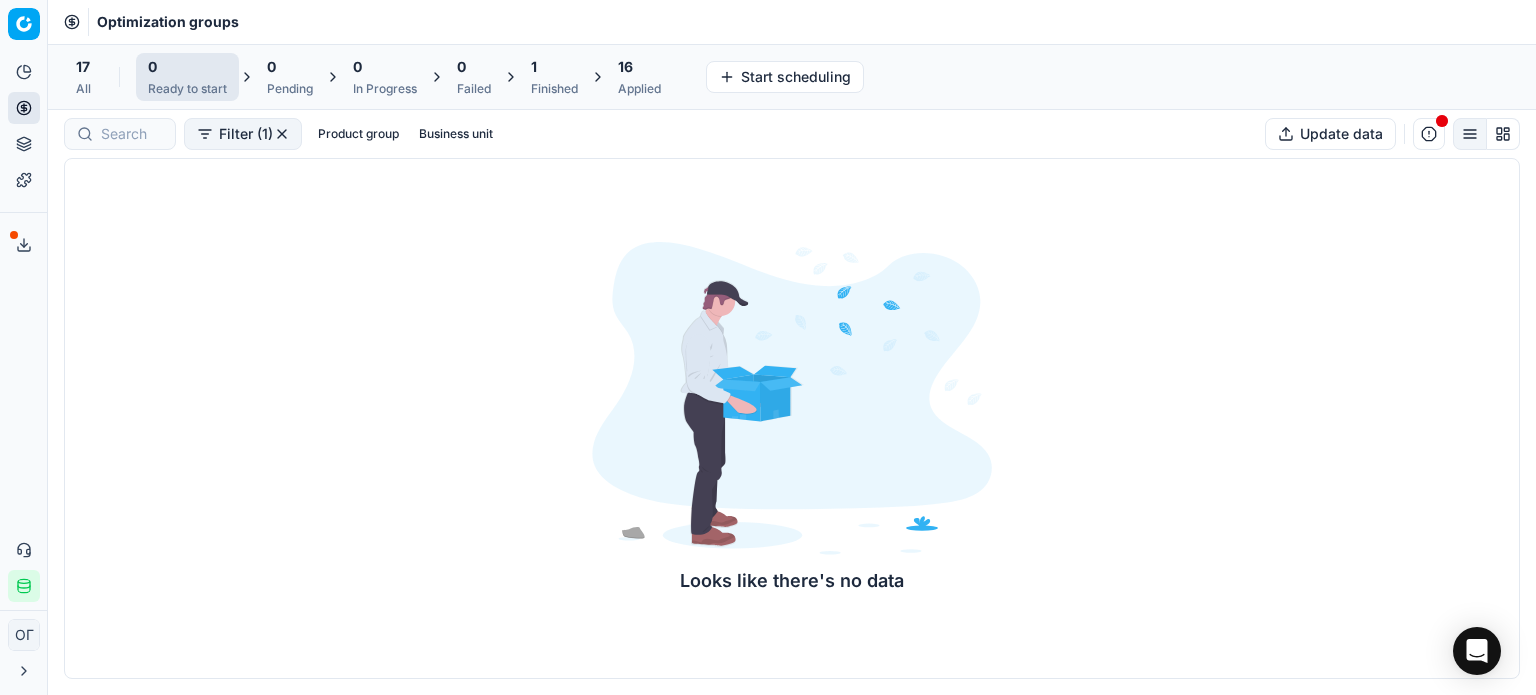 click on "Finished" at bounding box center (554, 89) 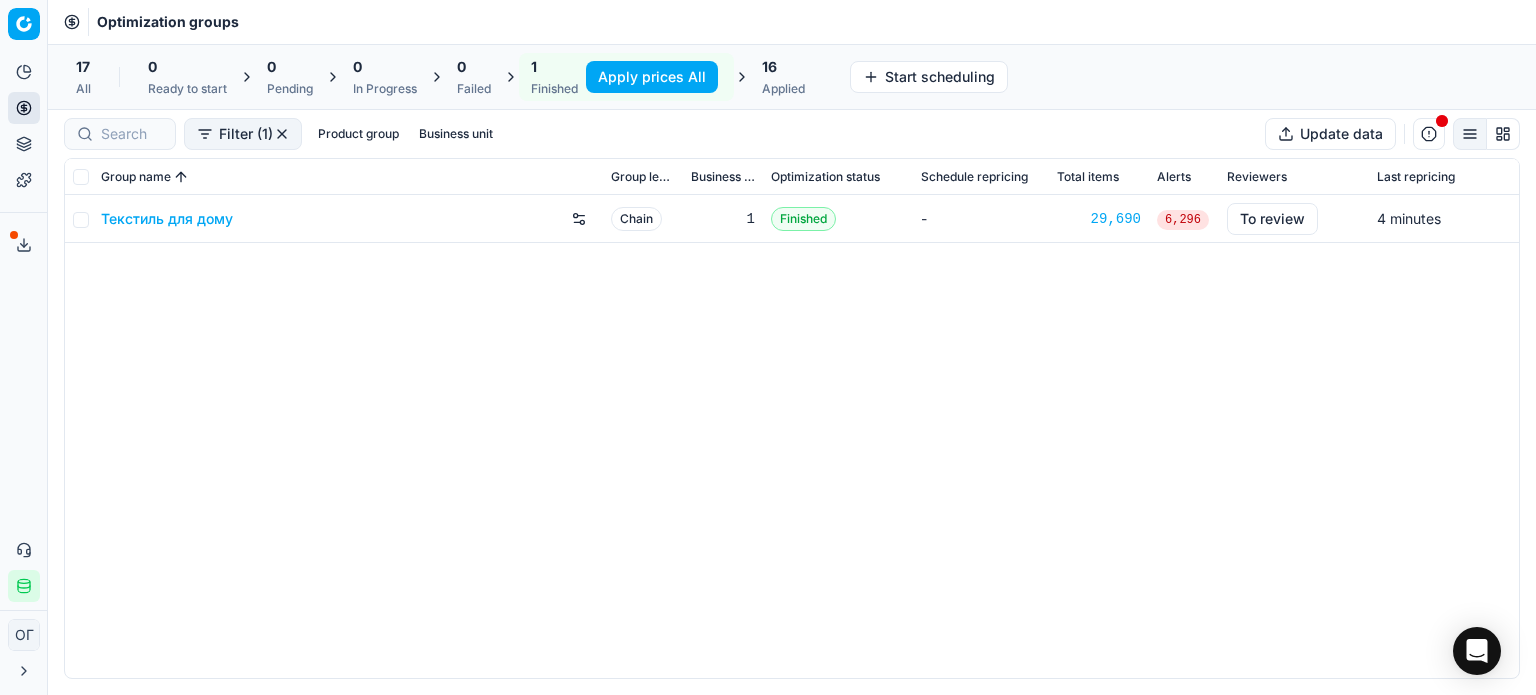 click on "Apply prices   All" at bounding box center (652, 77) 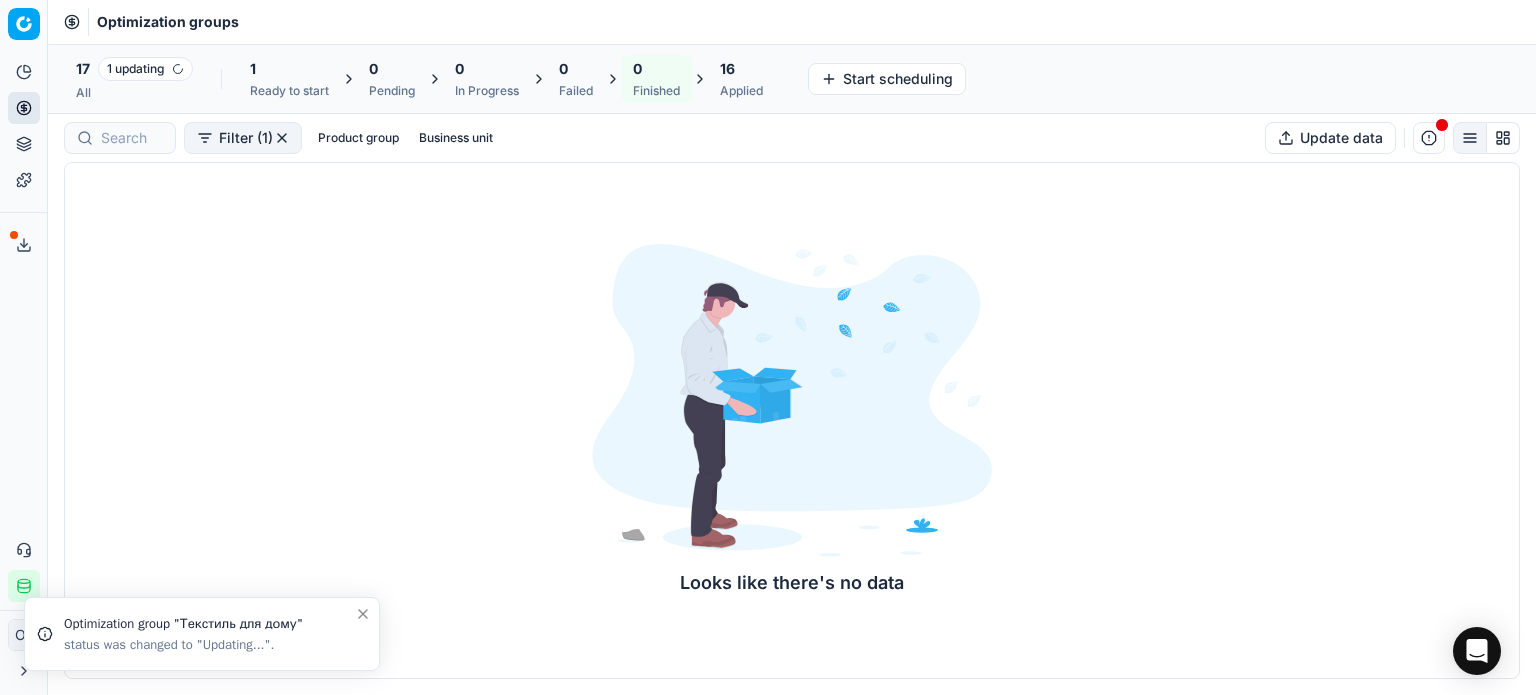 click on "16 Applied" at bounding box center [741, 79] 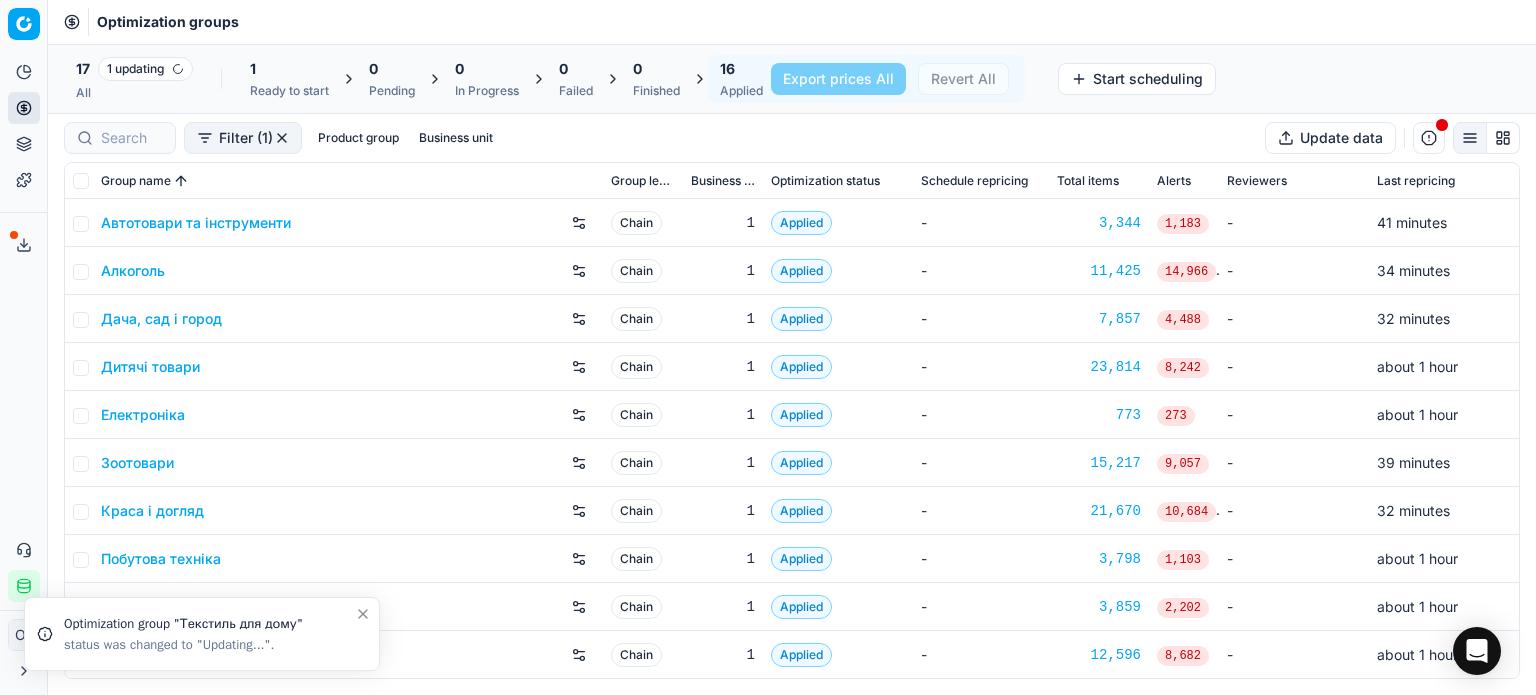 click on "Ready to start" at bounding box center (289, 91) 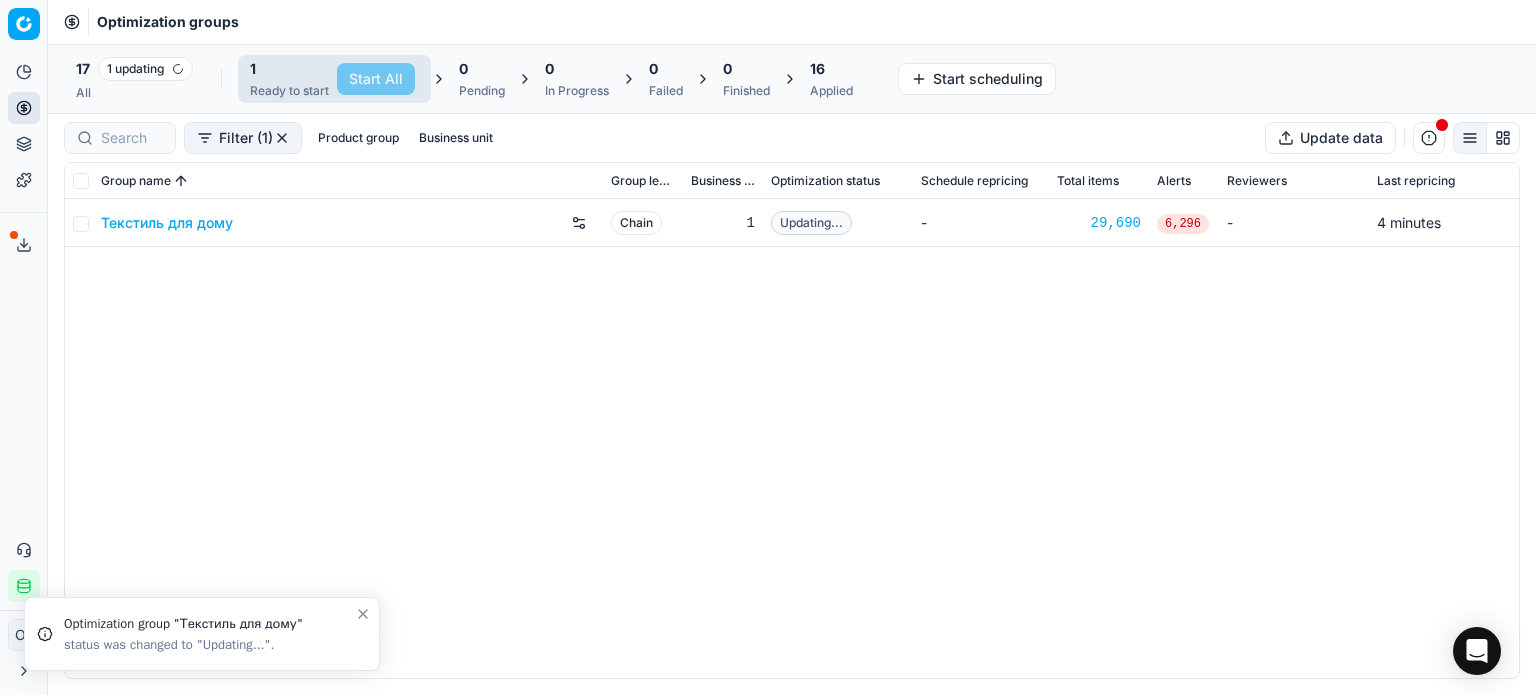 click on "Текстиль для дому" at bounding box center (167, 223) 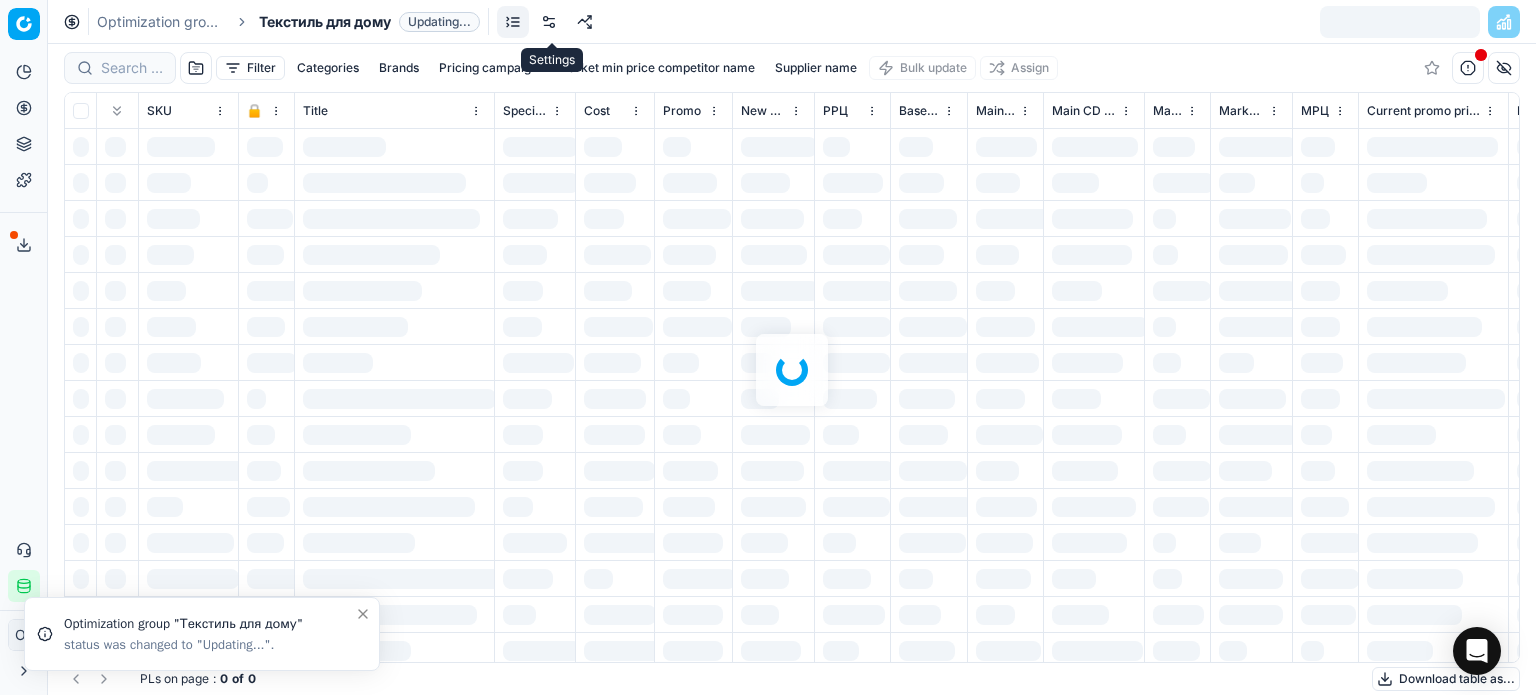 click at bounding box center (549, 22) 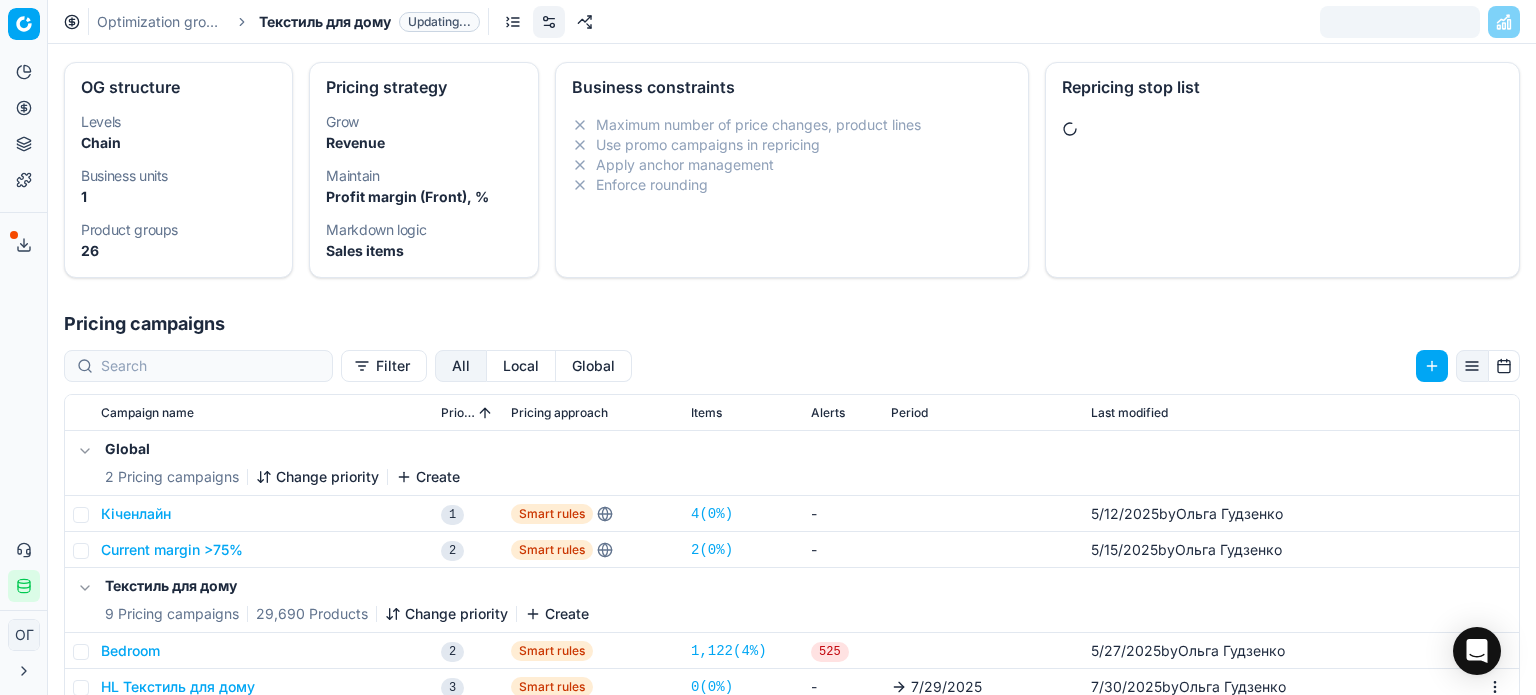 scroll, scrollTop: 361, scrollLeft: 0, axis: vertical 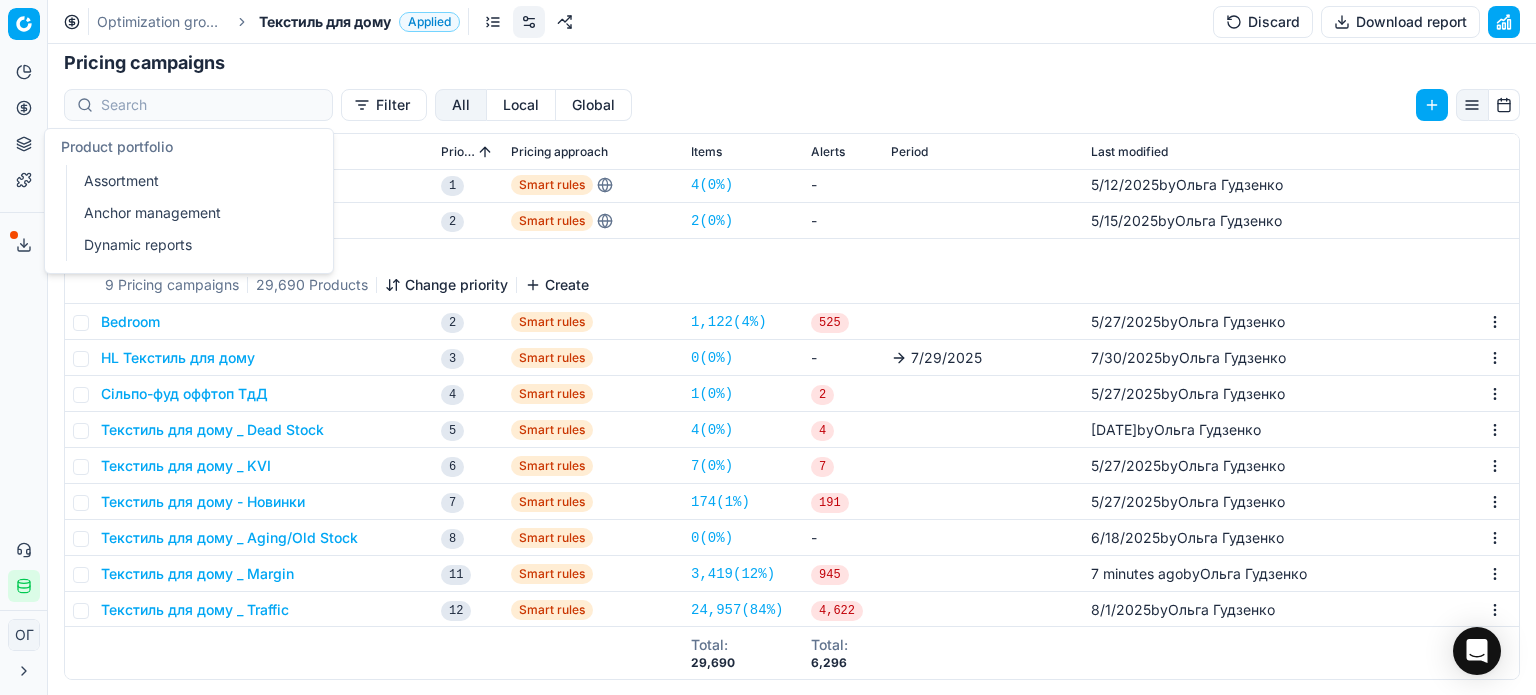 click on "Assortment" at bounding box center [192, 181] 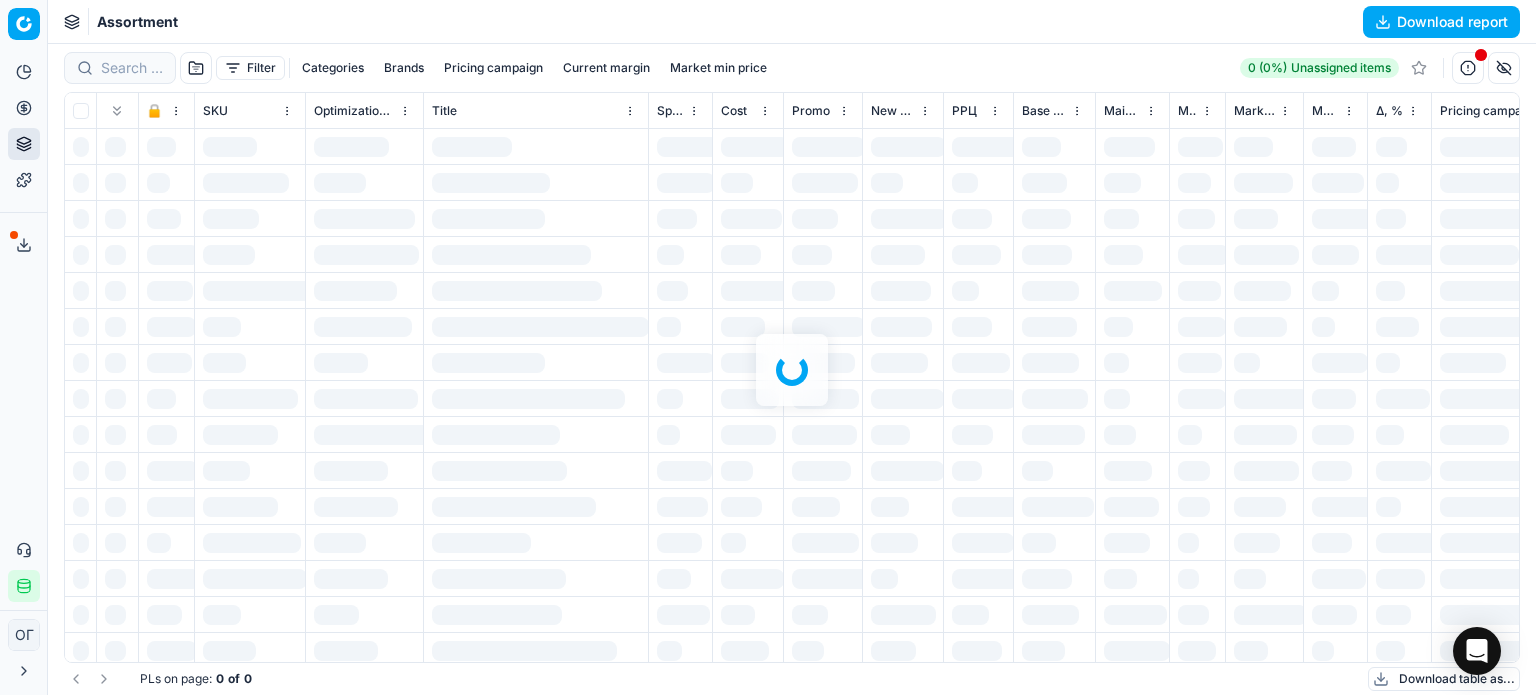 click at bounding box center (792, 369) 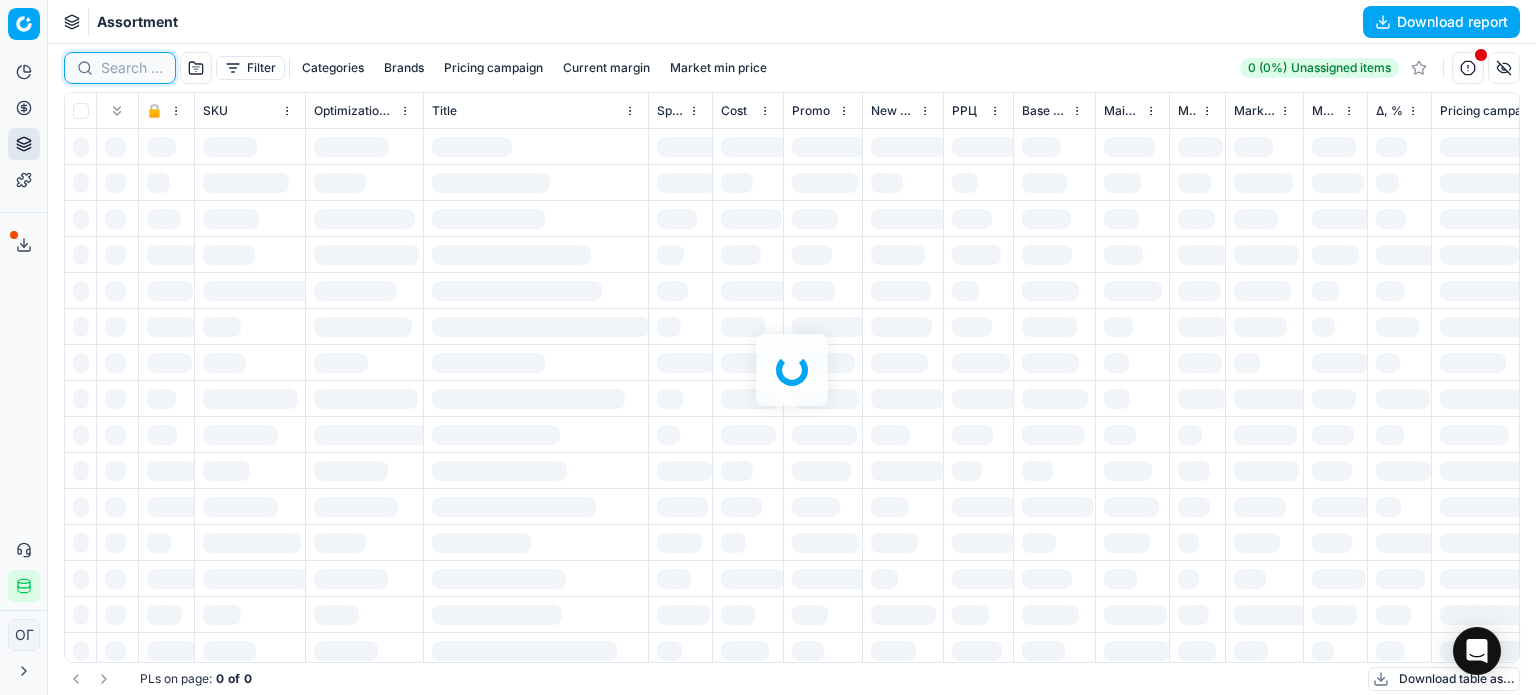 click at bounding box center (132, 68) 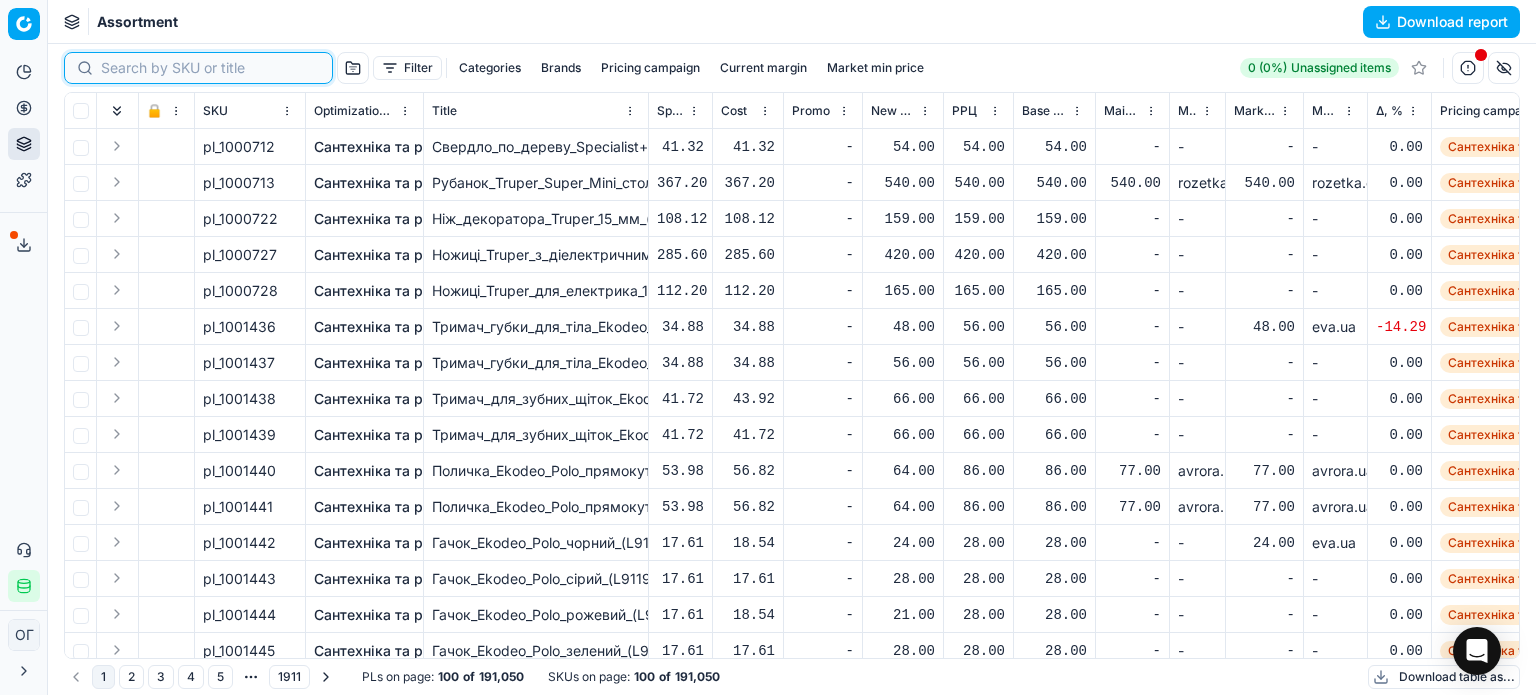 click at bounding box center (210, 68) 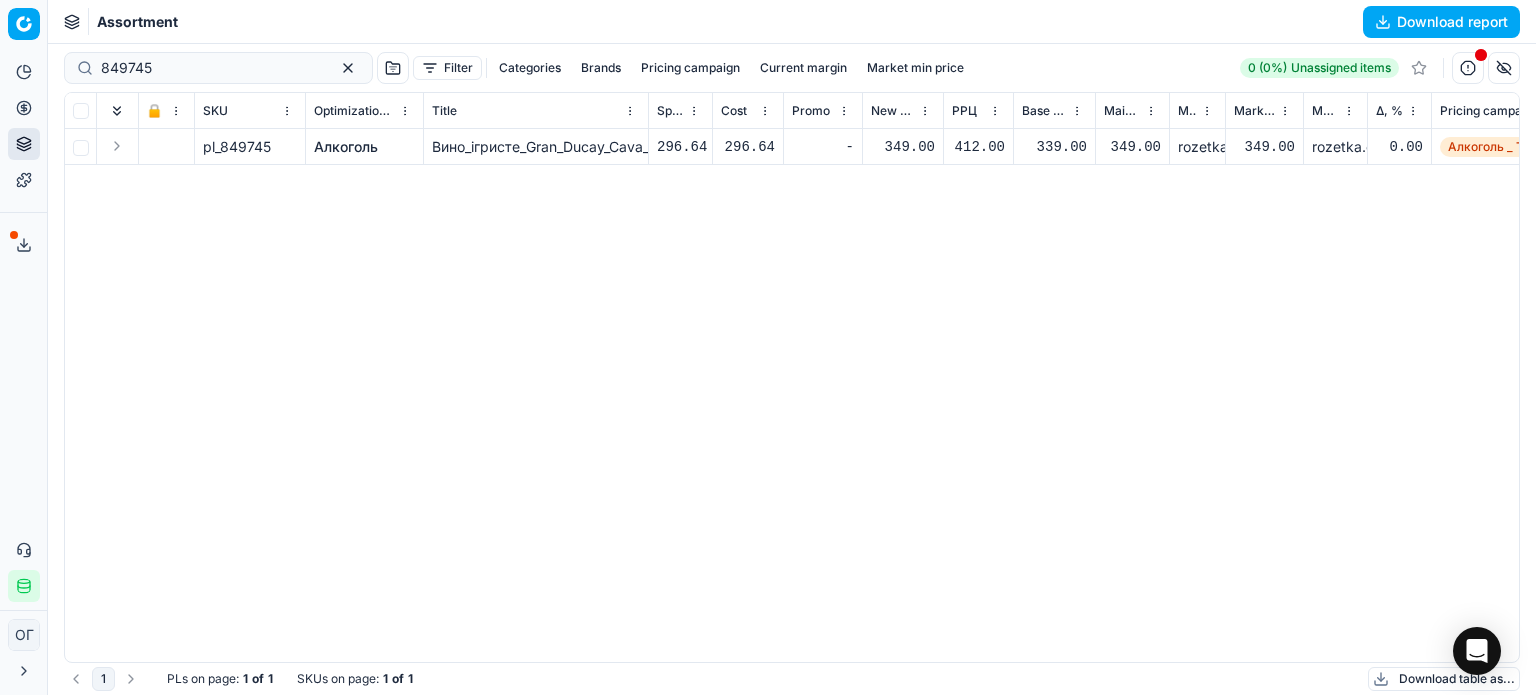 drag, startPoint x: 196, startPoint y: 79, endPoint x: 58, endPoint y: 70, distance: 138.29317 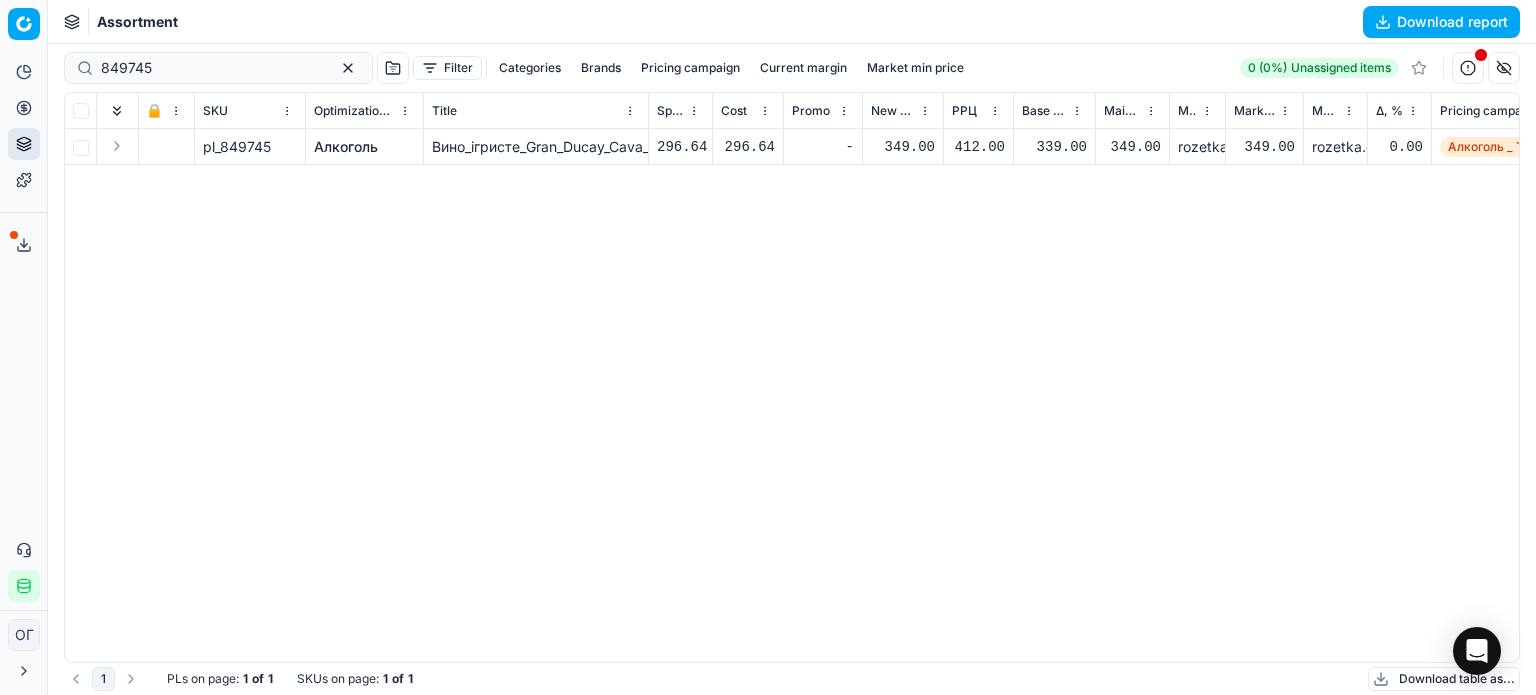 click on "849745 Filter   Categories   Brands   Pricing campaign   Current margin   Market min price   0 (0%) Unassigned items 🔒 SKU Optimization group Title Specification Cost Cost Promo New promo price РРЦ Base price Main CD min price Main CD min price competitor name Market min price Market min price competitor name Δ, % Pricing campaign Current promo price Optimization status RRP mandatority Total stock quantity Aging stock (викл. дні без продажів) Середня кількість продажів за 5 днів, шт Оборотність, днів (викл. дні без продажів) Target promo margin Target margin Product line ID Current price New price New discount New discount, % New markup (common), % New margin (common), % Δ, abs Pricing type Alerts Brands Продажі за останні 45 днів, шт Is available Discount, % Discount Promo amount Promo titles ABC by Revenue Matches found Days after last Market data update Competitors in stock Market max price KVI" at bounding box center (792, 369) 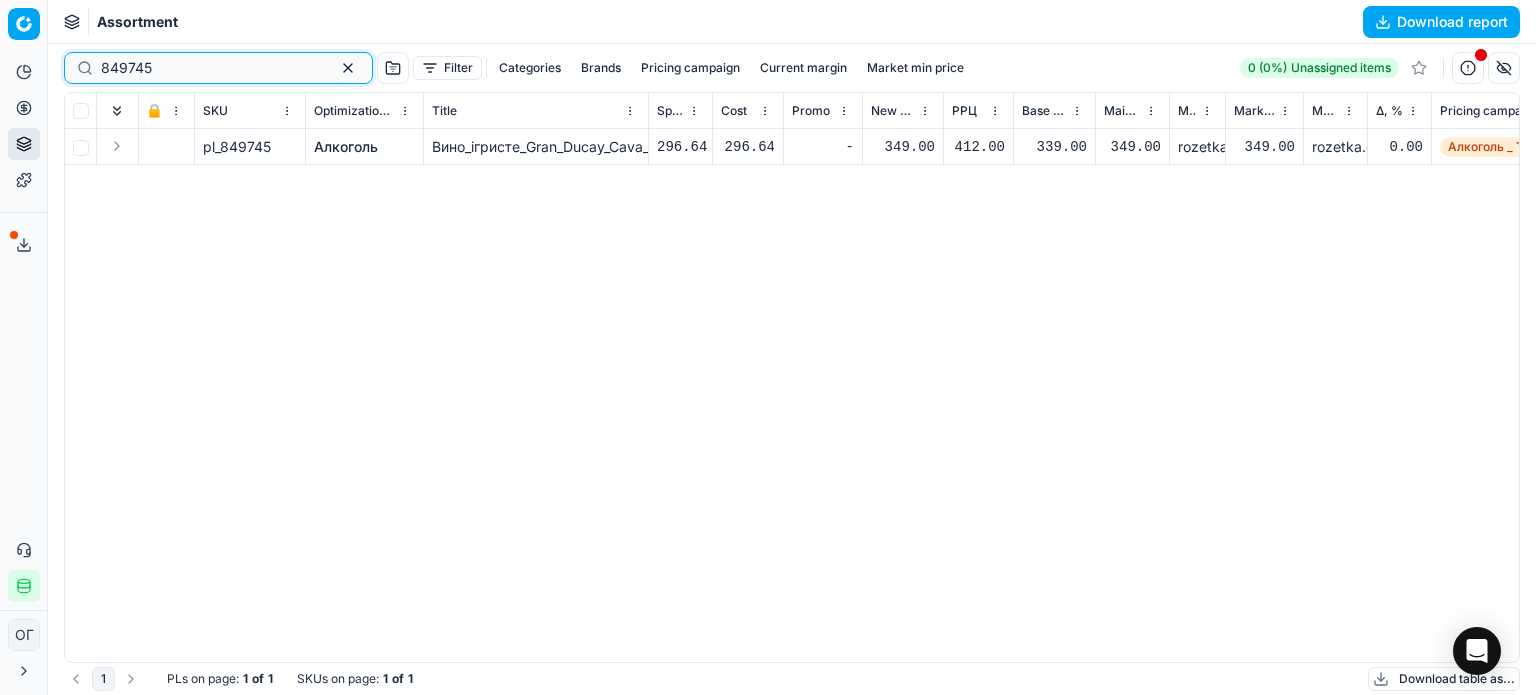 drag, startPoint x: 158, startPoint y: 72, endPoint x: 78, endPoint y: 73, distance: 80.00625 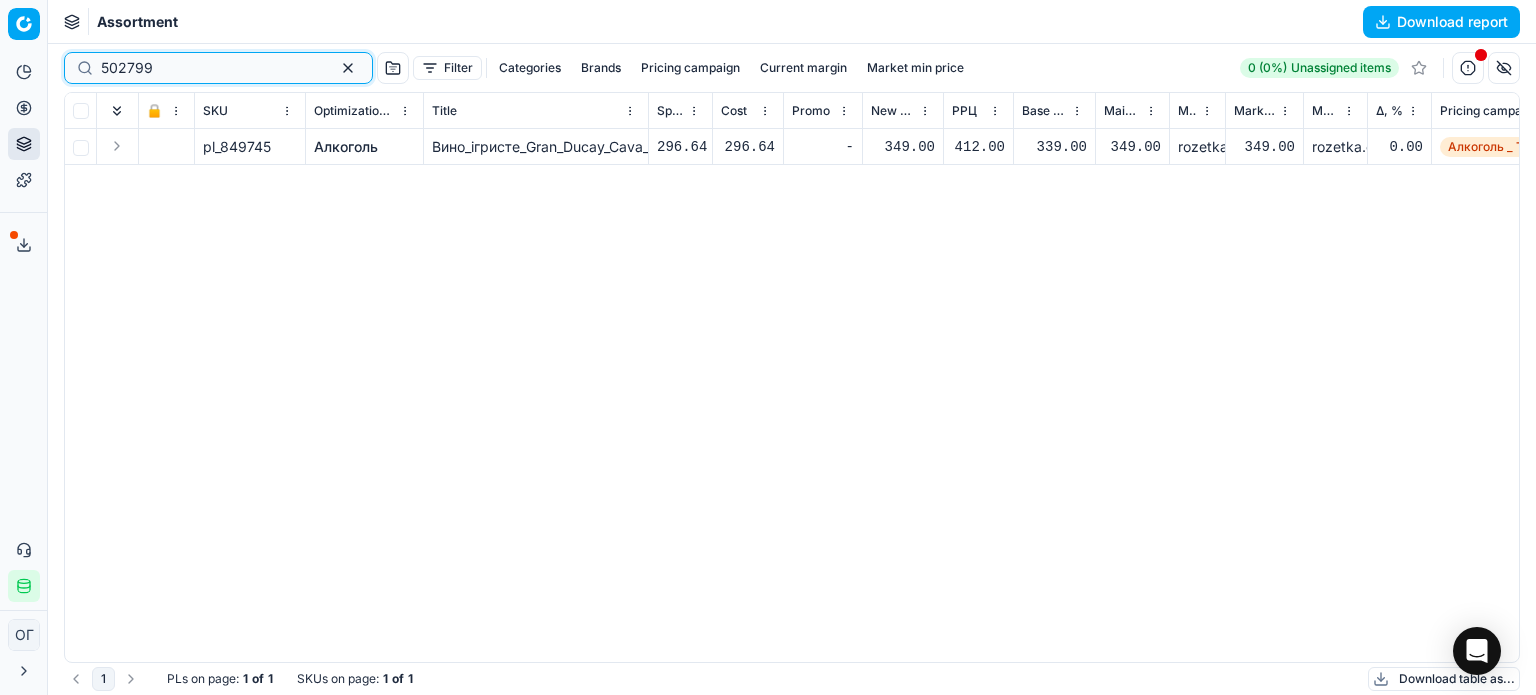 type on "502799" 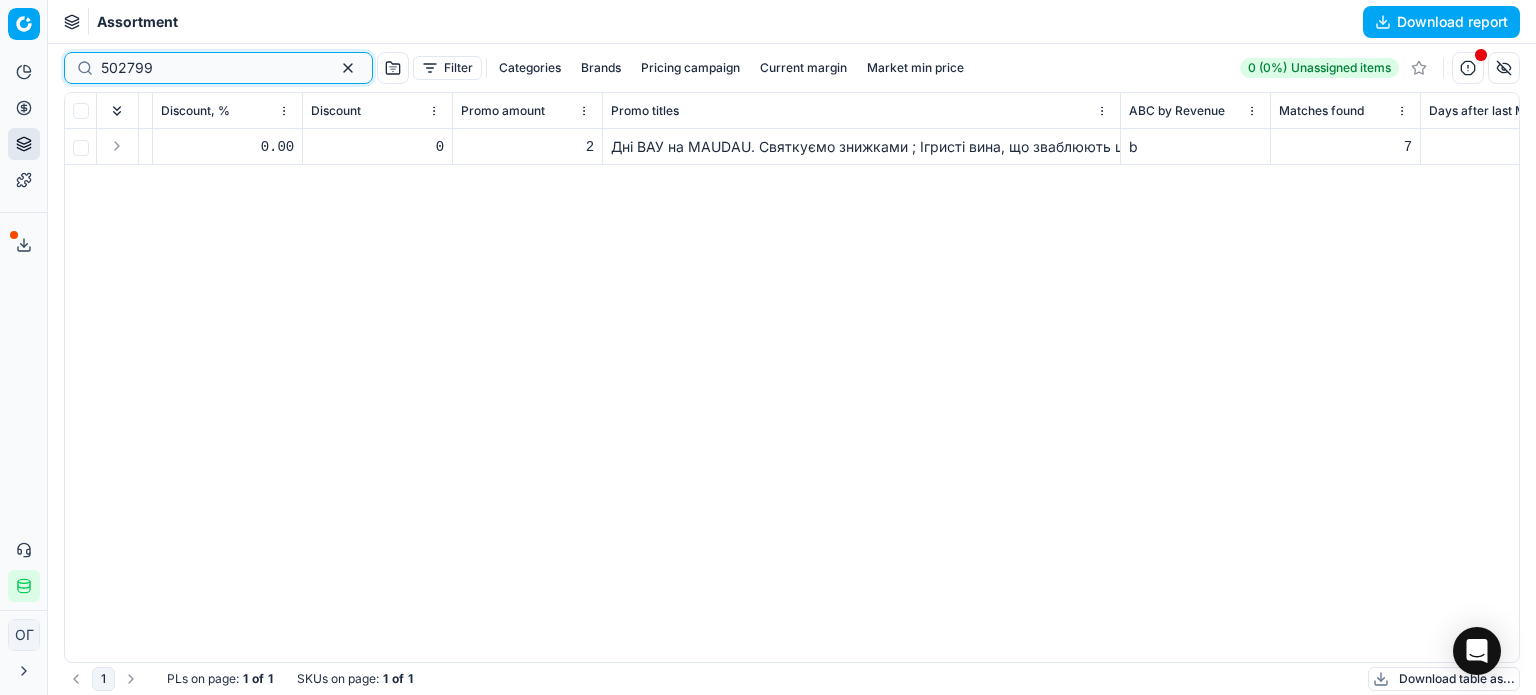 scroll, scrollTop: 0, scrollLeft: 4815, axis: horizontal 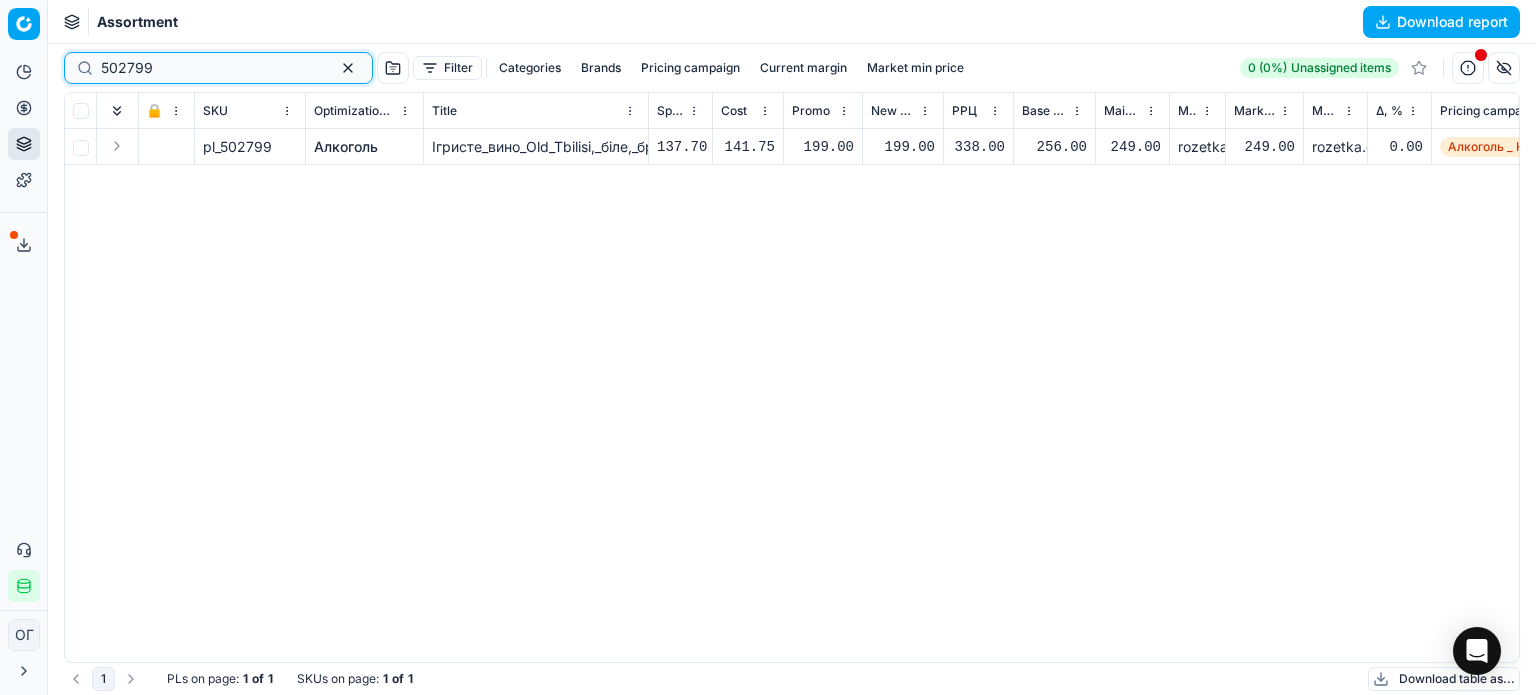 drag, startPoint x: 315, startPoint y: 71, endPoint x: 302, endPoint y: 6, distance: 66.287254 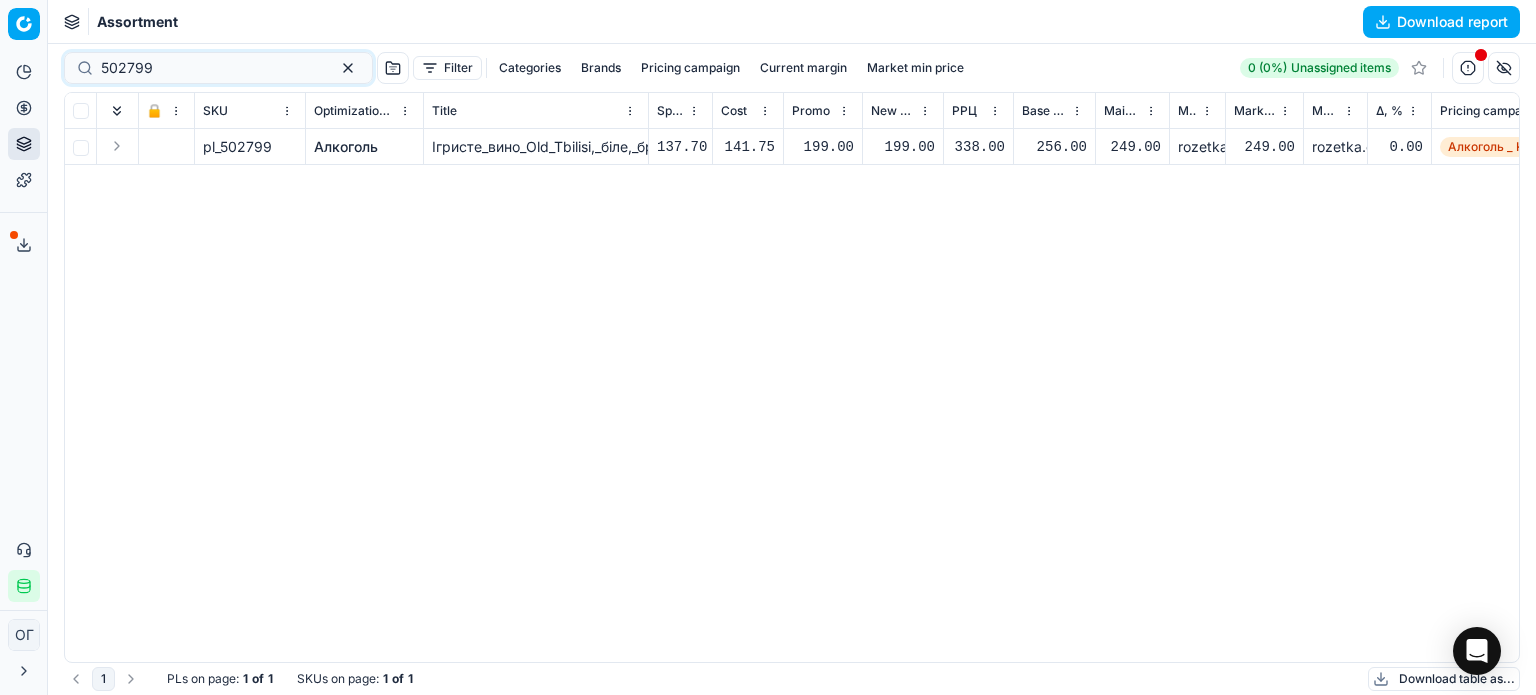 type 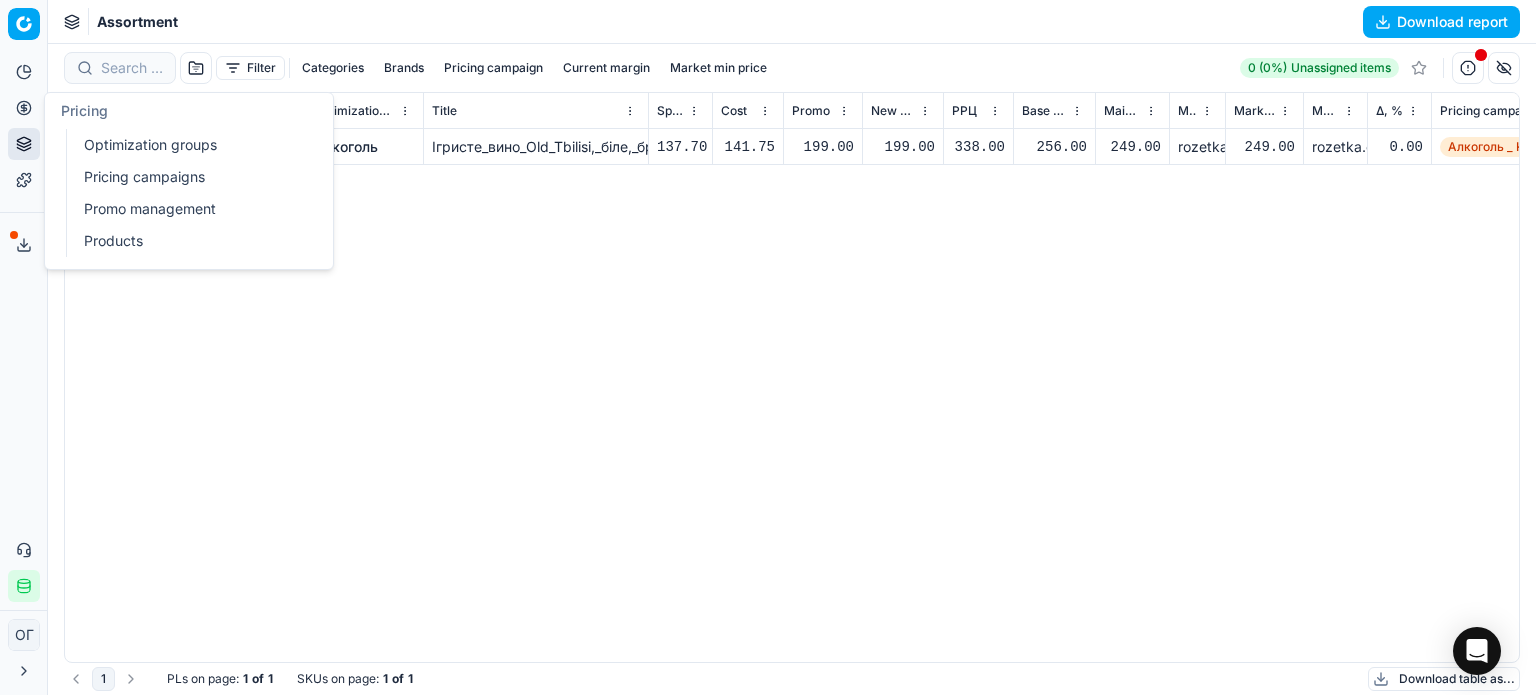 click 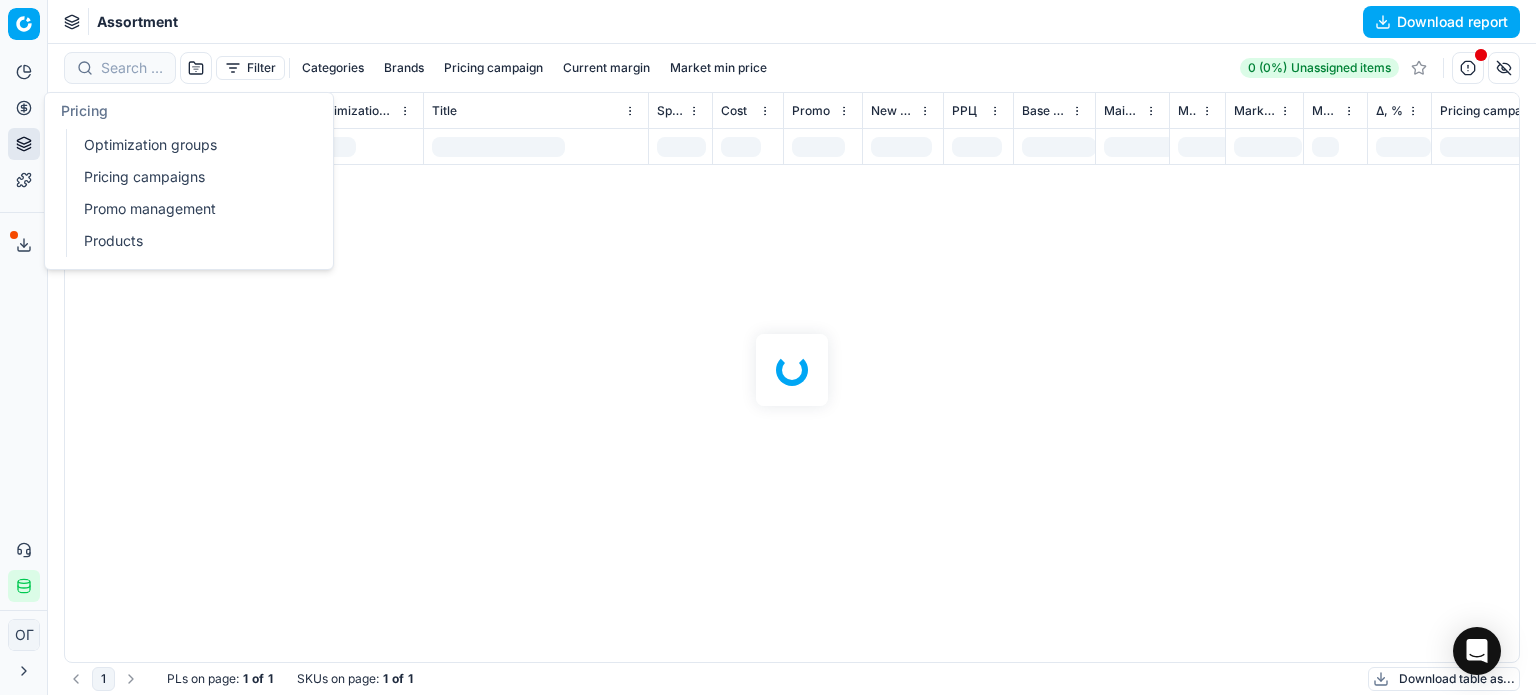 click on "Optimization groups" at bounding box center [192, 145] 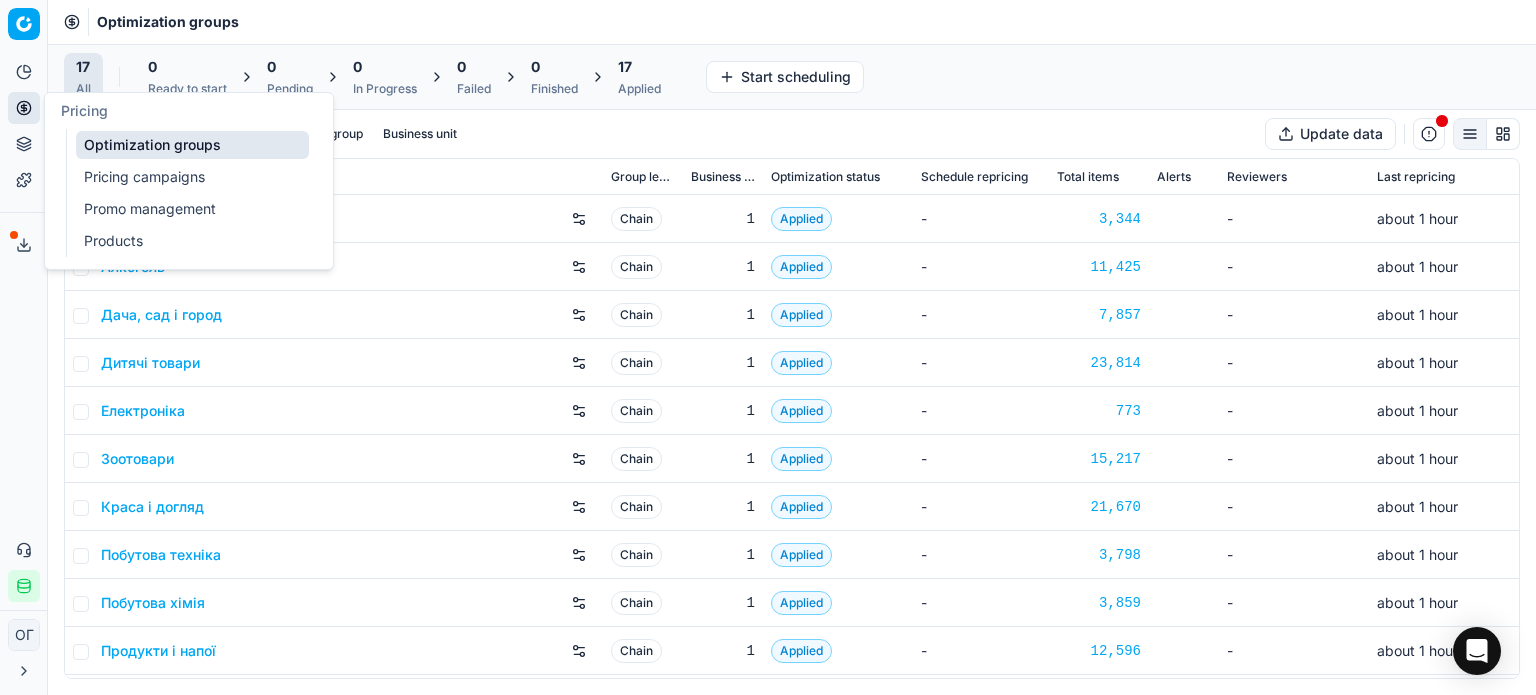 click on "Export service" at bounding box center (24, 245) 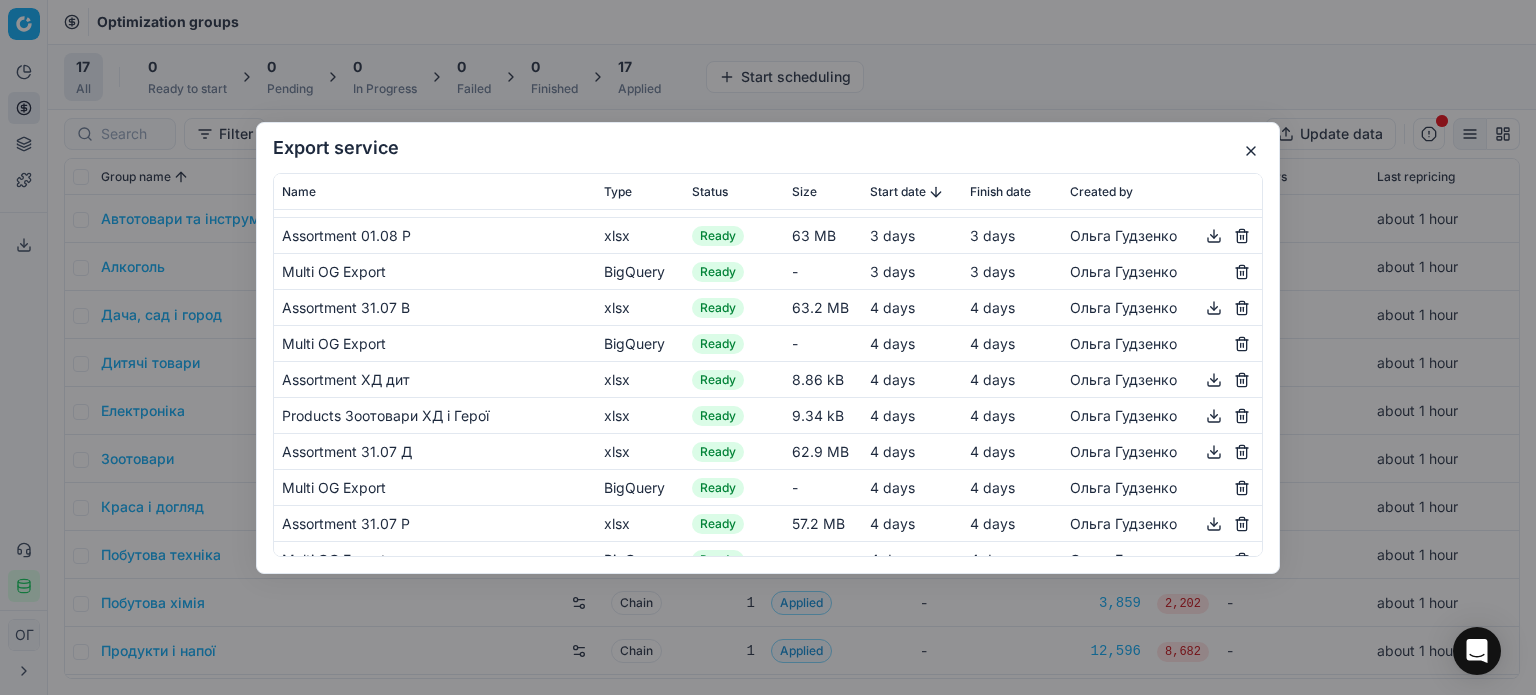 scroll, scrollTop: 400, scrollLeft: 0, axis: vertical 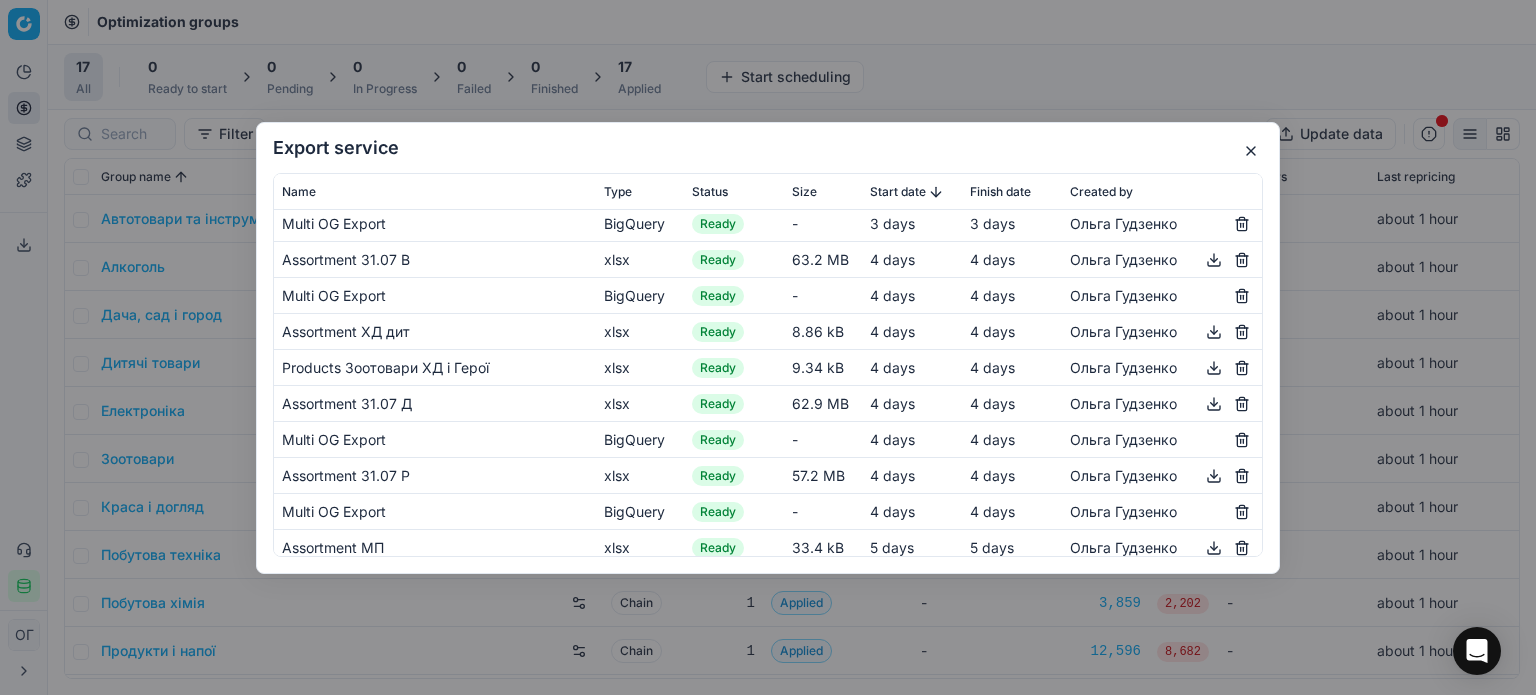 click at bounding box center (1251, 151) 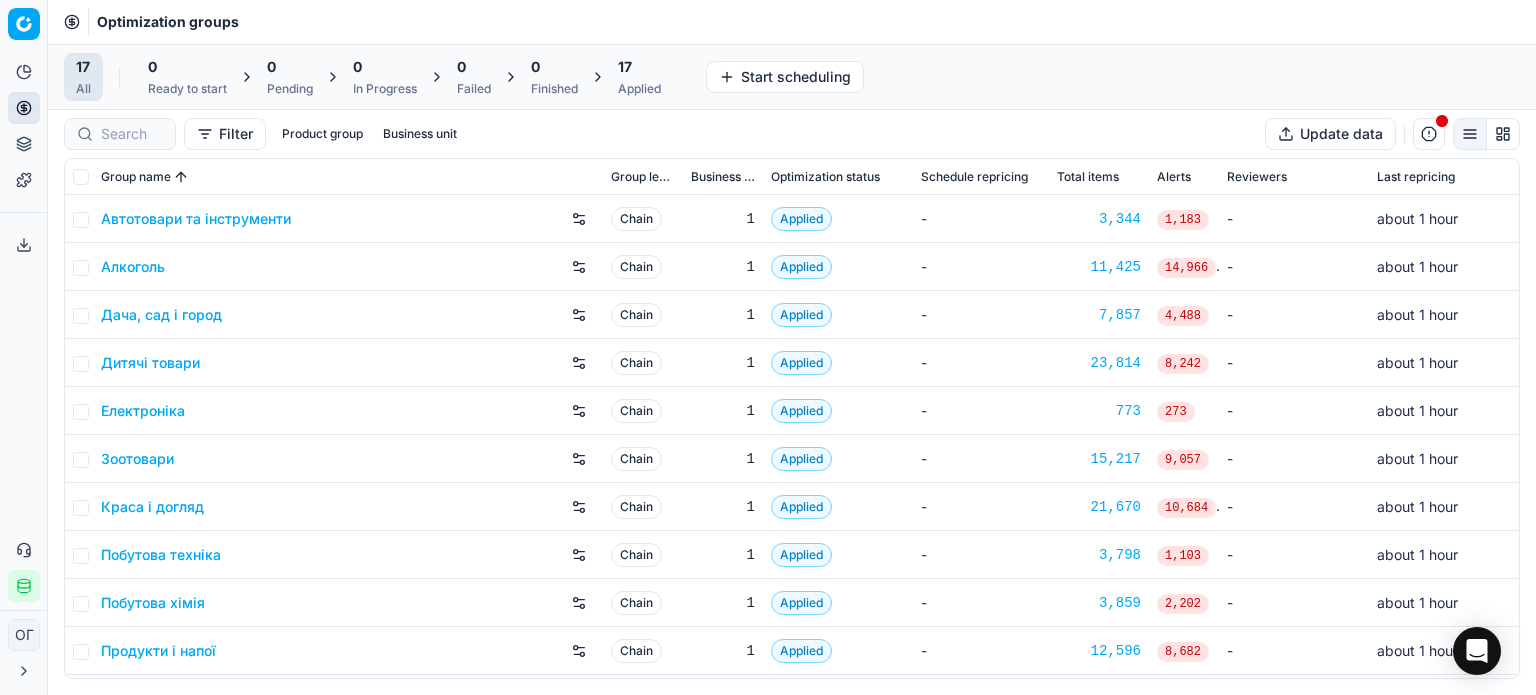 click on "Applied" at bounding box center (639, 89) 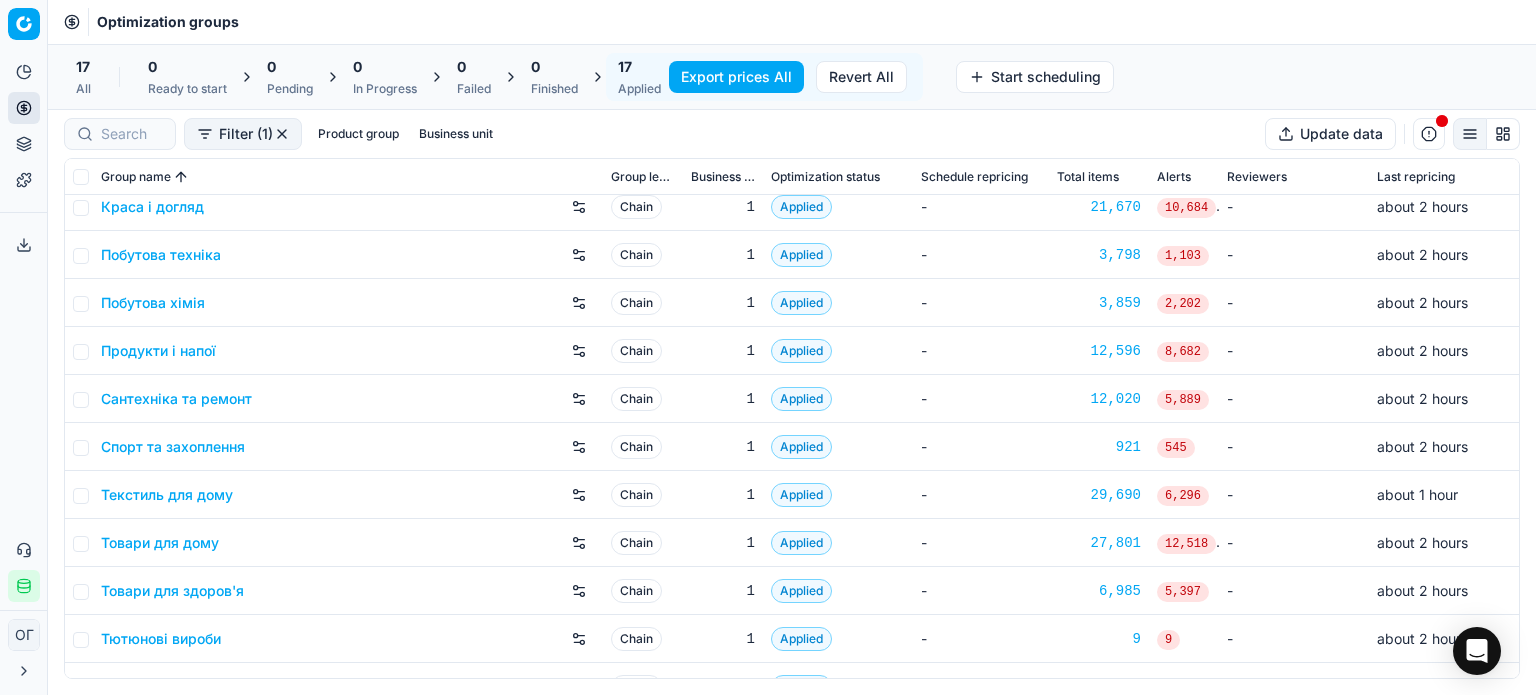 scroll, scrollTop: 332, scrollLeft: 0, axis: vertical 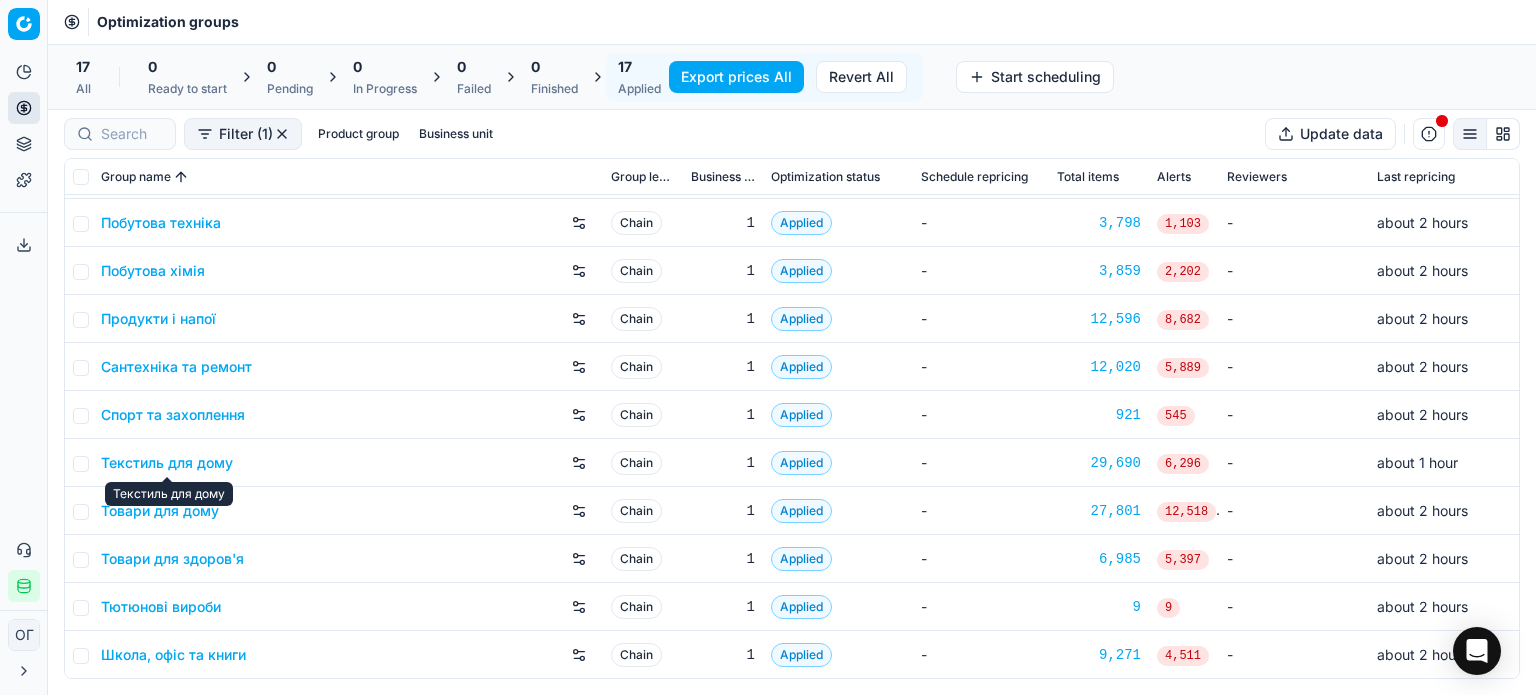 click on "Текстиль для дому" at bounding box center (167, 463) 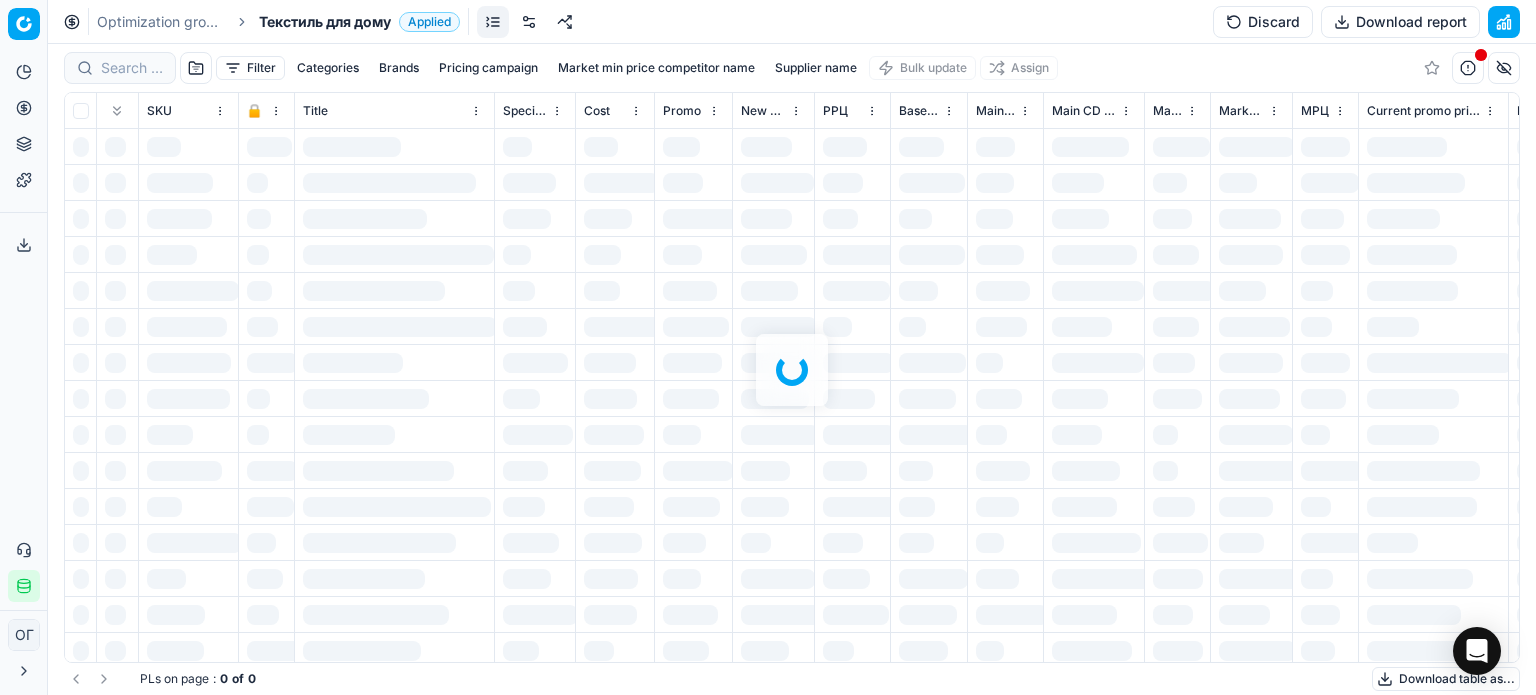 click at bounding box center (529, 22) 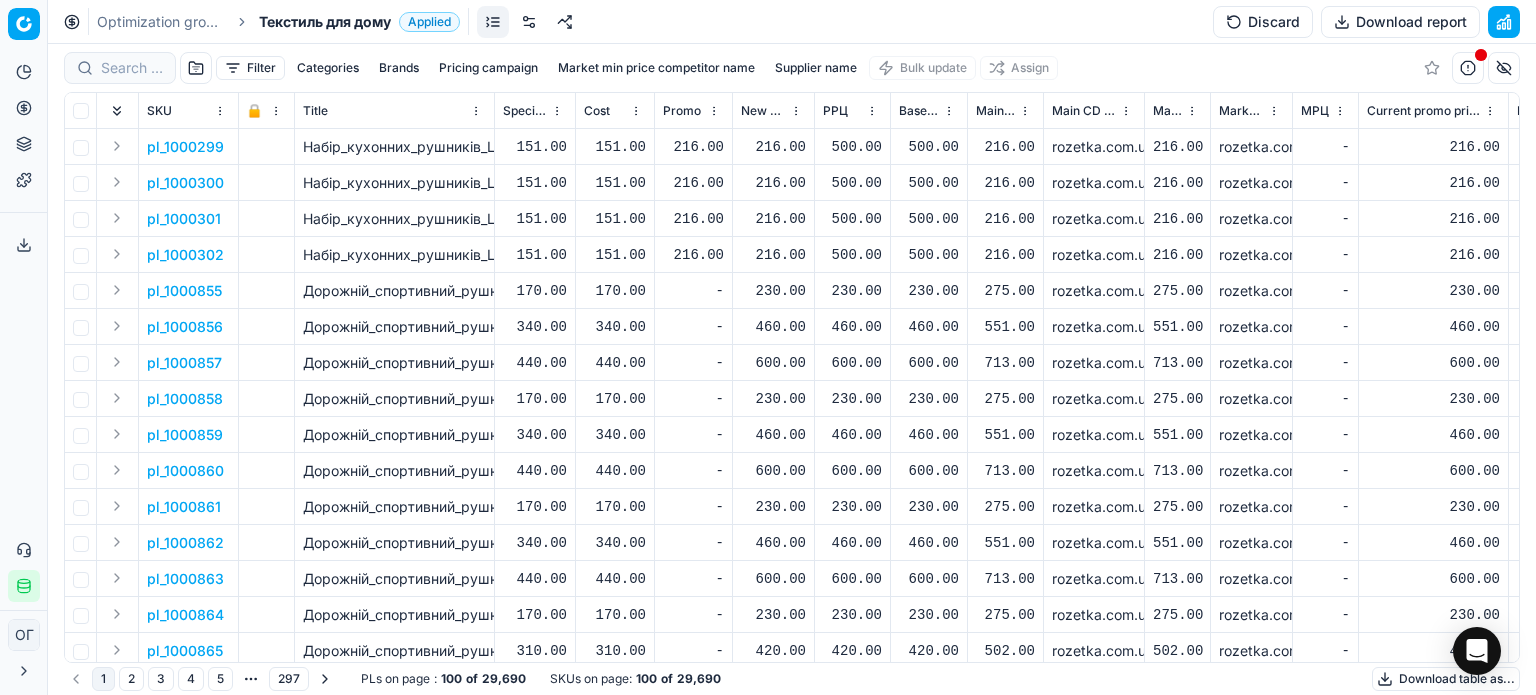 click at bounding box center (529, 22) 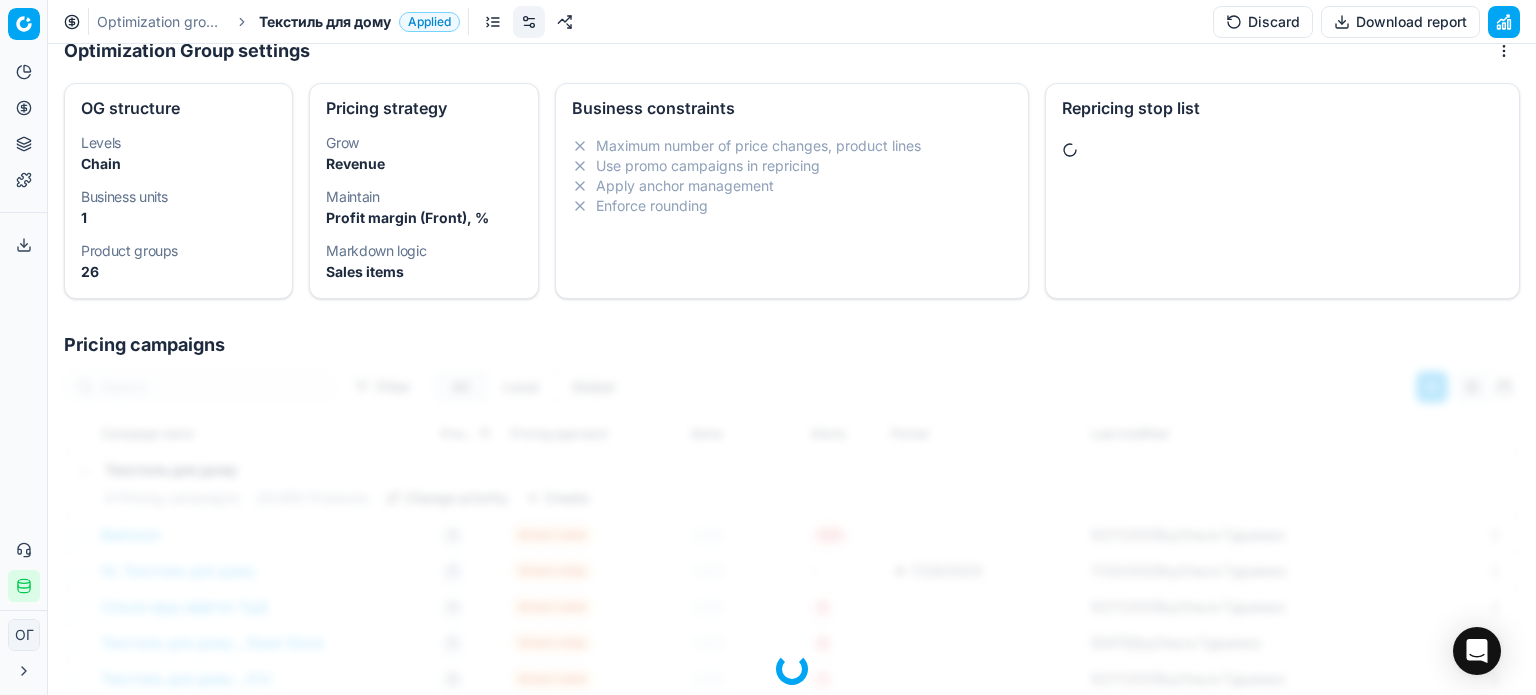 scroll, scrollTop: 361, scrollLeft: 0, axis: vertical 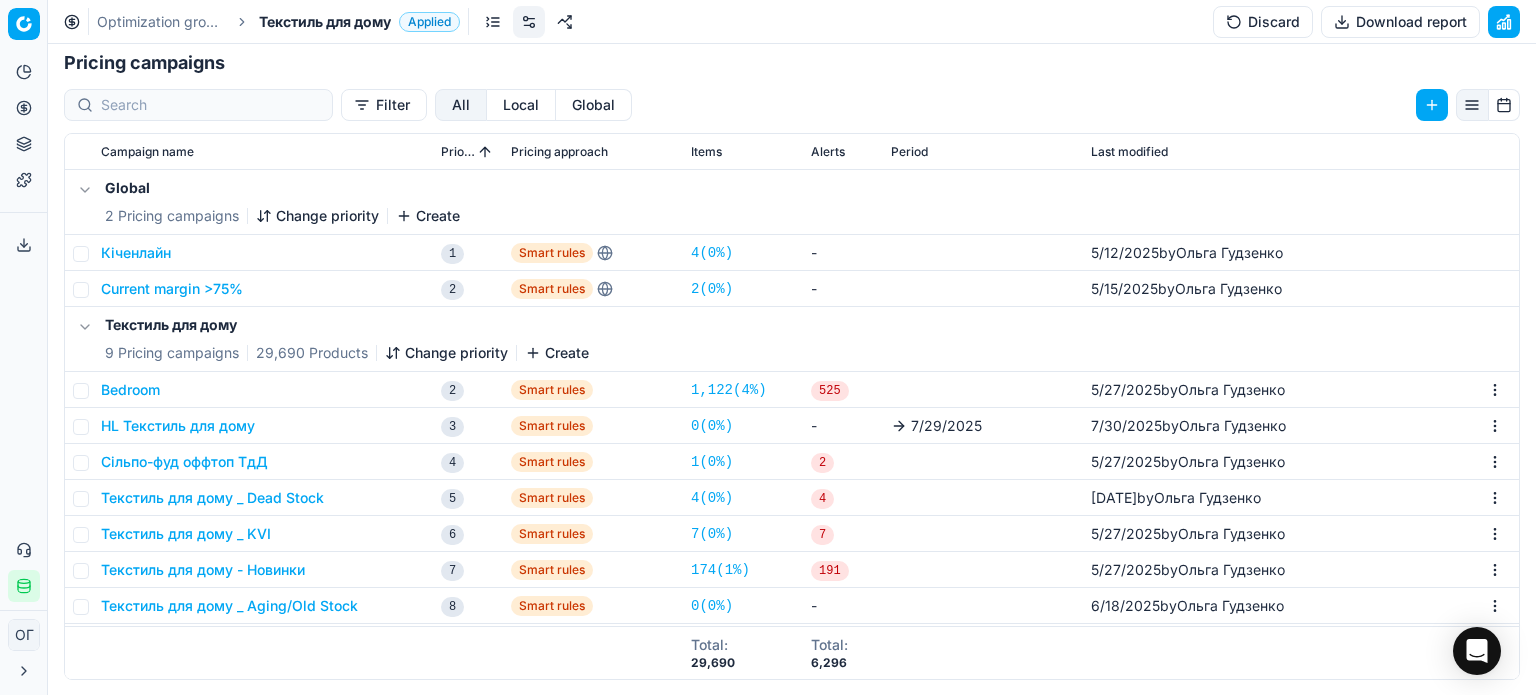 click on "Discard" at bounding box center [1263, 22] 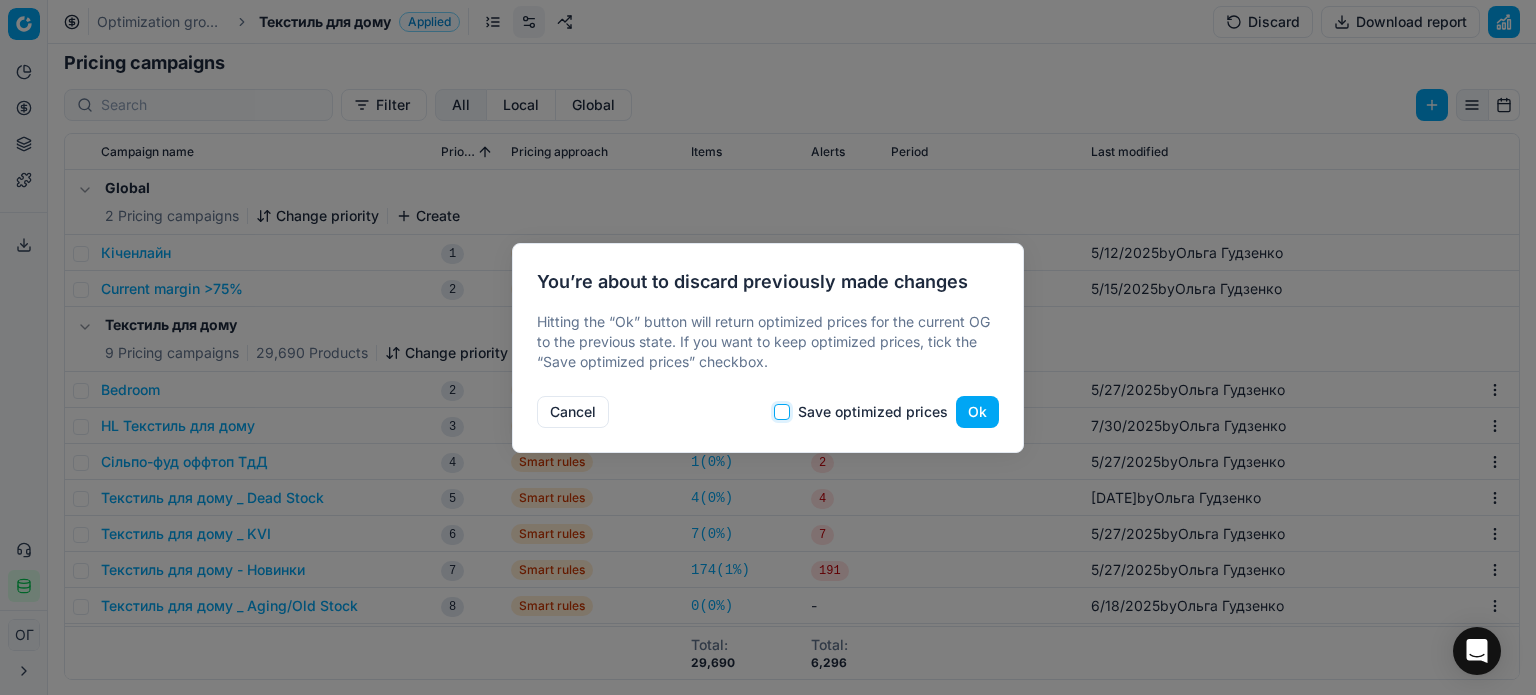 click on "Save optimized prices" at bounding box center (782, 412) 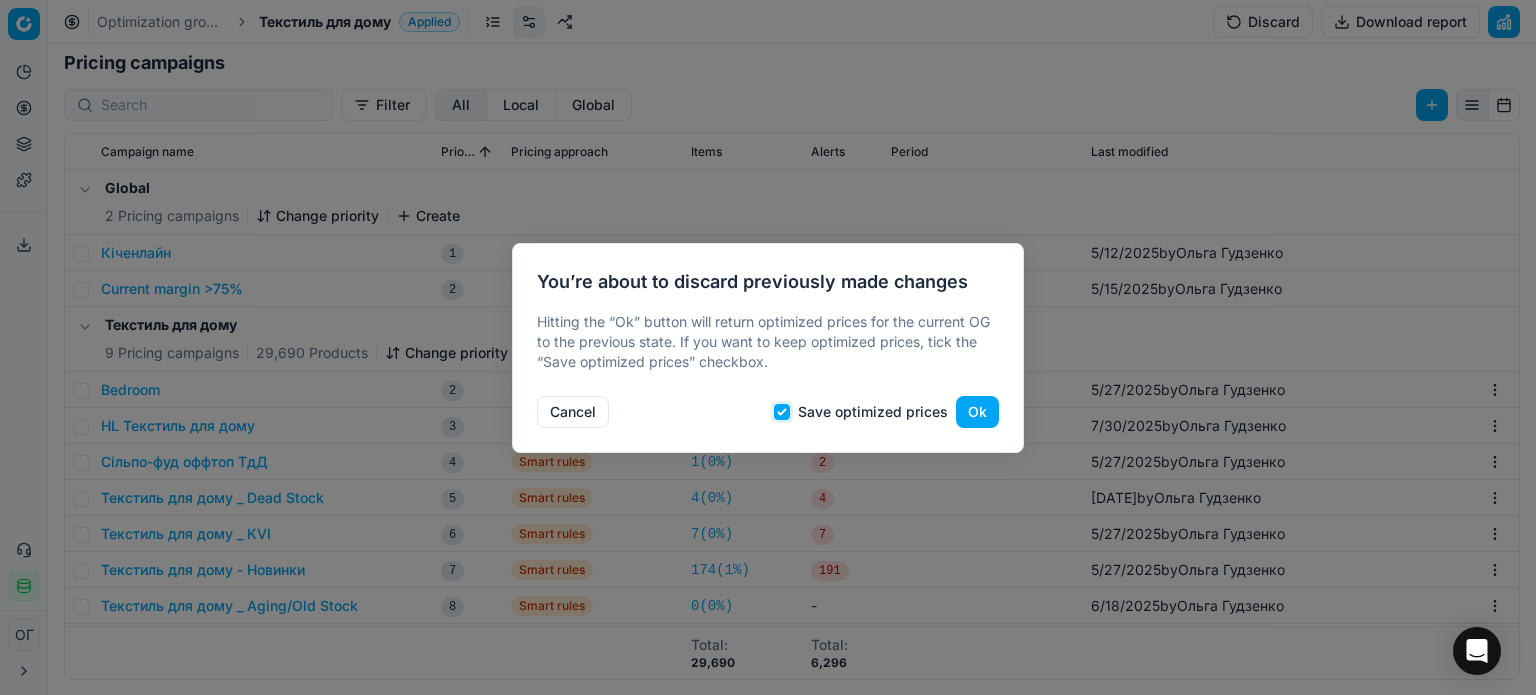 checkbox on "true" 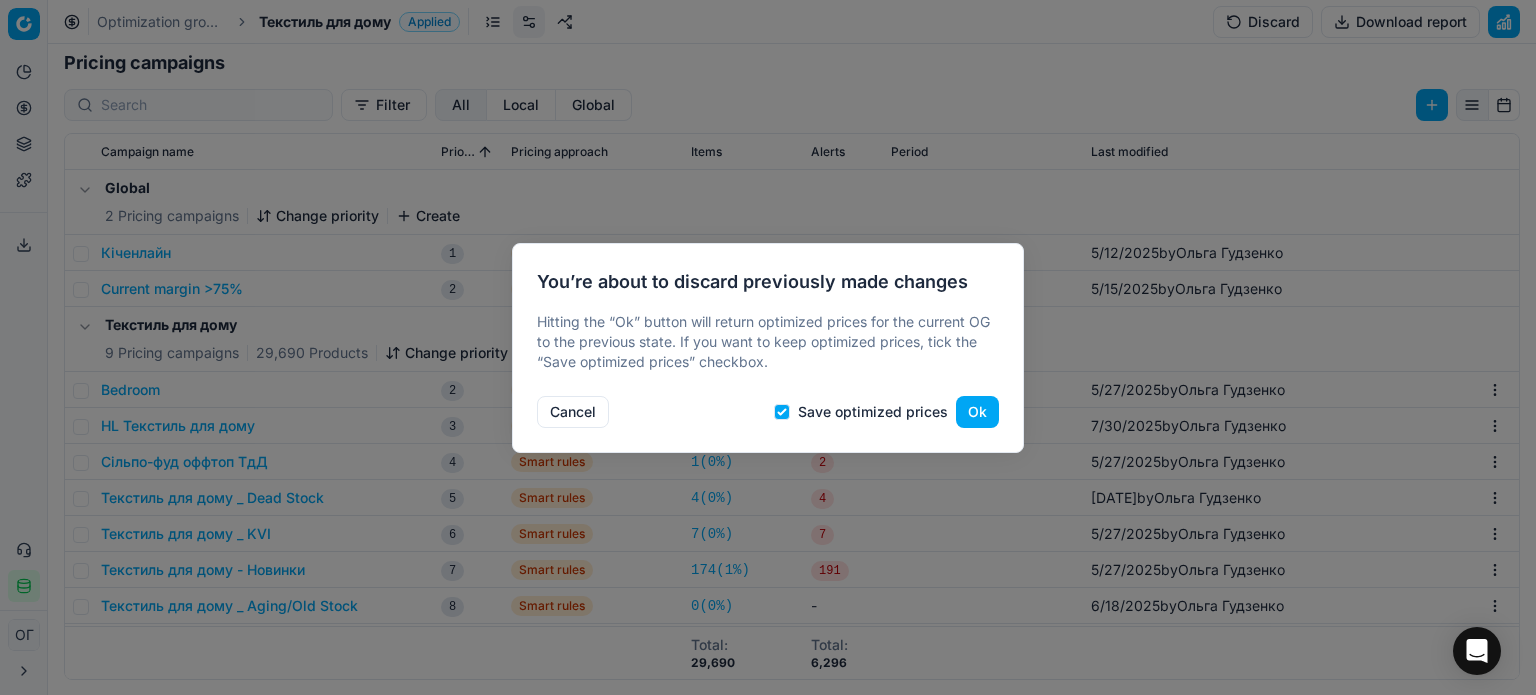 click on "Ok" at bounding box center [977, 412] 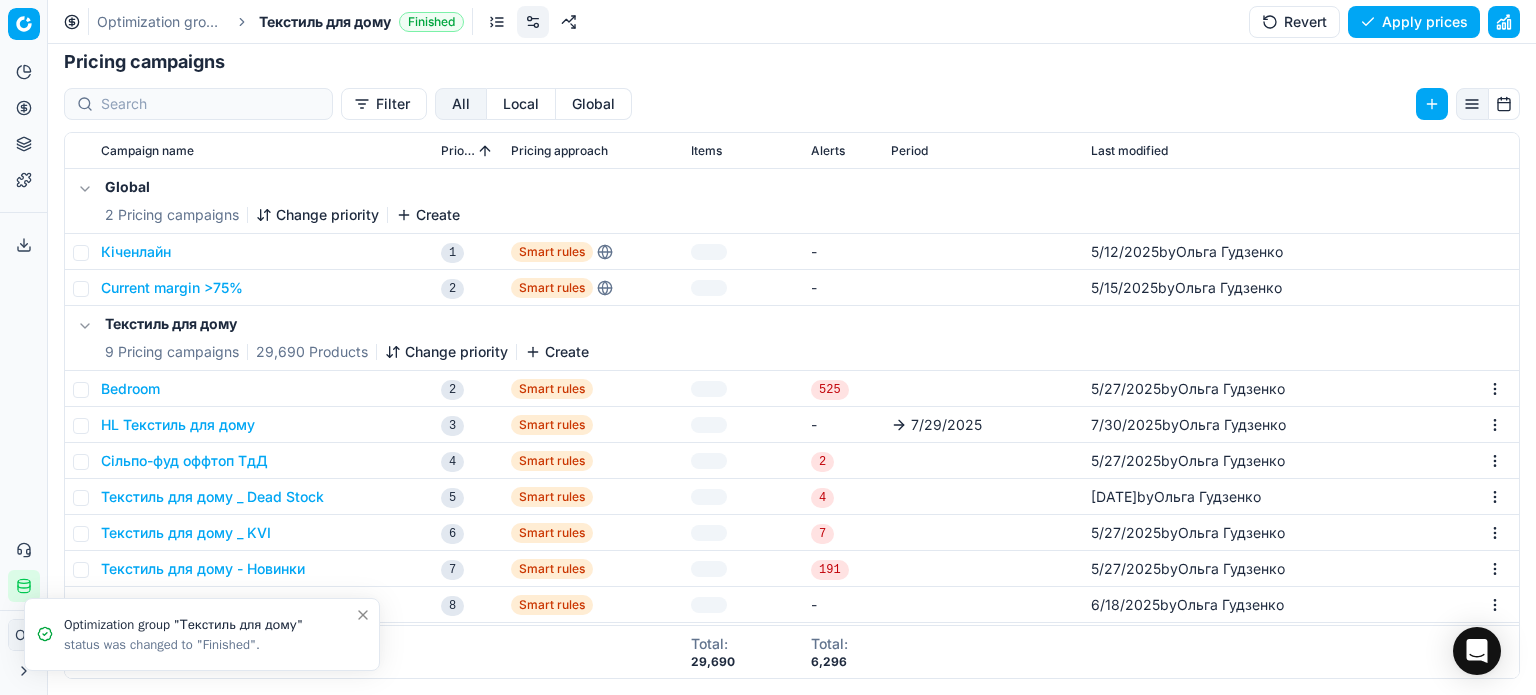scroll, scrollTop: 308, scrollLeft: 0, axis: vertical 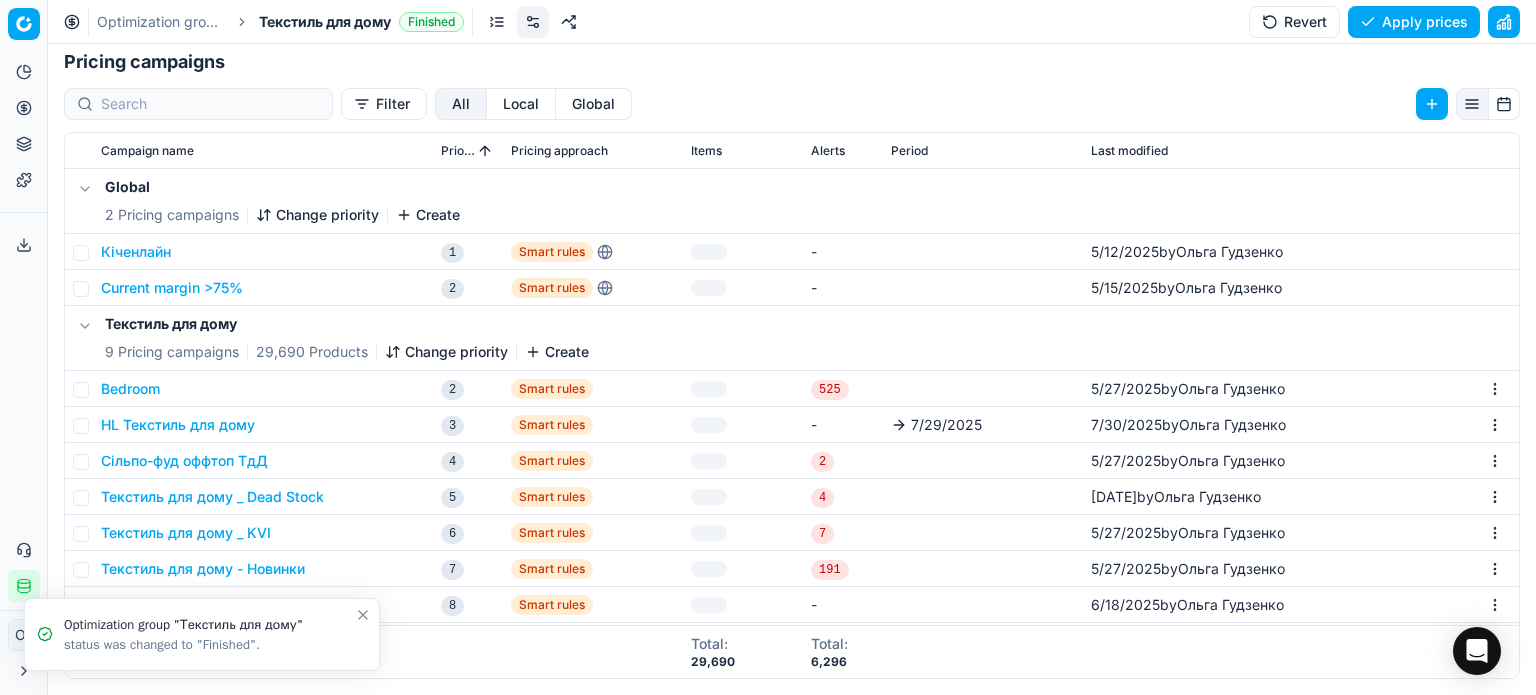 click 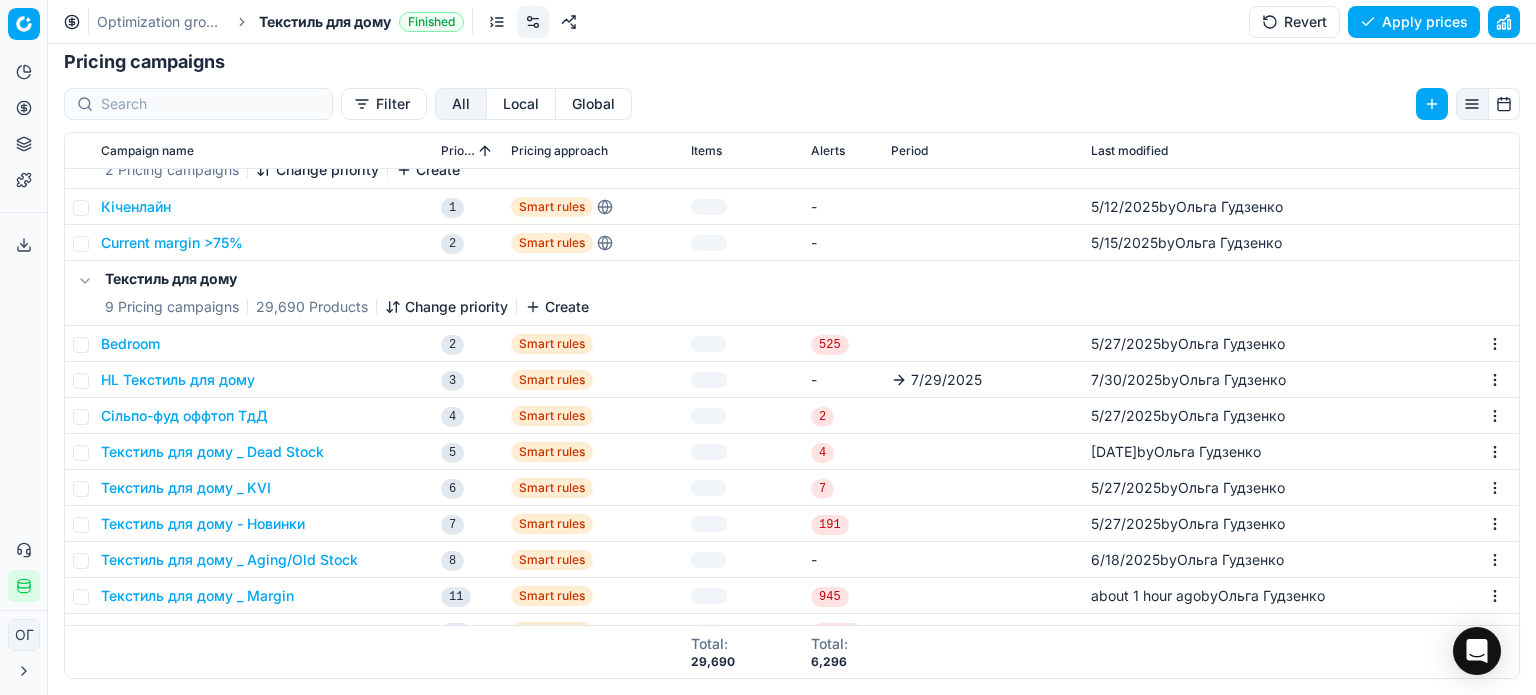 scroll, scrollTop: 68, scrollLeft: 0, axis: vertical 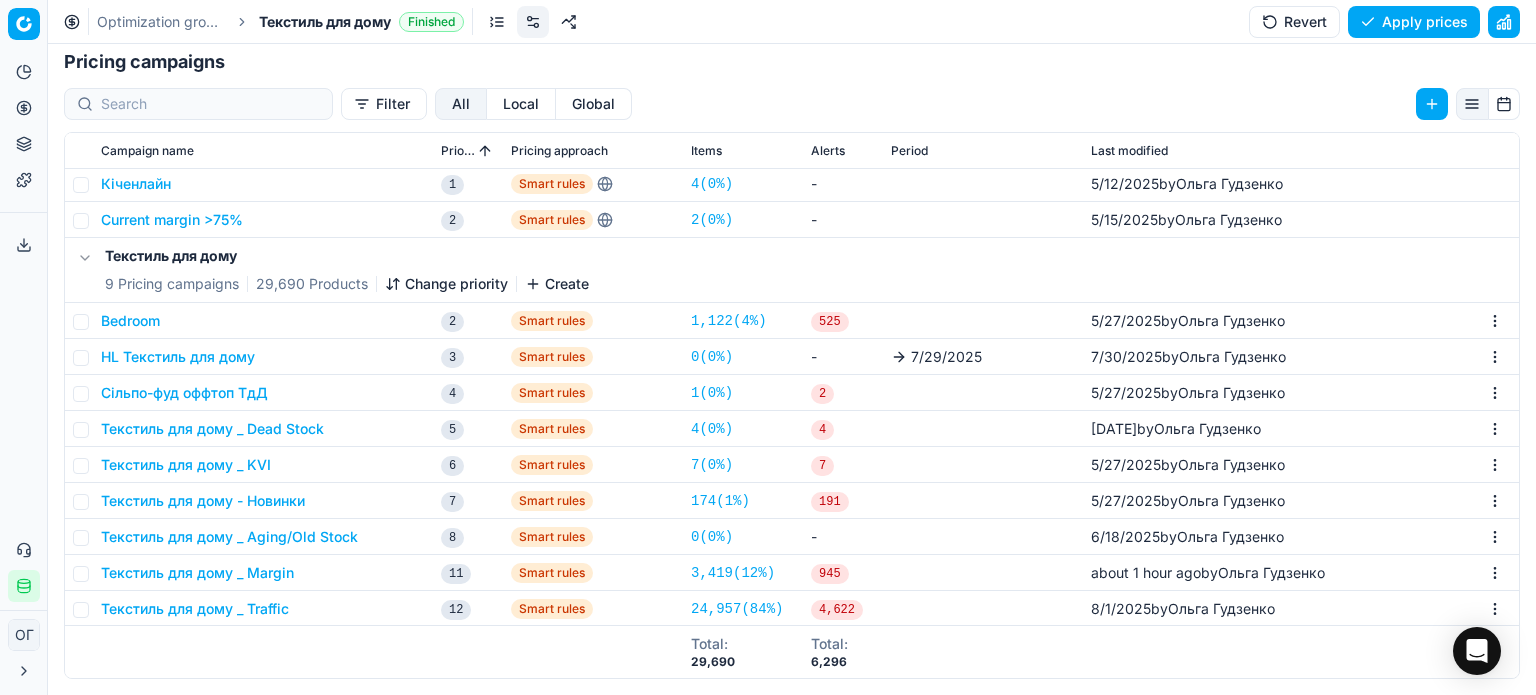 click on "Текстиль для дому _ Margin" at bounding box center [197, 573] 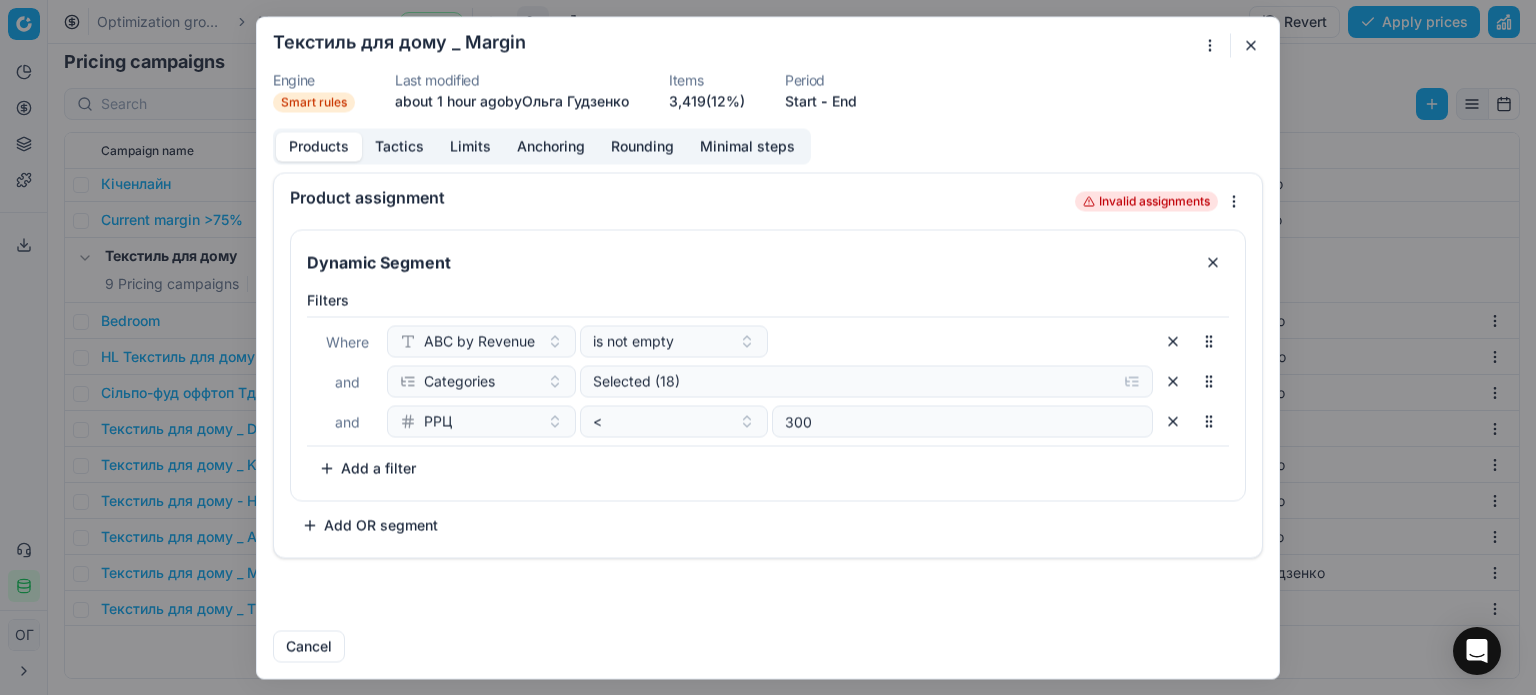click on "Limits" at bounding box center [470, 146] 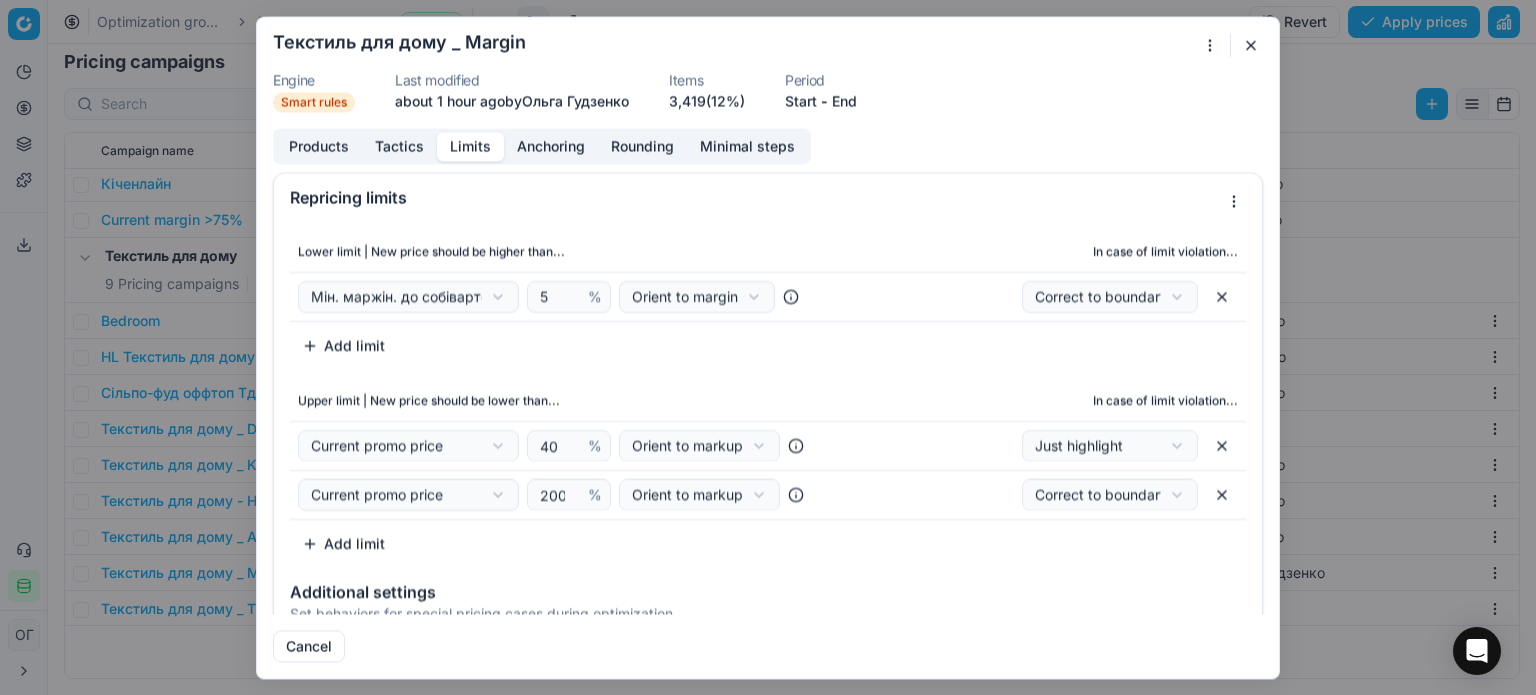 drag, startPoint x: 1247, startPoint y: 50, endPoint x: 1112, endPoint y: 98, distance: 143.27945 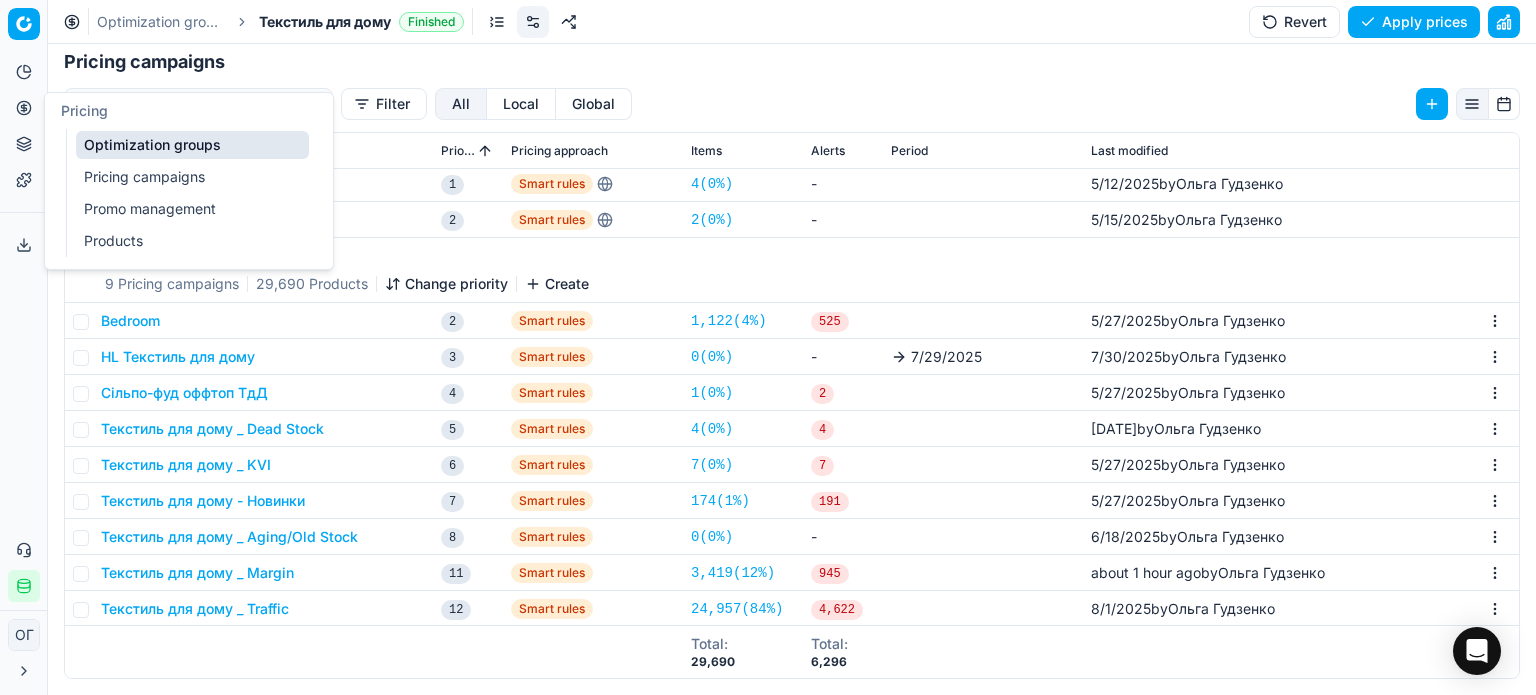 click on "Optimization groups" at bounding box center [192, 145] 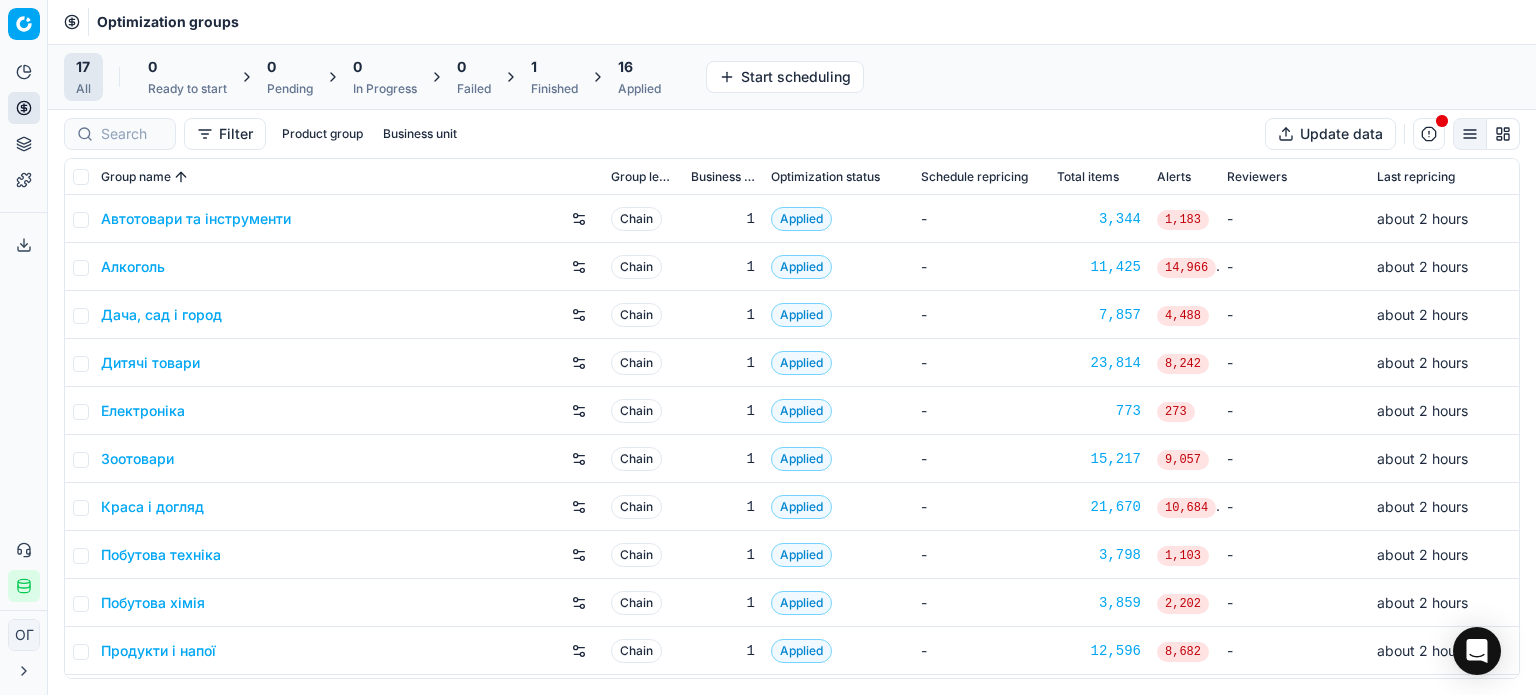 click on "1" at bounding box center [554, 67] 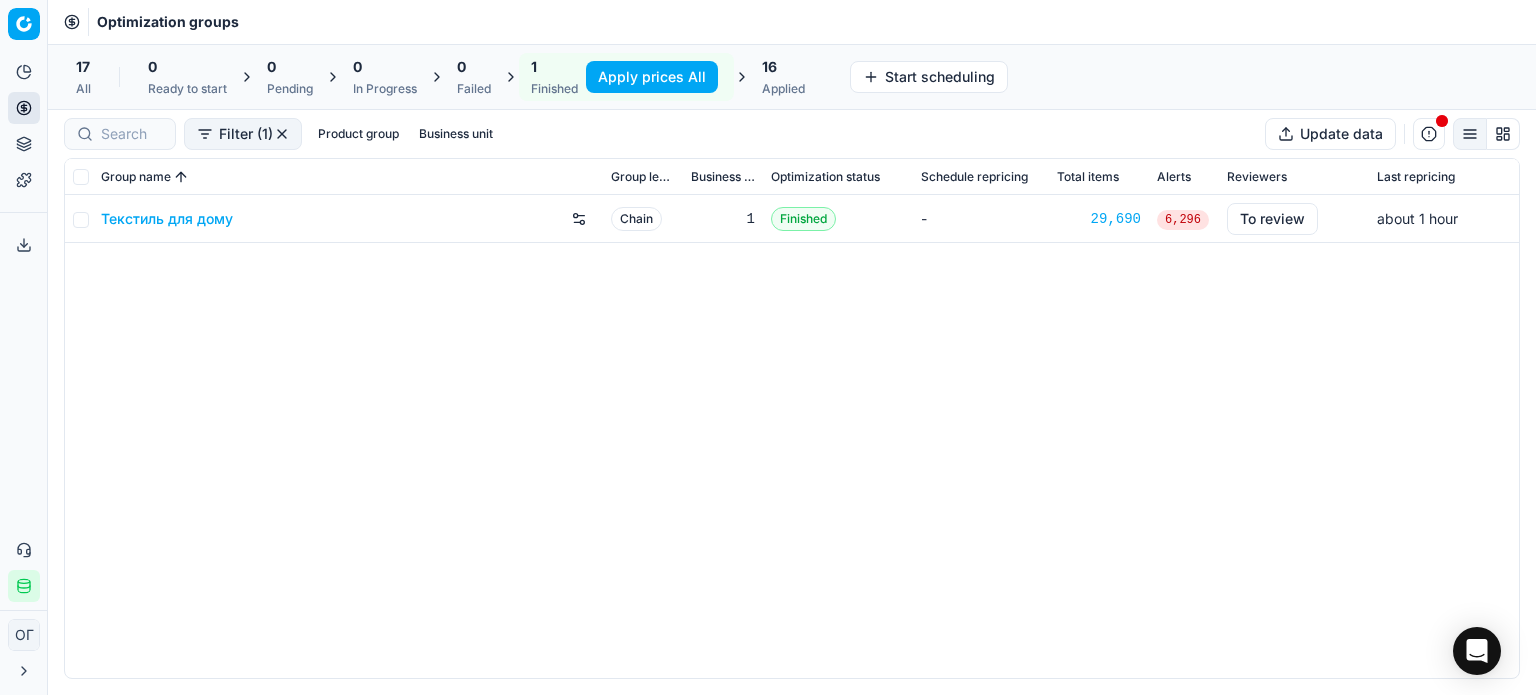 click on "Applied" at bounding box center [783, 89] 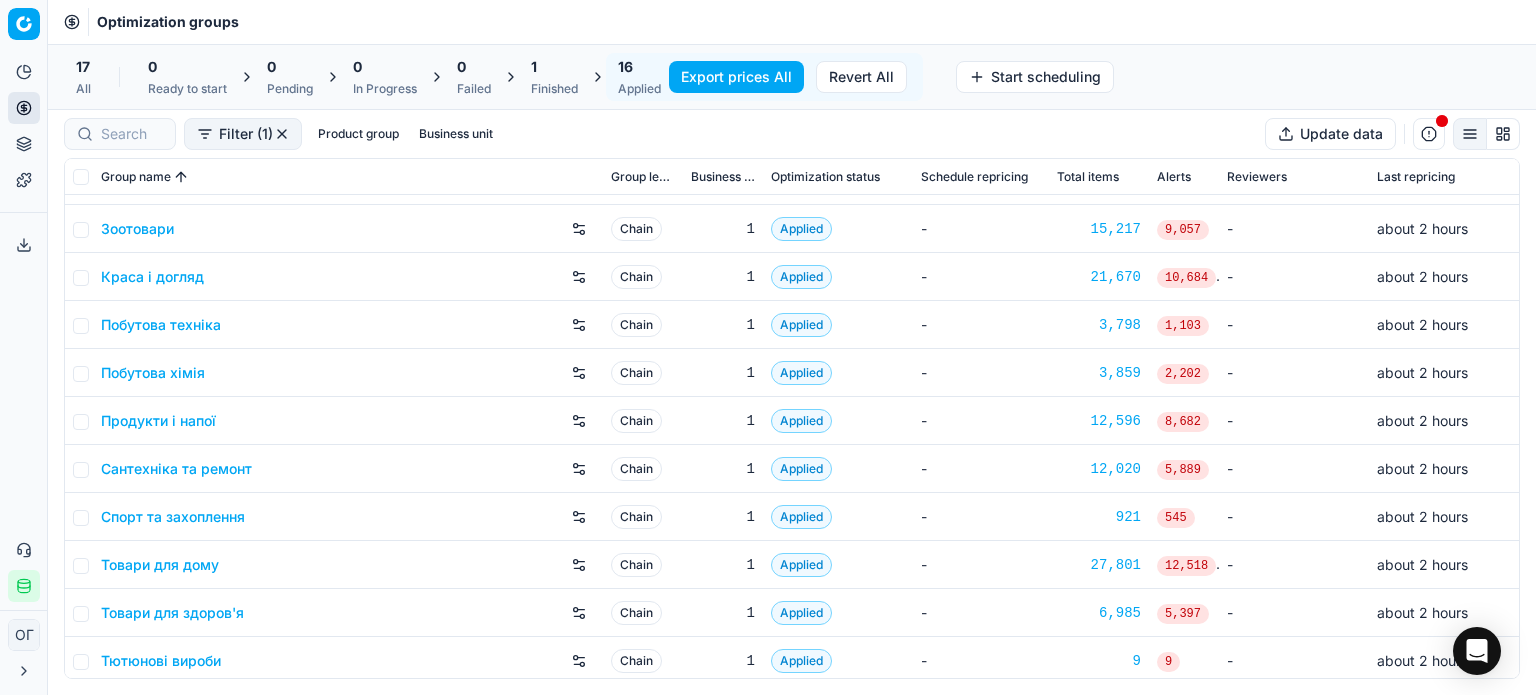 scroll, scrollTop: 284, scrollLeft: 0, axis: vertical 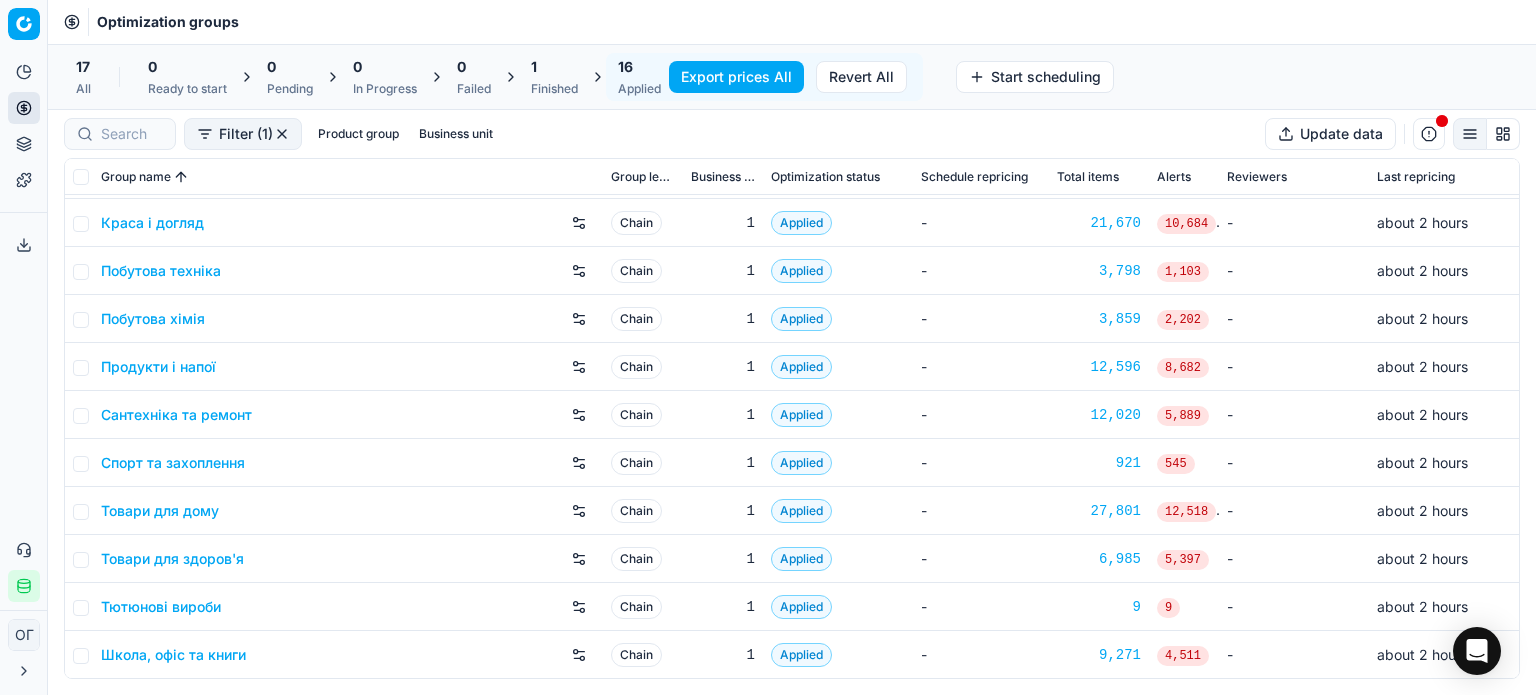 click on "Finished" at bounding box center [554, 89] 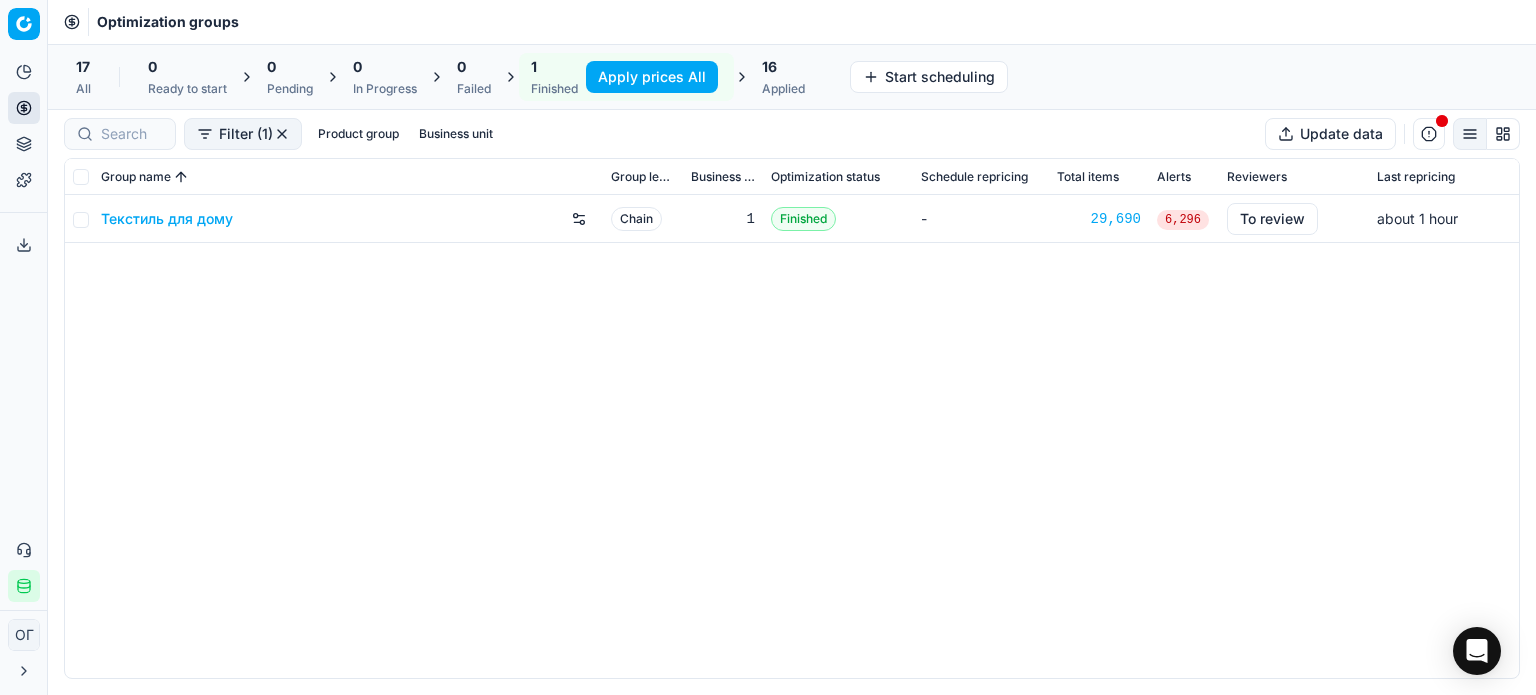 scroll, scrollTop: 0, scrollLeft: 0, axis: both 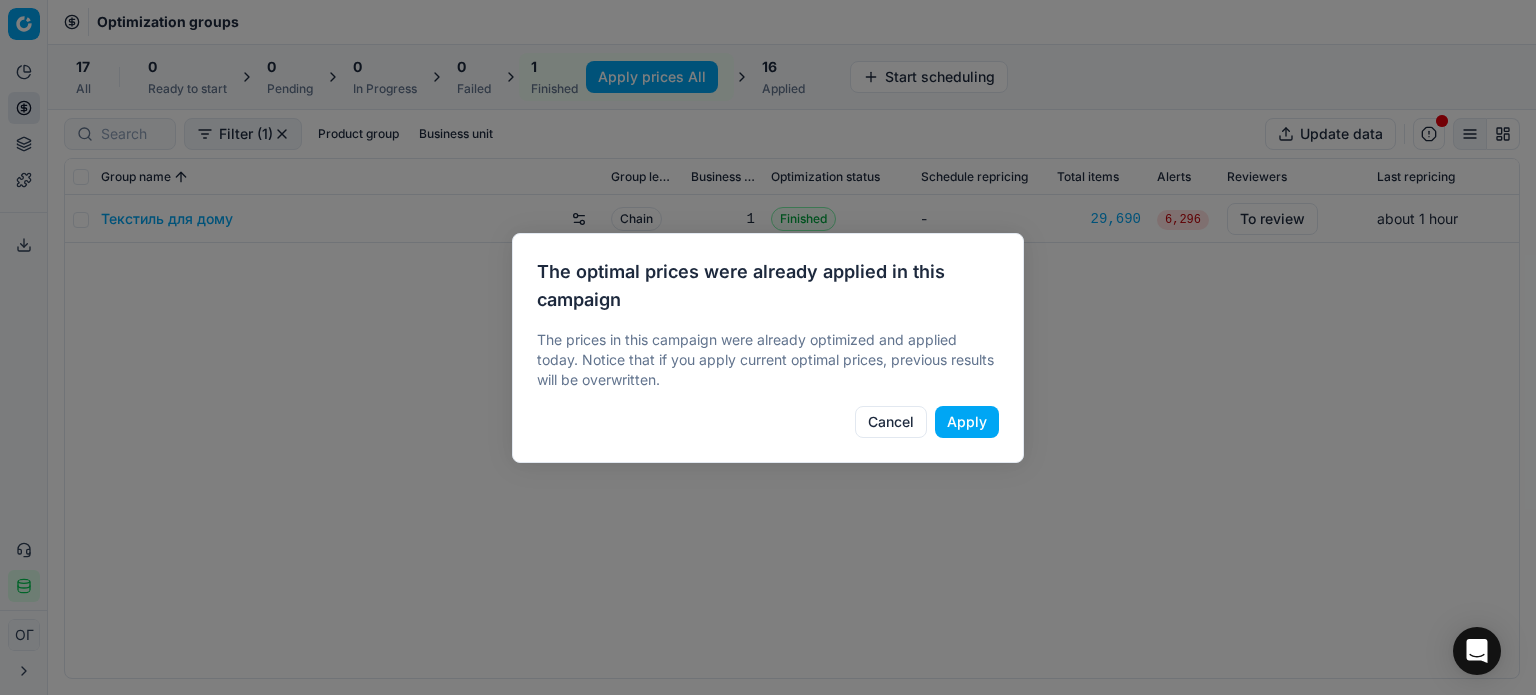 click on "Apply" at bounding box center [967, 422] 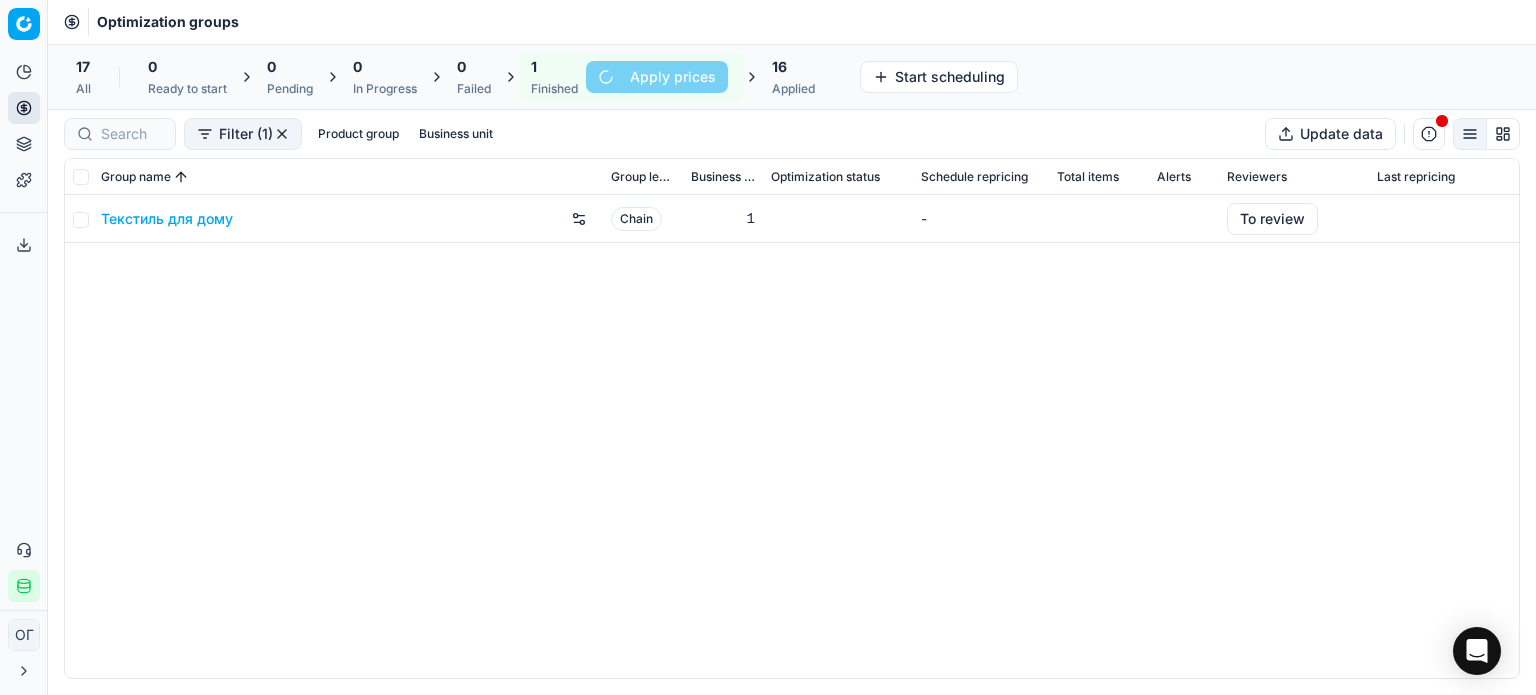 click on "16 Applied" at bounding box center (793, 77) 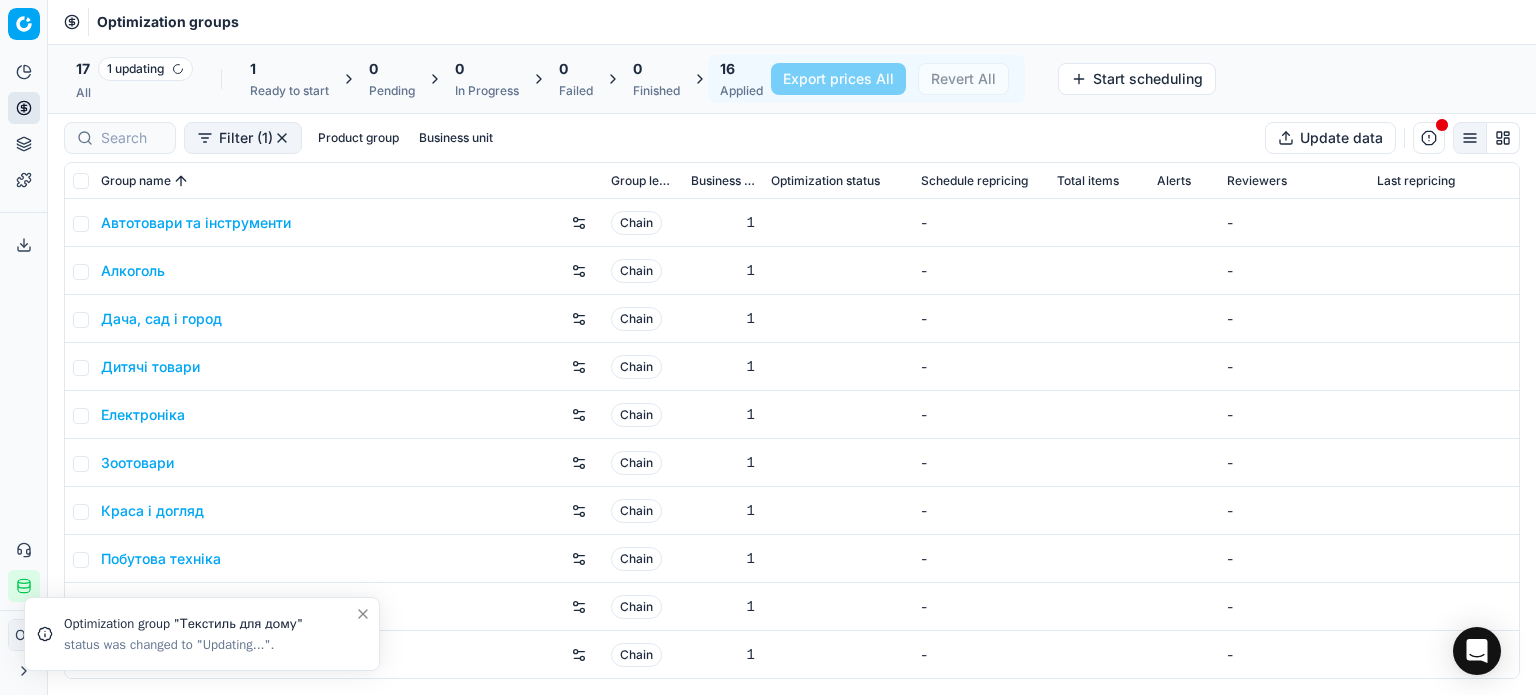 scroll, scrollTop: 288, scrollLeft: 0, axis: vertical 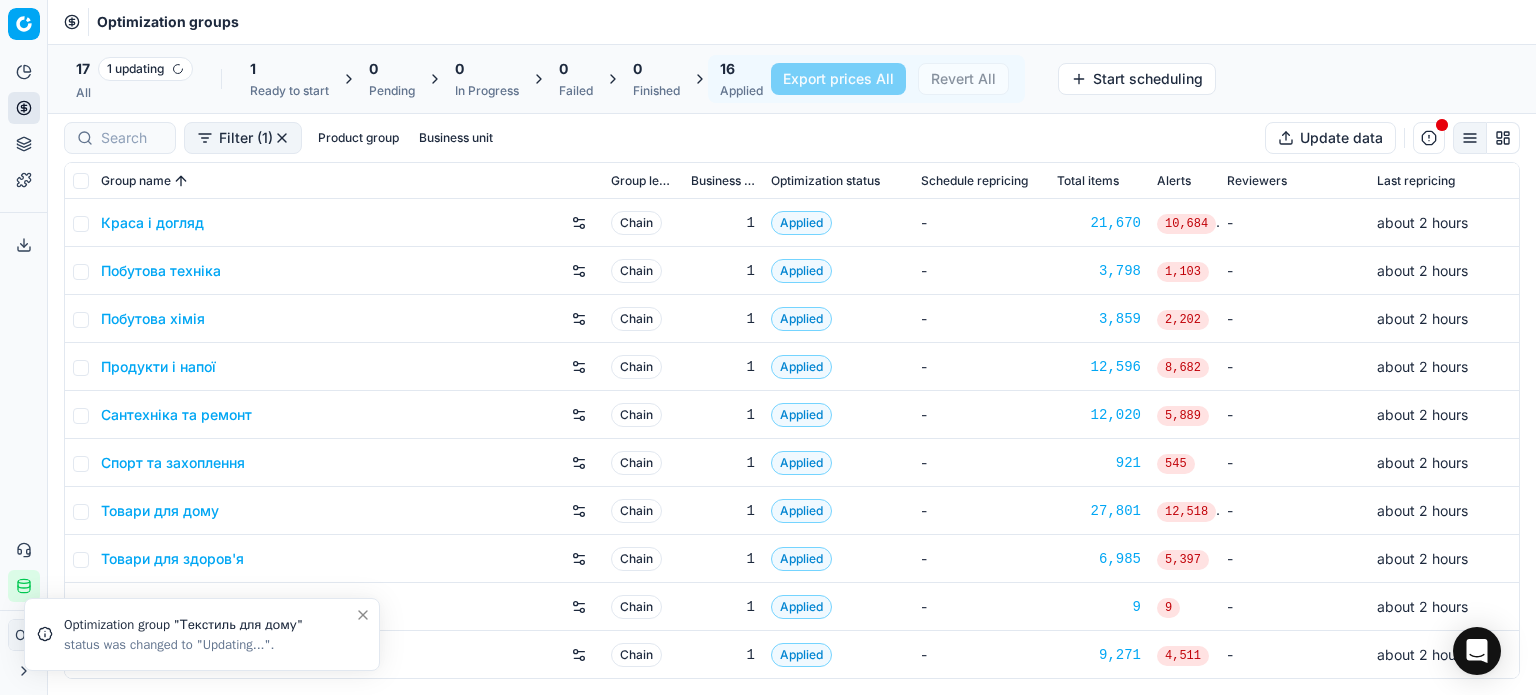 click 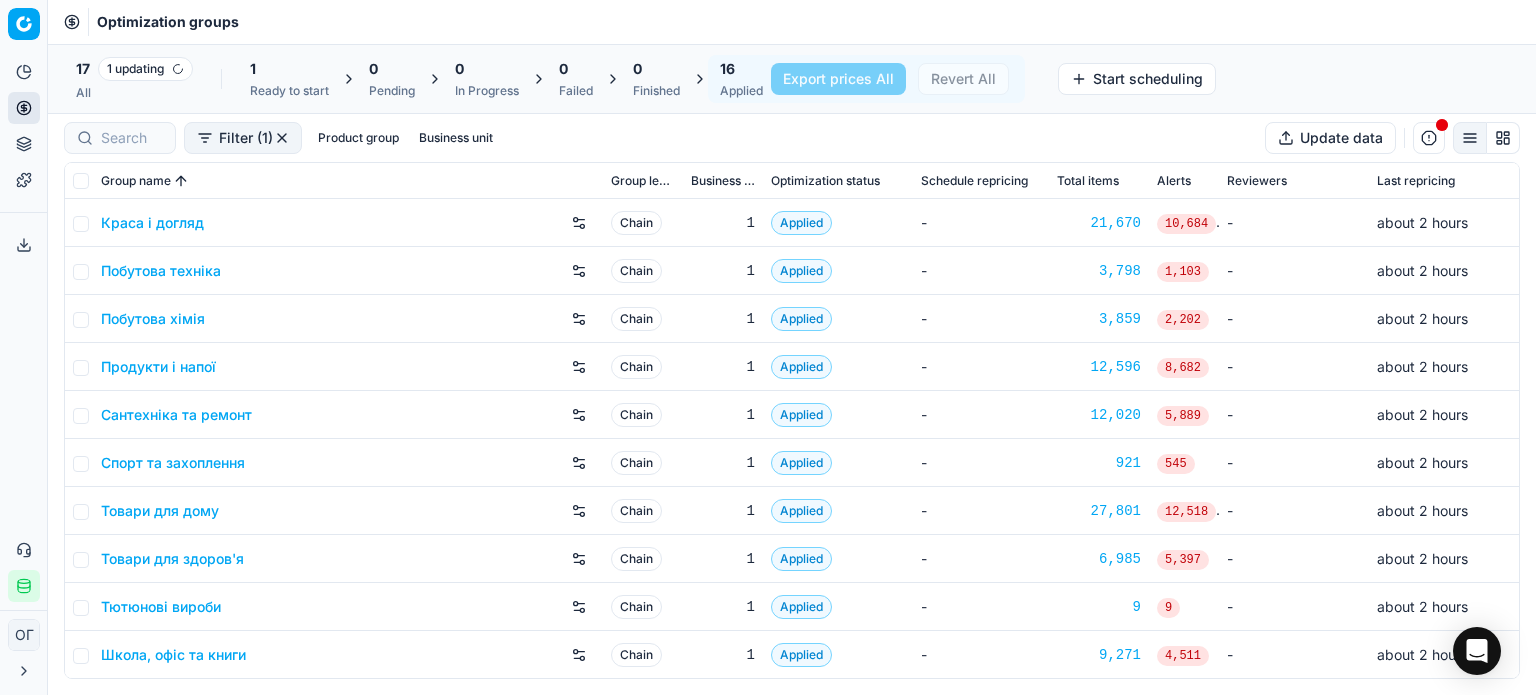 click on "Товари для дому" at bounding box center [160, 511] 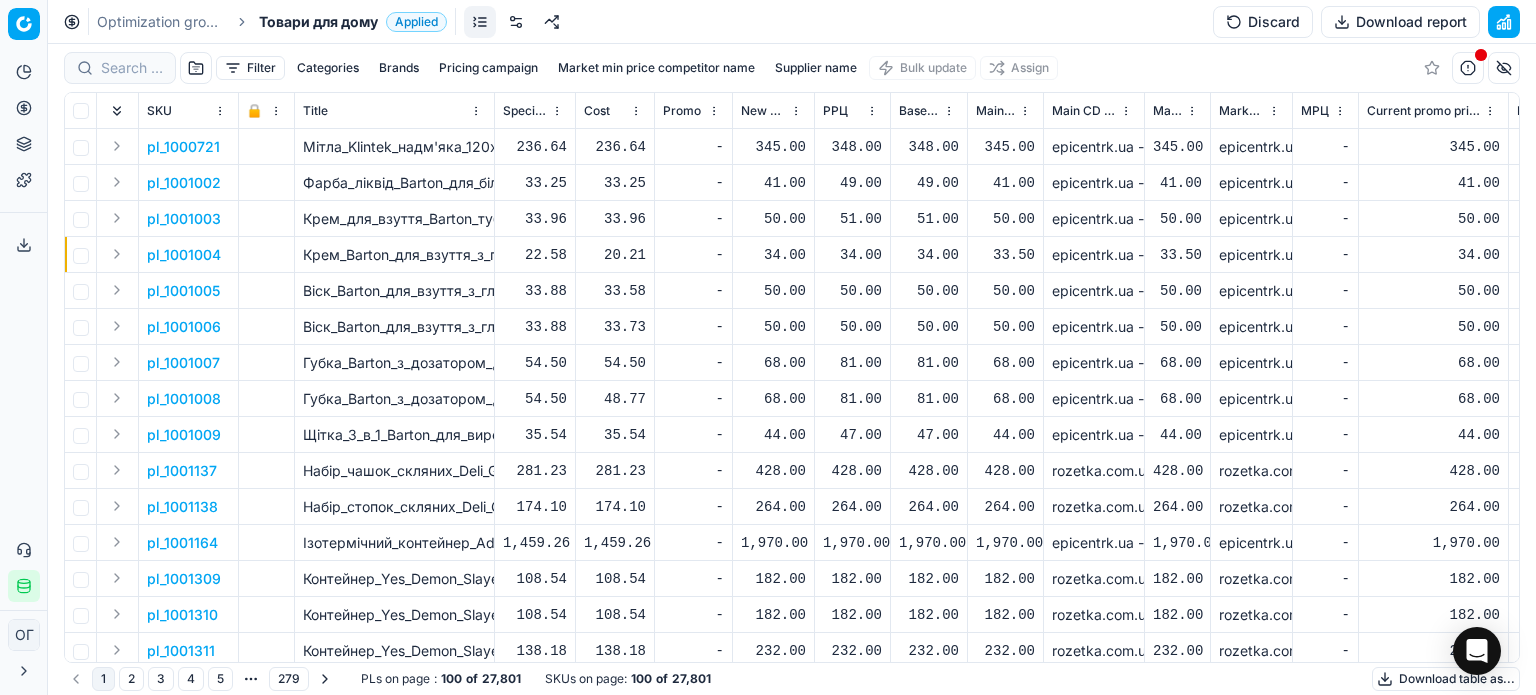 click at bounding box center [516, 22] 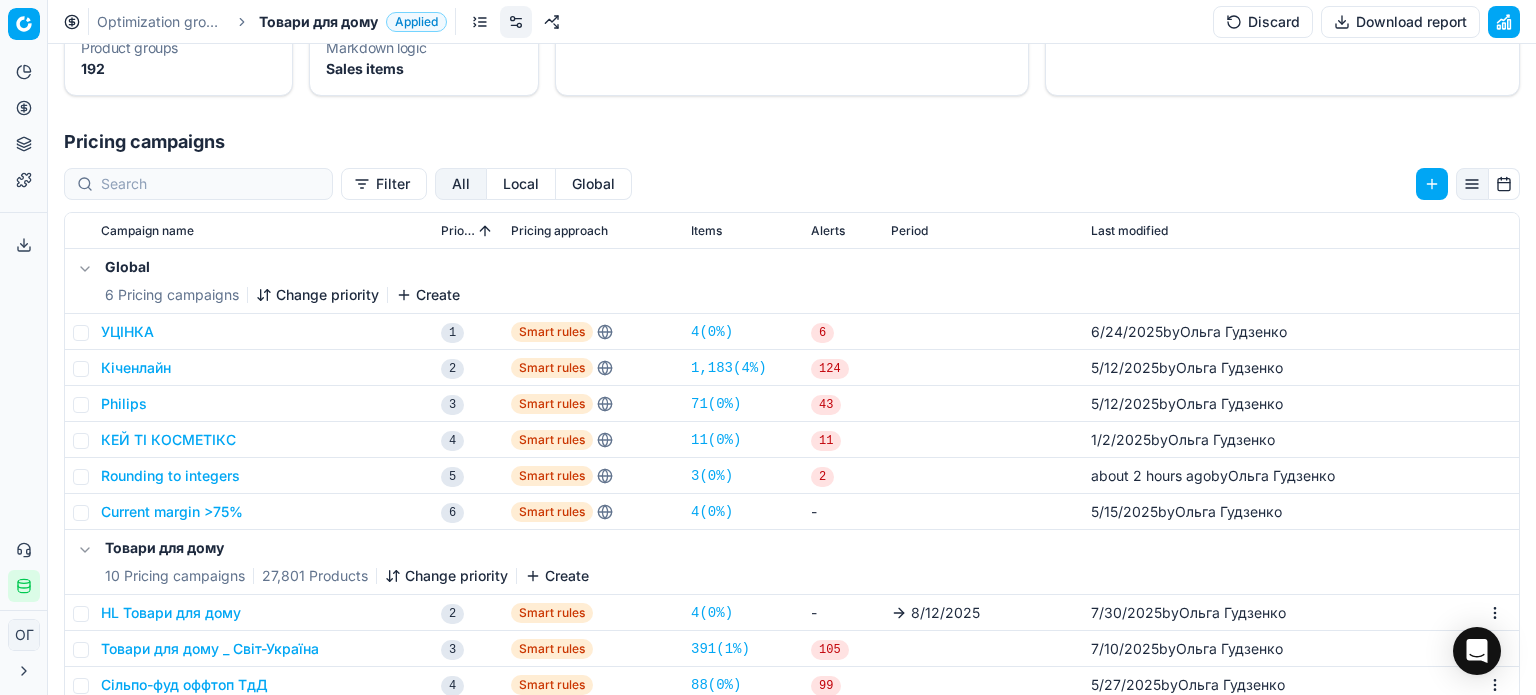 scroll, scrollTop: 361, scrollLeft: 0, axis: vertical 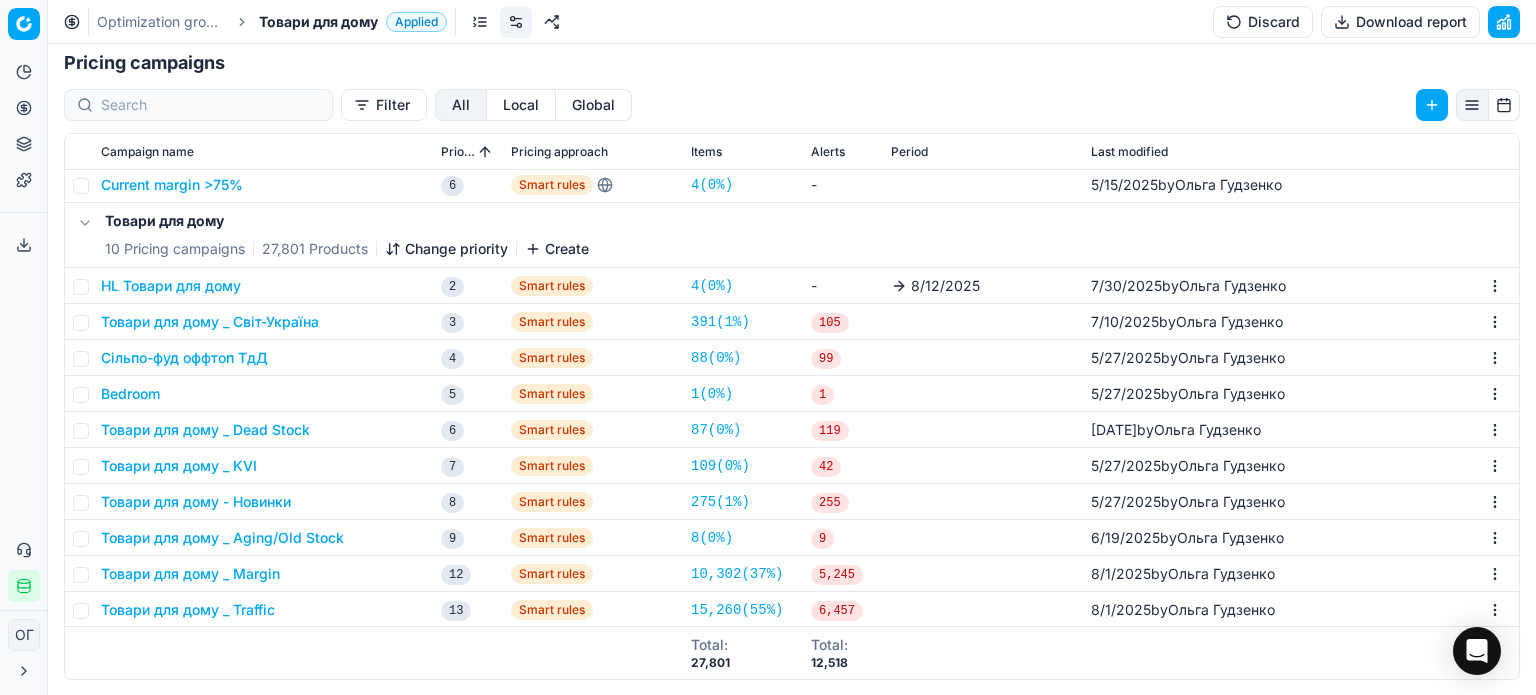click on "Товари для дому _ Margin" at bounding box center [190, 574] 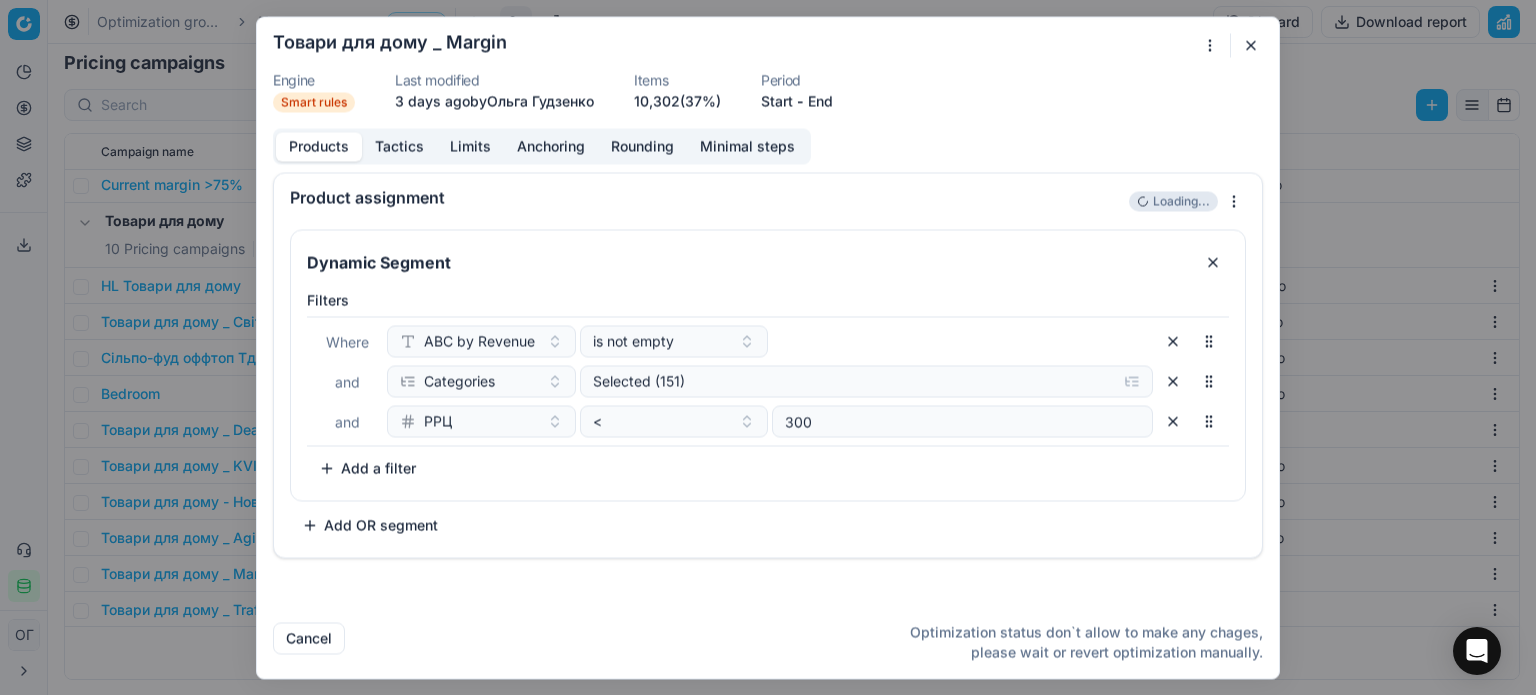 click on "Limits" at bounding box center (470, 146) 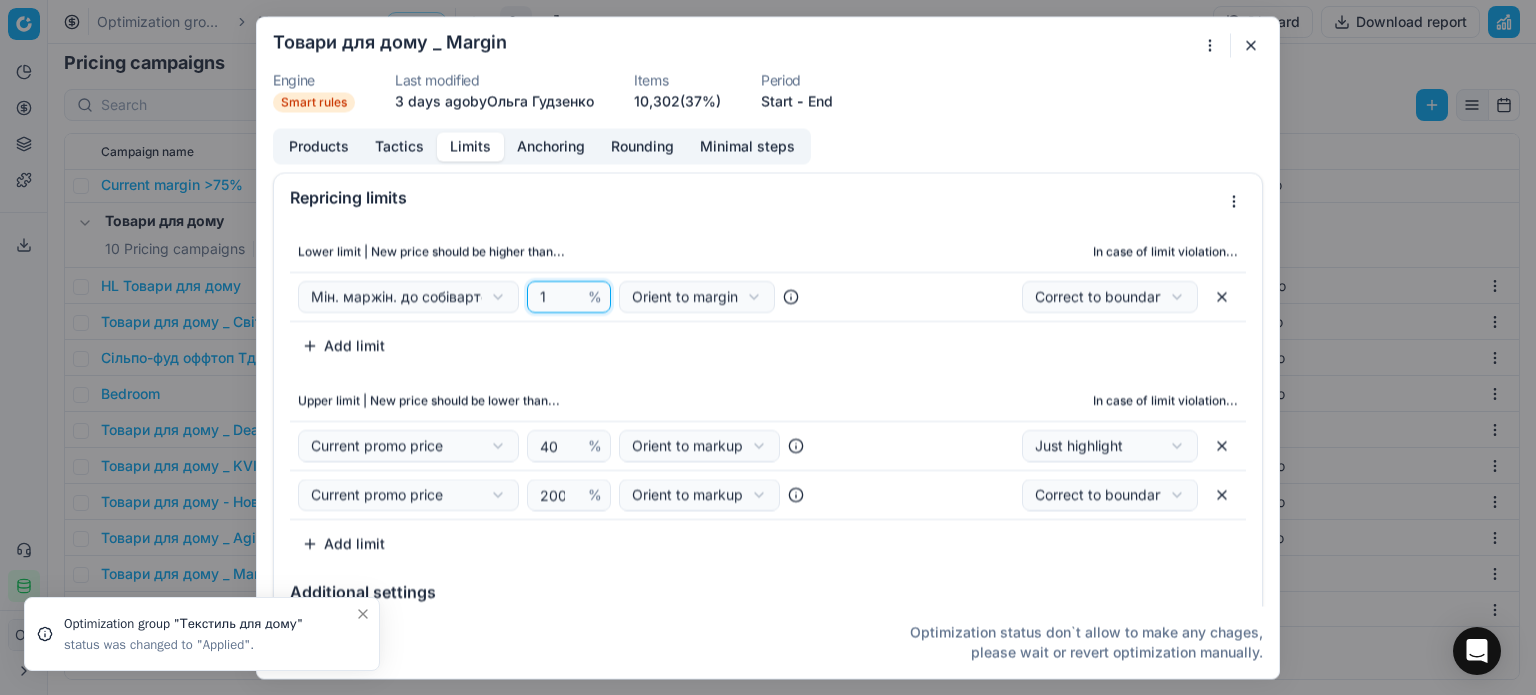 click on "1" at bounding box center (560, 296) 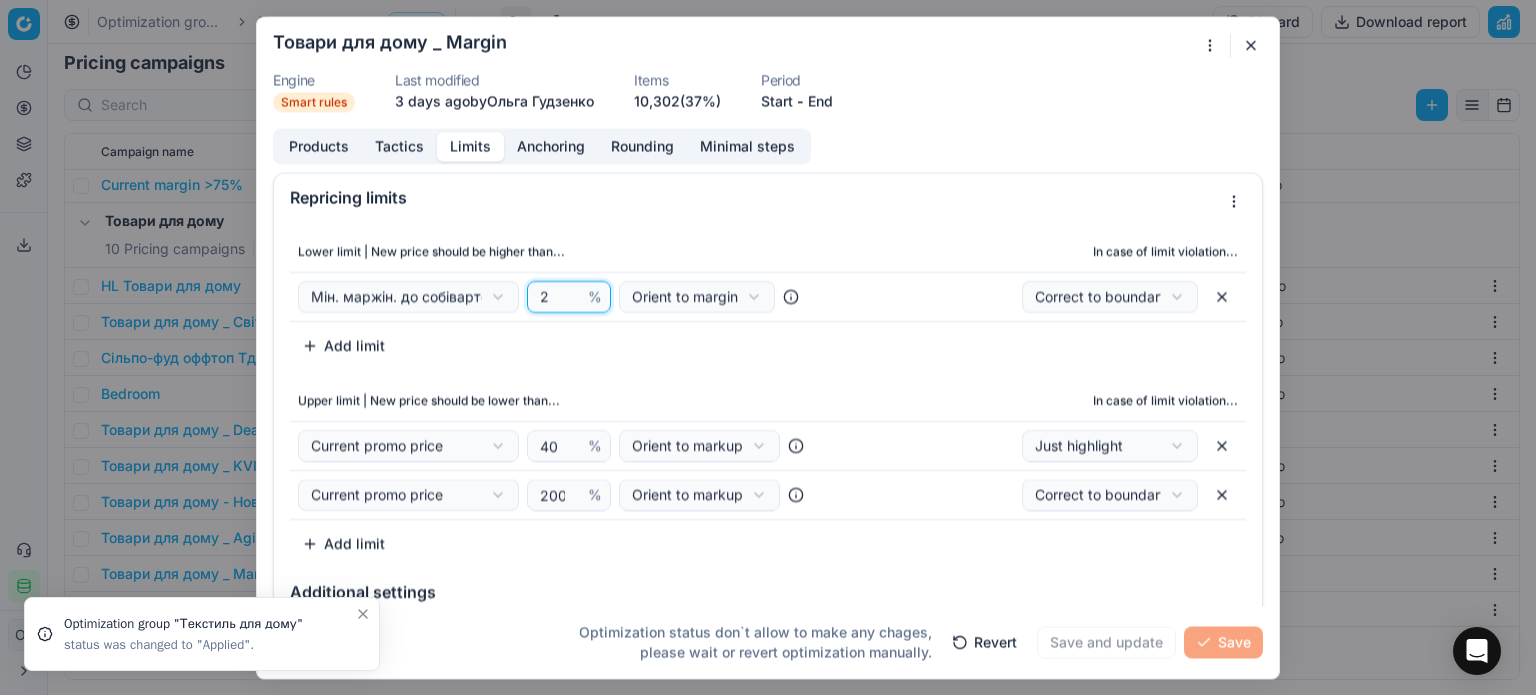 click on "2" at bounding box center [560, 296] 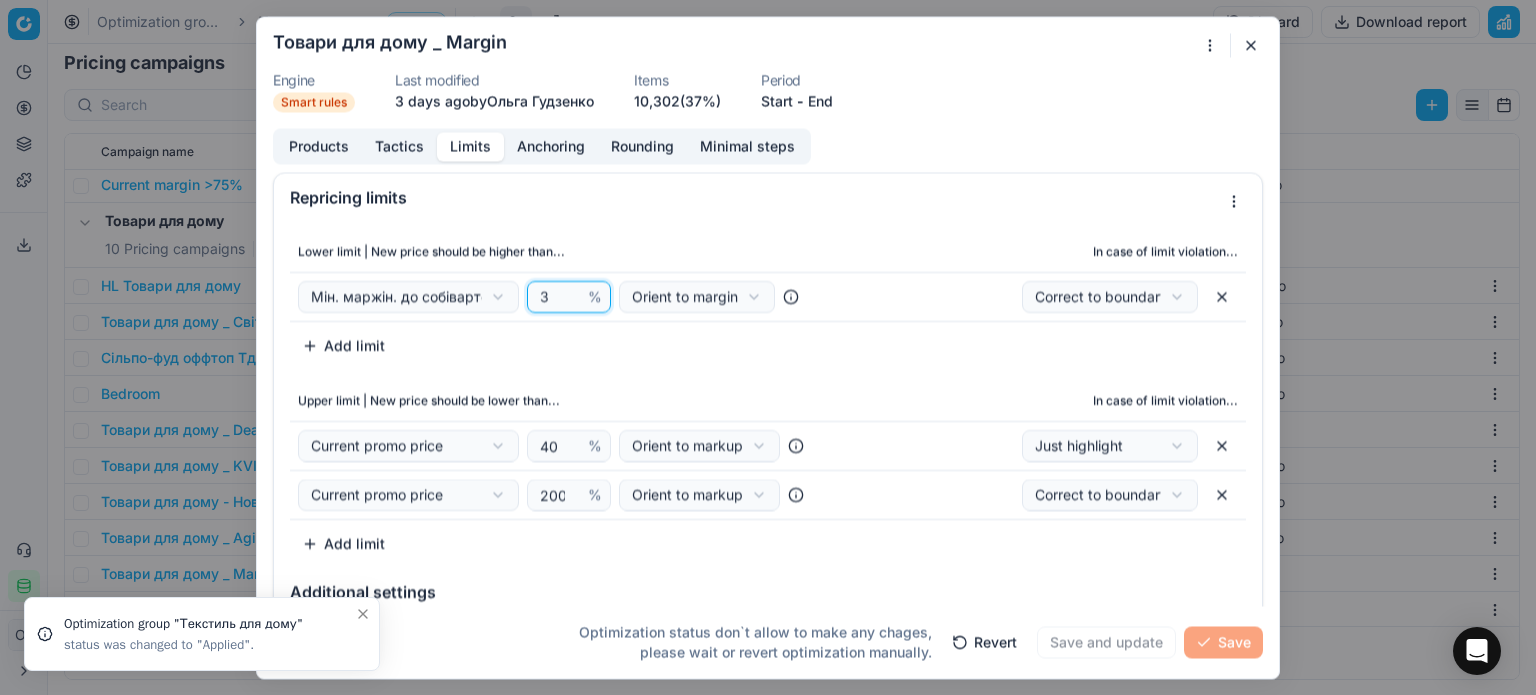 click on "3" at bounding box center (560, 296) 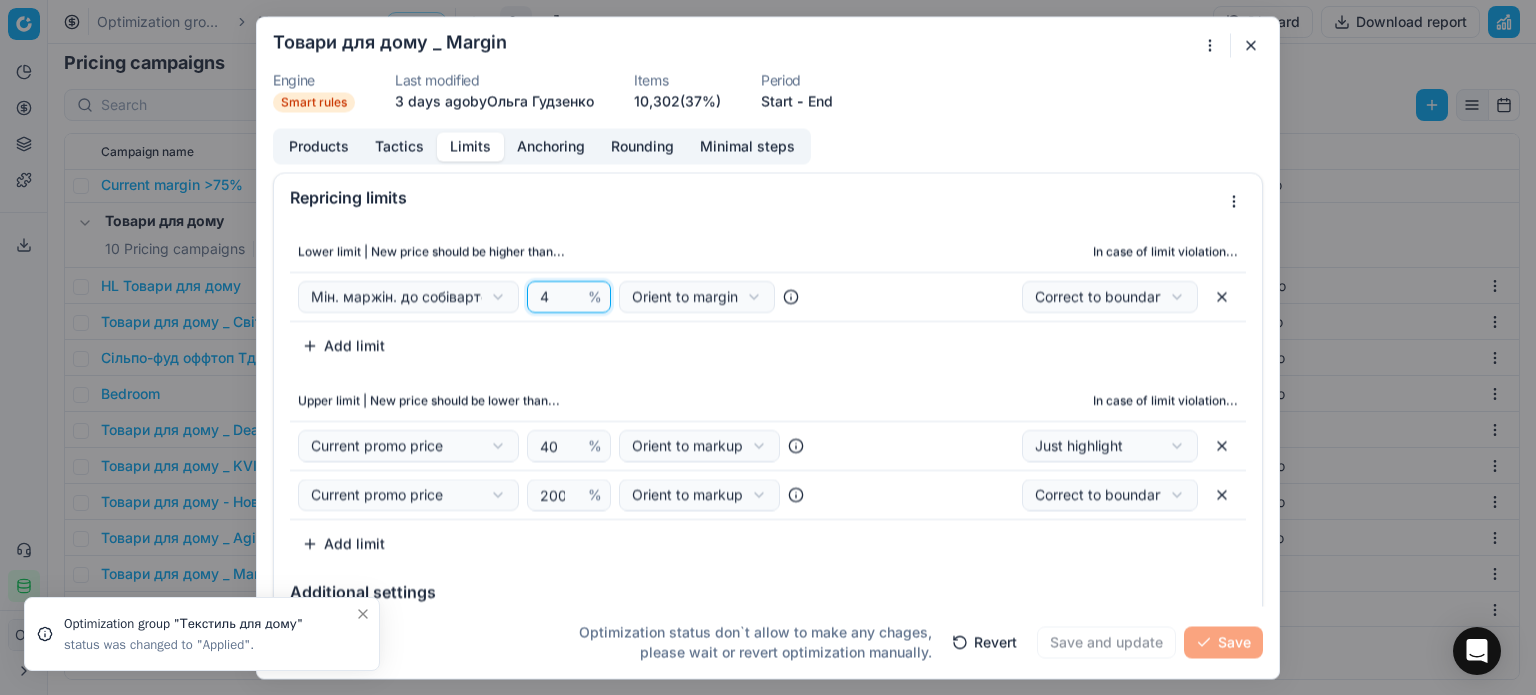 click on "4" at bounding box center [560, 296] 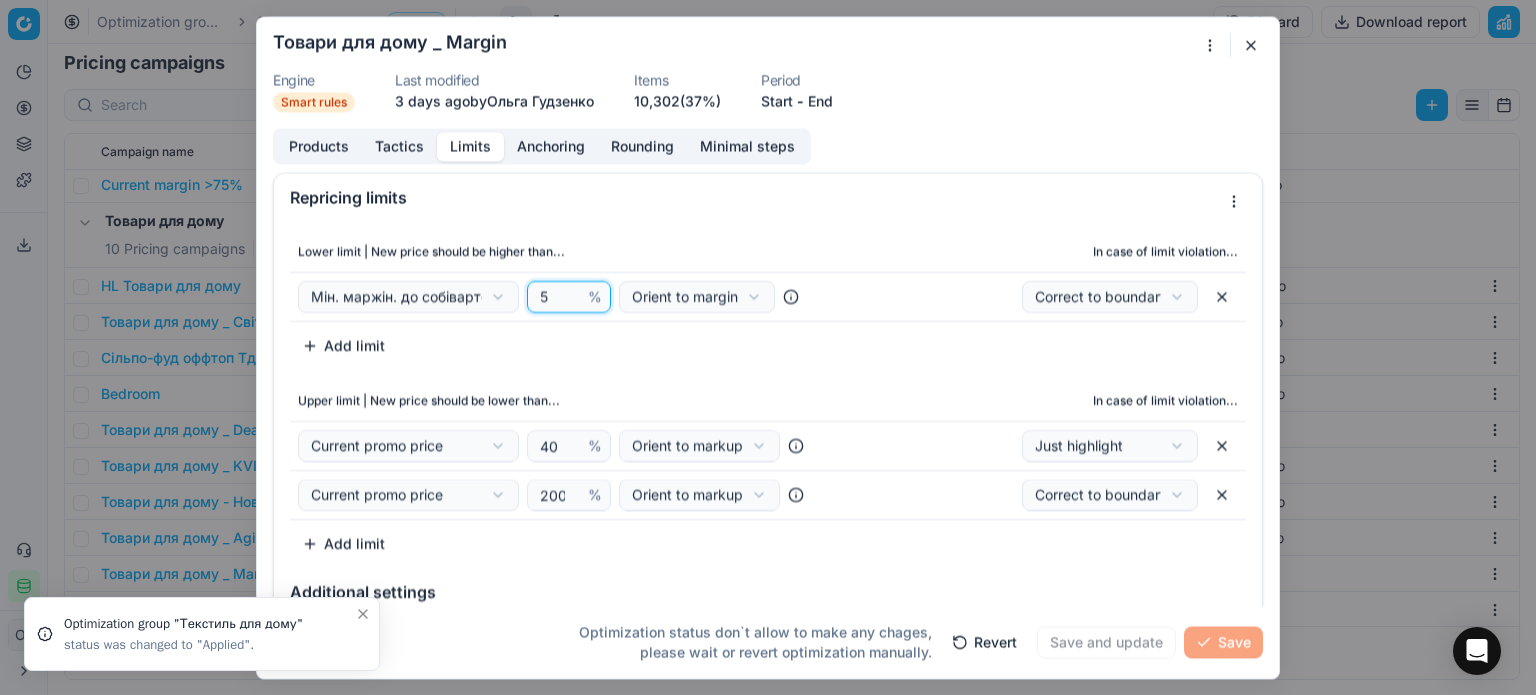 type on "5" 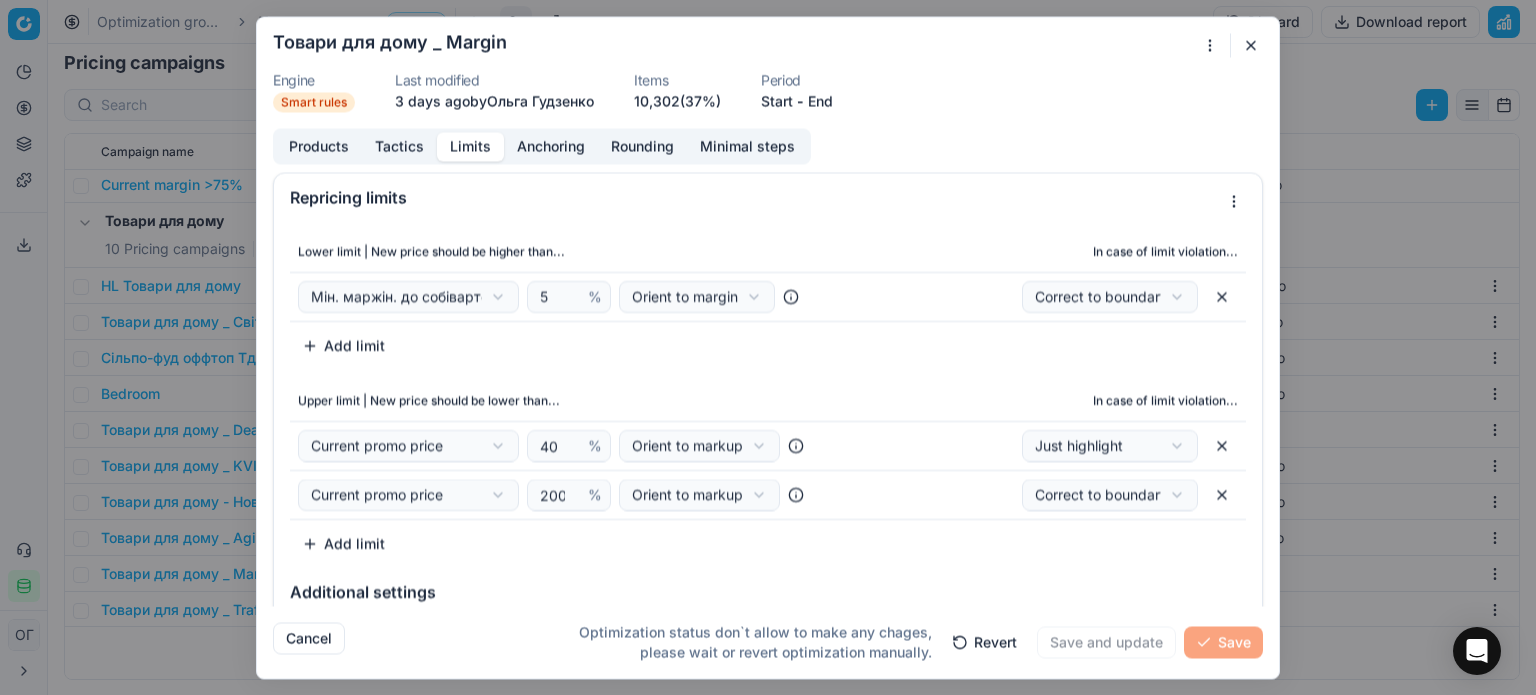 click on "Repricing limits" at bounding box center [768, 198] 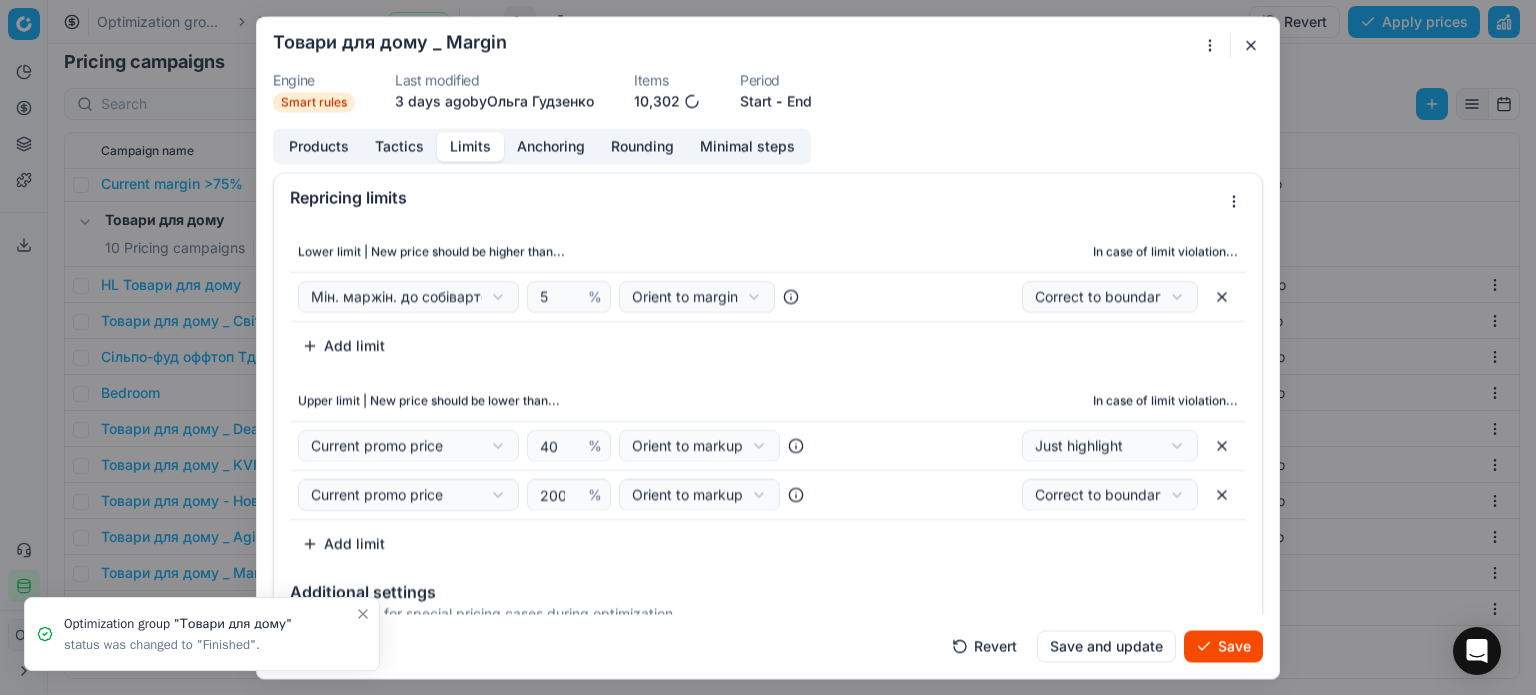 scroll, scrollTop: 308, scrollLeft: 0, axis: vertical 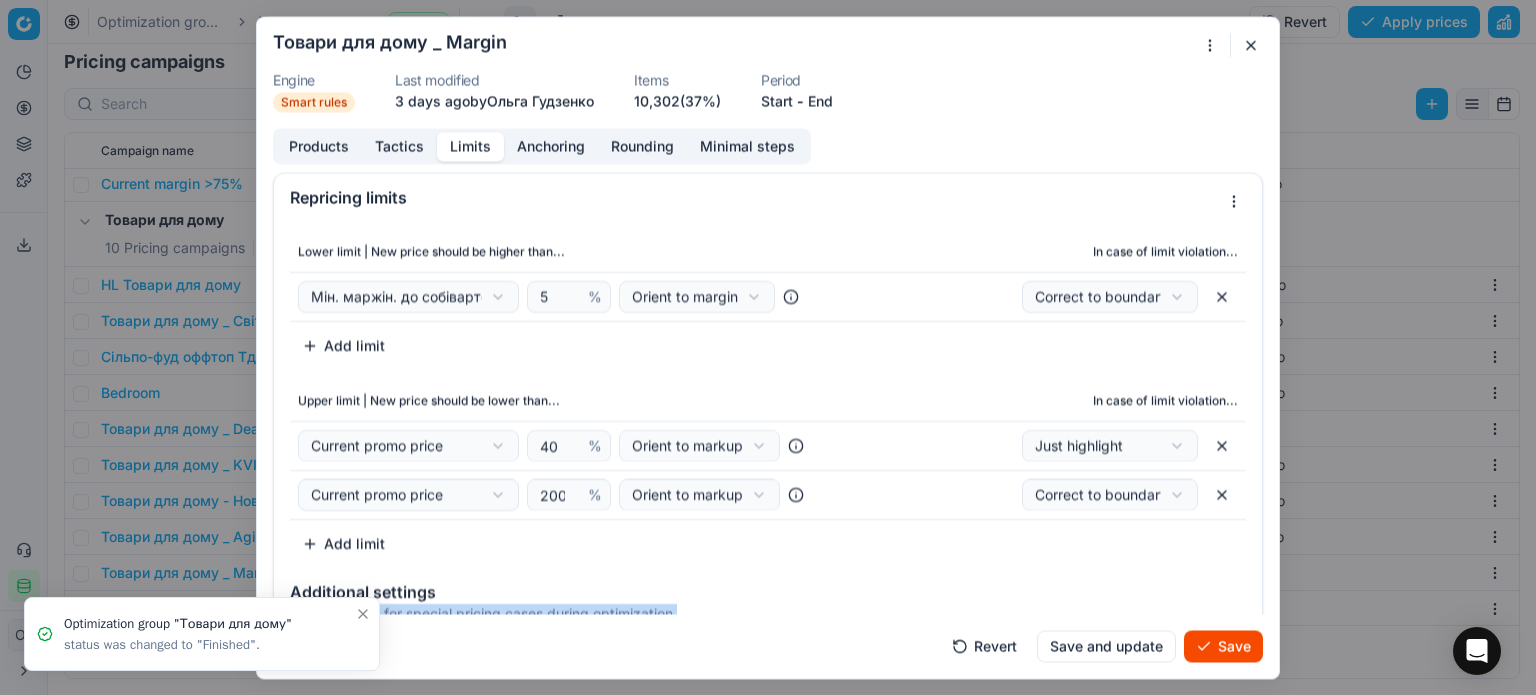 click on "We are saving PC settings. Please wait, it should take a few minutes Товари для дому _ Margin Engine Smart rules Last modified 3 days ago  by  Ольга Гудзенко Items 10,302  (37%) Period Start - End Products Tactics Limits Anchoring Rounding Minimal steps Repricing limits Lower limit | New price should be higher than... In case of limit violation... Мін. маржін. до собівартості Cost Current price Current promo price Promo Market min price Market max price Market min price (incl OOS) Market max price (incl OOS) Мін. маржін. до собівартості Мін ціна, 30 днів Target Sales Margin Cost Specification Cost РРЦ Base price МРЦ 5 % Orient to margin Orient to markup Orient to margin Absolute Correct to boundary Correct to boundary Just highlight Add limit Upper limit | New price should be lower than... In case of limit violation... Current promo price Cost Current price Current promo price Promo Market min price Market max price 40 %" at bounding box center [768, 347] 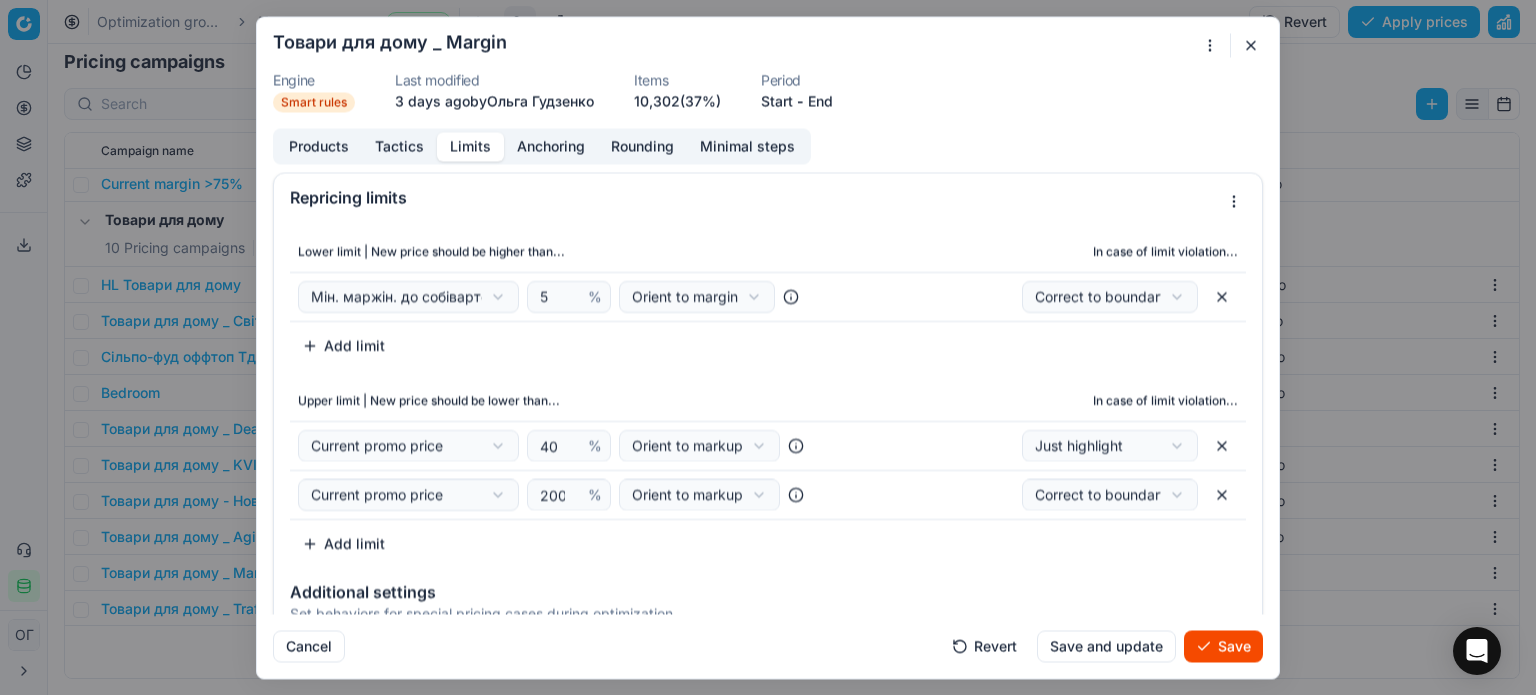 click on "Save" at bounding box center [1223, 646] 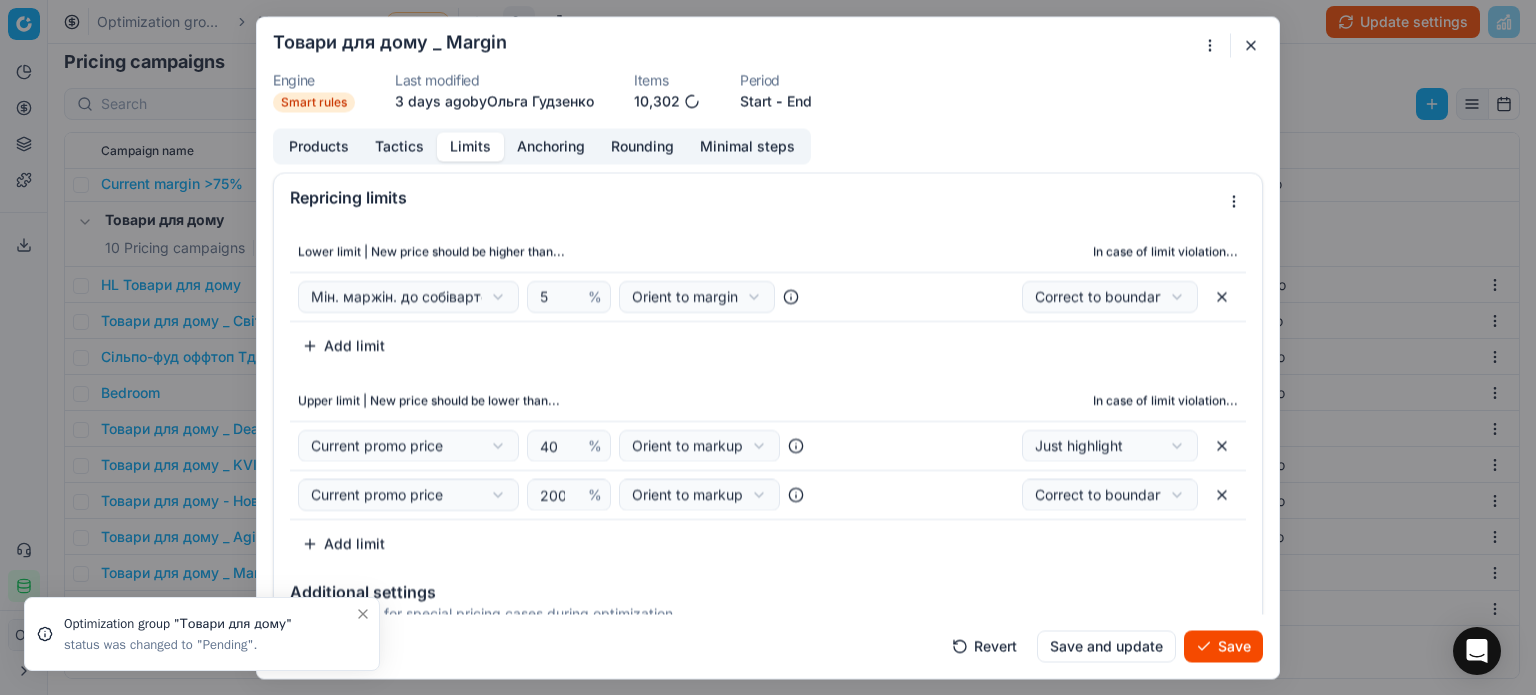 click on "Save" at bounding box center [1223, 646] 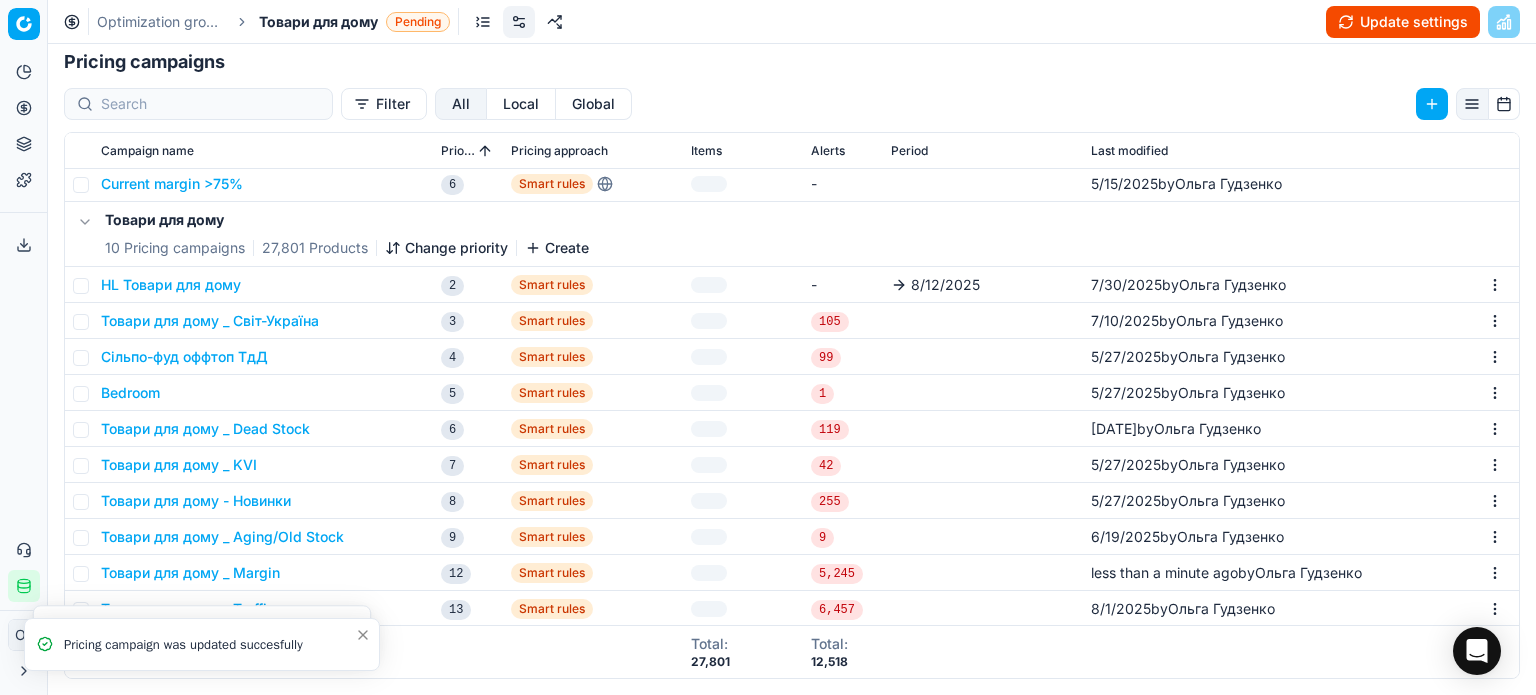 click on "Update settings" at bounding box center (1403, 22) 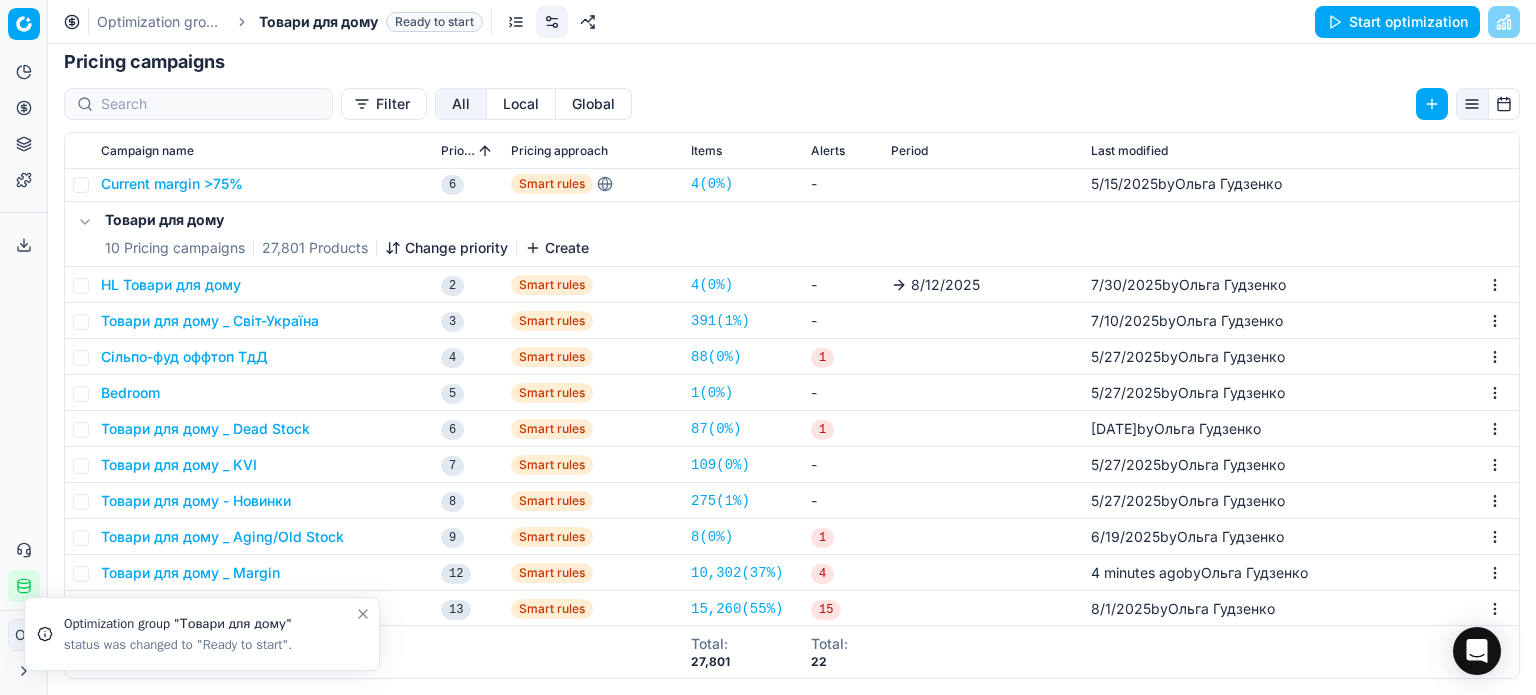scroll, scrollTop: 308, scrollLeft: 0, axis: vertical 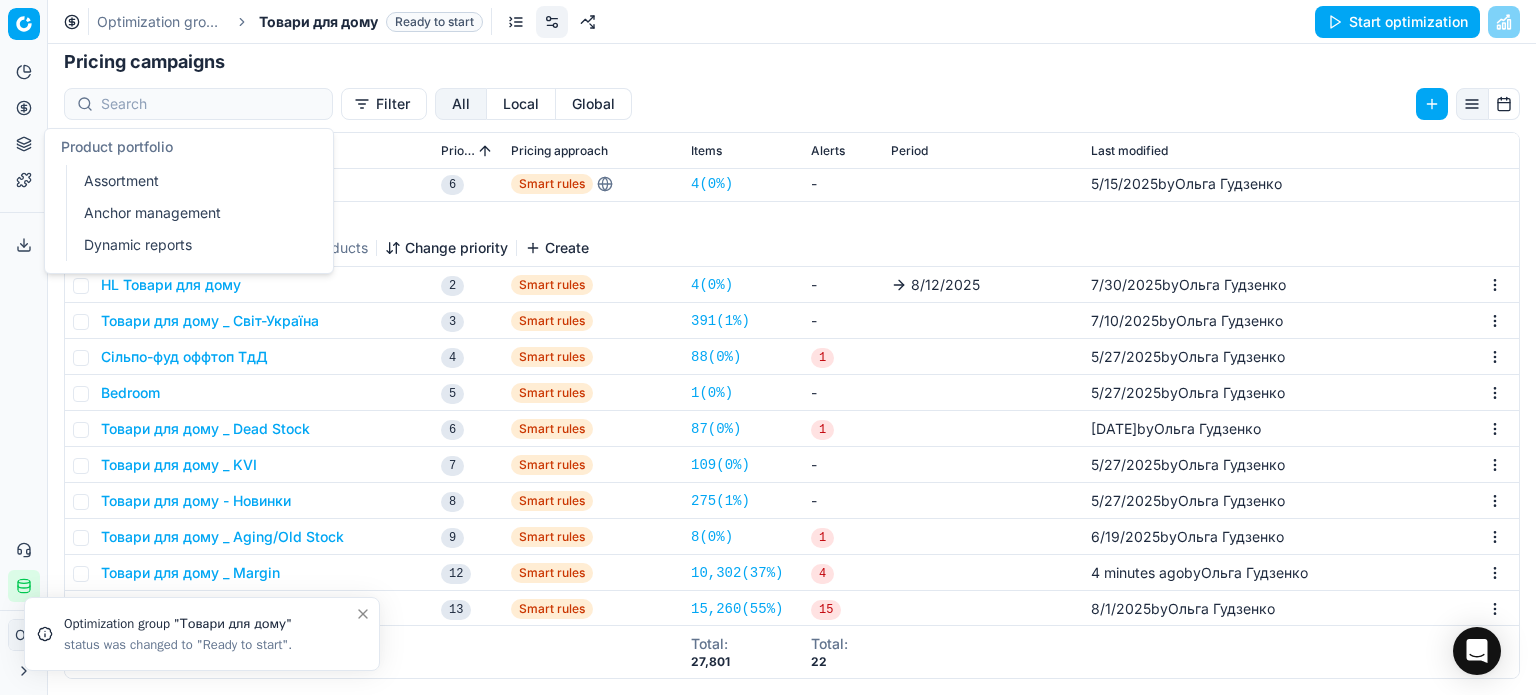 click 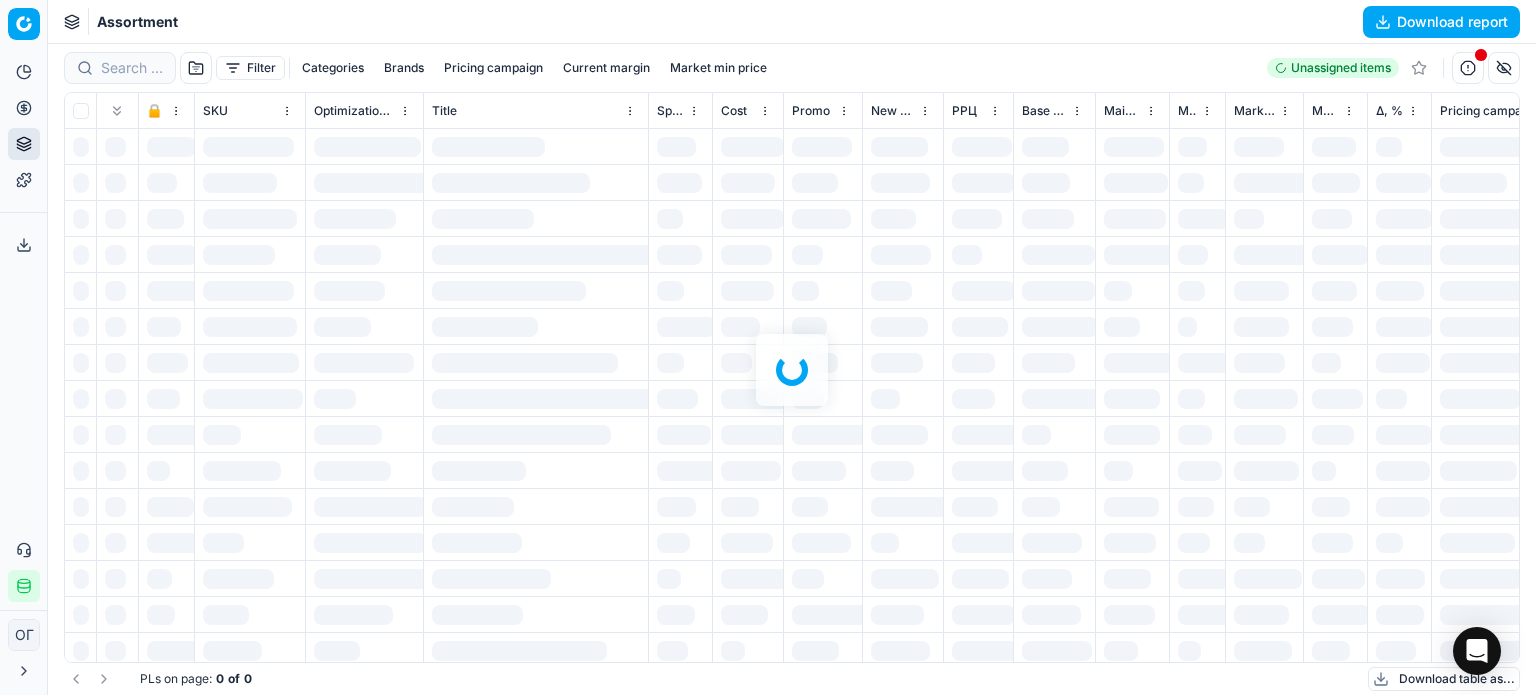 click on "Filter   Categories   Brands   Pricing campaign   Current margin   Market min price   Unassigned items 🔒 SKU Optimization group Title Specification Cost Cost Promo New promo price РРЦ Base price Main CD min price Main CD min price competitor name Market min price Market min price competitor name Δ, % Pricing campaign Current promo price Optimization status RRP mandatority Total stock quantity Aging stock (викл. дні без продажів) Середня кількість продажів за 5 днів, шт Оборотність, днів (викл. дні без продажів) Target promo margin Target margin Product line ID Current price New price New discount New discount, % New markup (common), % New margin (common), % Δ, abs Pricing type Alerts Brands Продажі за останні 45 днів, шт Is available Discount, % Discount Promo amount Promo titles ABC by Revenue Matches found Days after last Market data update Competitors in stock Market max price Market markdown :" at bounding box center [792, 369] 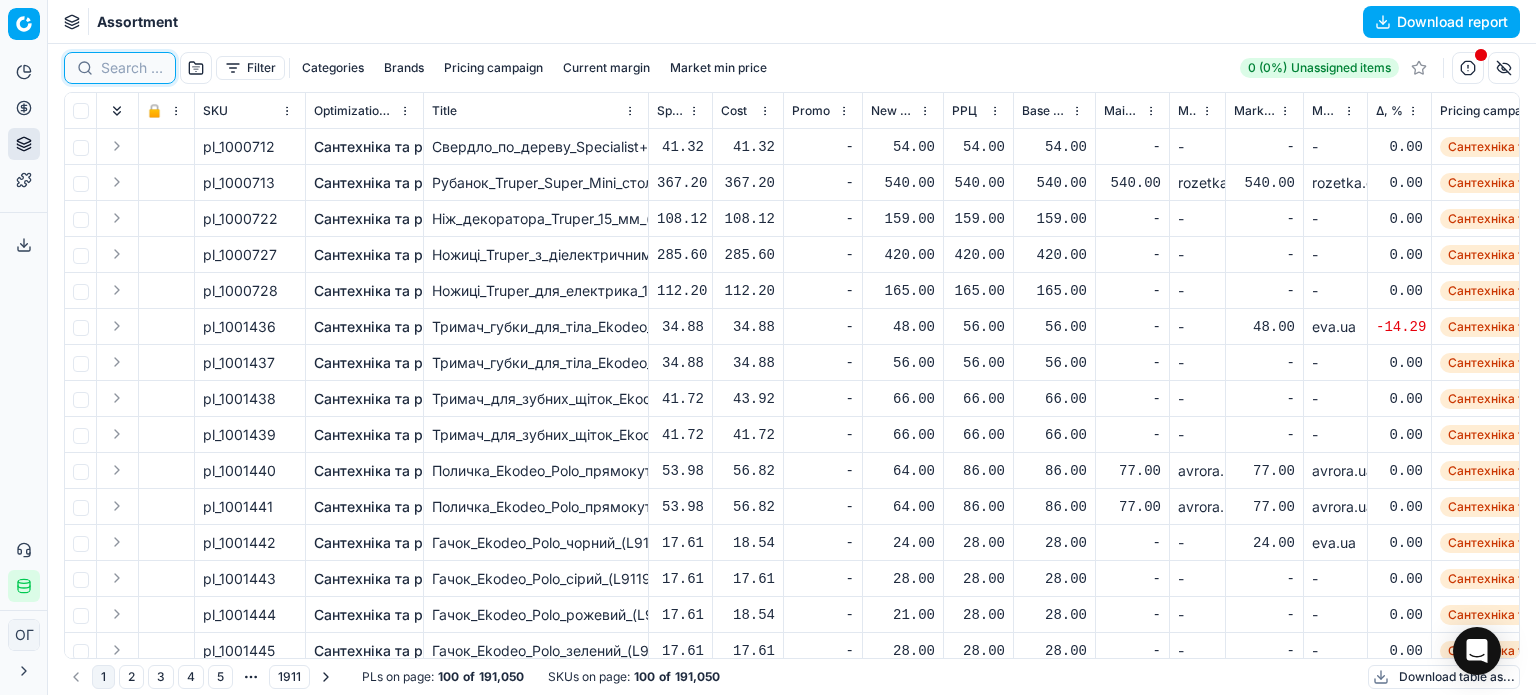 click at bounding box center [132, 68] 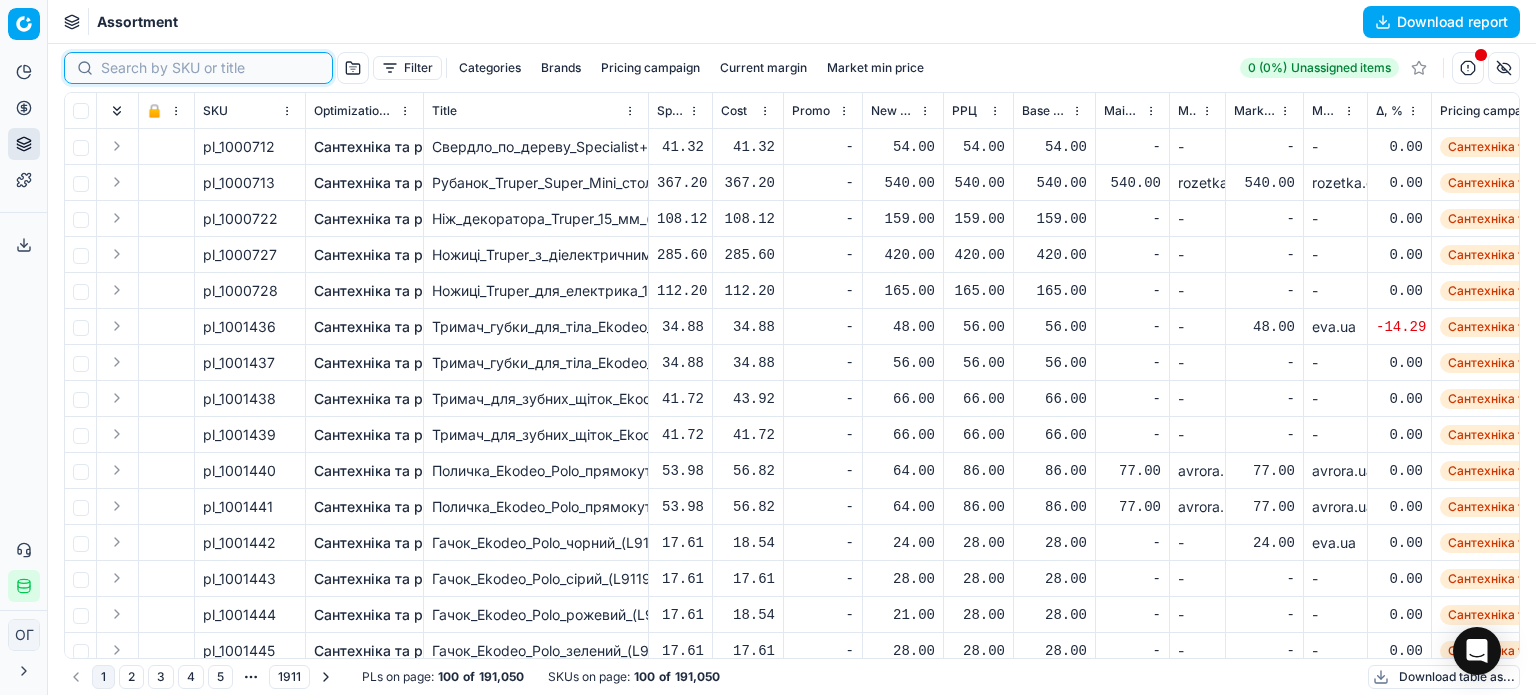paste on "711367" 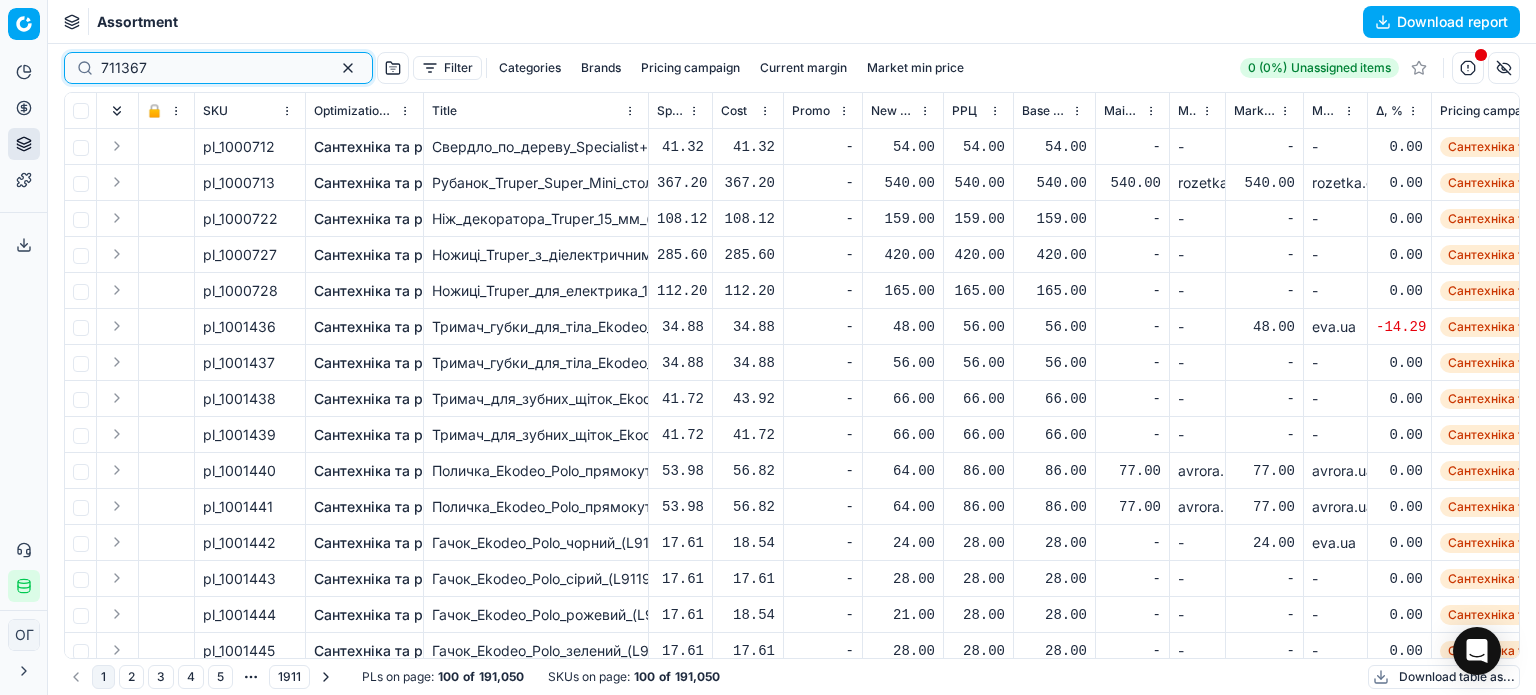 type on "711367" 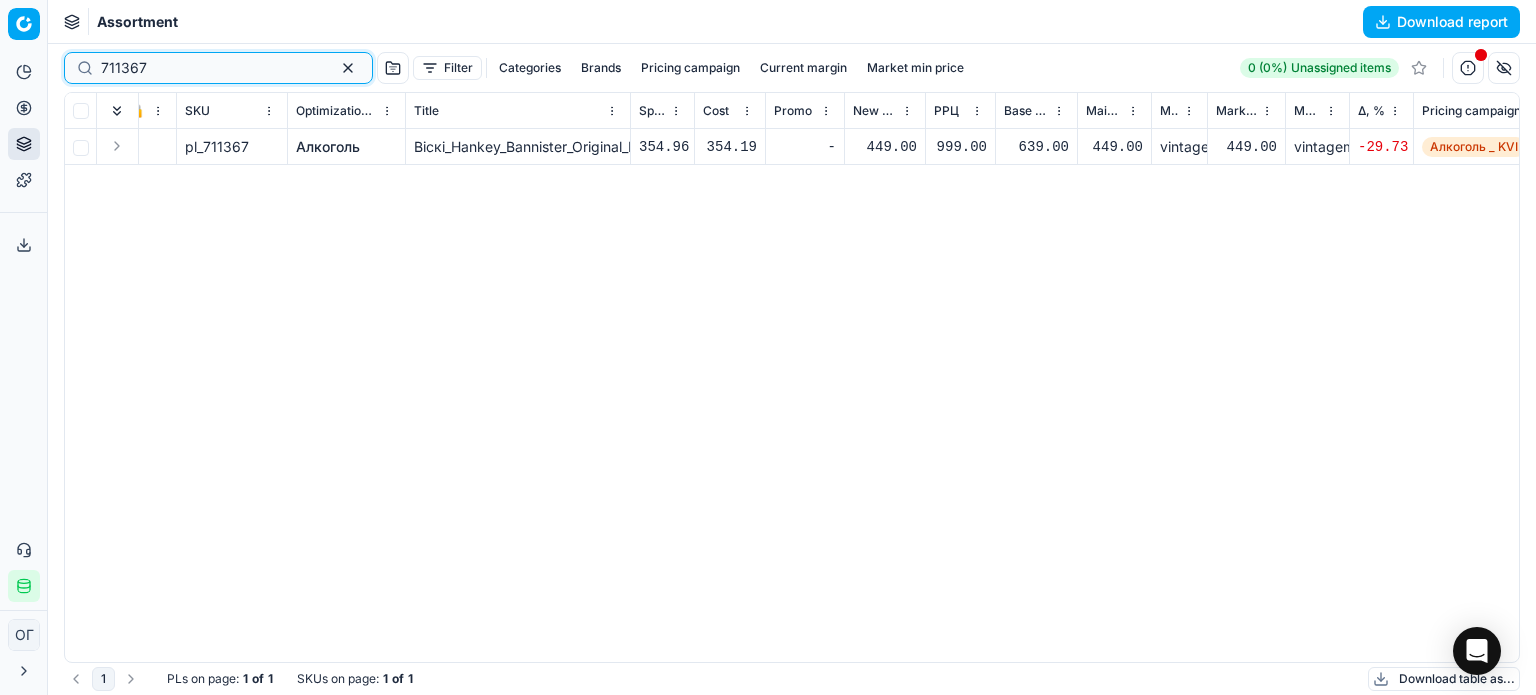 scroll, scrollTop: 0, scrollLeft: 0, axis: both 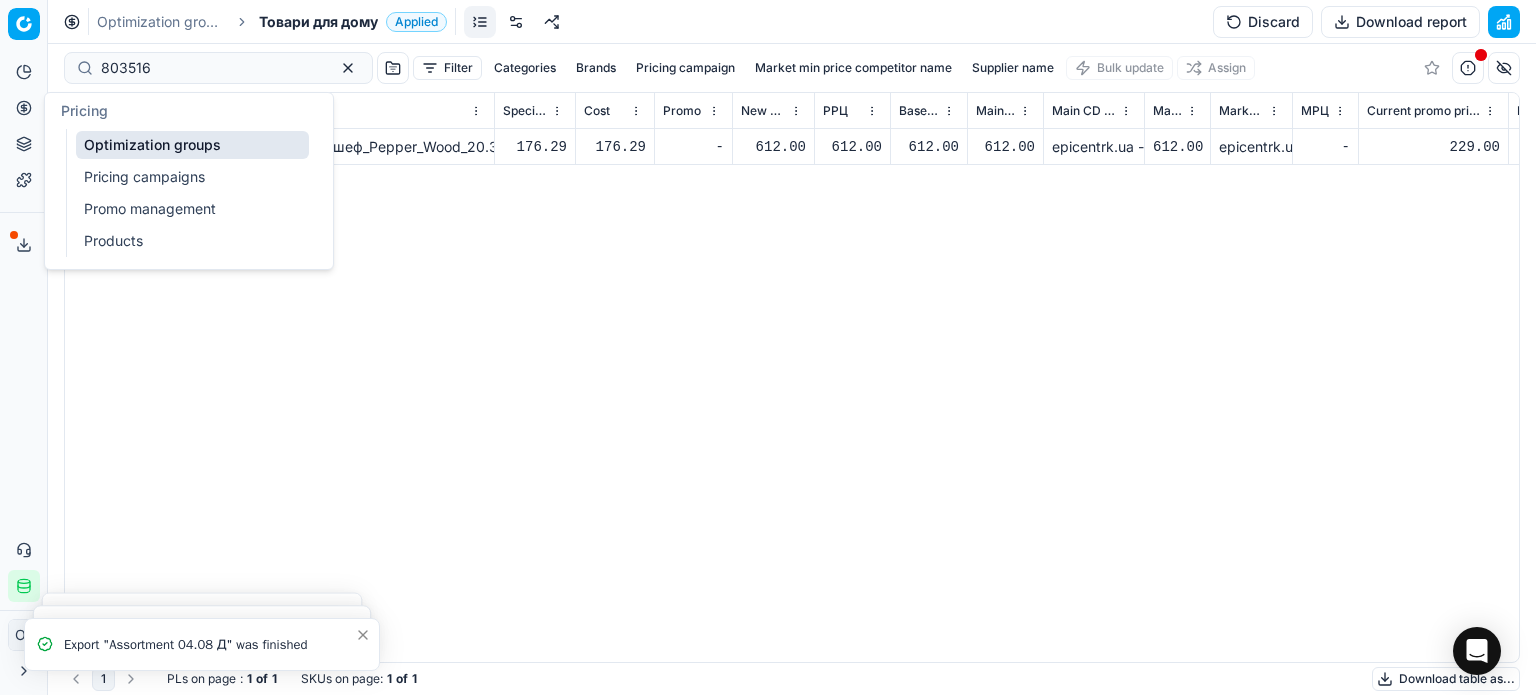 click on "Optimization groups" at bounding box center (192, 145) 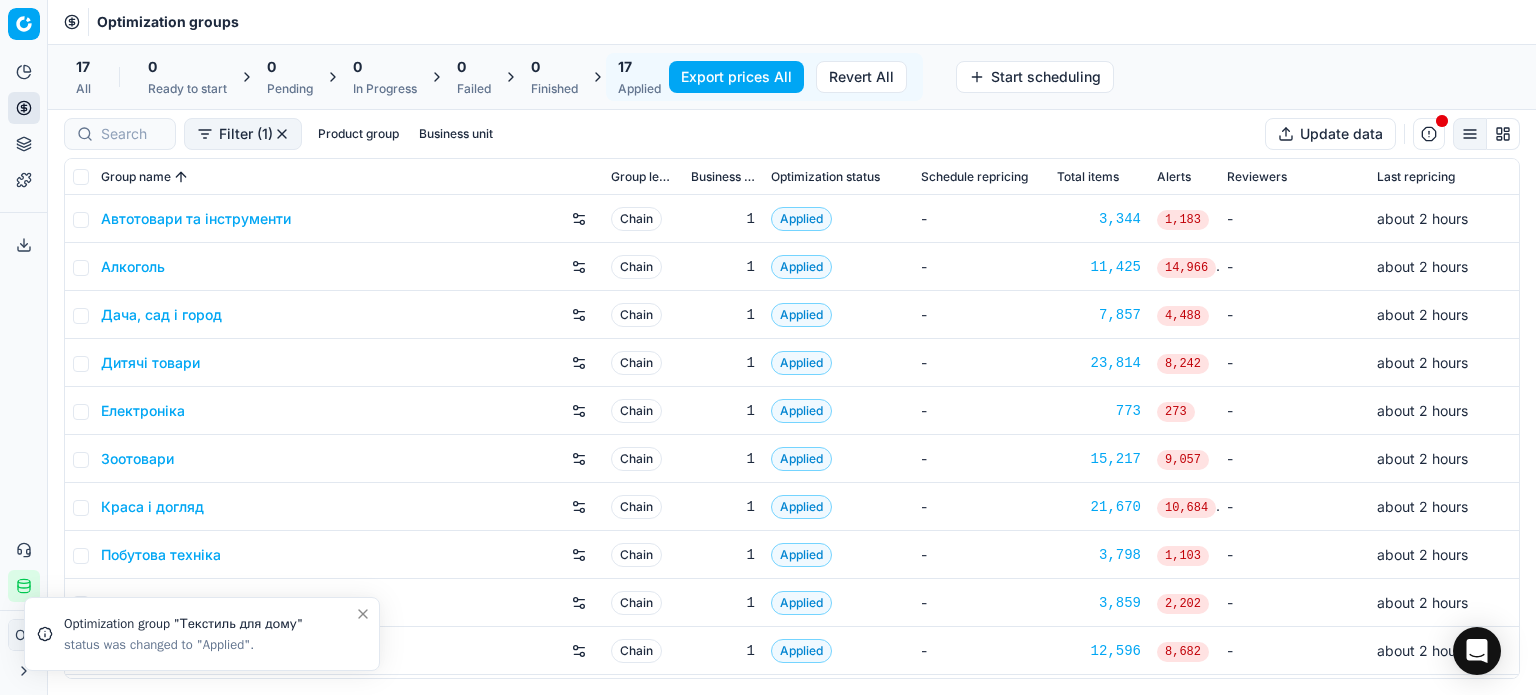 scroll, scrollTop: 0, scrollLeft: 0, axis: both 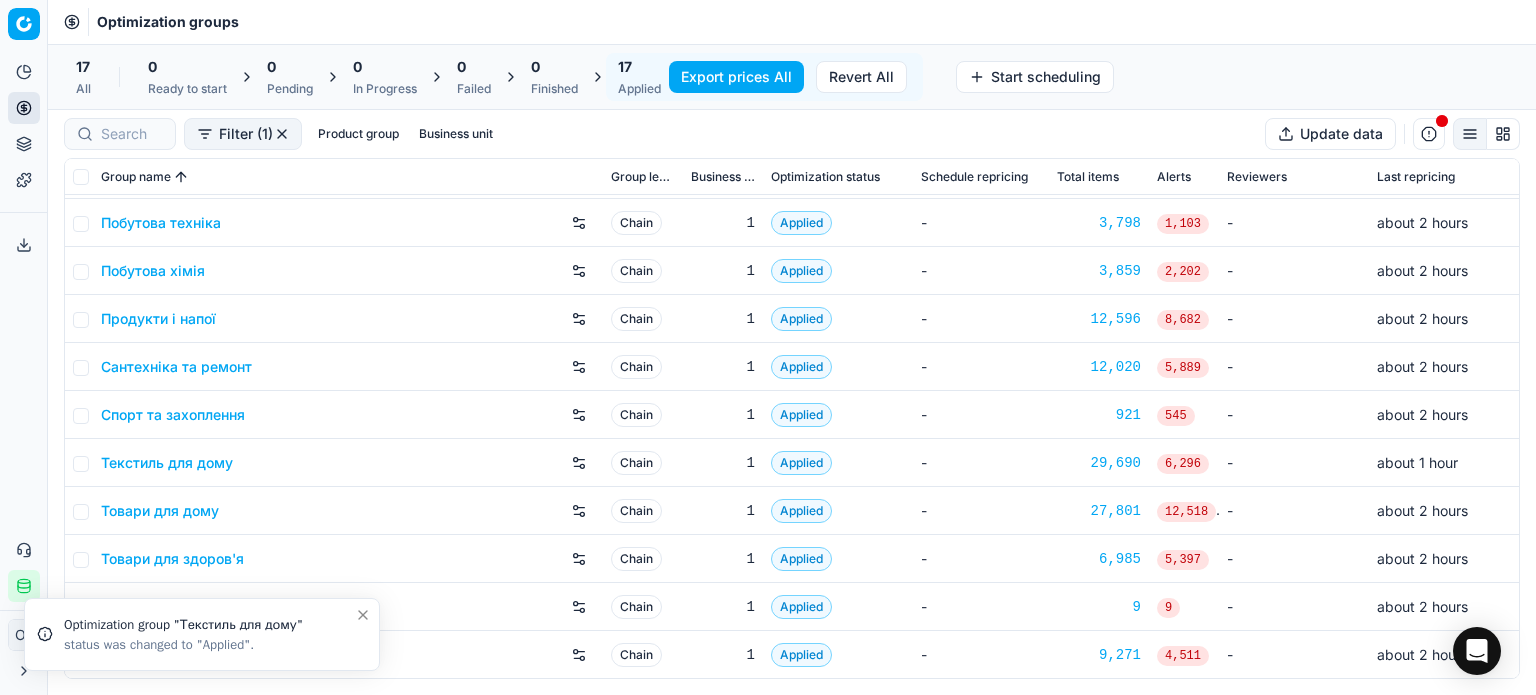 click 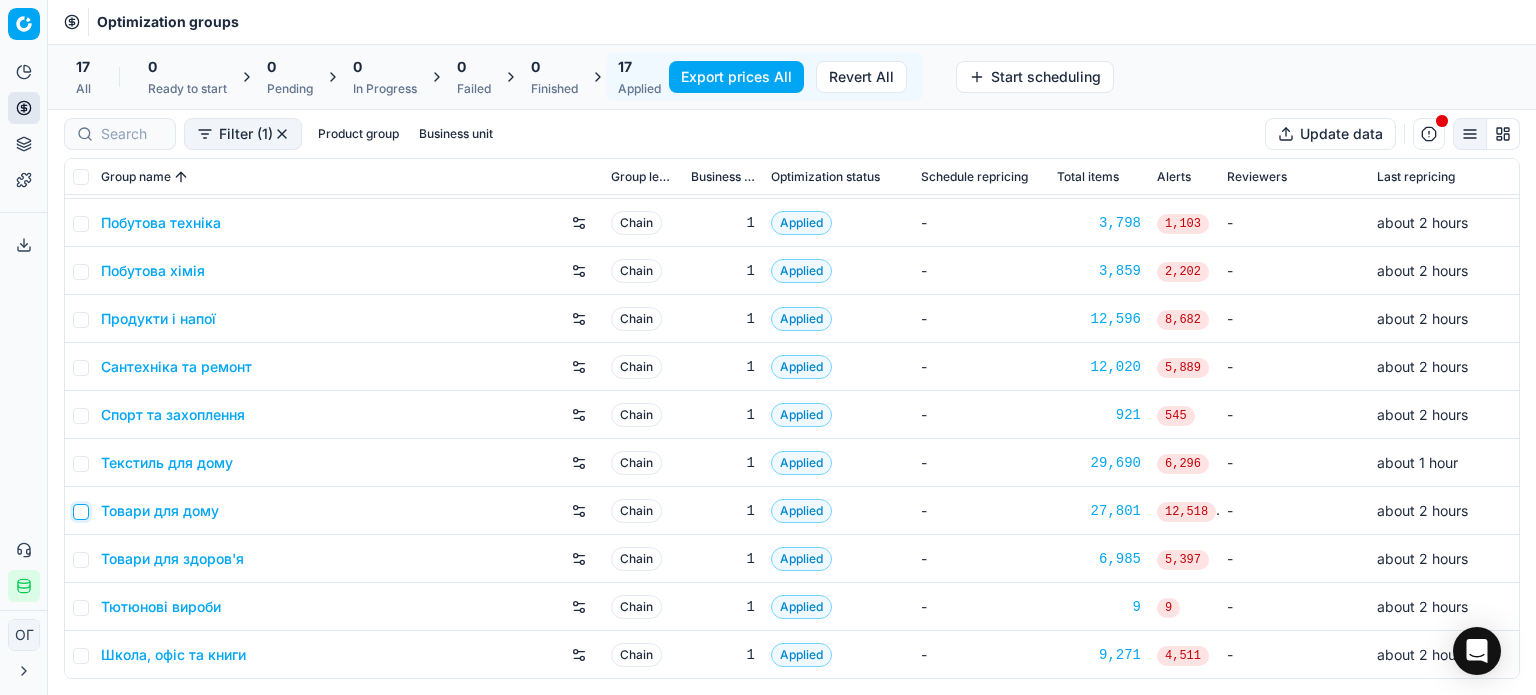 click at bounding box center (81, 512) 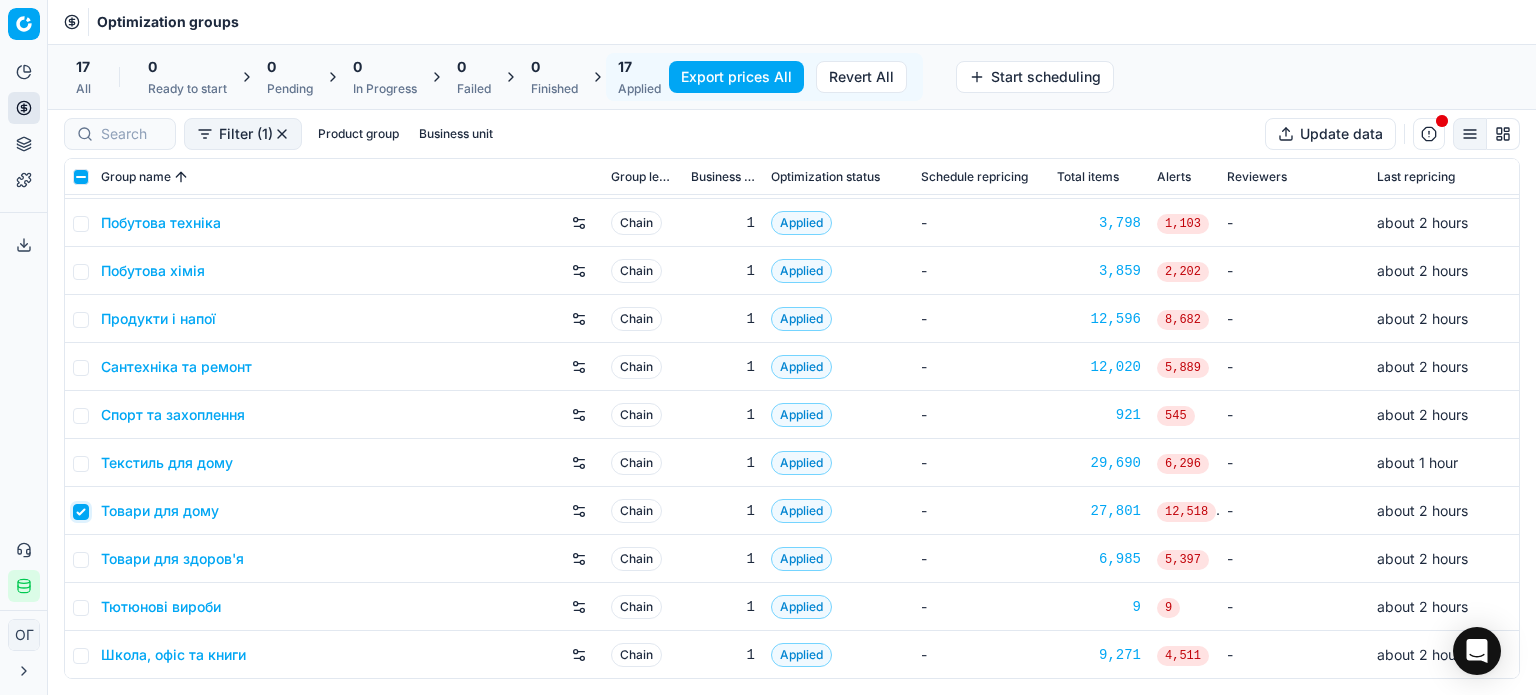 checkbox on "true" 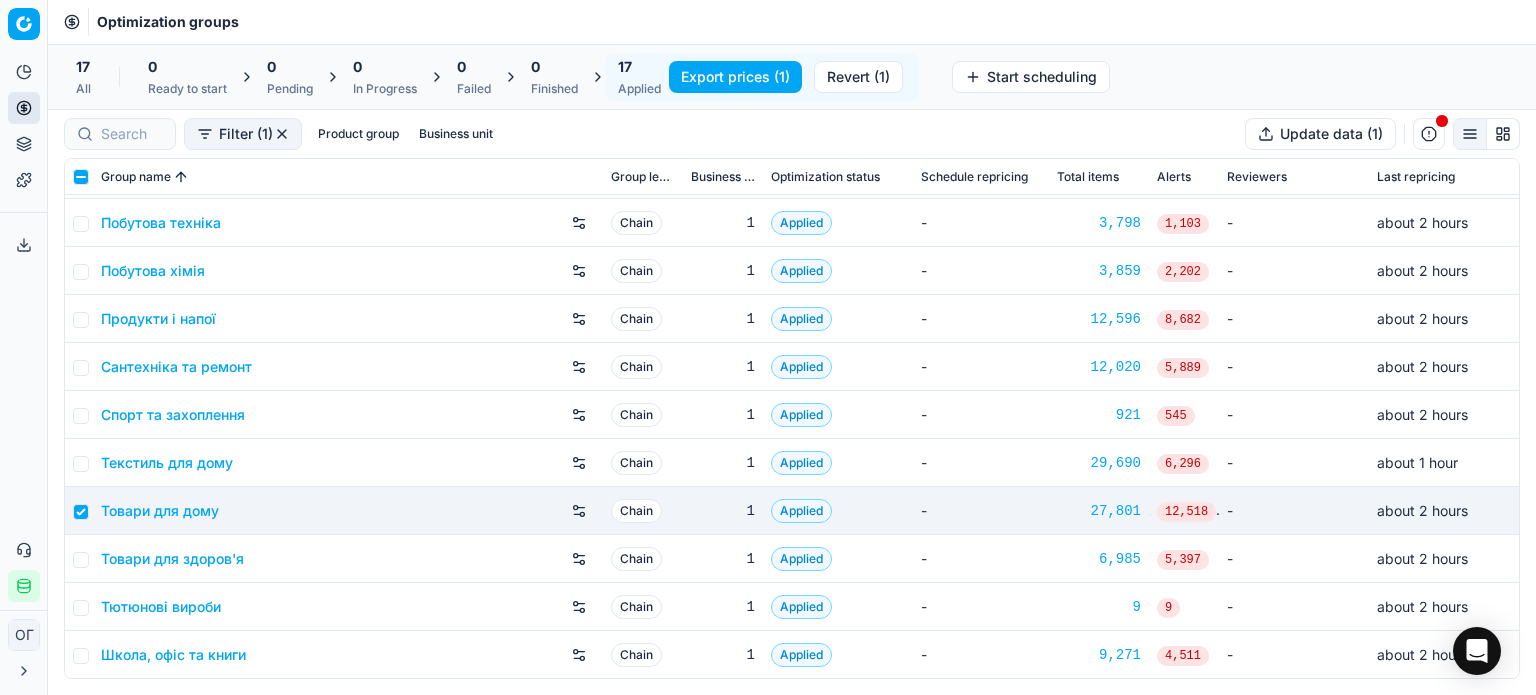 click on "Revert   (1)" at bounding box center [858, 77] 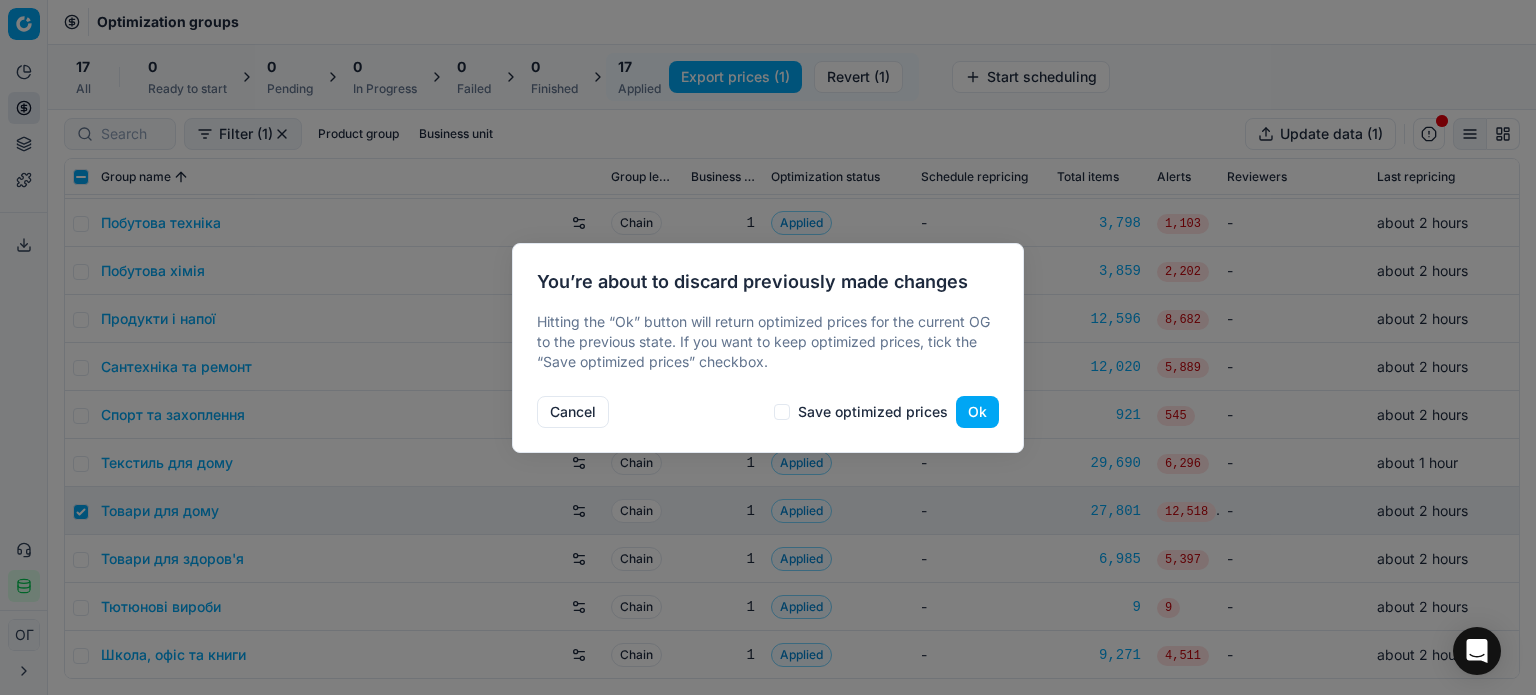 click on "Save optimized prices" at bounding box center (861, 412) 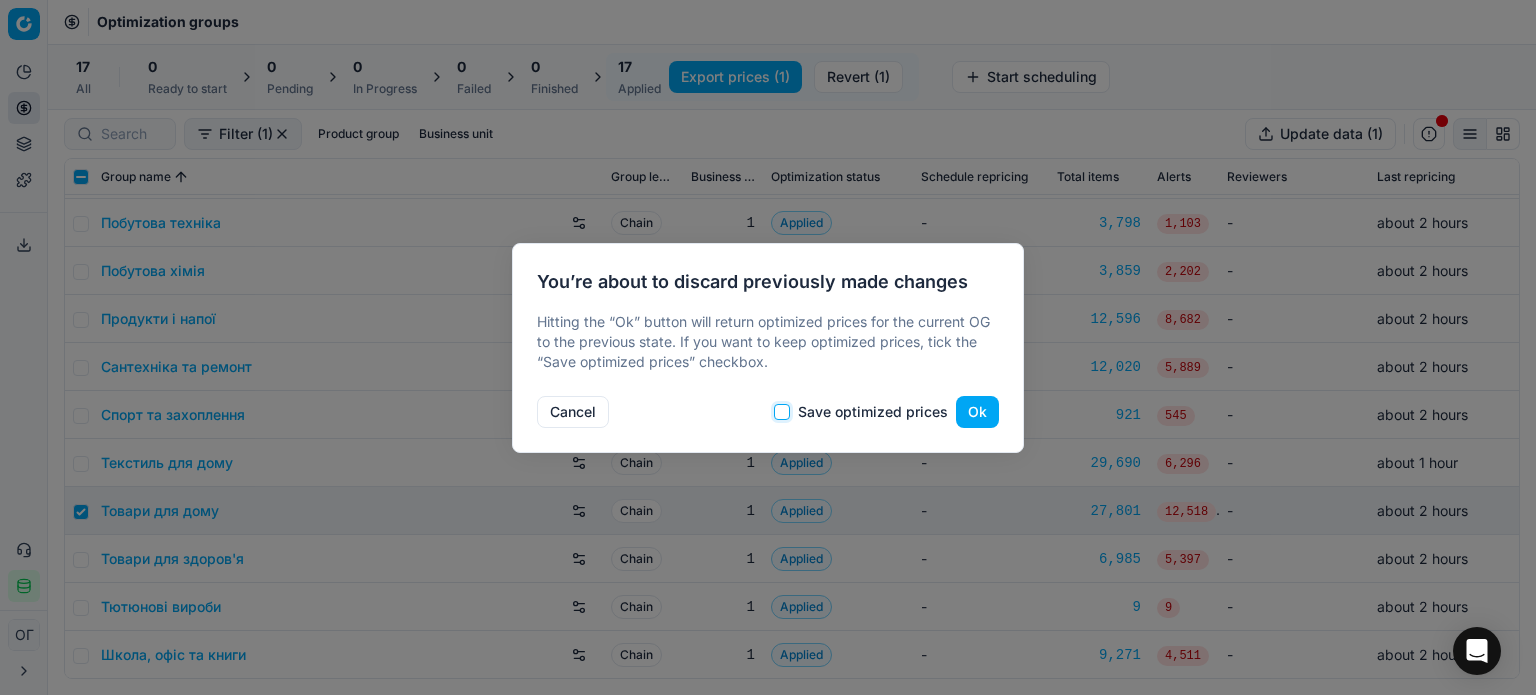 click on "Save optimized prices" at bounding box center [782, 412] 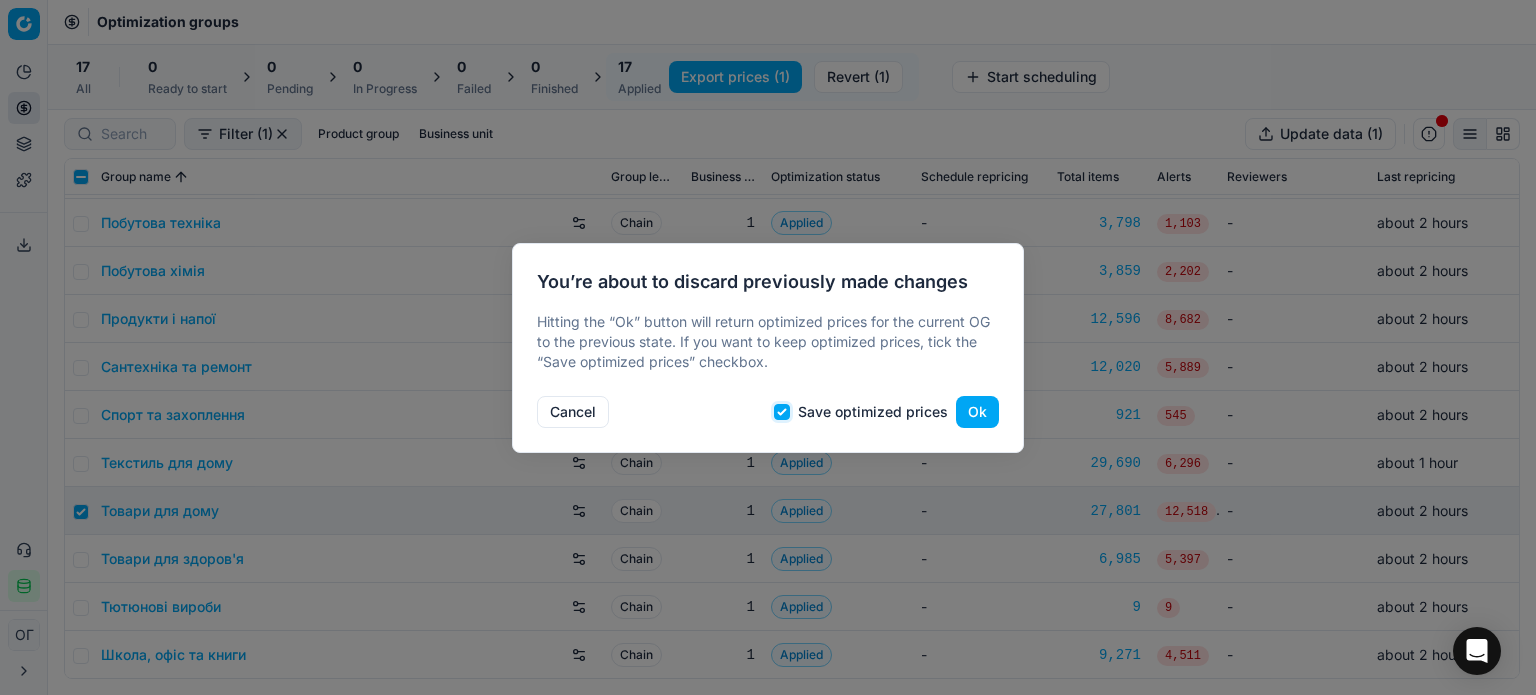 checkbox on "true" 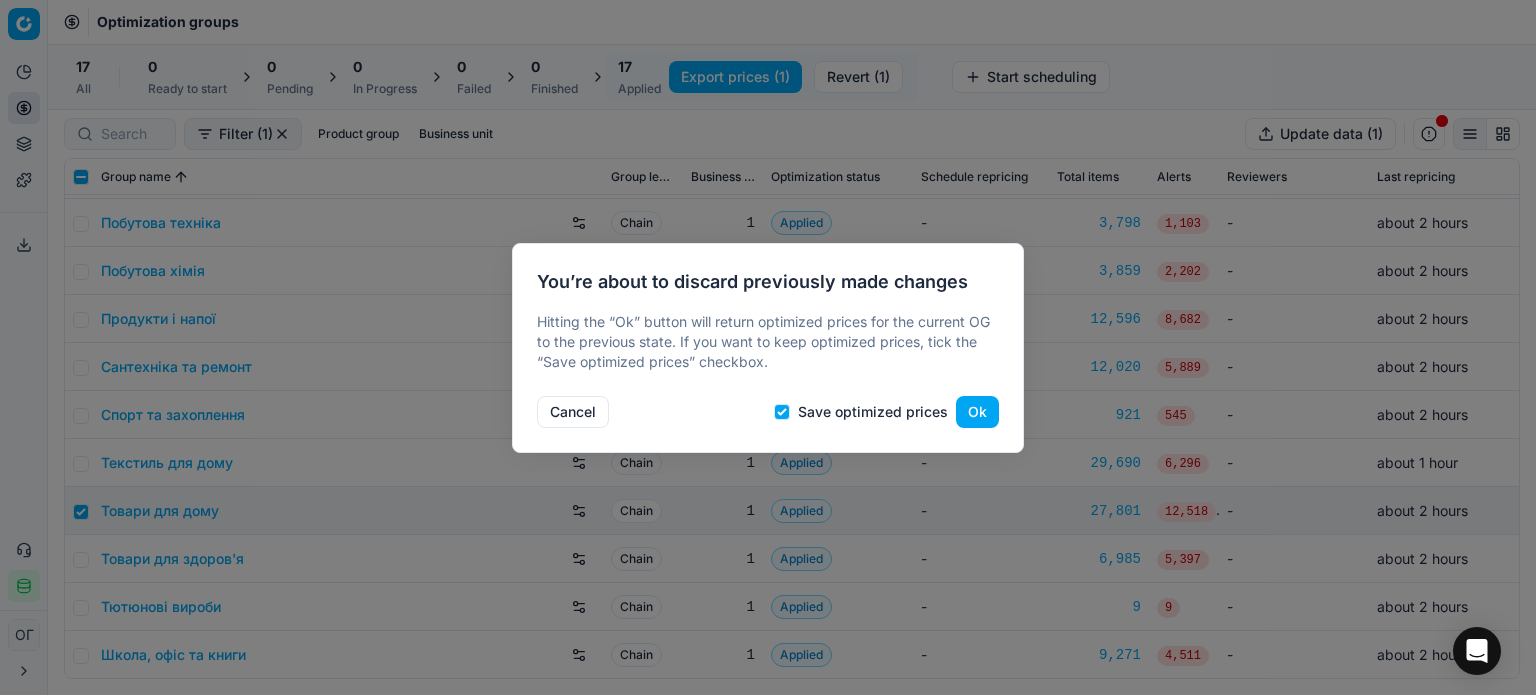 click on "Ok" at bounding box center [977, 412] 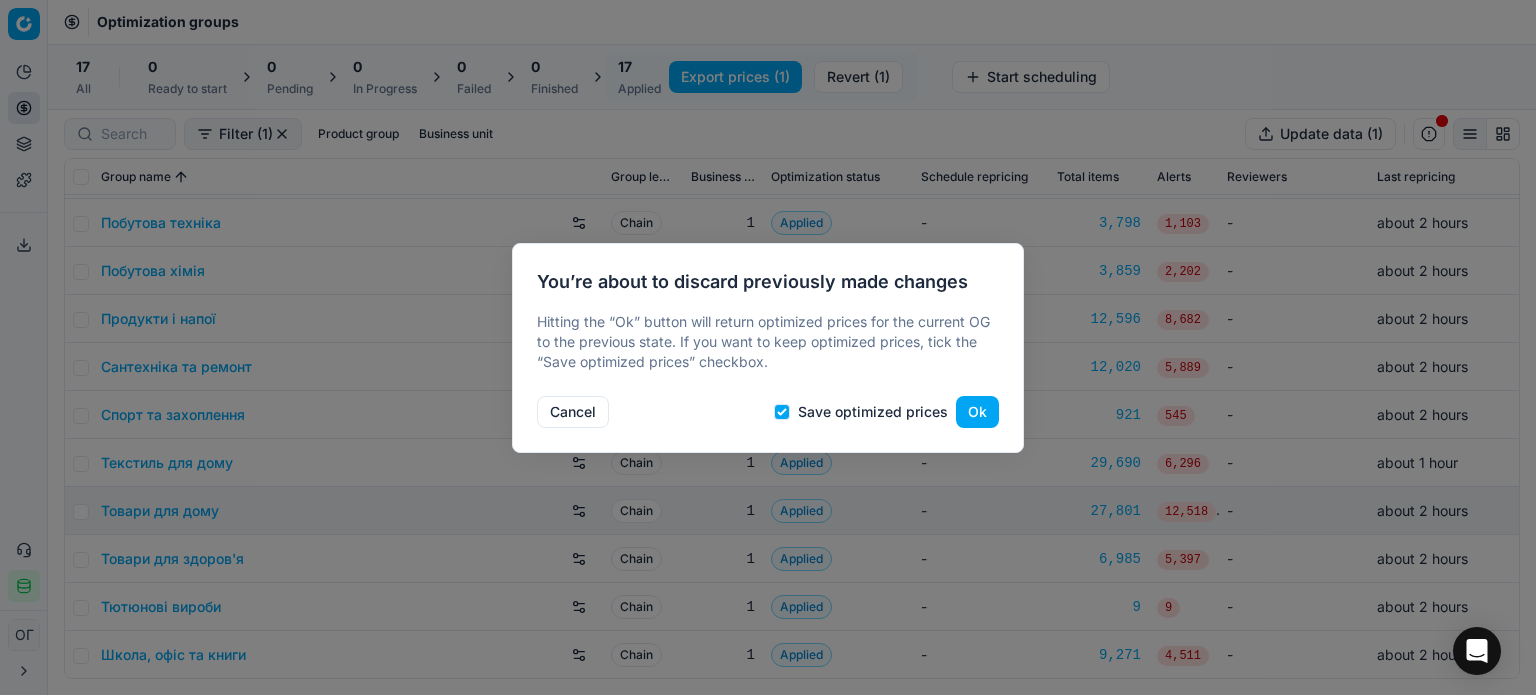 checkbox on "false" 